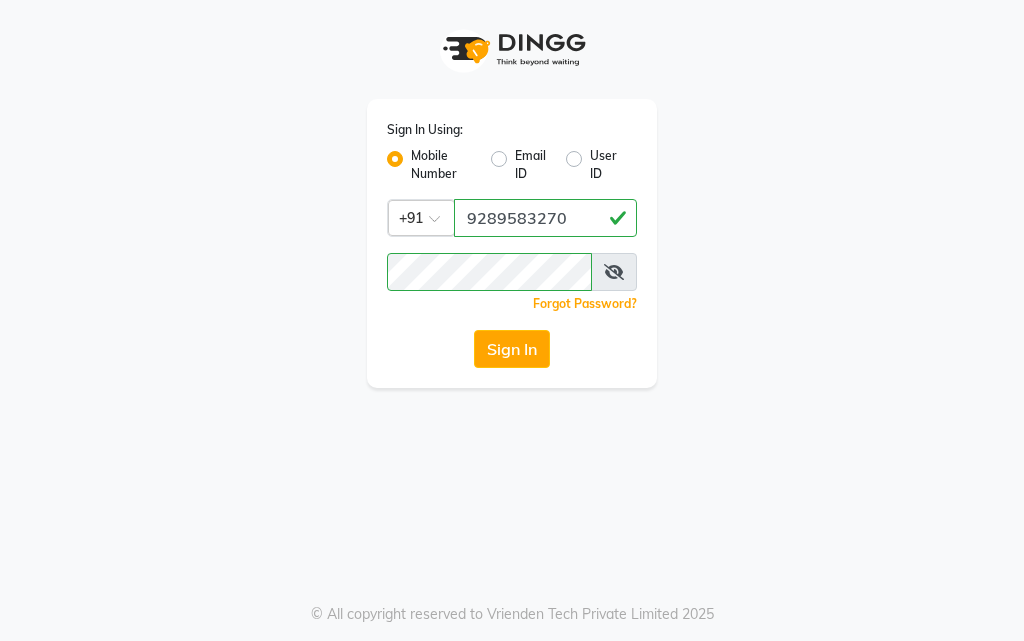 click on "Sign In" 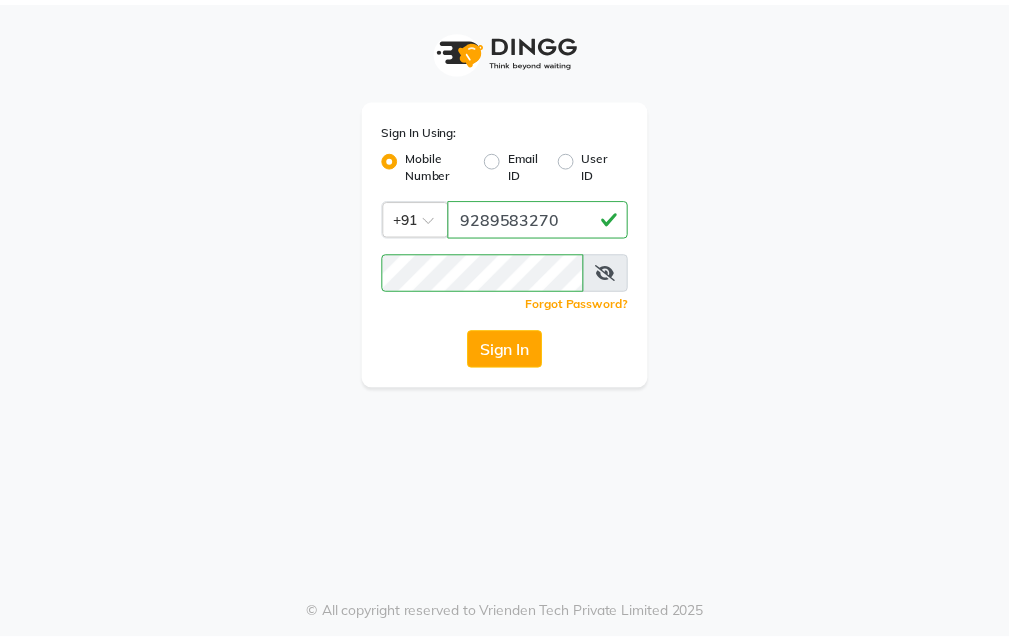 scroll, scrollTop: 0, scrollLeft: 0, axis: both 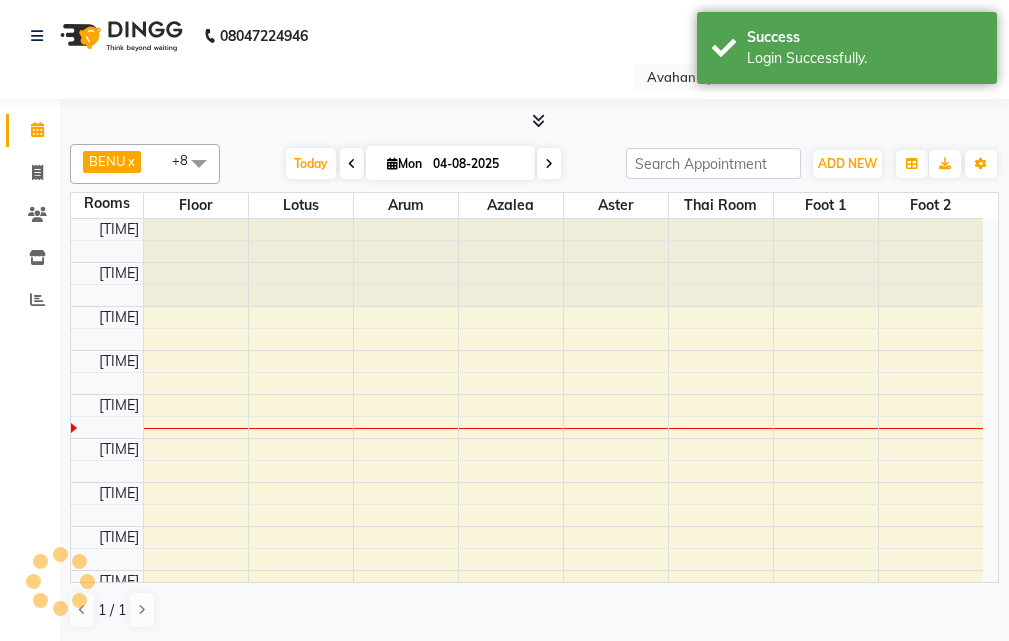 select on "en" 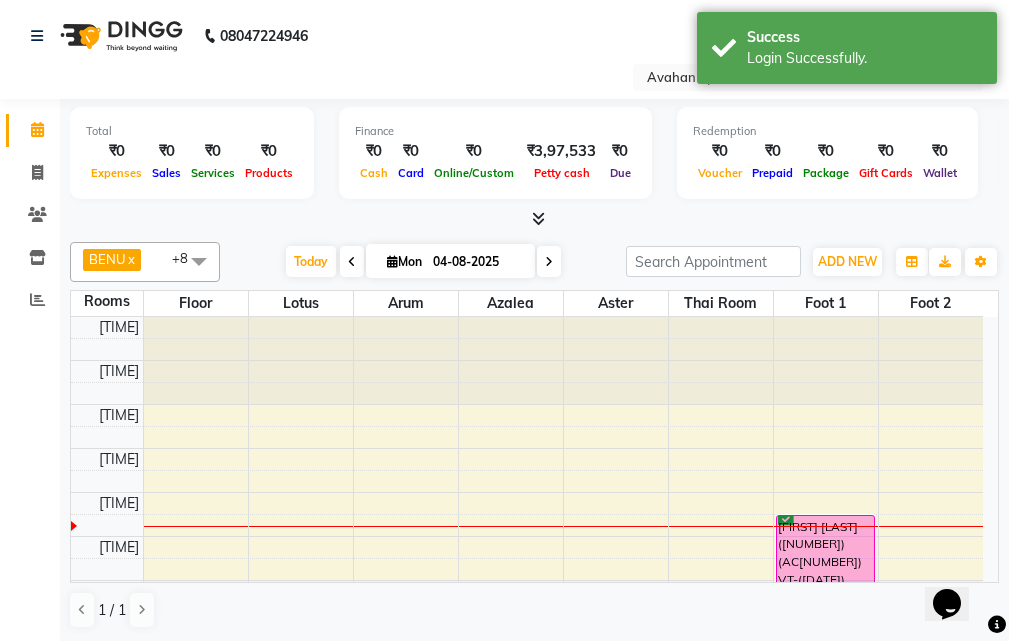 scroll, scrollTop: 0, scrollLeft: 0, axis: both 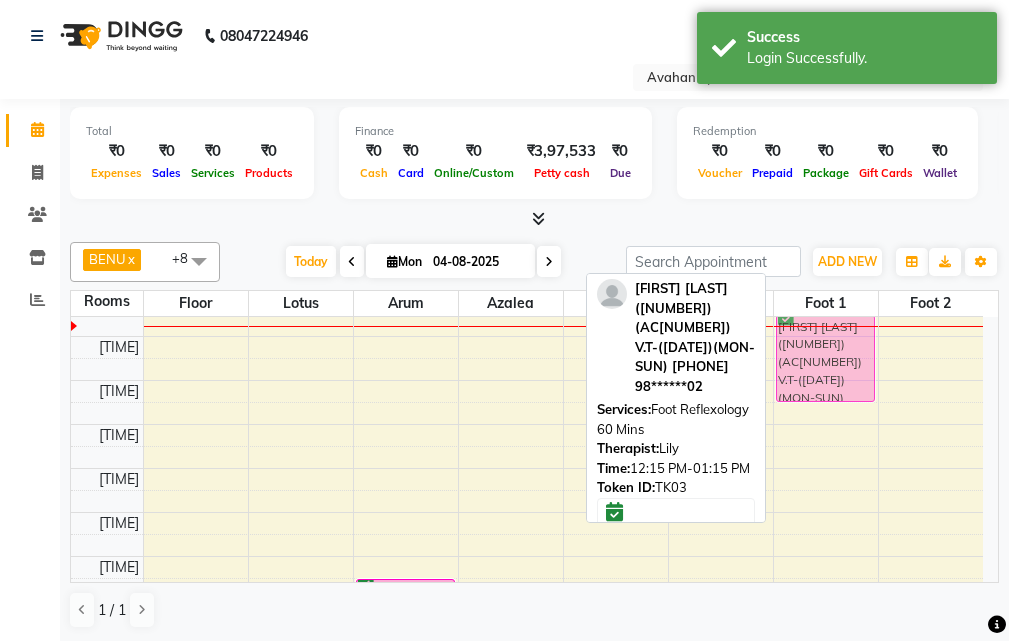 drag, startPoint x: 836, startPoint y: 353, endPoint x: 836, endPoint y: 364, distance: 11 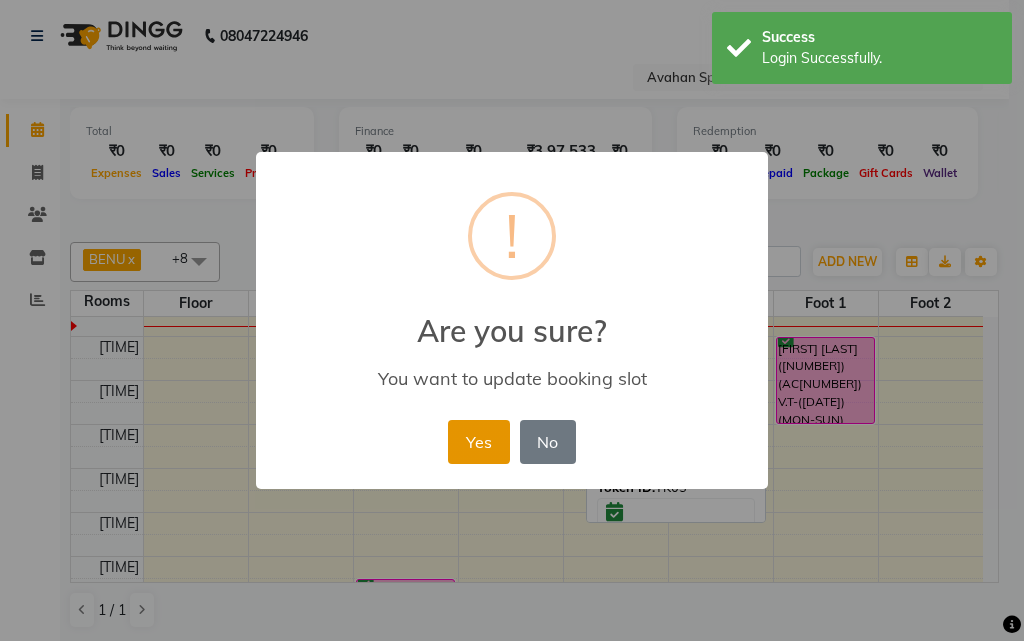 click on "Yes" at bounding box center [478, 442] 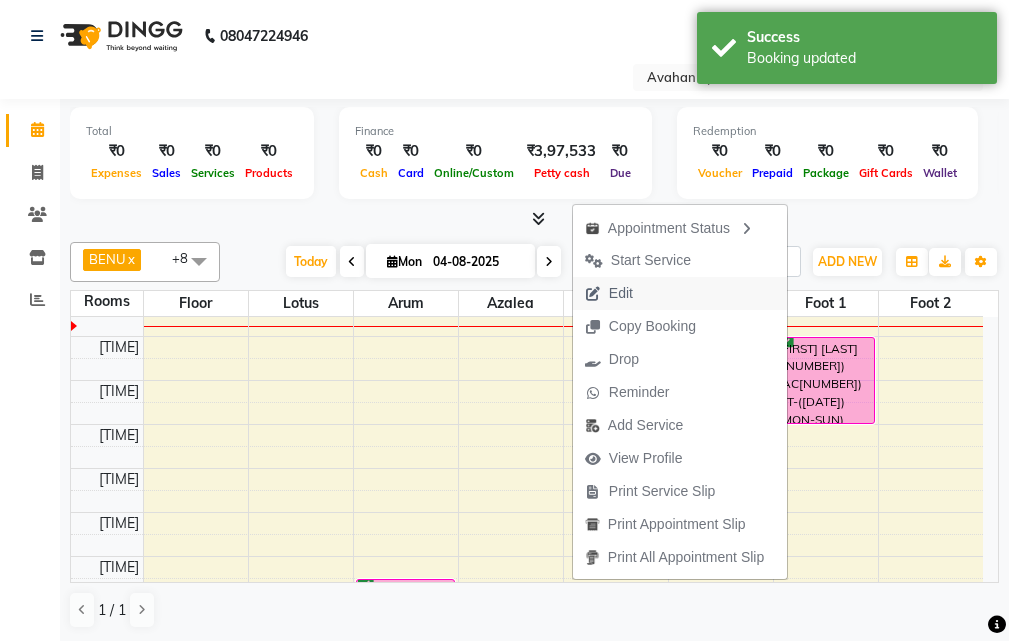click on "Edit" at bounding box center [680, 293] 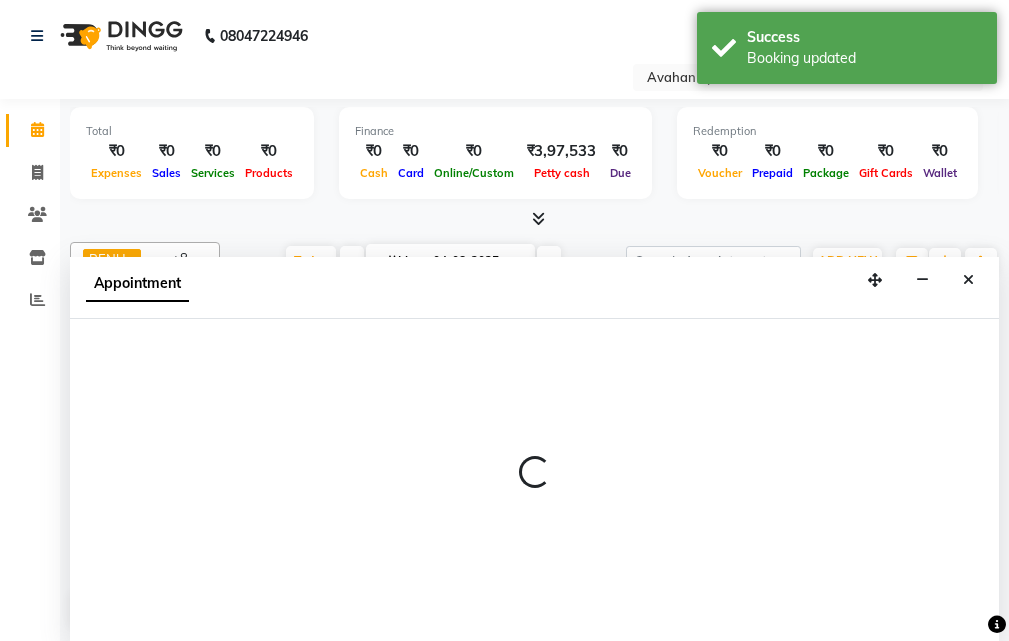 scroll, scrollTop: 1, scrollLeft: 0, axis: vertical 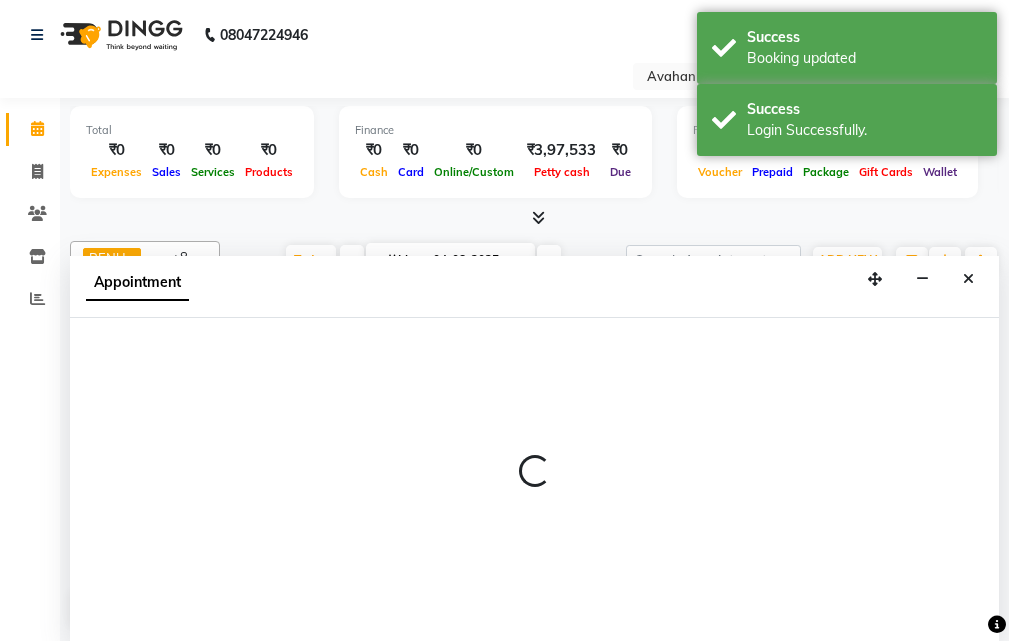 select on "confirm booking" 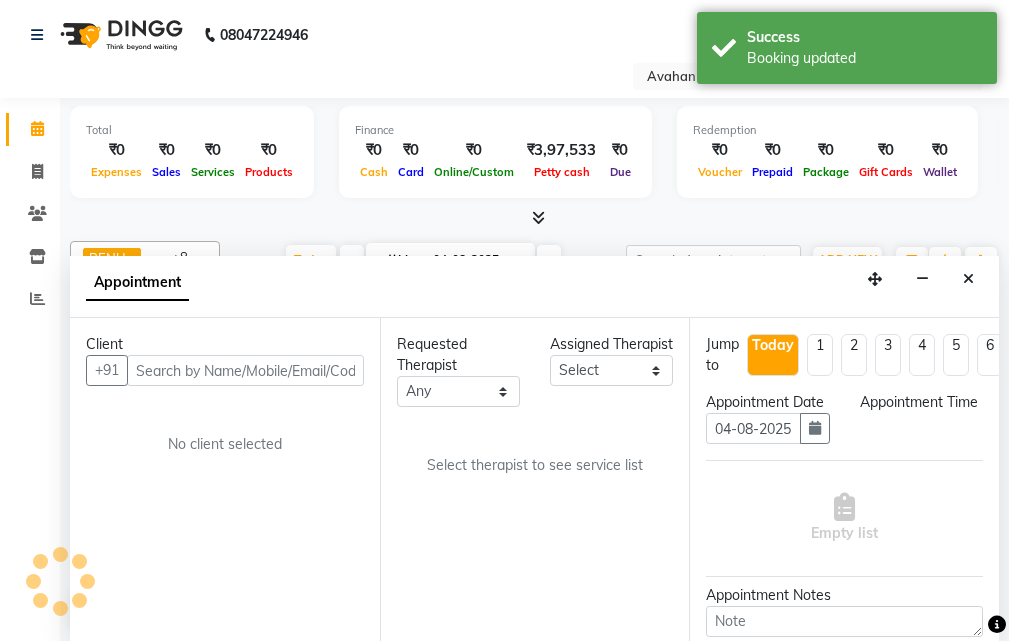 scroll, scrollTop: 0, scrollLeft: 0, axis: both 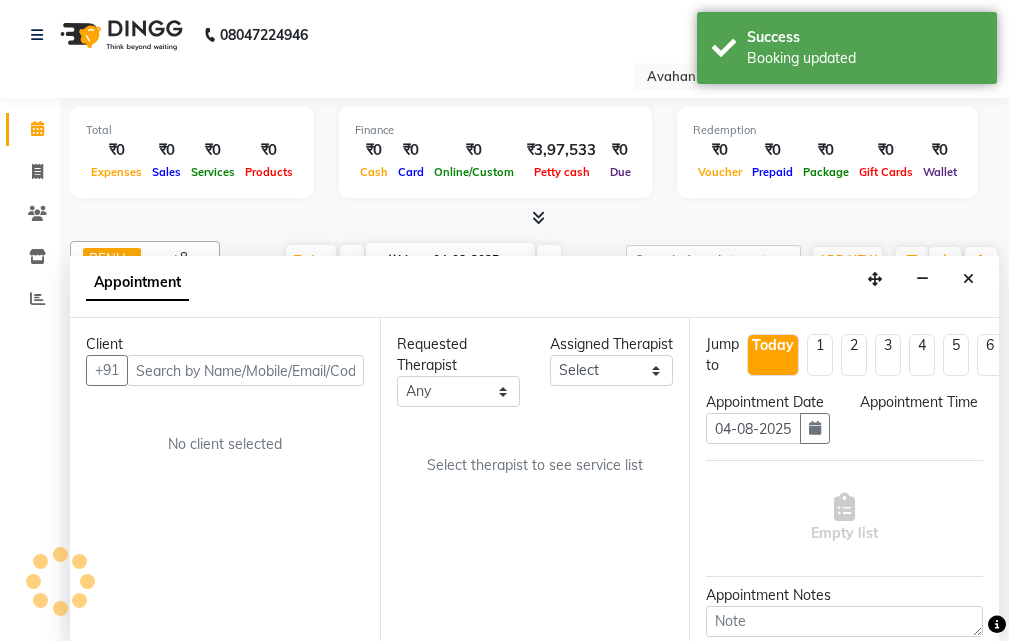 select on "87874" 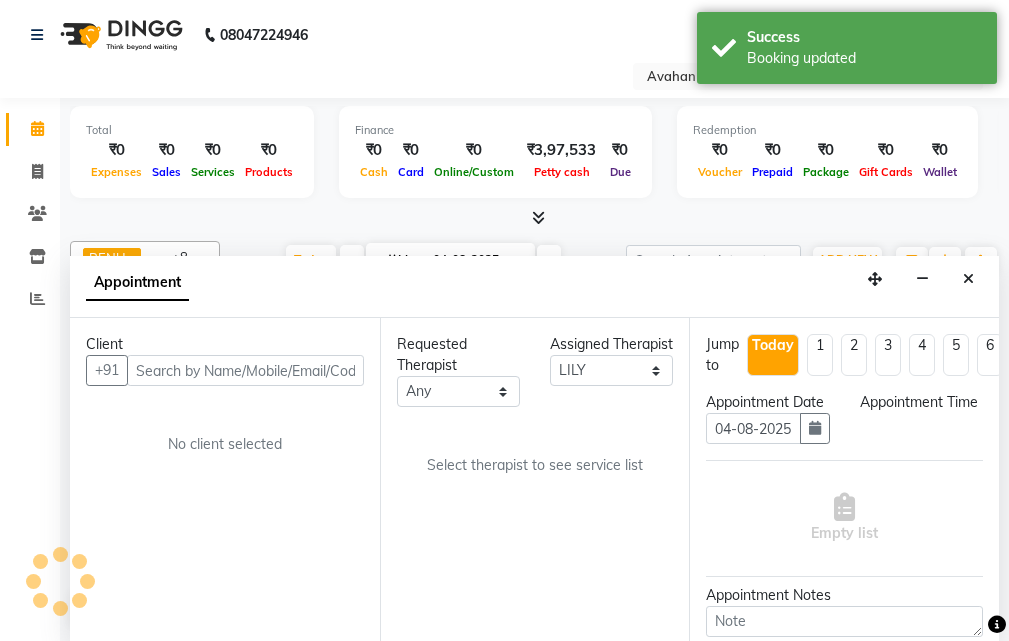 select on "750" 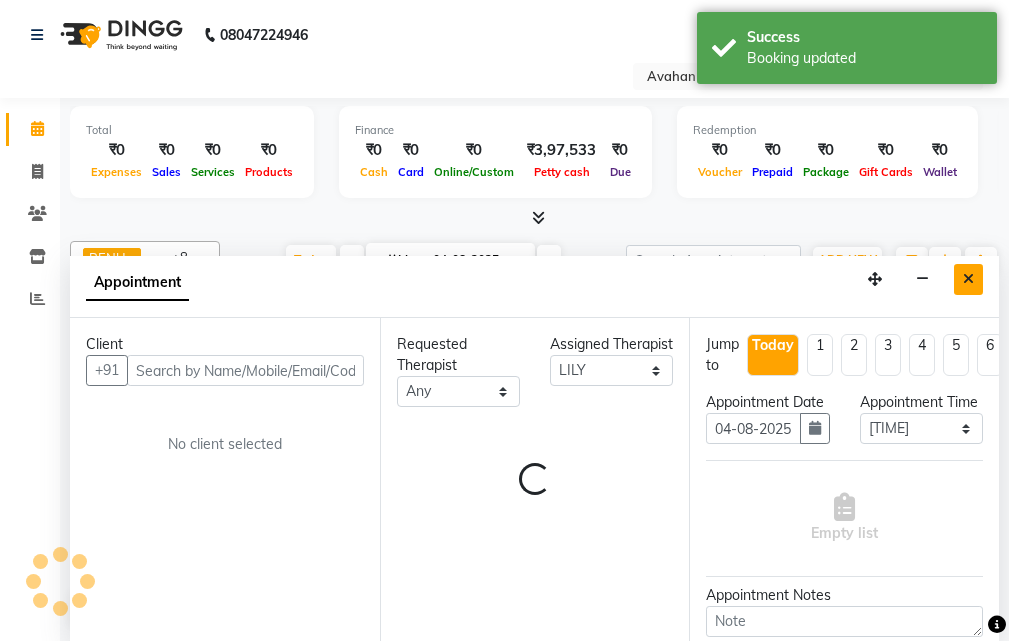 scroll, scrollTop: 177, scrollLeft: 0, axis: vertical 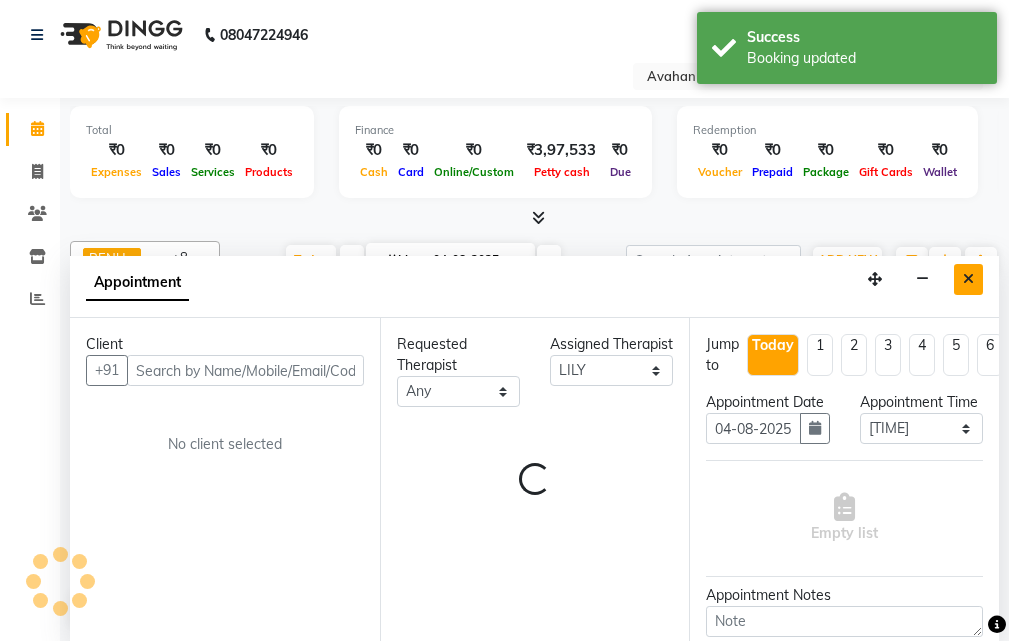 click at bounding box center [968, 279] 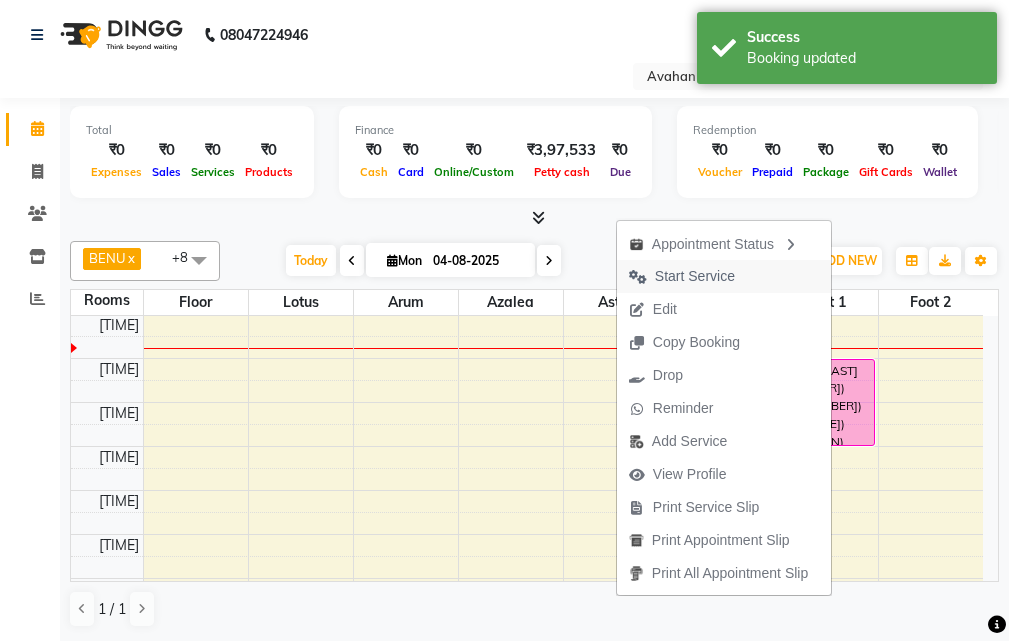 click on "Start Service" at bounding box center (724, 276) 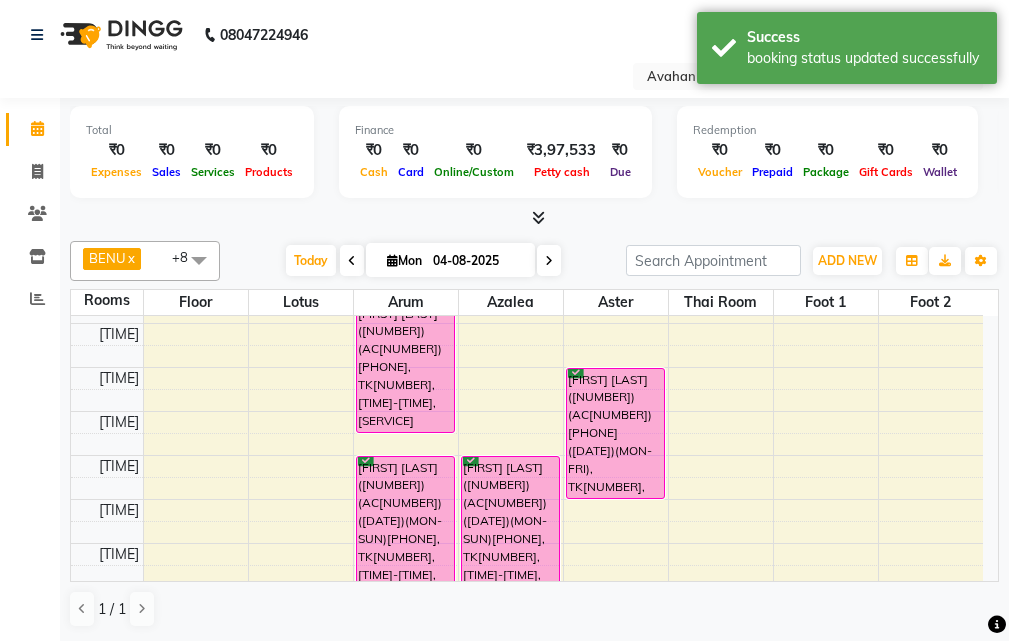 scroll, scrollTop: 477, scrollLeft: 0, axis: vertical 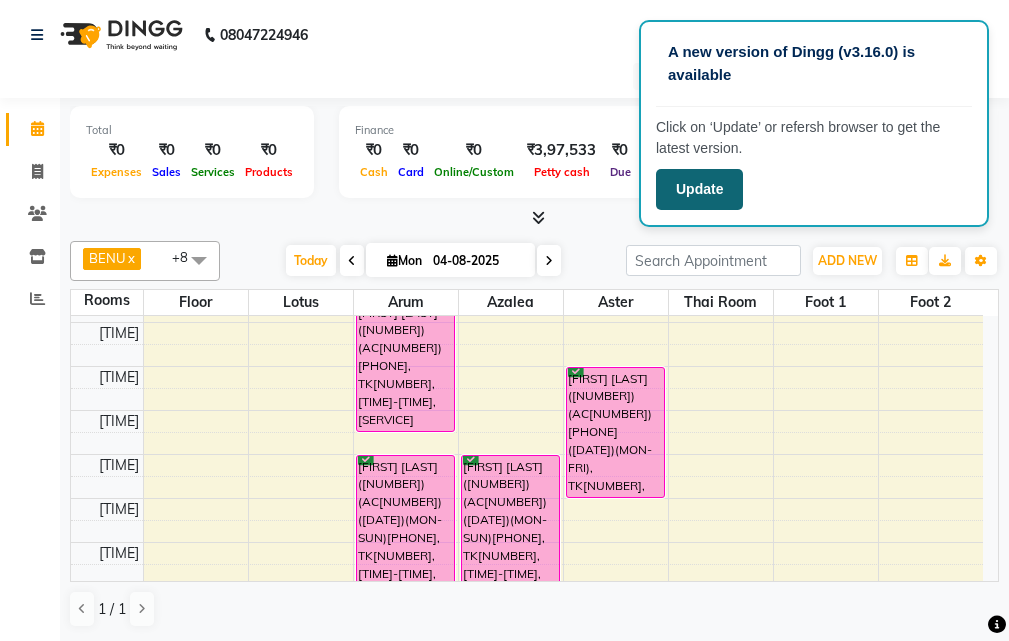 click on "Update" 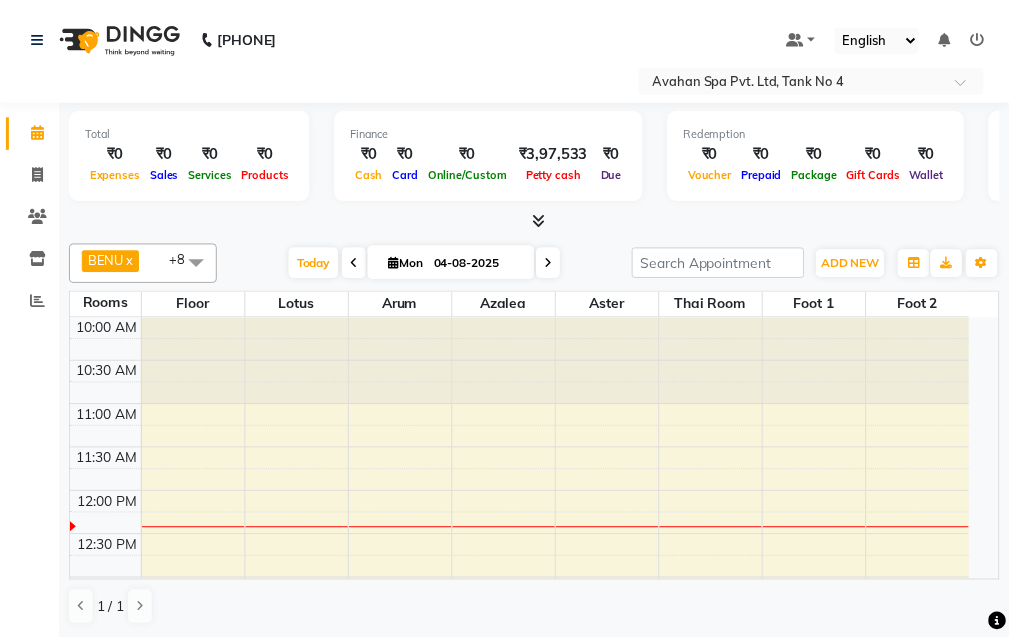 scroll, scrollTop: 0, scrollLeft: 0, axis: both 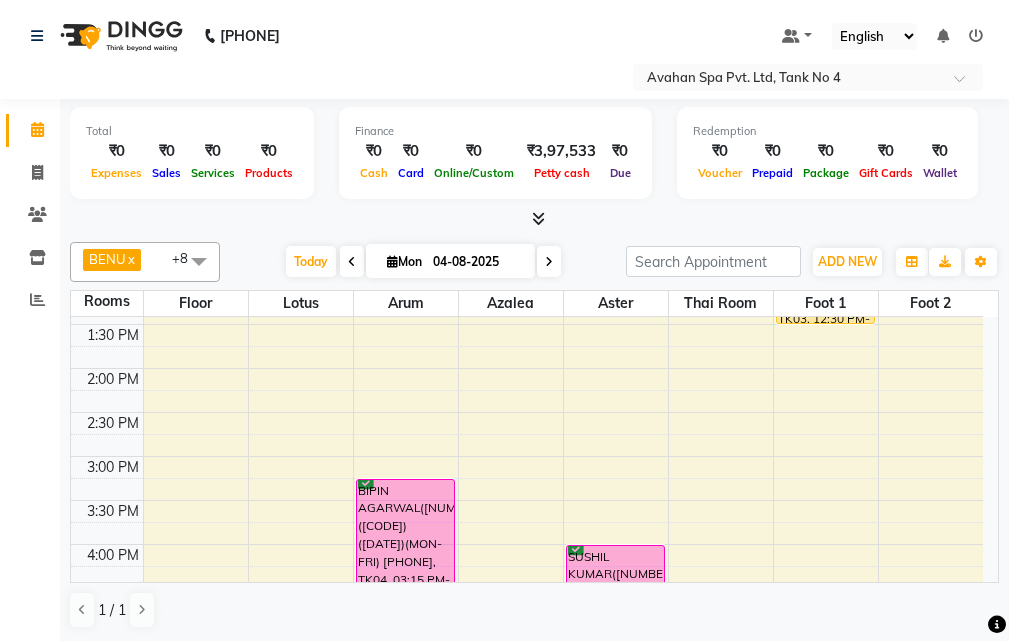 click at bounding box center [352, 262] 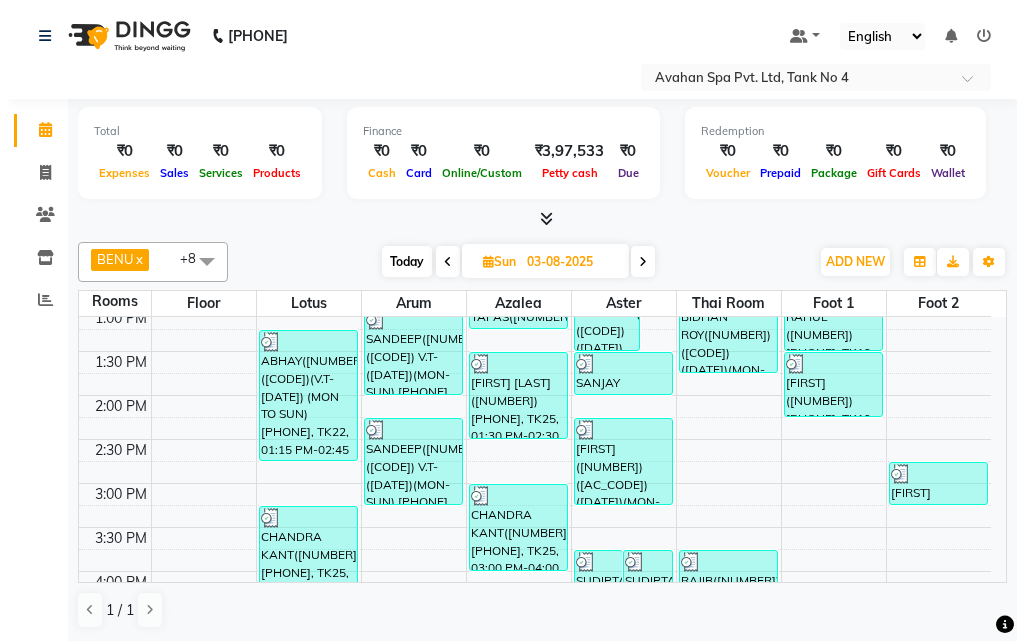 scroll, scrollTop: 300, scrollLeft: 0, axis: vertical 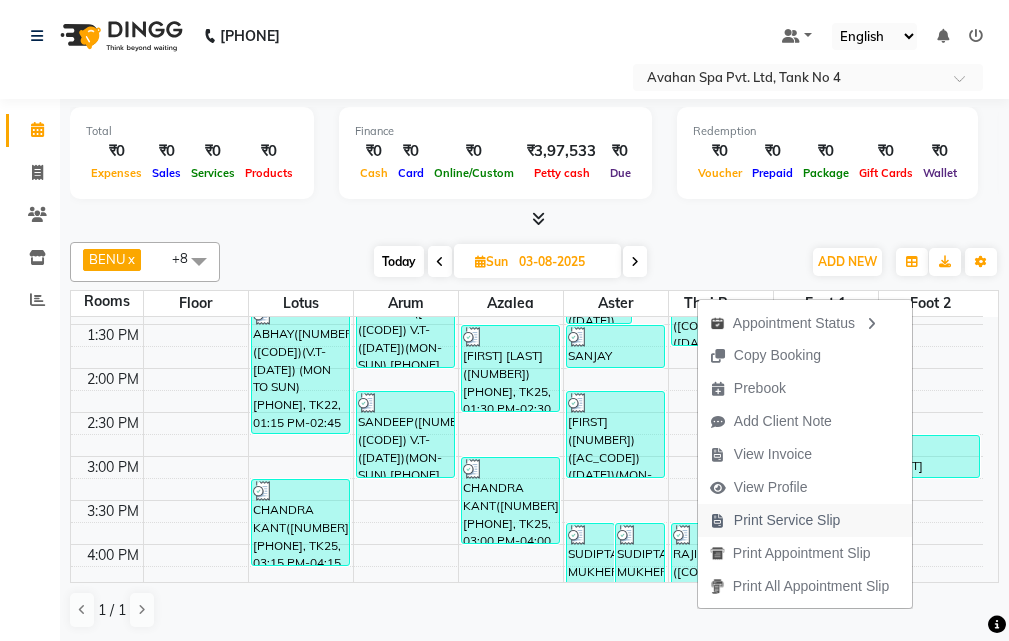 click on "Print Service Slip" at bounding box center (787, 520) 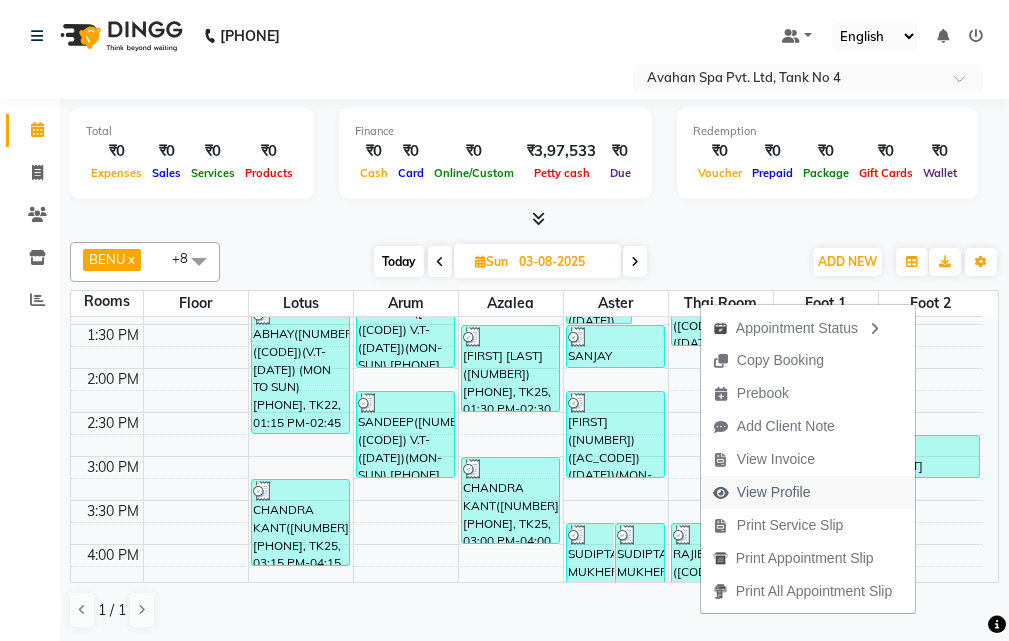 click on "View Profile" at bounding box center [762, 492] 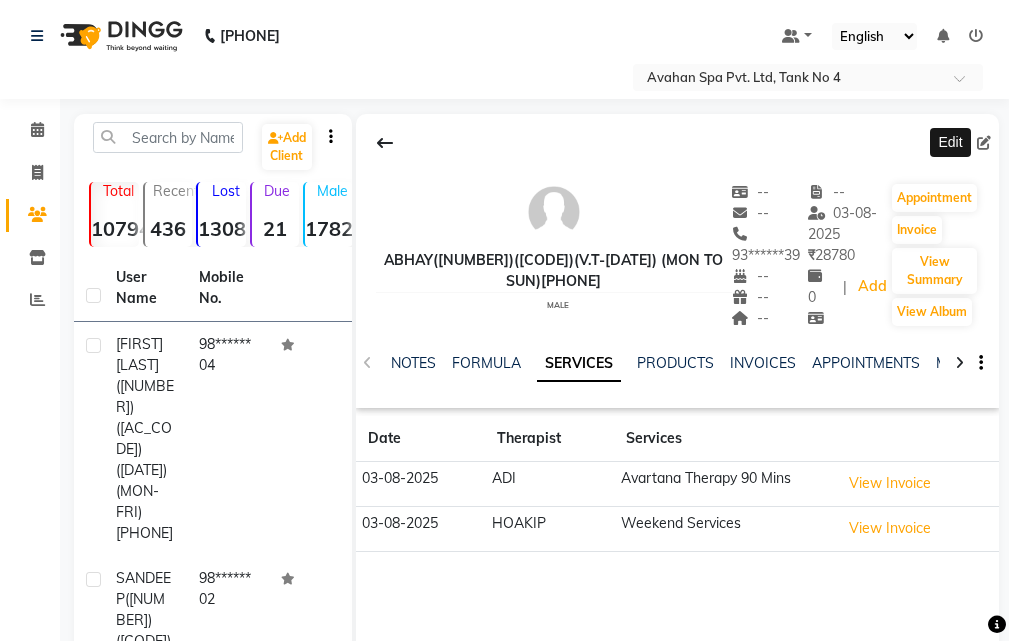 click 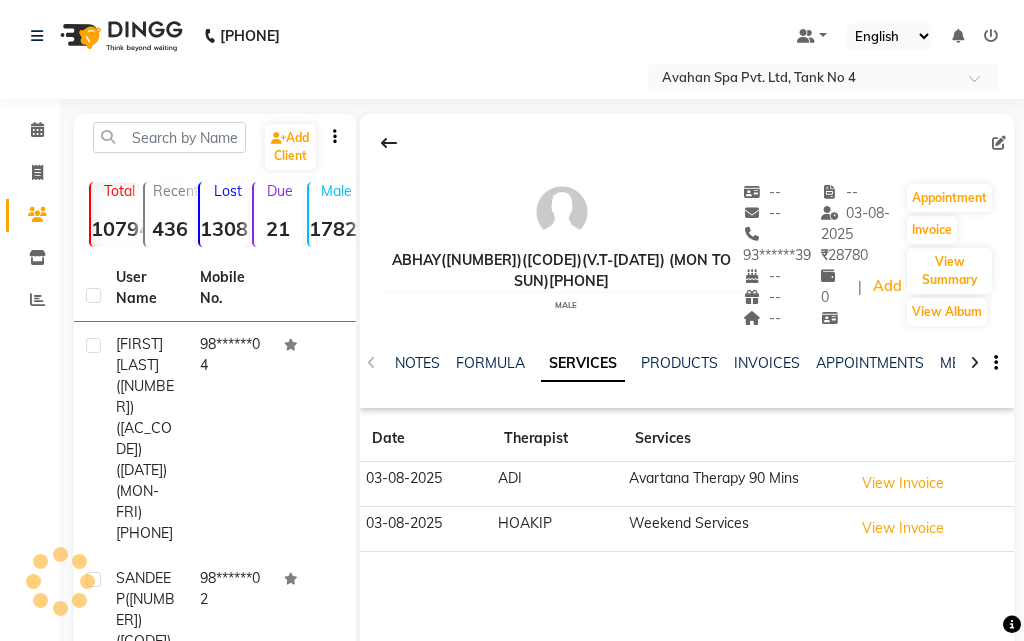 select on "male" 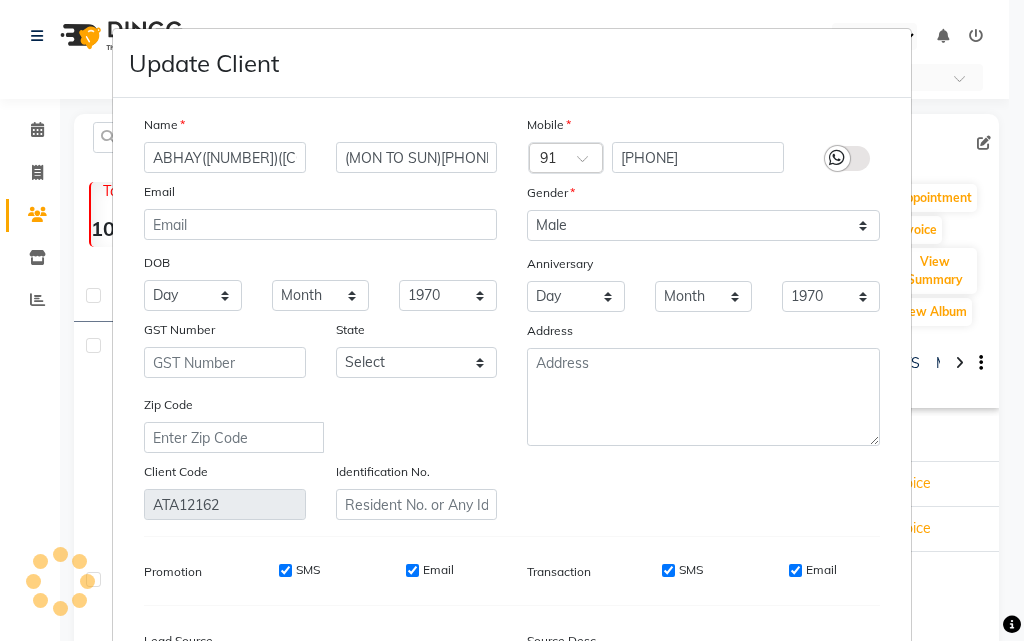 scroll, scrollTop: 0, scrollLeft: 118, axis: horizontal 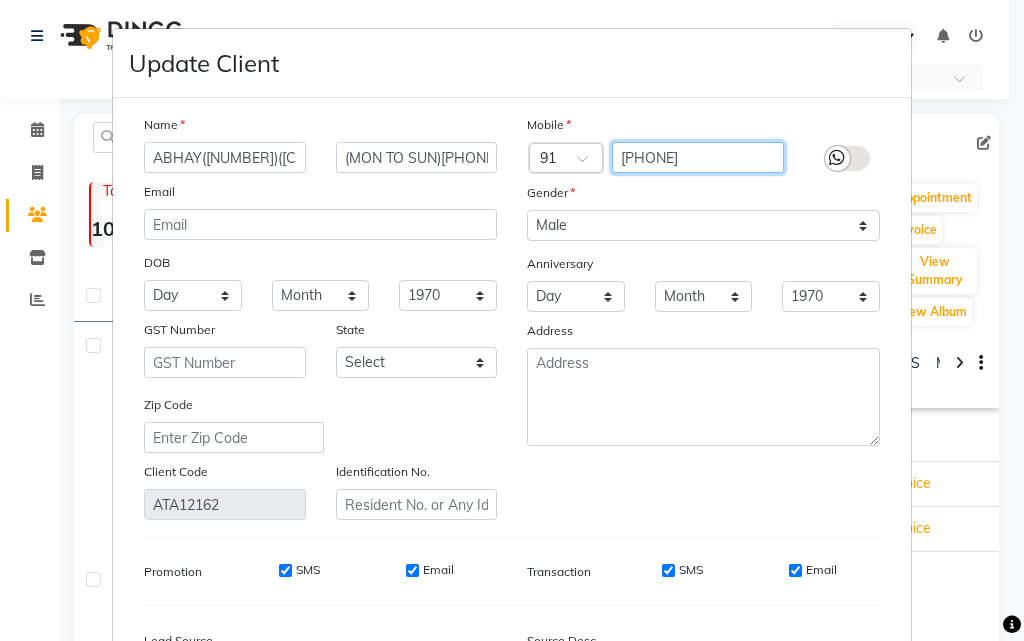 drag, startPoint x: 704, startPoint y: 154, endPoint x: 587, endPoint y: 191, distance: 122.711044 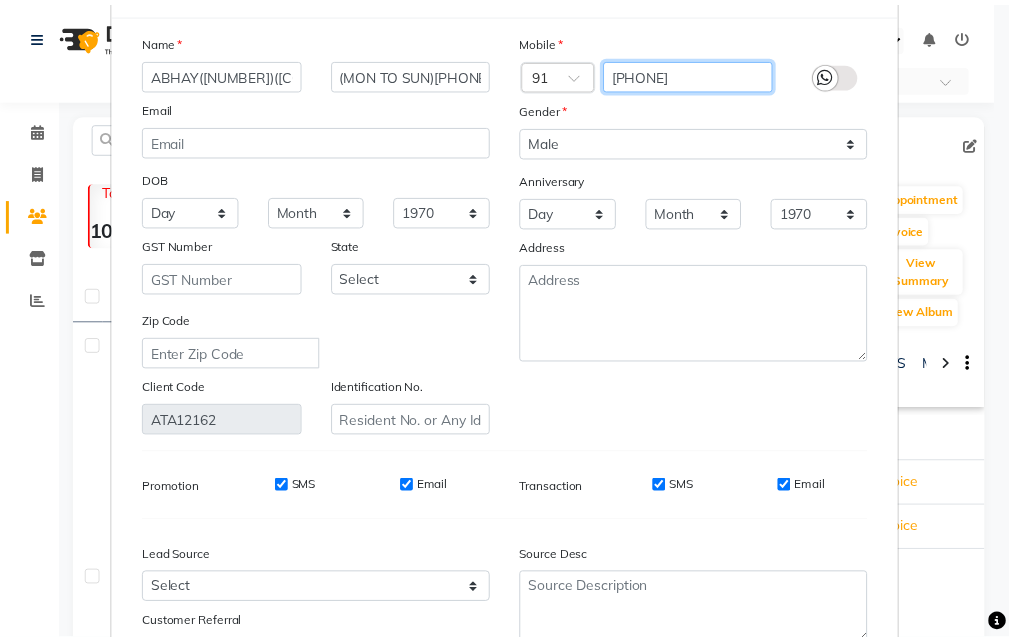 scroll, scrollTop: 246, scrollLeft: 0, axis: vertical 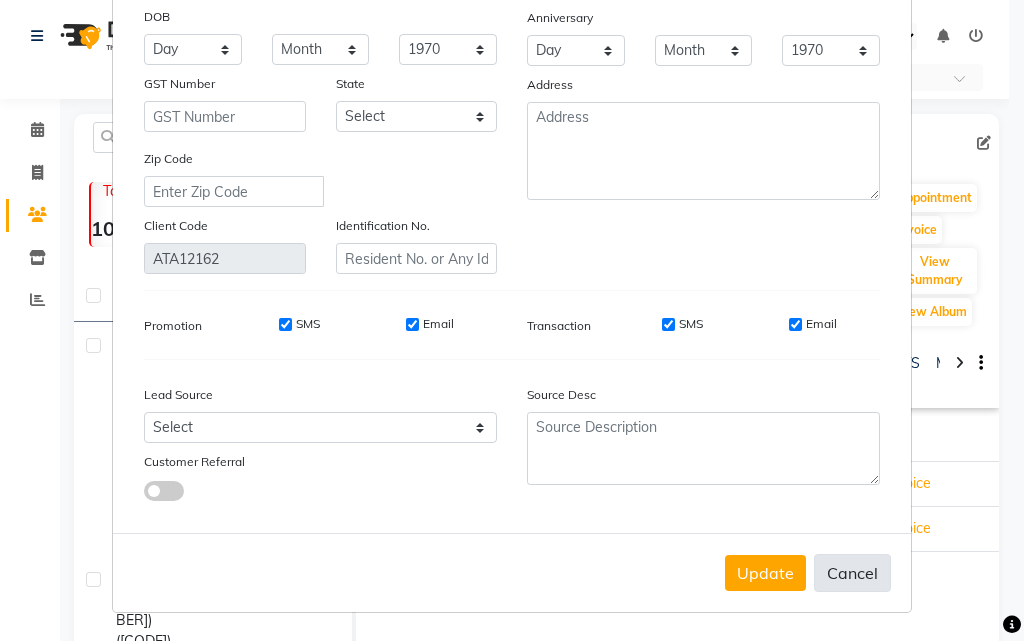click on "Cancel" at bounding box center [852, 573] 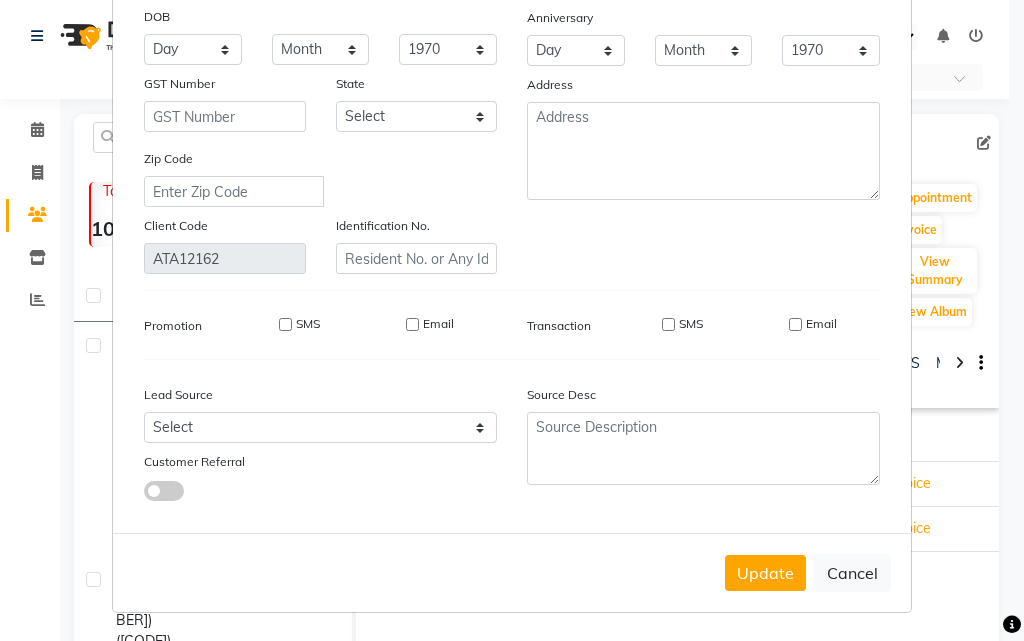 type 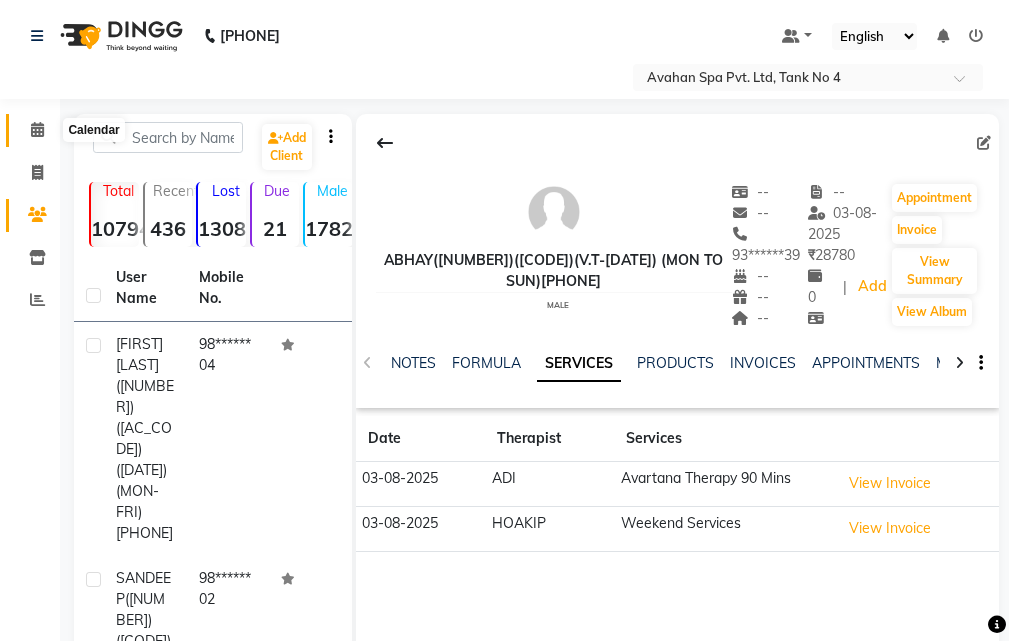 click 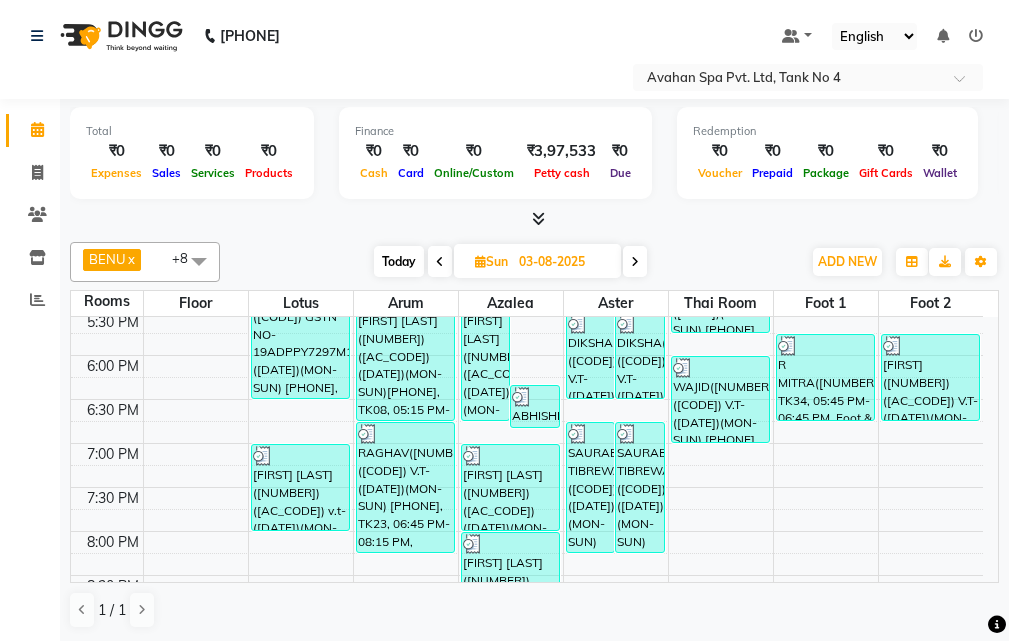 scroll, scrollTop: 700, scrollLeft: 0, axis: vertical 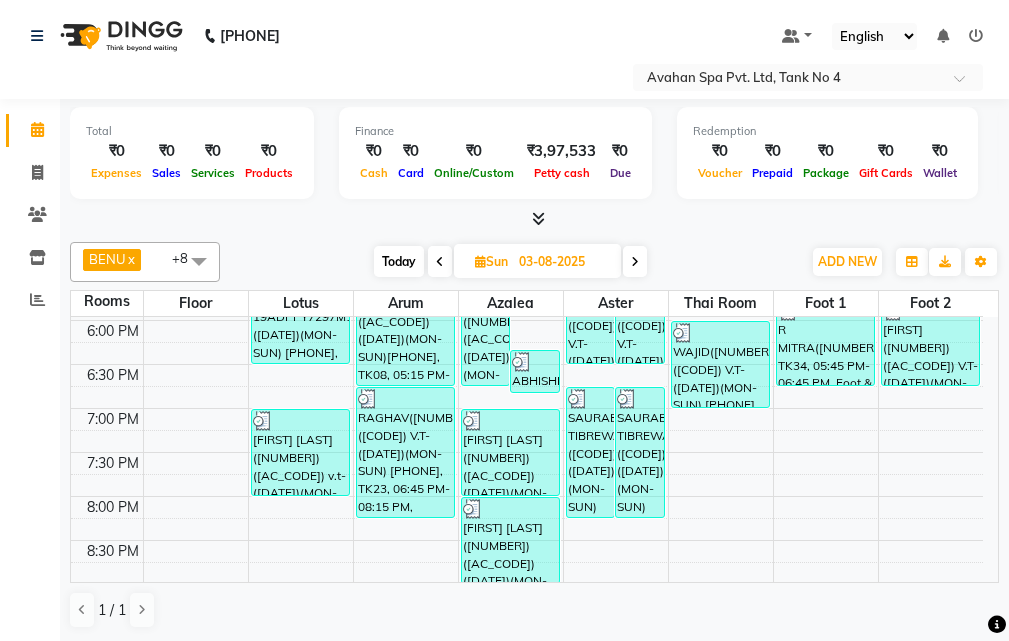 click on "Today" at bounding box center [399, 261] 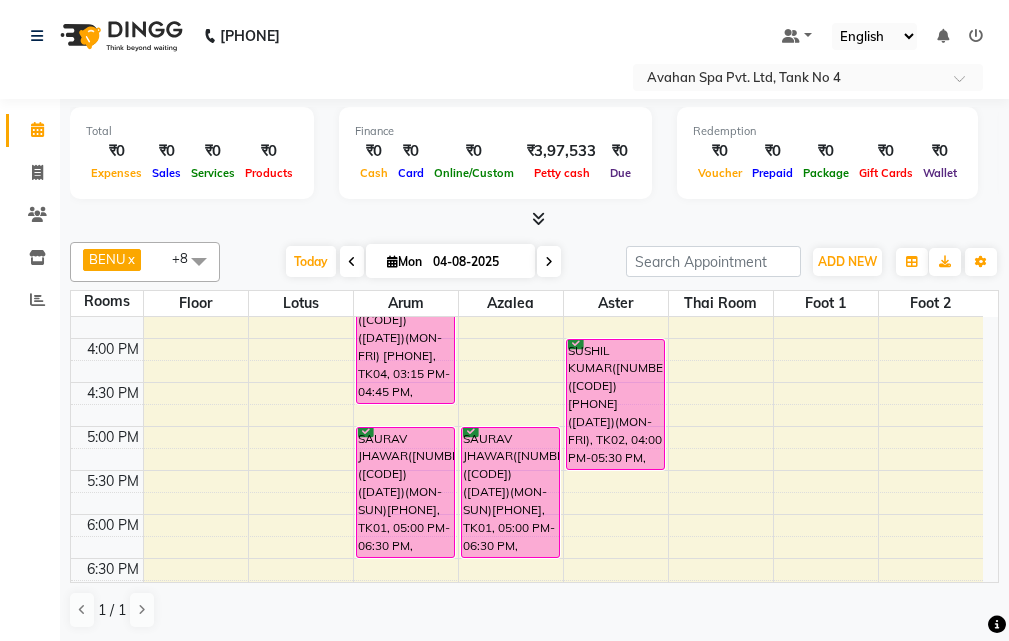 scroll, scrollTop: 478, scrollLeft: 0, axis: vertical 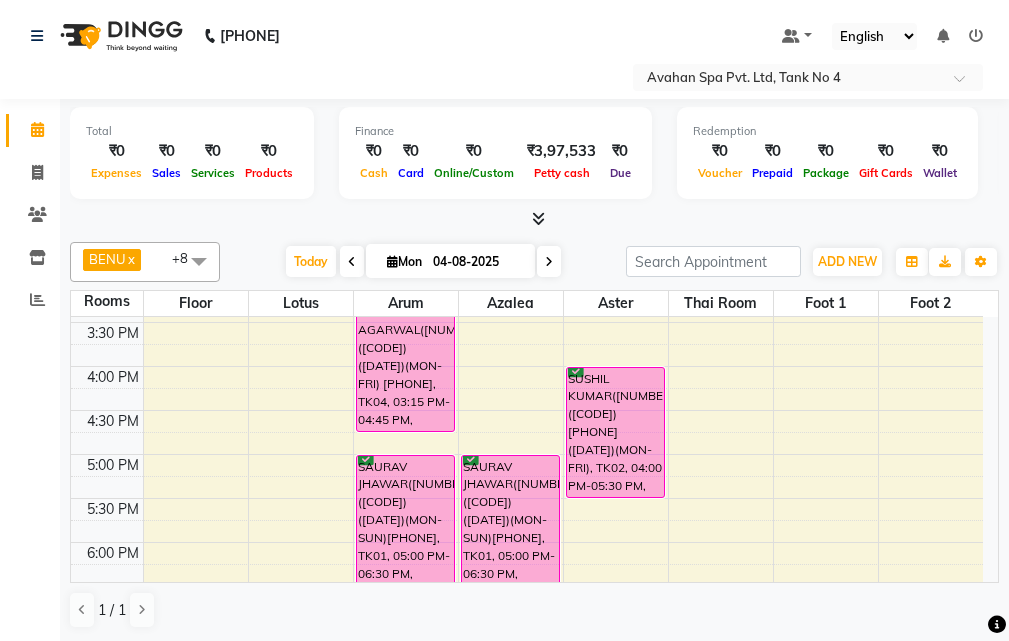 click on "Mon" at bounding box center (404, 261) 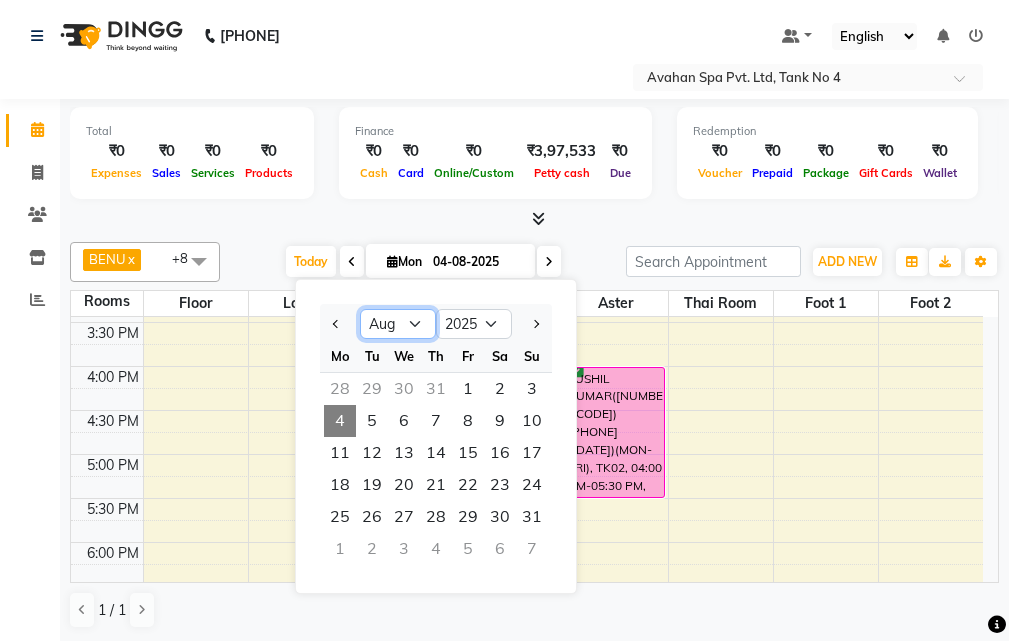 click on "Jan Feb Mar Apr May Jun Jul Aug Sep Oct Nov Dec" at bounding box center [398, 324] 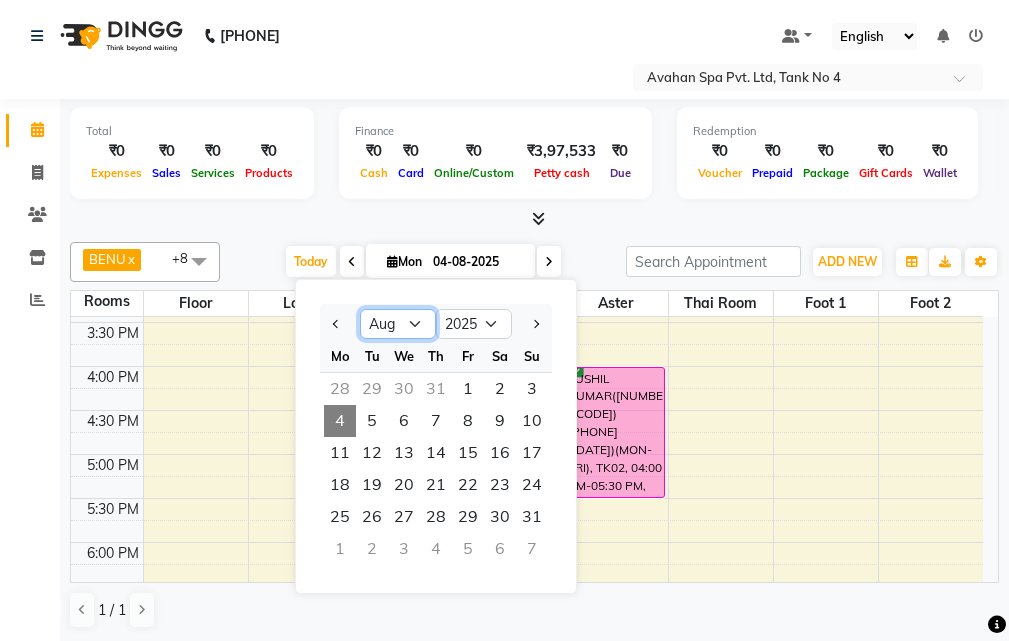 select on "7" 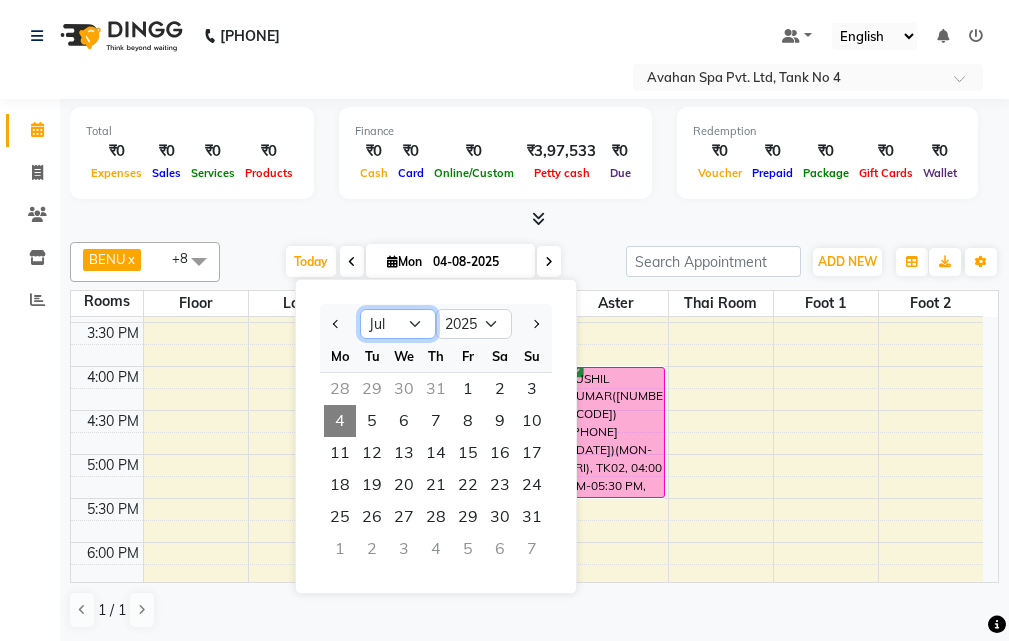 click on "Jan Feb Mar Apr May Jun Jul Aug Sep Oct Nov Dec" at bounding box center [398, 324] 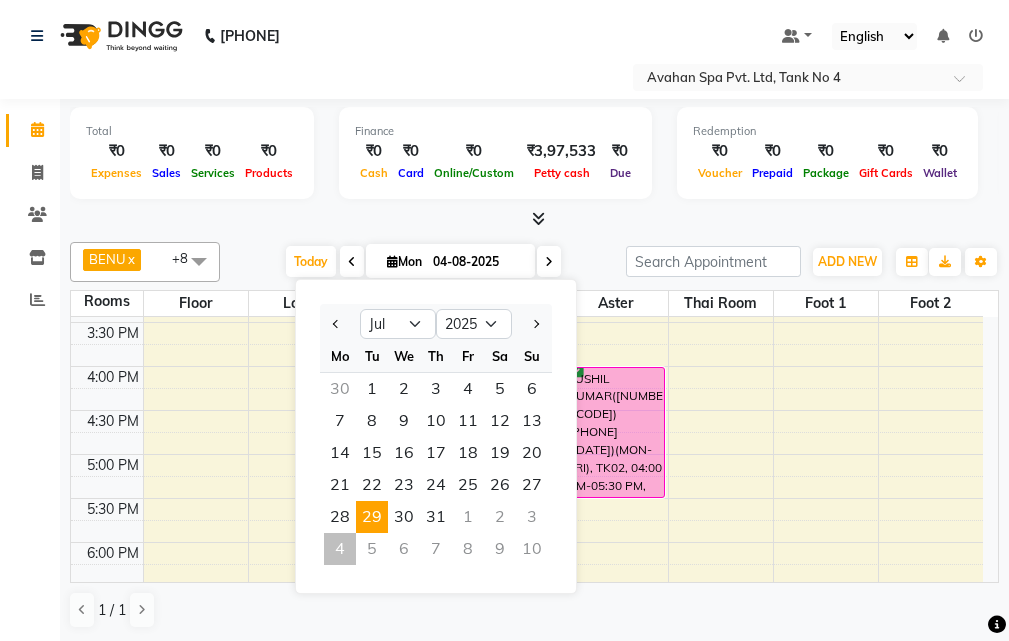 click on "29" at bounding box center [372, 517] 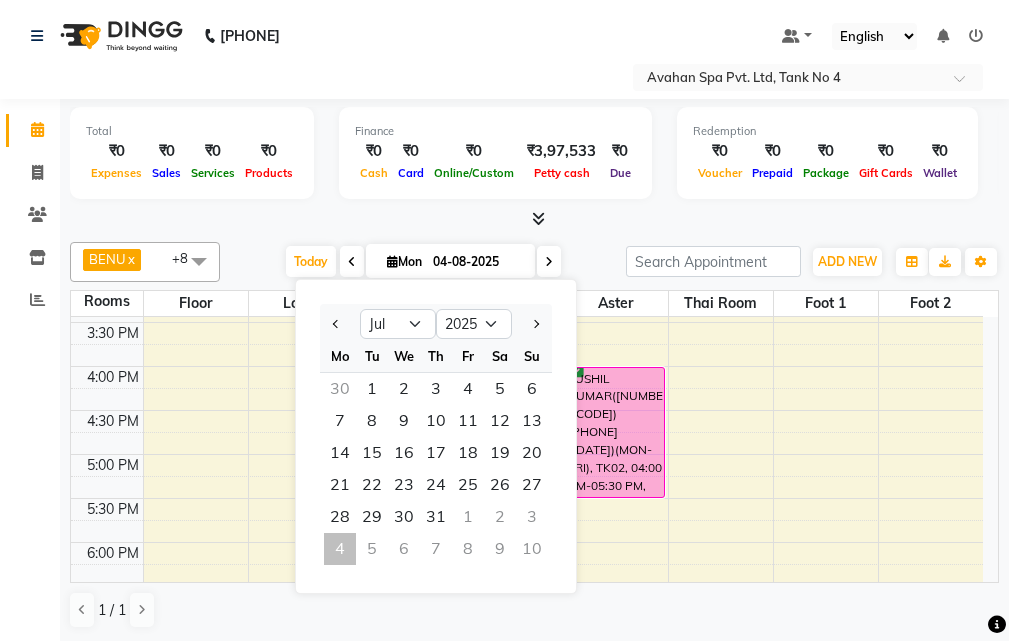 type on "29-07-2025" 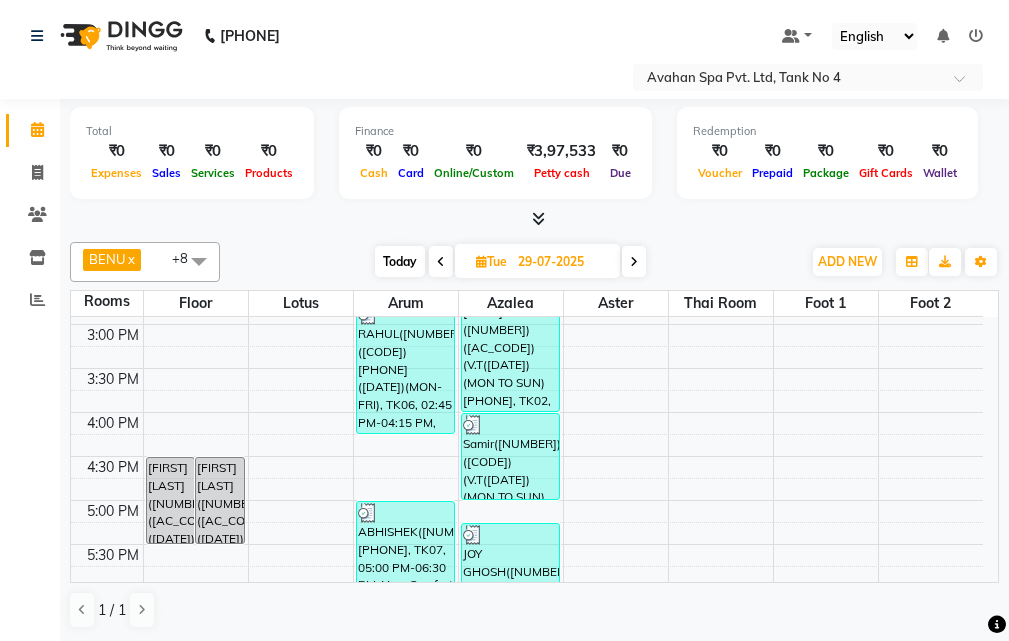 scroll, scrollTop: 477, scrollLeft: 0, axis: vertical 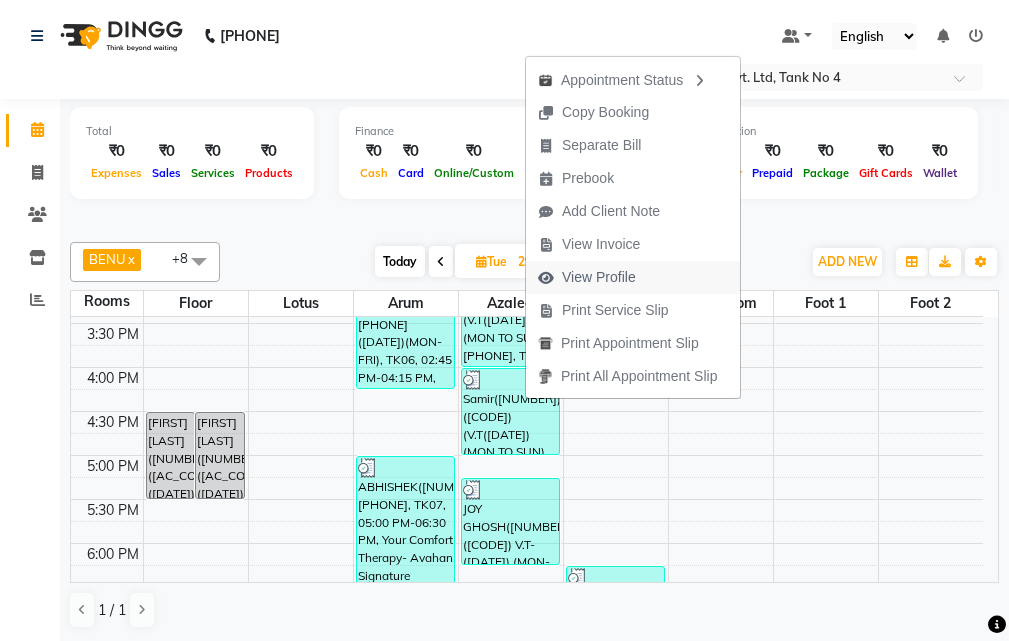 click on "View Profile" at bounding box center (599, 277) 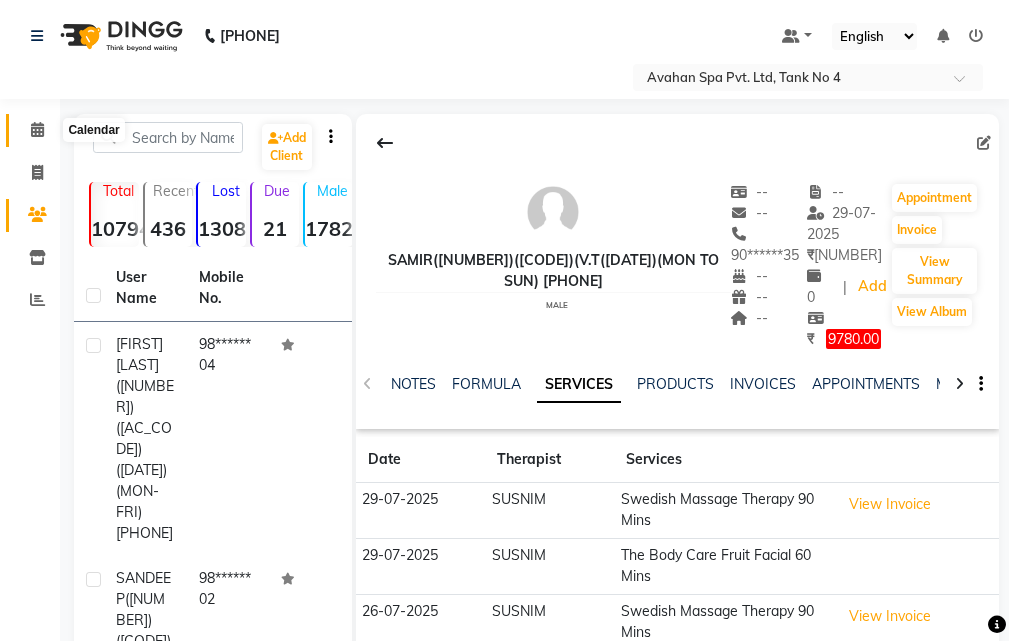 click 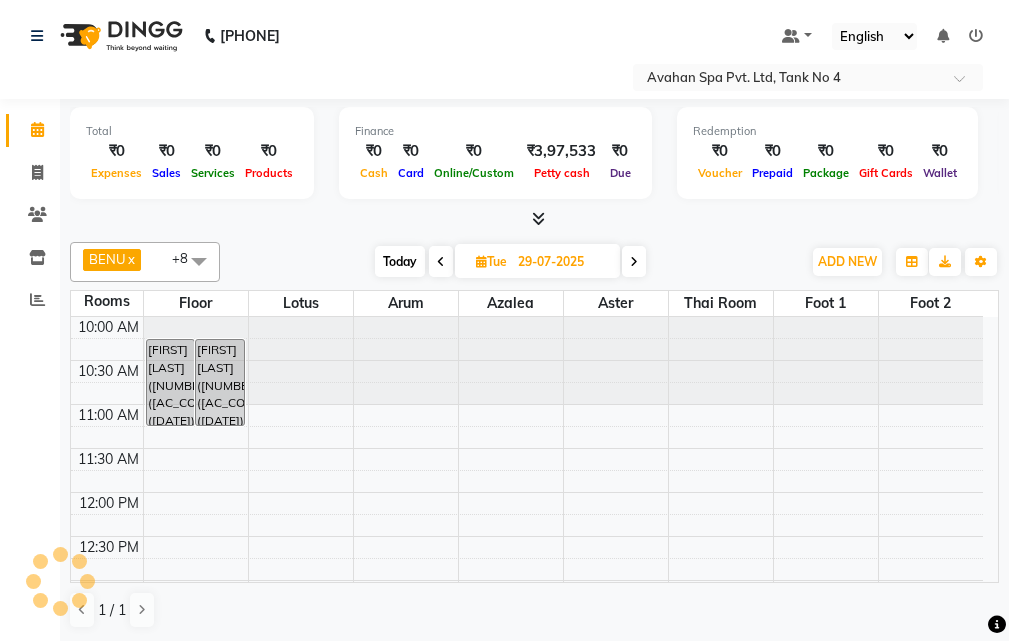 scroll, scrollTop: 0, scrollLeft: 0, axis: both 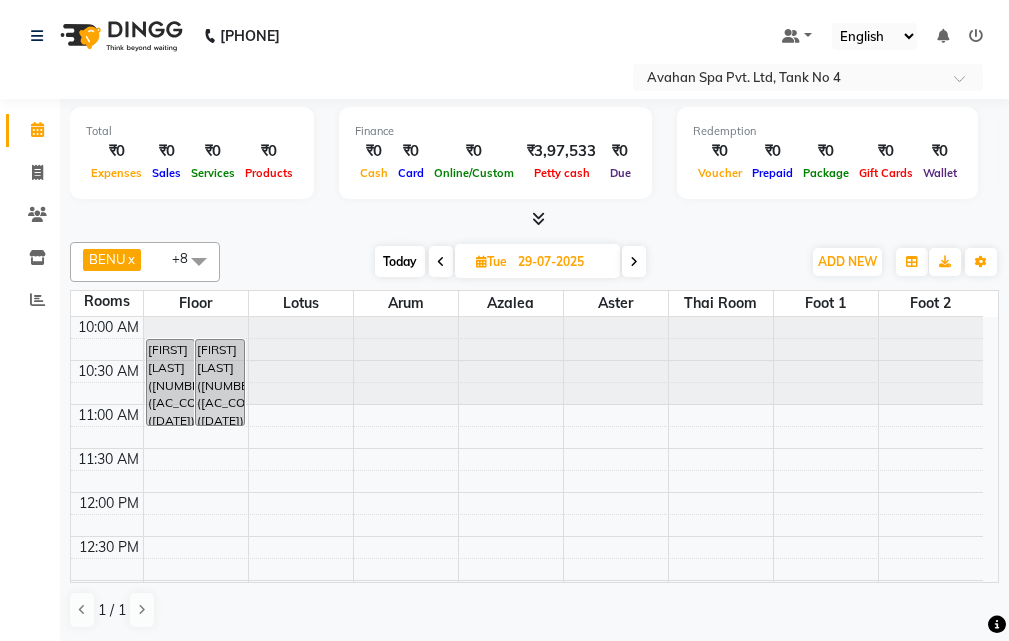 click on "Today" at bounding box center [400, 261] 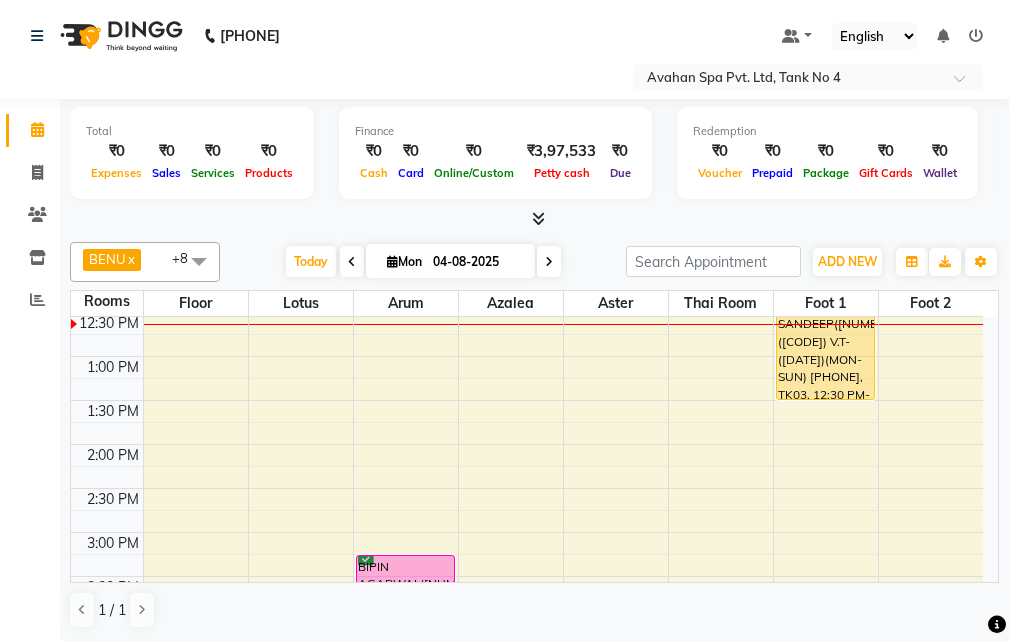 scroll, scrollTop: 177, scrollLeft: 0, axis: vertical 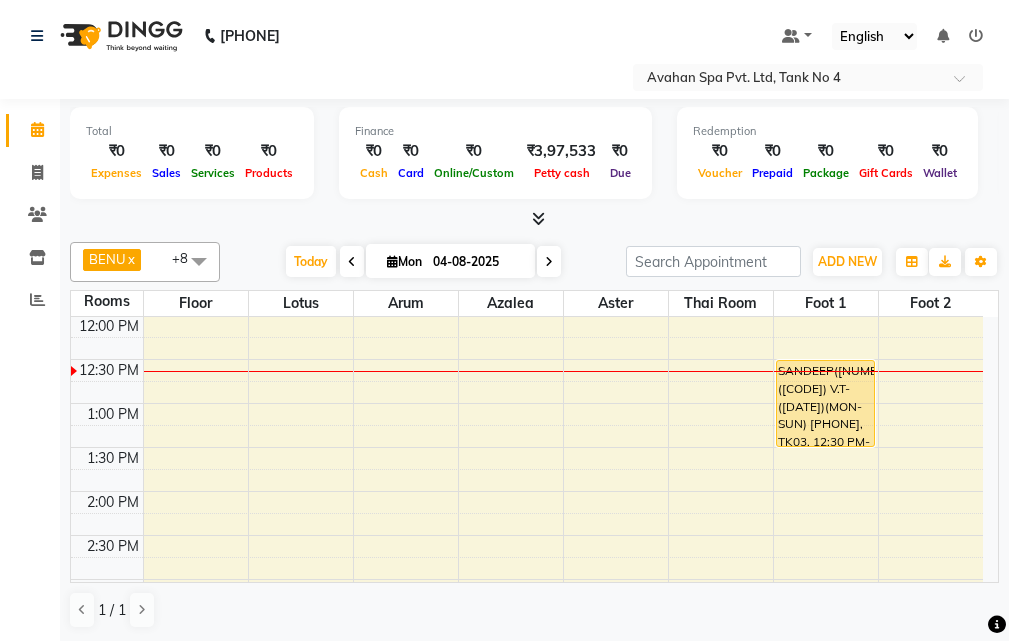 click at bounding box center [549, 262] 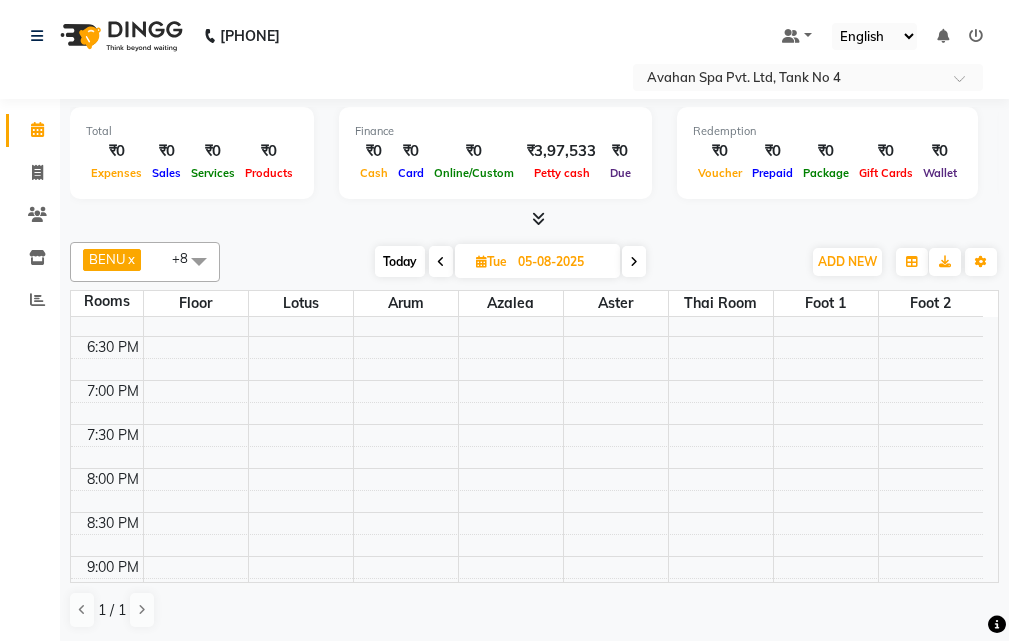 scroll, scrollTop: 777, scrollLeft: 0, axis: vertical 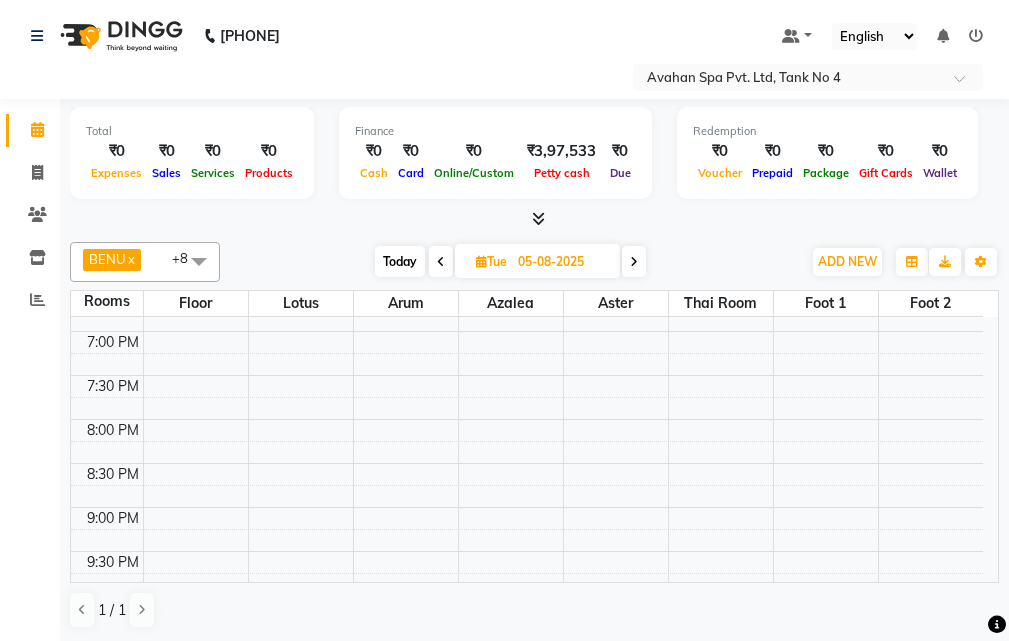 click on "10:00 AM 10:30 AM 11:00 AM 11:30 AM 12:00 PM 12:30 PM 1:00 PM 1:30 PM 2:00 PM 2:30 PM 3:00 PM 3:30 PM 4:00 PM 4:30 PM 5:00 PM 5:30 PM 6:00 PM 6:30 PM 7:00 PM 7:30 PM 8:00 PM 8:30 PM 9:00 PM 9:30 PM 10:00 PM 10:30 PM" at bounding box center [527, 111] 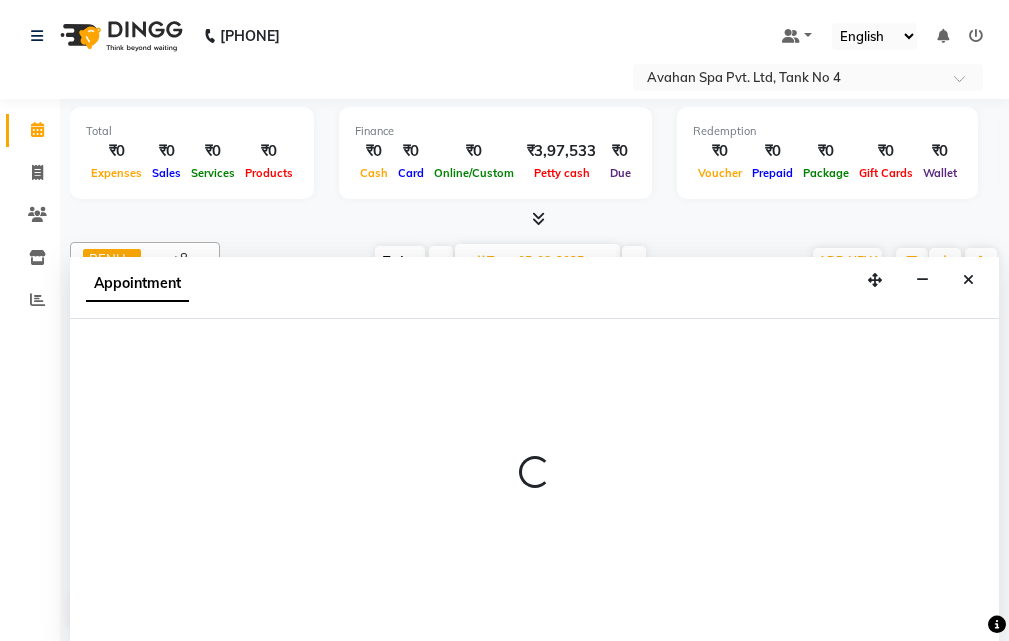 select on "tentative" 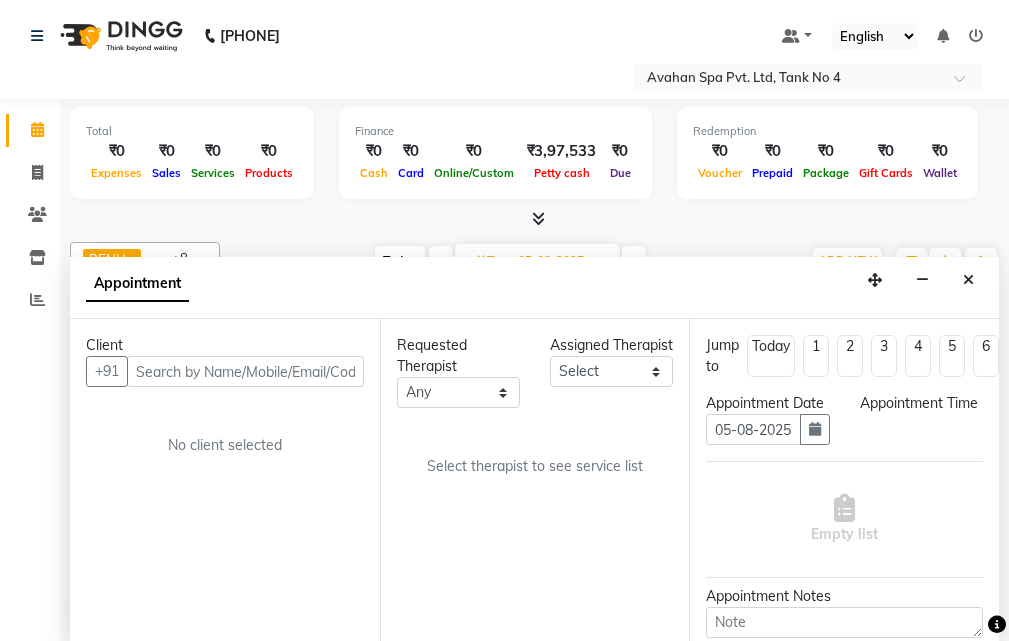 scroll, scrollTop: 1, scrollLeft: 0, axis: vertical 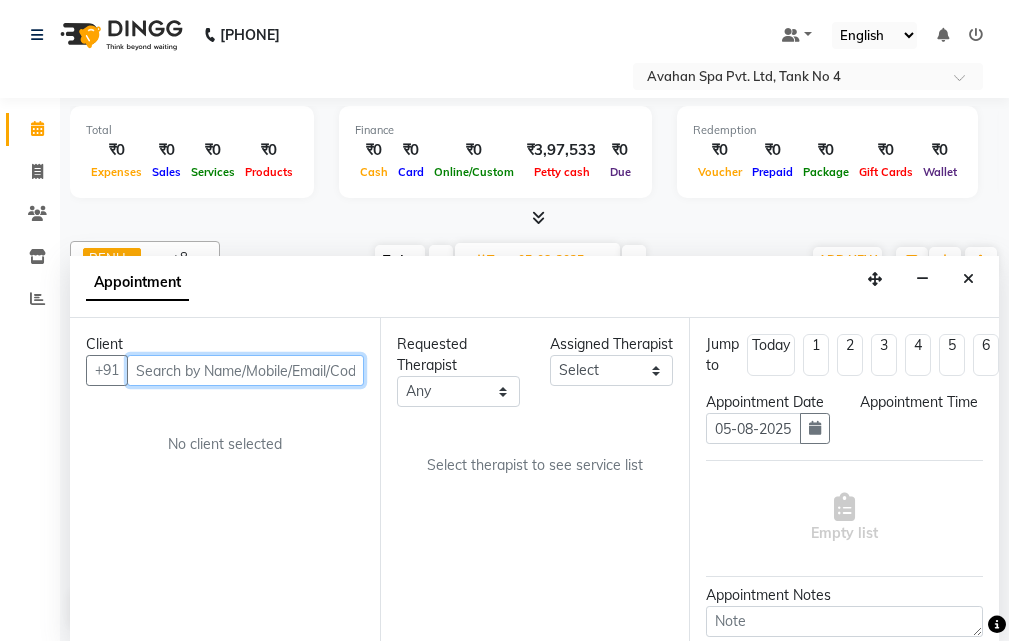 select on "1140" 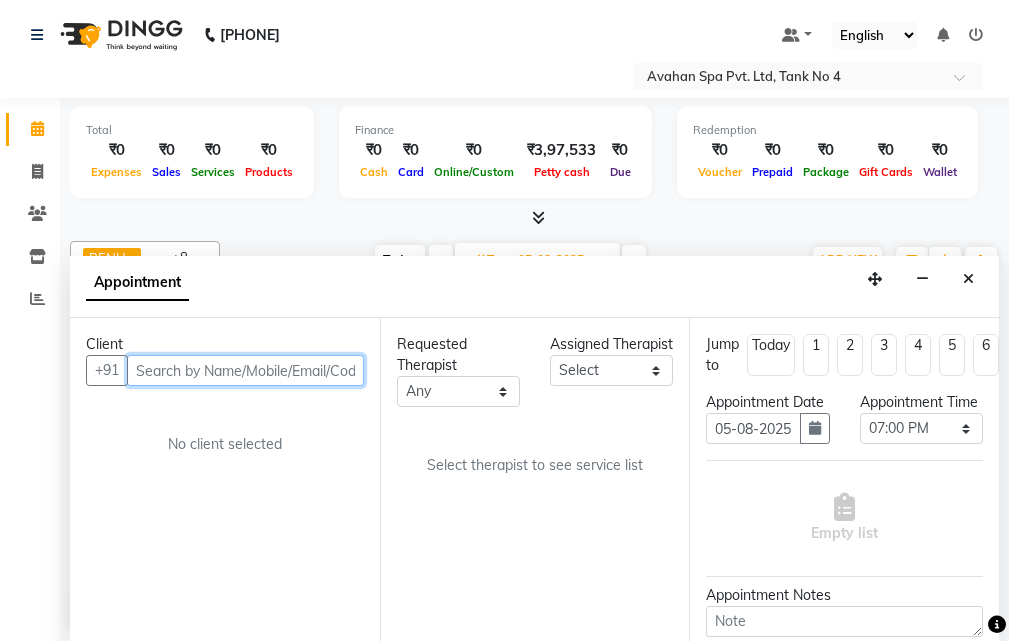 click at bounding box center [245, 370] 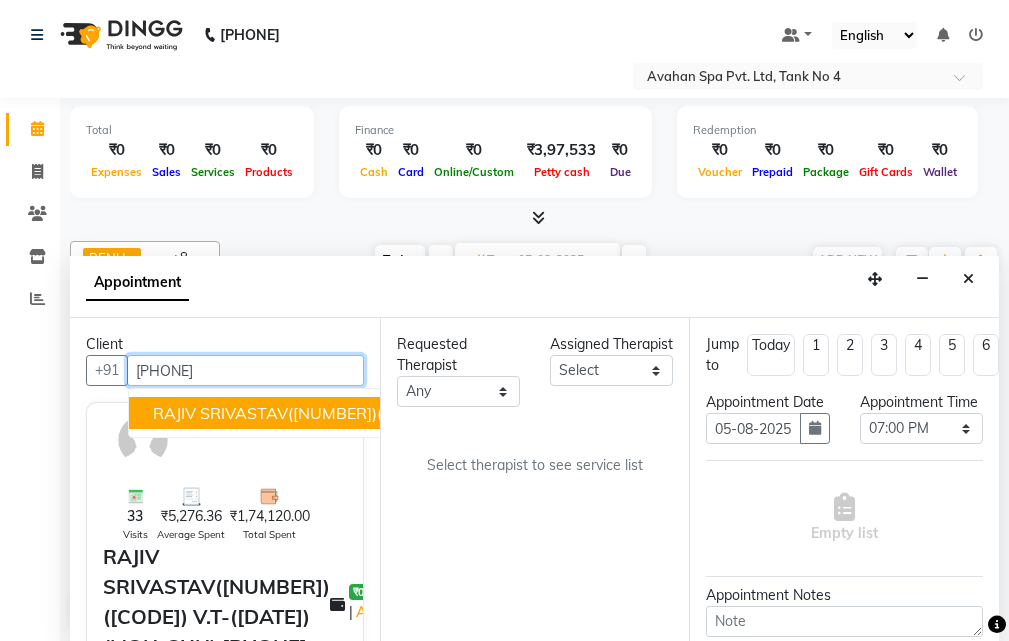 click on "RAJIV SRIVASTAV([NUMBER])([CODE]) V.T-([DATE])(MON-SUN) [PHONE]" at bounding box center (423, 413) 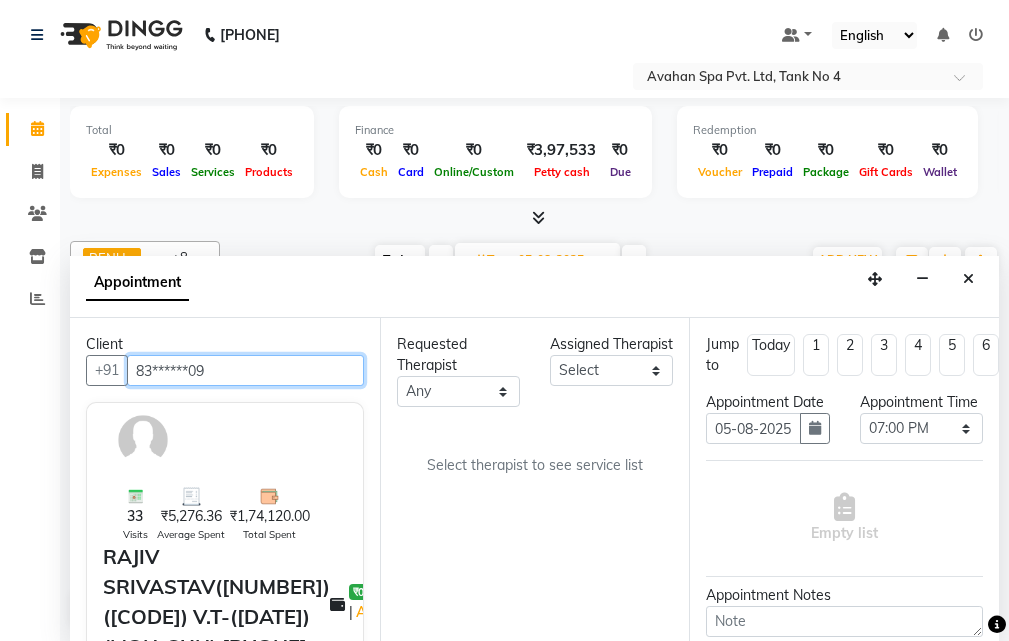 type on "83******09" 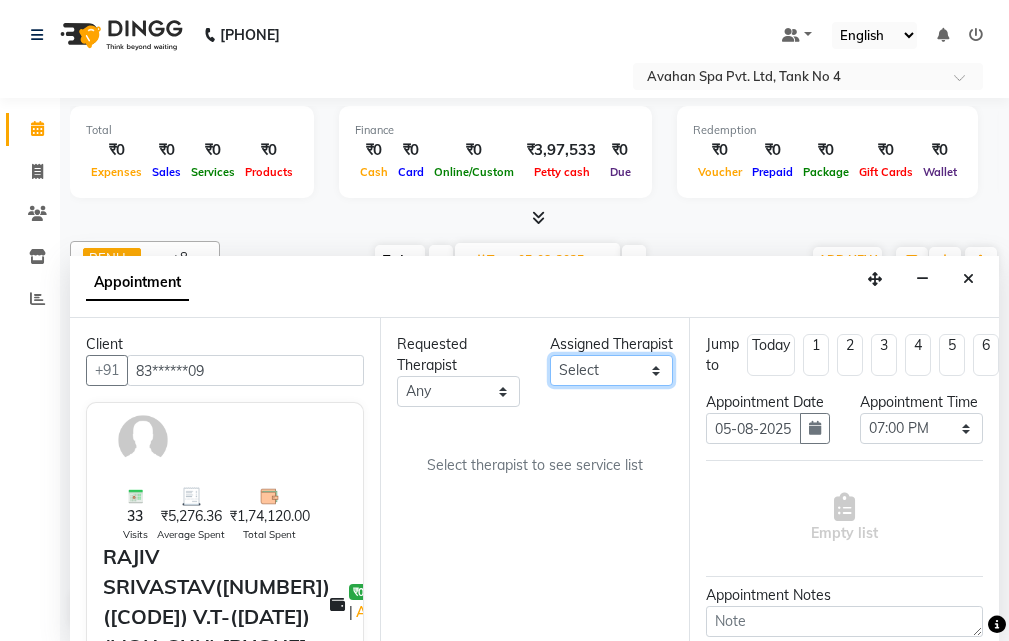 click on "Select ADI ANJU BENU CHIMA FEMALE 1 JESSIE JUNI LILY SUMAN SUSNIM" at bounding box center [611, 370] 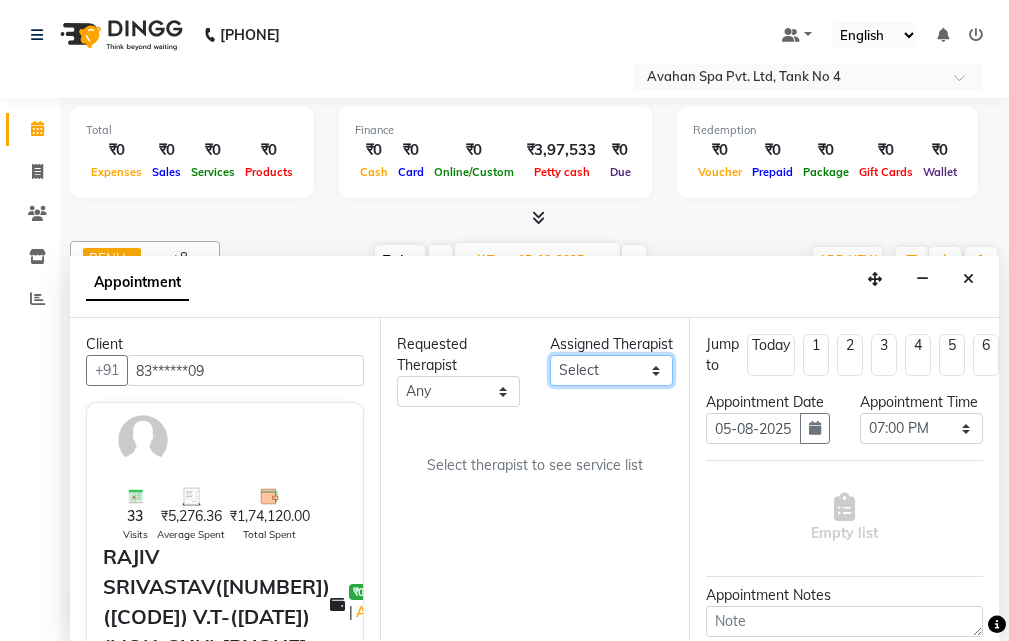 select on "23013" 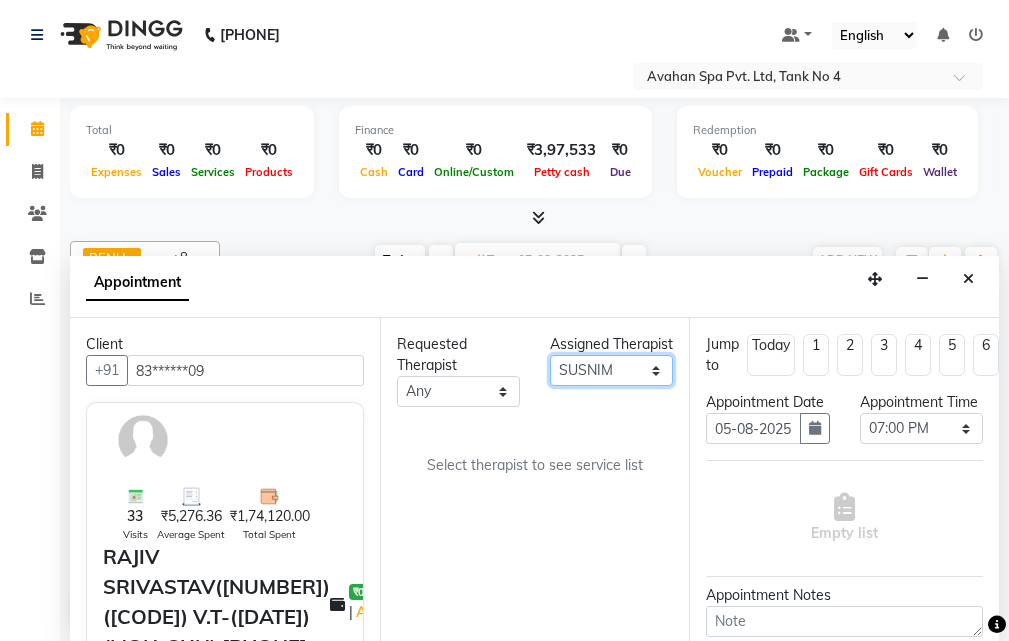 click on "Select ADI ANJU BENU CHIMA FEMALE 1 JESSIE JUNI LILY SUMAN SUSNIM" at bounding box center [611, 370] 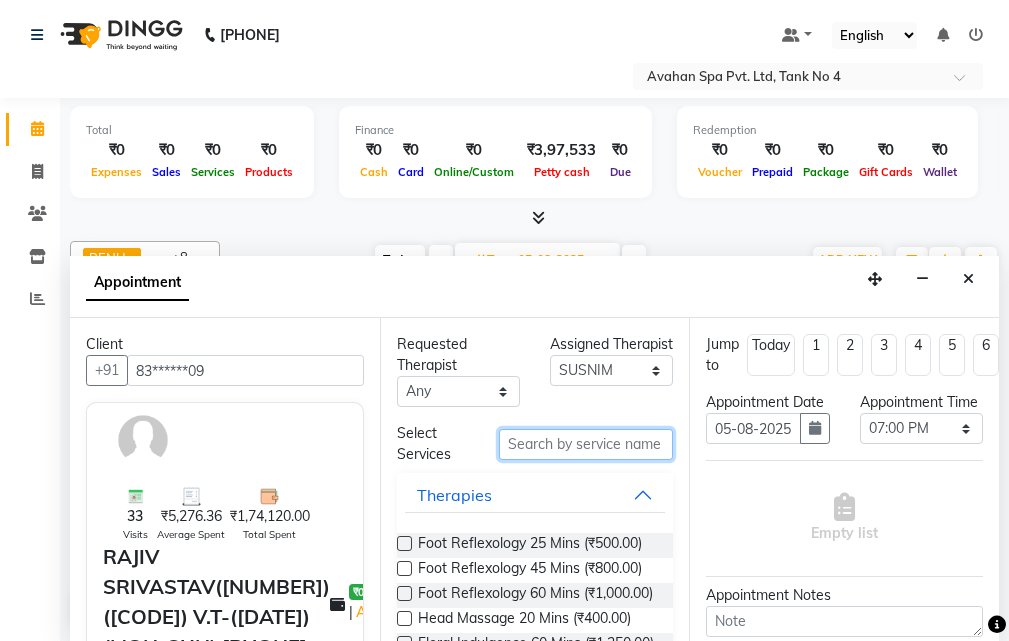 click at bounding box center (586, 444) 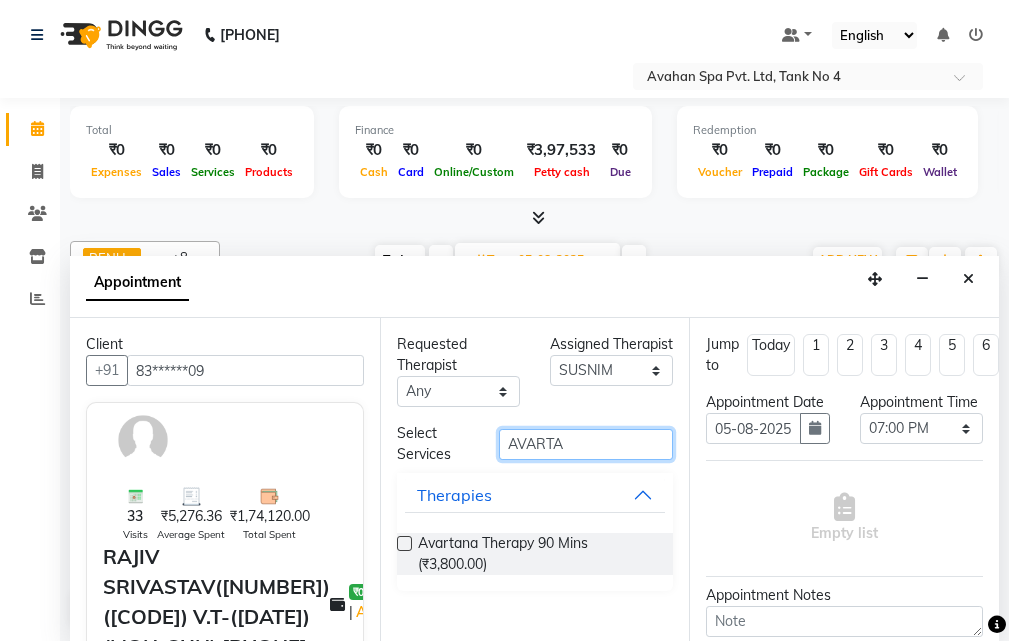 type on "AVARTA" 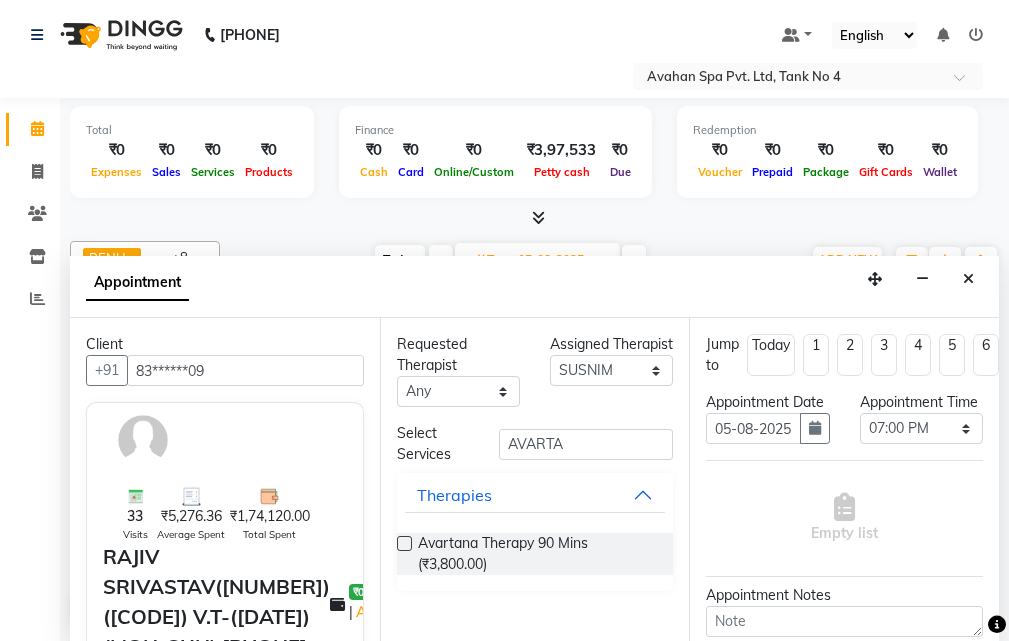 click at bounding box center [404, 543] 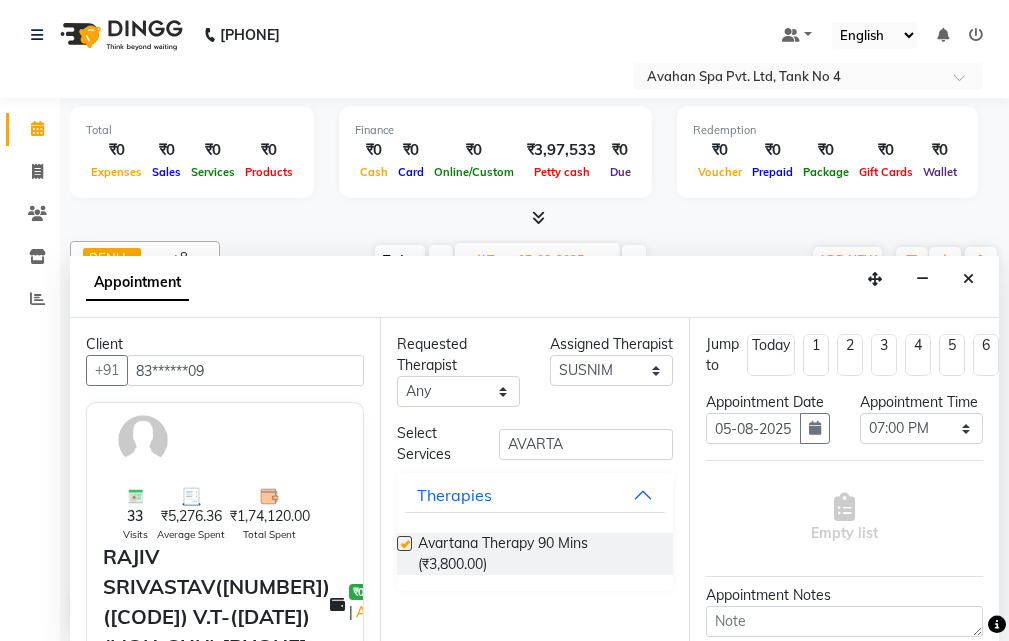select on "1847" 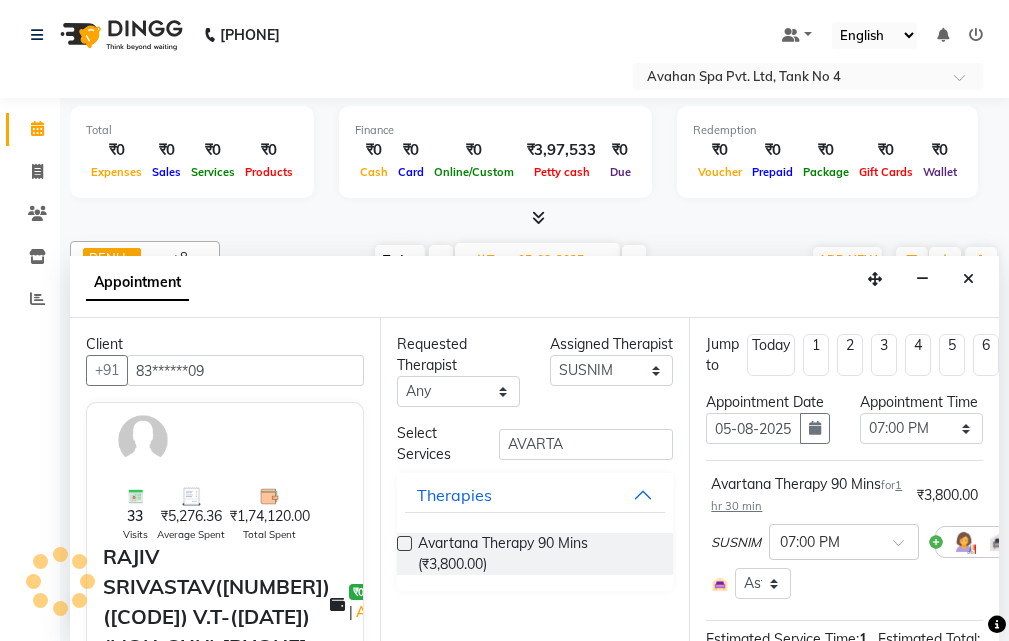click at bounding box center [404, 543] 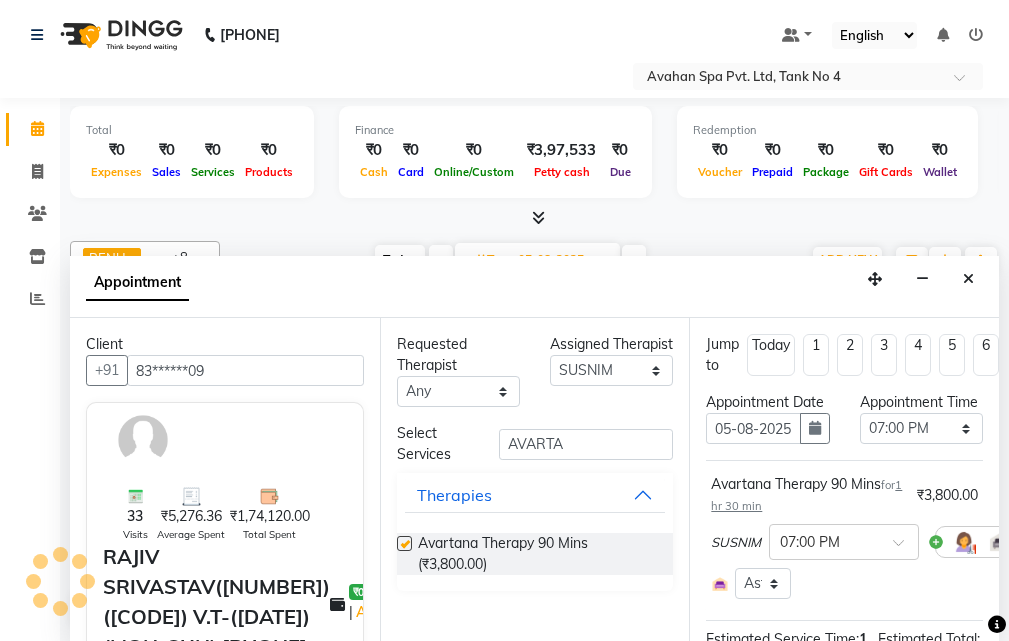 select on "1847" 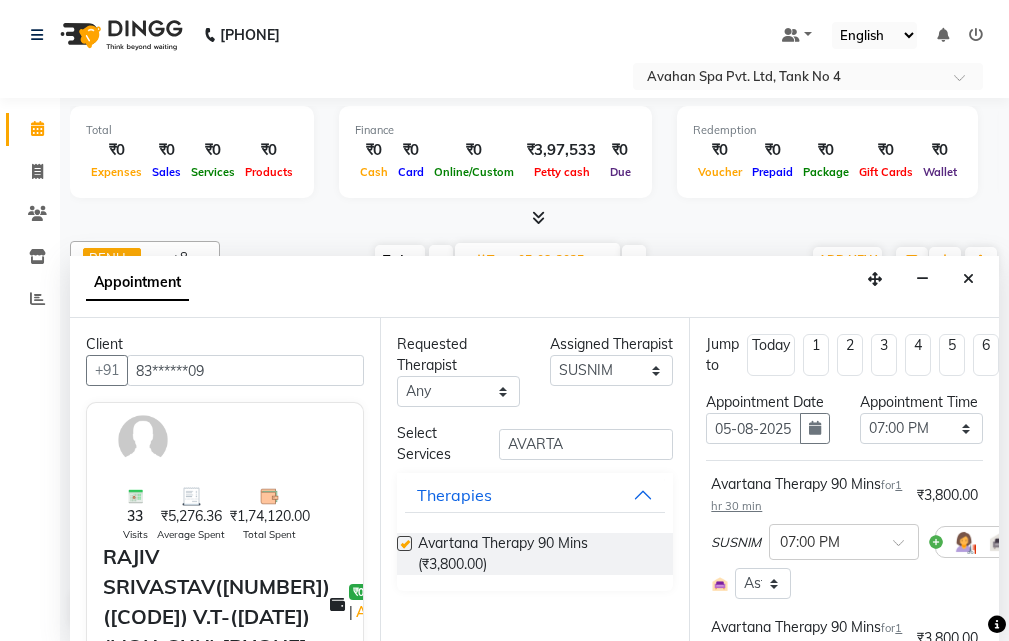 checkbox on "false" 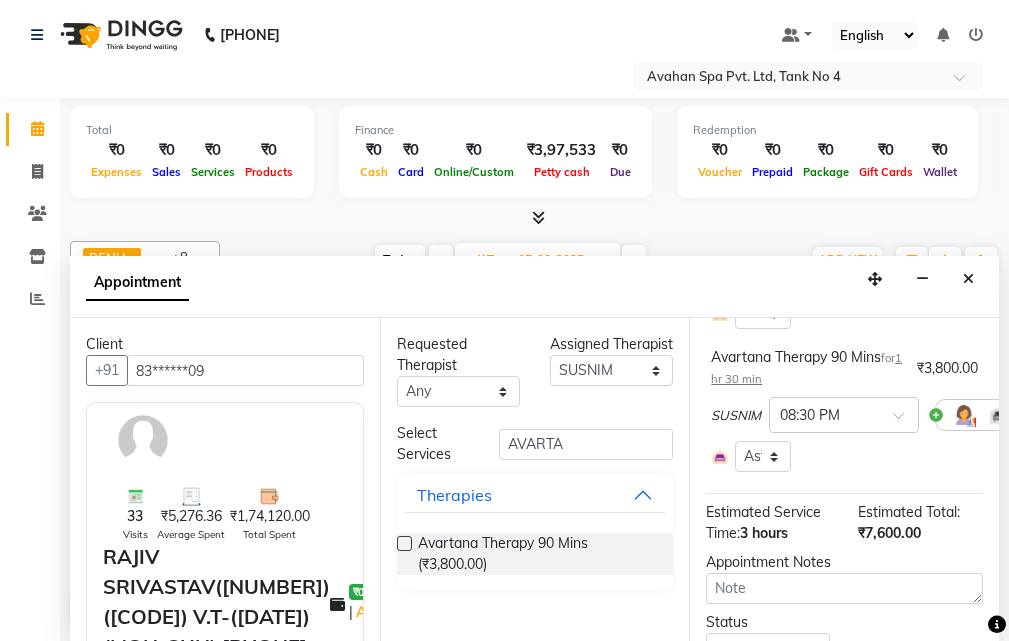 scroll, scrollTop: 300, scrollLeft: 0, axis: vertical 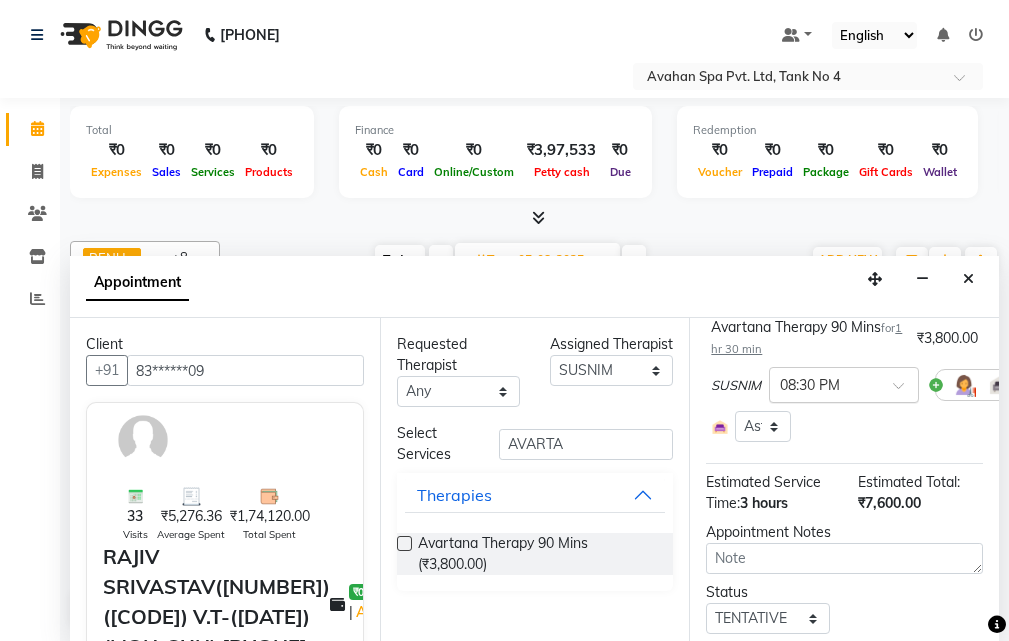 click at bounding box center (905, 391) 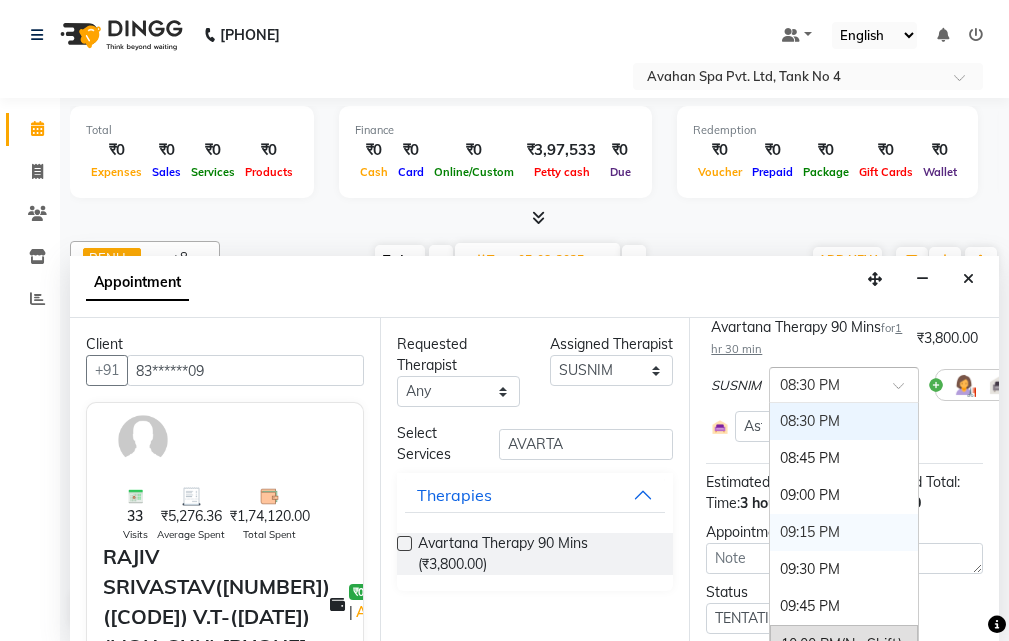 scroll, scrollTop: 1206, scrollLeft: 0, axis: vertical 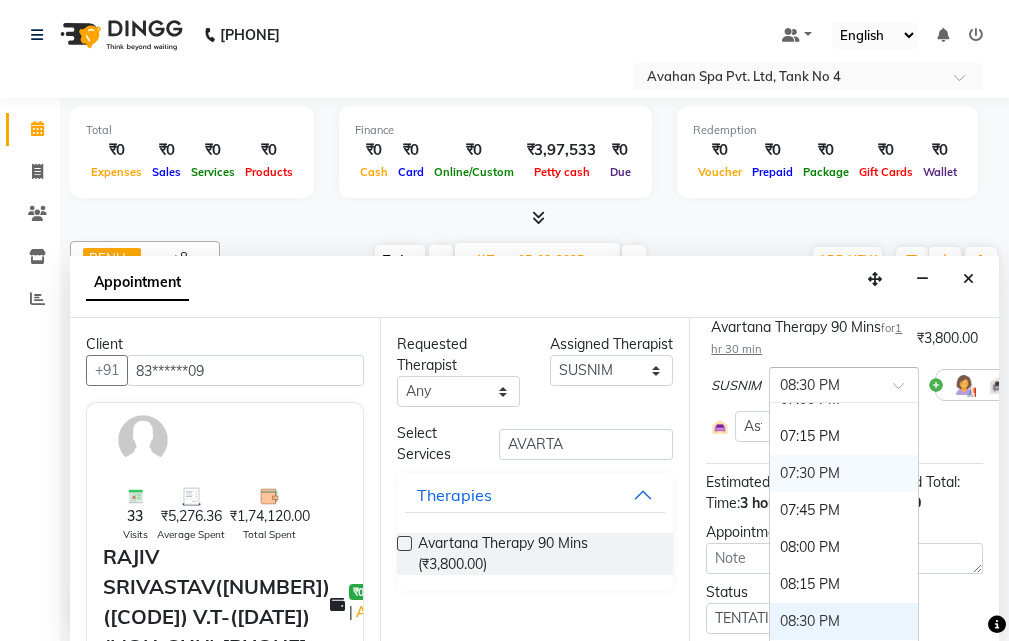 click on "07:30 PM" at bounding box center [844, 473] 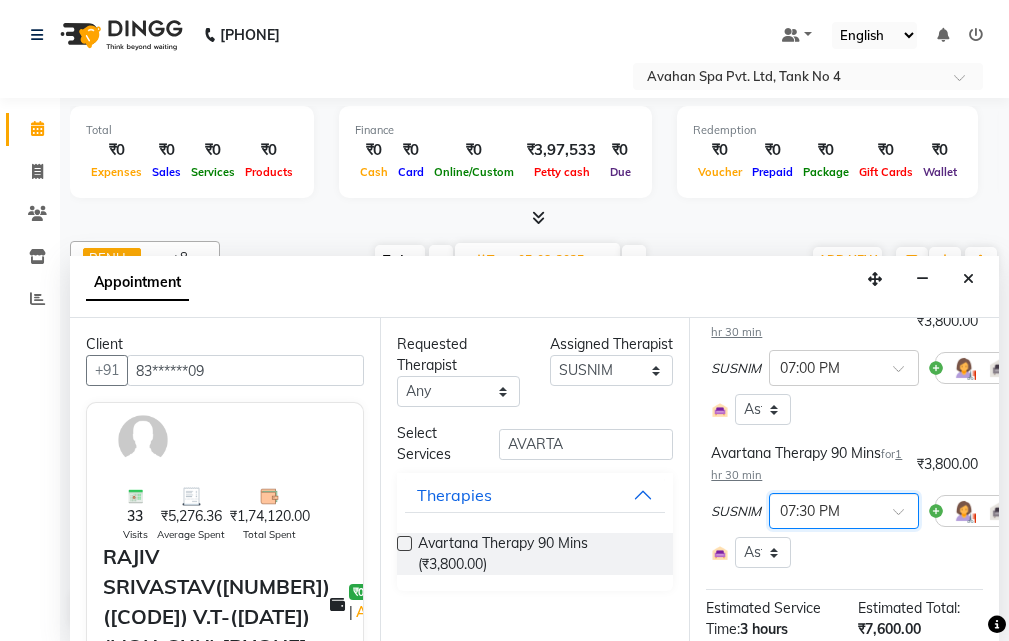 scroll, scrollTop: 100, scrollLeft: 0, axis: vertical 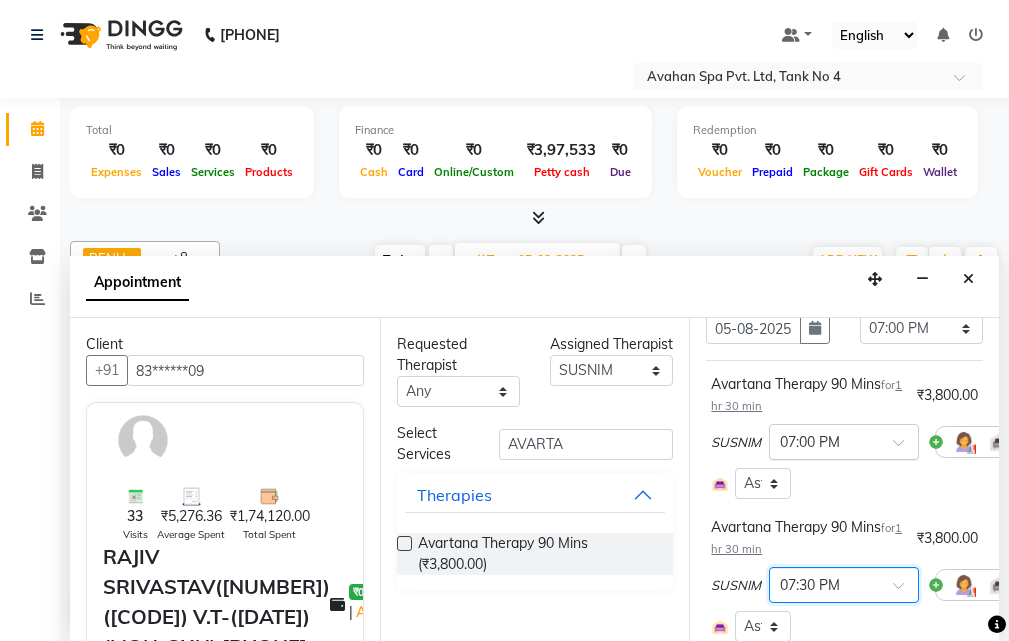 click on "× 07:00 PM" at bounding box center (828, 442) 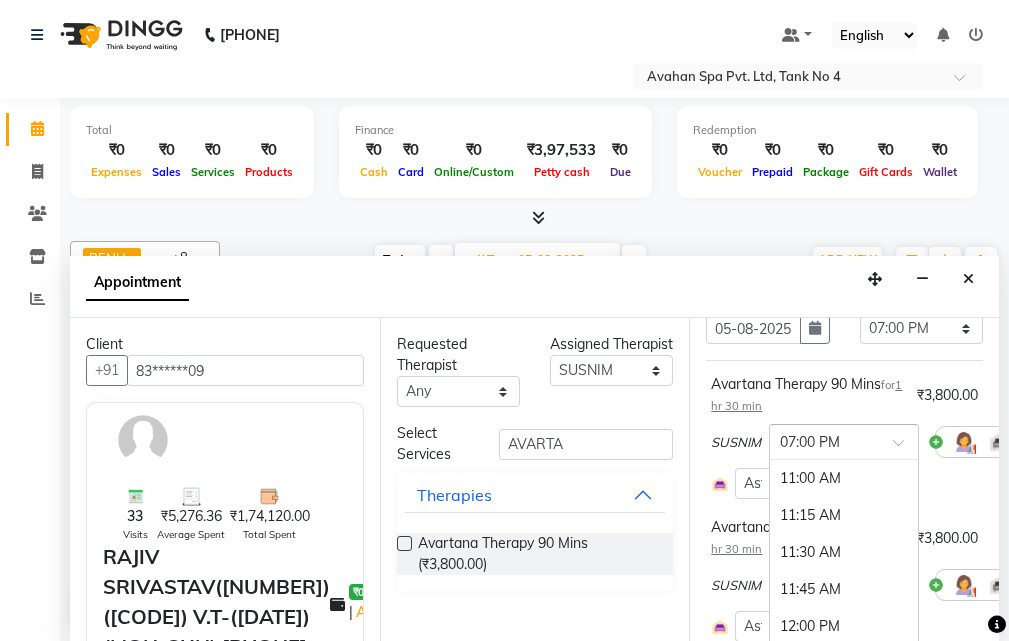 scroll, scrollTop: 1184, scrollLeft: 0, axis: vertical 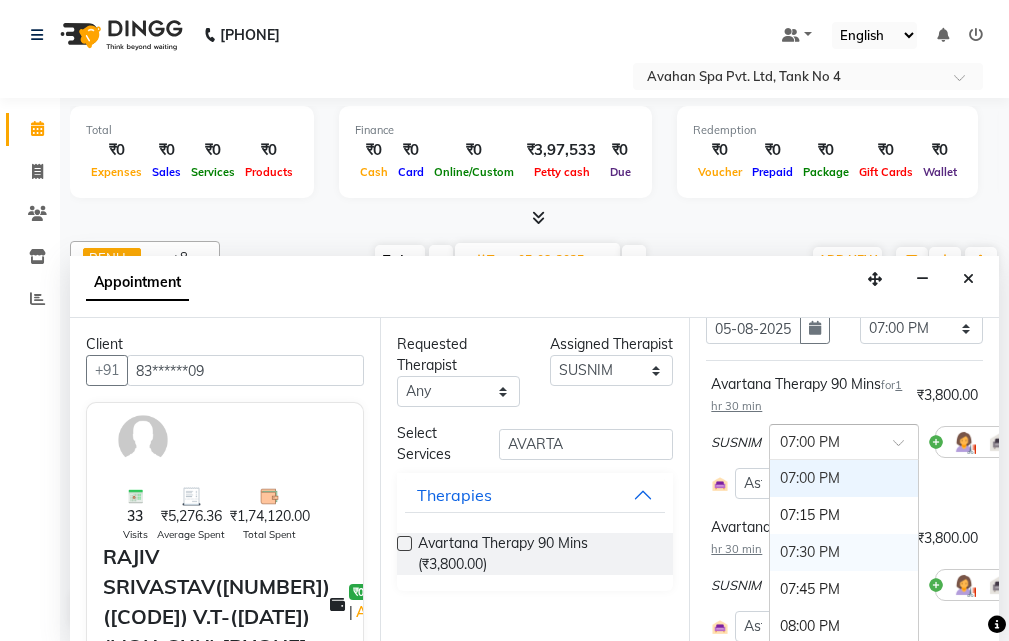 click on "07:30 PM" at bounding box center (844, 552) 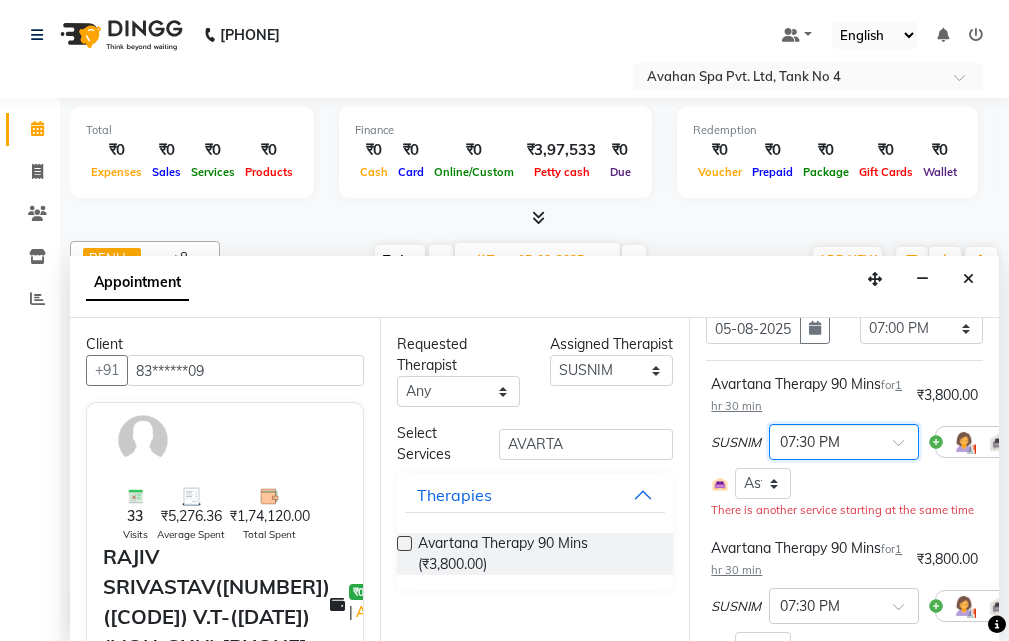 scroll, scrollTop: 535, scrollLeft: 0, axis: vertical 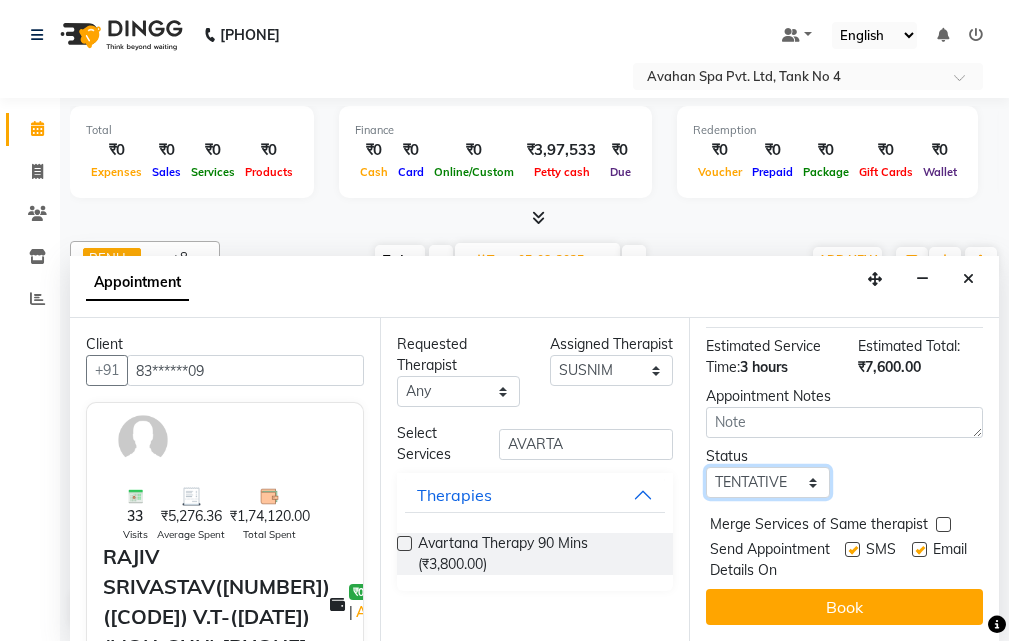 click on "Select TENTATIVE CONFIRM UPCOMING" at bounding box center (767, 482) 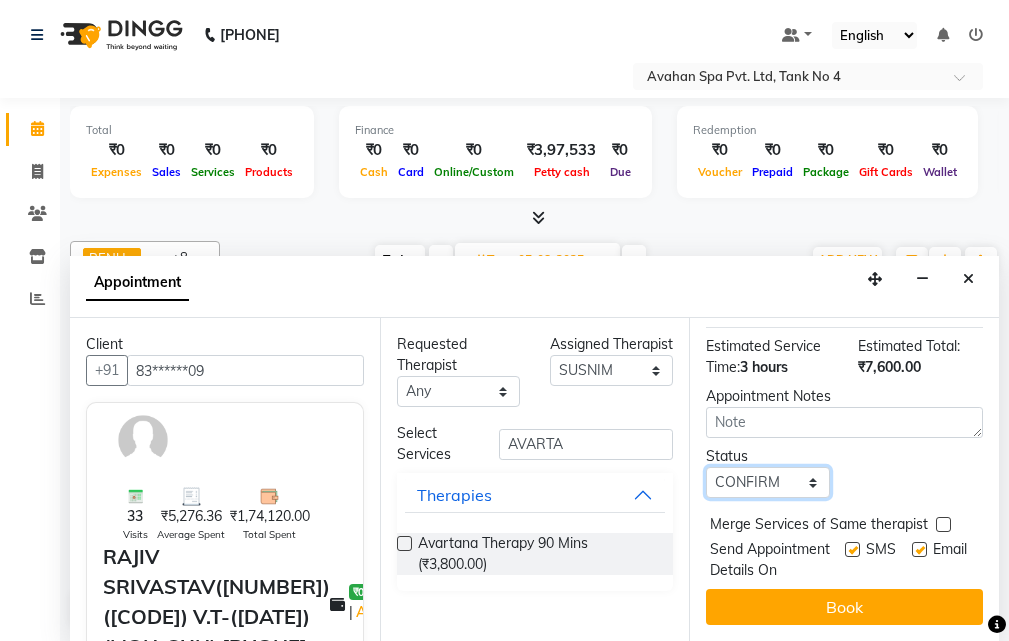 click on "Select TENTATIVE CONFIRM UPCOMING" at bounding box center [767, 482] 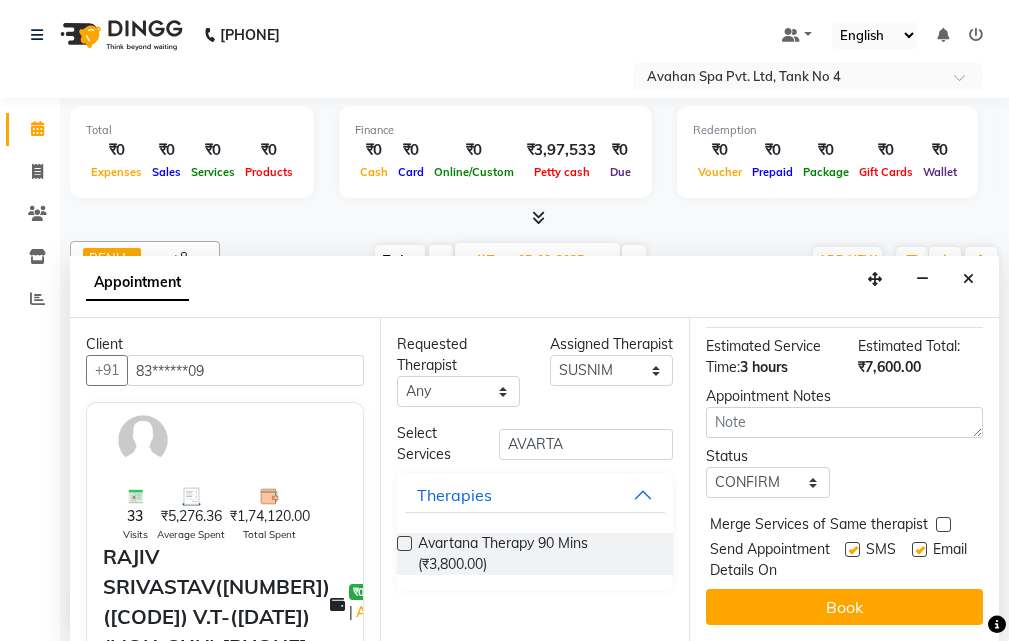 click at bounding box center (852, 549) 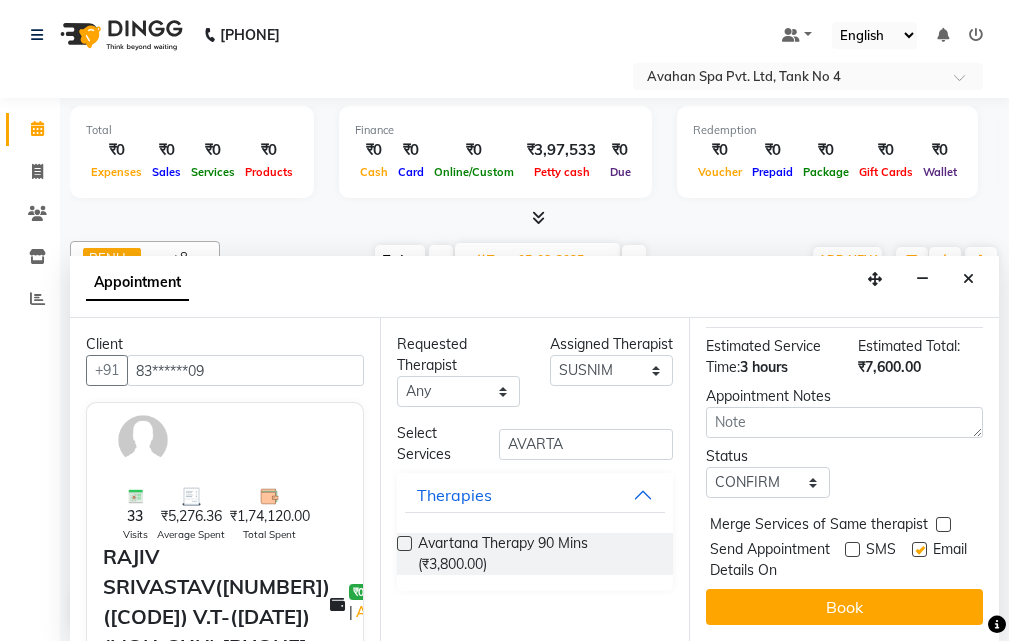 click at bounding box center [919, 549] 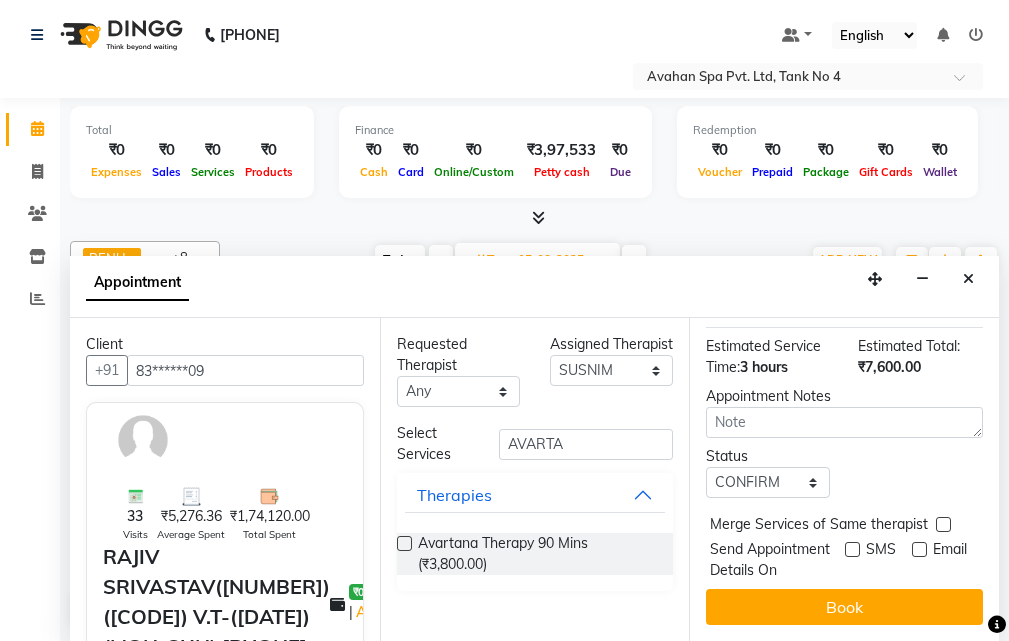 click at bounding box center [852, 549] 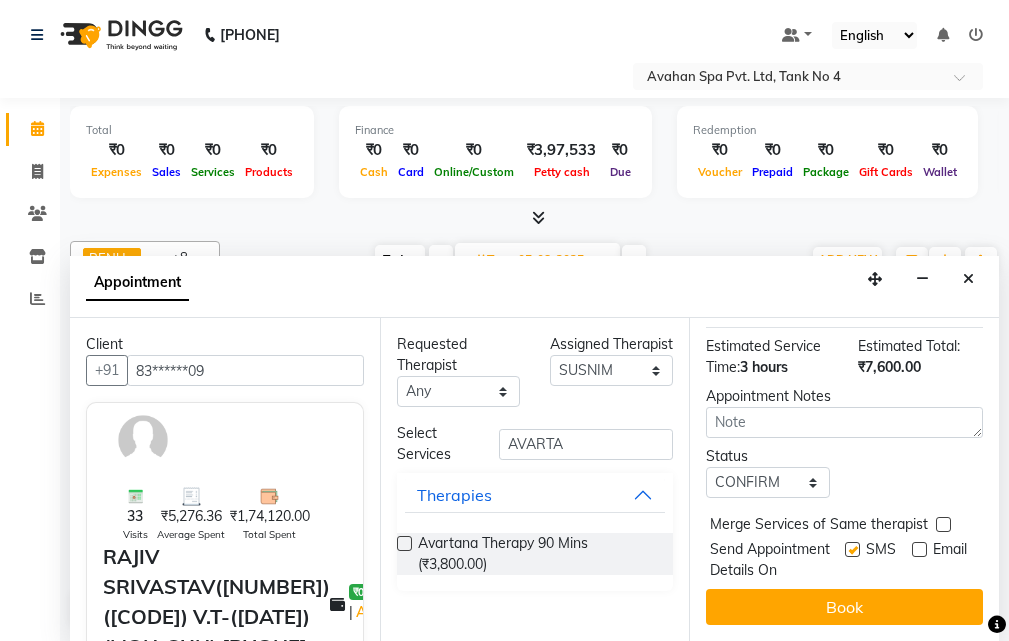 click on "Book" at bounding box center [844, 607] 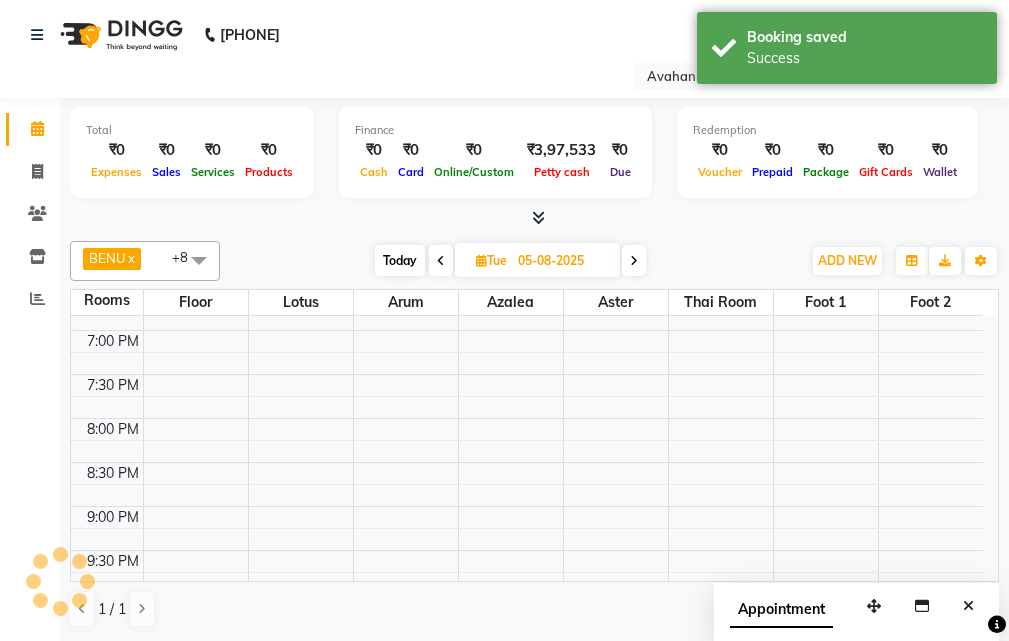 scroll, scrollTop: 0, scrollLeft: 0, axis: both 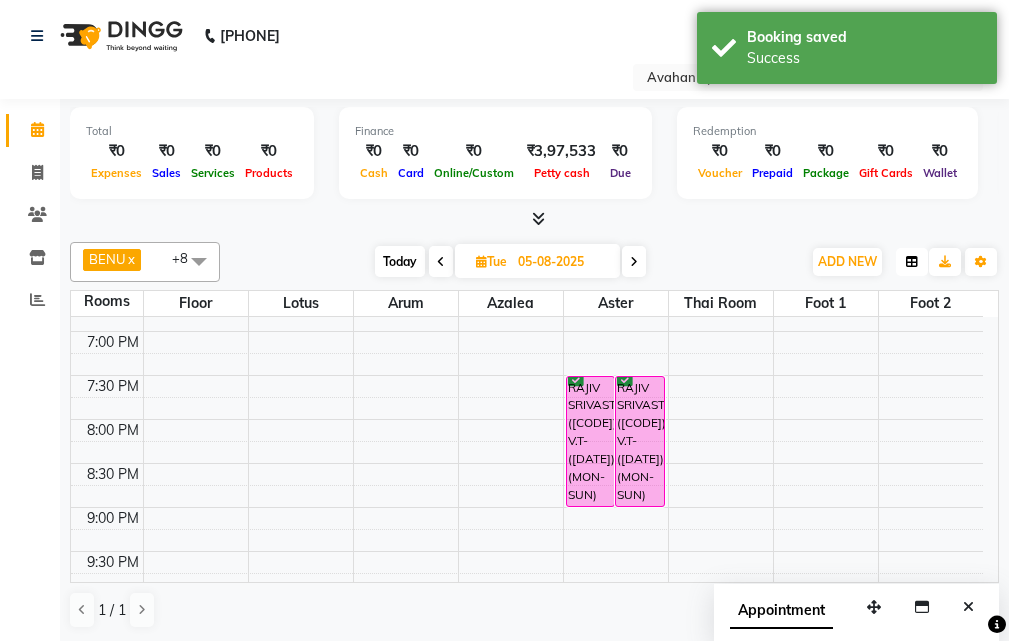 click at bounding box center [912, 262] 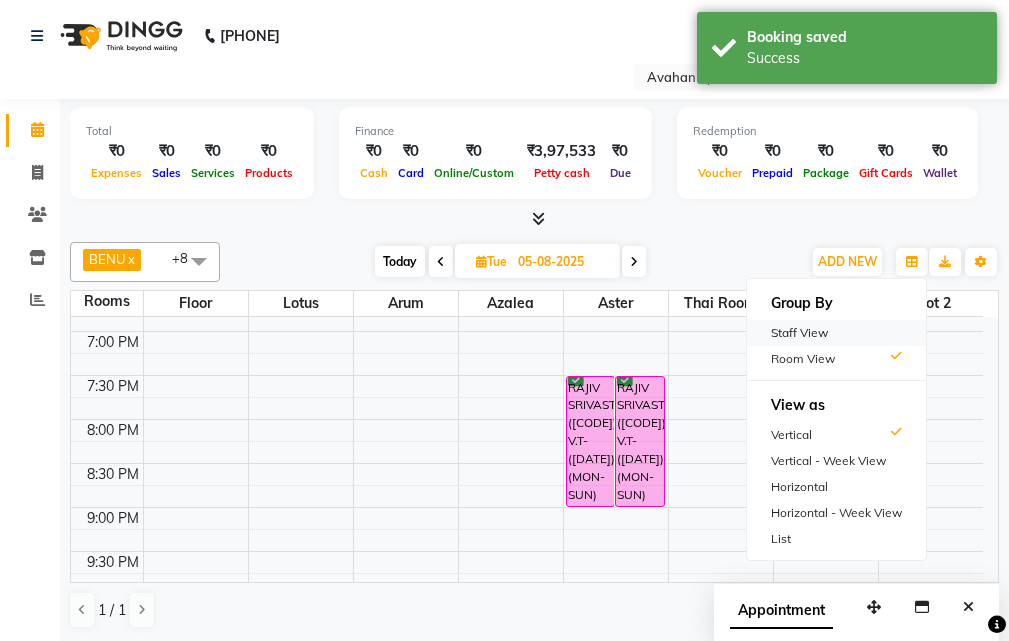 click on "Staff View" at bounding box center (836, 333) 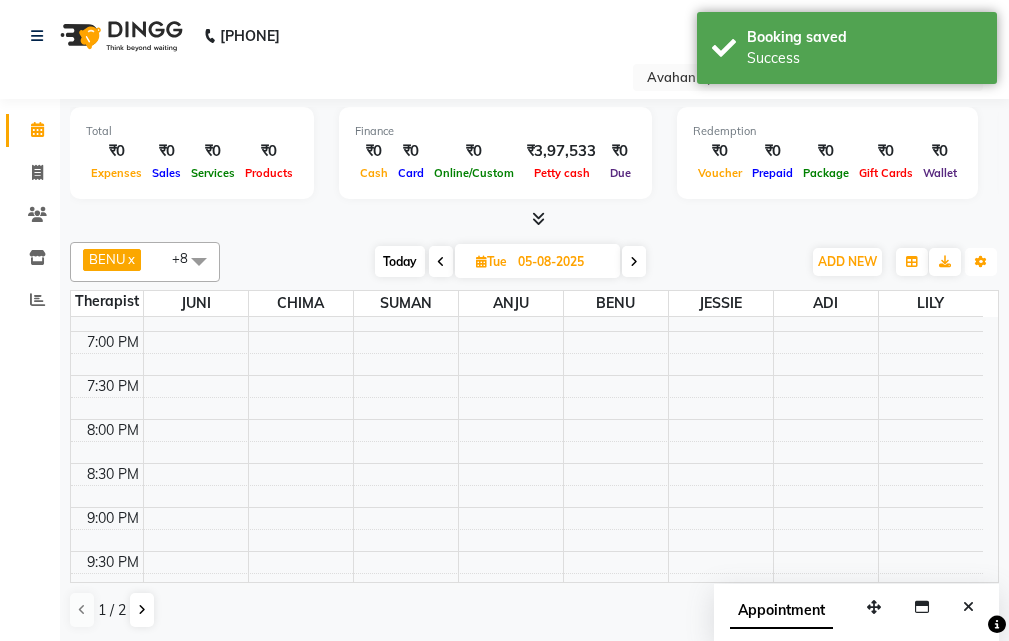 click at bounding box center (981, 262) 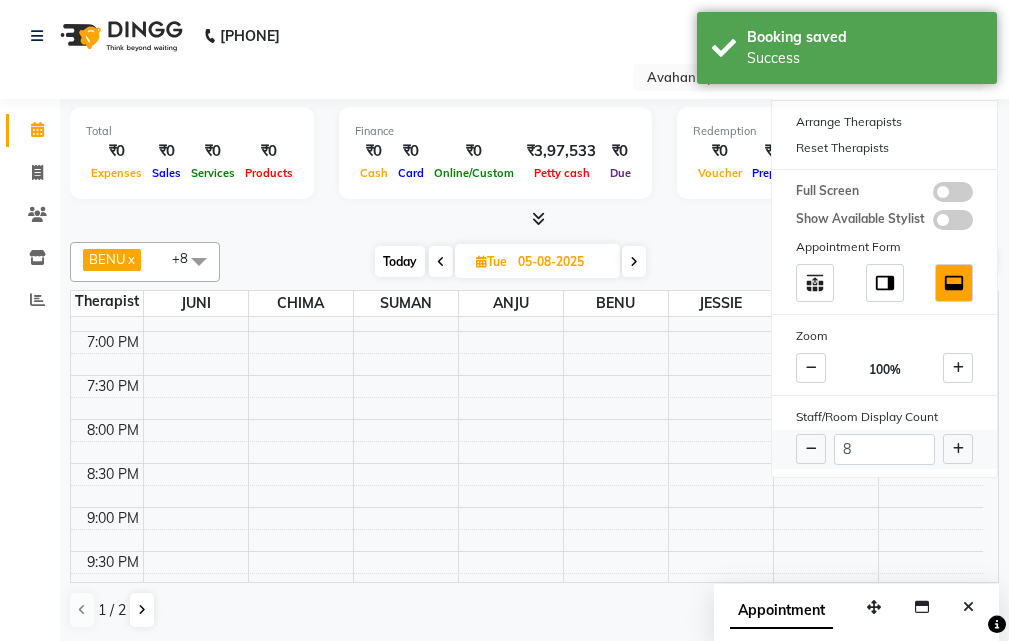 drag, startPoint x: 955, startPoint y: 437, endPoint x: 939, endPoint y: 447, distance: 18.867962 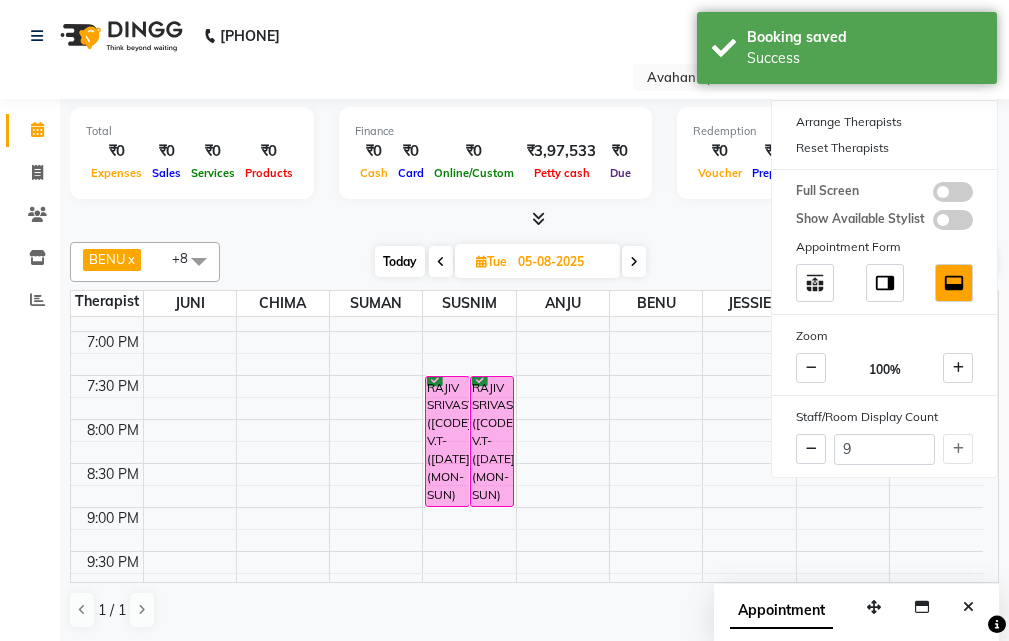 click on "Calendar  Invoice  Clients  Inventory  Reports Upcoming Tentative Confirm Bookings Generate Report Segments Page Builder" 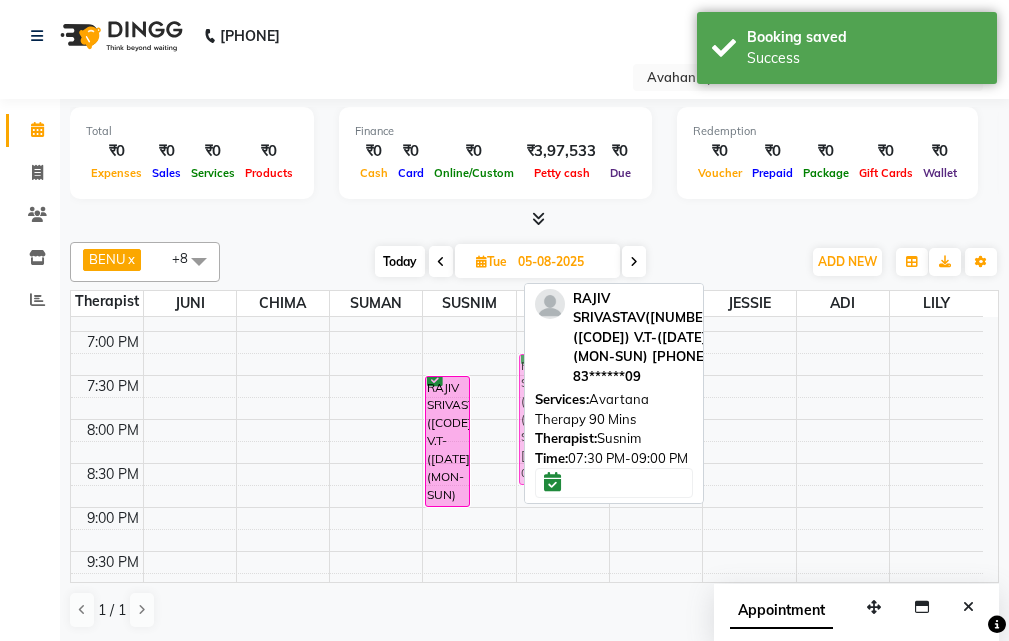 drag, startPoint x: 501, startPoint y: 441, endPoint x: 570, endPoint y: 426, distance: 70.61161 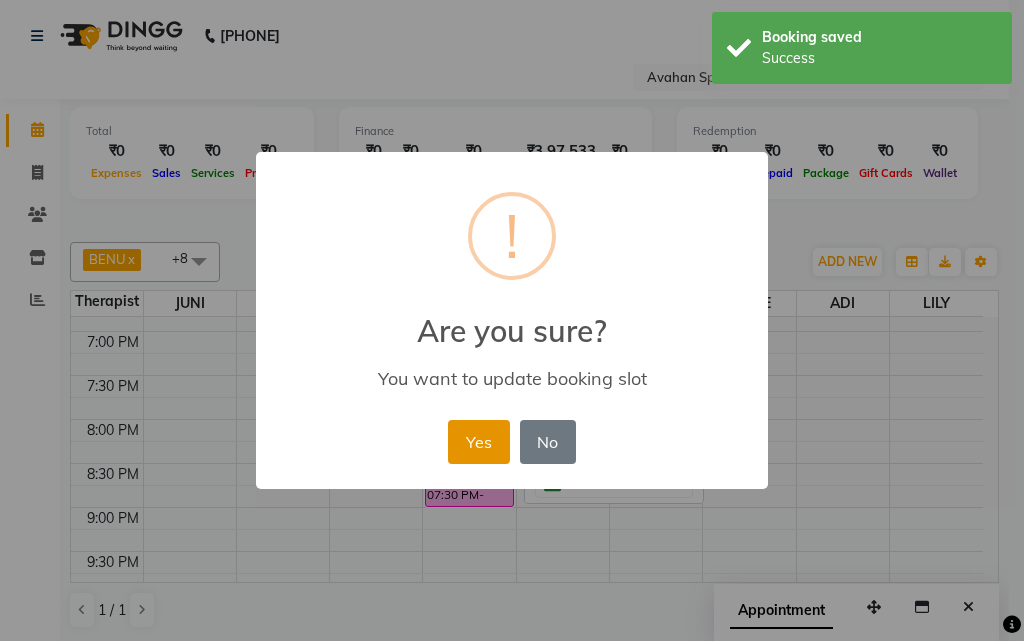 drag, startPoint x: 503, startPoint y: 445, endPoint x: 485, endPoint y: 448, distance: 18.248287 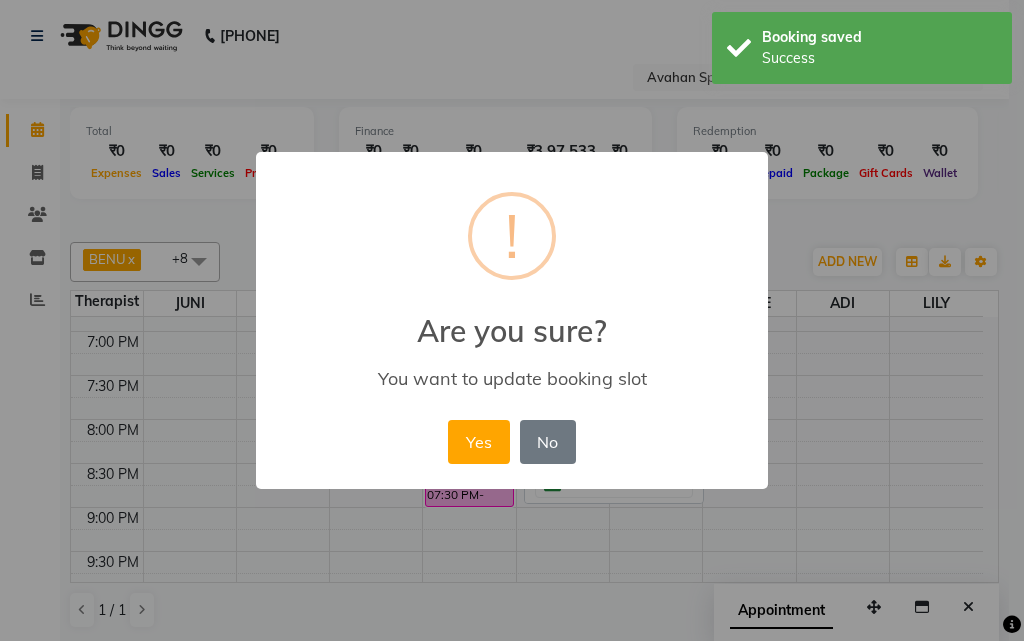 click on "Yes" at bounding box center [478, 442] 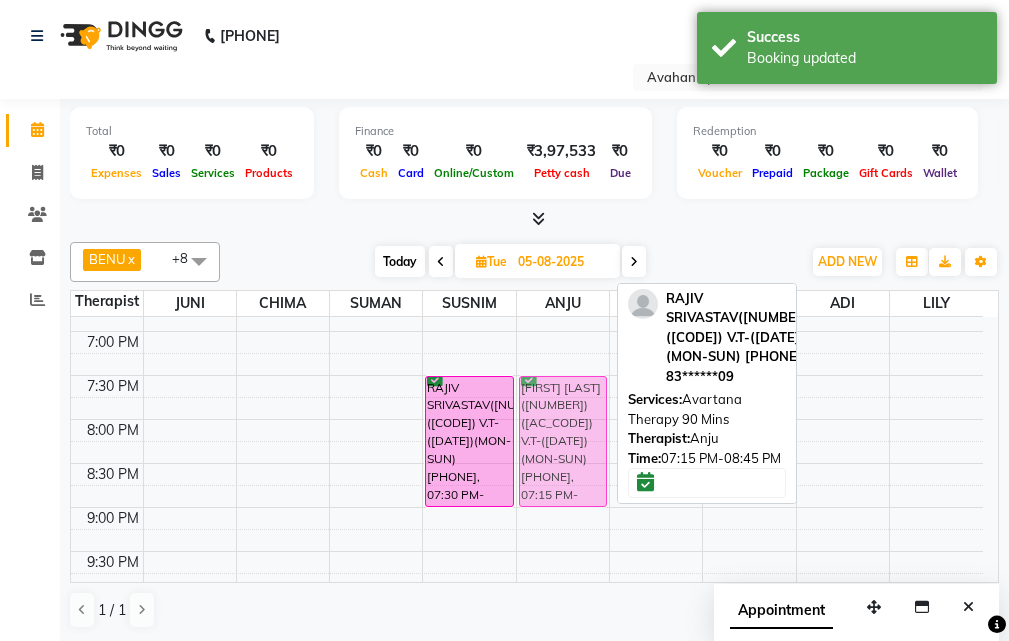 drag, startPoint x: 552, startPoint y: 413, endPoint x: 557, endPoint y: 429, distance: 16.763054 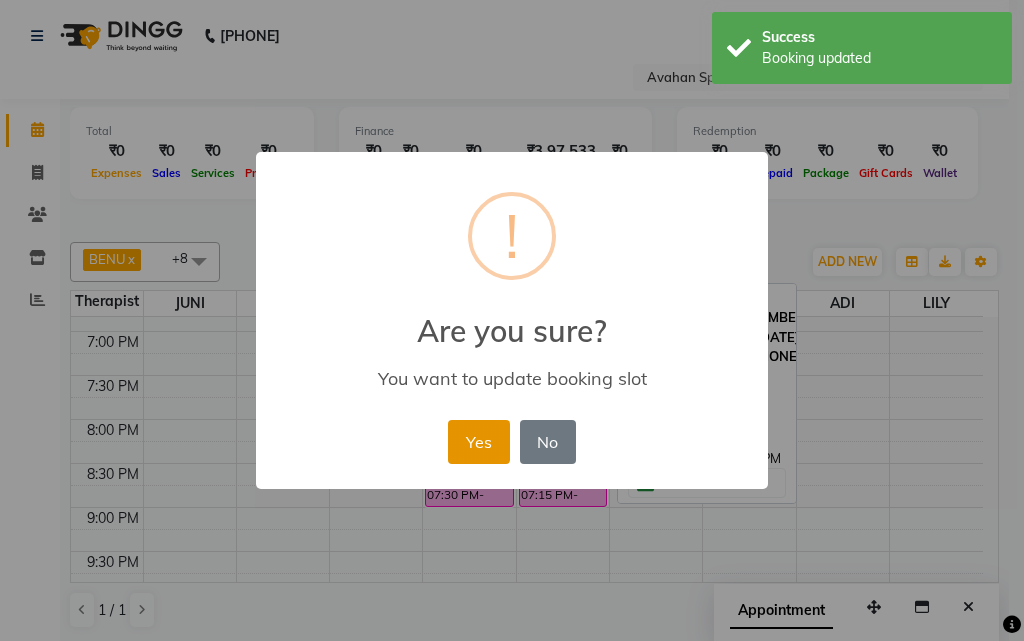 click on "Yes" at bounding box center [478, 442] 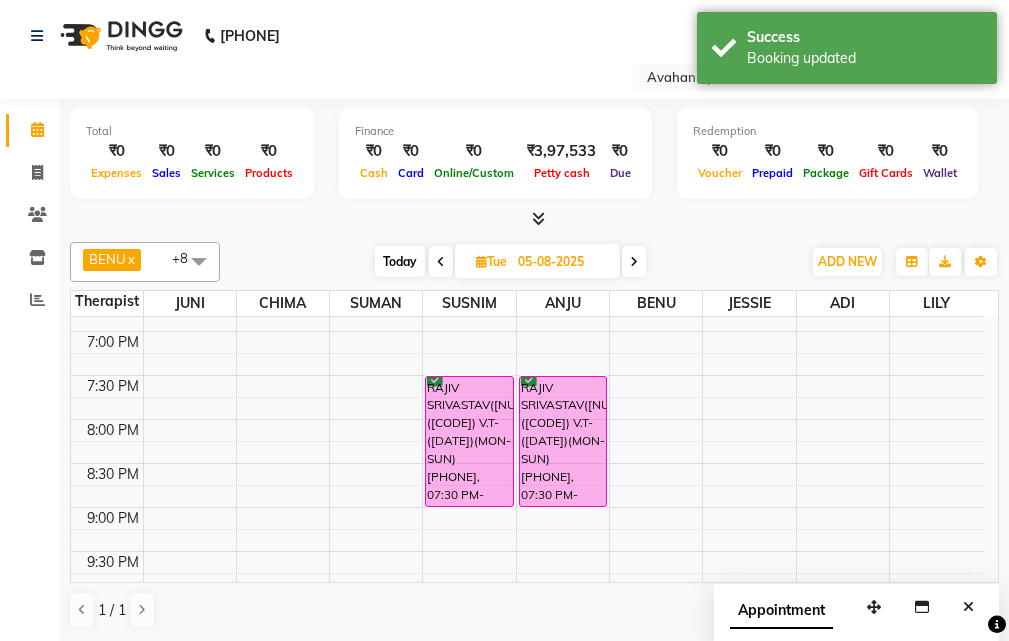 click on "Today" at bounding box center [400, 261] 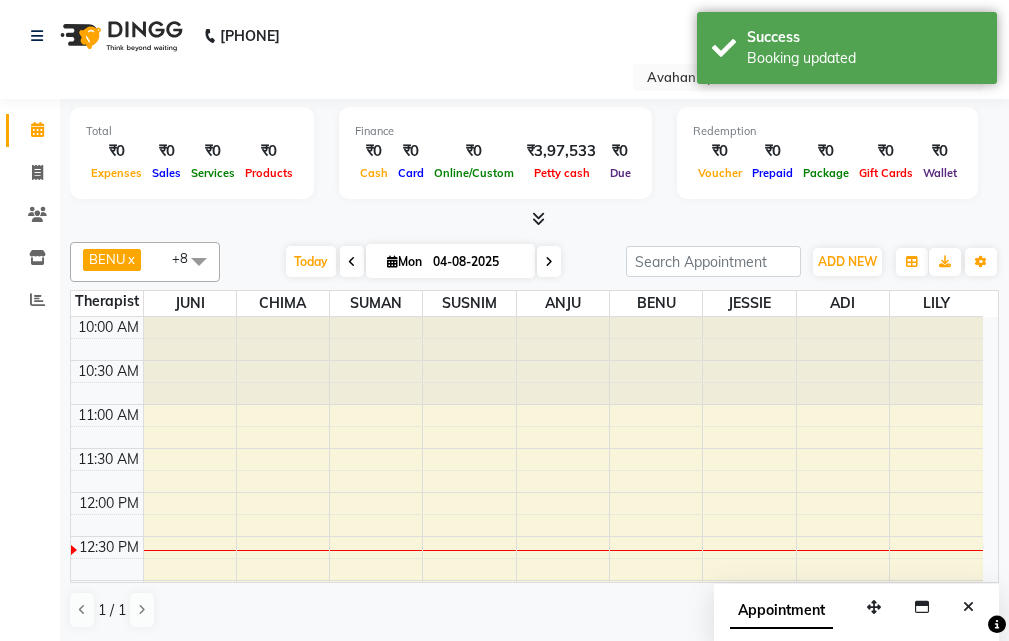 scroll, scrollTop: 177, scrollLeft: 0, axis: vertical 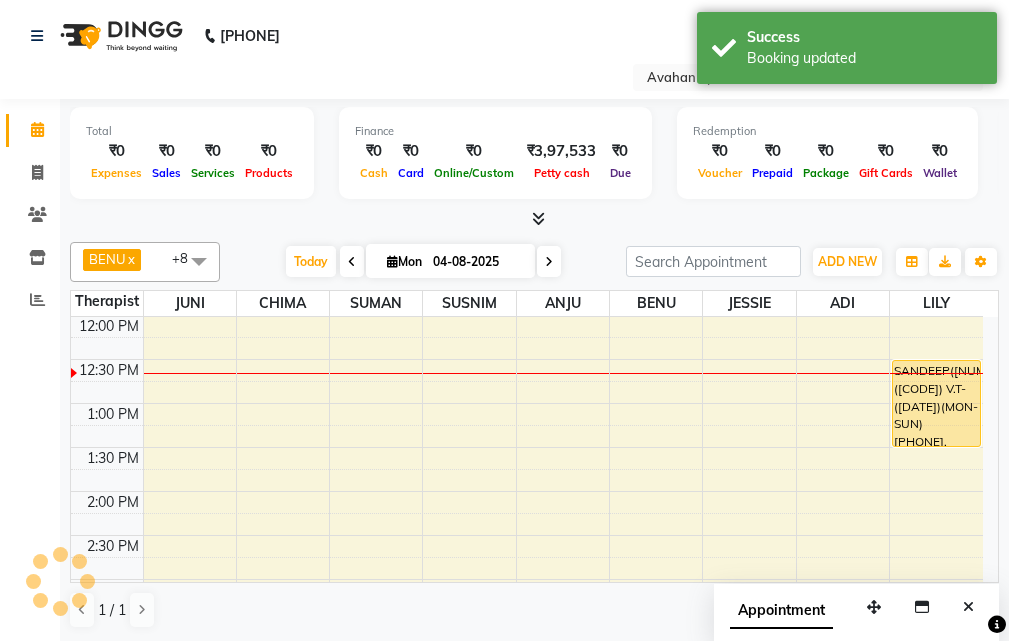 click at bounding box center [549, 261] 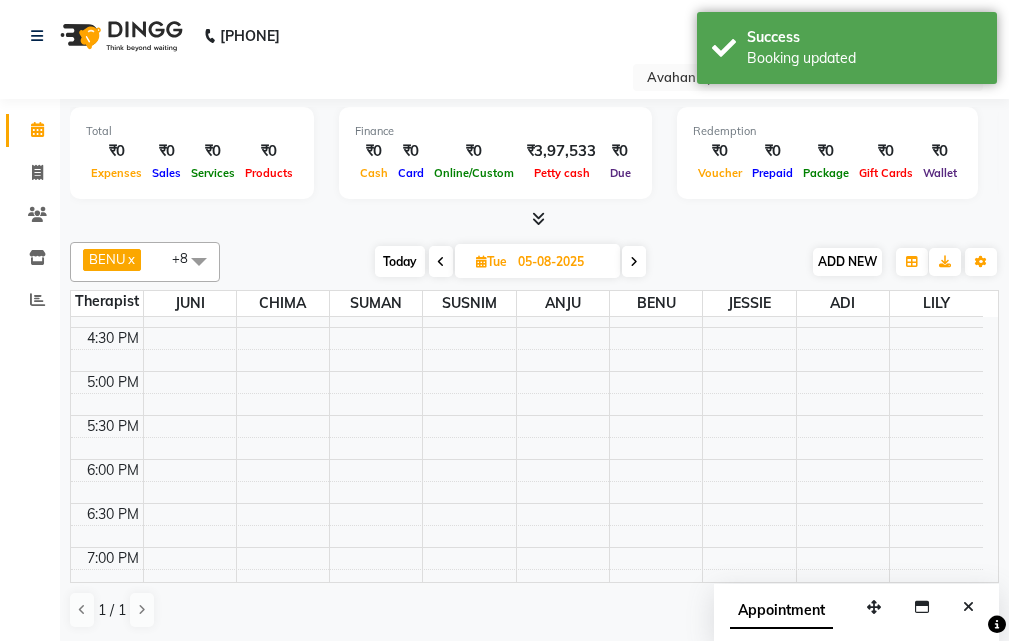 scroll, scrollTop: 677, scrollLeft: 0, axis: vertical 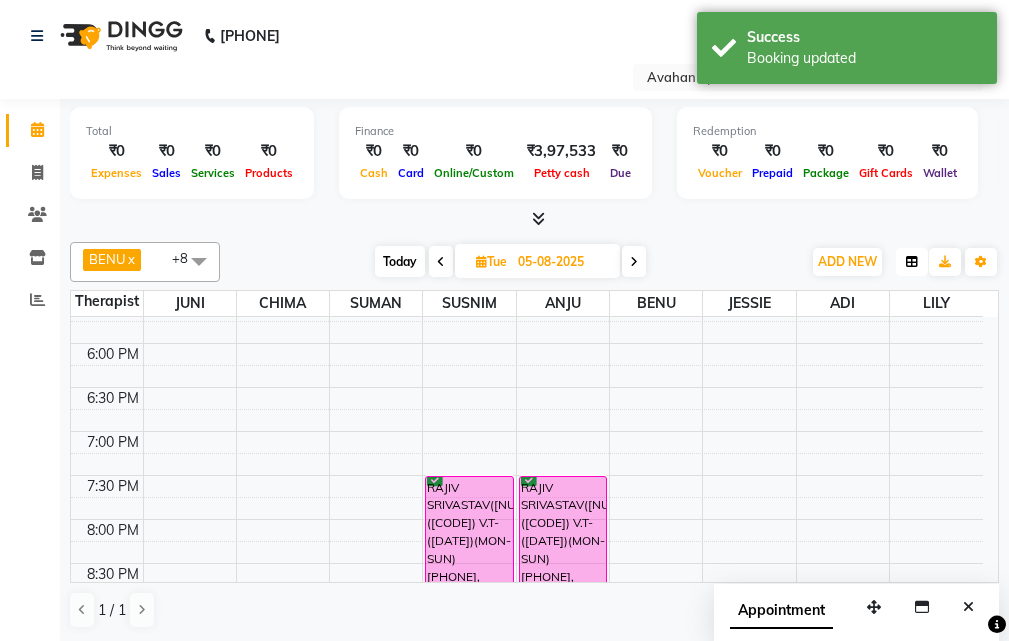 click at bounding box center [912, 262] 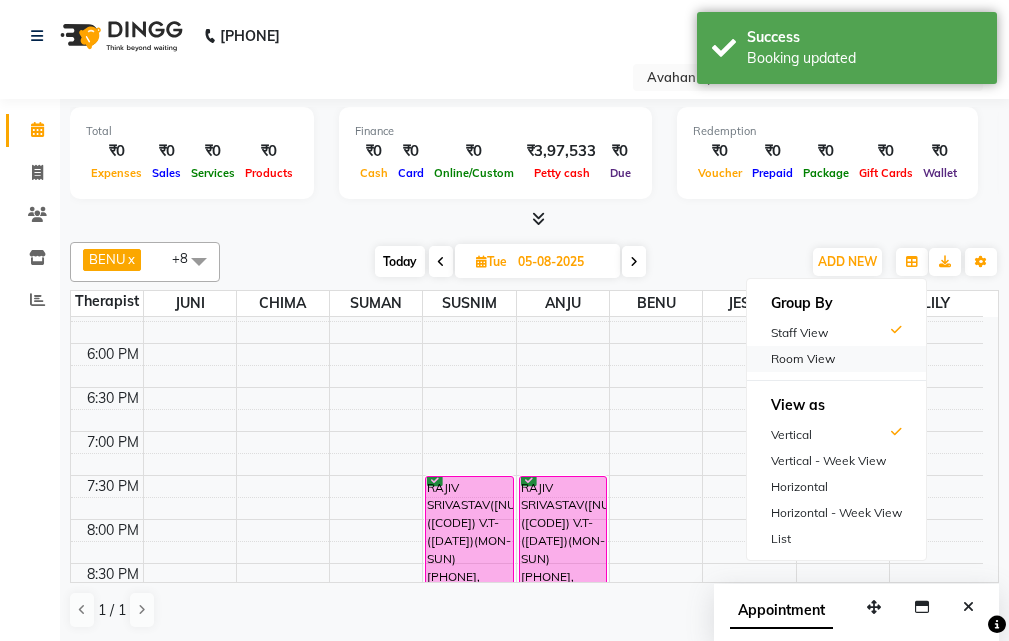 click on "Room View" at bounding box center (836, 359) 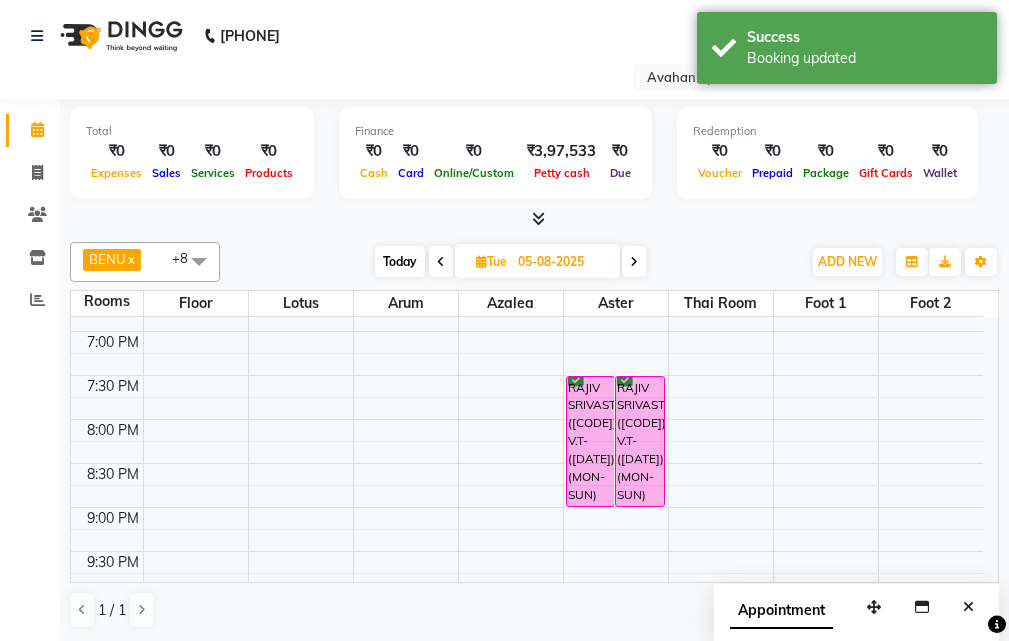 click on "Today" at bounding box center [400, 261] 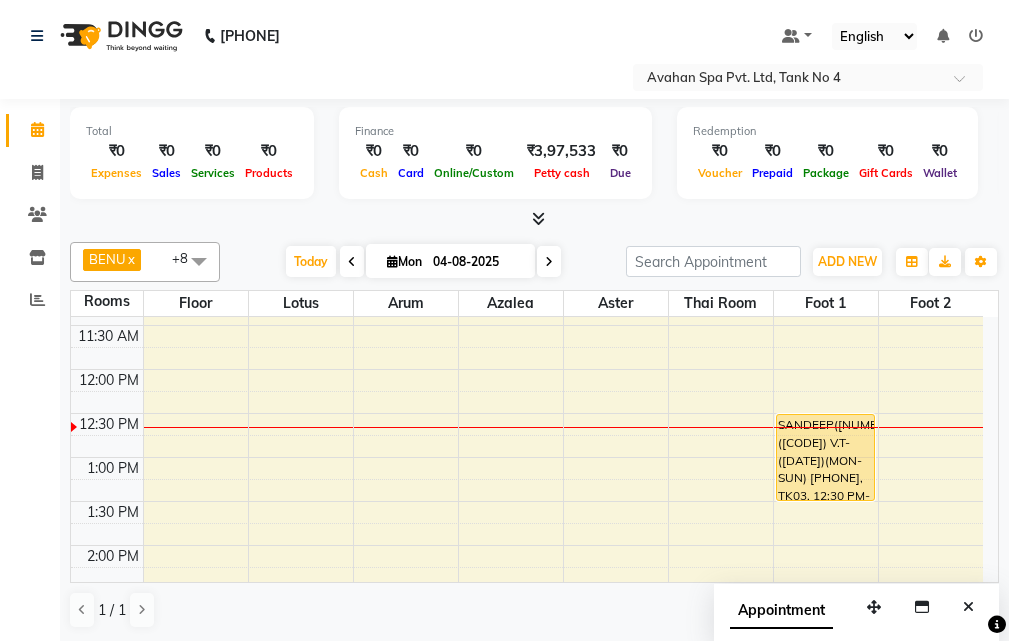 scroll, scrollTop: 77, scrollLeft: 0, axis: vertical 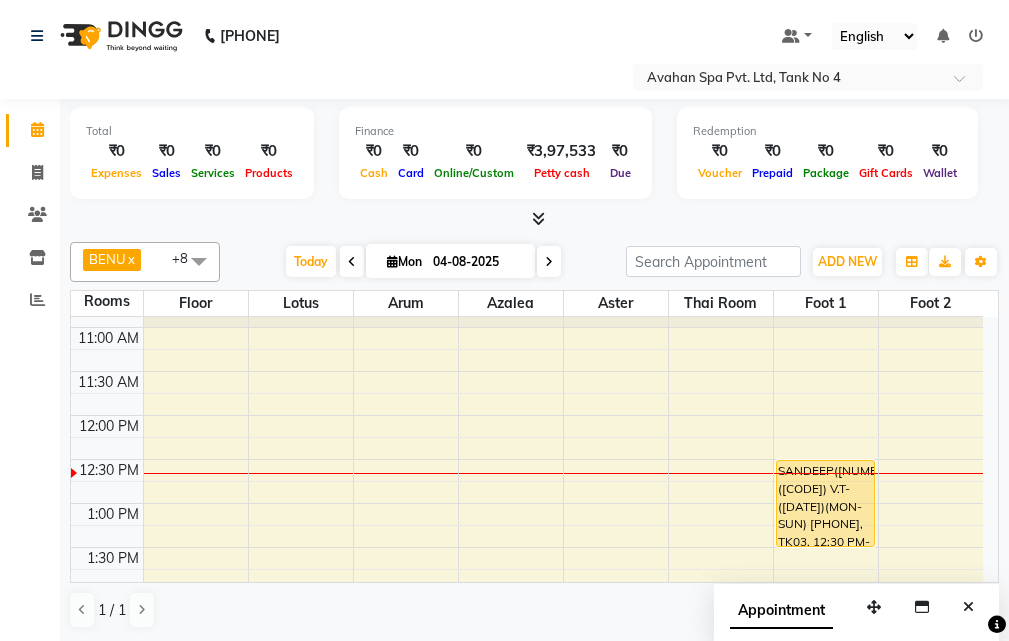 click on "Today  Mon 04-08-2025" at bounding box center [423, 262] 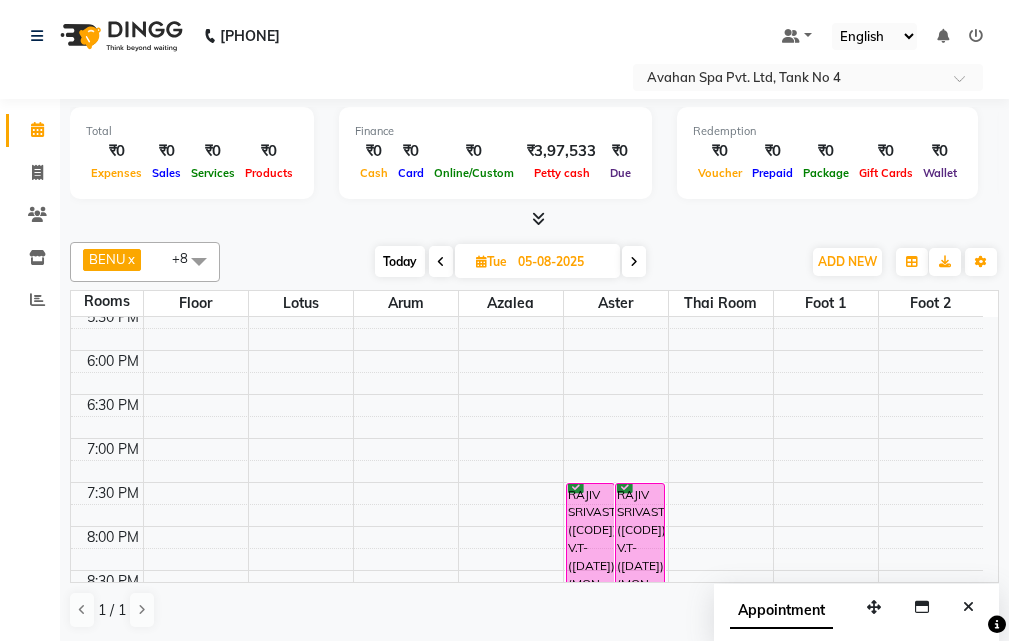 scroll, scrollTop: 677, scrollLeft: 0, axis: vertical 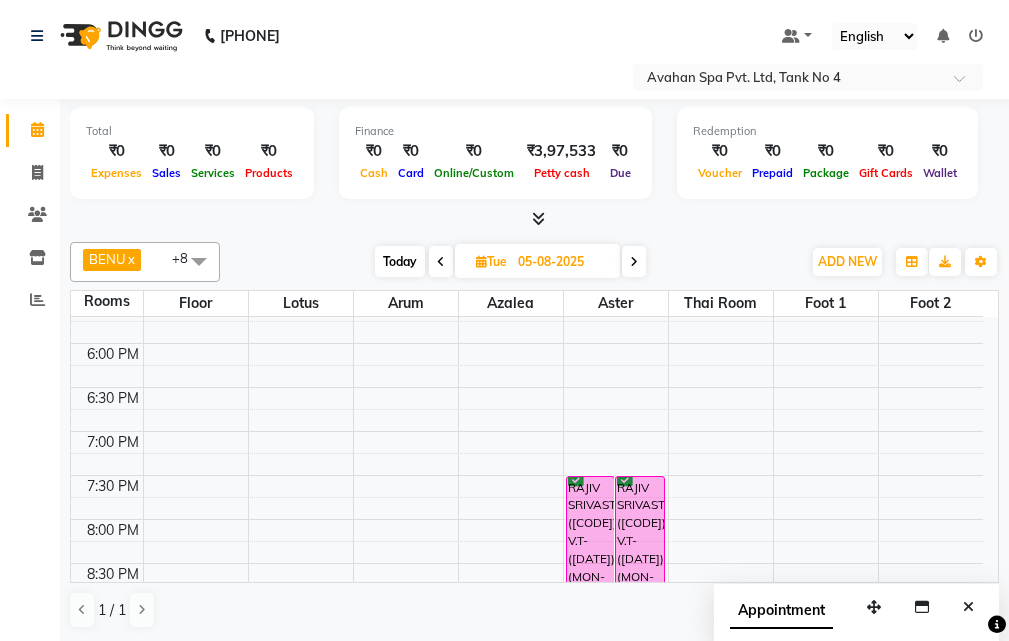 click on "Today" at bounding box center [400, 261] 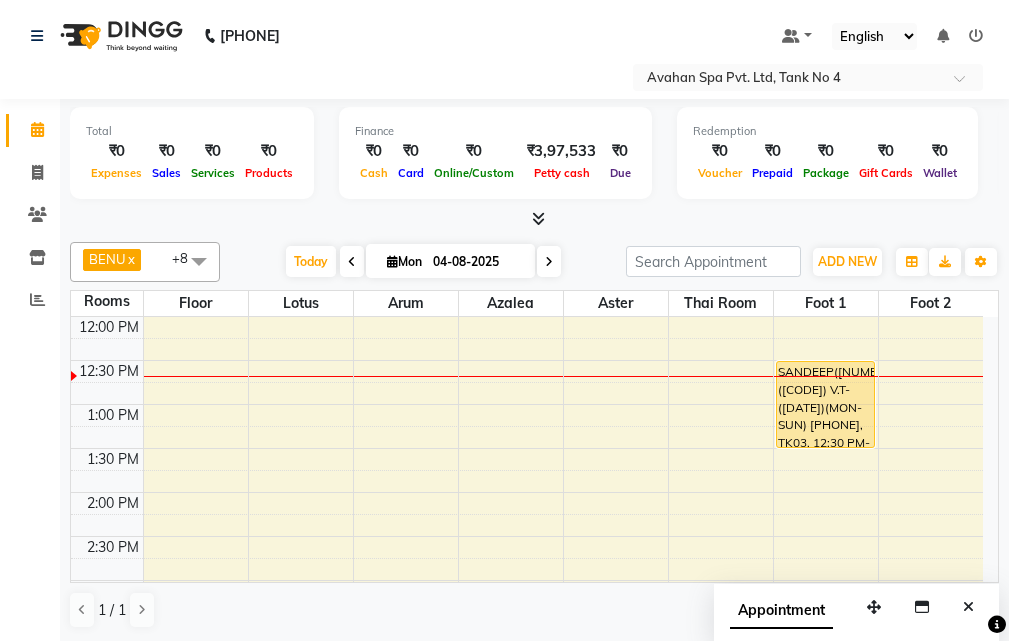 scroll, scrollTop: 177, scrollLeft: 0, axis: vertical 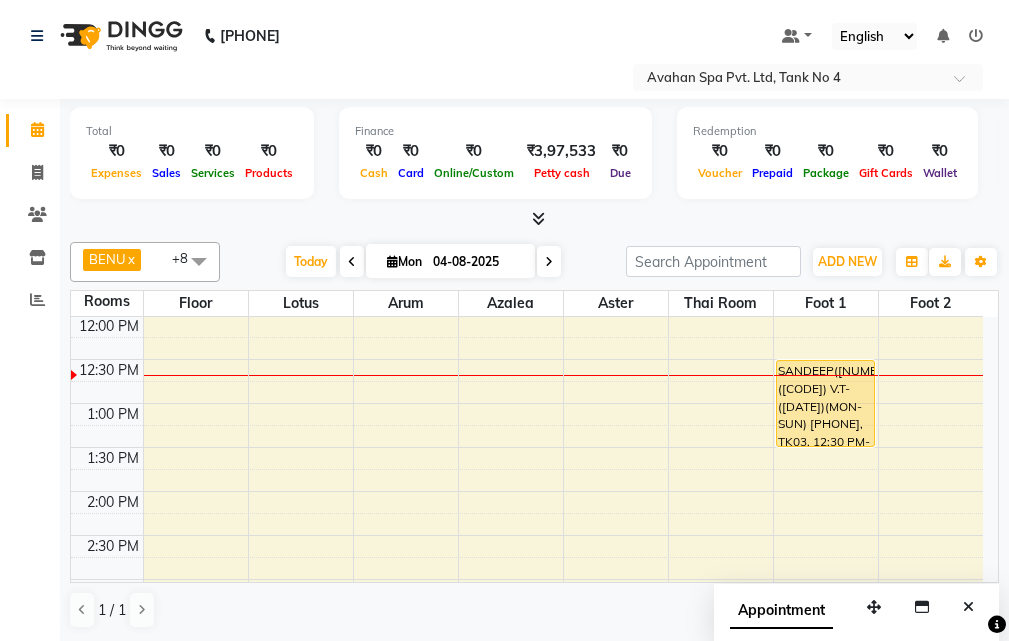 click at bounding box center [968, 607] 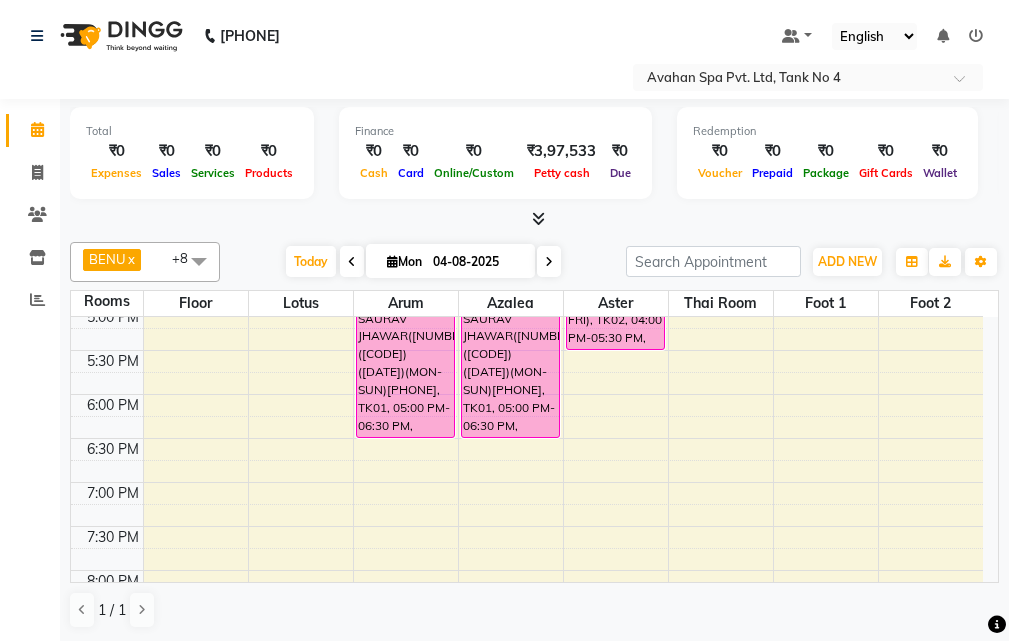 scroll, scrollTop: 577, scrollLeft: 0, axis: vertical 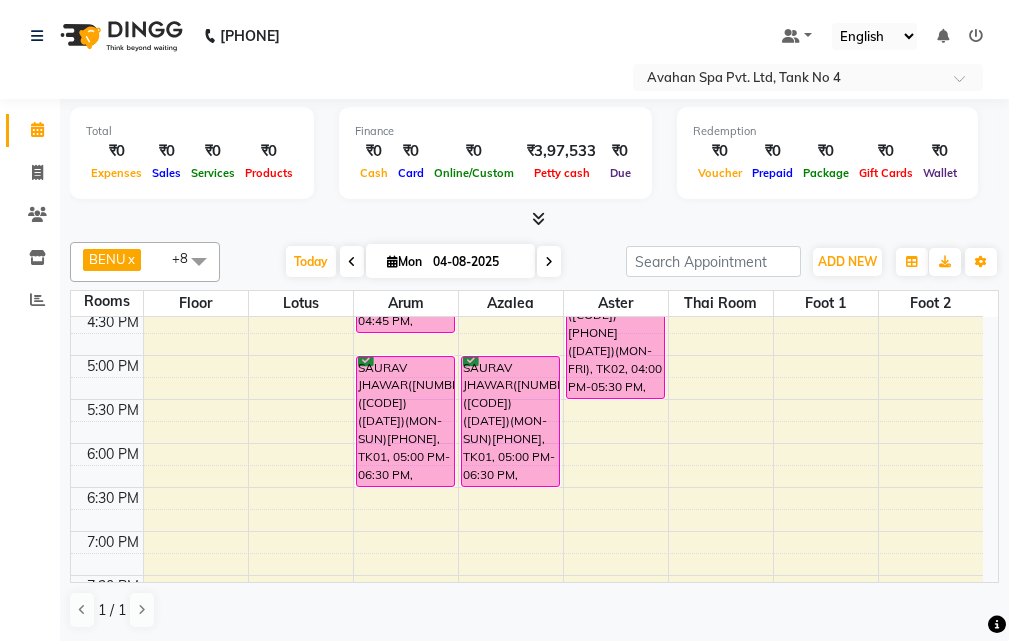 click on "BIPIN AGARWAL([NUMBER])([CODE]) ([DATE])(MON-FRI) [PHONE], TK04, 03:15 PM-04:45 PM, Swedish Massage Therapy 90 Mins     SAURAV JHAWAR([NUMBER])([CODE]) ([DATE])(MON-SUN)[PHONE], TK01, 05:00 PM-06:30 PM, Swedish Massage Therapy 90 Mins     SAURAV JHAWAR([NUMBER])([CODE]) ([DATE])(MON-SUN)[PHONE], TK01, 05:00 PM-06:30 PM, Swedish Massage Therapy 90 Mins     SUSHIL KUMAR([NUMBER])([CODE]) [PHONE] ([DATE])(MON-FRI), TK02, 04:00 PM-05:30 PM, Avartana Therapy 90 Mins    SANDEEP([NUMBER])([CODE]) V.T-([DATE])(MON-SUN) [PHONE], TK03, 12:30 PM-01:30 PM, Foot Reflexology  60 Mins" at bounding box center [527, 311] 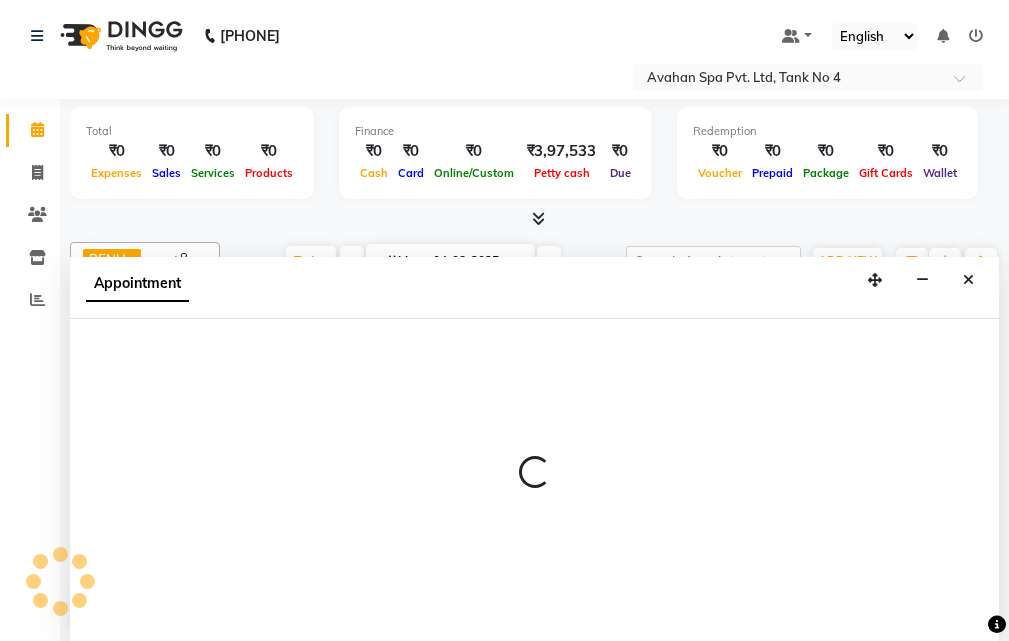 scroll, scrollTop: 1, scrollLeft: 0, axis: vertical 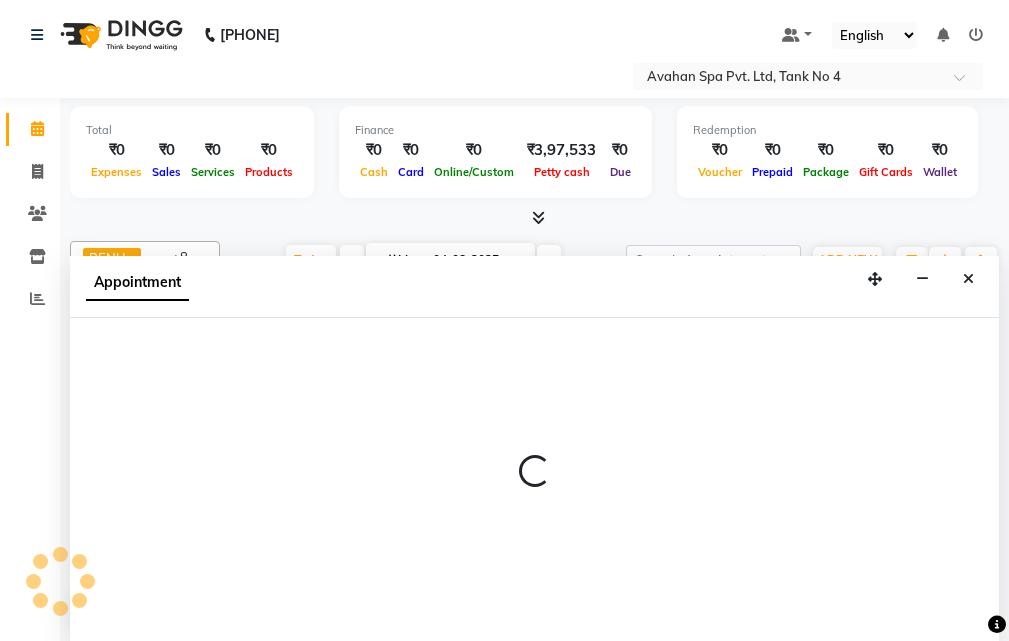 select on "1065" 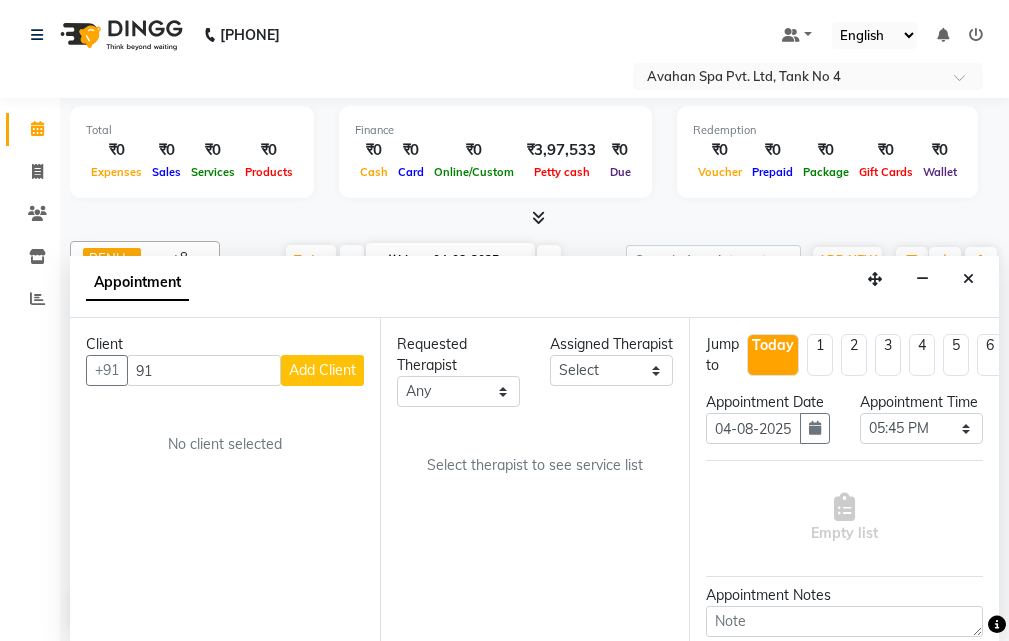 type on "9" 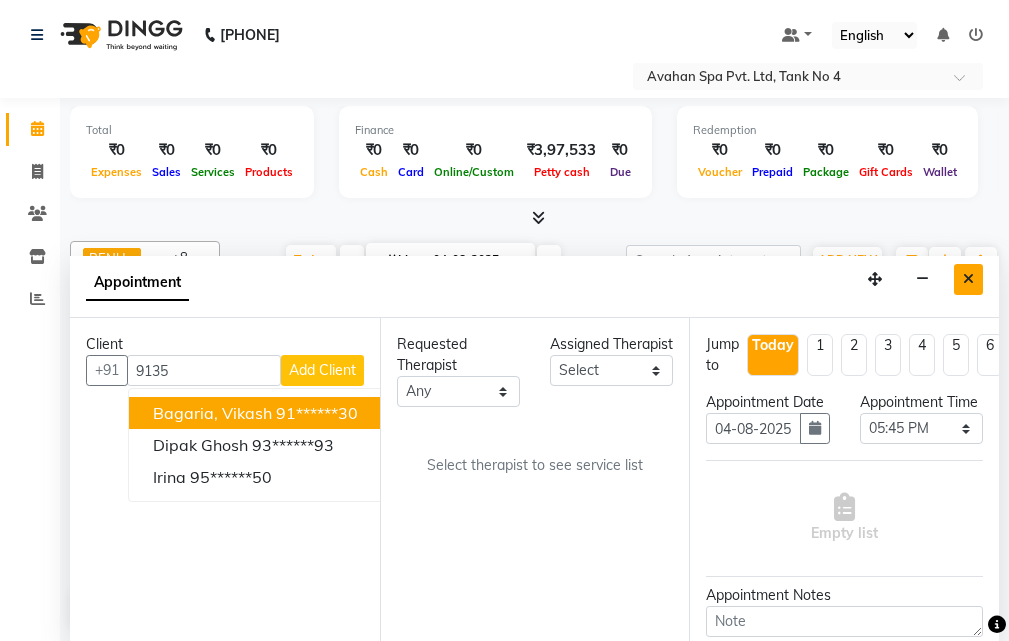 type on "9135" 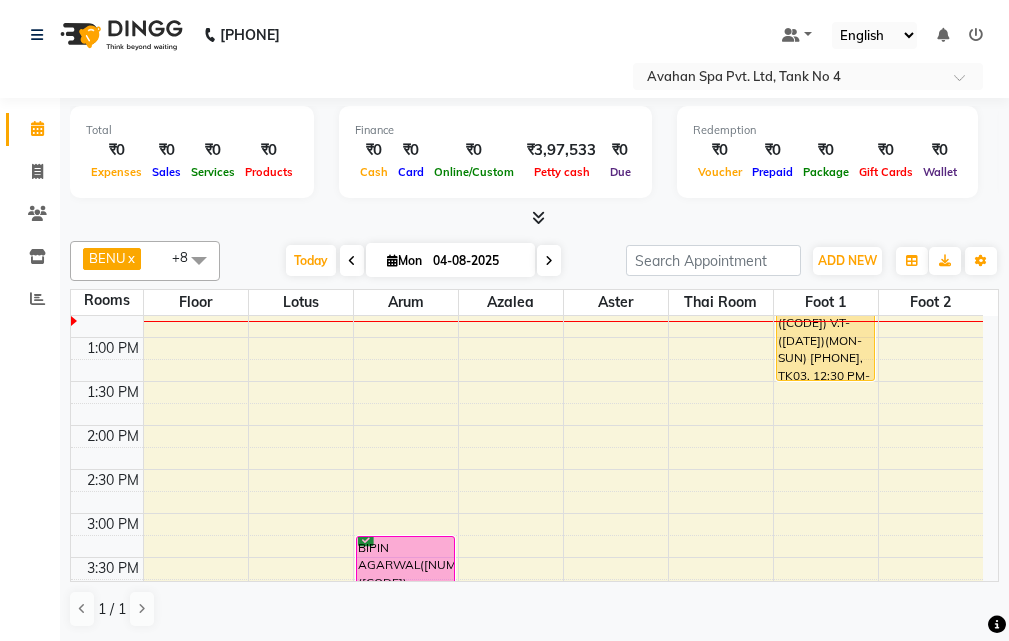 scroll, scrollTop: 277, scrollLeft: 0, axis: vertical 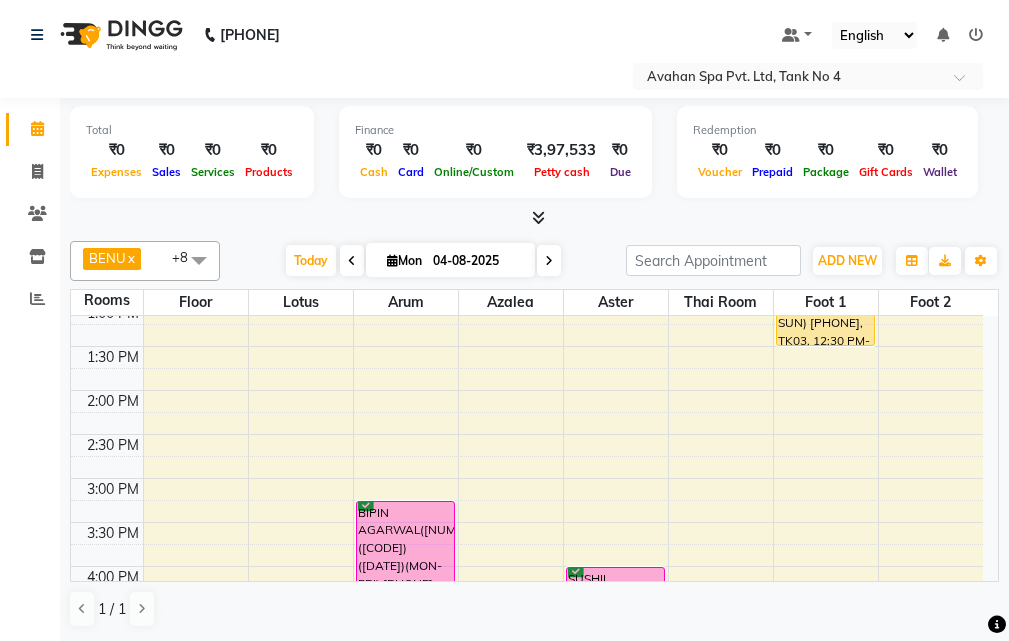 click on "Completed InProgress Upcoming Dropped Tentative Check-In Confirm" 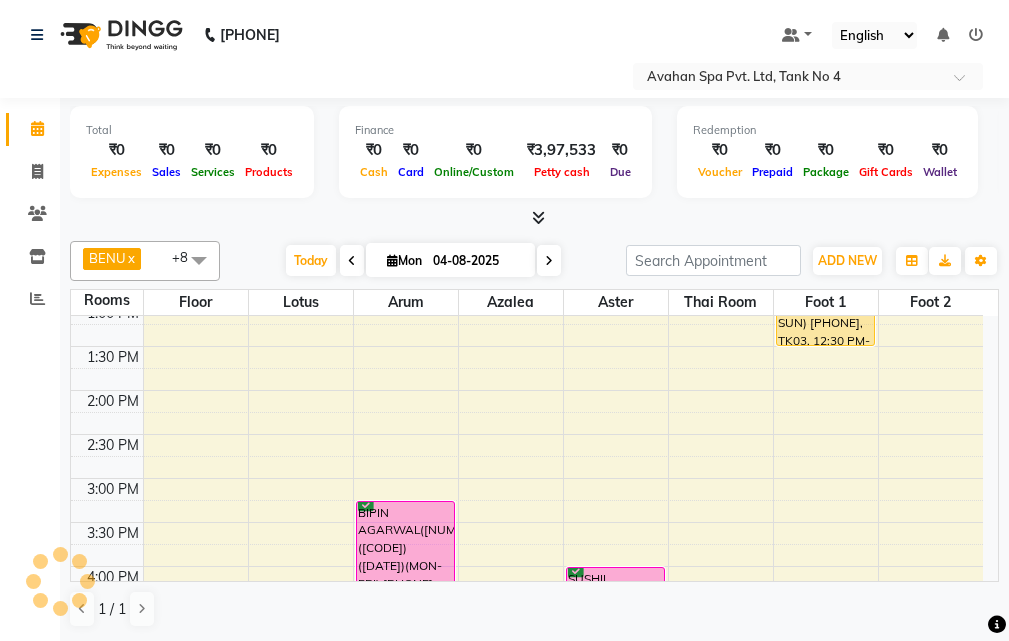 click on "Mon 04-08-2025" at bounding box center (450, 260) 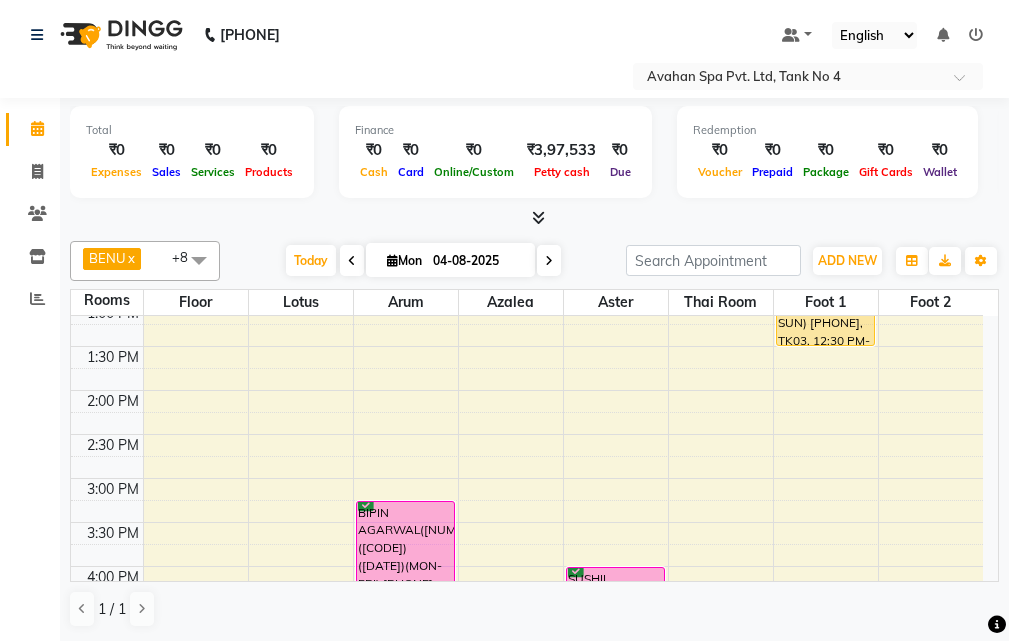 click on "Mon 04-08-2025" at bounding box center (450, 260) 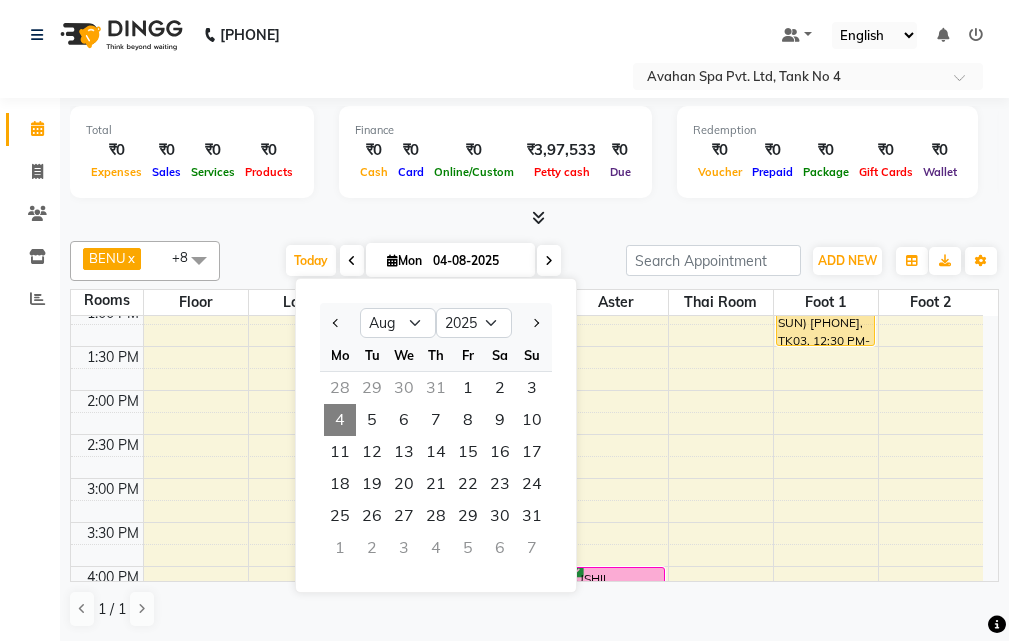 click on "Calendar  Invoice  Clients  Inventory  Reports Completed InProgress Upcoming Dropped Tentative Check-In Confirm Bookings Generate Report Segments Page Builder" 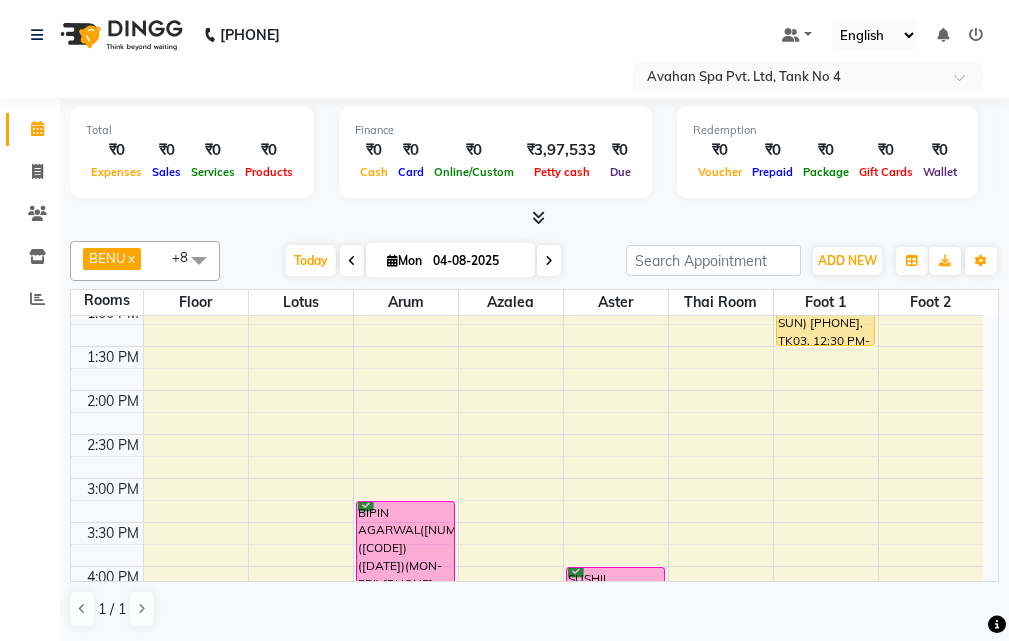 scroll, scrollTop: 0, scrollLeft: 0, axis: both 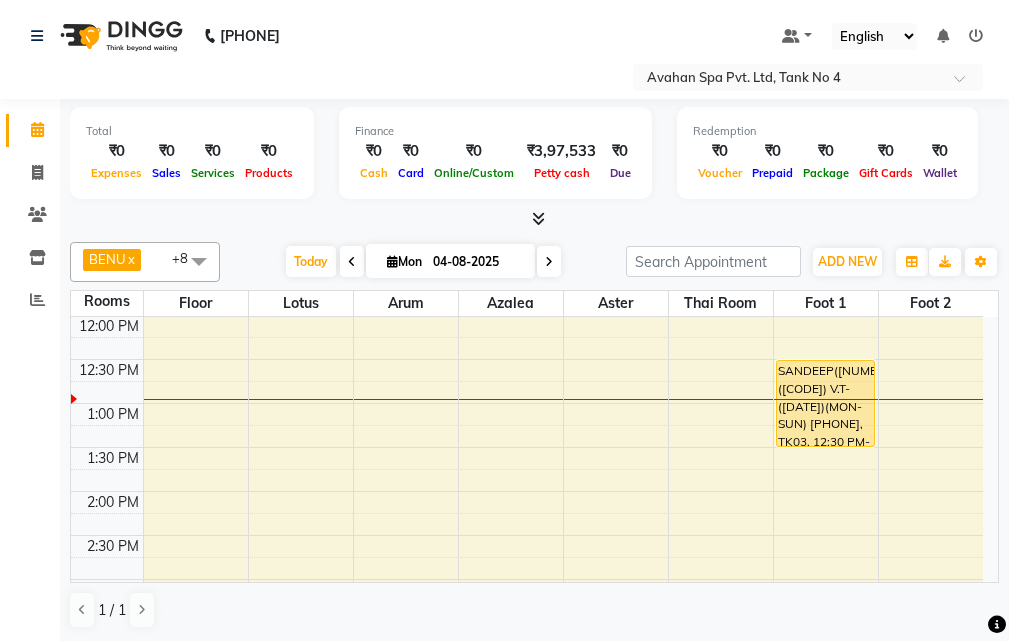 click at bounding box center (392, 261) 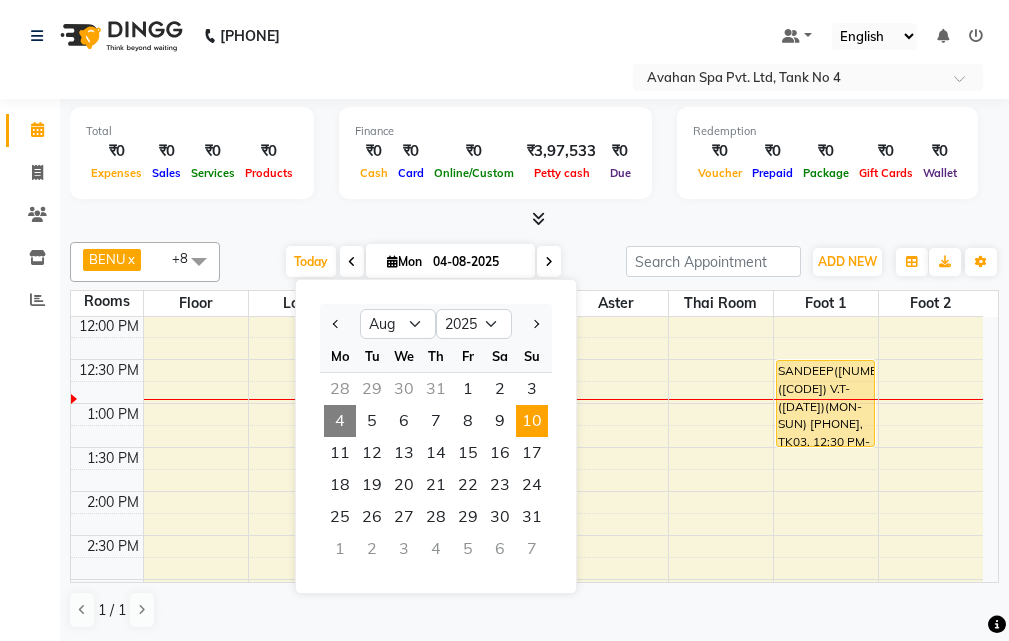 click on "10" at bounding box center (532, 421) 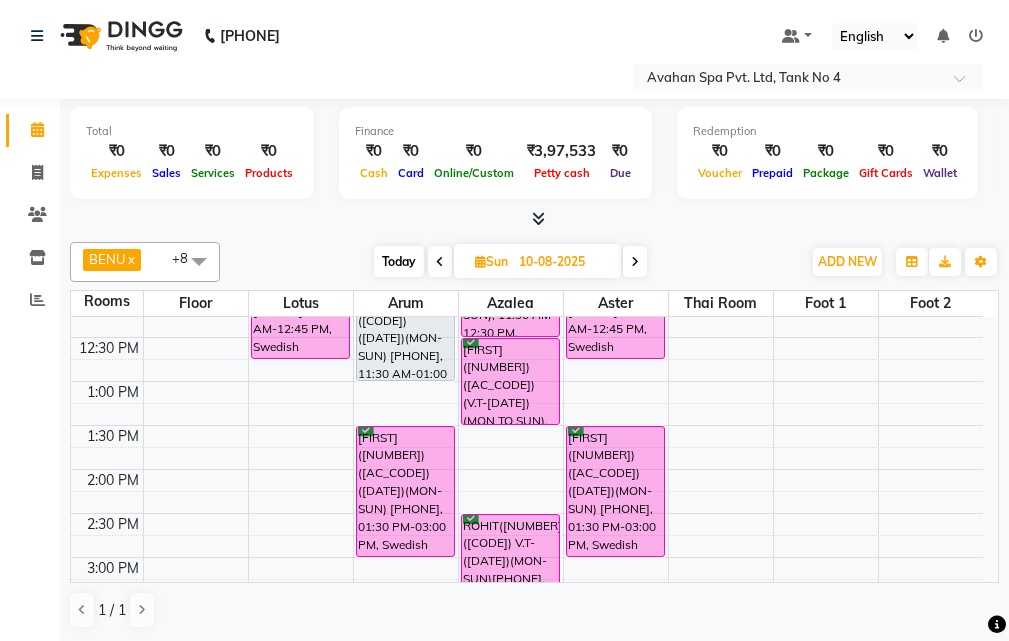 scroll, scrollTop: 200, scrollLeft: 0, axis: vertical 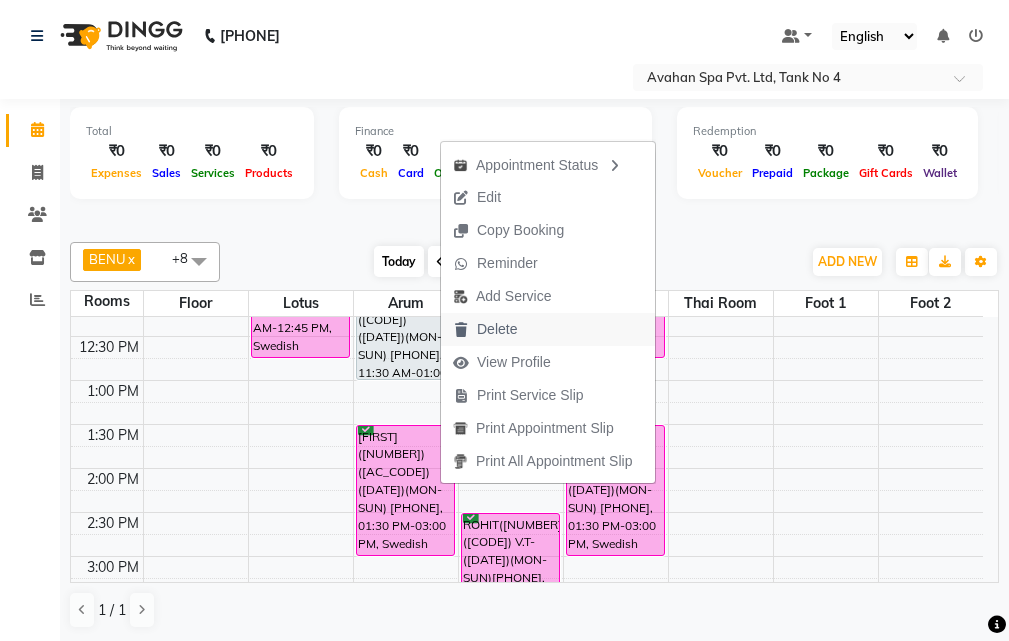 click on "Delete" at bounding box center (497, 329) 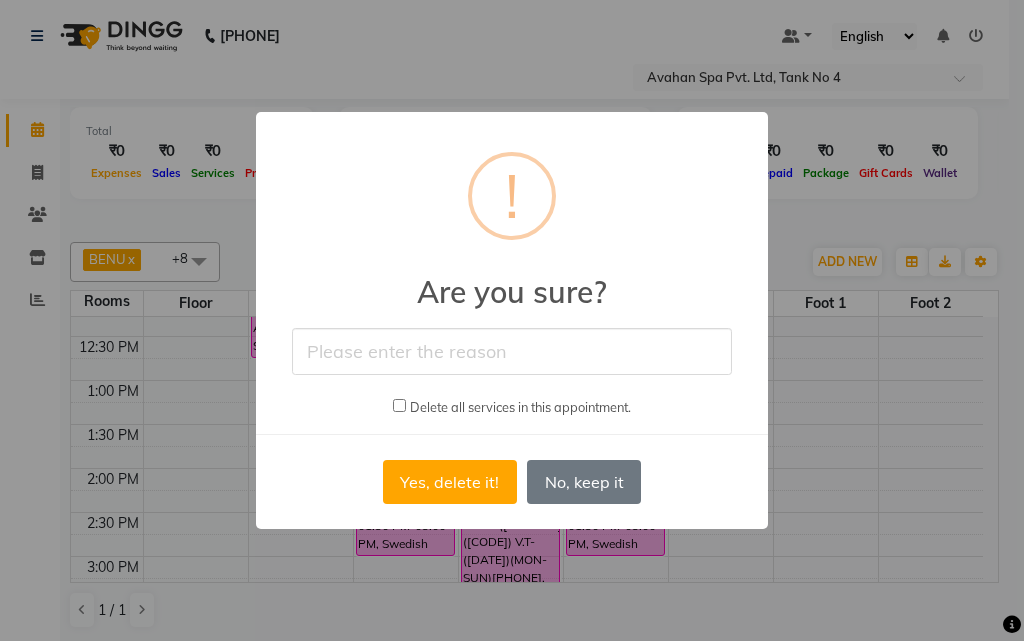 drag, startPoint x: 536, startPoint y: 329, endPoint x: 529, endPoint y: 340, distance: 13.038404 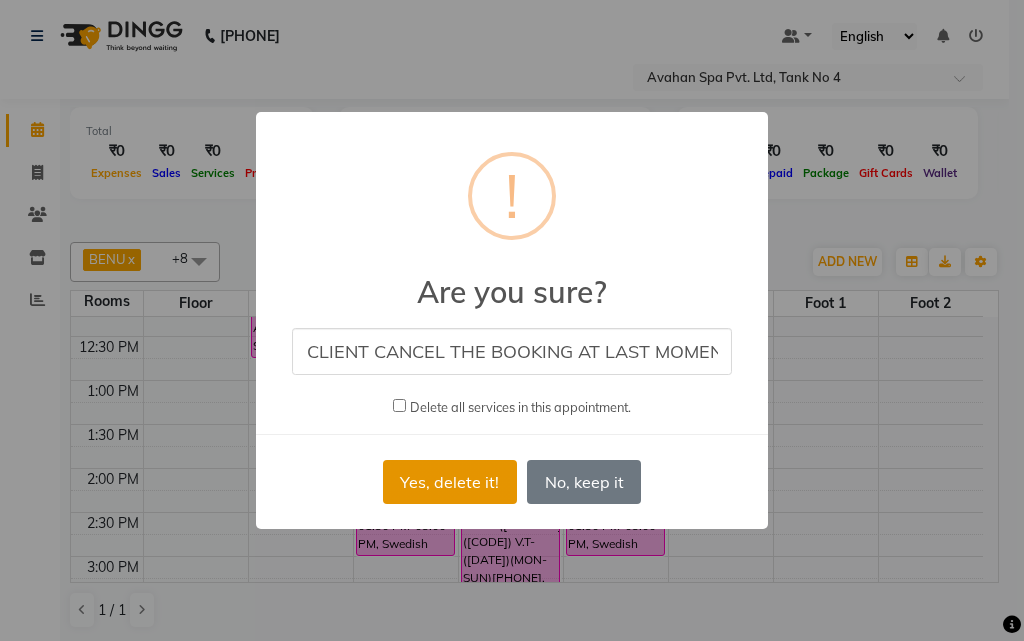 drag, startPoint x: 439, startPoint y: 480, endPoint x: 458, endPoint y: 483, distance: 19.235384 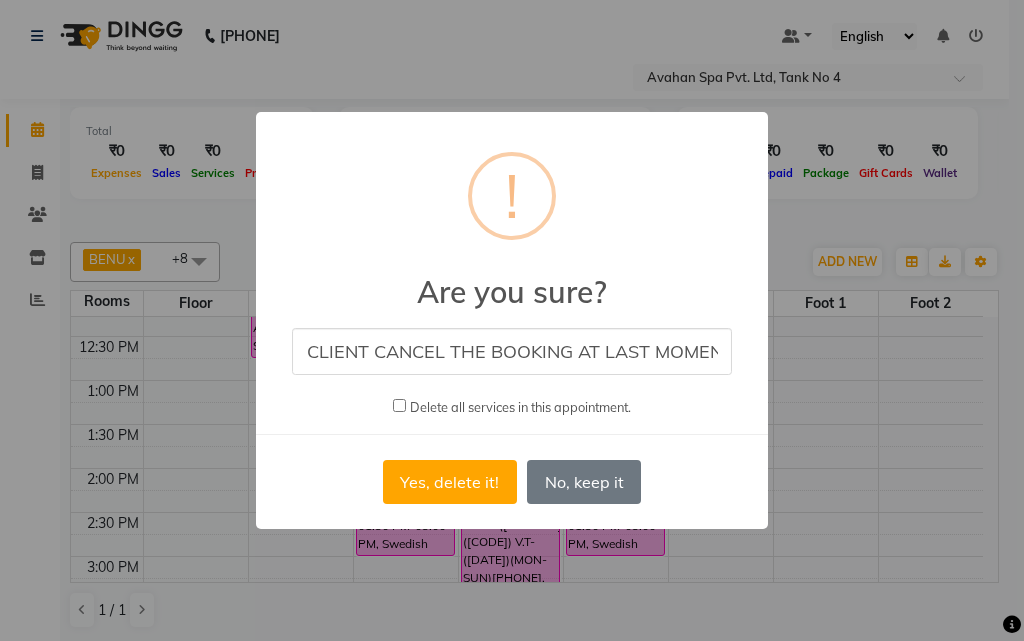 click on "Yes, delete it!" at bounding box center (450, 482) 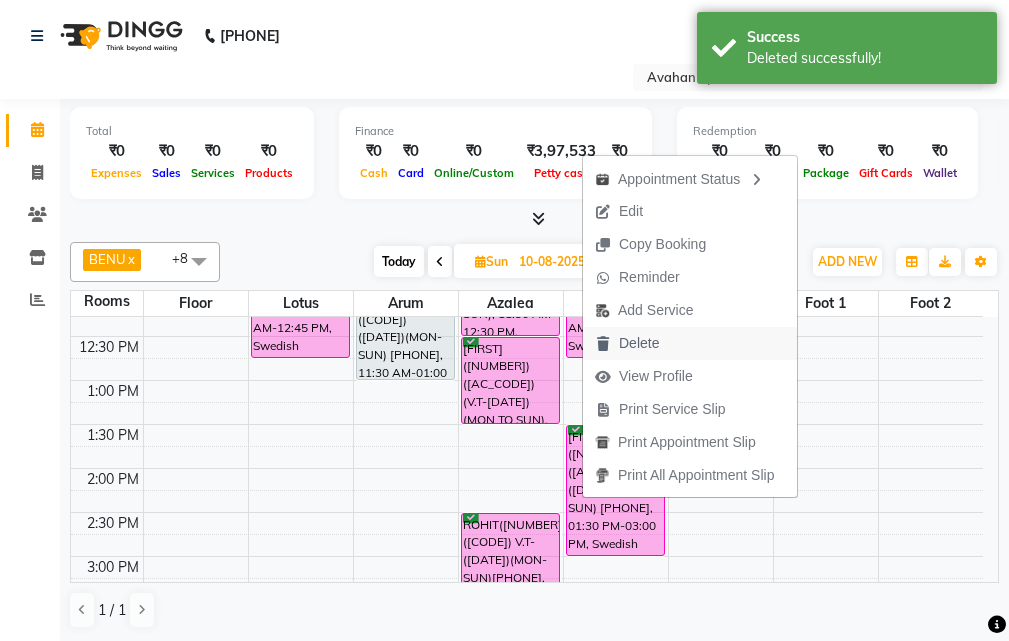 click on "Delete" at bounding box center (639, 343) 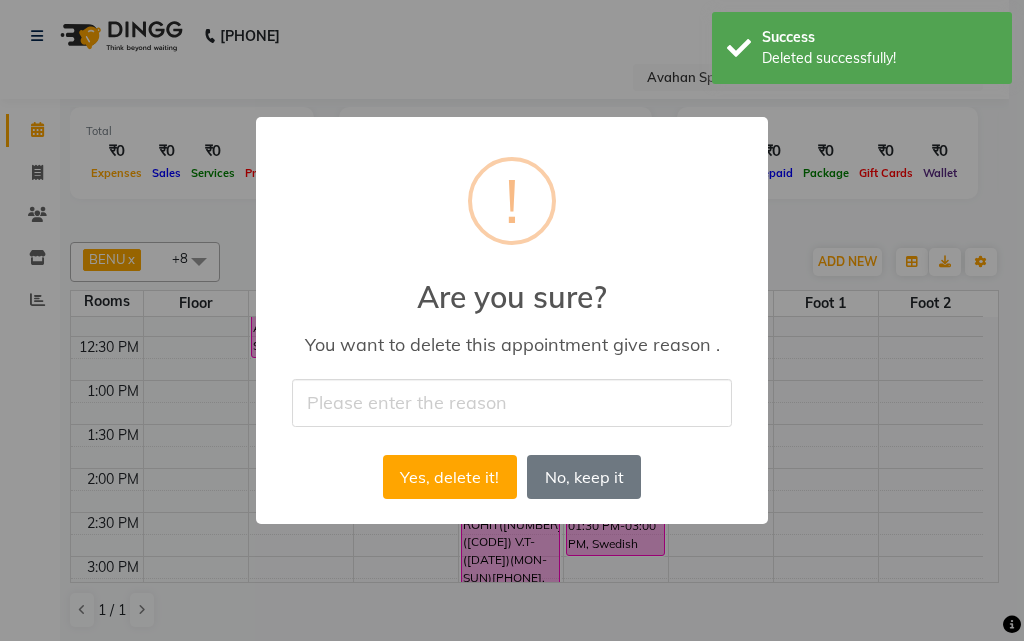 click at bounding box center [512, 402] 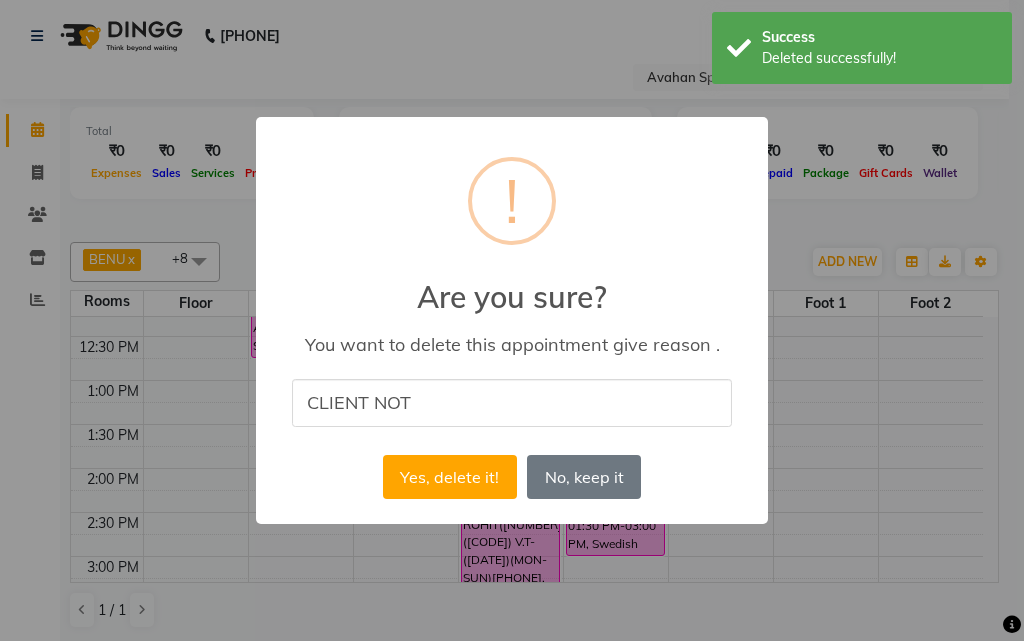 click on "CLIENT NOT" at bounding box center [512, 402] 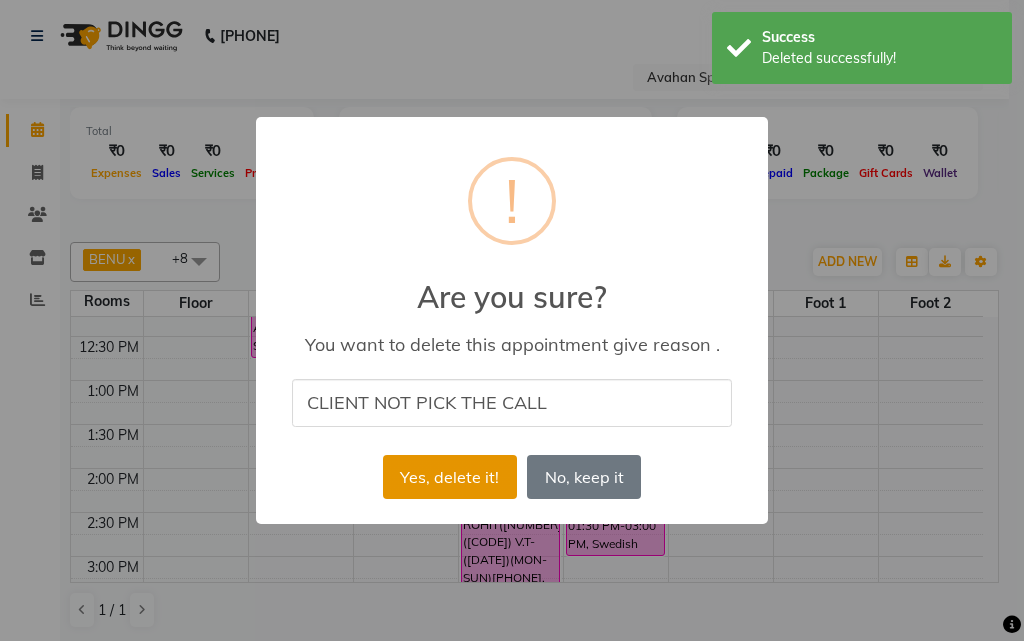 click on "Yes, delete it!" at bounding box center [450, 477] 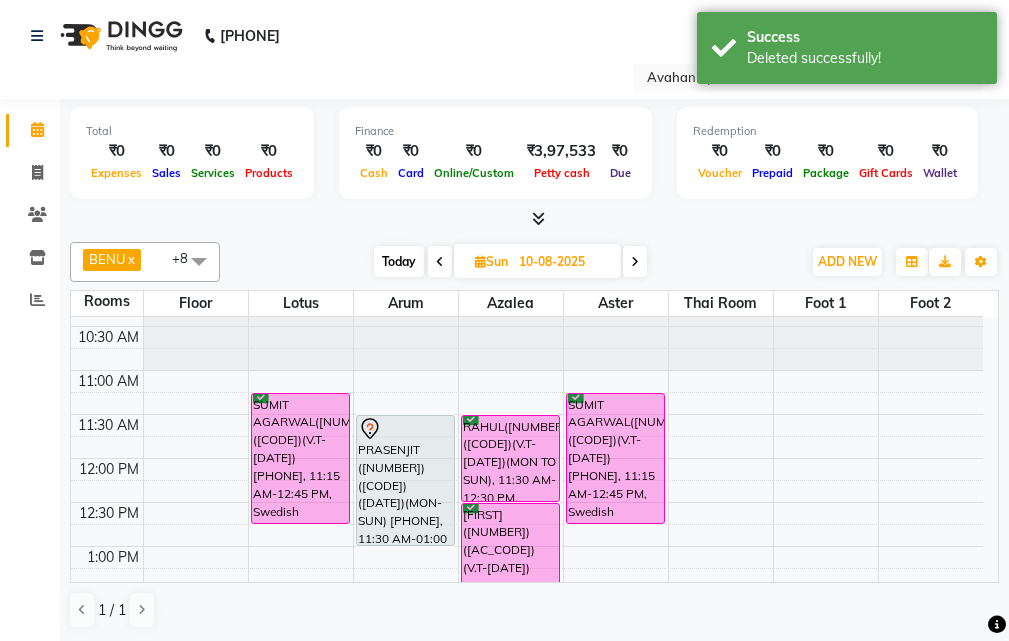 scroll, scrollTop: 0, scrollLeft: 0, axis: both 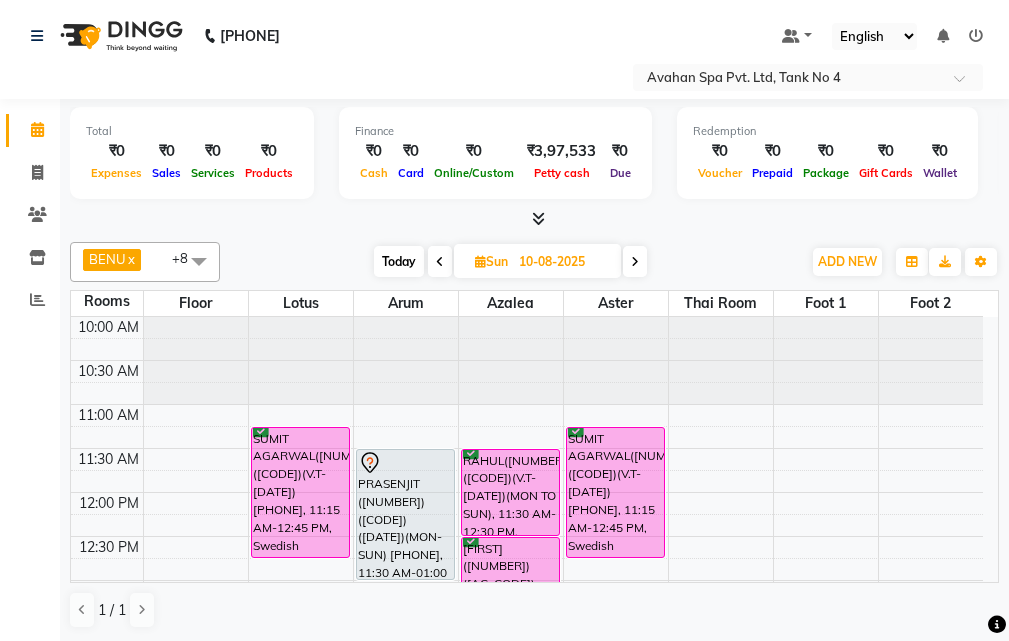 click on "Today" at bounding box center (399, 261) 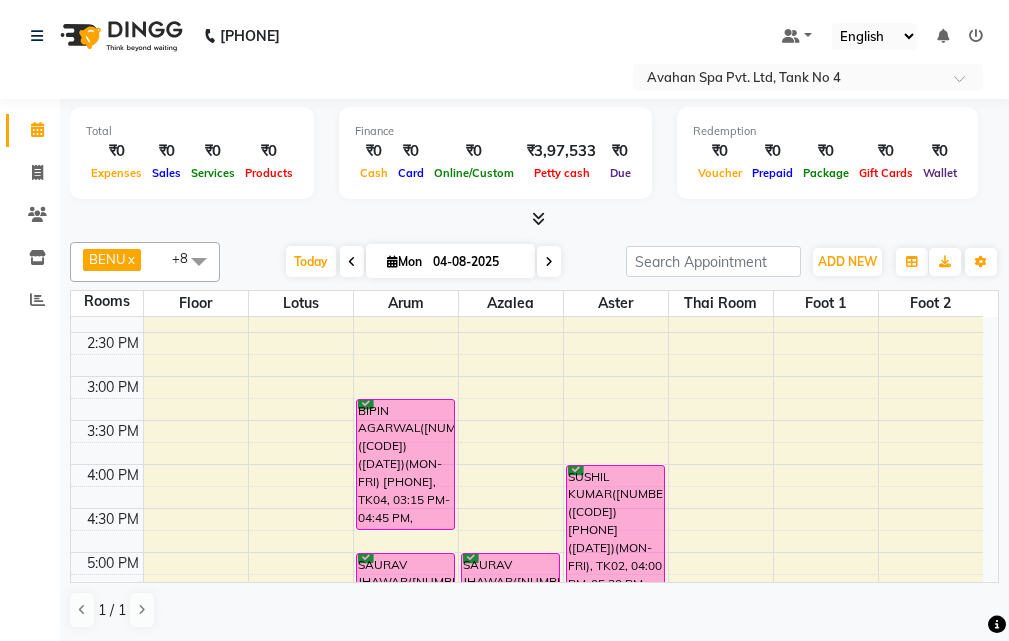 scroll, scrollTop: 378, scrollLeft: 0, axis: vertical 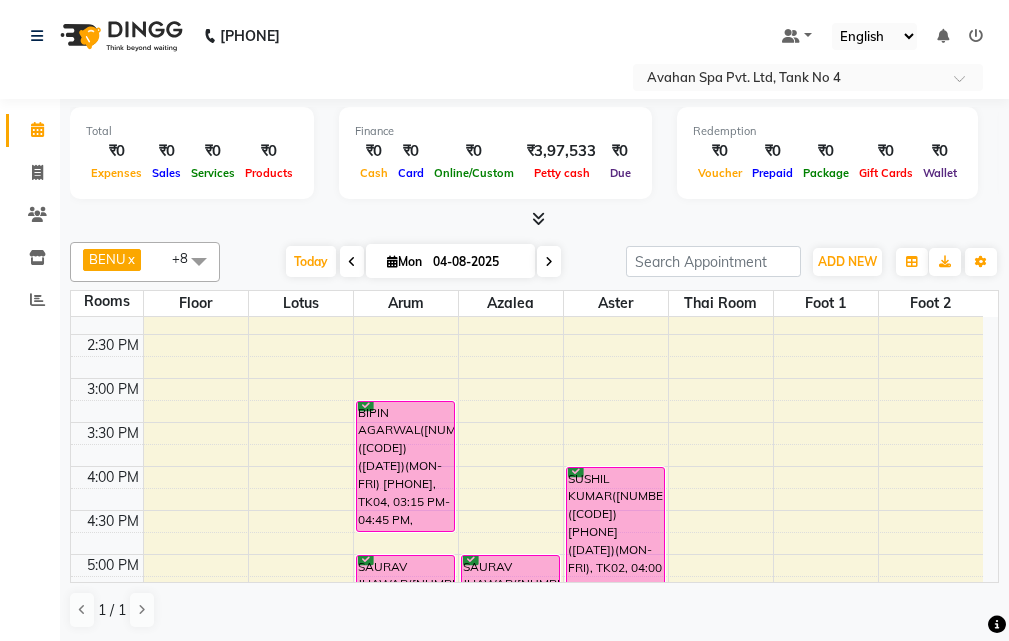 click on "Mon 04-08-2025" at bounding box center (450, 261) 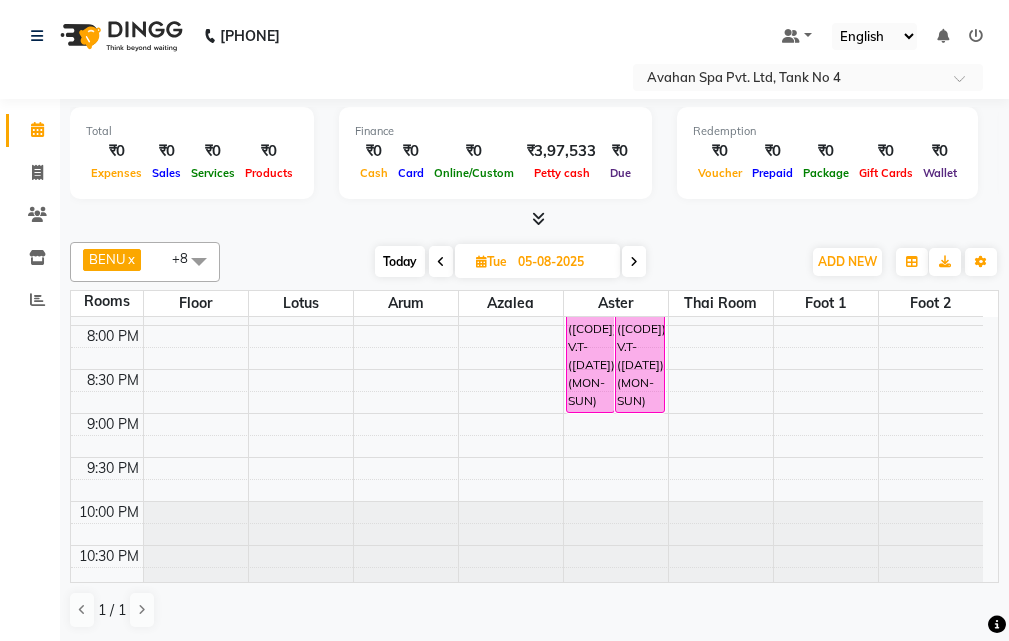 scroll, scrollTop: 878, scrollLeft: 0, axis: vertical 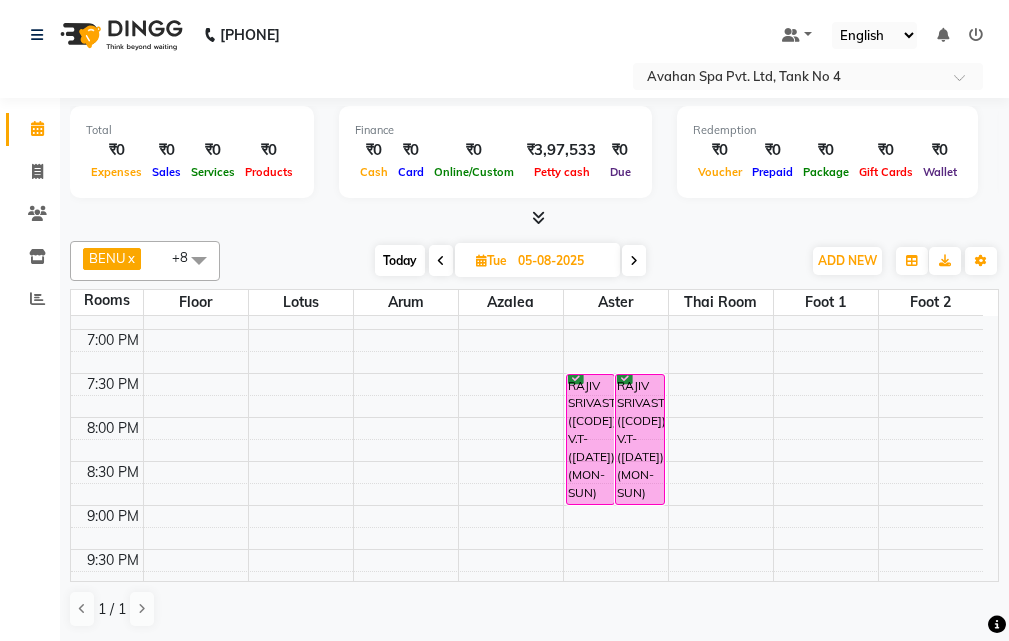 click on "Today" at bounding box center (400, 260) 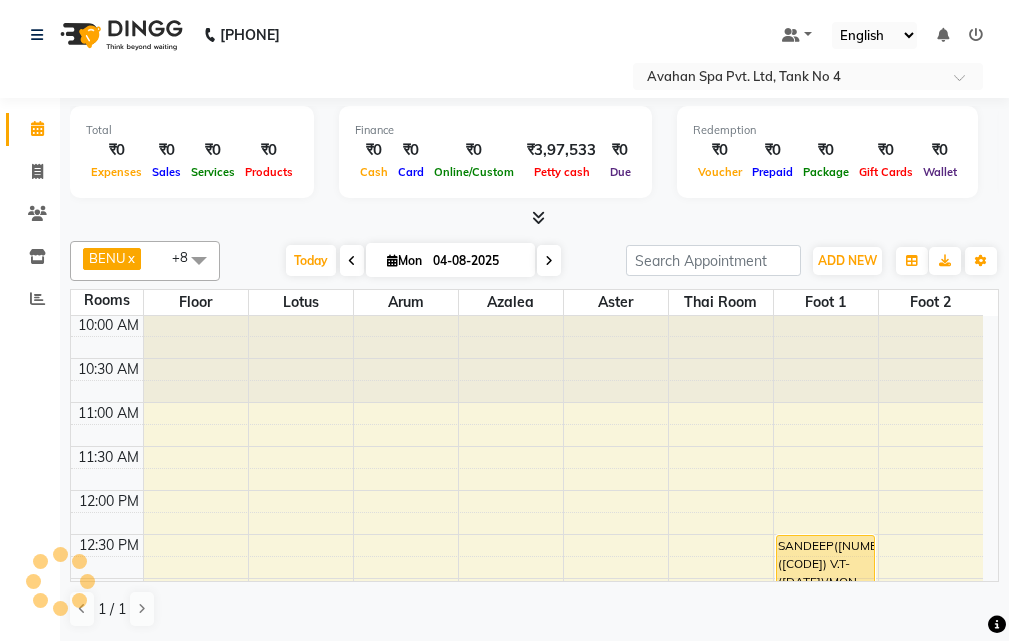 scroll, scrollTop: 0, scrollLeft: 0, axis: both 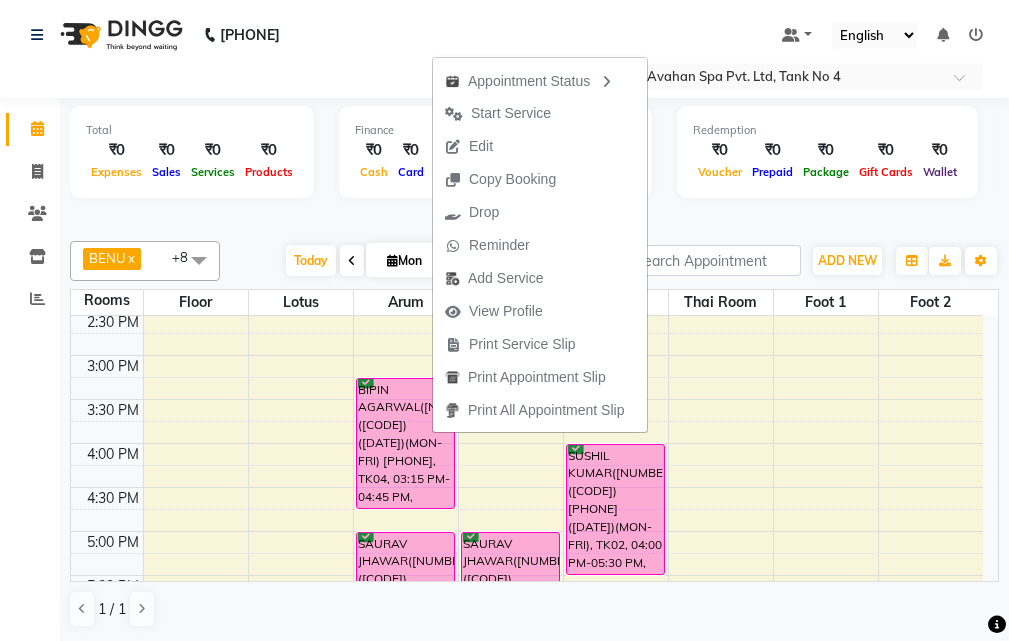 click on "Calendar  Invoice  Clients  Inventory  Reports Completed InProgress Upcoming Dropped Tentative Check-In Confirm Bookings Generate Report Segments Page Builder" 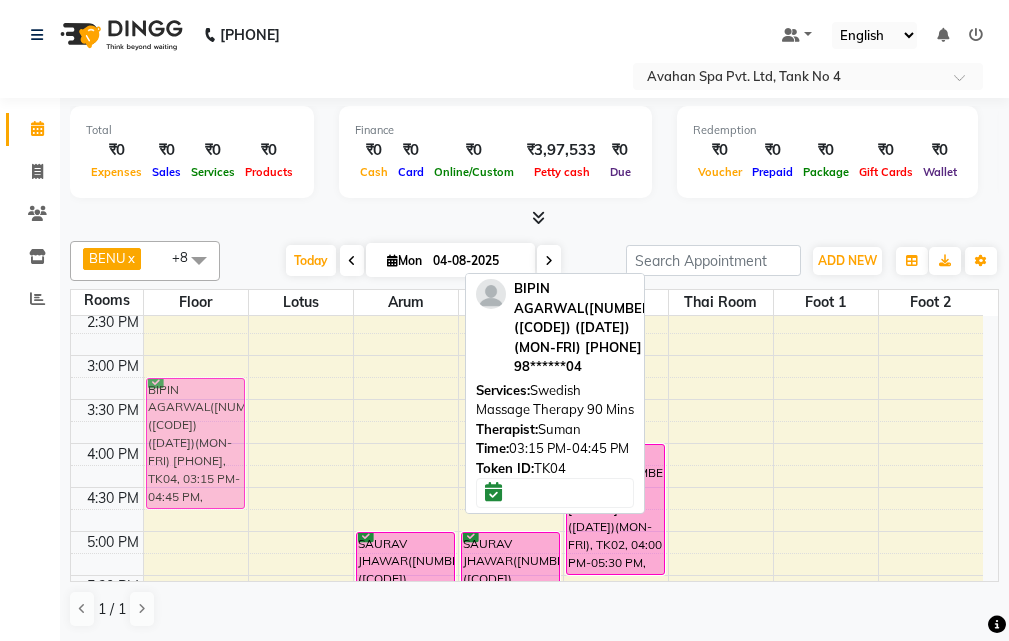 drag, startPoint x: 387, startPoint y: 440, endPoint x: 218, endPoint y: 437, distance: 169.02663 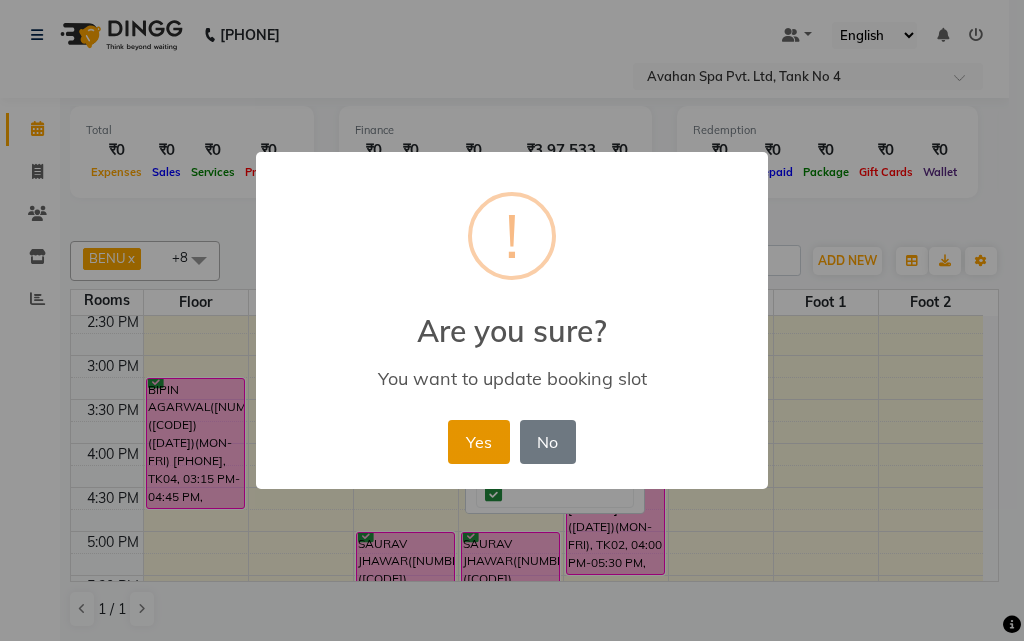 click on "Yes" at bounding box center [478, 442] 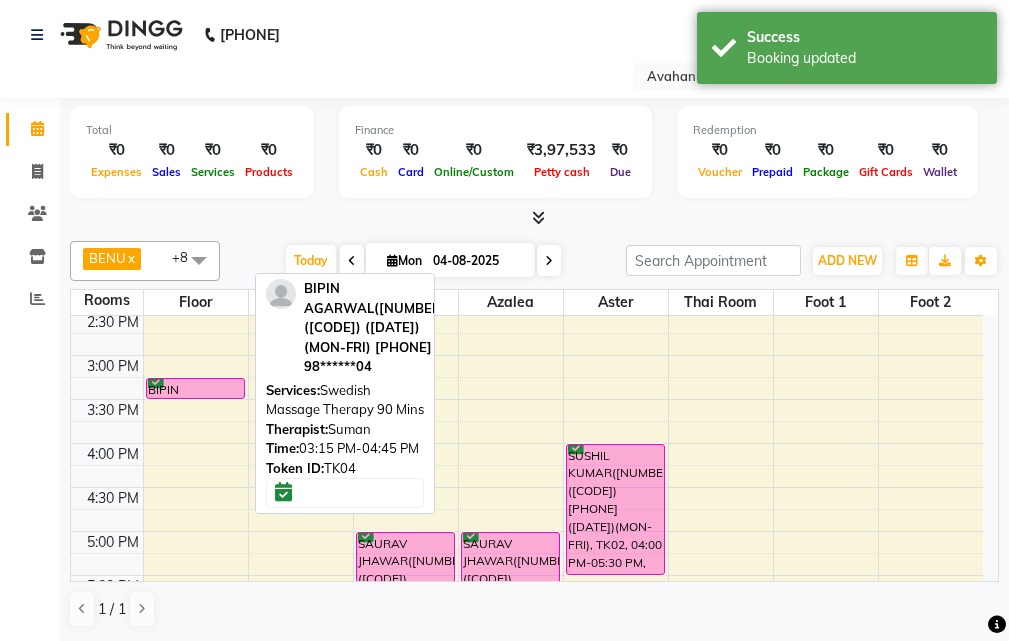 drag, startPoint x: 167, startPoint y: 505, endPoint x: 193, endPoint y: 397, distance: 111.085556 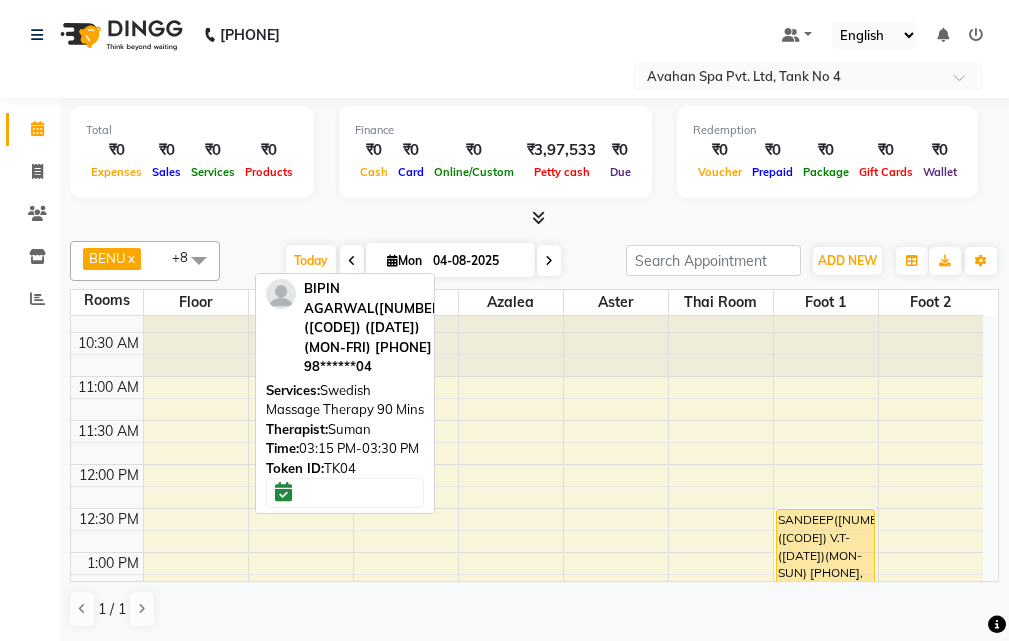 scroll, scrollTop: 0, scrollLeft: 0, axis: both 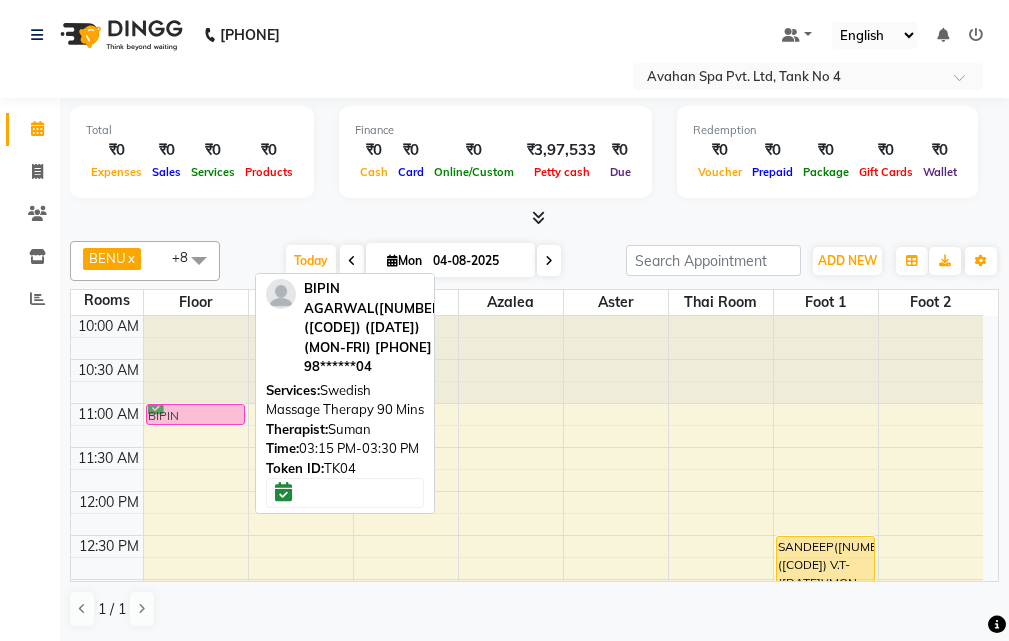 drag, startPoint x: 206, startPoint y: 390, endPoint x: 231, endPoint y: 421, distance: 39.824615 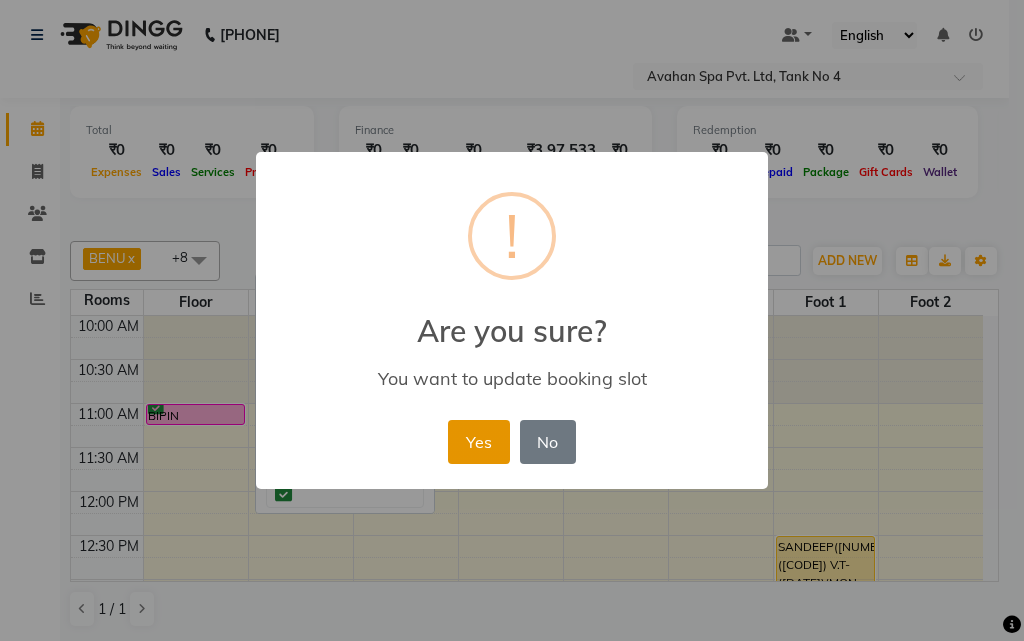 click on "Yes" at bounding box center [478, 442] 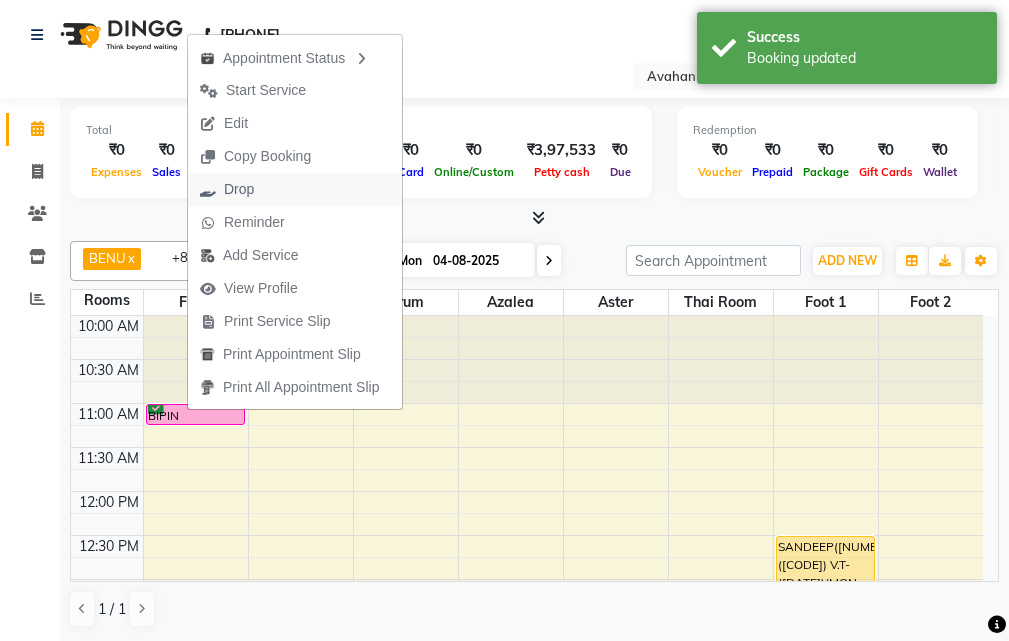 click on "Drop" at bounding box center (295, 189) 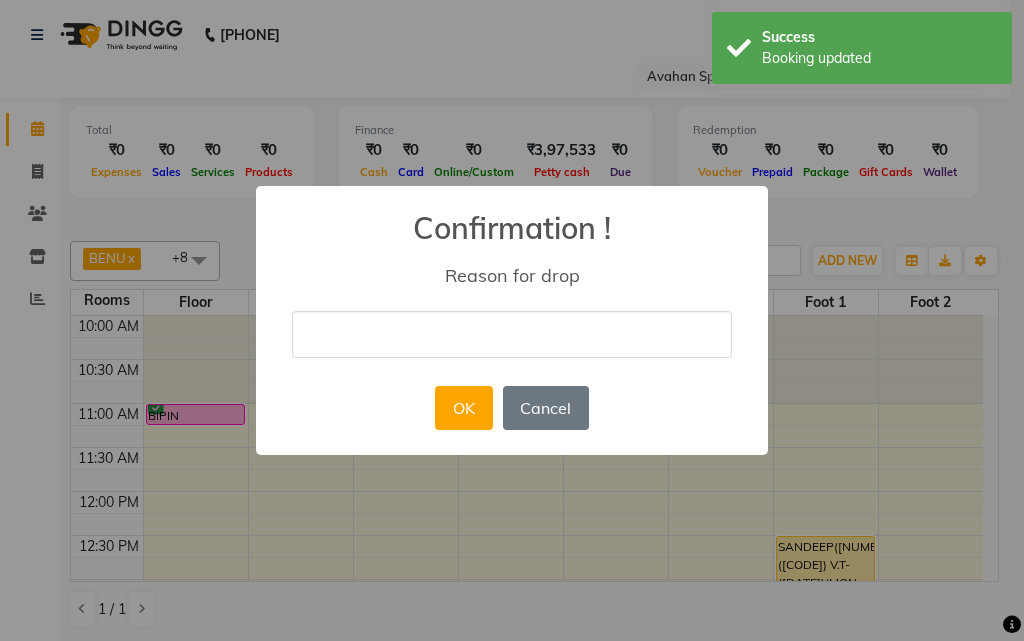 click at bounding box center [512, 334] 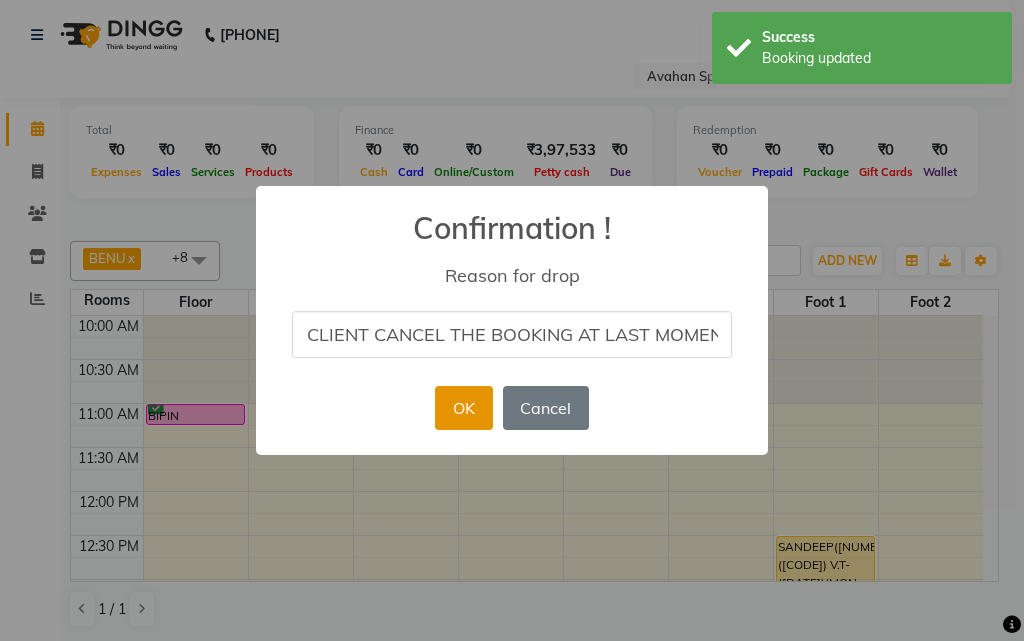 click on "OK" at bounding box center [463, 408] 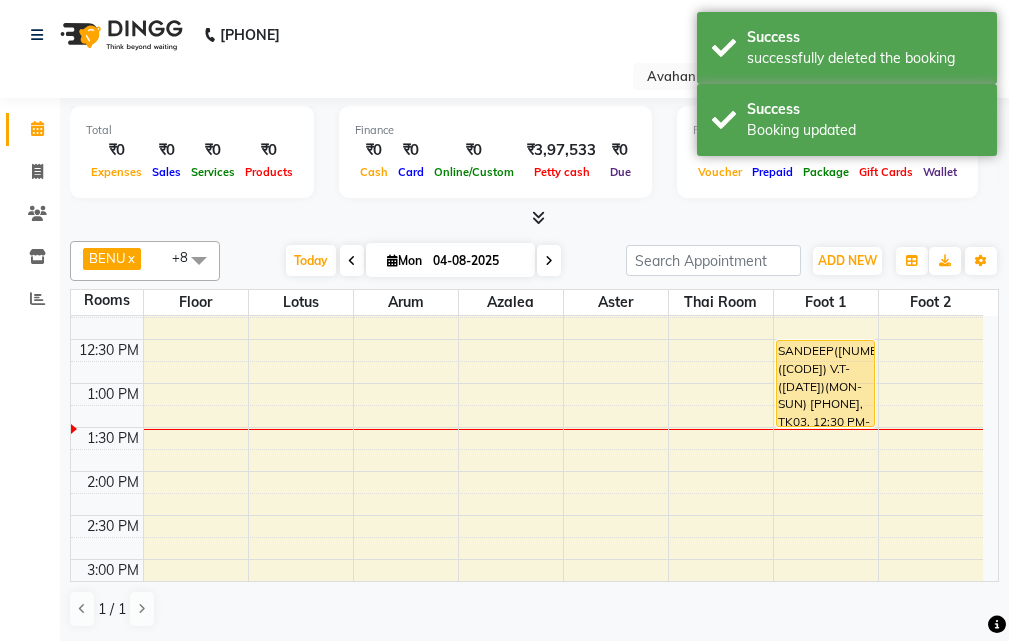 scroll, scrollTop: 200, scrollLeft: 0, axis: vertical 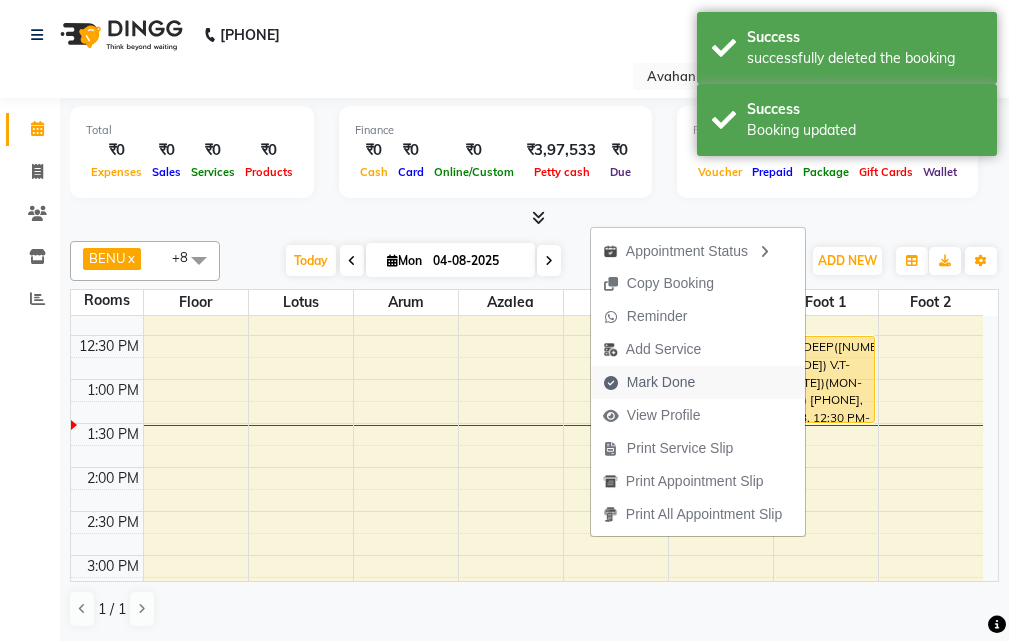 click on "Mark Done" at bounding box center (661, 382) 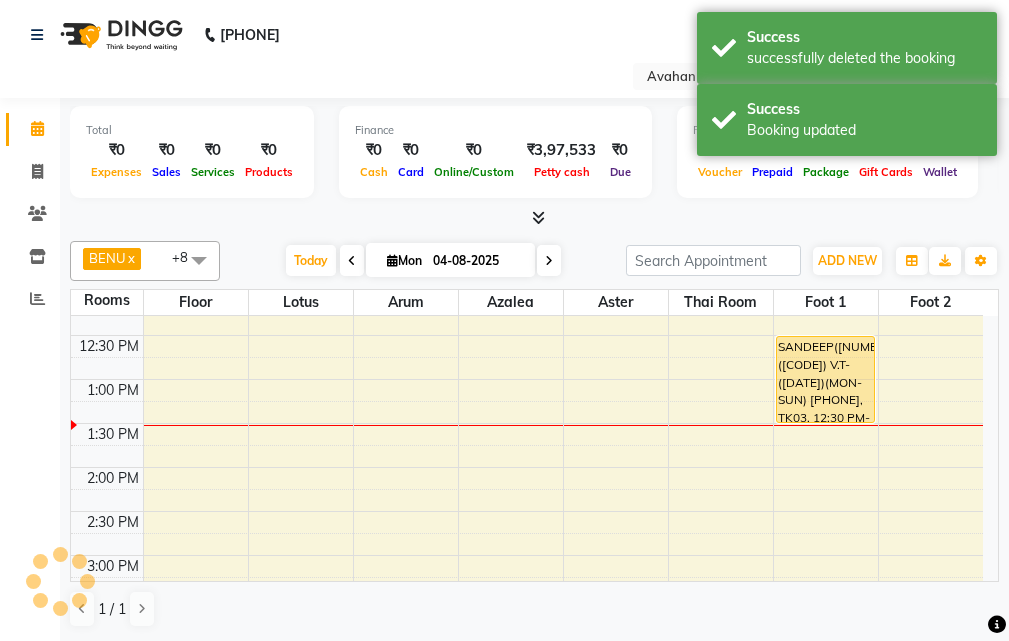 select on "service" 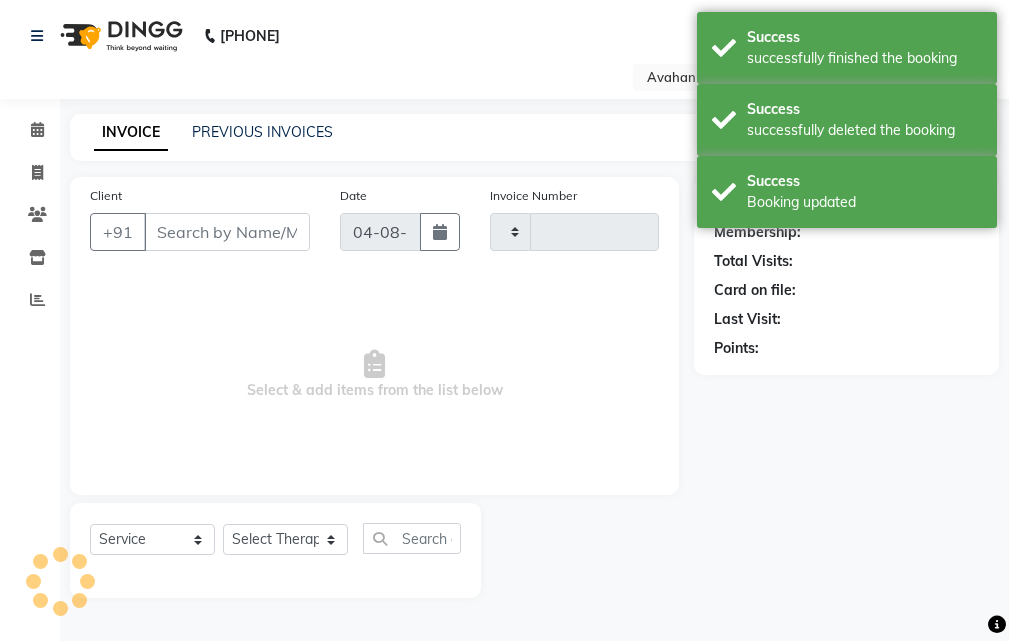 scroll, scrollTop: 0, scrollLeft: 0, axis: both 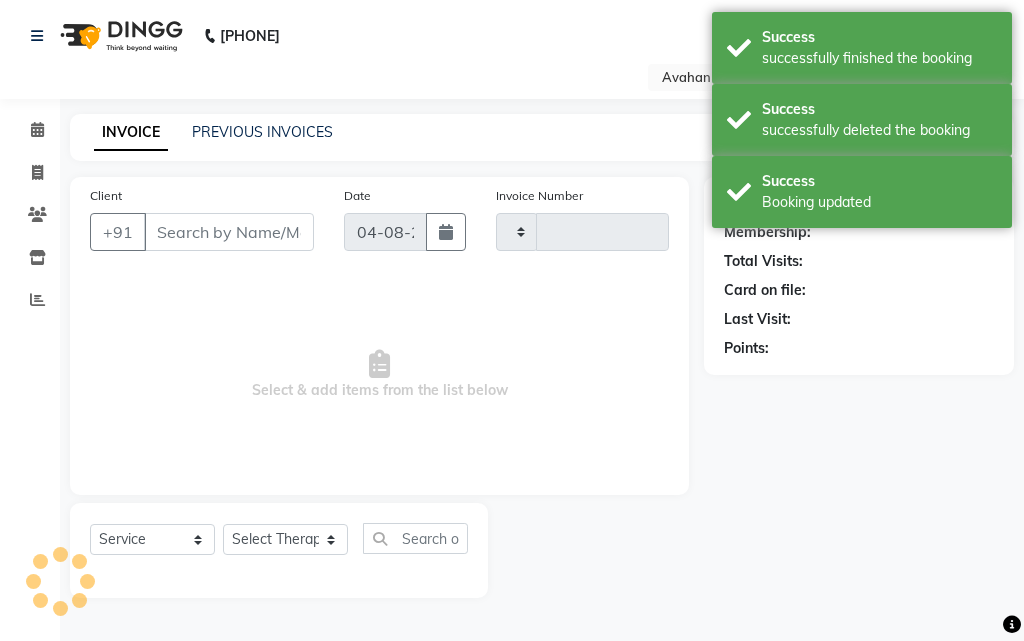 type on "2076" 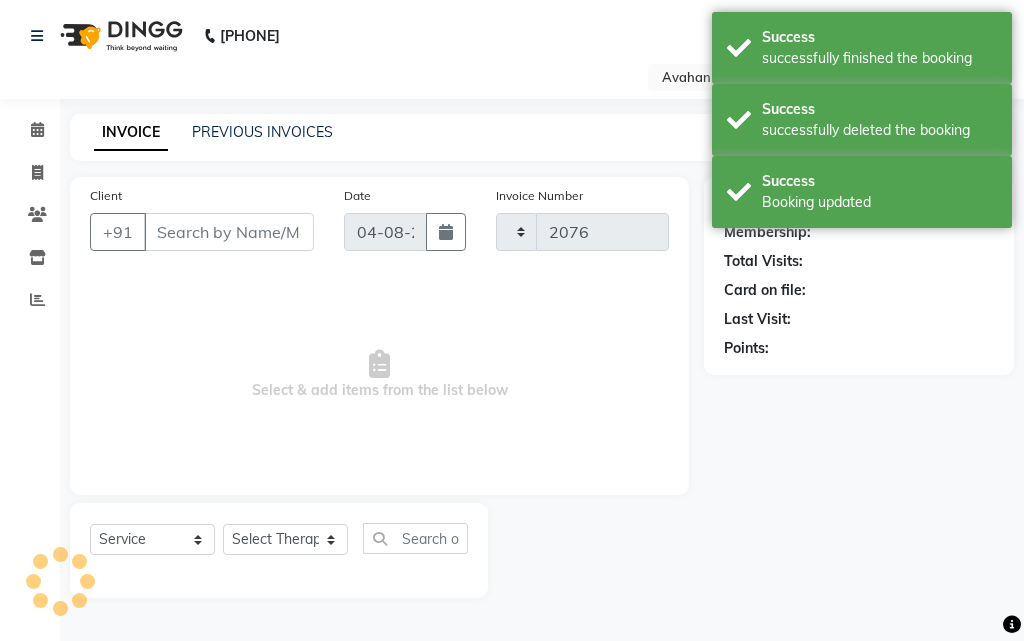 select on "4269" 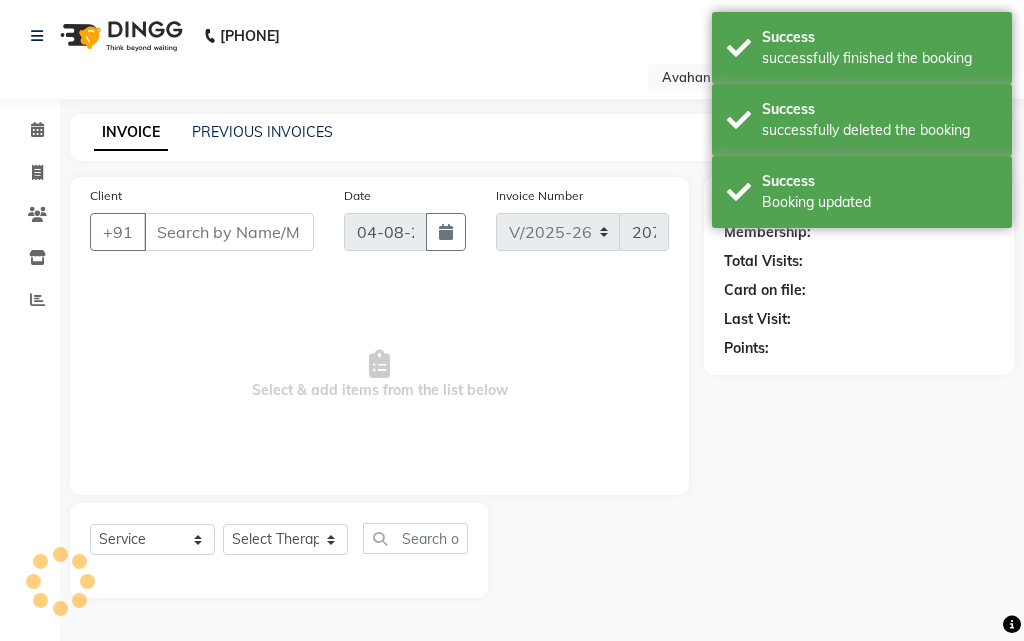 type on "98******02" 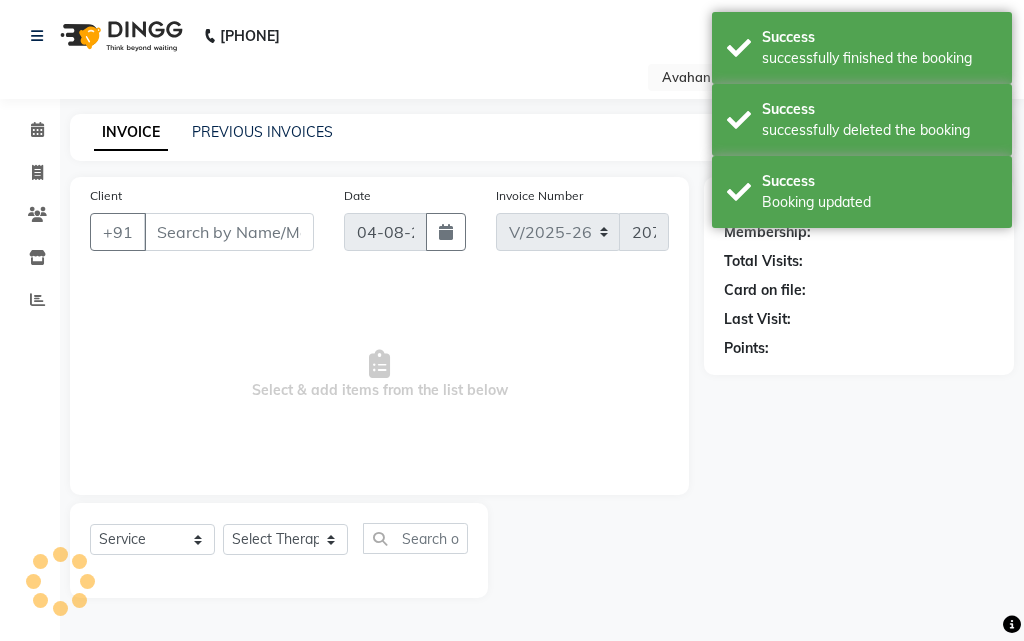 select on "87874" 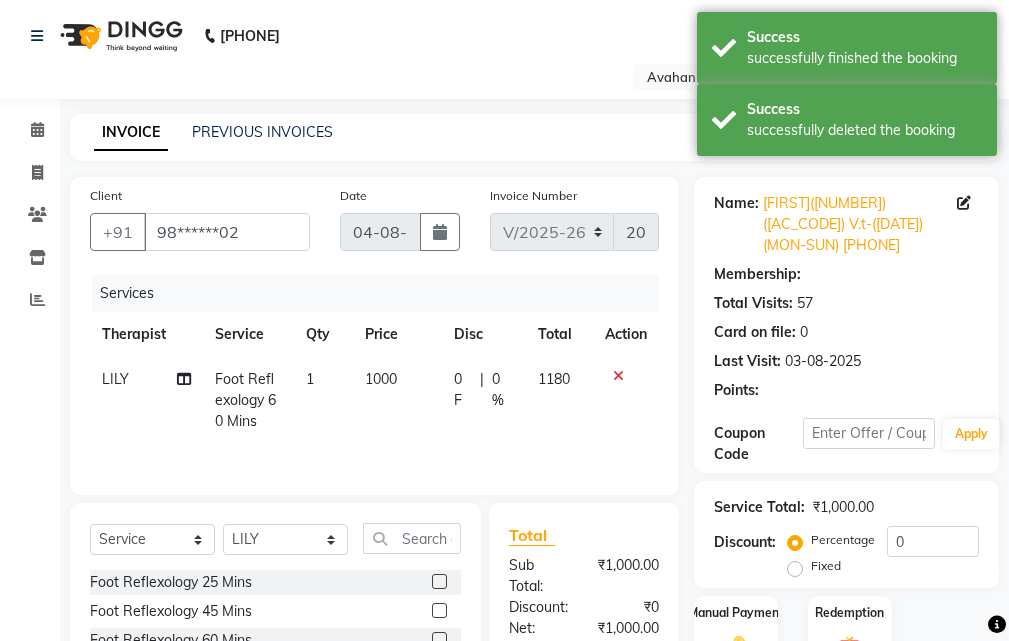 scroll, scrollTop: 294, scrollLeft: 0, axis: vertical 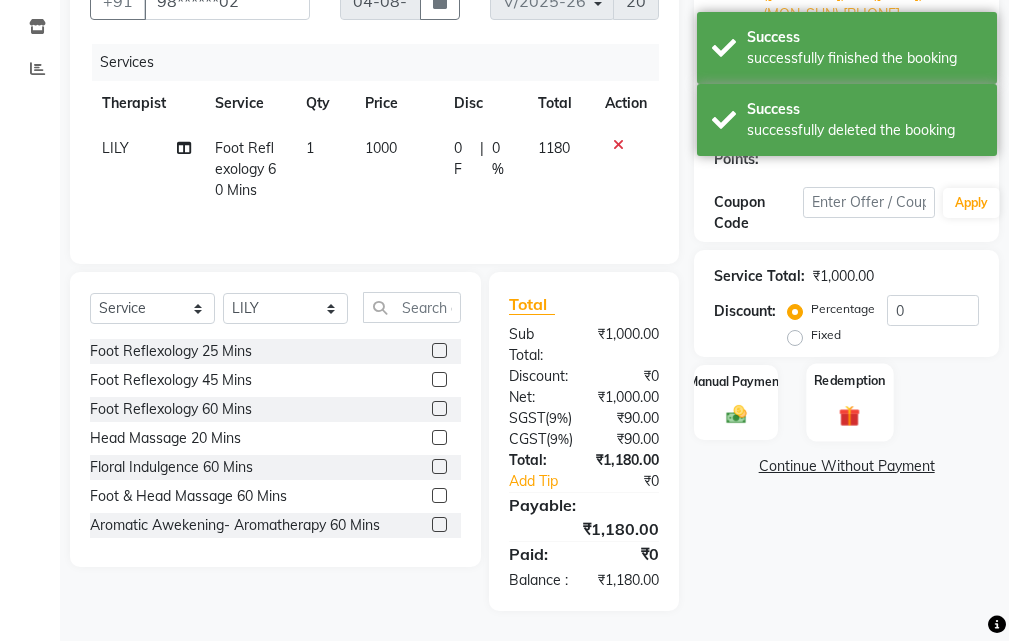 click 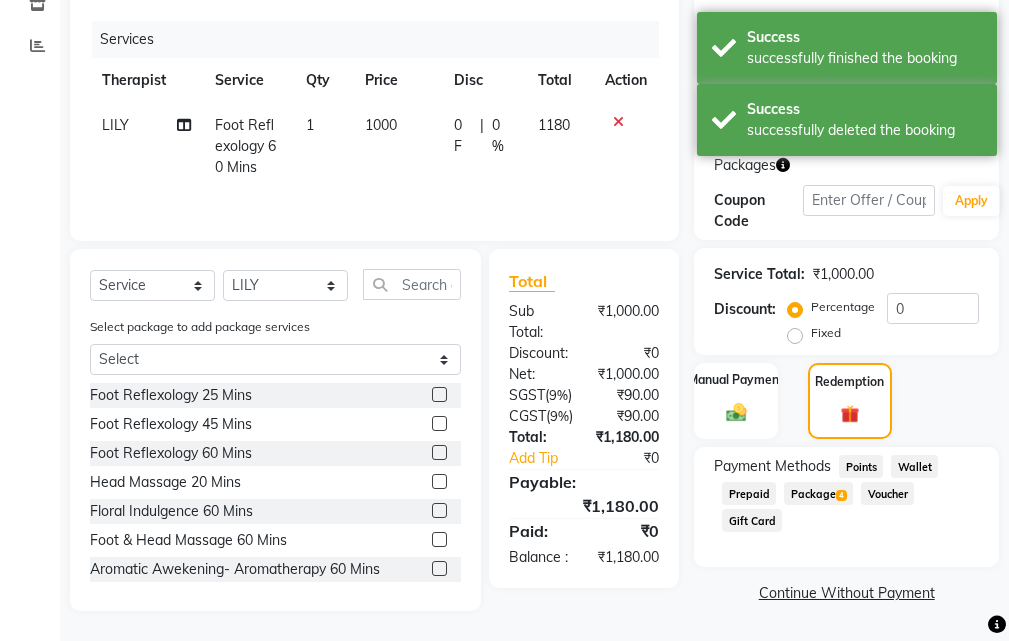 click on "Package  4" 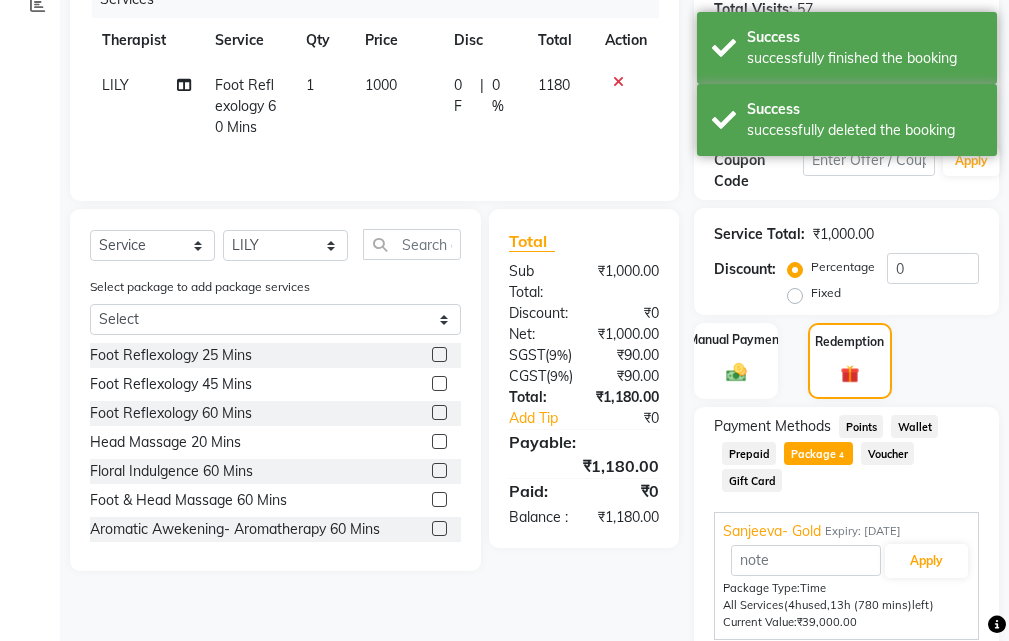 scroll, scrollTop: 466, scrollLeft: 0, axis: vertical 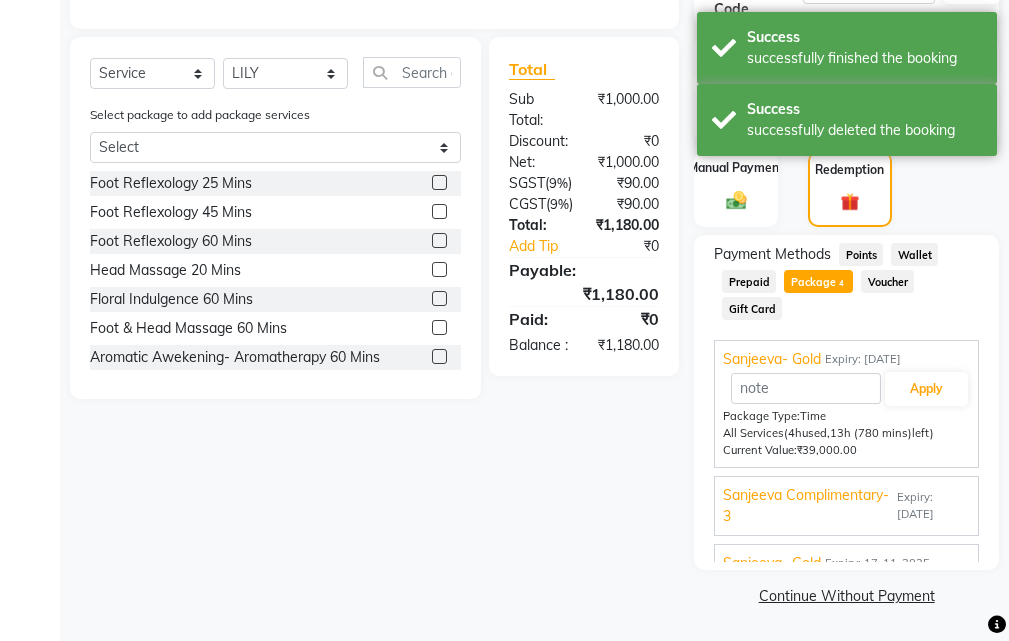 click on "Sanjeeva Complimentary- 3" at bounding box center (808, 506) 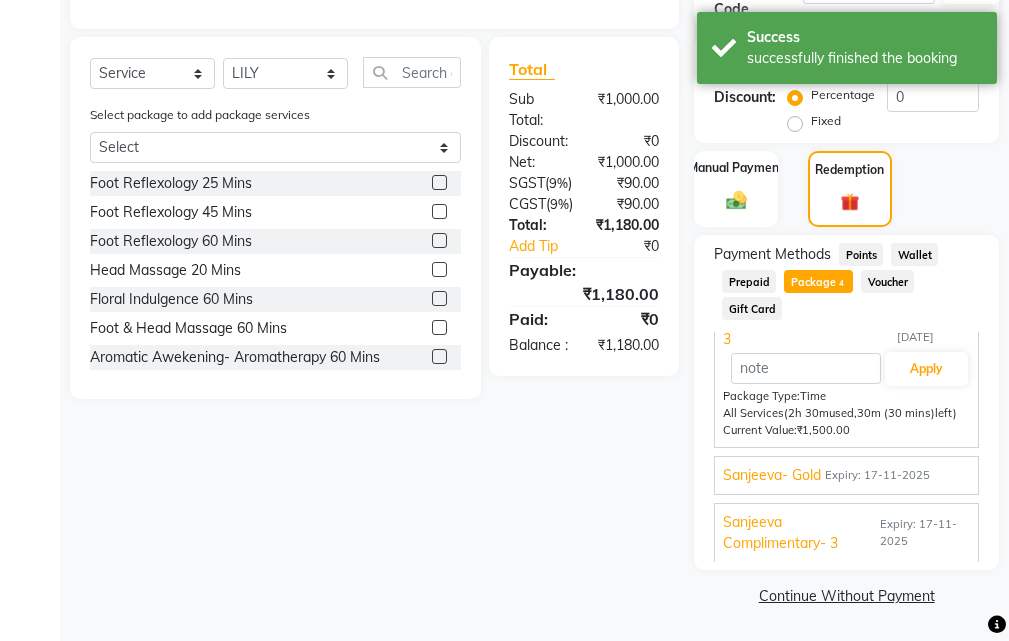 click on "Sanjeeva- Gold" at bounding box center (772, 475) 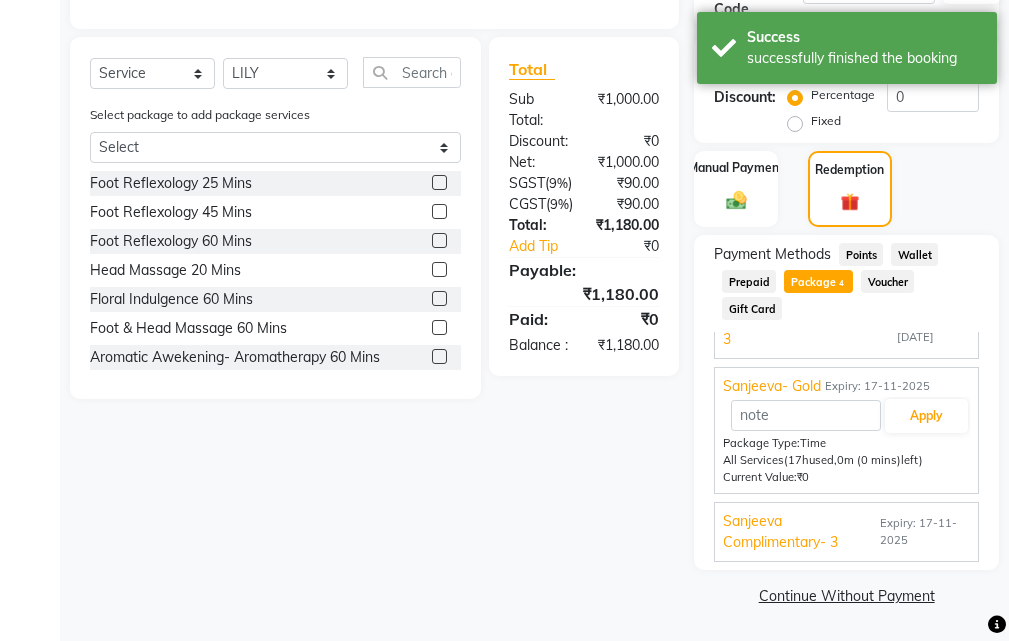 scroll, scrollTop: 88, scrollLeft: 0, axis: vertical 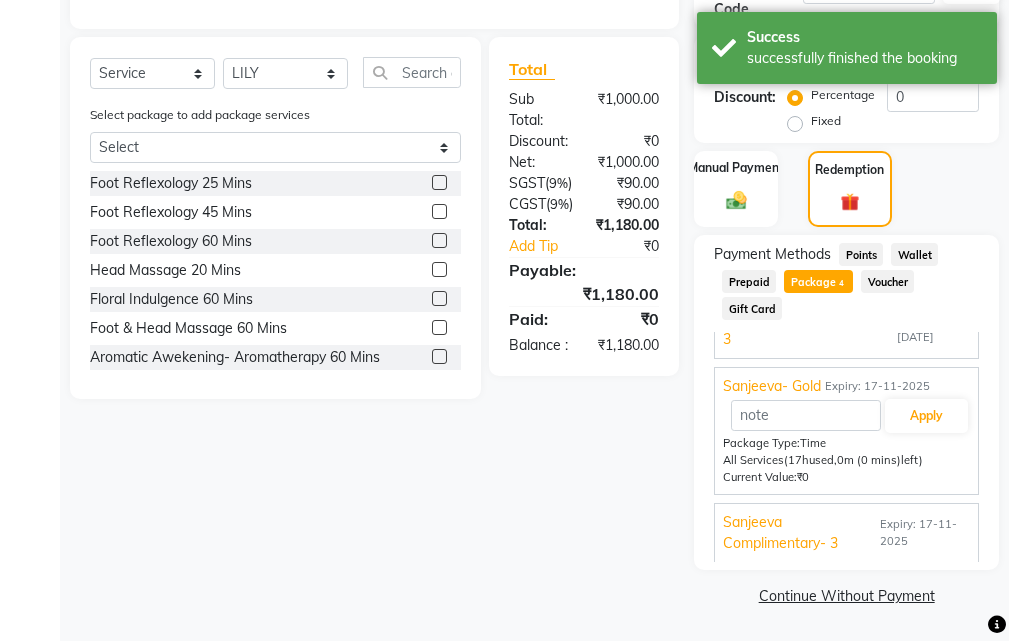 click on "Sanjeeva Complimentary- 3" at bounding box center (799, 533) 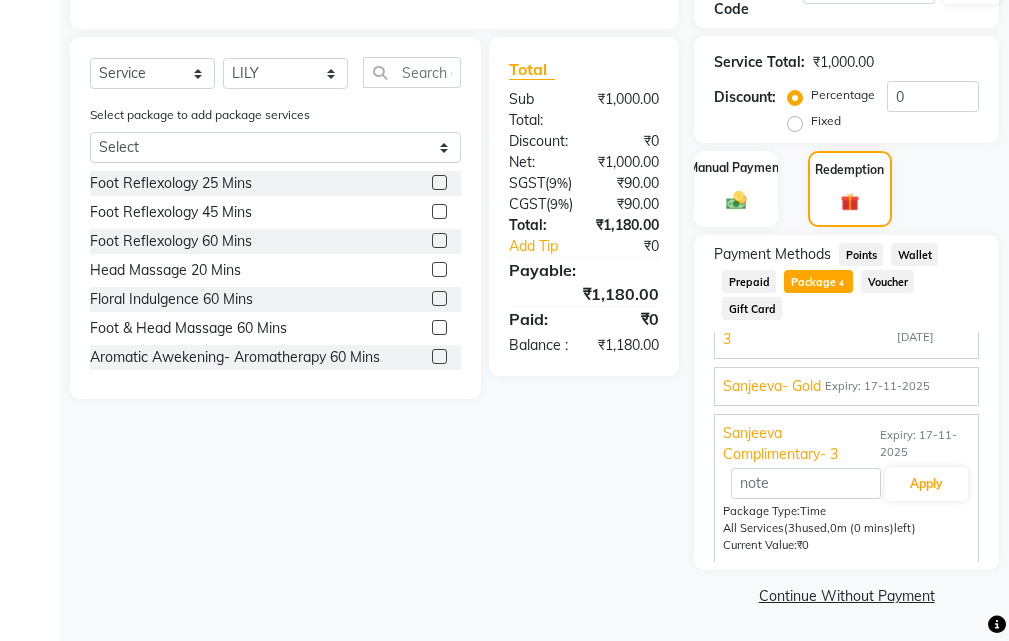 scroll, scrollTop: 0, scrollLeft: 0, axis: both 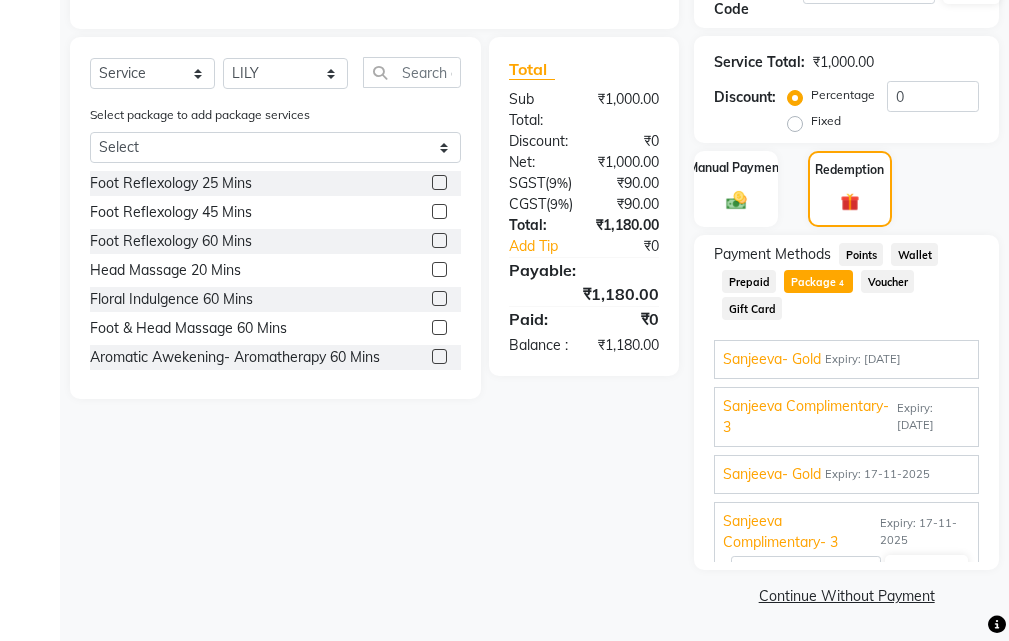 click on "Sanjeeva- Gold" at bounding box center (772, 359) 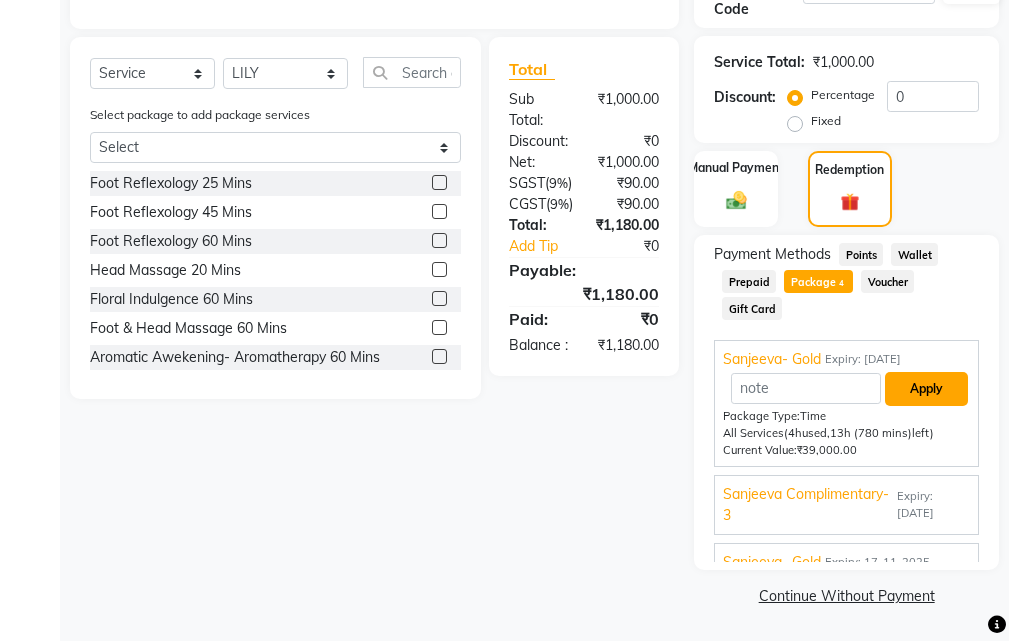 click on "Apply" at bounding box center [926, 389] 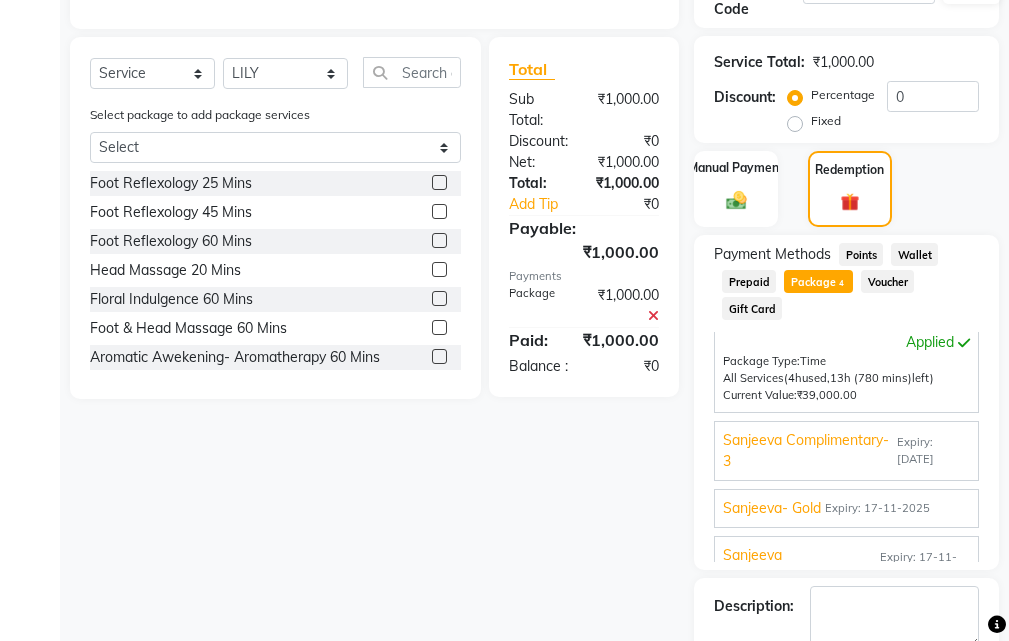 scroll, scrollTop: 71, scrollLeft: 0, axis: vertical 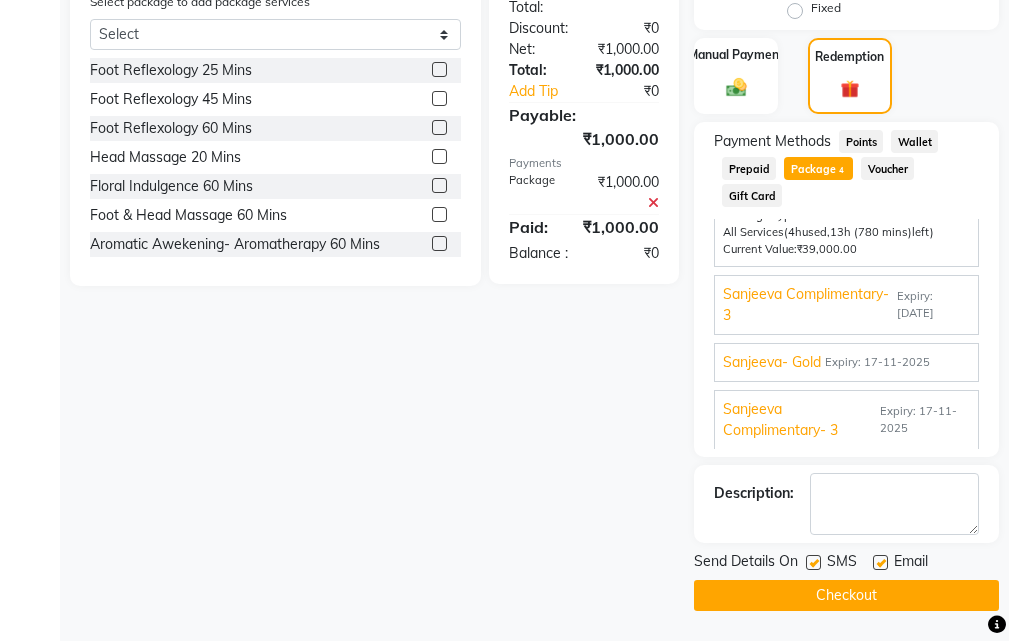 click 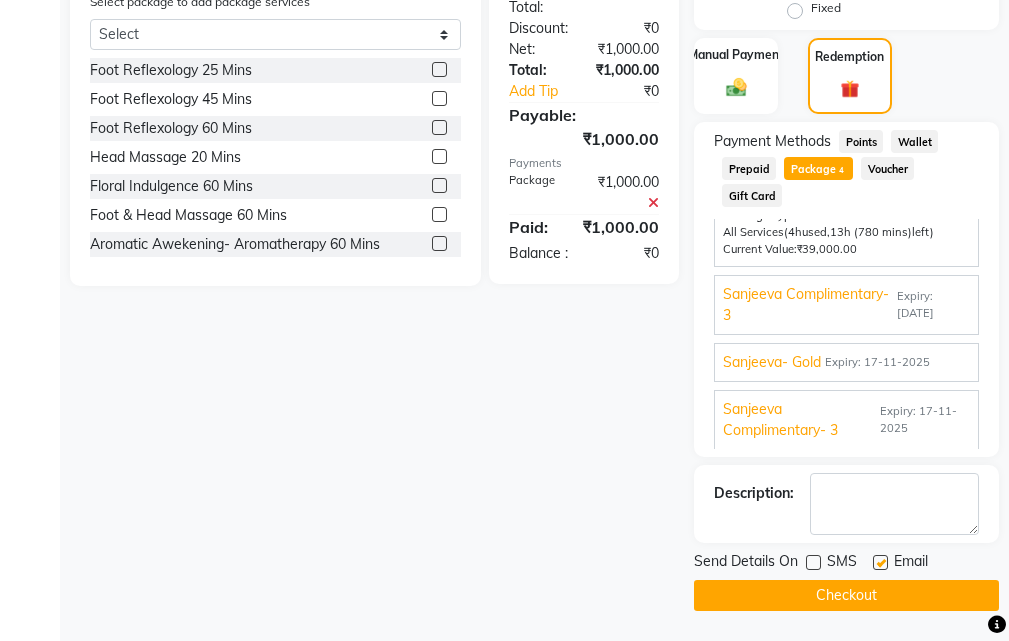click 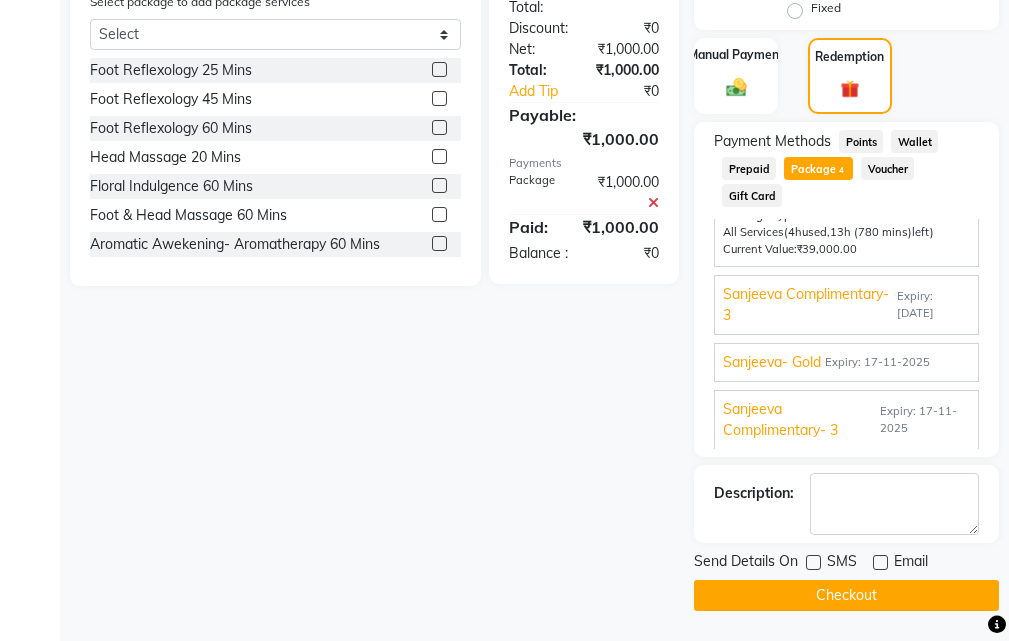click on "Checkout" 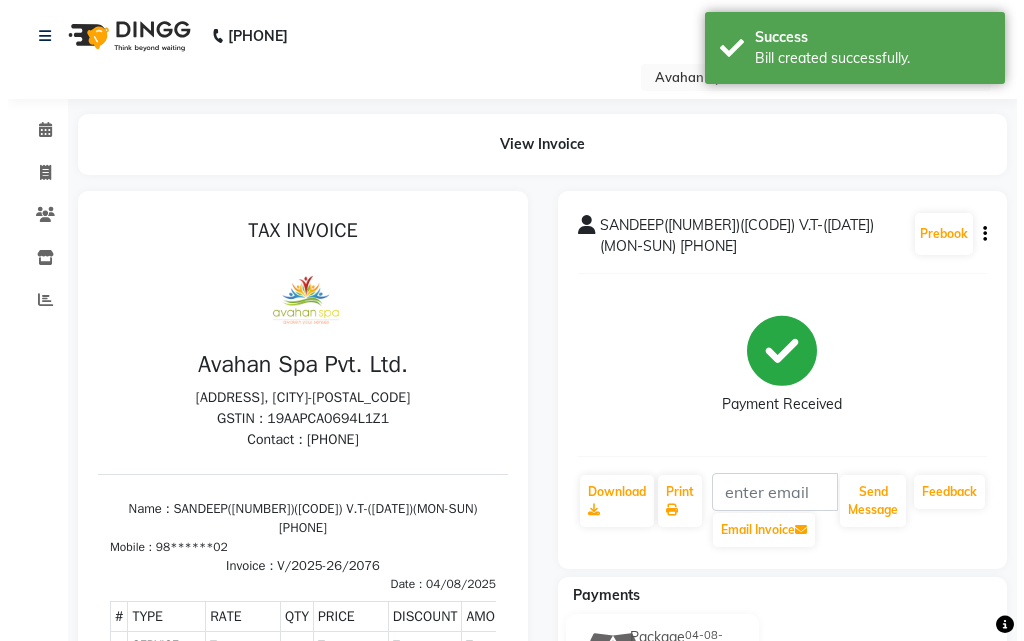 scroll, scrollTop: 0, scrollLeft: 0, axis: both 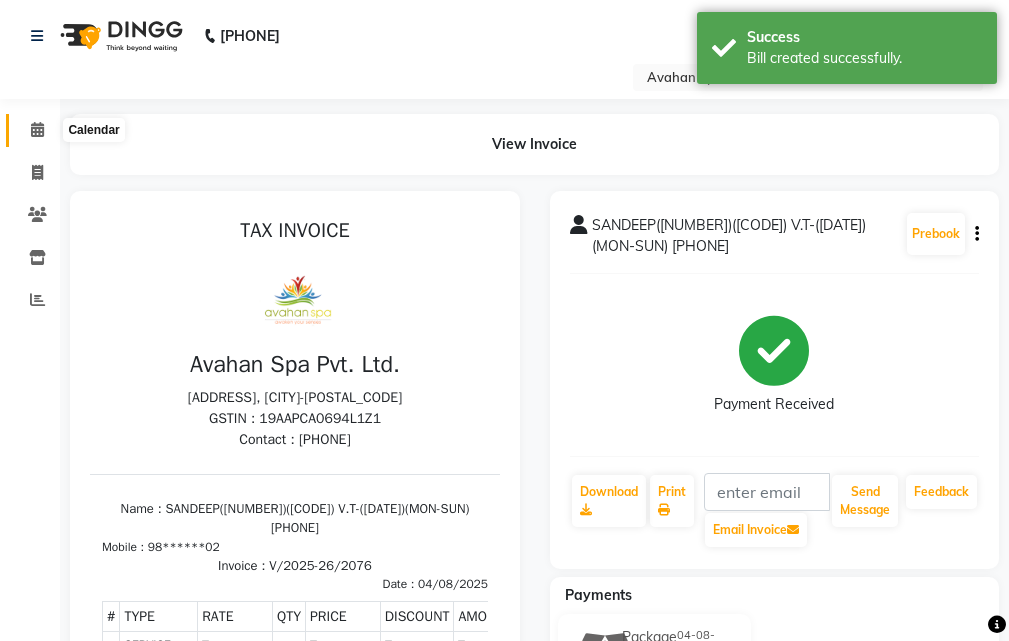 click 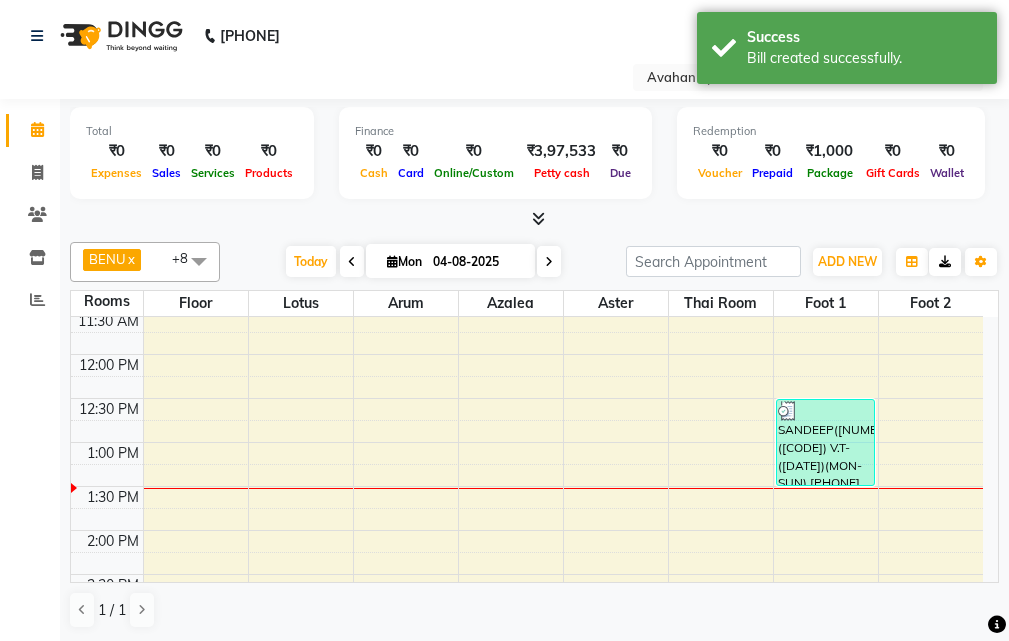 scroll, scrollTop: 100, scrollLeft: 0, axis: vertical 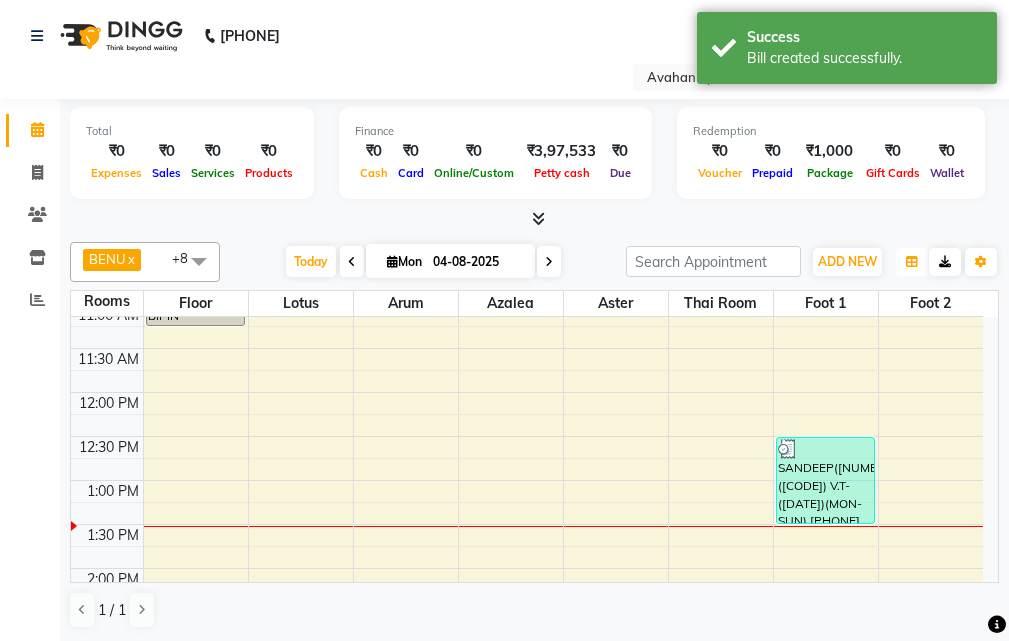 click at bounding box center (912, 262) 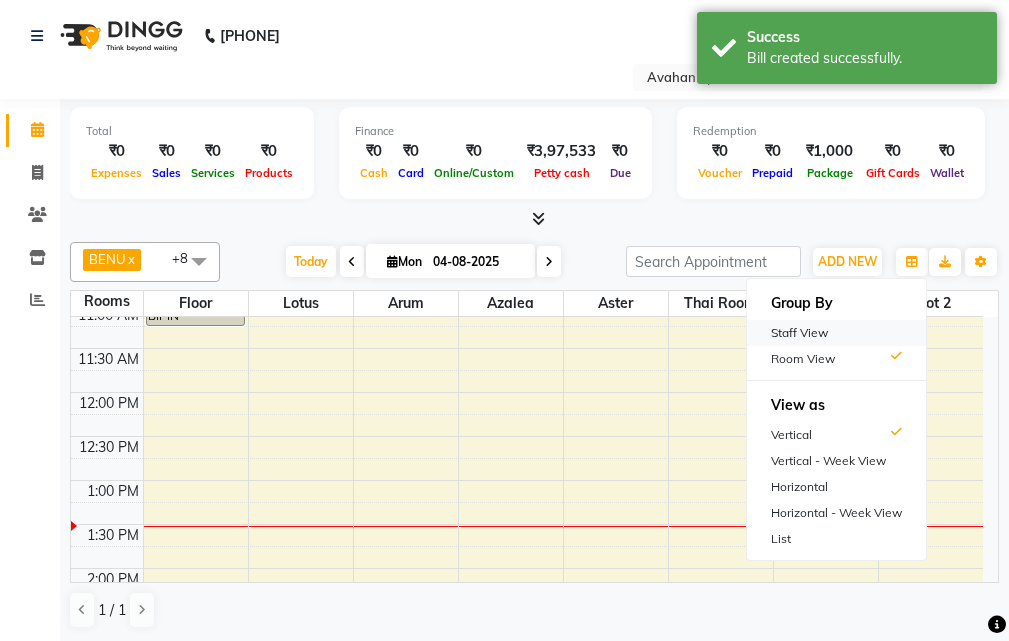 click on "Staff View" at bounding box center (836, 333) 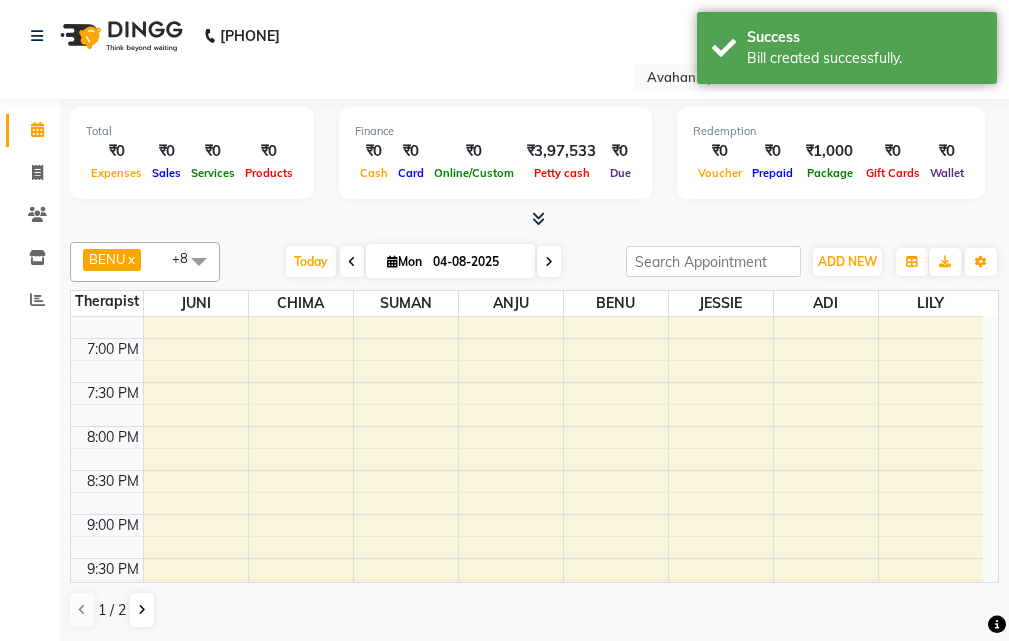 scroll, scrollTop: 878, scrollLeft: 0, axis: vertical 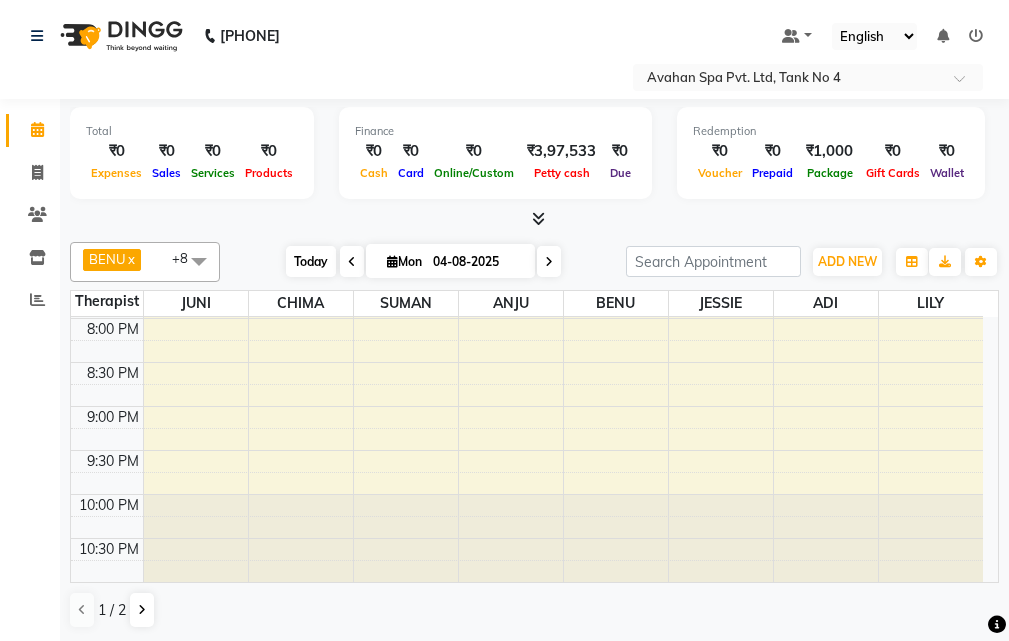 drag, startPoint x: 293, startPoint y: 260, endPoint x: 254, endPoint y: 404, distance: 149.1878 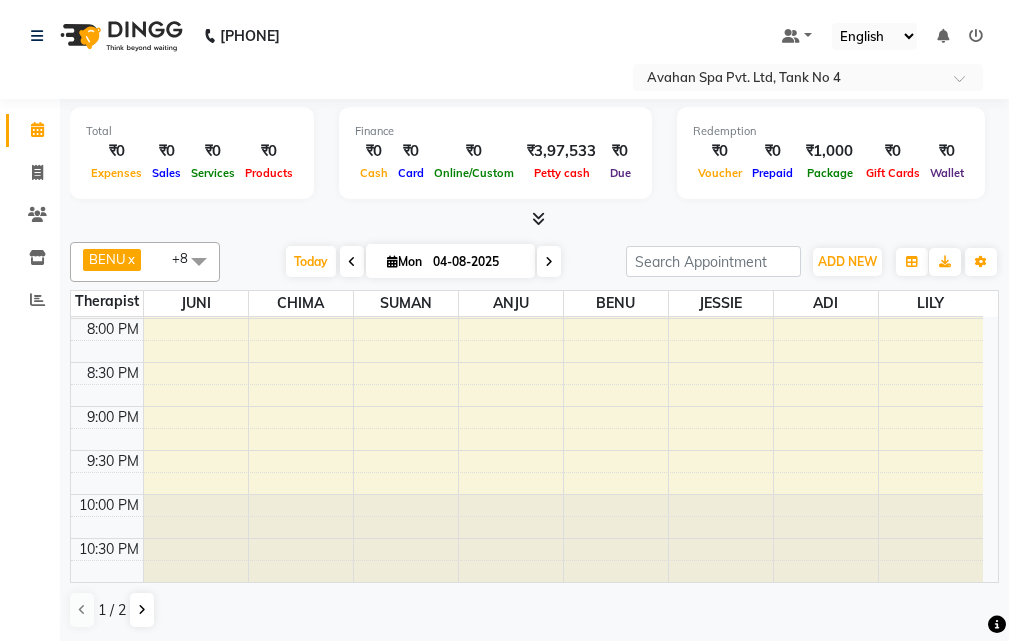 click on "Today" at bounding box center [311, 261] 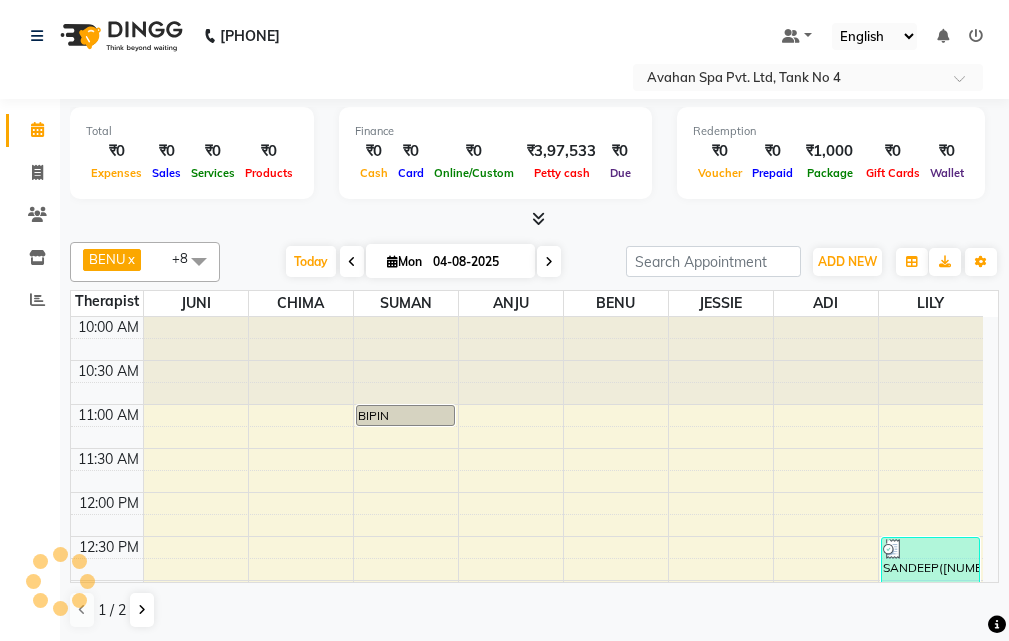 scroll, scrollTop: 265, scrollLeft: 0, axis: vertical 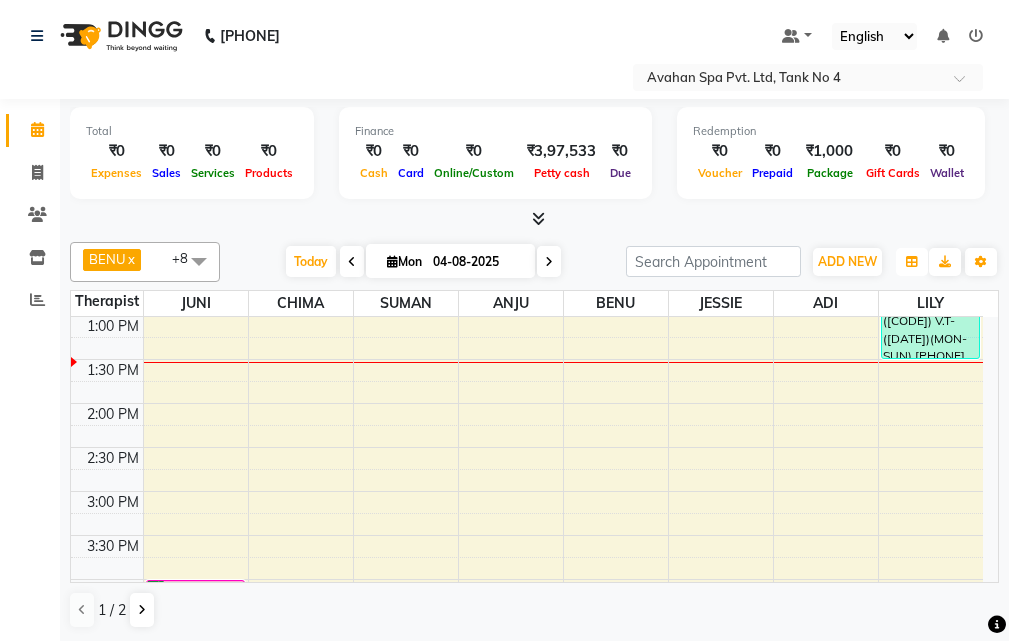drag, startPoint x: 908, startPoint y: 252, endPoint x: 884, endPoint y: 330, distance: 81.608826 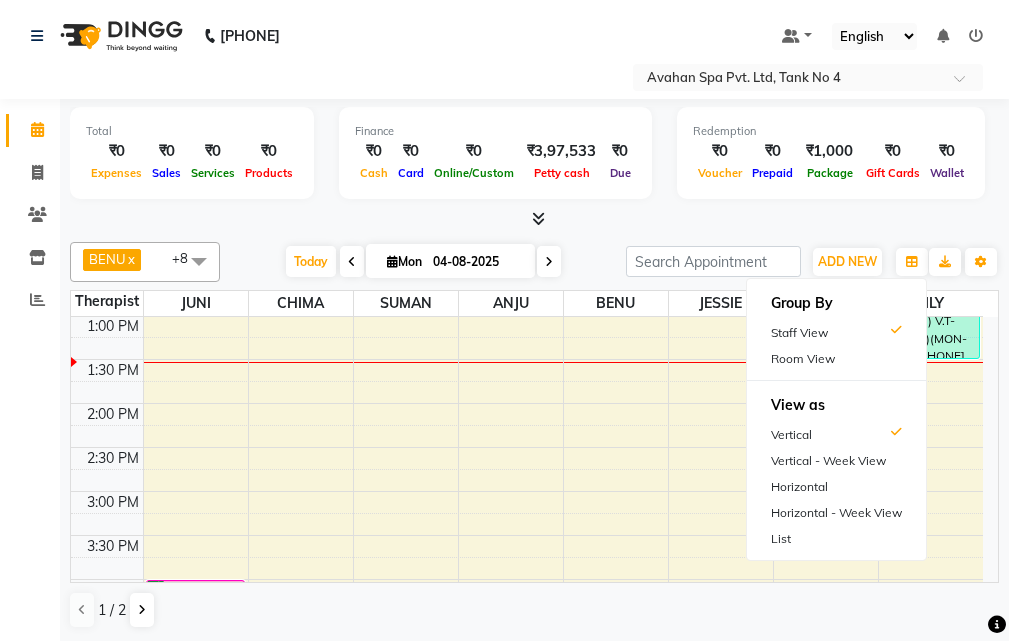 drag, startPoint x: 837, startPoint y: 351, endPoint x: 746, endPoint y: 476, distance: 154.61565 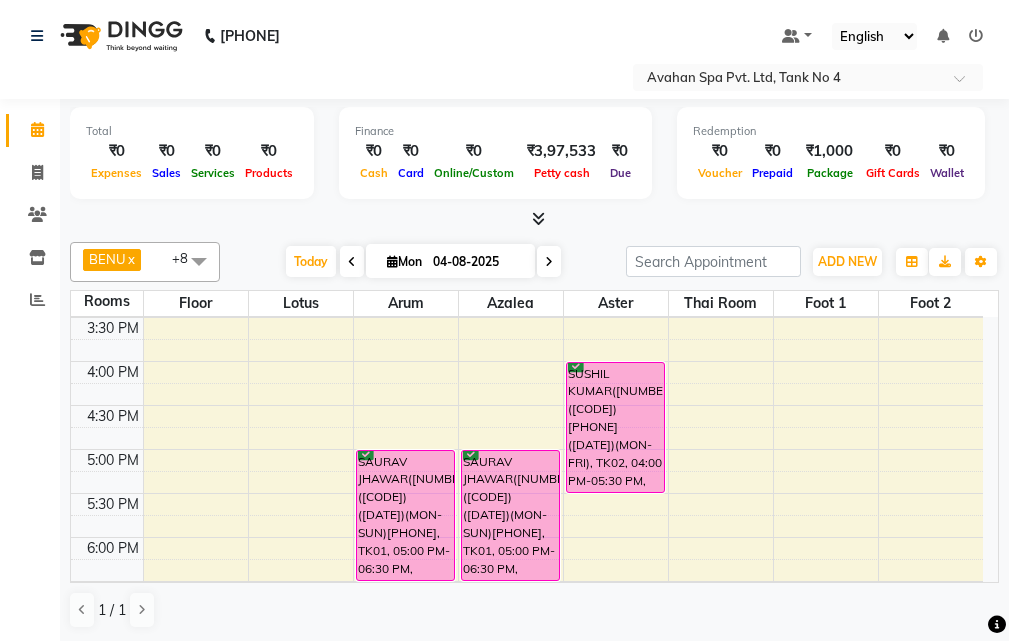 scroll, scrollTop: 500, scrollLeft: 0, axis: vertical 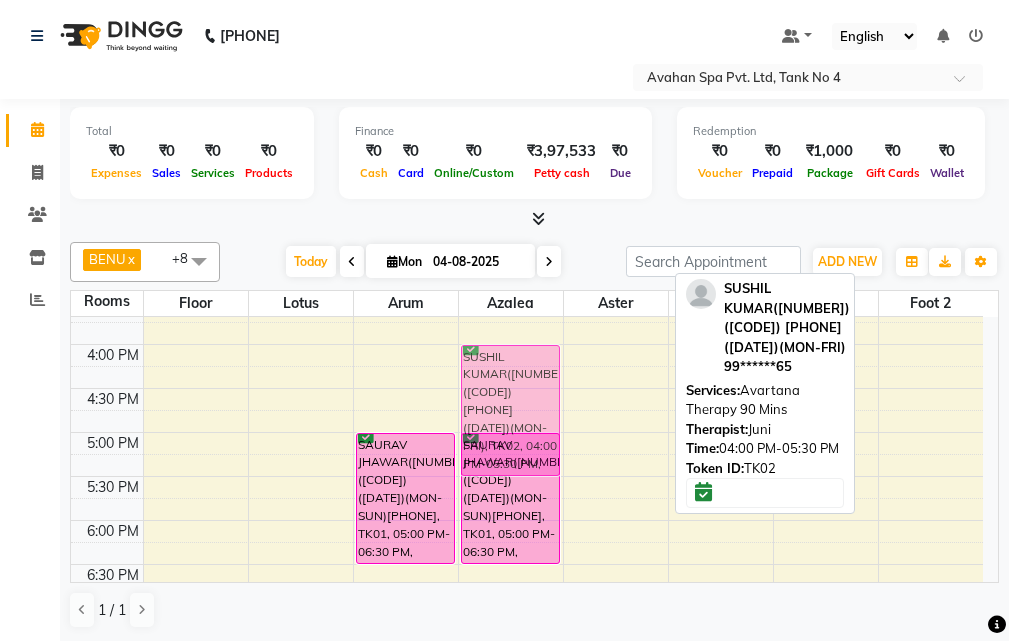 drag, startPoint x: 613, startPoint y: 387, endPoint x: 517, endPoint y: 395, distance: 96.332756 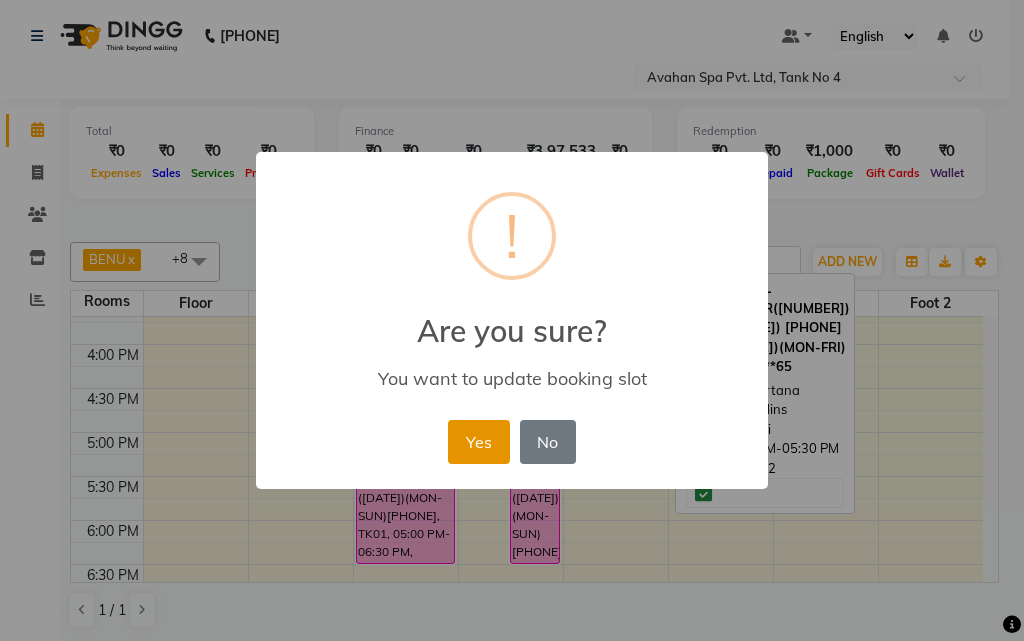 click on "Yes" at bounding box center (478, 442) 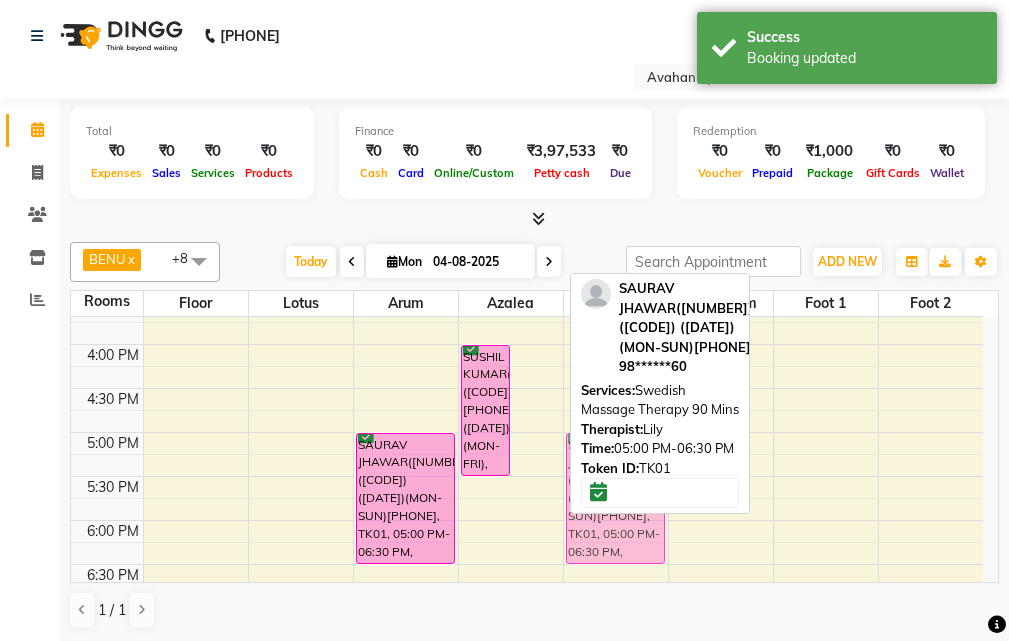 drag, startPoint x: 539, startPoint y: 474, endPoint x: 578, endPoint y: 473, distance: 39.012817 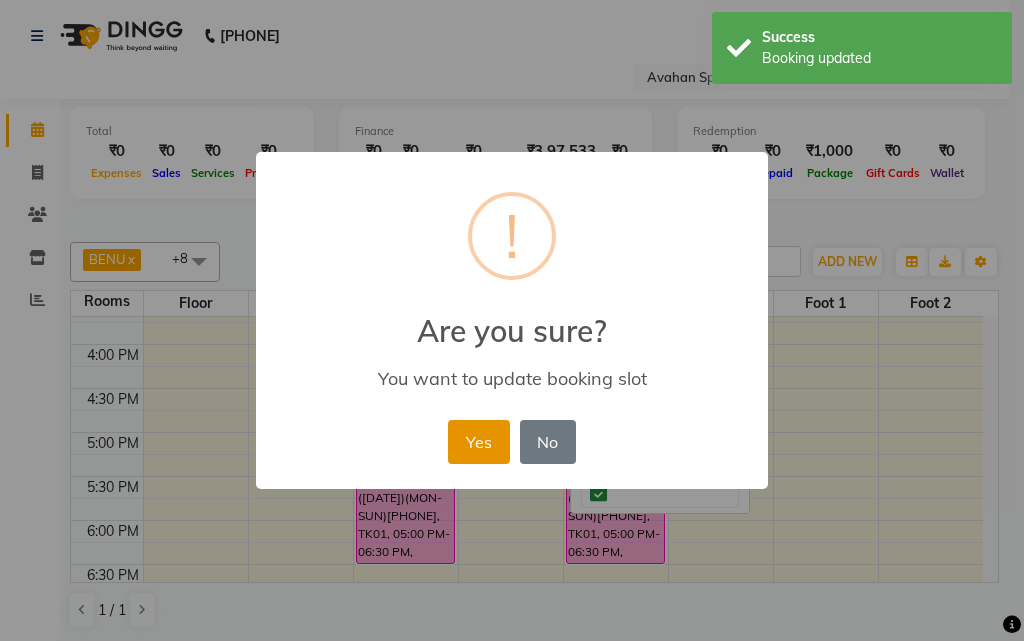 click on "Yes" at bounding box center (478, 442) 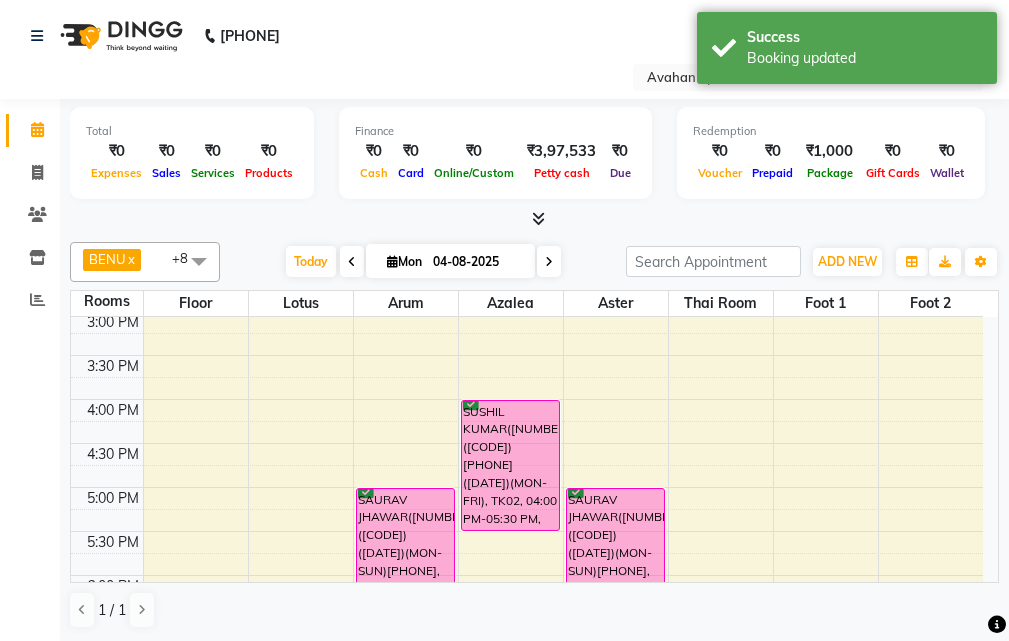 scroll, scrollTop: 400, scrollLeft: 0, axis: vertical 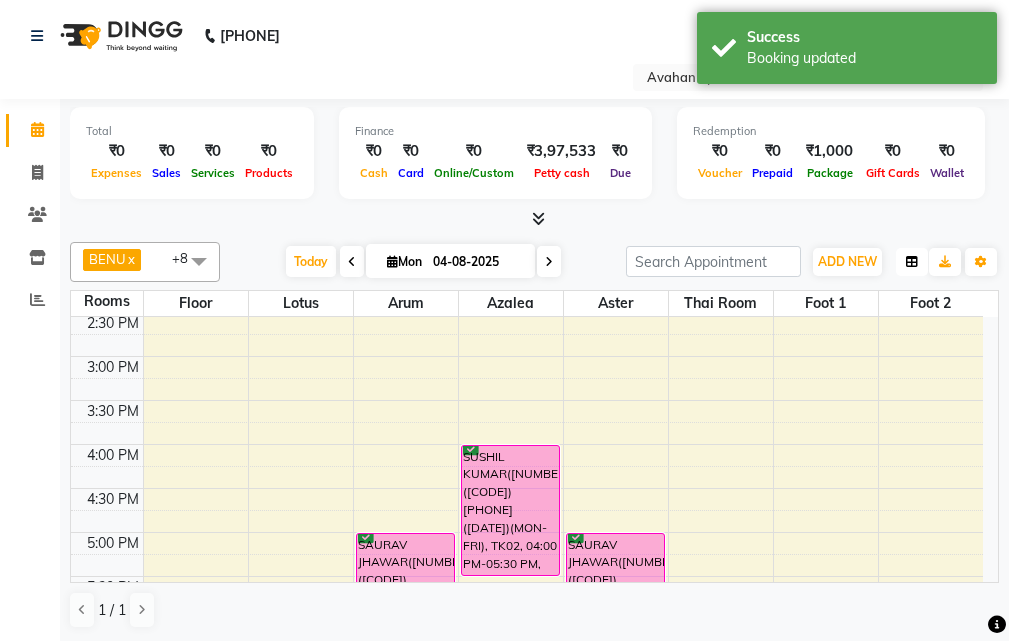 click at bounding box center (912, 262) 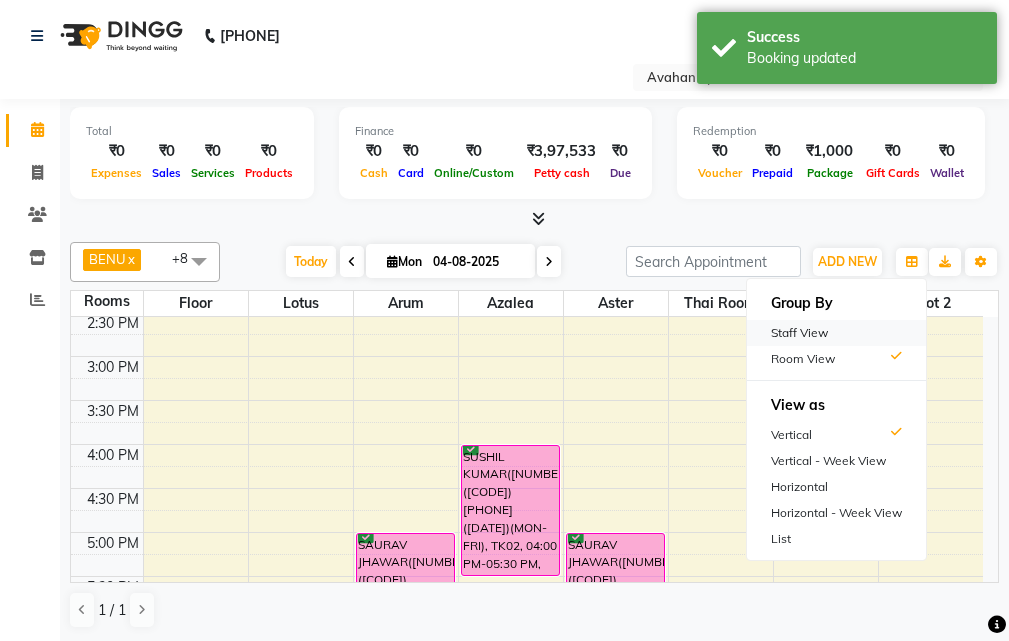 click on "Staff View" at bounding box center (836, 333) 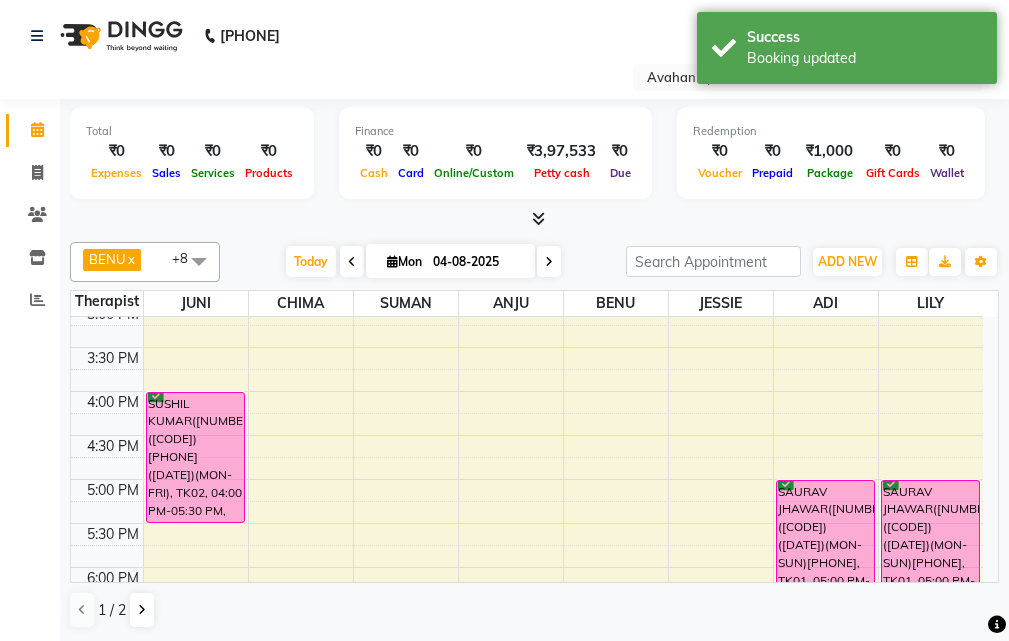 scroll, scrollTop: 500, scrollLeft: 0, axis: vertical 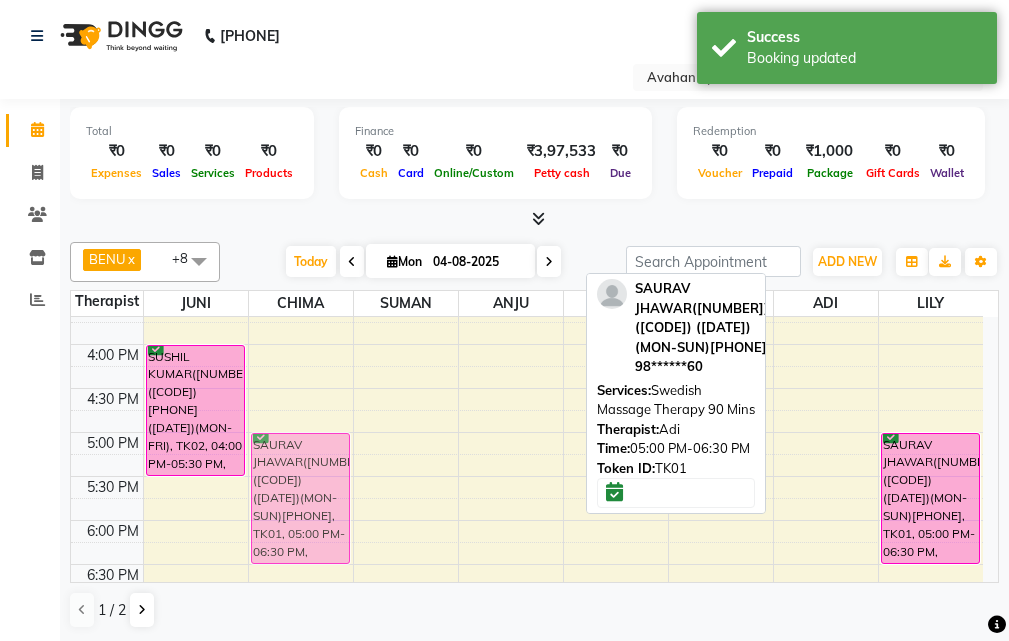 drag, startPoint x: 807, startPoint y: 489, endPoint x: 318, endPoint y: 486, distance: 489.00922 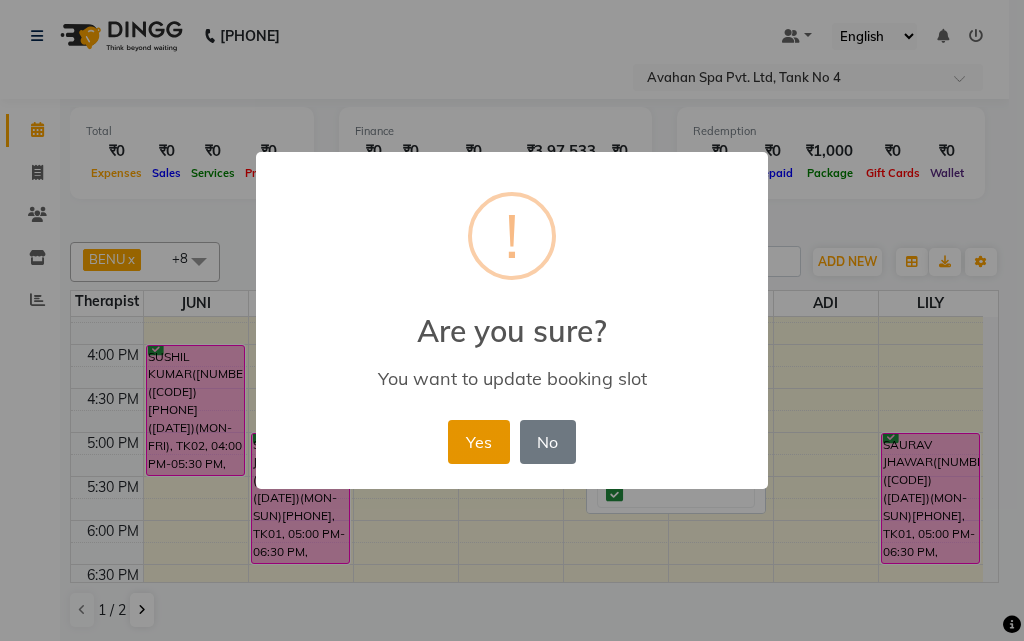 click on "Yes" at bounding box center (478, 442) 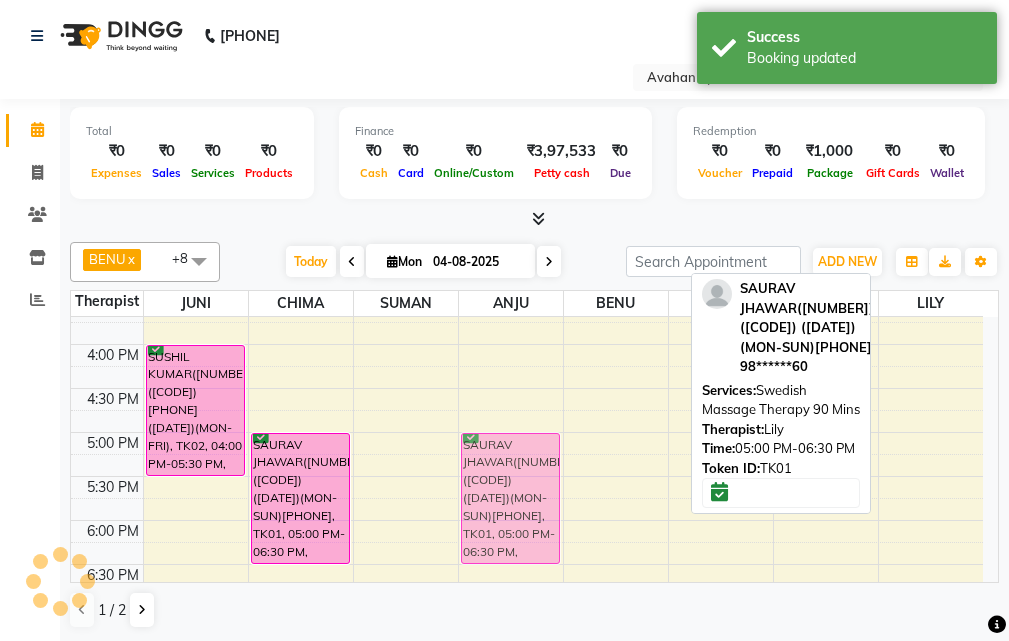 drag, startPoint x: 924, startPoint y: 465, endPoint x: 523, endPoint y: 469, distance: 401.01996 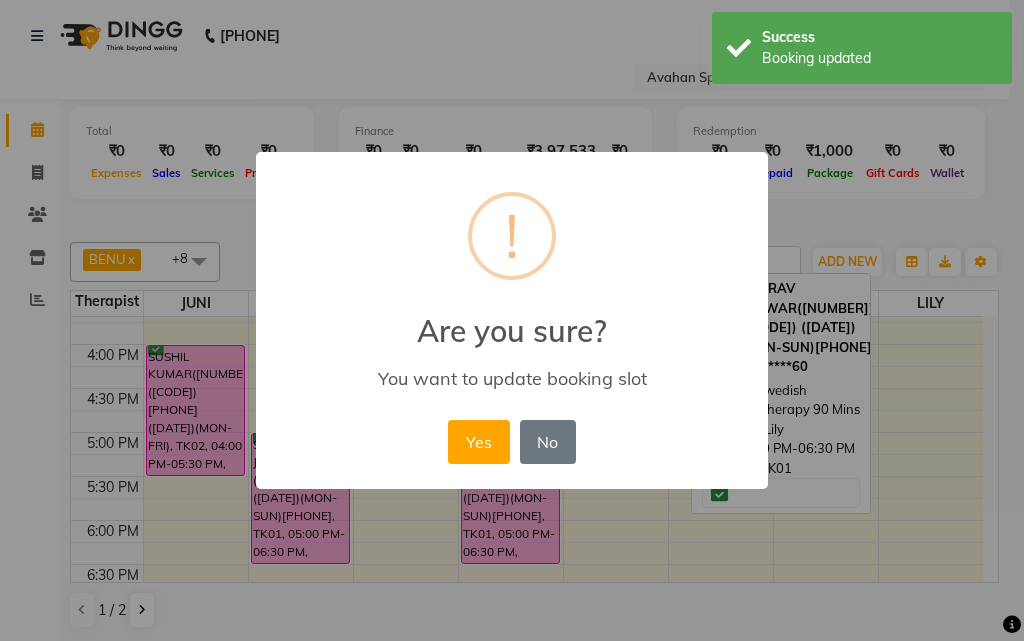 click on "Yes" at bounding box center (478, 442) 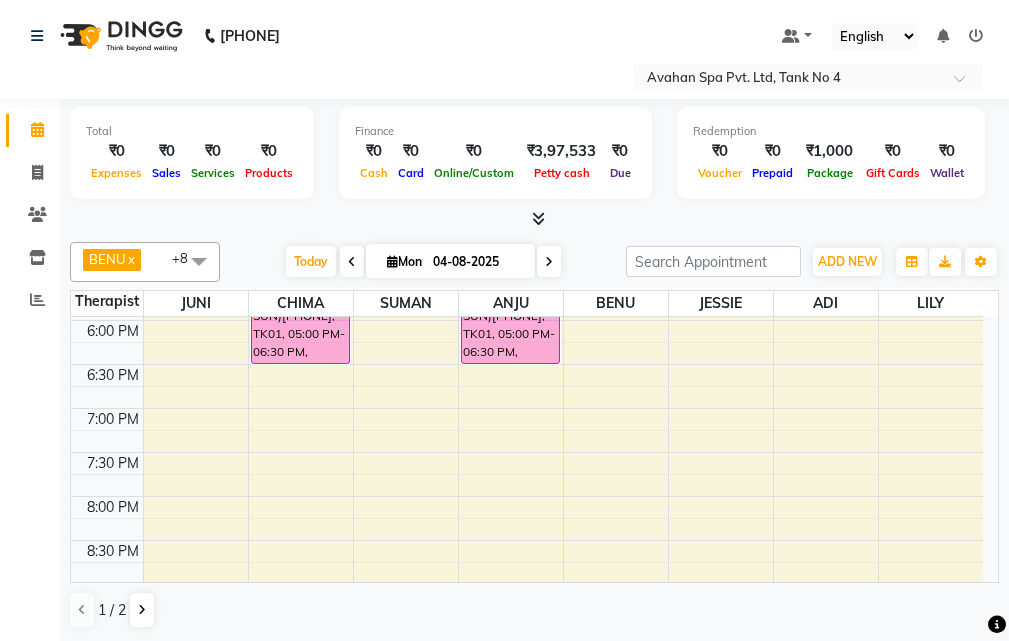 scroll, scrollTop: 600, scrollLeft: 0, axis: vertical 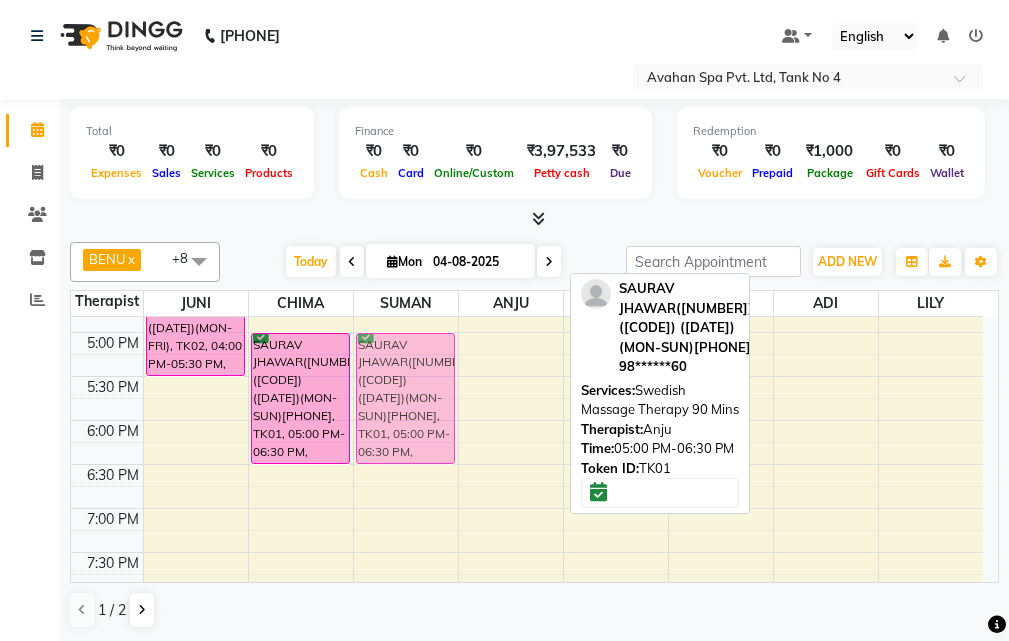 drag, startPoint x: 513, startPoint y: 406, endPoint x: 457, endPoint y: 406, distance: 56 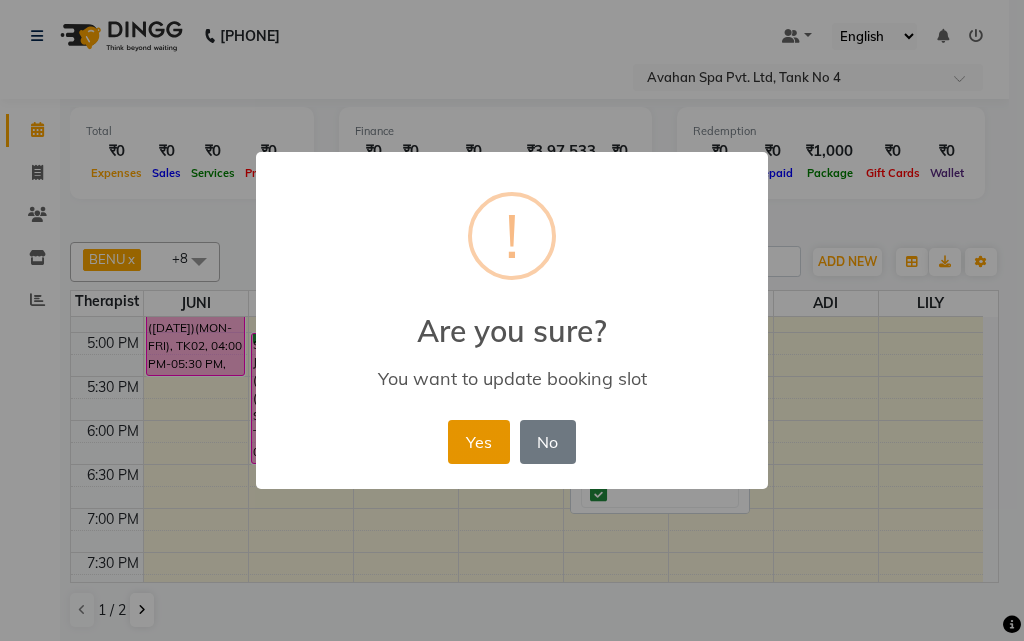 click on "Yes" at bounding box center [478, 442] 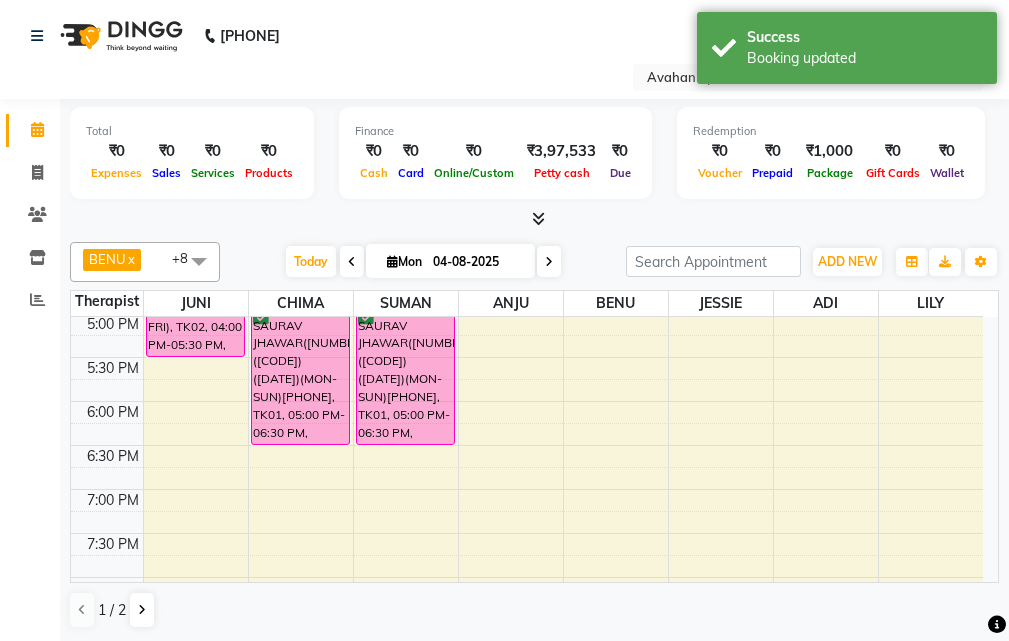 scroll, scrollTop: 600, scrollLeft: 0, axis: vertical 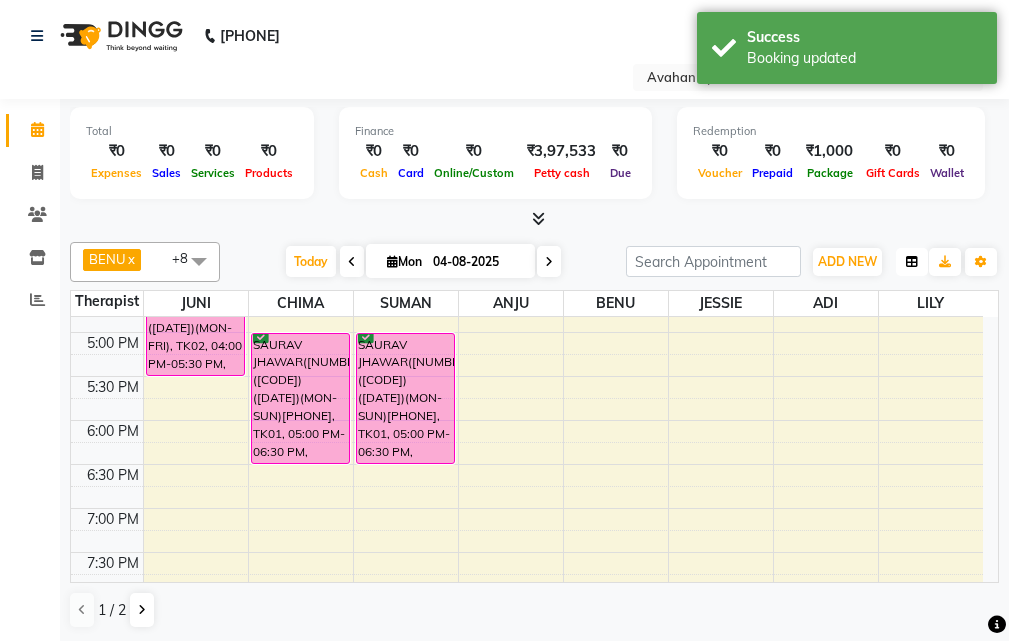click at bounding box center [912, 262] 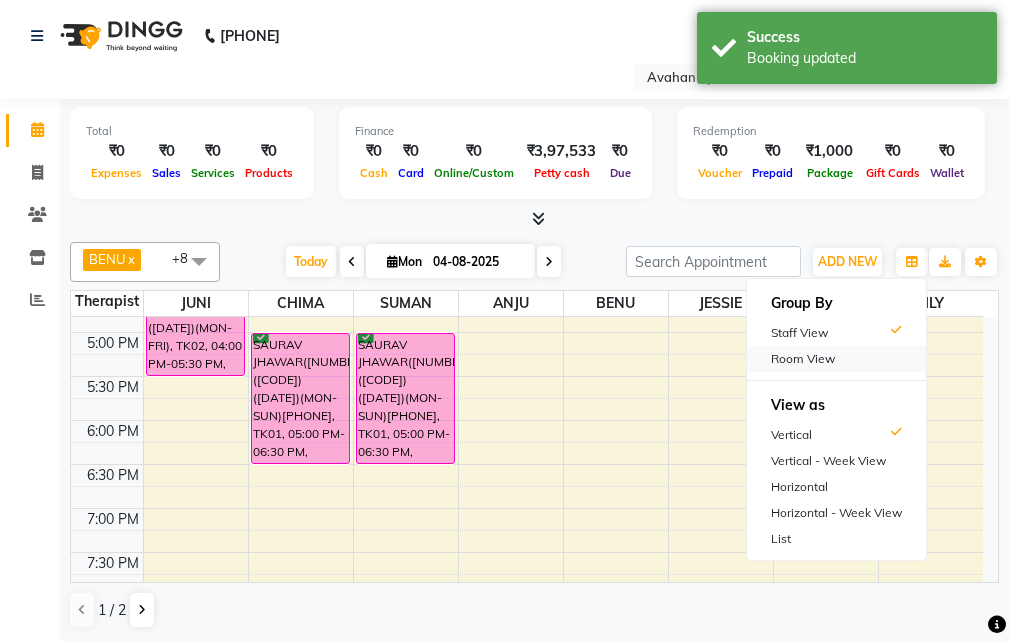 click on "Room View" at bounding box center (836, 359) 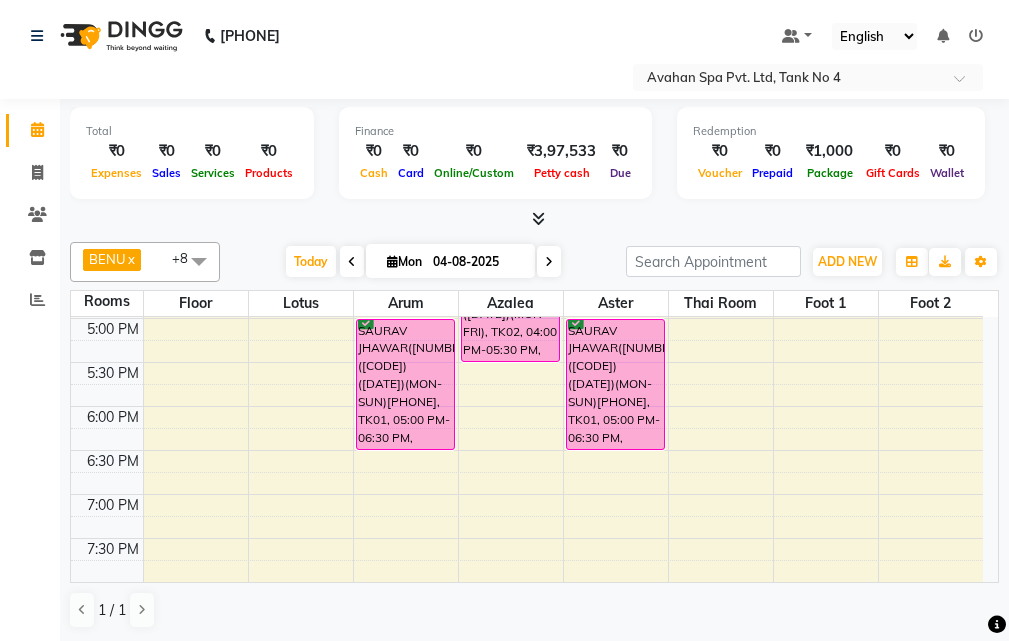 scroll, scrollTop: 478, scrollLeft: 0, axis: vertical 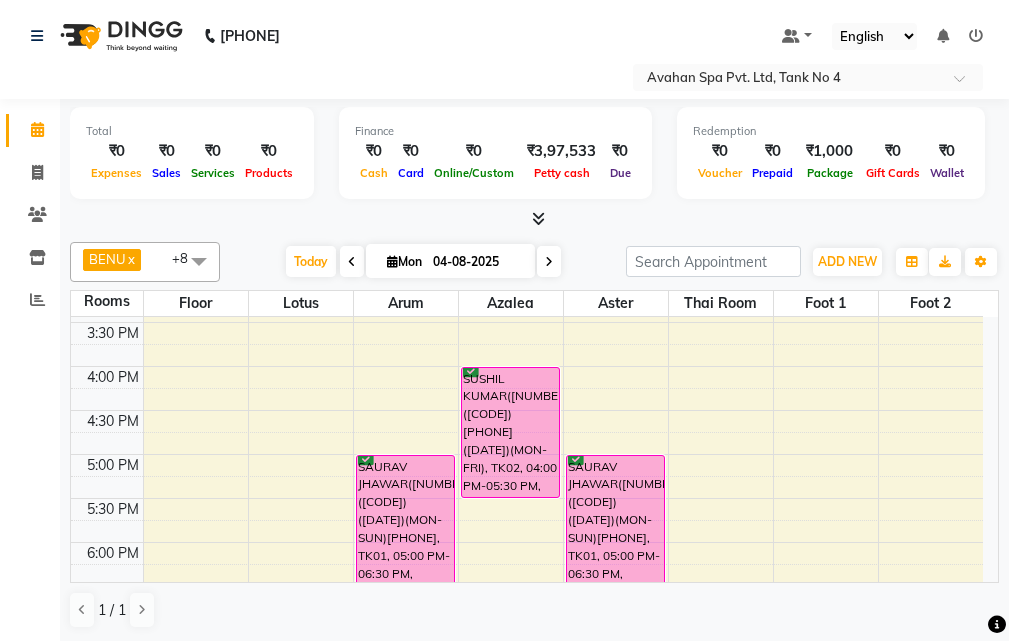 click at bounding box center [392, 261] 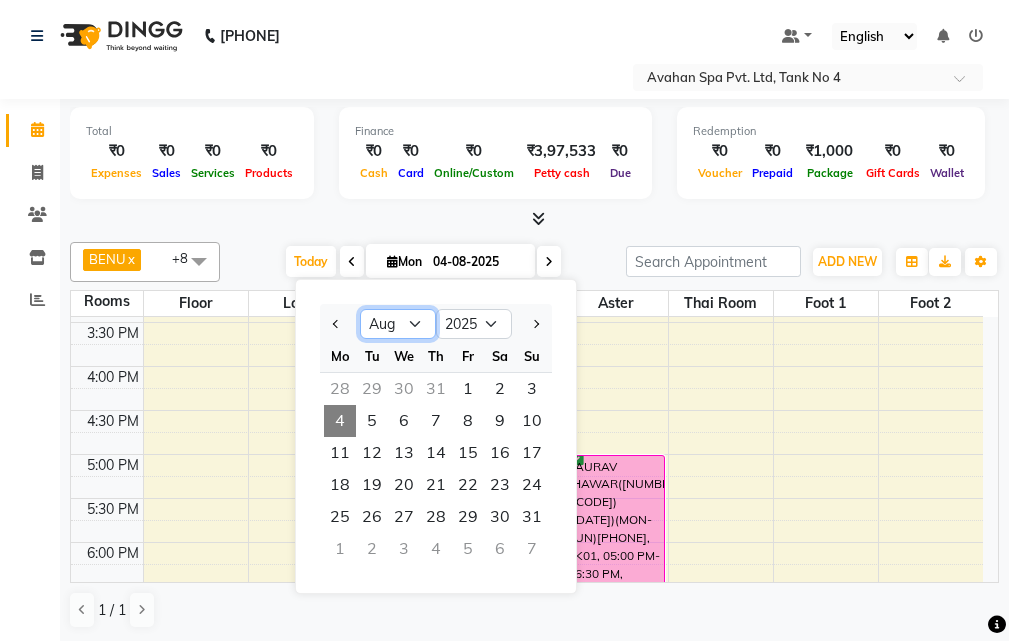 click on "Jan Feb Mar Apr May Jun Jul Aug Sep Oct Nov Dec" at bounding box center (398, 324) 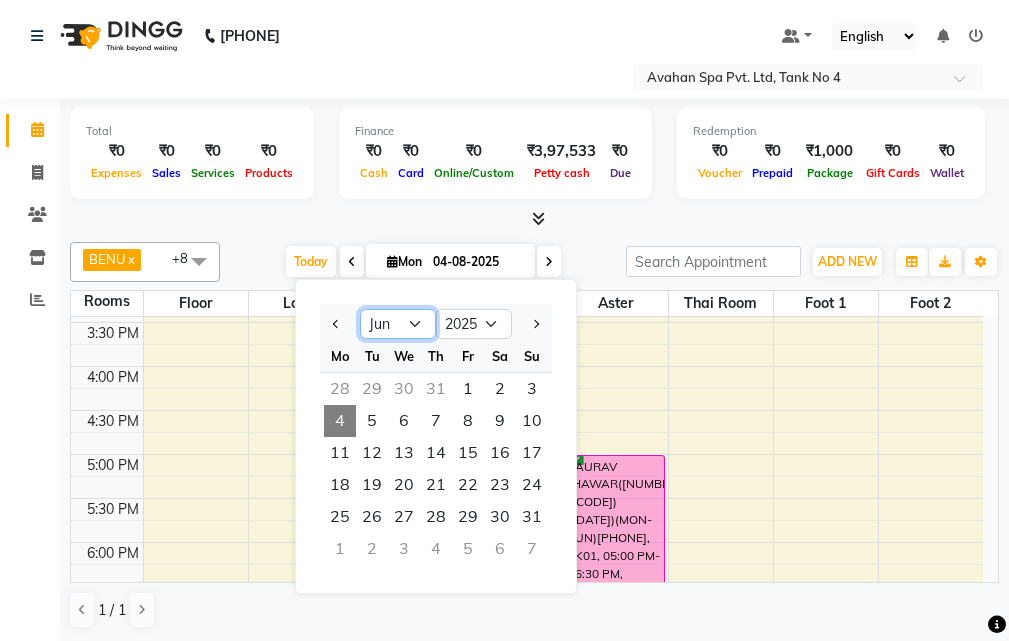 click on "Jan Feb Mar Apr May Jun Jul Aug Sep Oct Nov Dec" at bounding box center (398, 324) 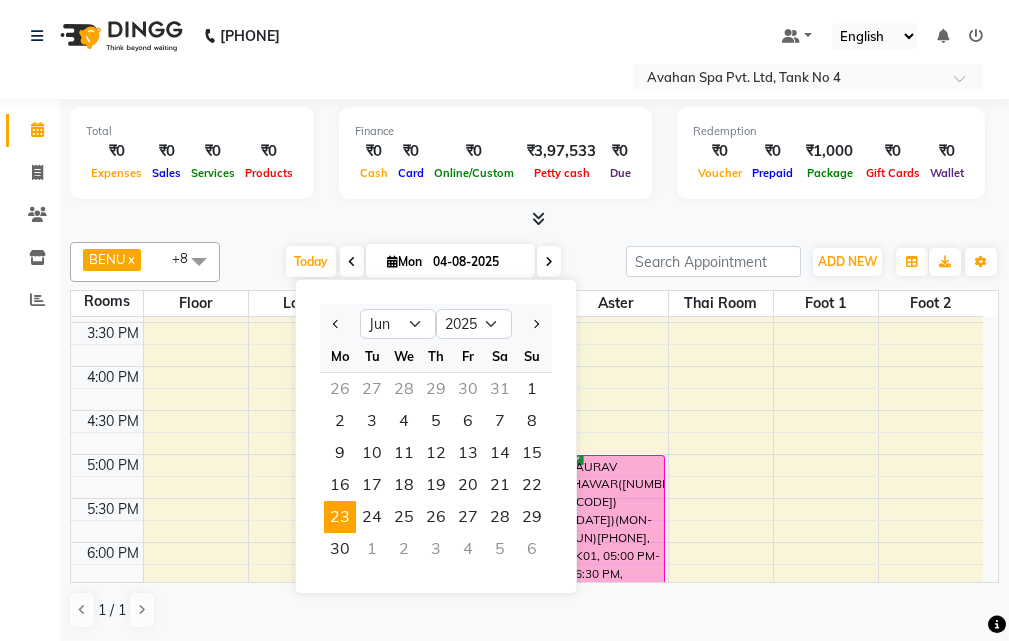 click on "23" at bounding box center [340, 517] 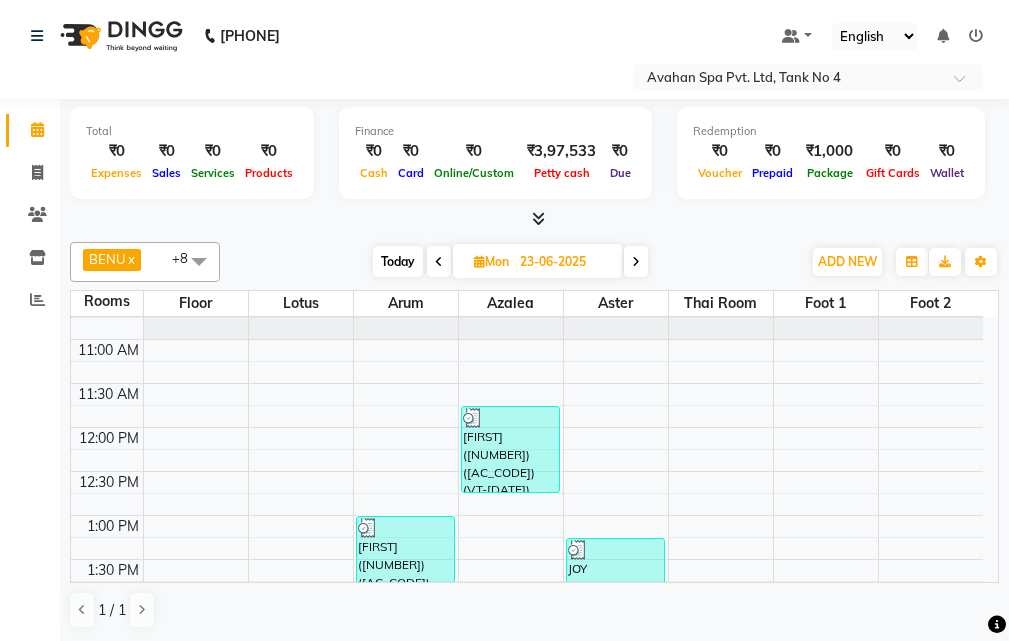 scroll, scrollTop: 0, scrollLeft: 0, axis: both 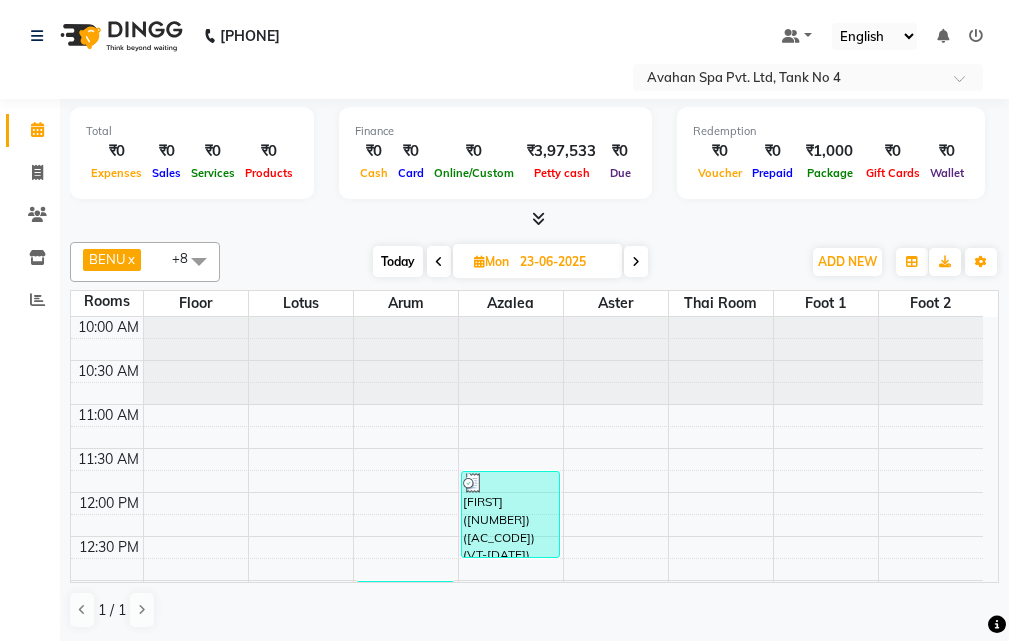 click at bounding box center [636, 262] 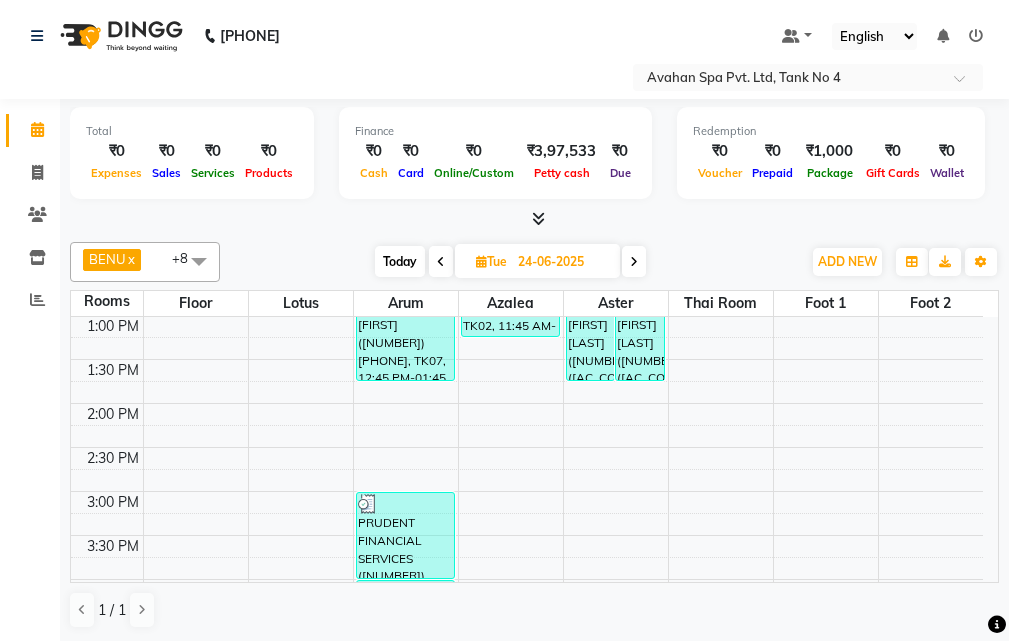 scroll, scrollTop: 65, scrollLeft: 0, axis: vertical 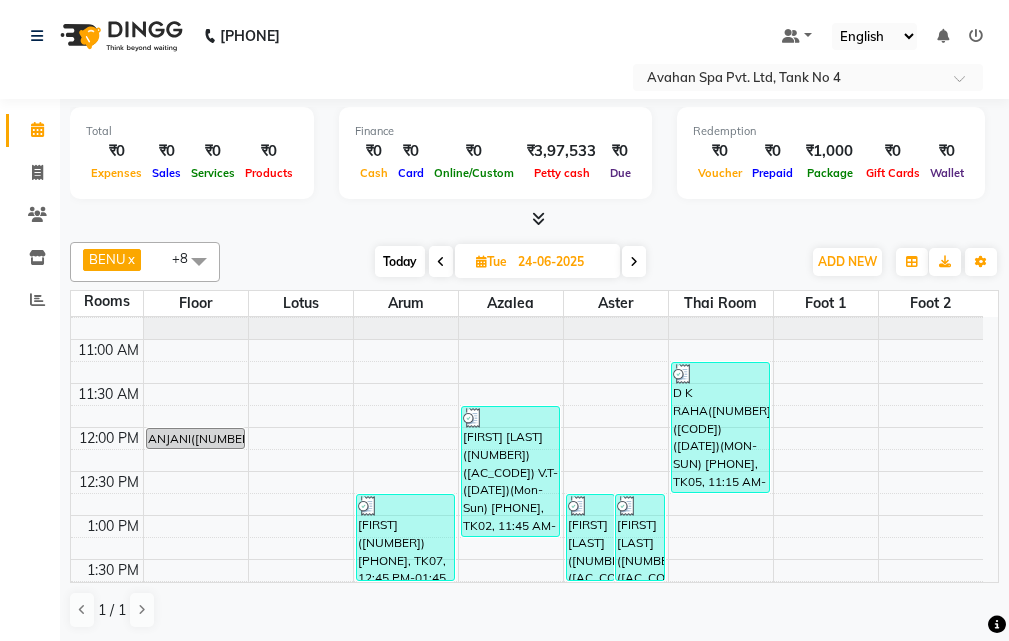 click at bounding box center [441, 261] 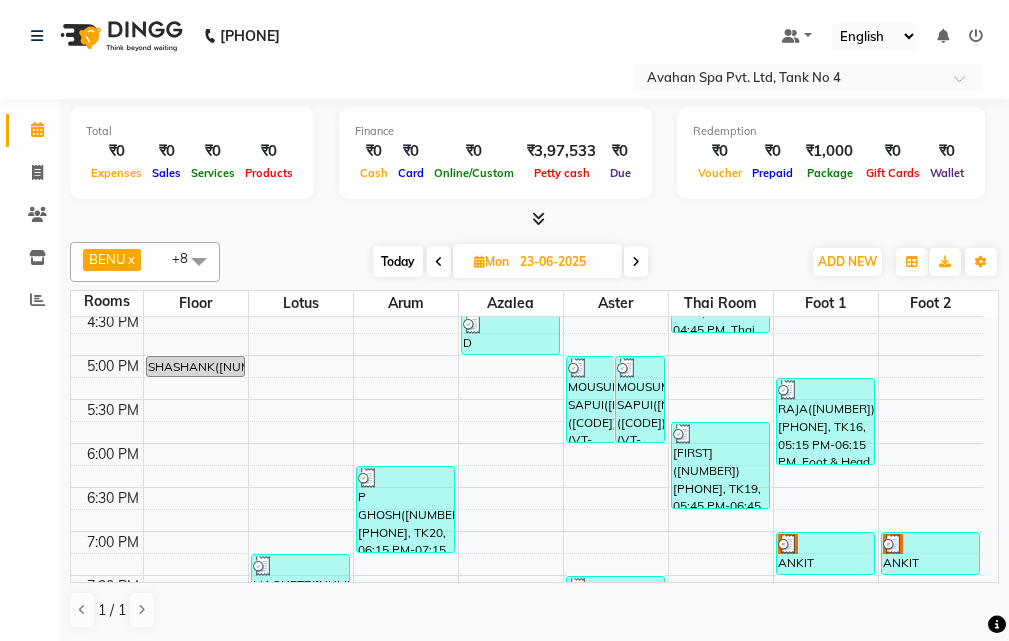 scroll, scrollTop: 578, scrollLeft: 0, axis: vertical 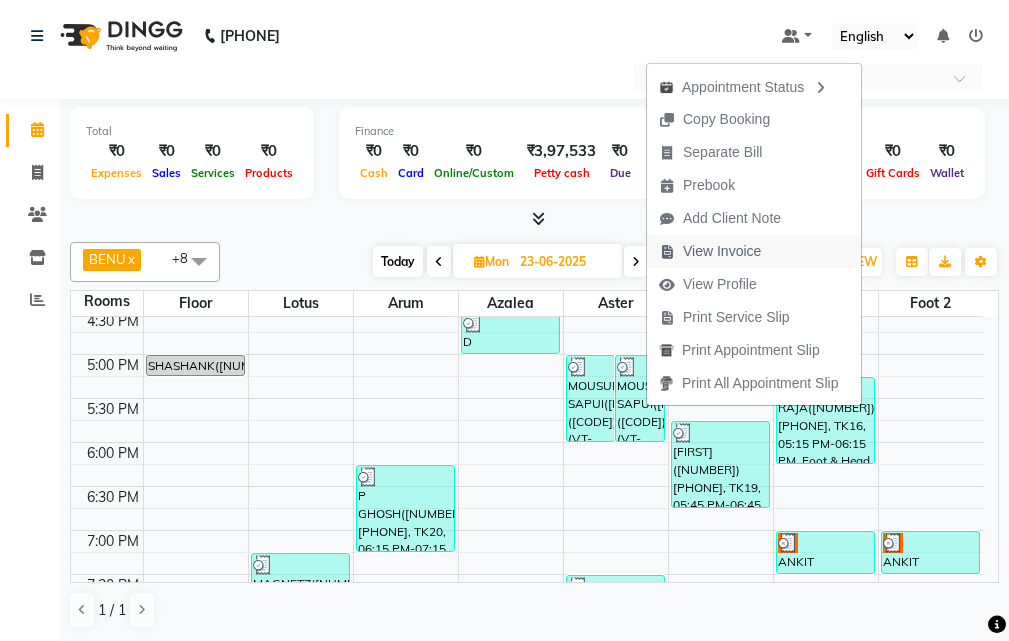 click on "View Invoice" at bounding box center (722, 251) 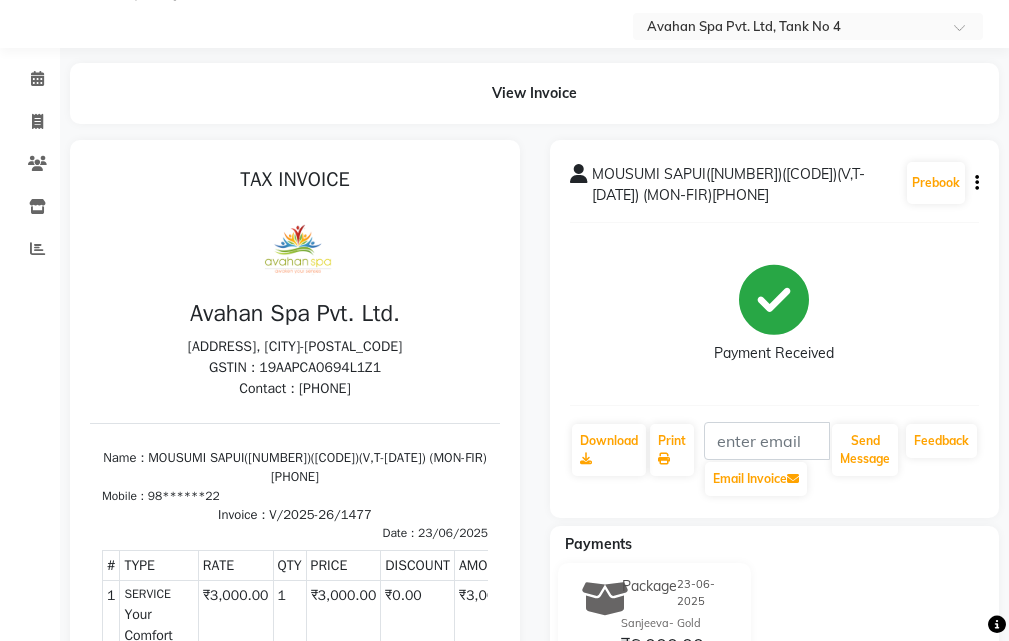 scroll, scrollTop: 0, scrollLeft: 0, axis: both 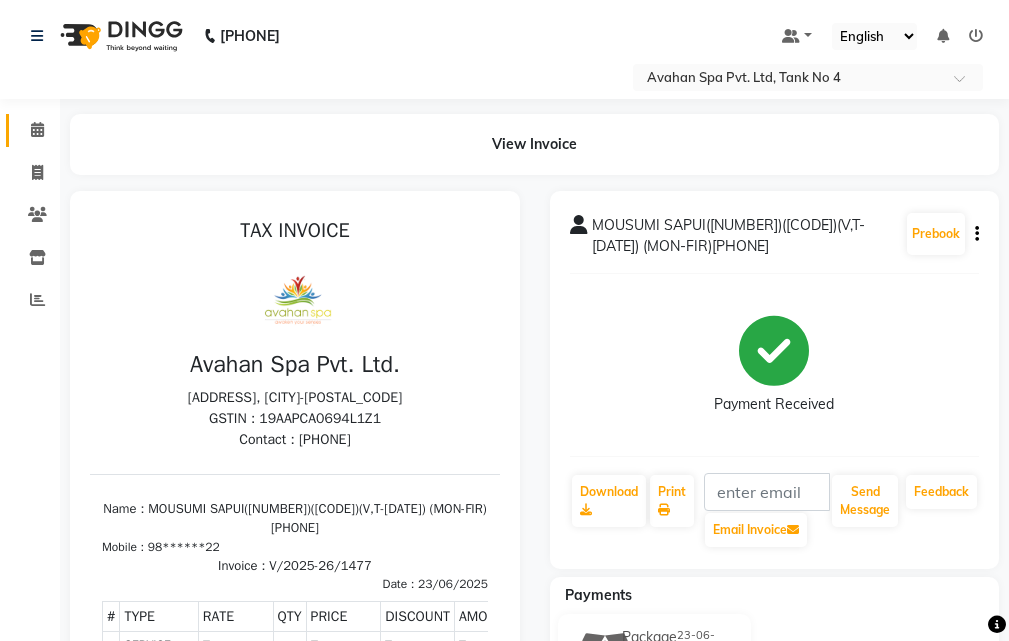click on "Calendar" 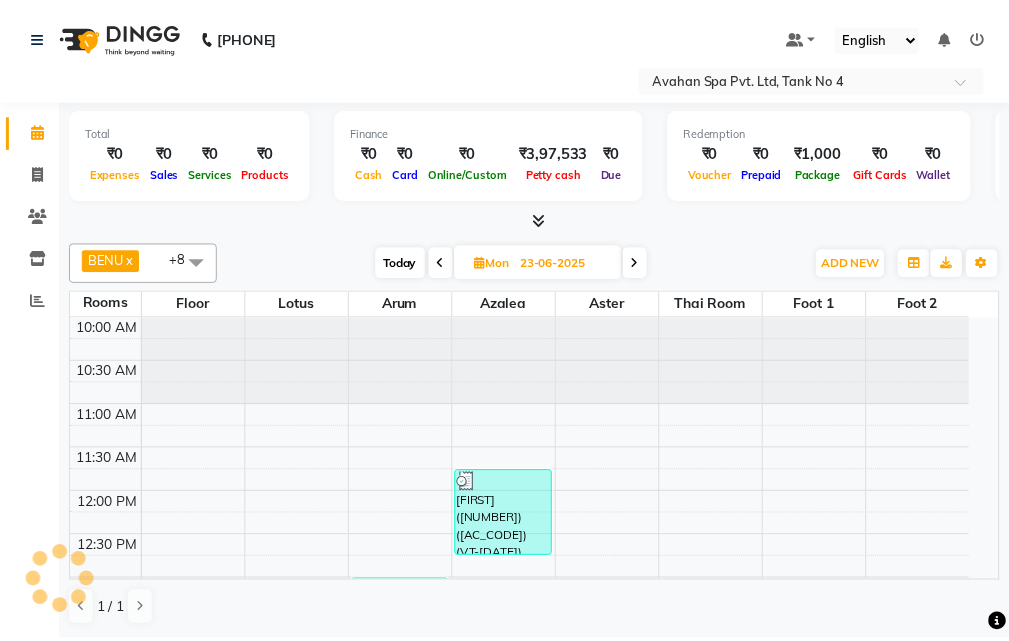 scroll, scrollTop: 0, scrollLeft: 0, axis: both 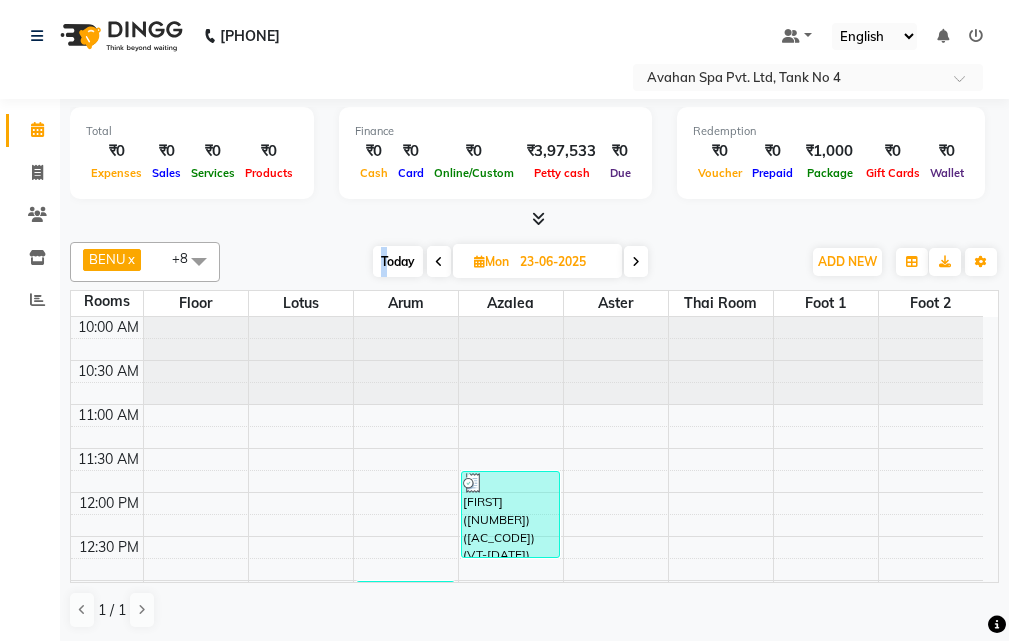 click on "Today" at bounding box center [398, 261] 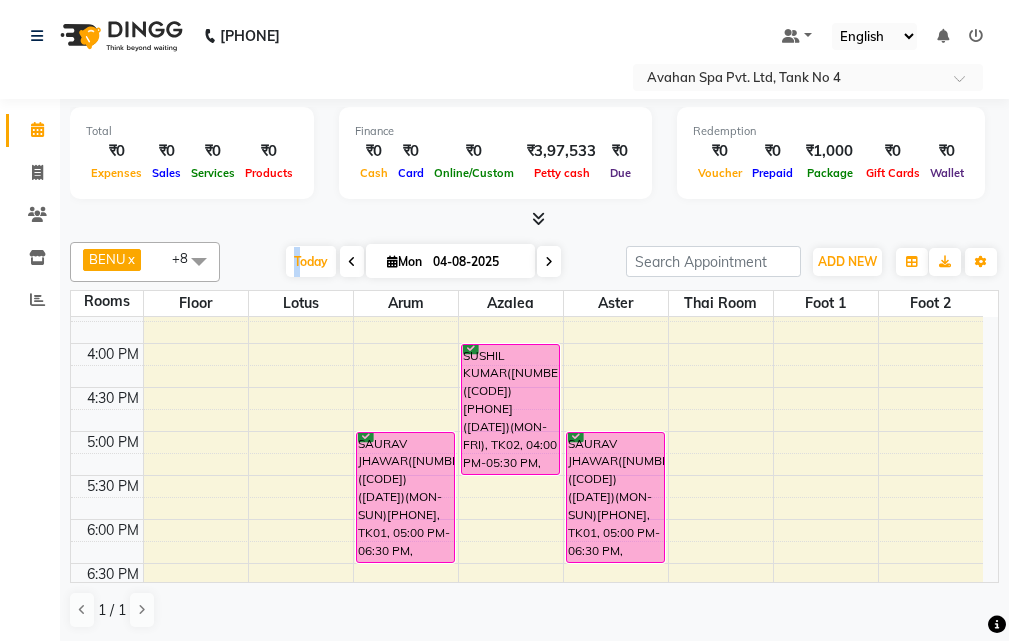 scroll, scrollTop: 465, scrollLeft: 0, axis: vertical 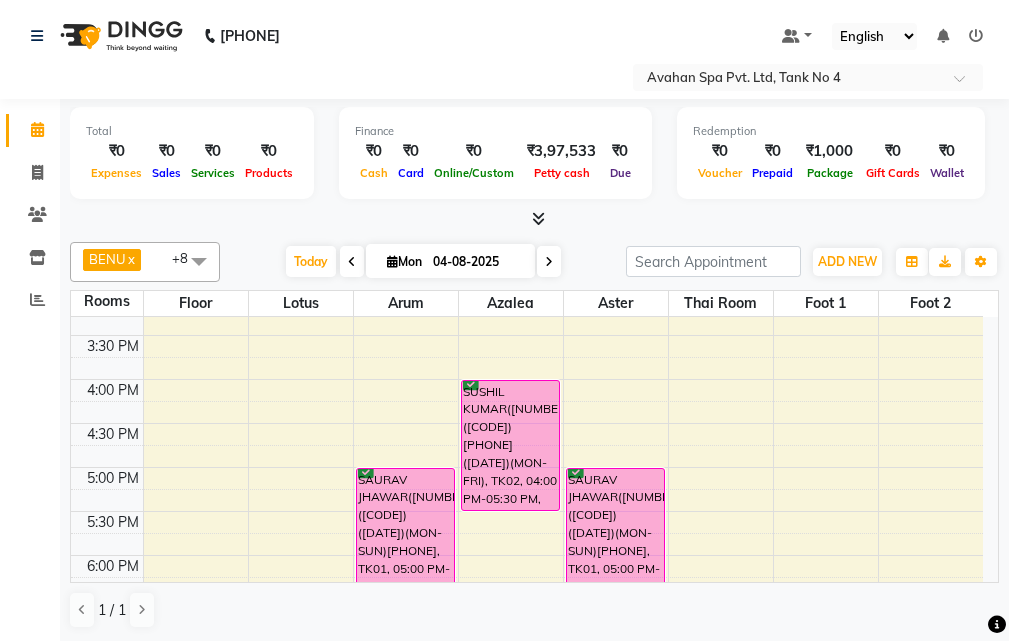 click at bounding box center (534, 219) 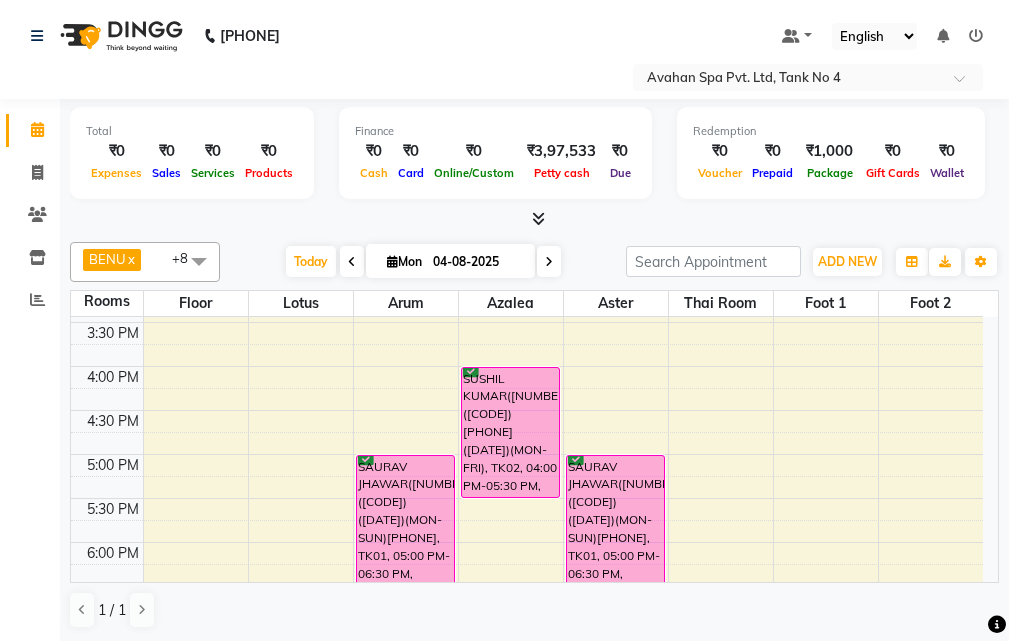 scroll, scrollTop: 578, scrollLeft: 0, axis: vertical 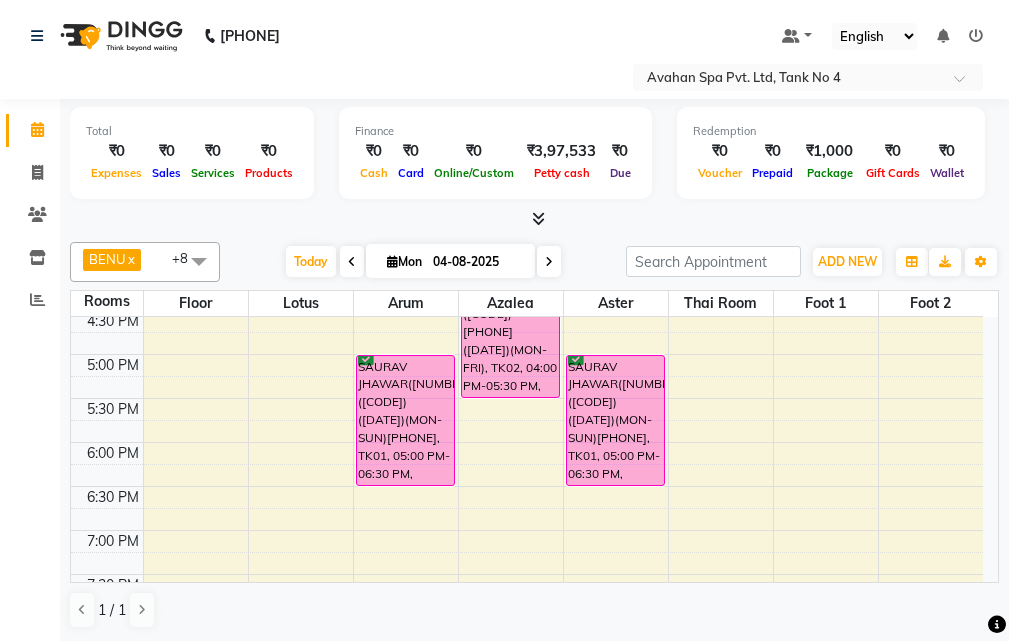 click at bounding box center [549, 262] 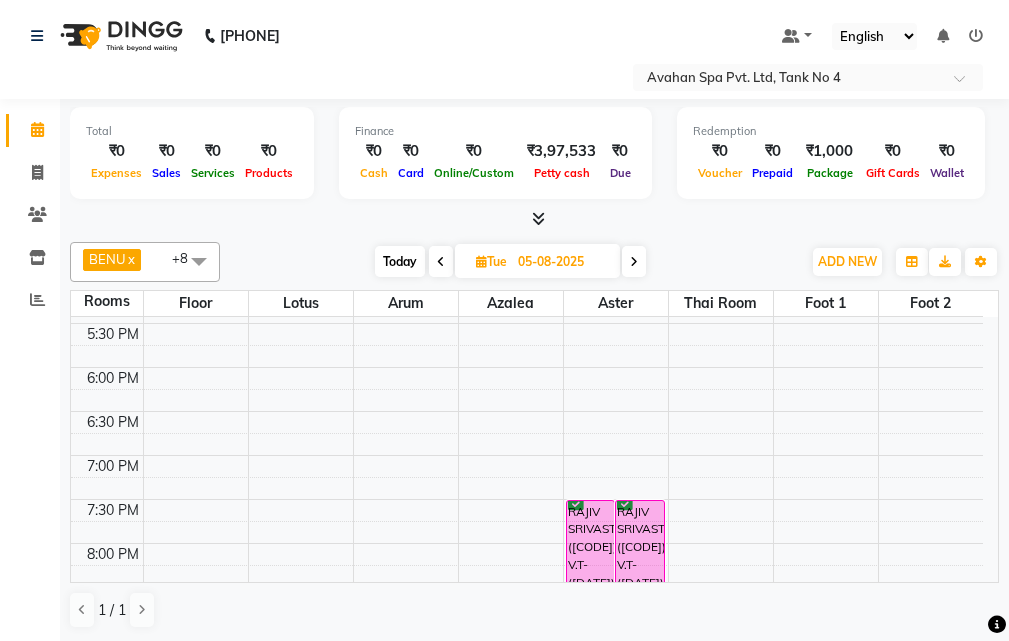 scroll, scrollTop: 753, scrollLeft: 0, axis: vertical 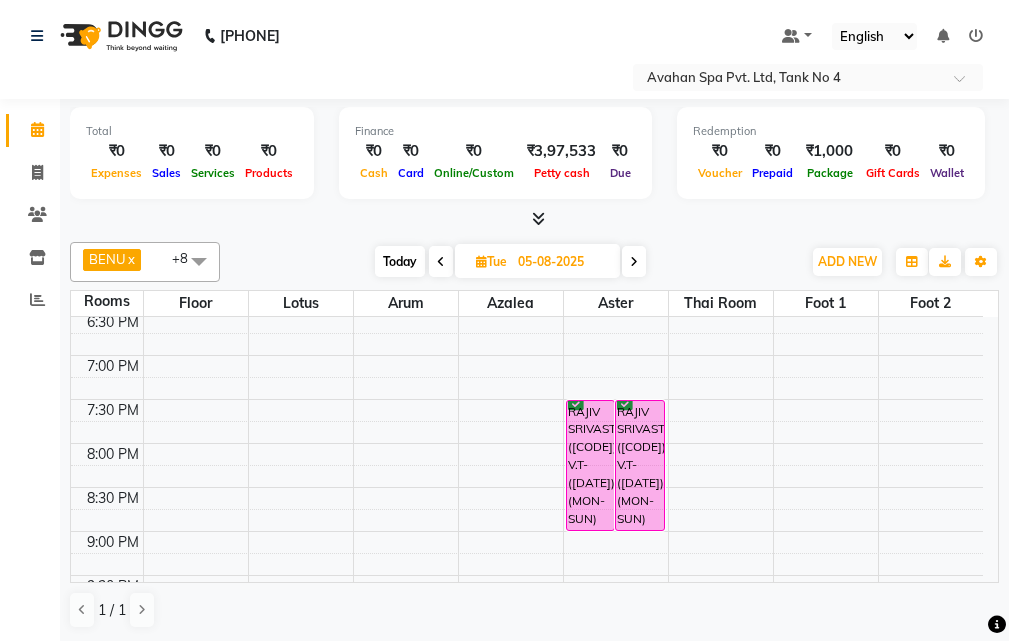 click on "Today" at bounding box center [400, 261] 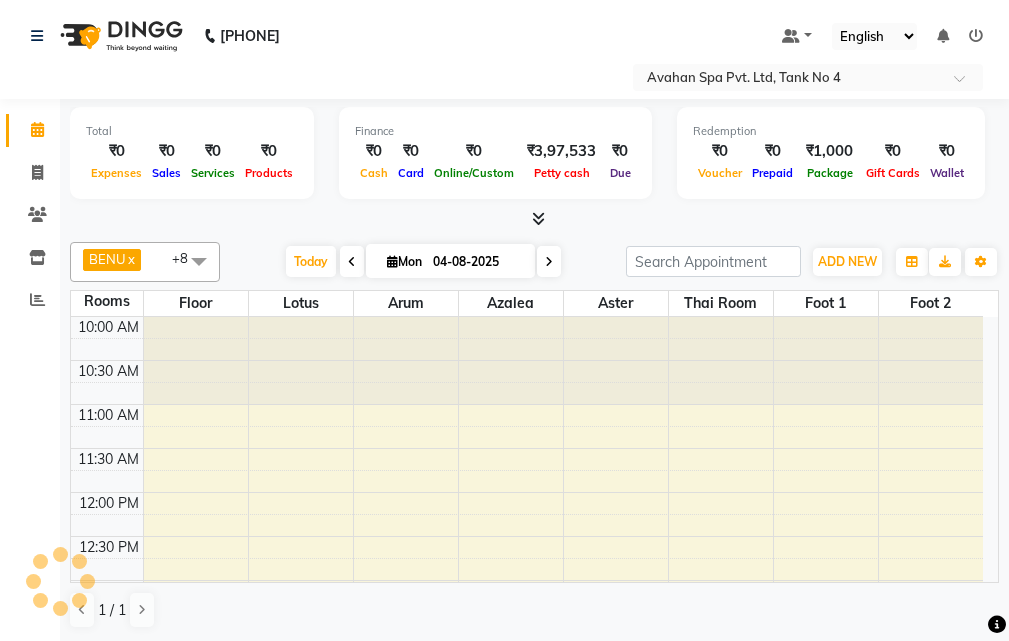 scroll, scrollTop: 353, scrollLeft: 0, axis: vertical 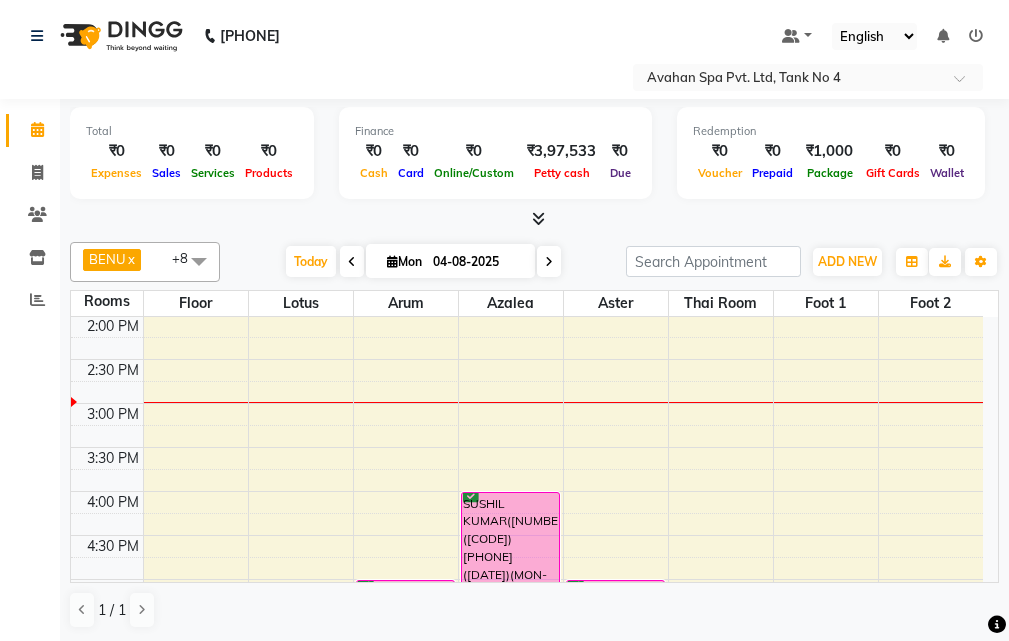 click on "Group By  Staff View   Room View  View as Vertical  Vertical - Week View  Horizontal  Horizontal - Week View  List" at bounding box center (912, 262) 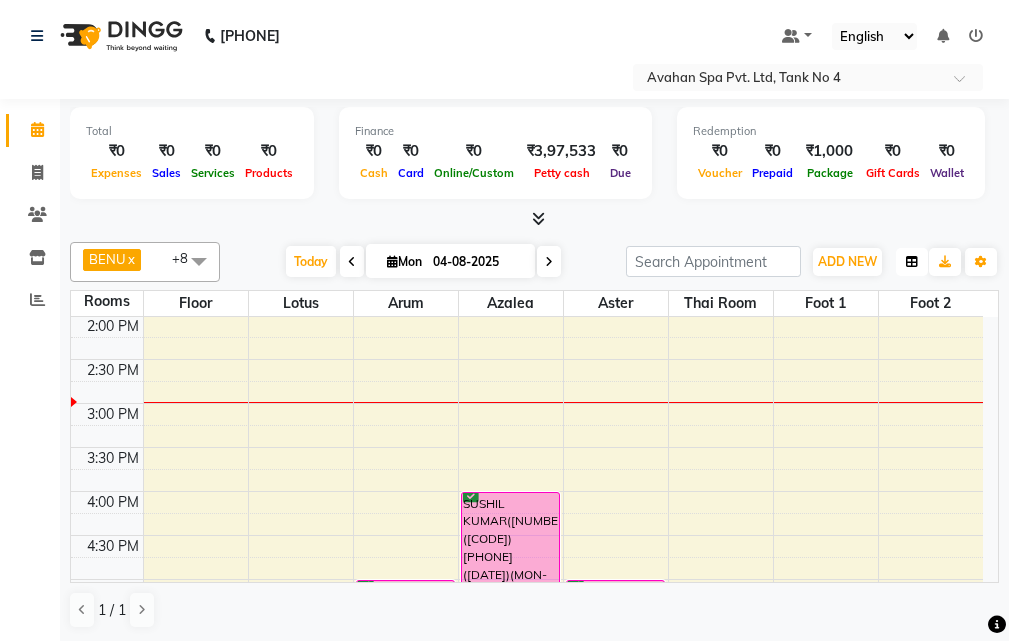 click at bounding box center [912, 262] 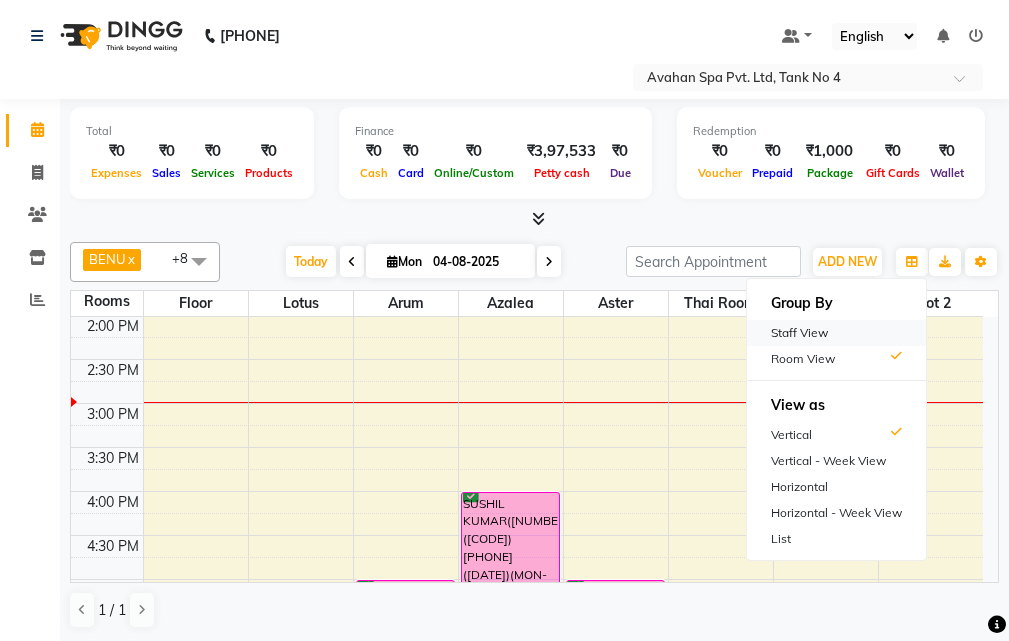 click on "Staff View" at bounding box center (836, 333) 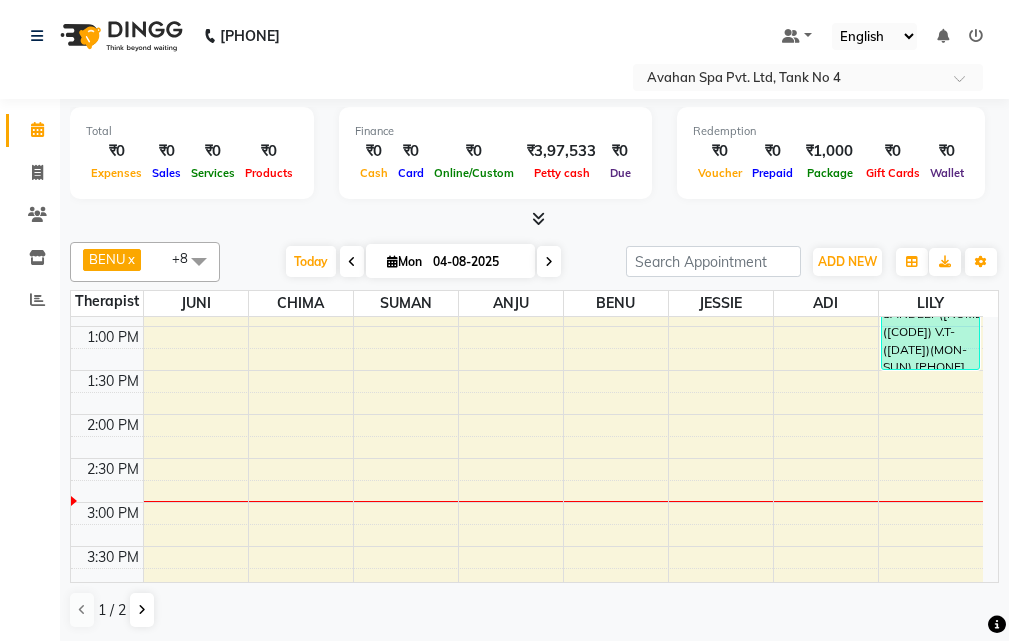 scroll, scrollTop: 253, scrollLeft: 0, axis: vertical 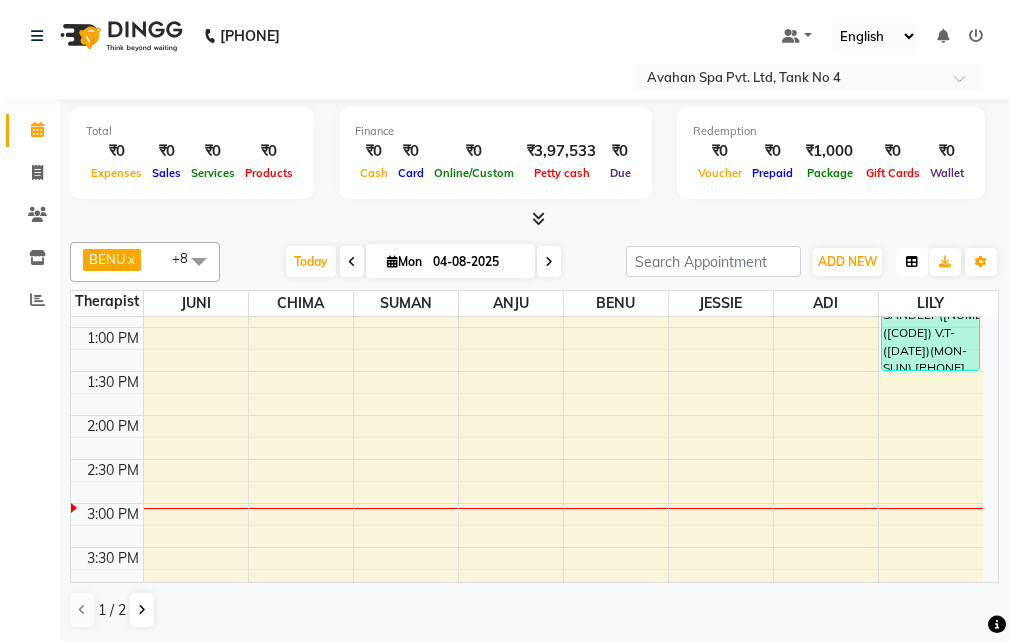 click at bounding box center [912, 262] 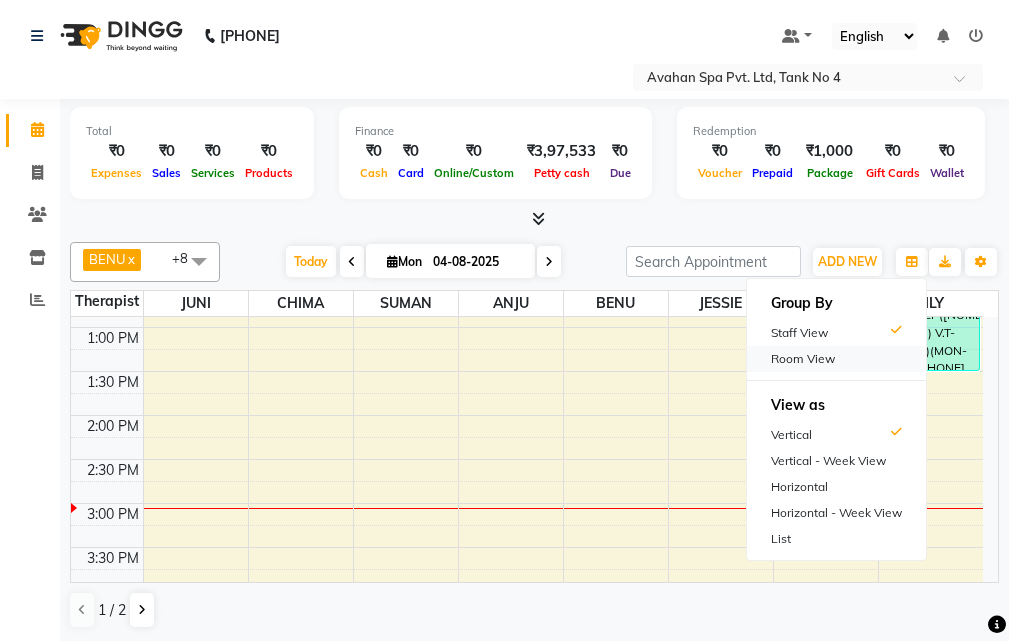 click on "Room View" at bounding box center (836, 359) 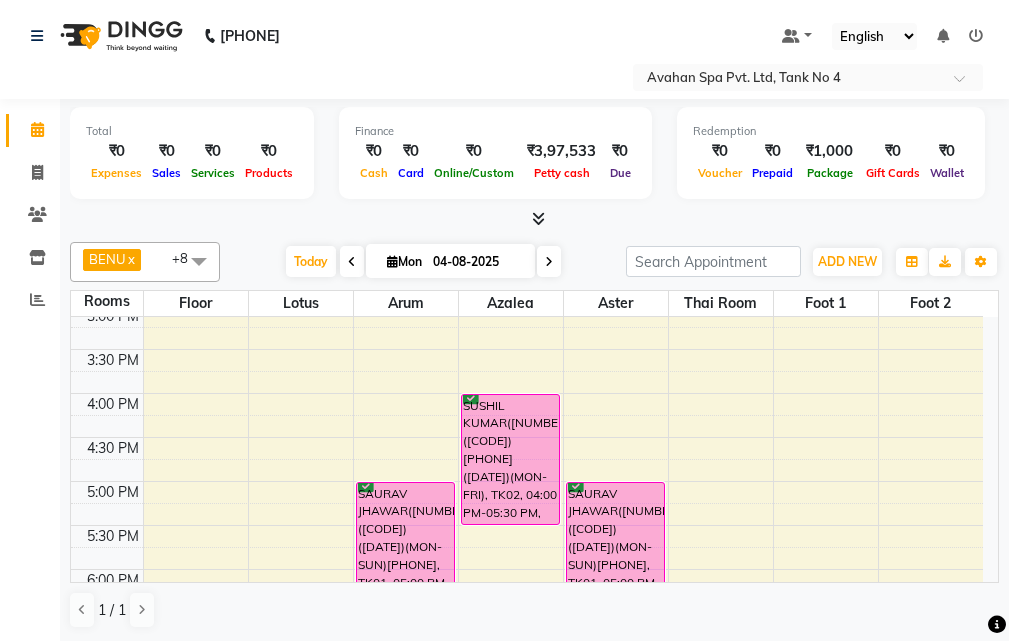 scroll, scrollTop: 453, scrollLeft: 0, axis: vertical 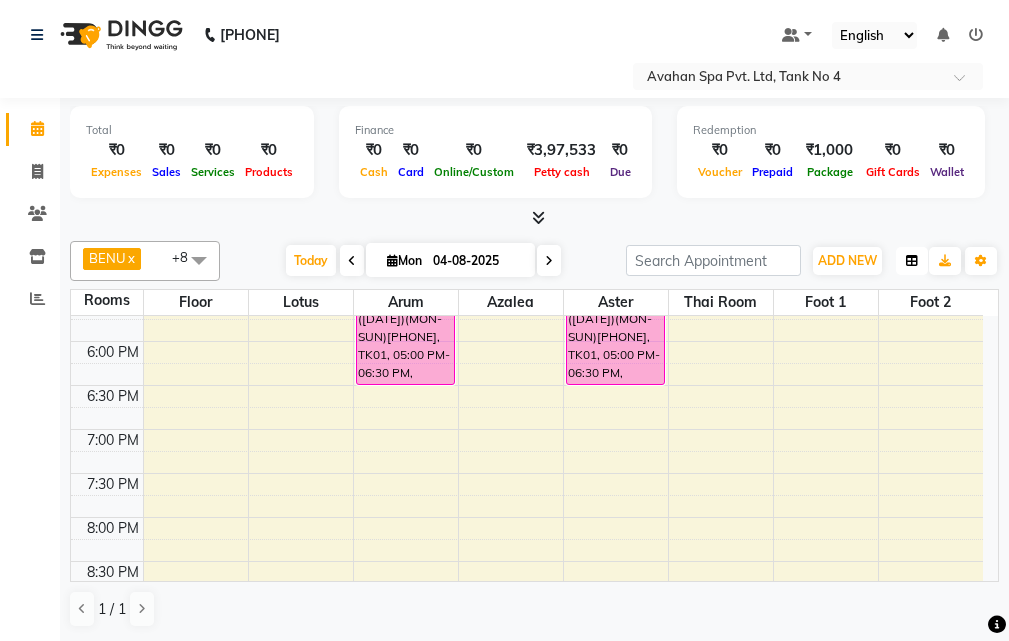 click at bounding box center [912, 261] 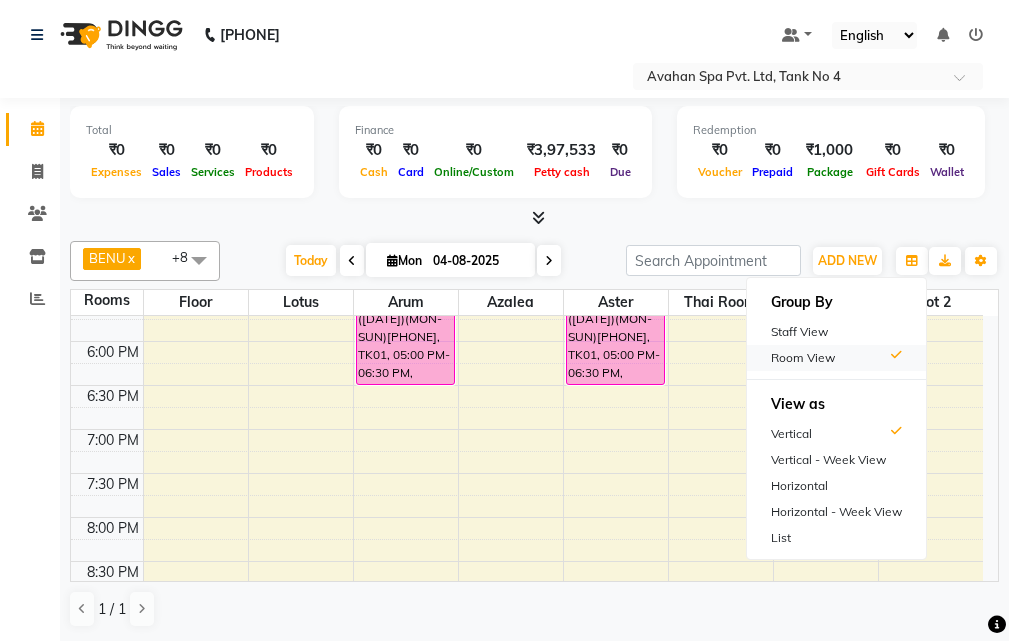 click on "Room View" at bounding box center (836, 358) 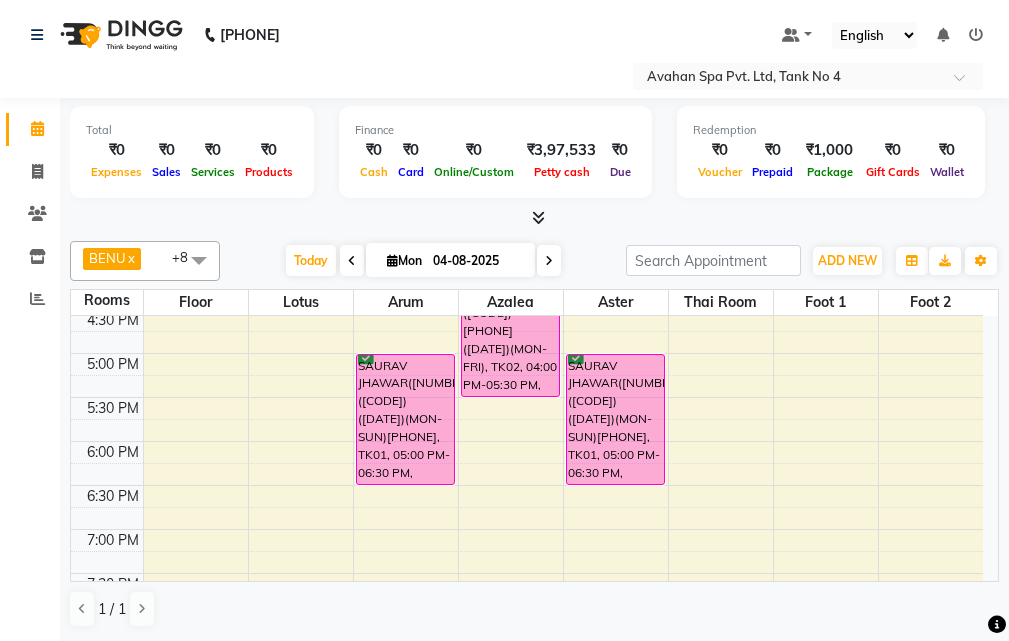 scroll, scrollTop: 478, scrollLeft: 0, axis: vertical 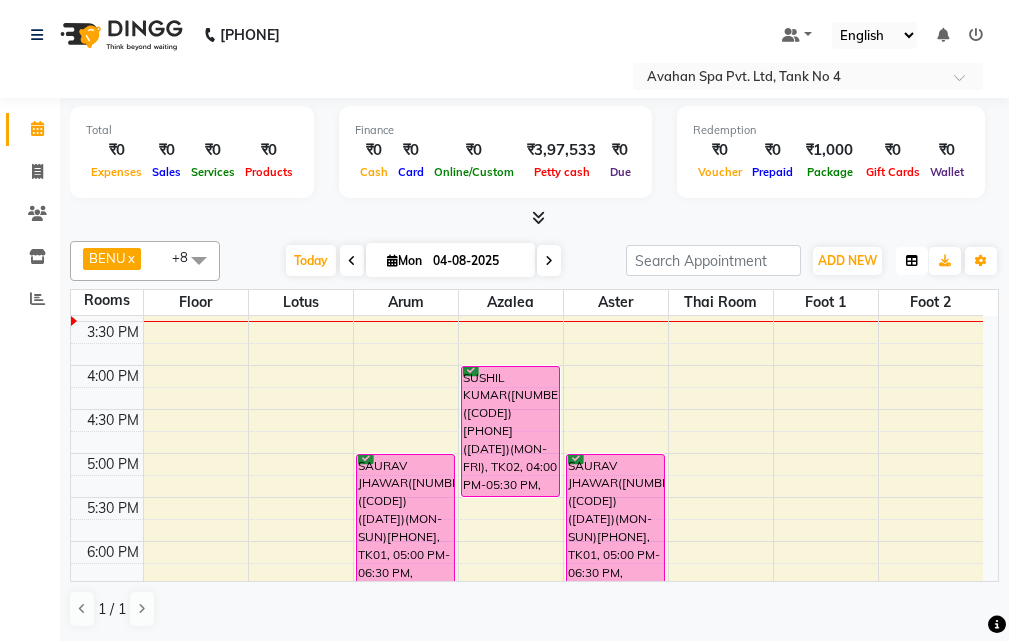 click at bounding box center (912, 261) 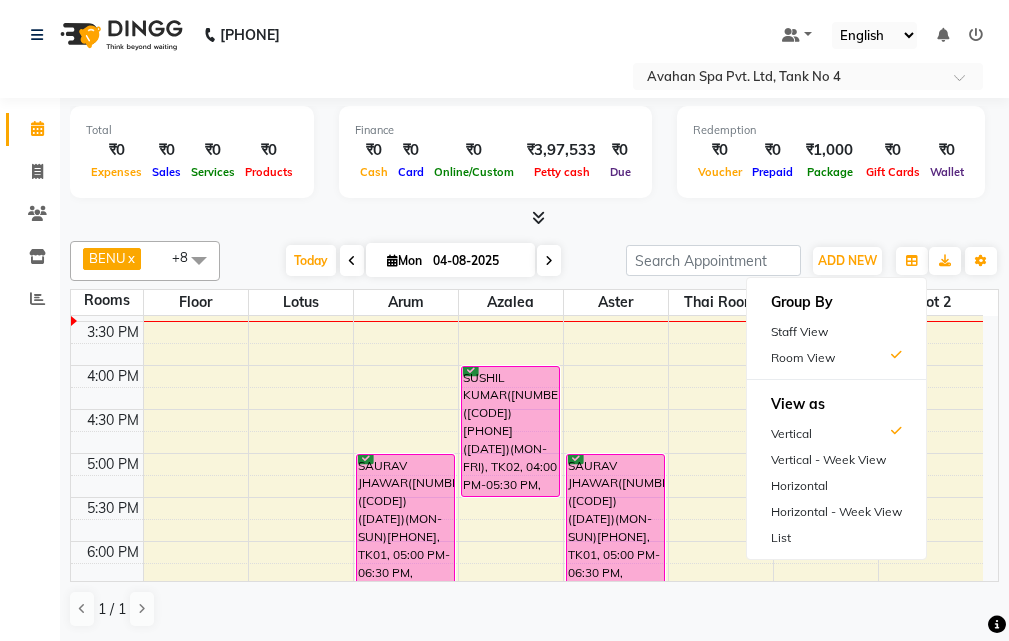 click on "Group By" at bounding box center [836, 302] 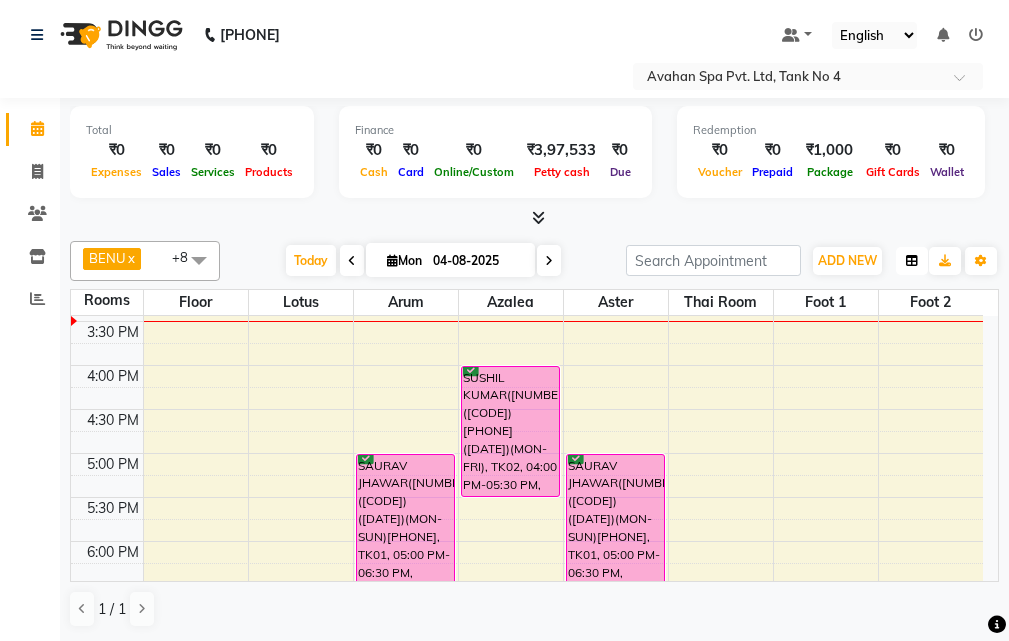 click at bounding box center [912, 261] 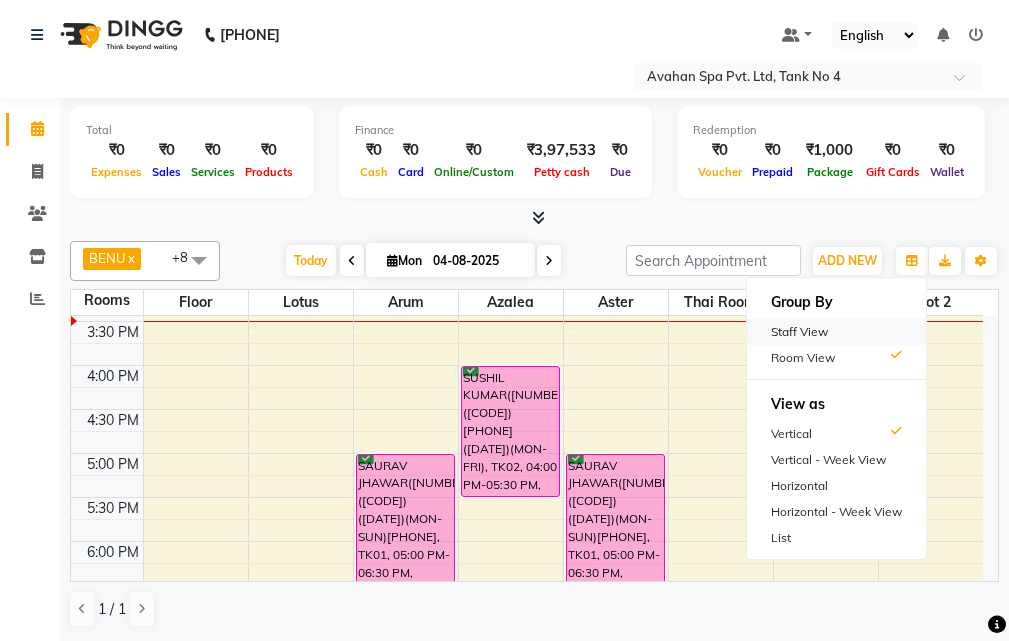 click on "Staff View" at bounding box center [836, 332] 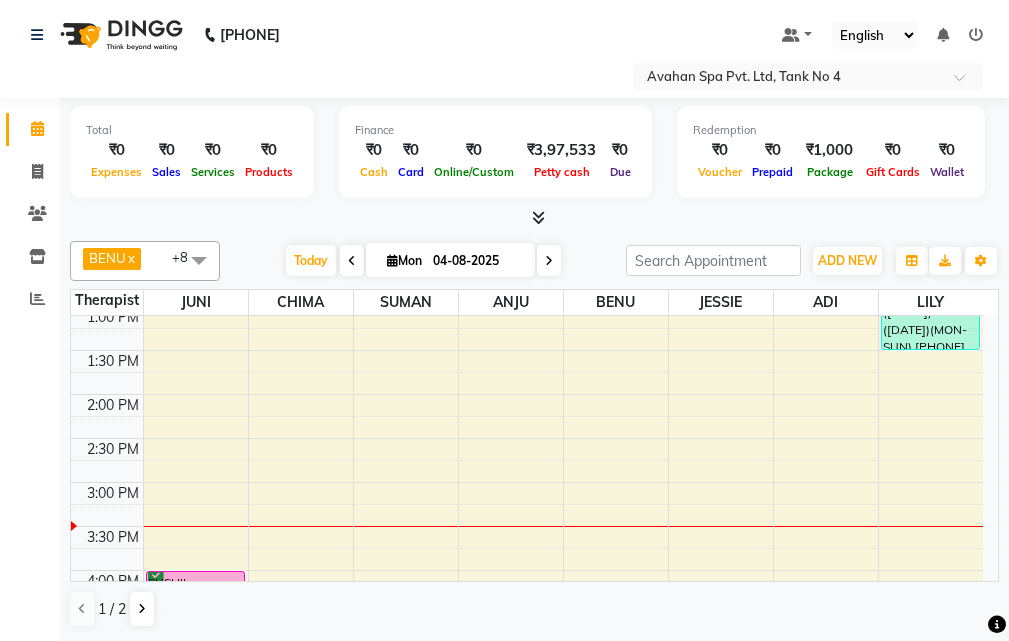 scroll, scrollTop: 378, scrollLeft: 0, axis: vertical 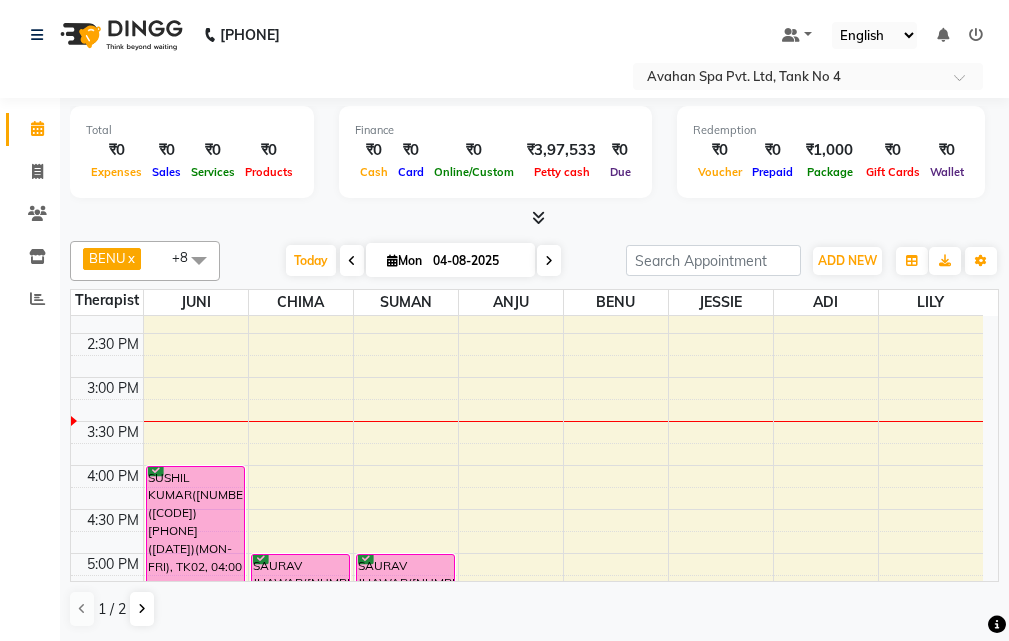 click at bounding box center (549, 260) 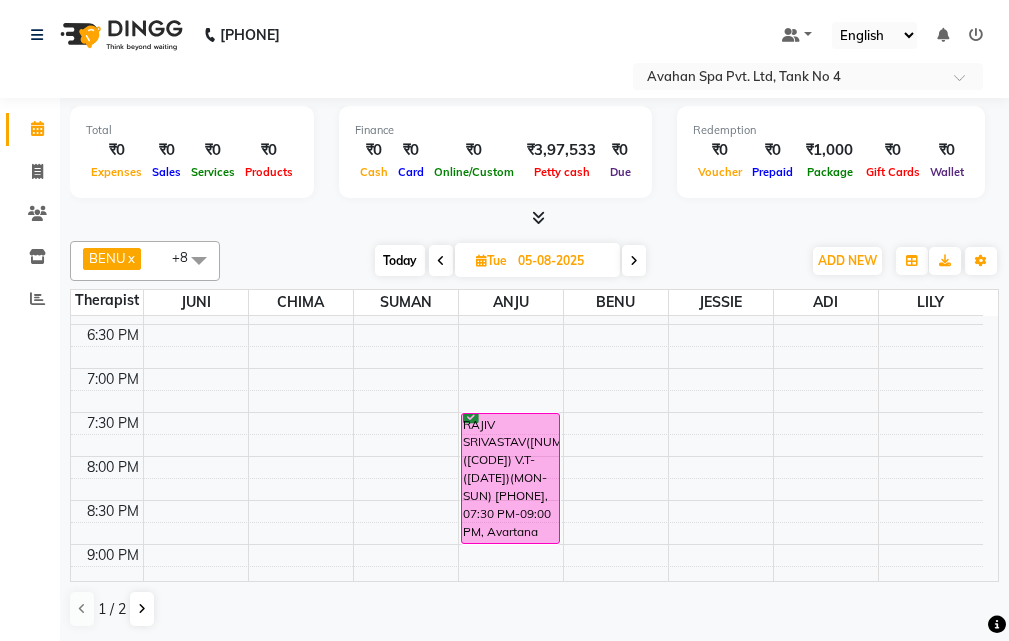 scroll, scrollTop: 641, scrollLeft: 0, axis: vertical 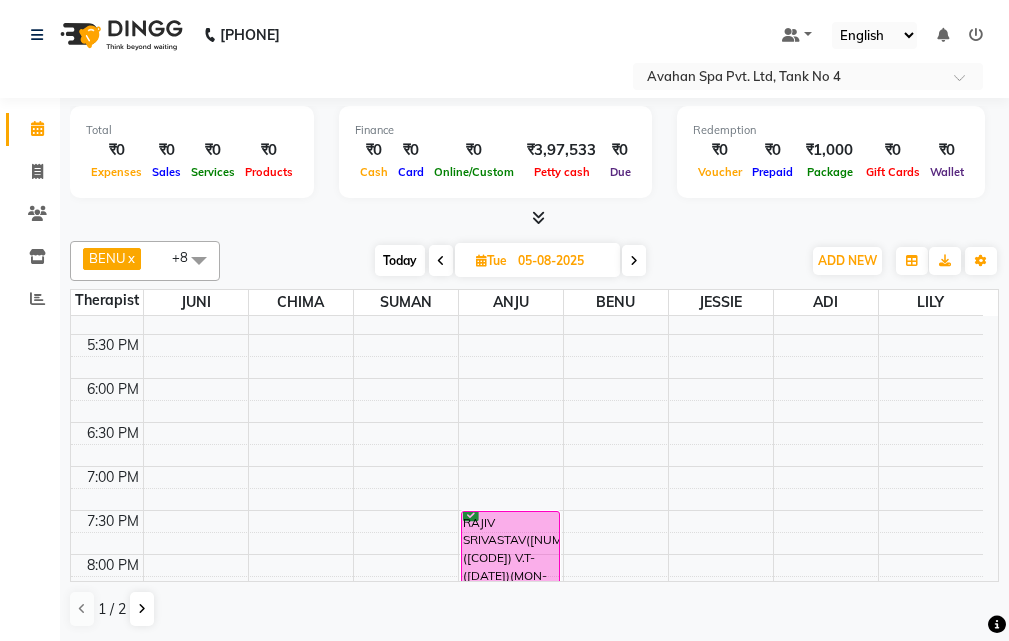 click at bounding box center [441, 261] 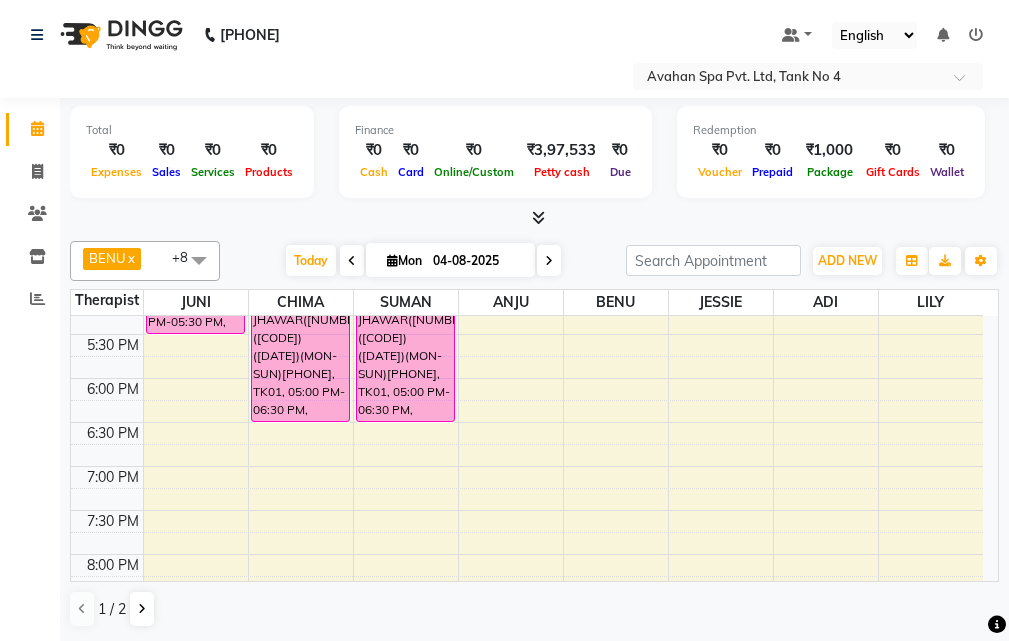 scroll, scrollTop: 541, scrollLeft: 0, axis: vertical 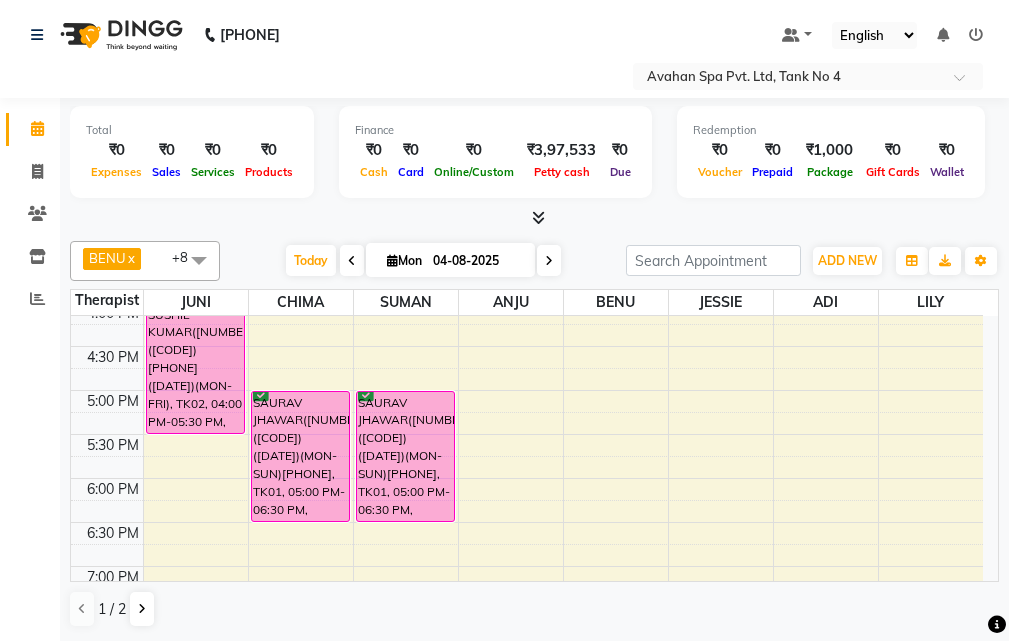 click at bounding box center (549, 260) 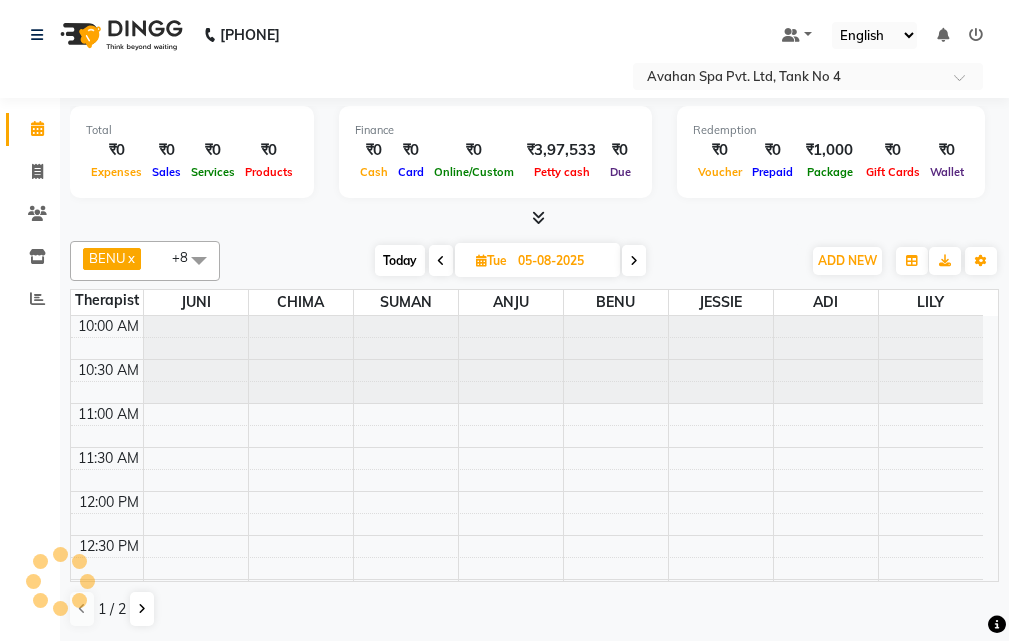 scroll, scrollTop: 441, scrollLeft: 0, axis: vertical 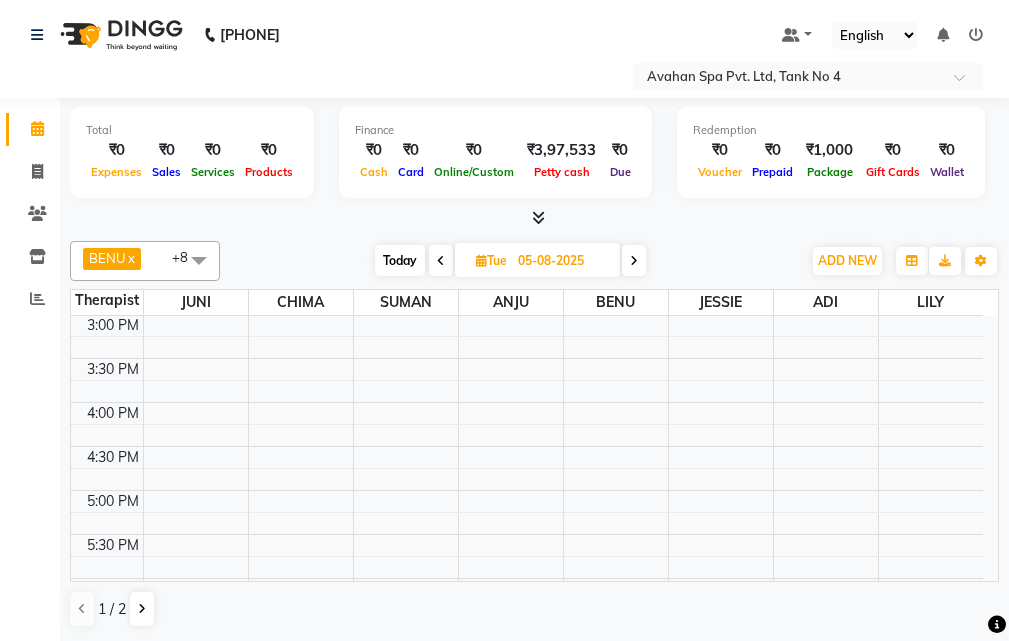 click at bounding box center (634, 261) 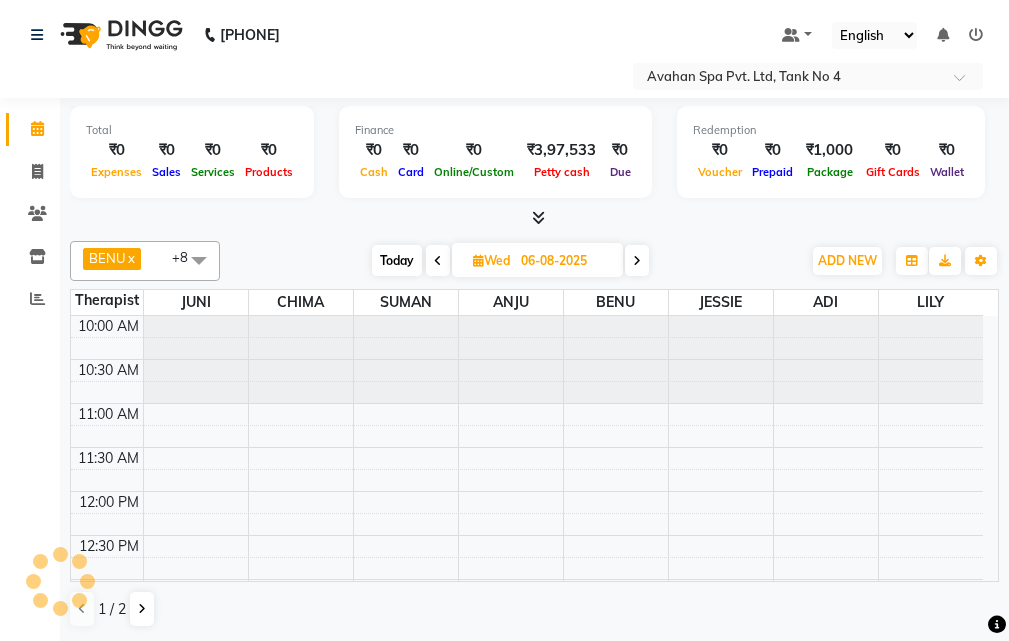 scroll, scrollTop: 441, scrollLeft: 0, axis: vertical 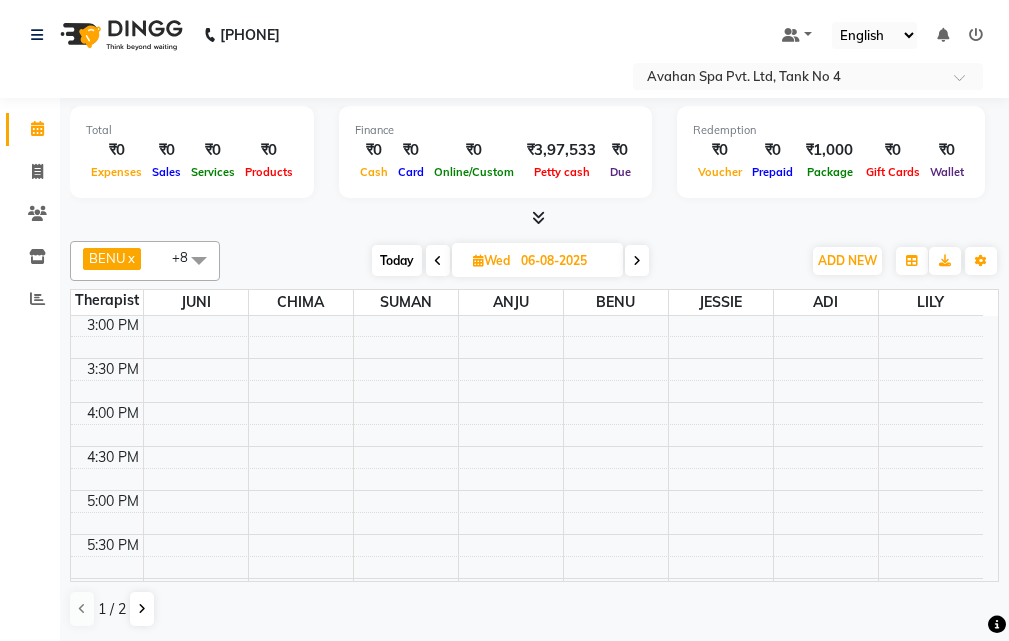 click at bounding box center [637, 261] 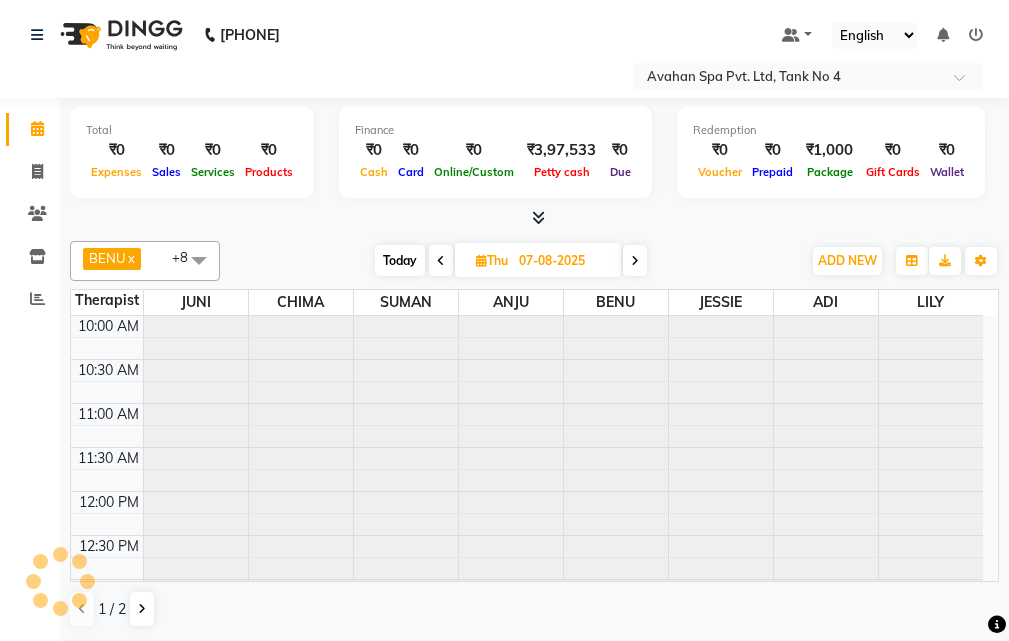 scroll, scrollTop: 441, scrollLeft: 0, axis: vertical 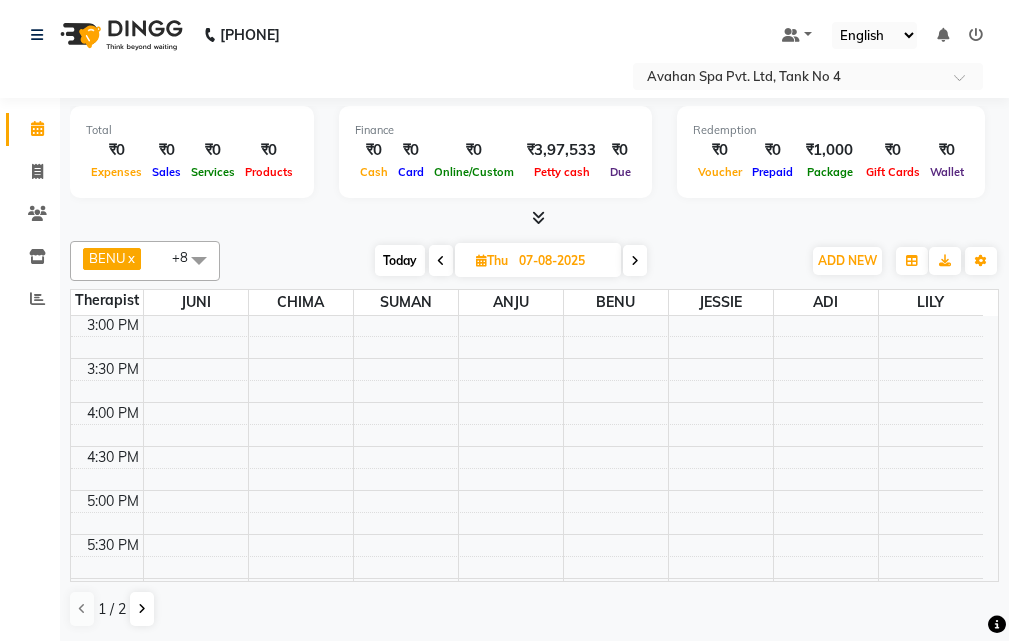 click at bounding box center [635, 261] 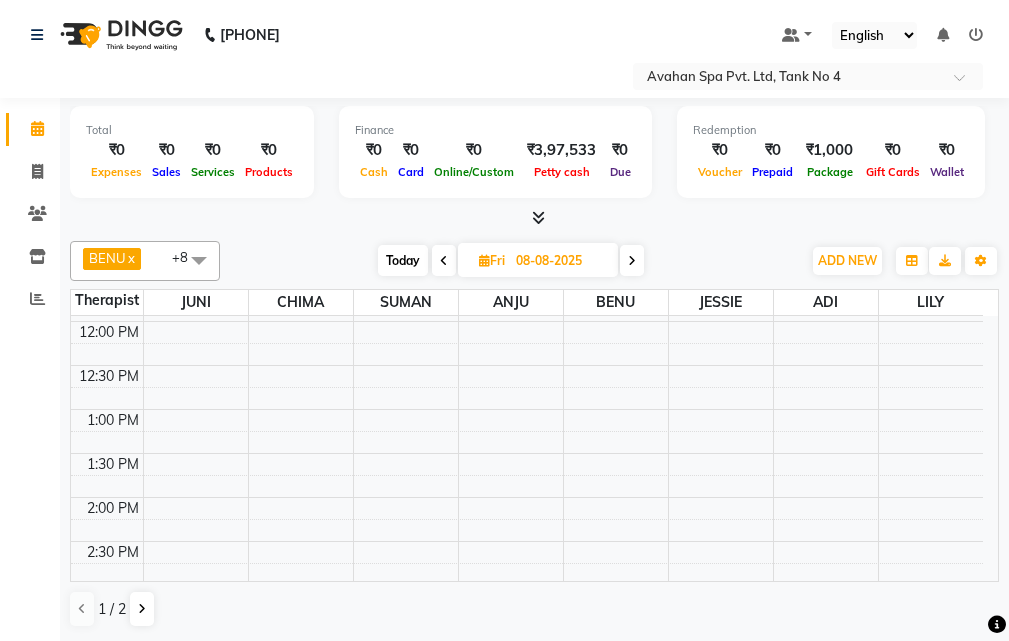 scroll, scrollTop: 0, scrollLeft: 0, axis: both 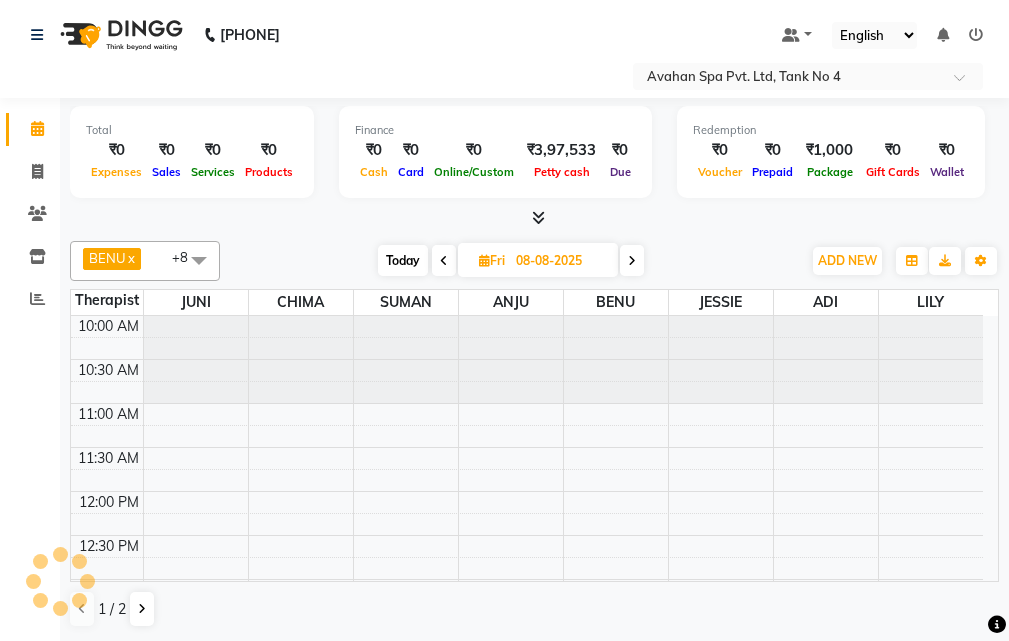 drag, startPoint x: 410, startPoint y: 262, endPoint x: 422, endPoint y: 269, distance: 13.892444 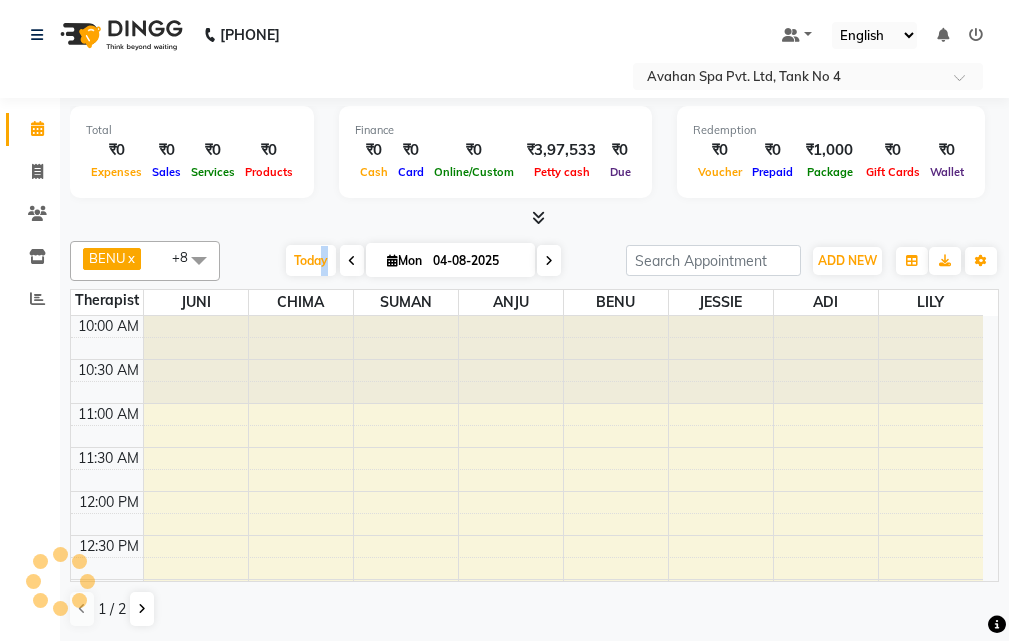 scroll, scrollTop: 441, scrollLeft: 0, axis: vertical 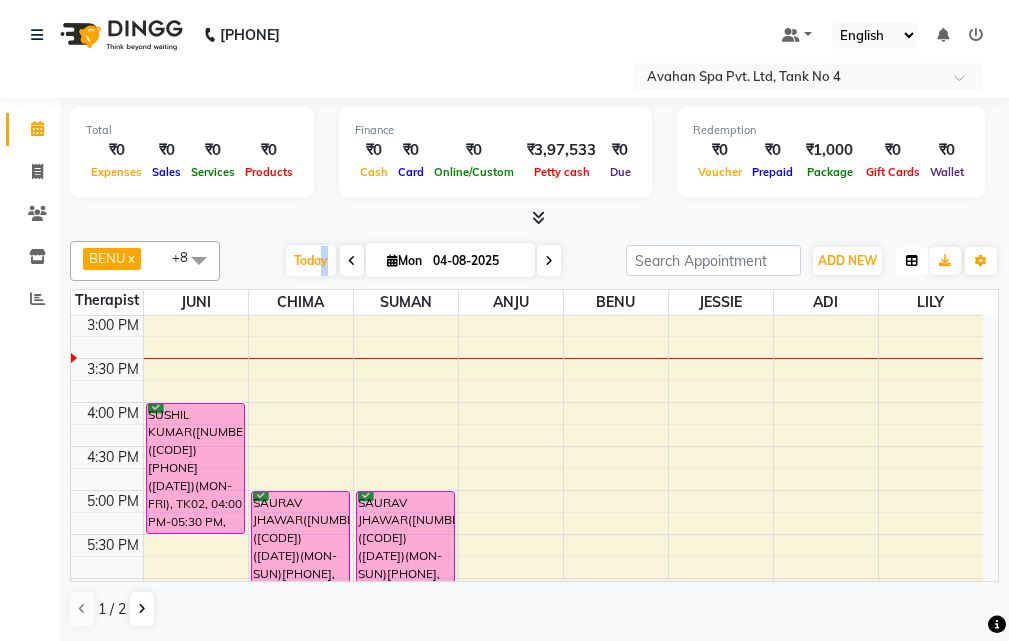 drag, startPoint x: 913, startPoint y: 257, endPoint x: 902, endPoint y: 270, distance: 17.029387 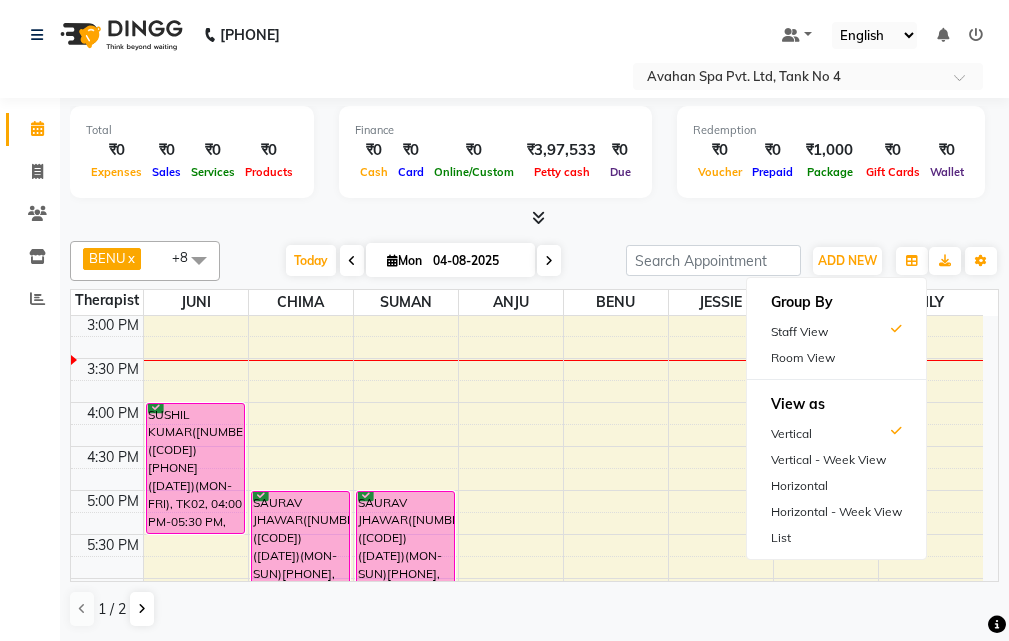 click on "Room View" at bounding box center (836, 358) 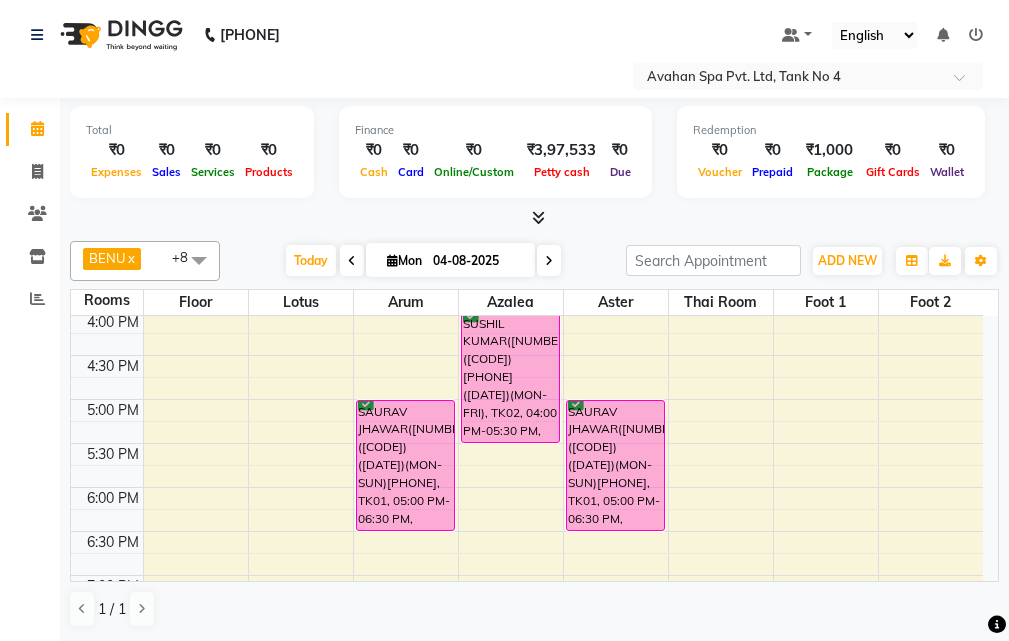 scroll, scrollTop: 541, scrollLeft: 0, axis: vertical 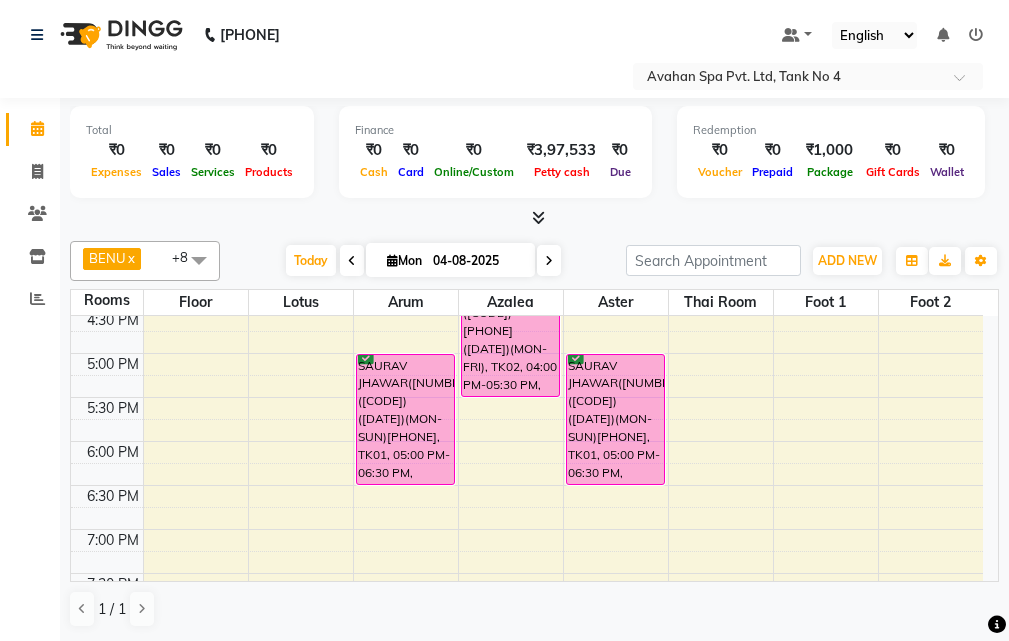 click at bounding box center (549, 261) 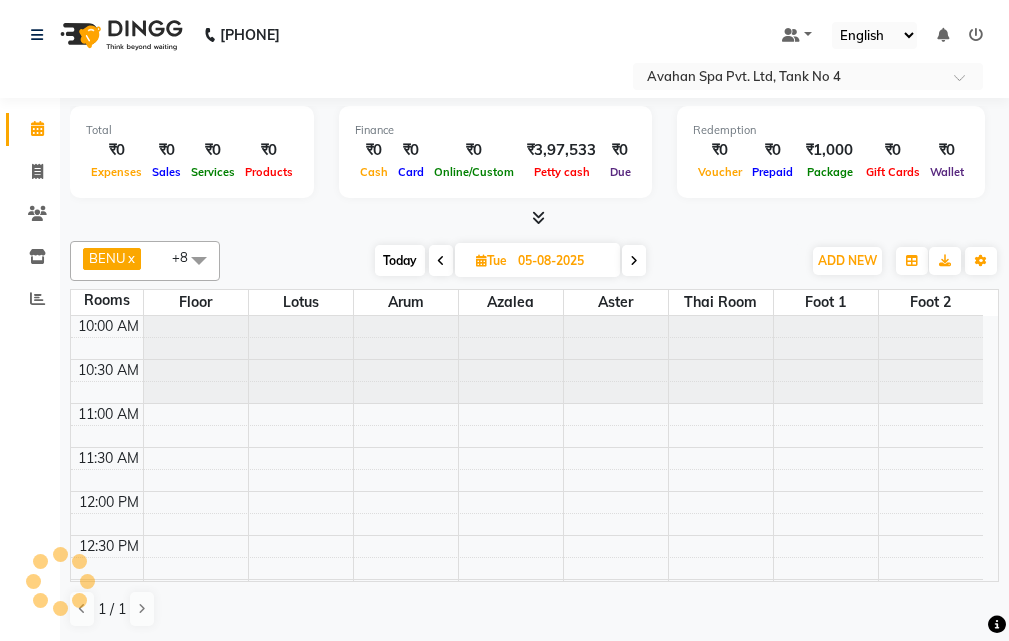 scroll, scrollTop: 441, scrollLeft: 0, axis: vertical 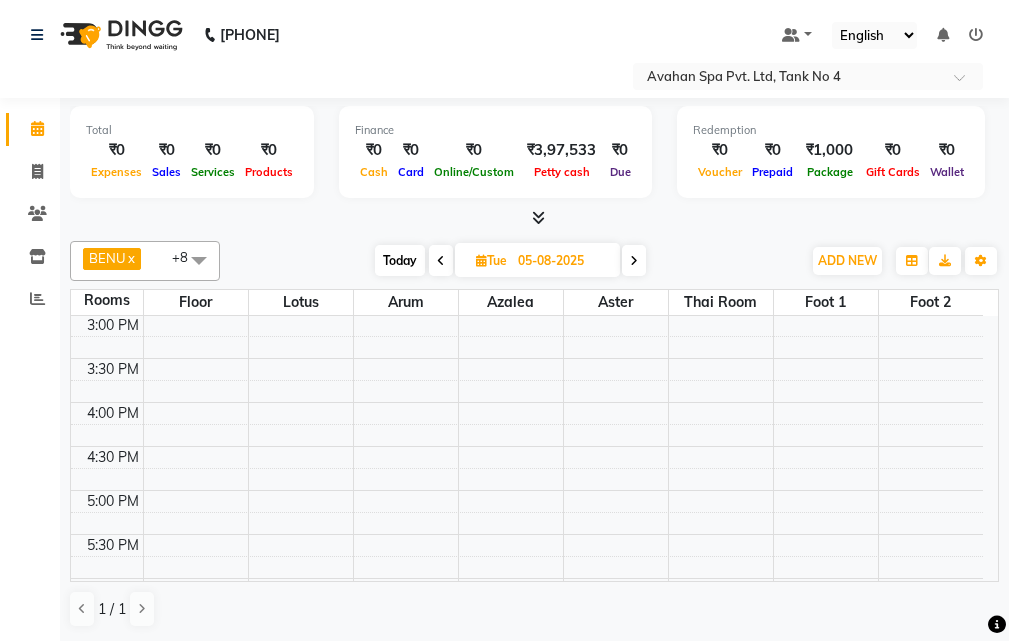 click at bounding box center [634, 261] 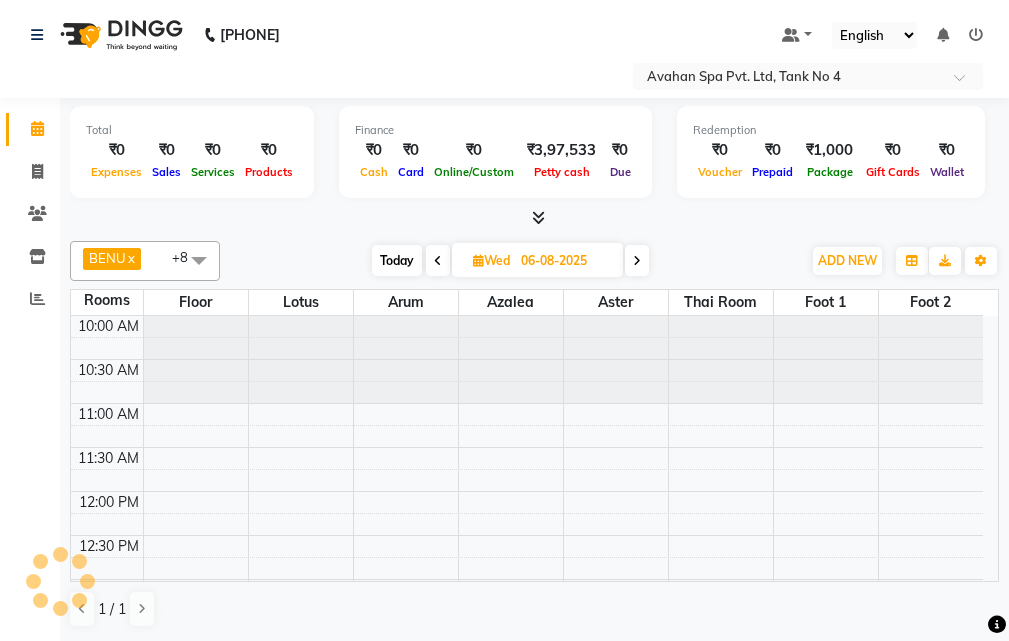 scroll, scrollTop: 441, scrollLeft: 0, axis: vertical 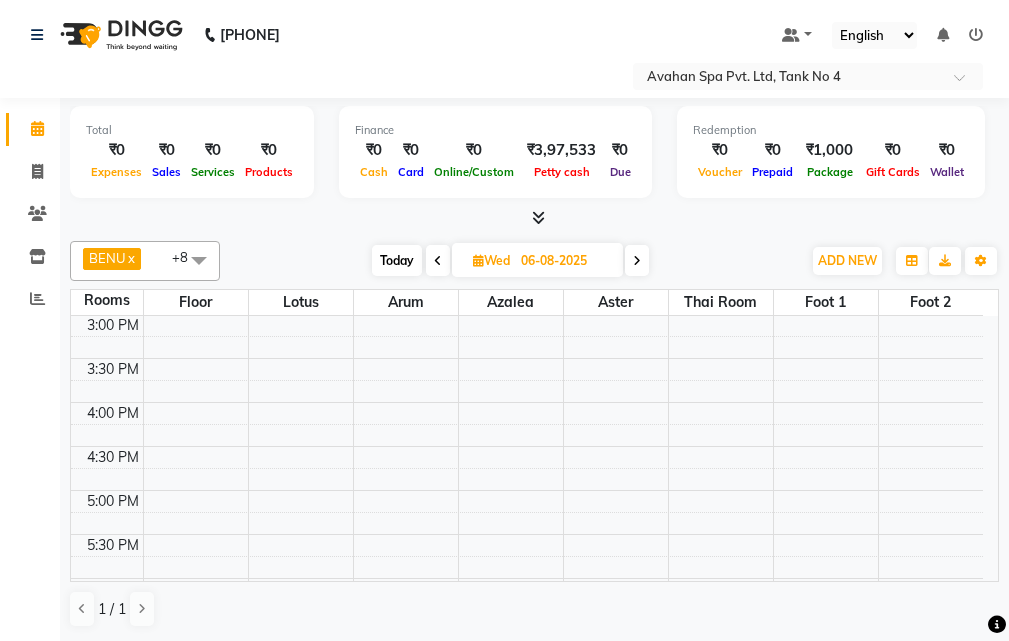 click at bounding box center (637, 261) 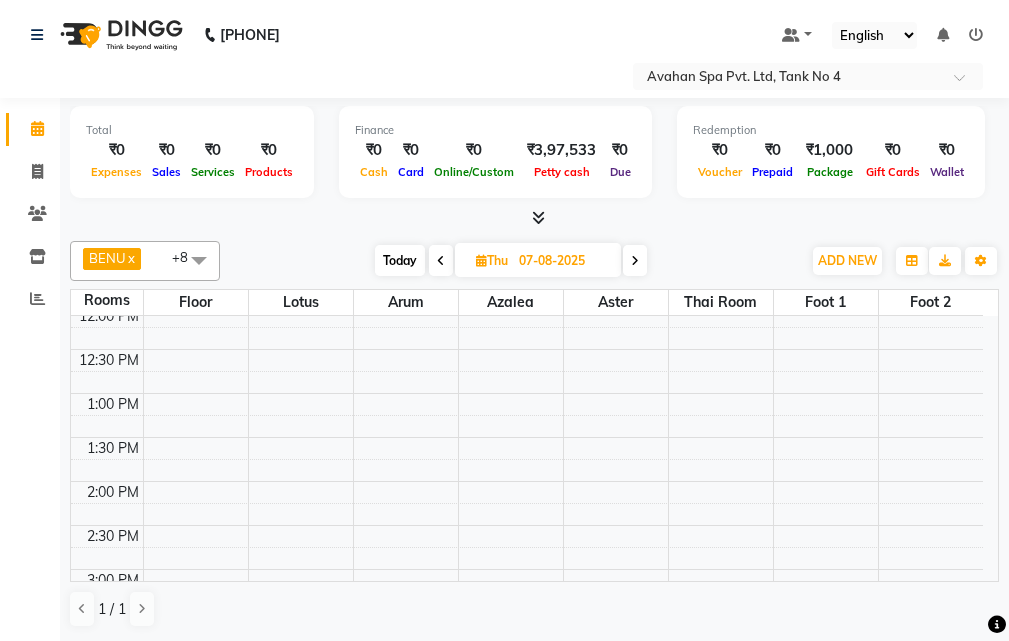 scroll, scrollTop: 141, scrollLeft: 0, axis: vertical 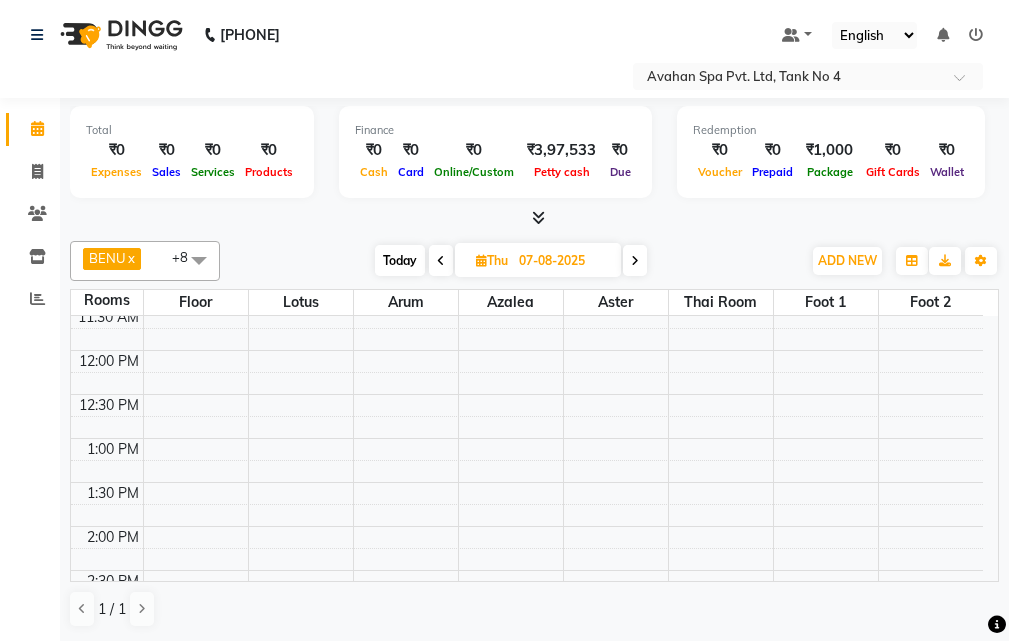 click on "10:00 AM 10:30 AM 11:00 AM 11:30 AM 12:00 PM 12:30 PM 1:00 PM 1:30 PM 2:00 PM 2:30 PM 3:00 PM 3:30 PM 4:00 PM 4:30 PM 5:00 PM 5:30 PM 6:00 PM 6:30 PM 7:00 PM 7:30 PM 8:00 PM 8:30 PM 9:00 PM 9:30 PM 10:00 PM 10:30 PM" at bounding box center (527, 746) 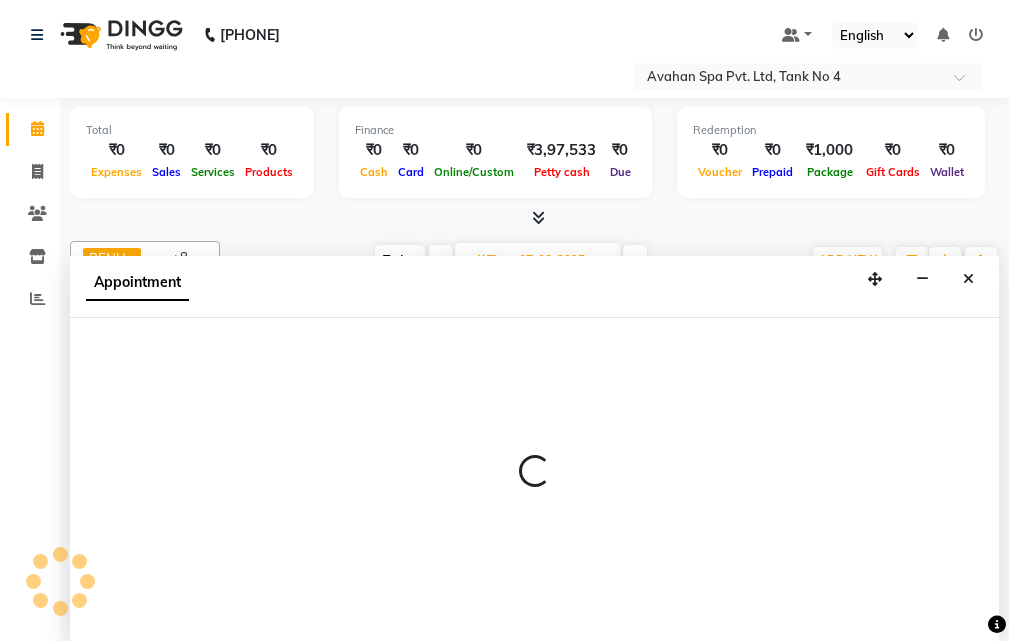 select on "750" 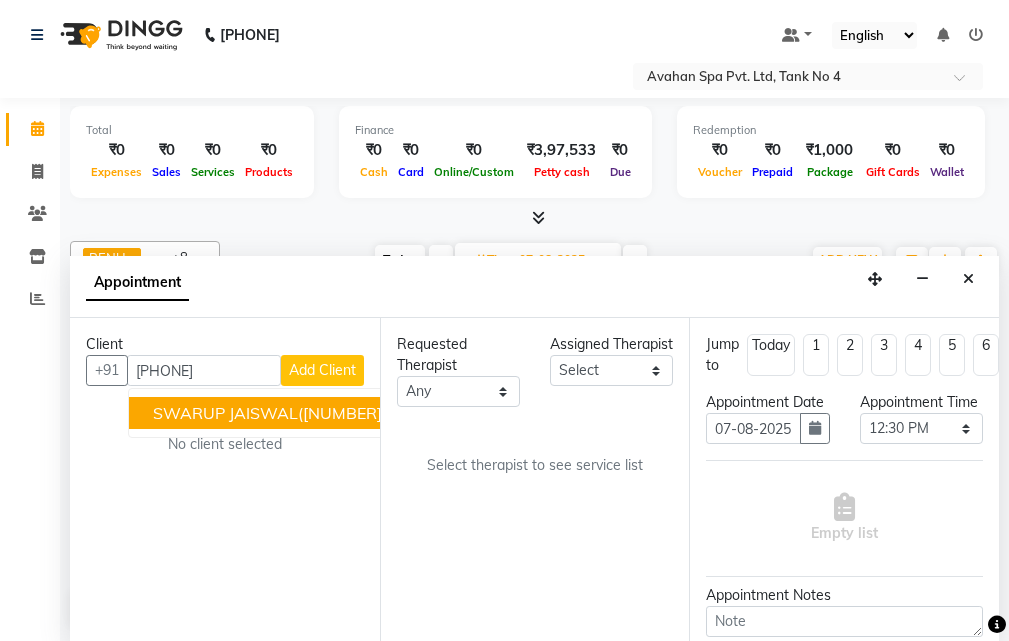 click on "SWARUP JAISWAL([NUMBER])([CODE])) V.T-([DATE])(MON-SUN) [PHONE]" at bounding box center [431, 413] 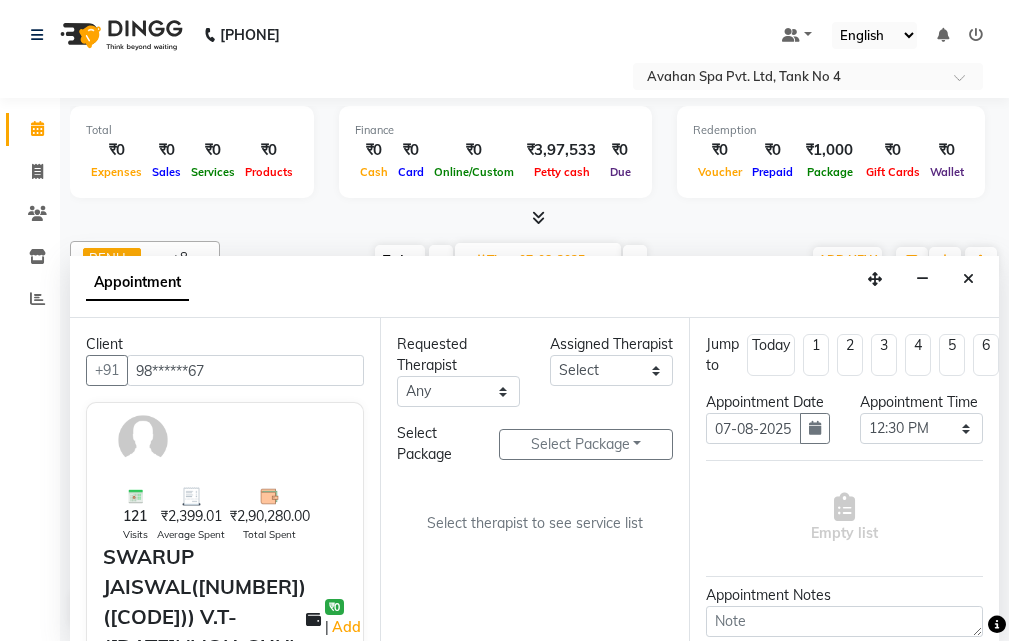 type on "98******67" 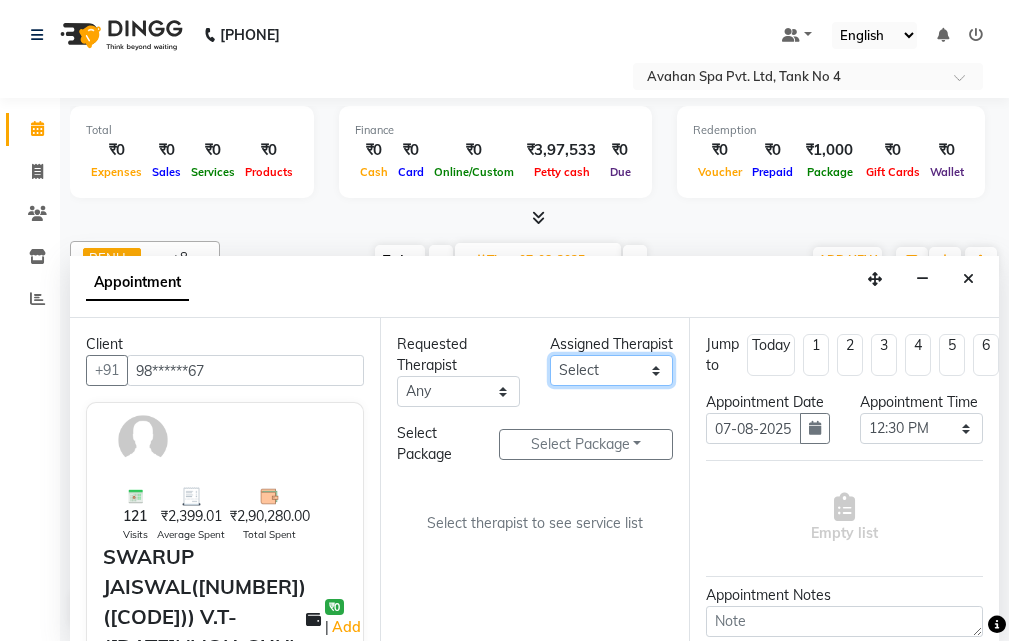 click on "Select ADI ANJU BENU CHIMA FEMALE 1 JESSIE JUNI LILY SUMAN SUSNIM" at bounding box center (611, 370) 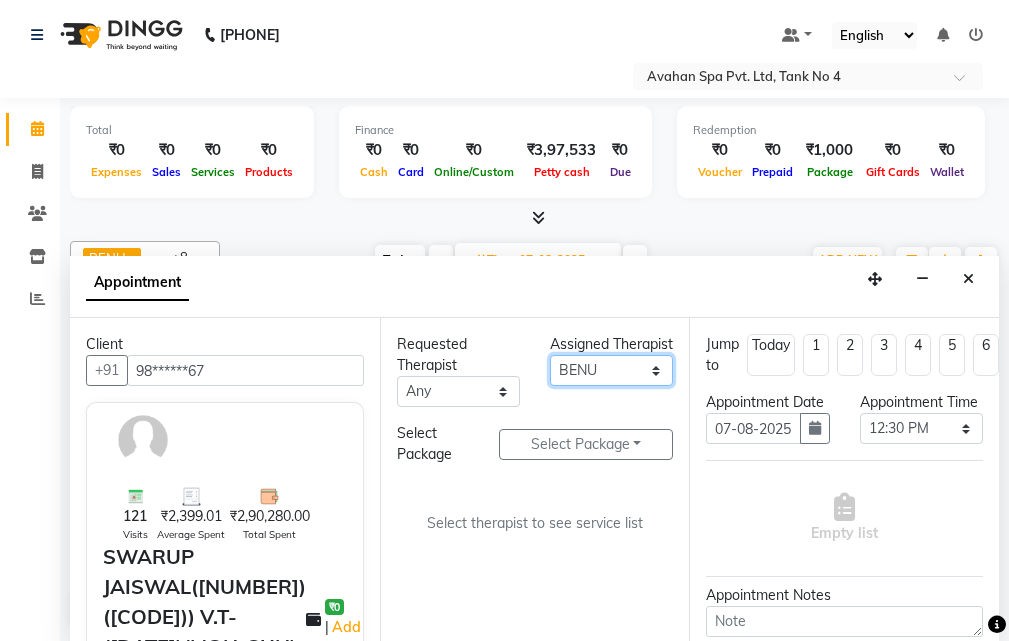 click on "Select ADI ANJU BENU CHIMA FEMALE 1 JESSIE JUNI LILY SUMAN SUSNIM" at bounding box center (611, 370) 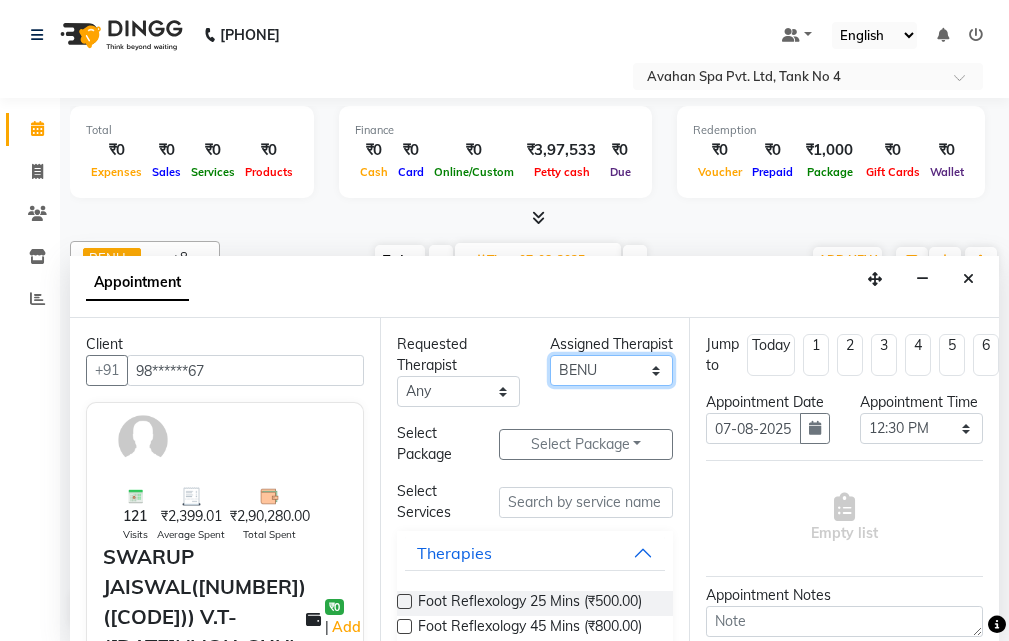 click on "Select ADI ANJU BENU CHIMA FEMALE 1 JESSIE JUNI LILY SUMAN SUSNIM" at bounding box center [611, 370] 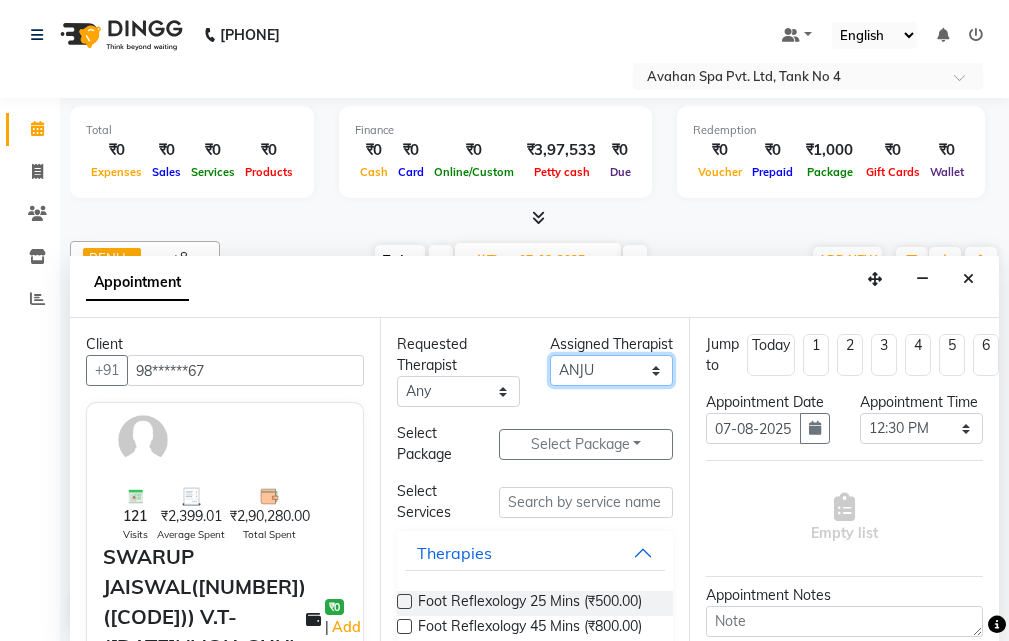 click on "Select ADI ANJU BENU CHIMA FEMALE 1 JESSIE JUNI LILY SUMAN SUSNIM" at bounding box center [611, 370] 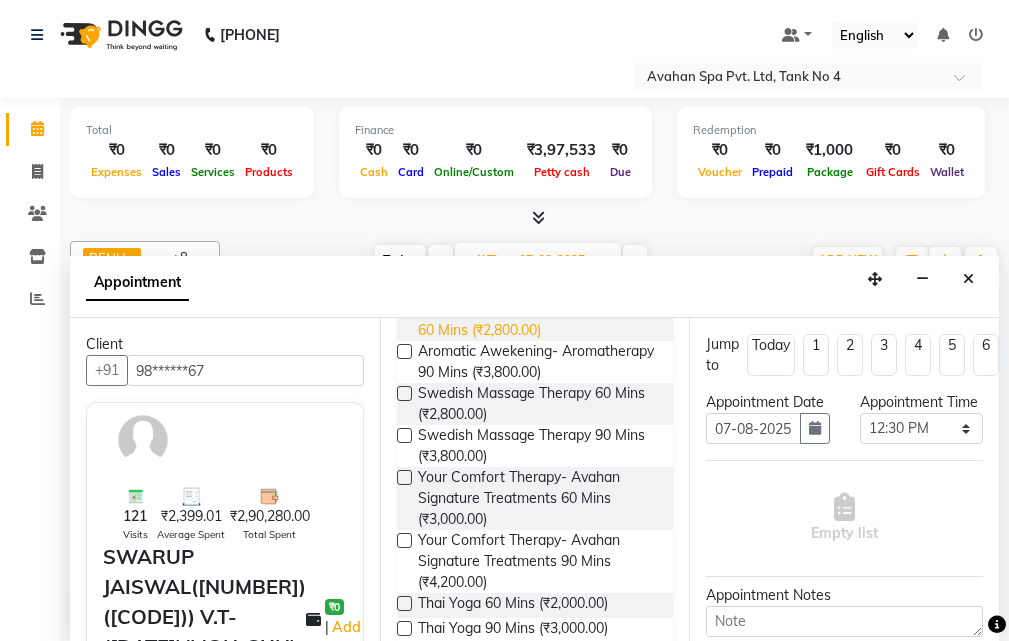 scroll, scrollTop: 500, scrollLeft: 0, axis: vertical 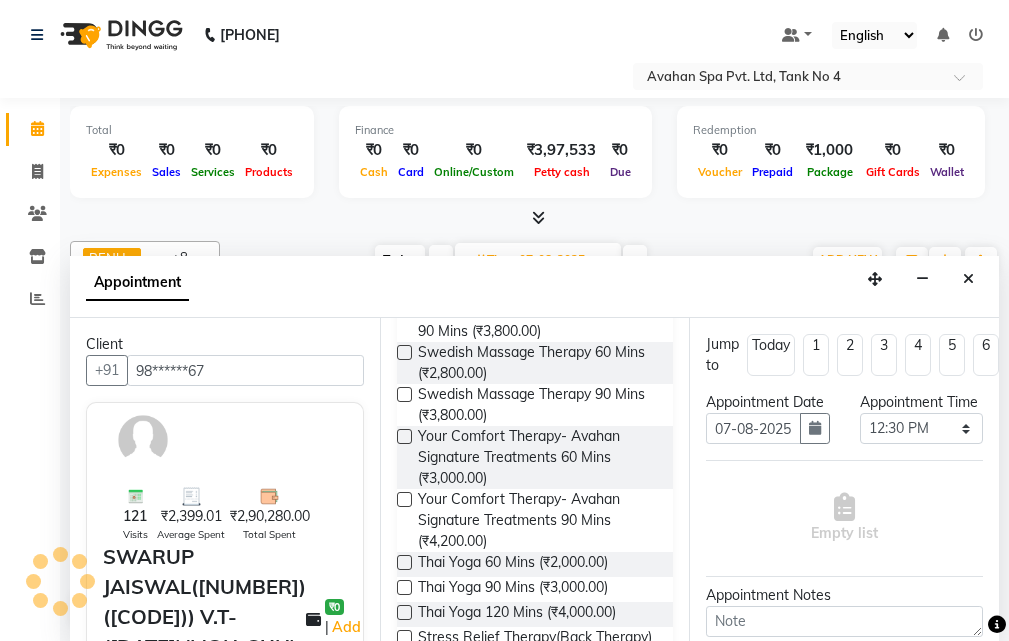 click at bounding box center [404, 352] 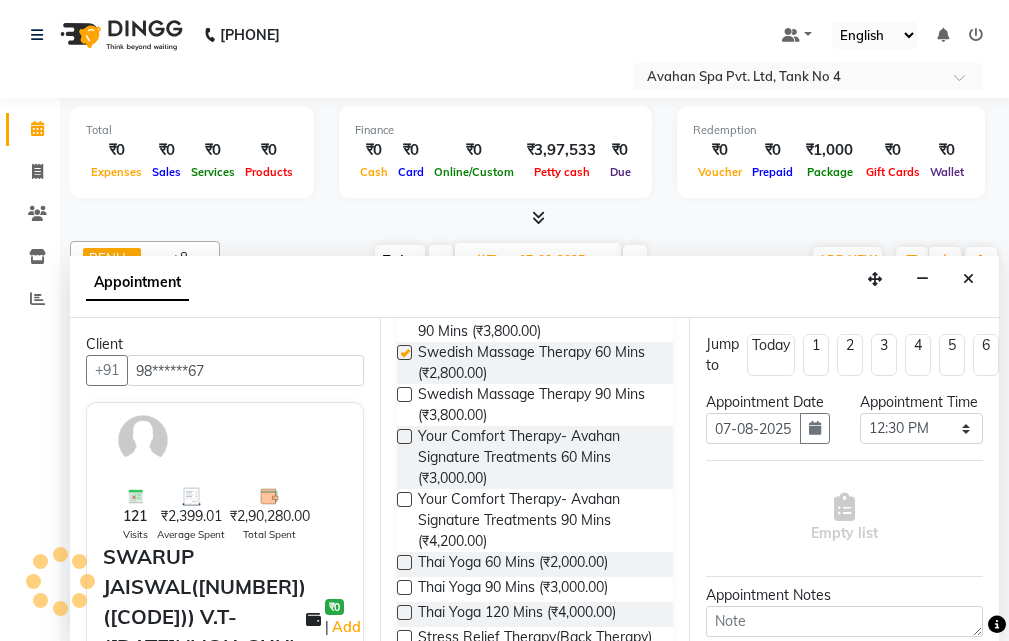 select on "1847" 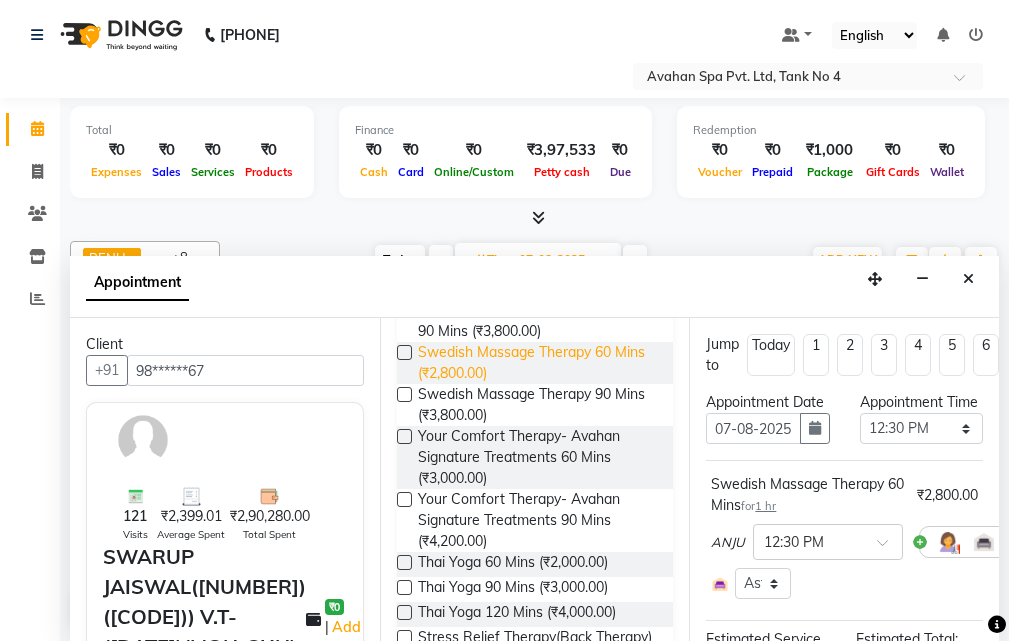 checkbox on "false" 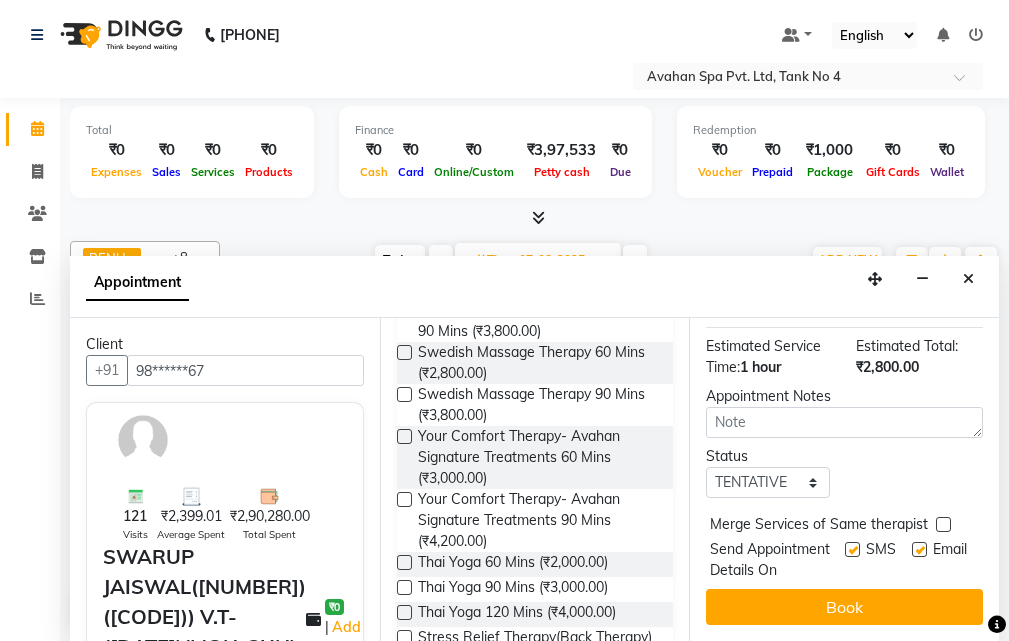 scroll, scrollTop: 350, scrollLeft: 0, axis: vertical 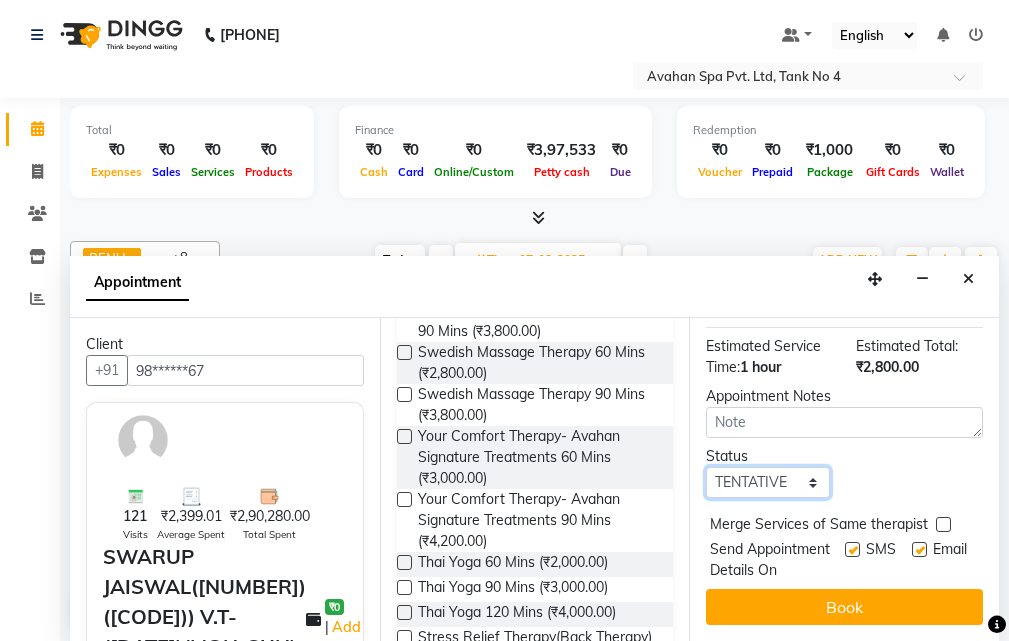 click on "Select TENTATIVE CONFIRM UPCOMING" at bounding box center (767, 482) 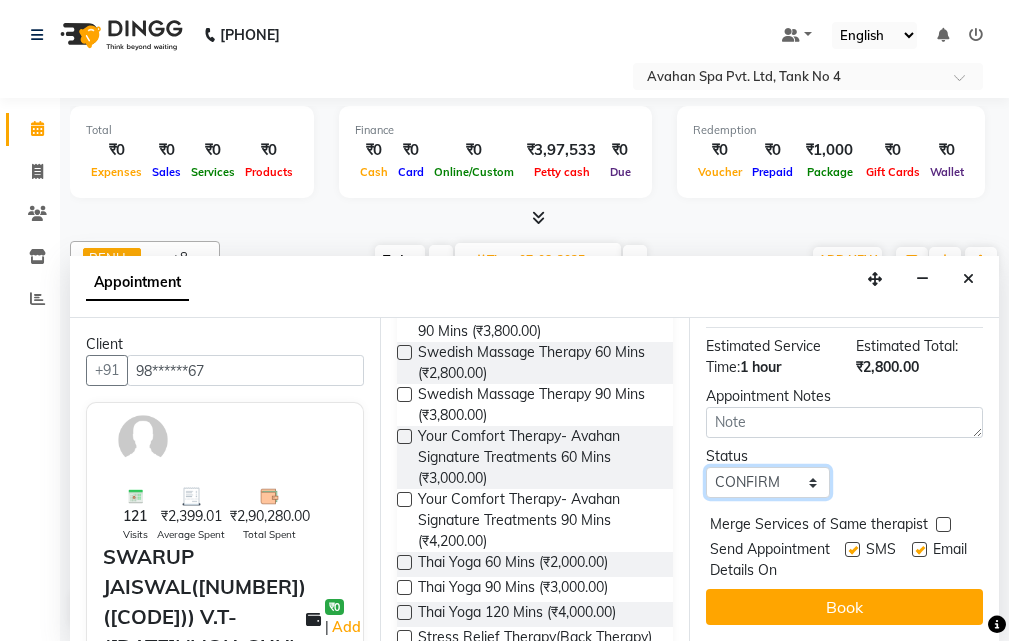 click on "Select TENTATIVE CONFIRM UPCOMING" at bounding box center [767, 482] 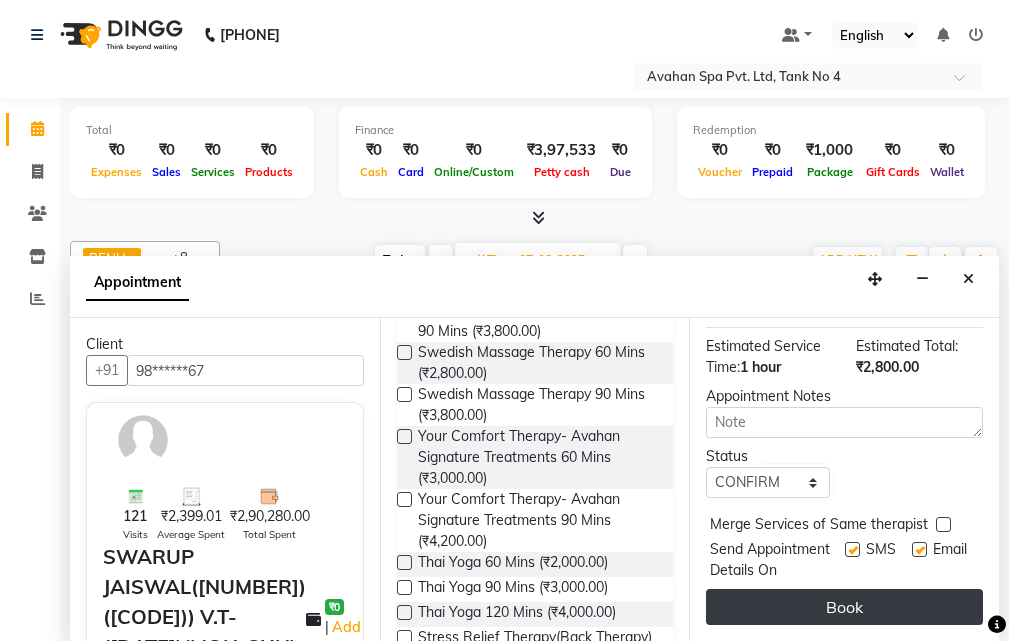 click on "Book" at bounding box center [844, 607] 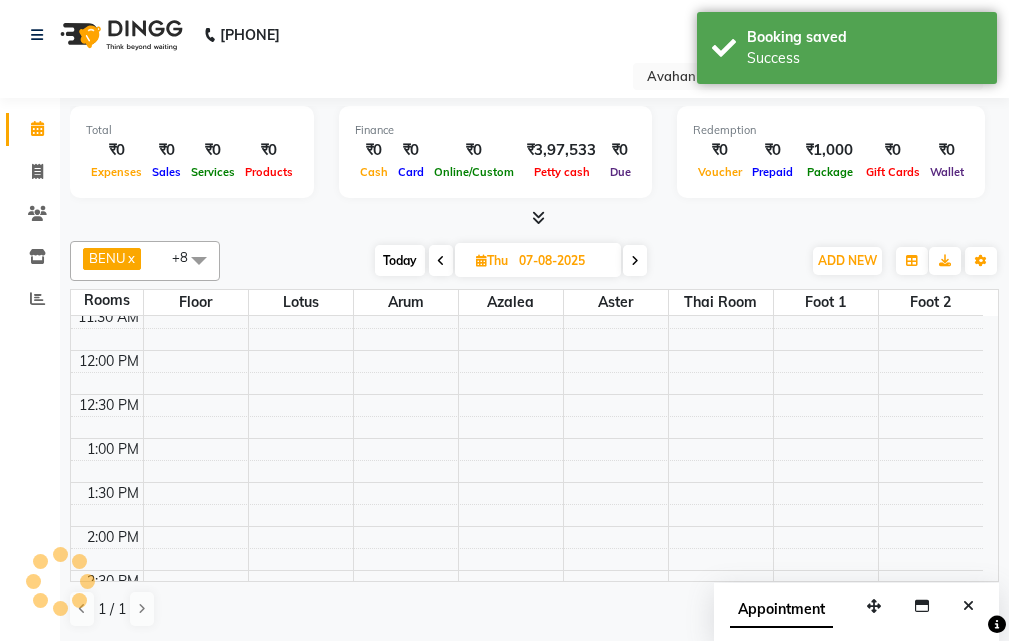 scroll, scrollTop: 0, scrollLeft: 0, axis: both 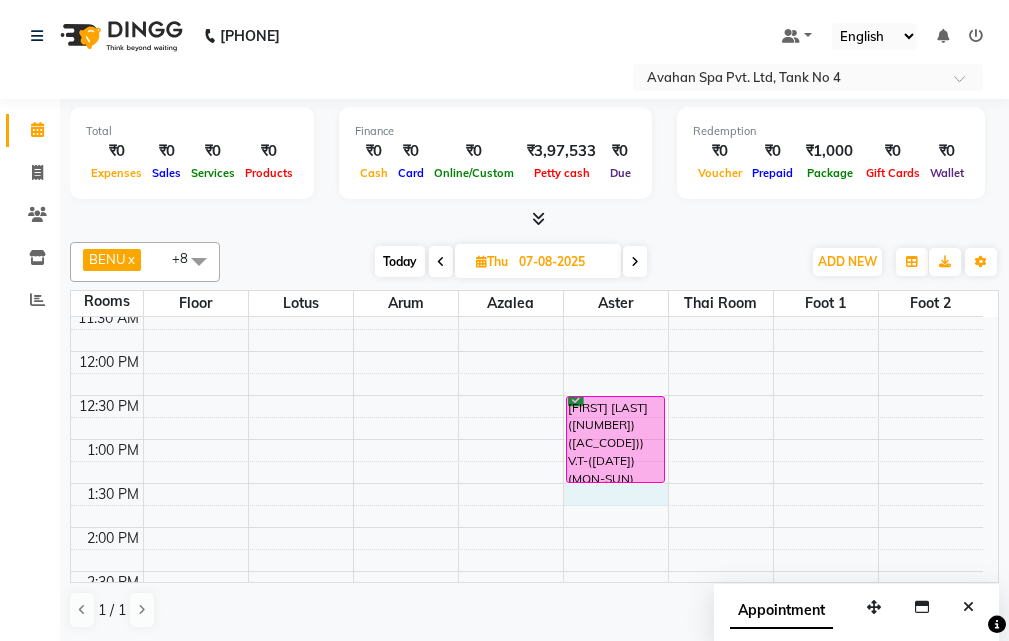 click on "10:00 AM 10:30 AM 11:00 AM 11:30 AM 12:00 PM 12:30 PM 1:00 PM 1:30 PM 2:00 PM 2:30 PM 3:00 PM 3:30 PM 4:00 PM 4:30 PM 5:00 PM 5:30 PM 6:00 PM 6:30 PM 7:00 PM 7:30 PM 8:00 PM 8:30 PM 9:00 PM 9:30 PM 10:00 PM 10:30 PM    SWARUP JAISWAL([NUMBER])([CODE])) V.T-([DATE])(MON-SUN) [PHONE], 12:30 PM-01:30 PM, Swedish Massage Therapy 60 Mins" at bounding box center [527, 747] 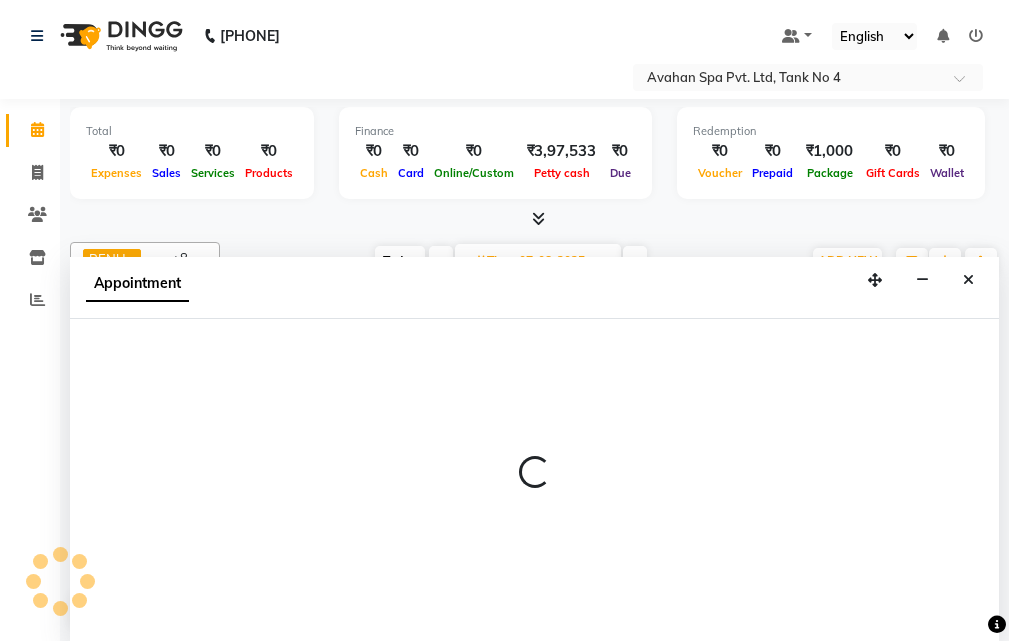 scroll, scrollTop: 1, scrollLeft: 0, axis: vertical 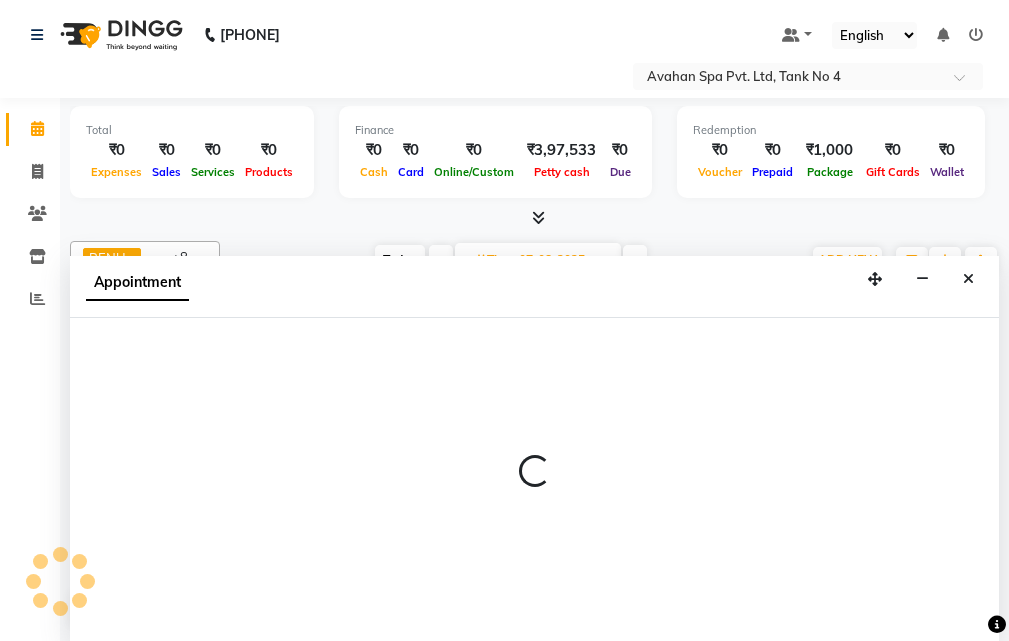 select on "810" 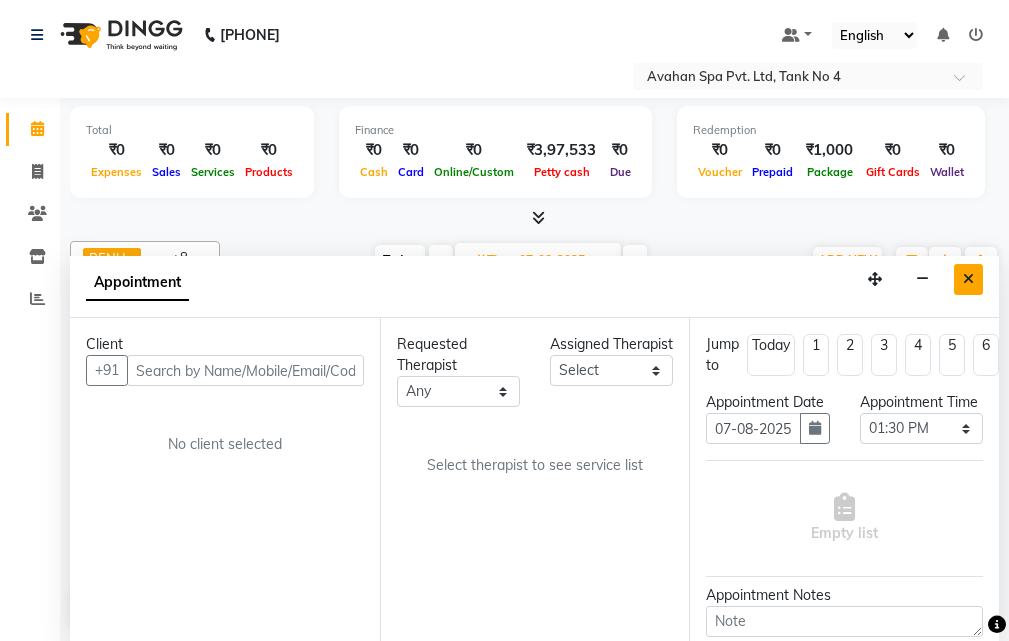 click at bounding box center (968, 279) 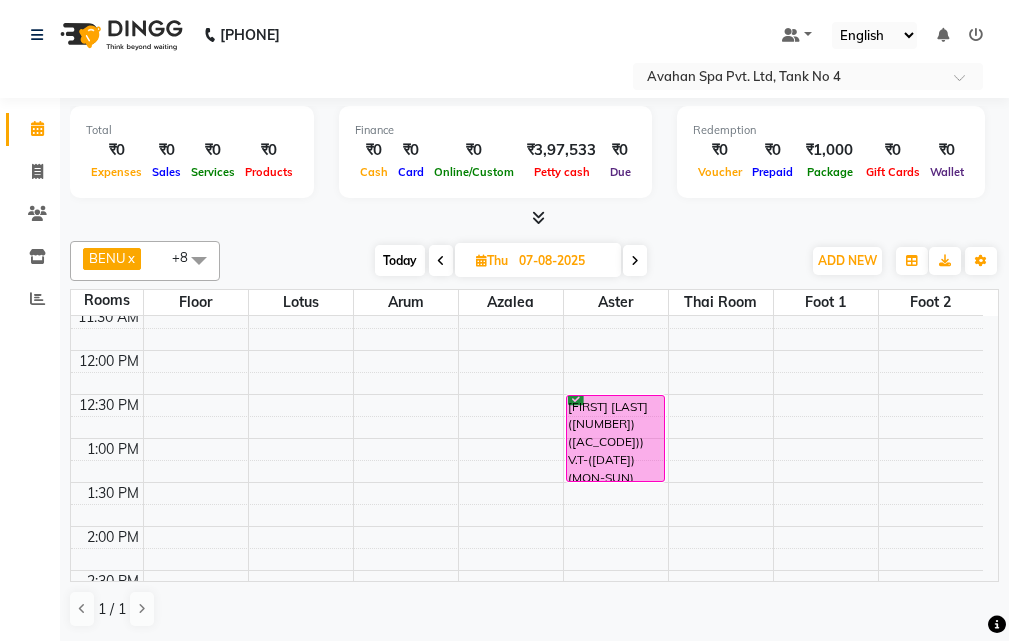 click on "10:00 AM 10:30 AM 11:00 AM 11:30 AM 12:00 PM 12:30 PM 1:00 PM 1:30 PM 2:00 PM 2:30 PM 3:00 PM 3:30 PM 4:00 PM 4:30 PM 5:00 PM 5:30 PM 6:00 PM 6:30 PM 7:00 PM 7:30 PM 8:00 PM 8:30 PM 9:00 PM 9:30 PM 10:00 PM 10:30 PM    SWARUP JAISWAL([NUMBER])([CODE])) V.T-([DATE])(MON-SUN) [PHONE], 12:30 PM-01:30 PM, Swedish Massage Therapy 60 Mins" at bounding box center (527, 746) 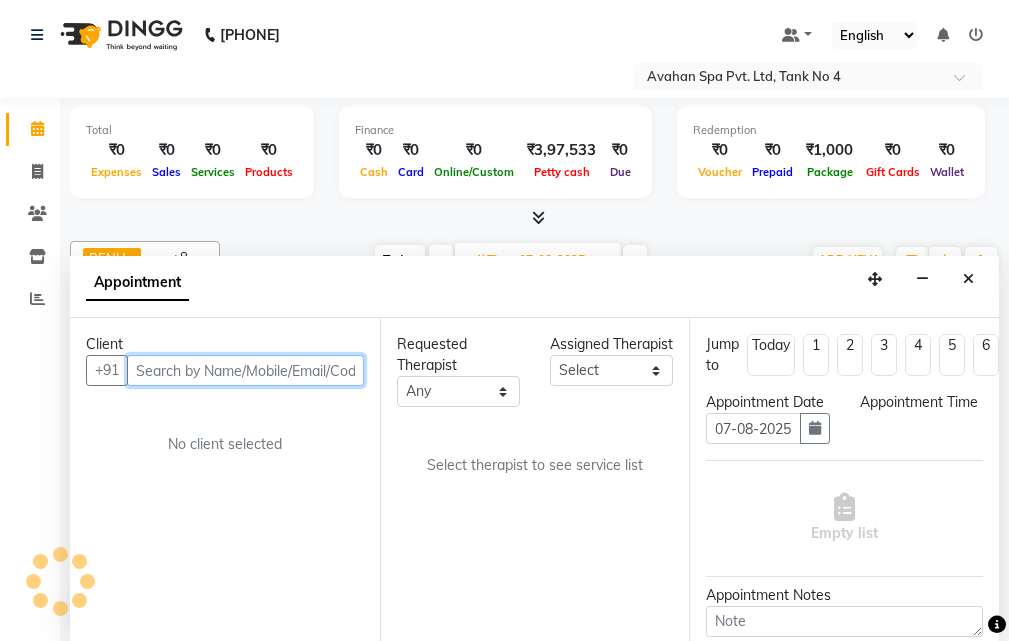 select on "810" 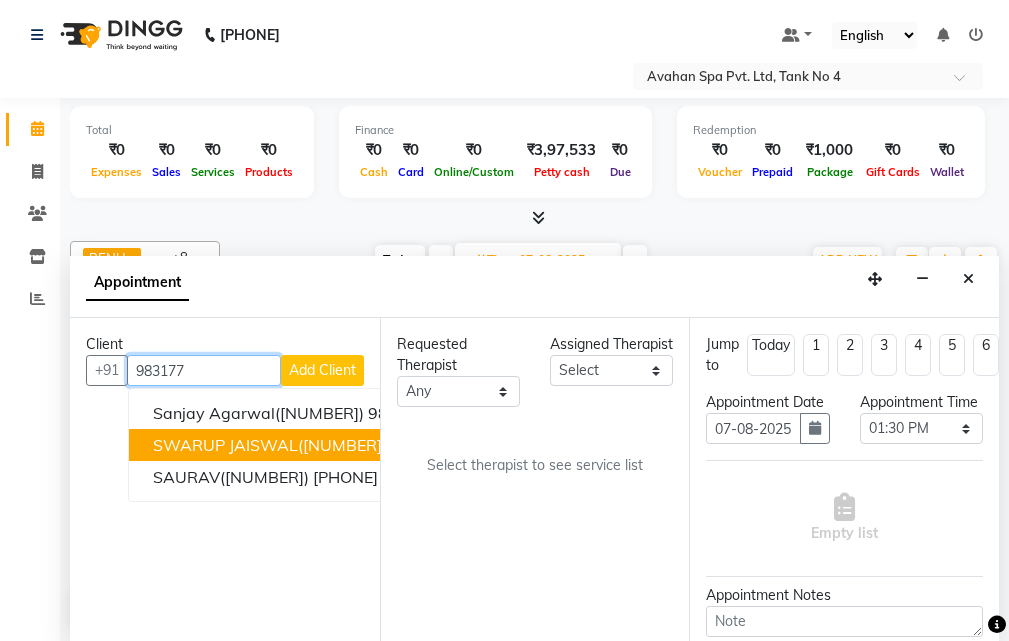 click on "SWARUP JAISWAL([NUMBER])([CODE])) V.T-([DATE])(MON-SUN) [PHONE]" at bounding box center (431, 445) 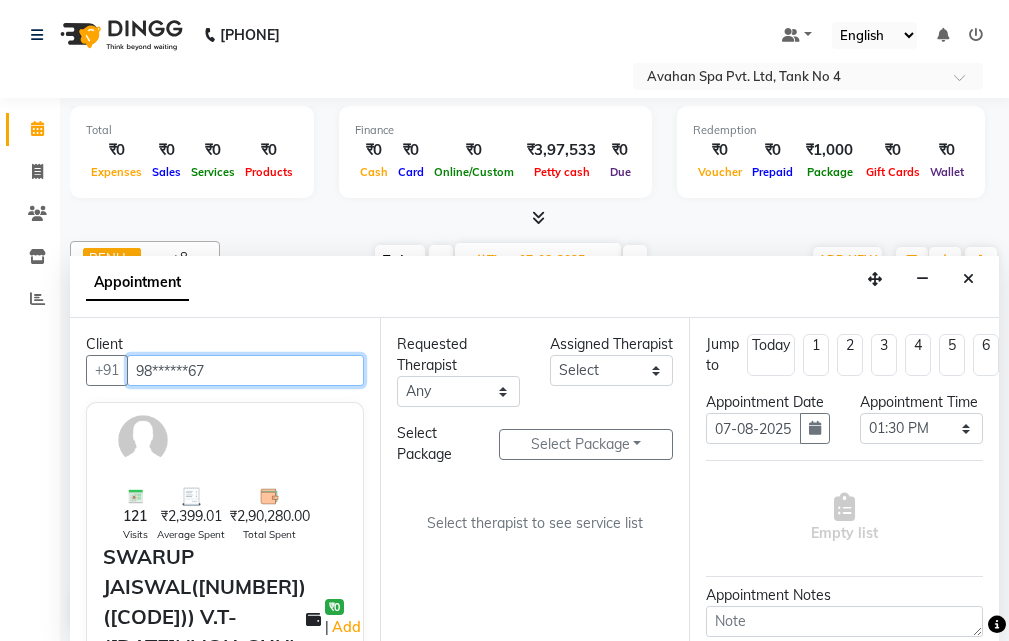 type on "98******67" 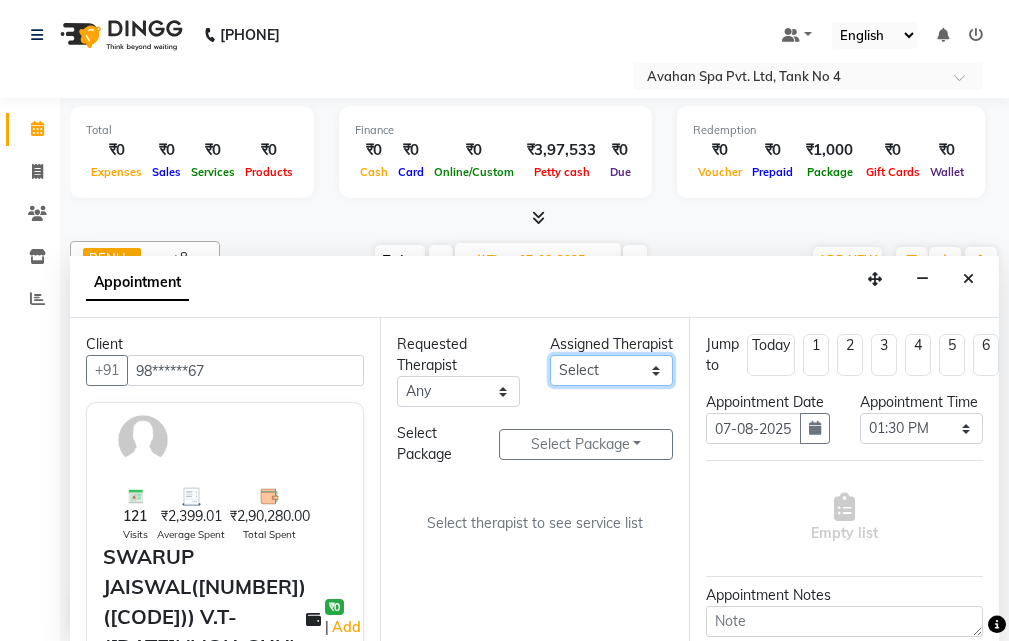 click on "Select ADI ANJU BENU CHIMA FEMALE 1 JESSIE JUNI LILY SUMAN SUSNIM" at bounding box center (611, 370) 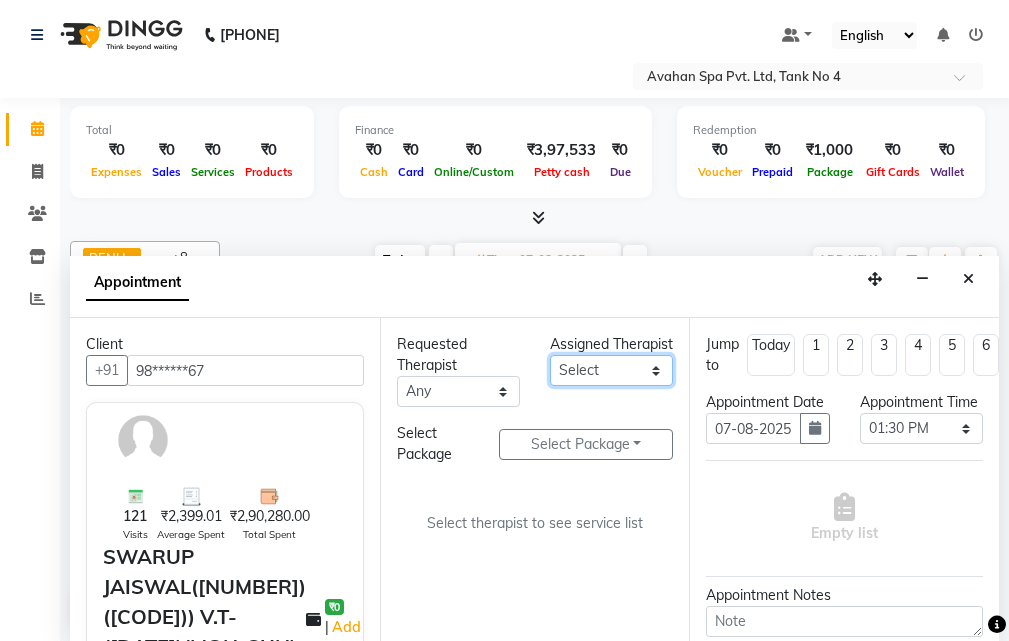 select on "45391" 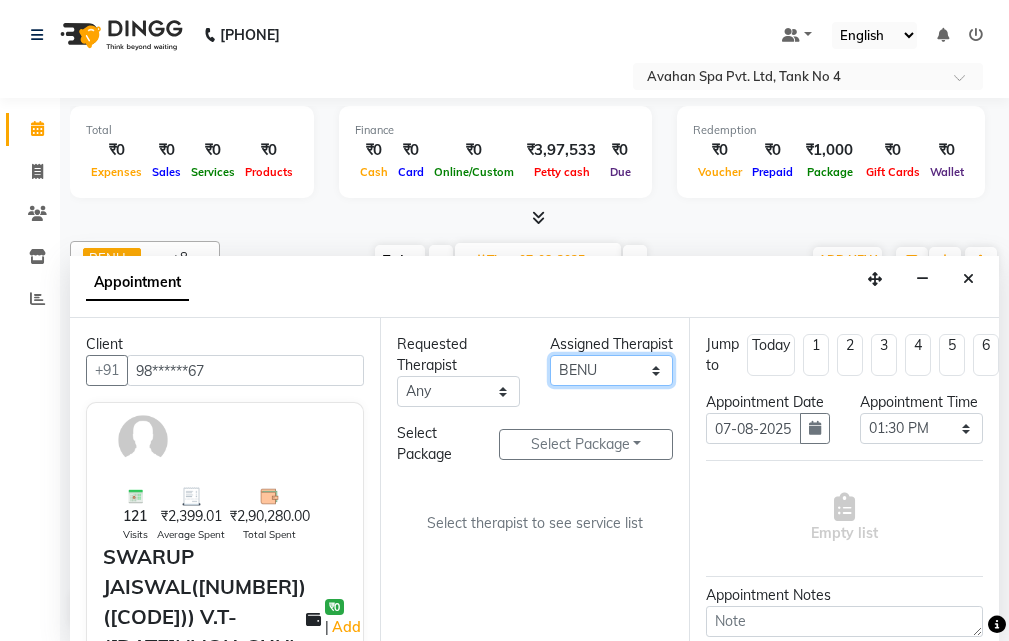 click on "Select ADI ANJU BENU CHIMA FEMALE 1 JESSIE JUNI LILY SUMAN SUSNIM" at bounding box center [611, 370] 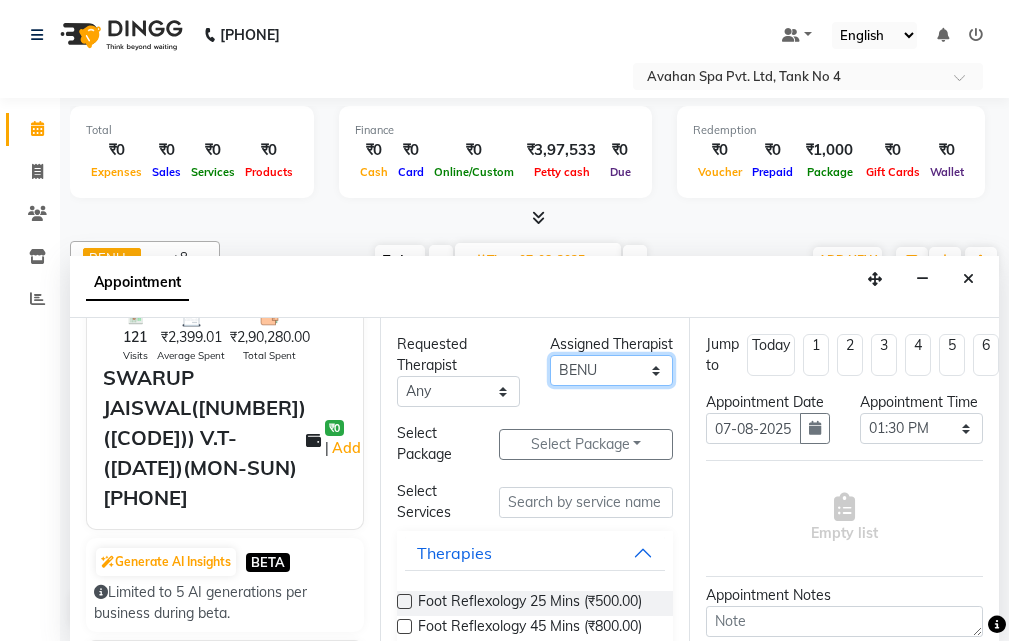 scroll, scrollTop: 200, scrollLeft: 0, axis: vertical 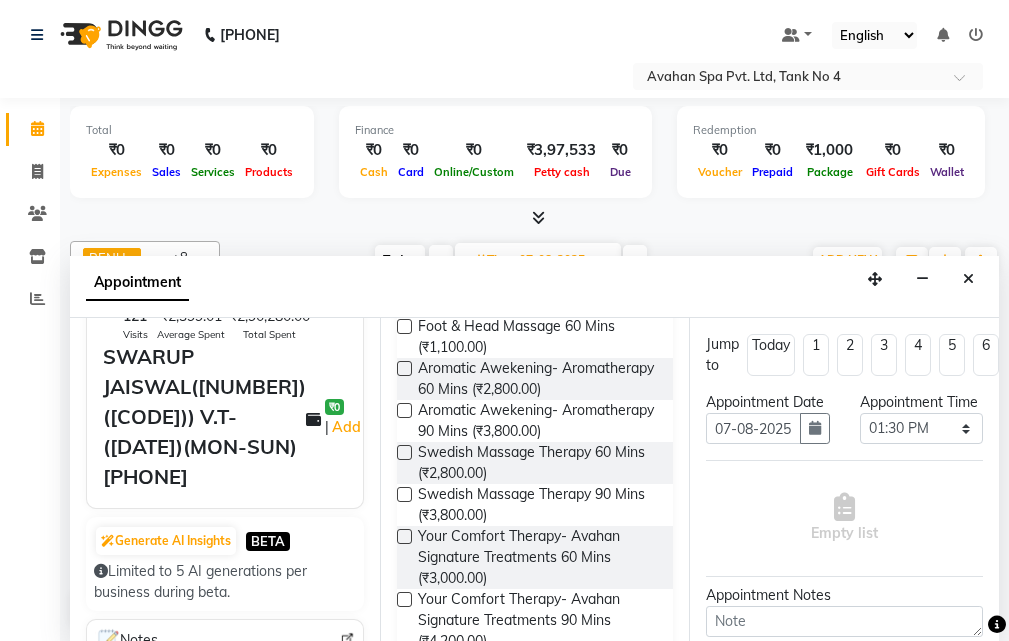 click at bounding box center (404, 452) 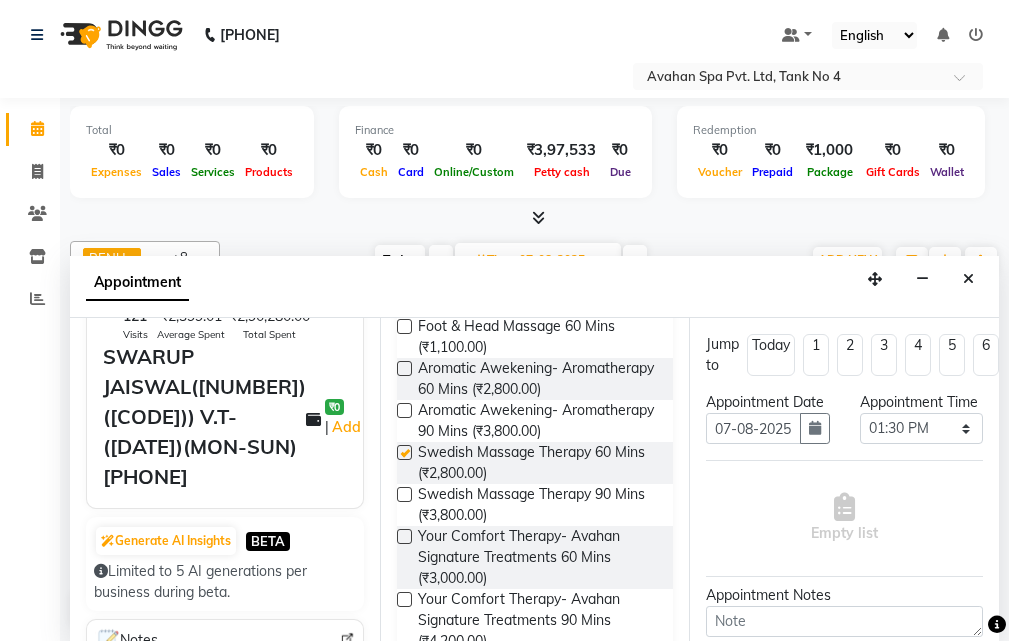 select on "1847" 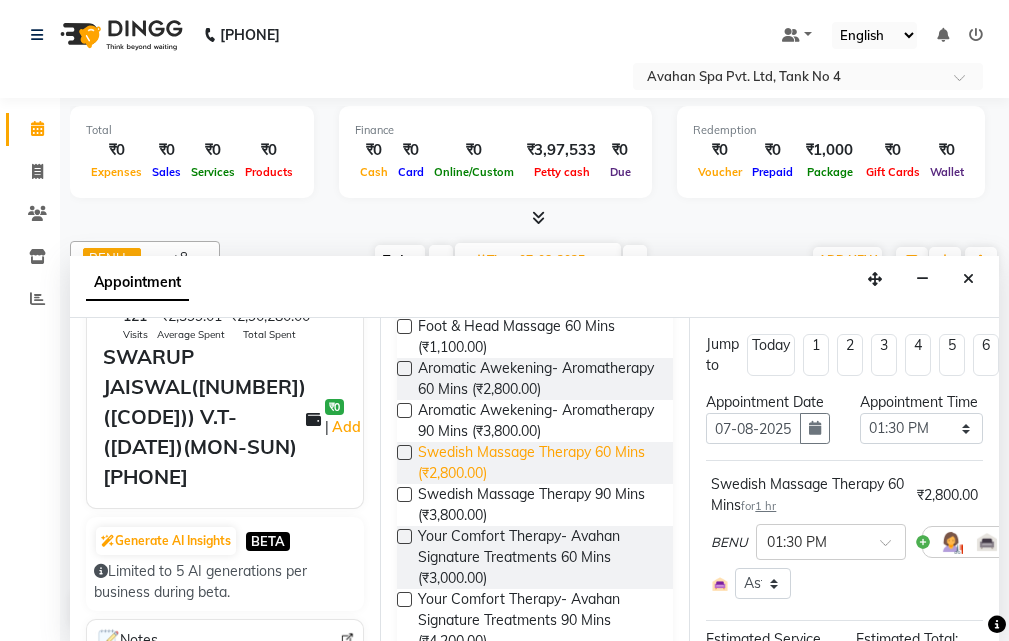 checkbox on "false" 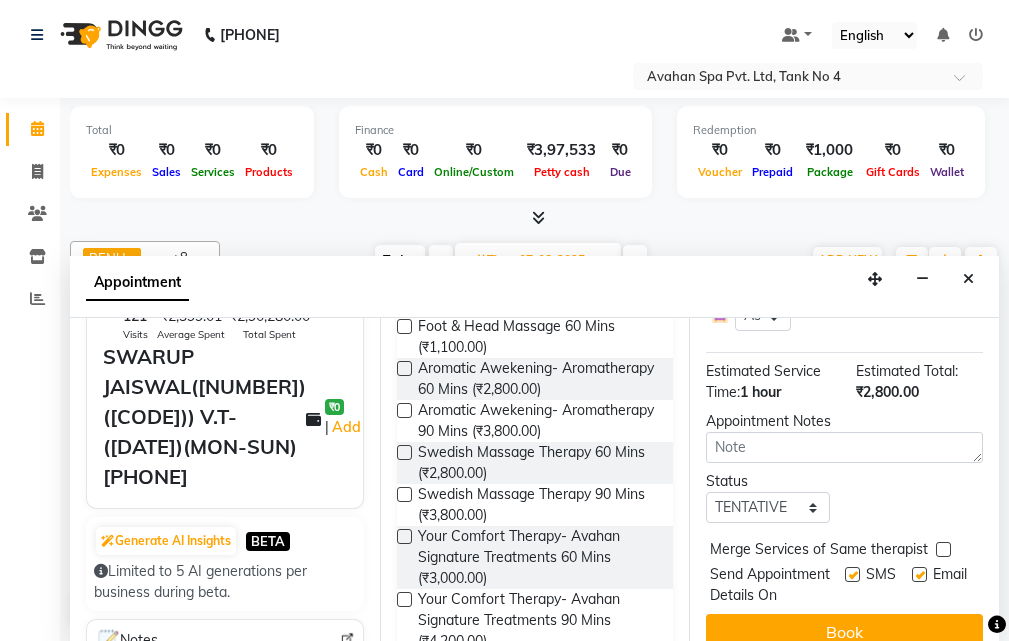 scroll, scrollTop: 300, scrollLeft: 0, axis: vertical 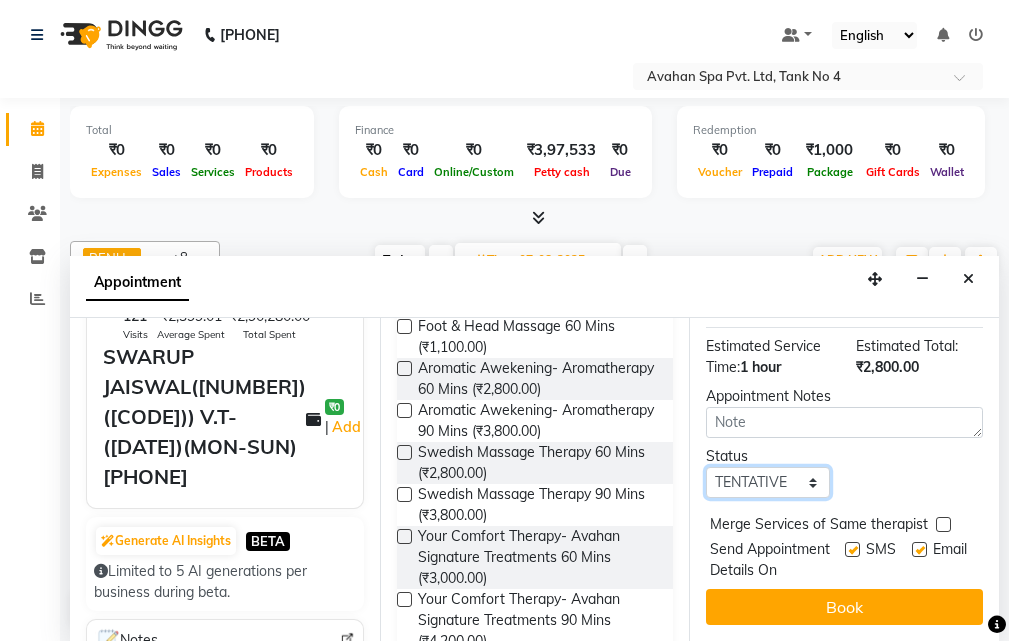 click on "Select TENTATIVE CONFIRM UPCOMING" at bounding box center (767, 482) 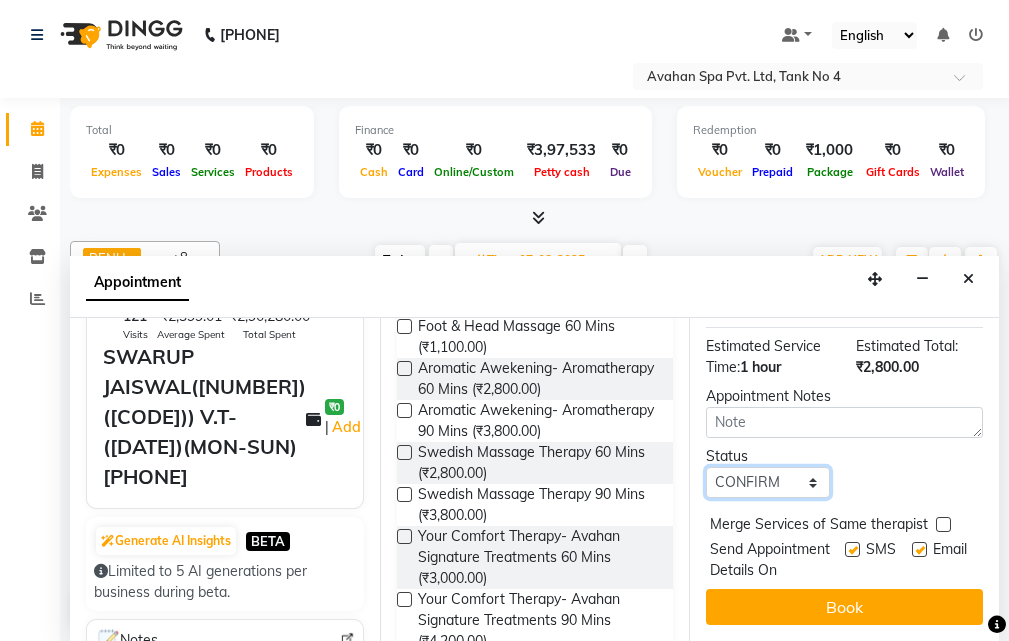 click on "Select TENTATIVE CONFIRM UPCOMING" at bounding box center (767, 482) 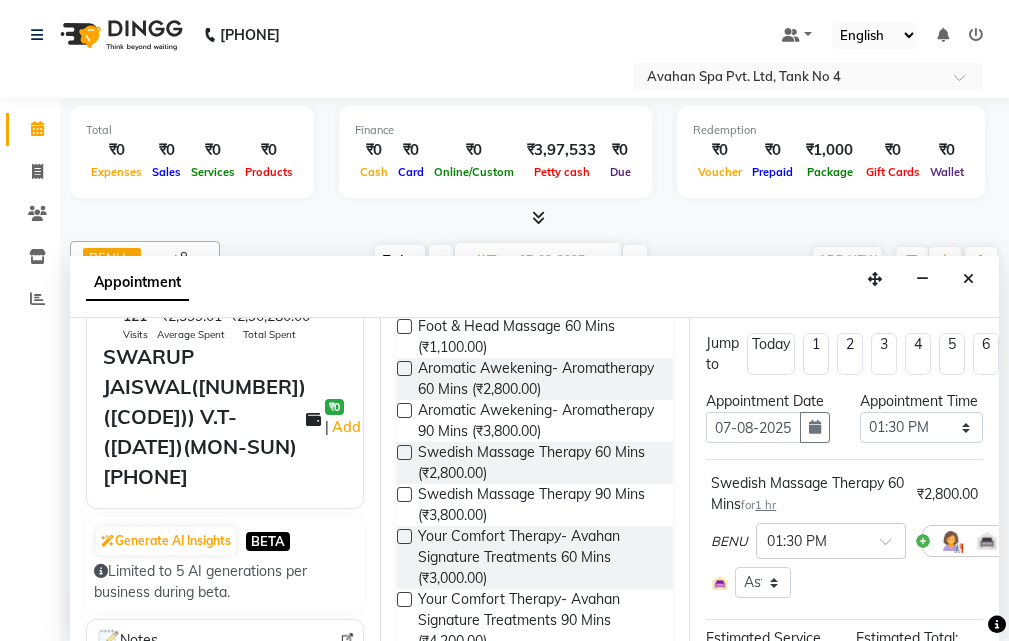 scroll, scrollTop: 0, scrollLeft: 0, axis: both 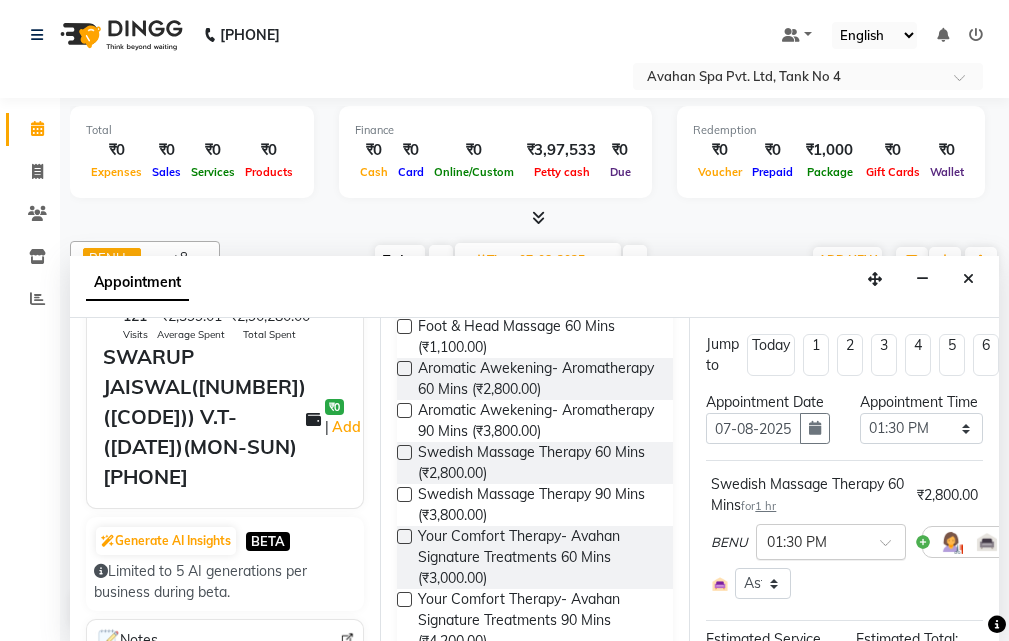 click at bounding box center (892, 548) 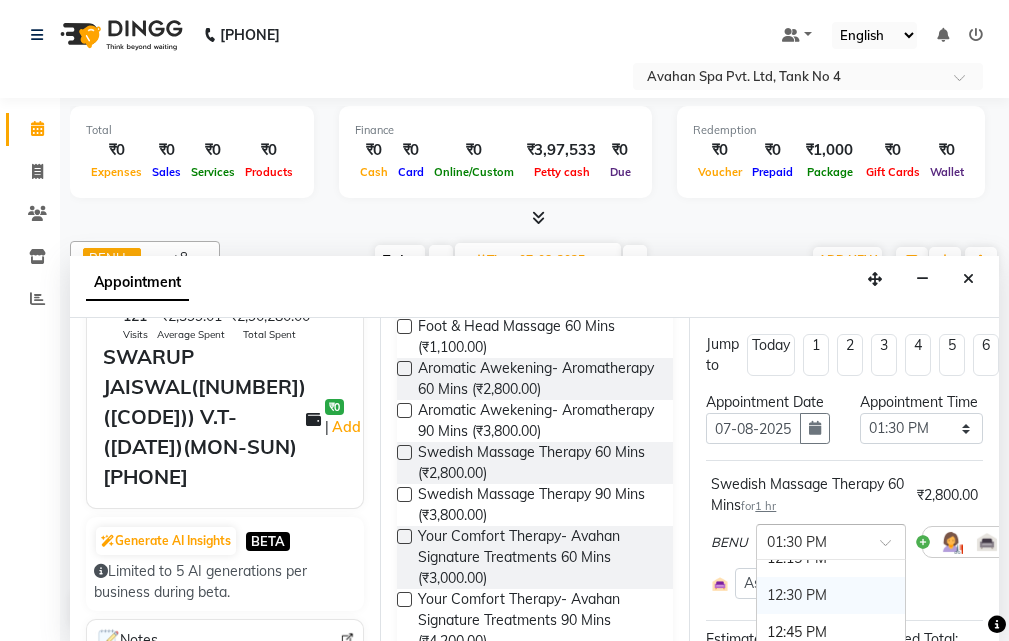 scroll, scrollTop: 170, scrollLeft: 0, axis: vertical 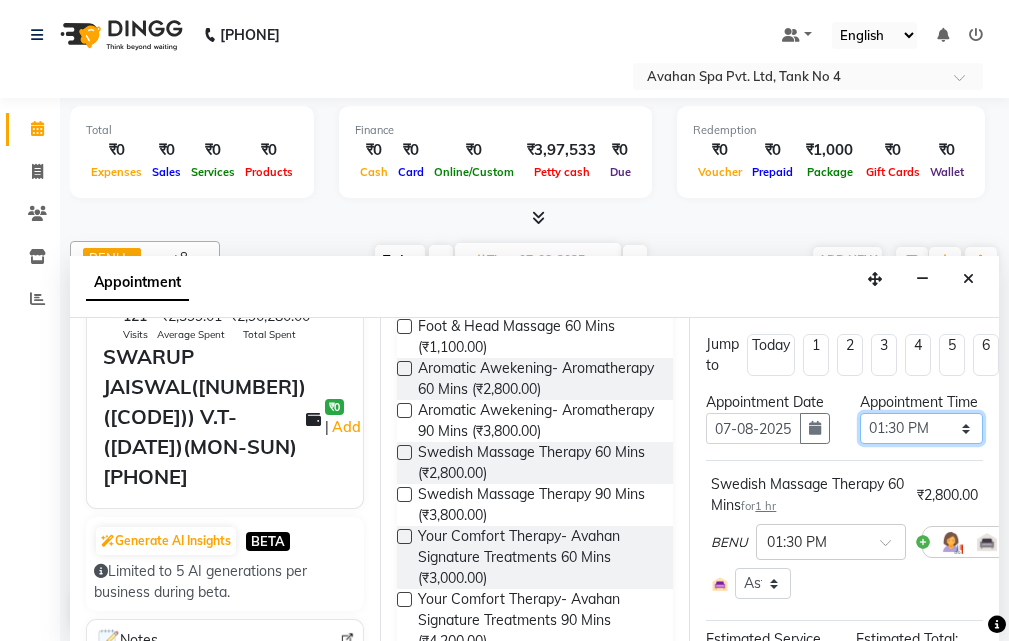 click on "Select 11:00 AM 11:15 AM 11:30 AM 11:45 AM 12:00 PM 12:15 PM 12:30 PM 12:45 PM 01:00 PM 01:15 PM 01:30 PM 01:45 PM 02:00 PM 02:15 PM 02:30 PM 02:45 PM 03:00 PM 03:15 PM 03:30 PM 03:45 PM 04:00 PM 04:15 PM 04:30 PM 04:45 PM 05:00 PM 05:15 PM 05:30 PM 05:45 PM 06:00 PM 06:15 PM 06:30 PM 06:45 PM 07:00 PM 07:15 PM 07:30 PM 07:45 PM 08:00 PM 08:15 PM 08:30 PM 08:45 PM 09:00 PM 09:15 PM 09:30 PM 09:45 PM 10:00 PM" at bounding box center [921, 428] 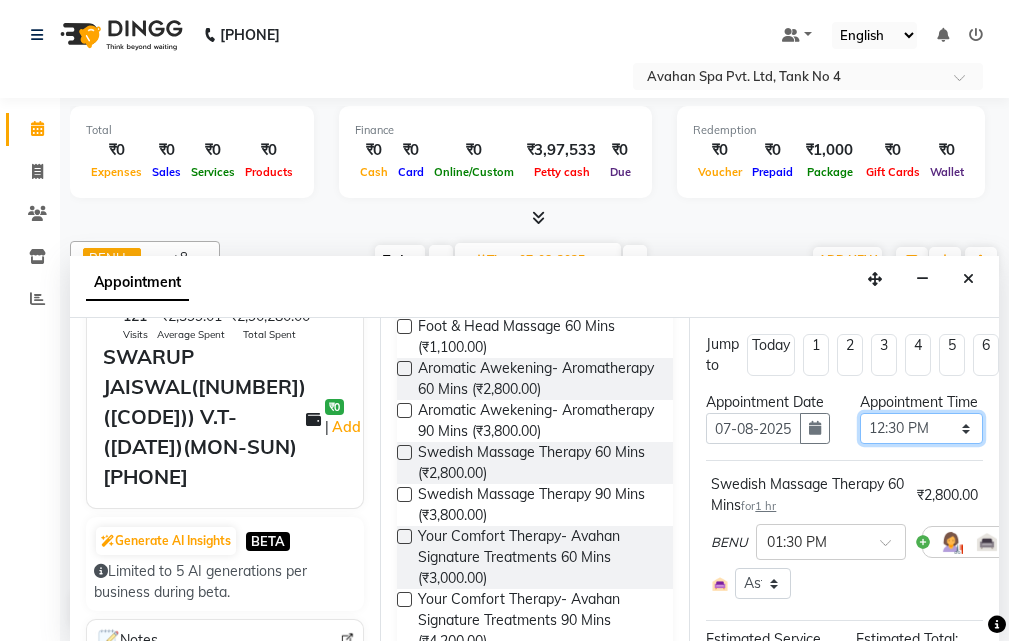 click on "Select 11:00 AM 11:15 AM 11:30 AM 11:45 AM 12:00 PM 12:15 PM 12:30 PM 12:45 PM 01:00 PM 01:15 PM 01:30 PM 01:45 PM 02:00 PM 02:15 PM 02:30 PM 02:45 PM 03:00 PM 03:15 PM 03:30 PM 03:45 PM 04:00 PM 04:15 PM 04:30 PM 04:45 PM 05:00 PM 05:15 PM 05:30 PM 05:45 PM 06:00 PM 06:15 PM 06:30 PM 06:45 PM 07:00 PM 07:15 PM 07:30 PM 07:45 PM 08:00 PM 08:15 PM 08:30 PM 08:45 PM 09:00 PM 09:15 PM 09:30 PM 09:45 PM 10:00 PM" at bounding box center [921, 428] 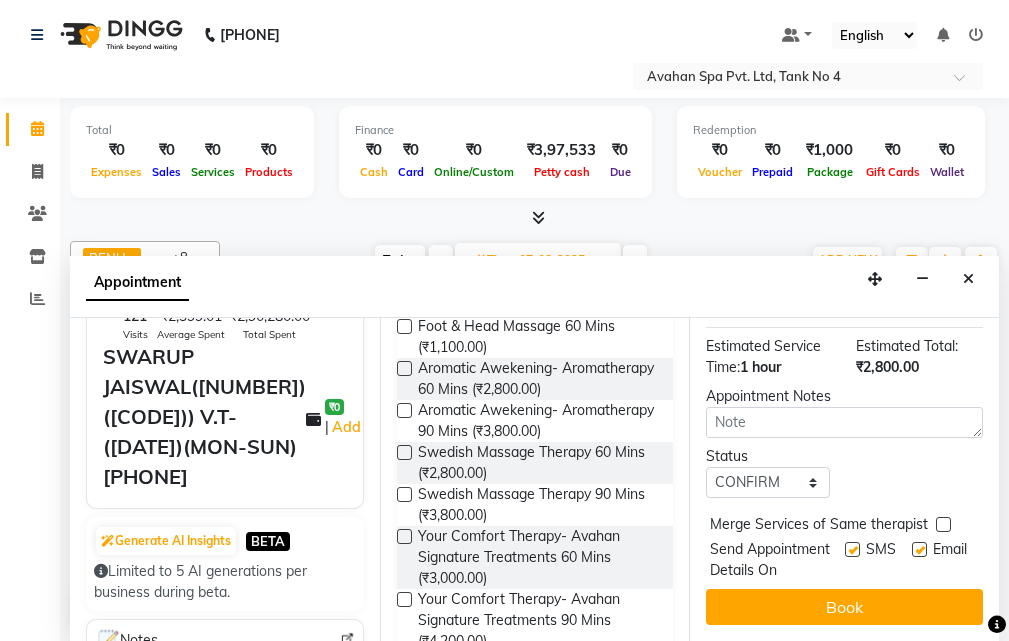 scroll, scrollTop: 350, scrollLeft: 0, axis: vertical 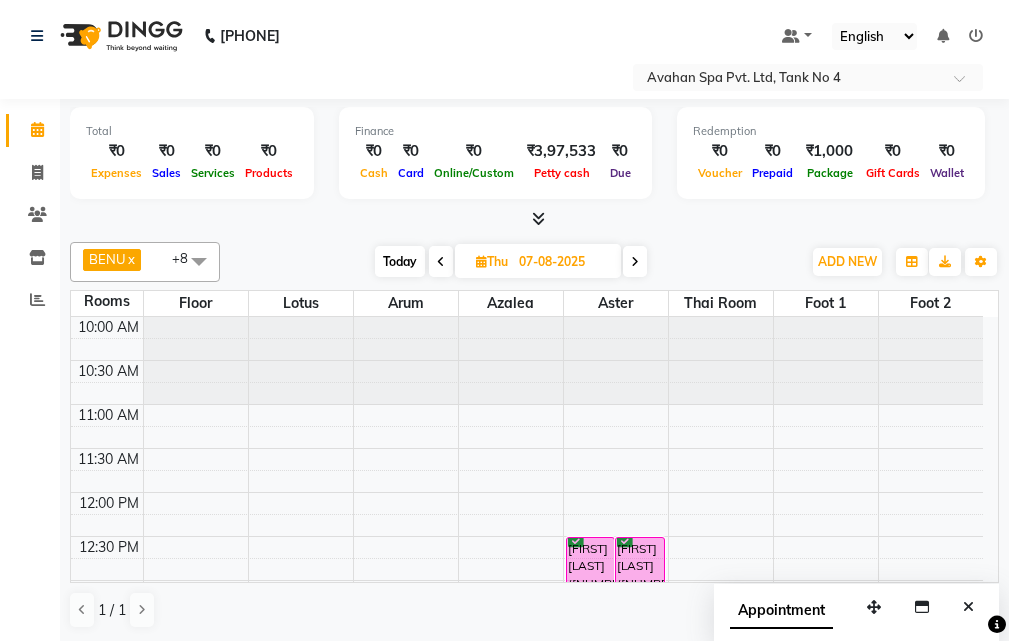 click at bounding box center [441, 262] 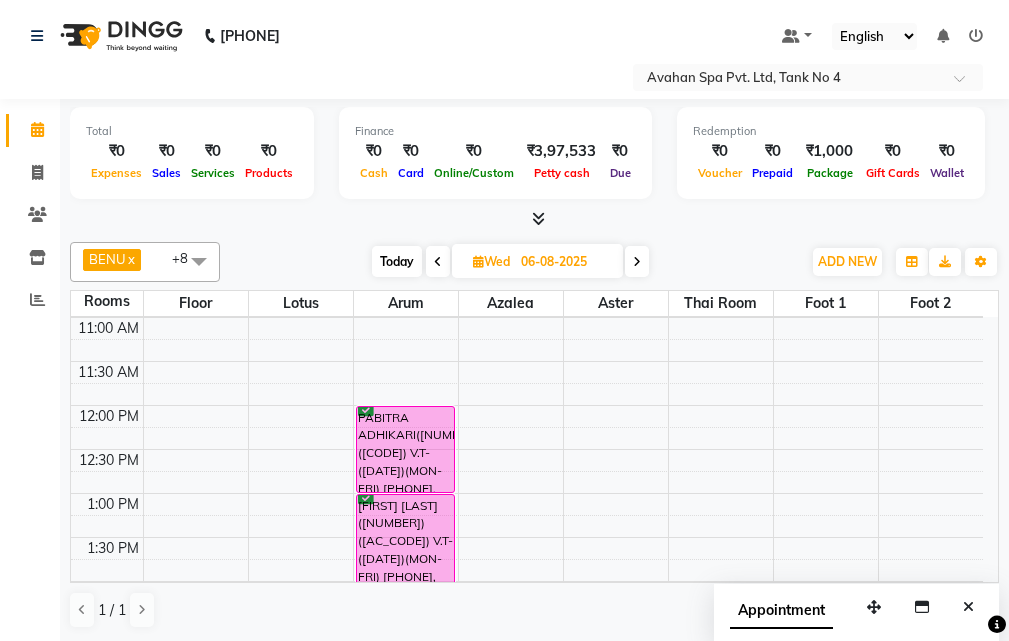 scroll, scrollTop: 0, scrollLeft: 0, axis: both 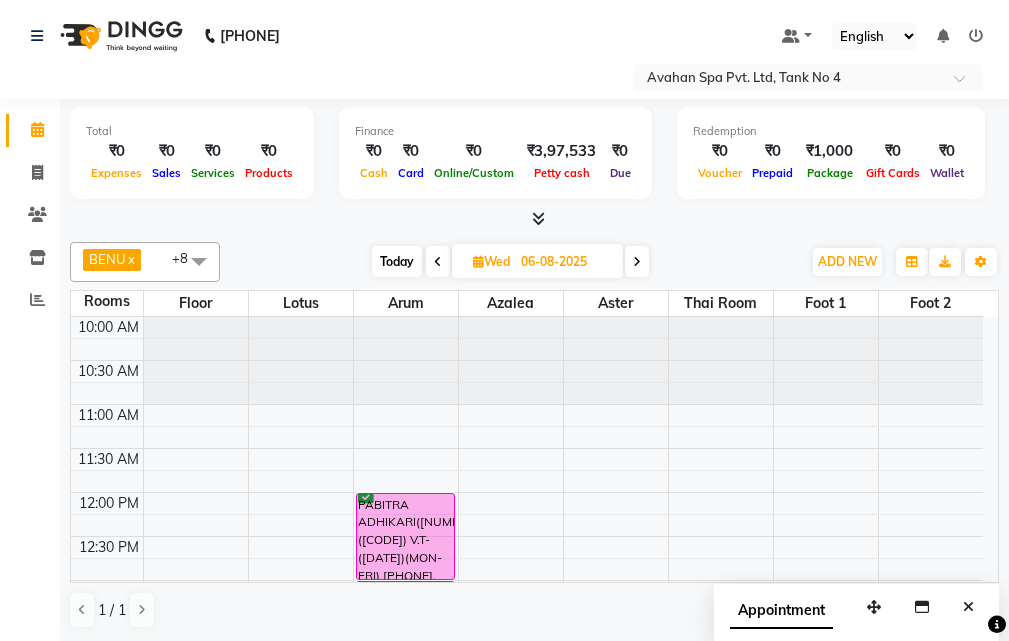 click at bounding box center (438, 262) 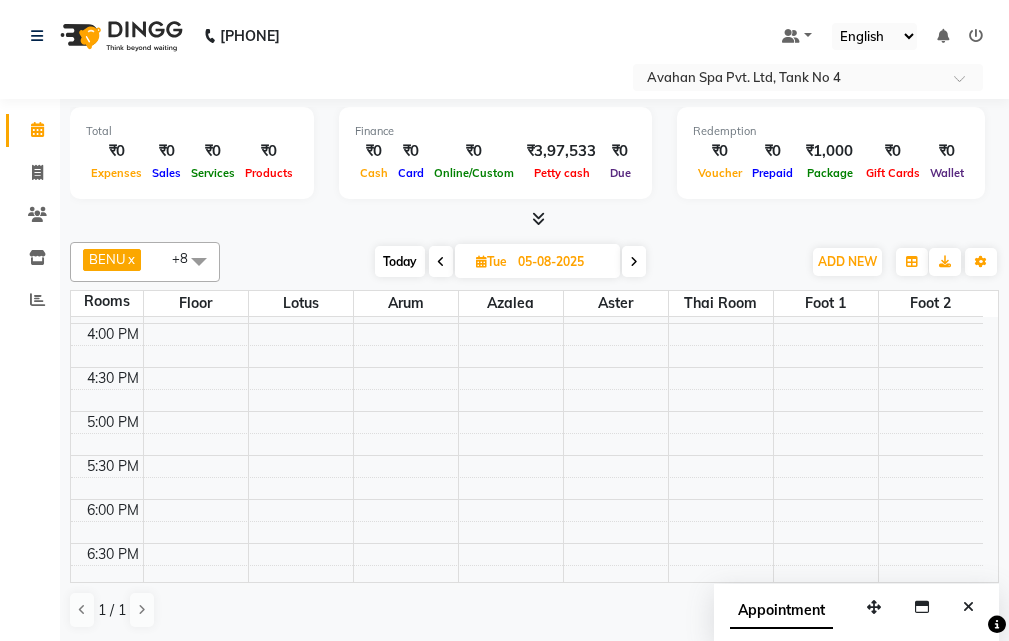 scroll, scrollTop: 700, scrollLeft: 0, axis: vertical 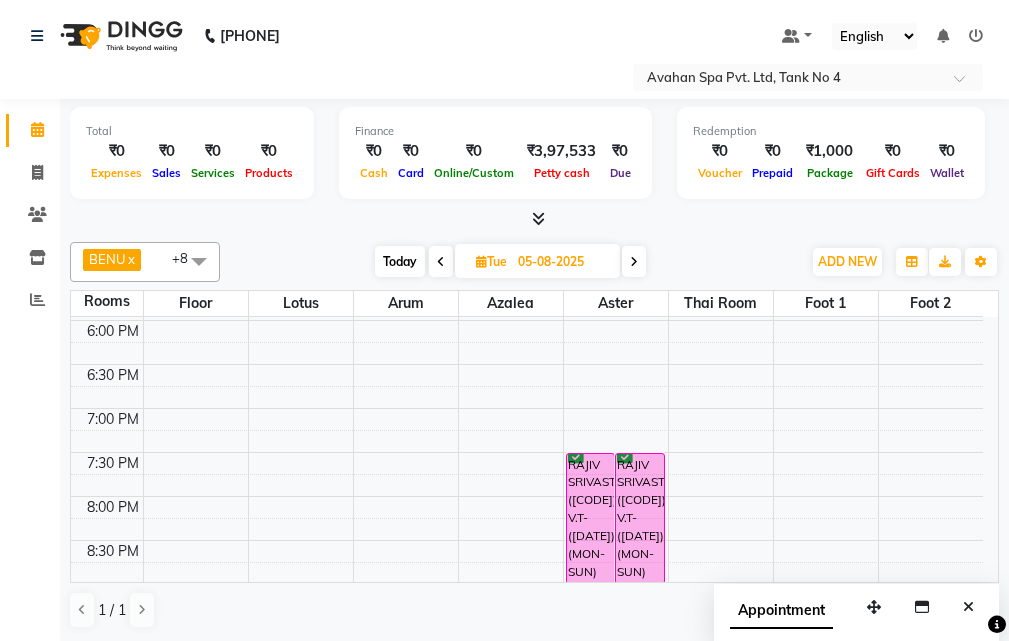 click at bounding box center [441, 262] 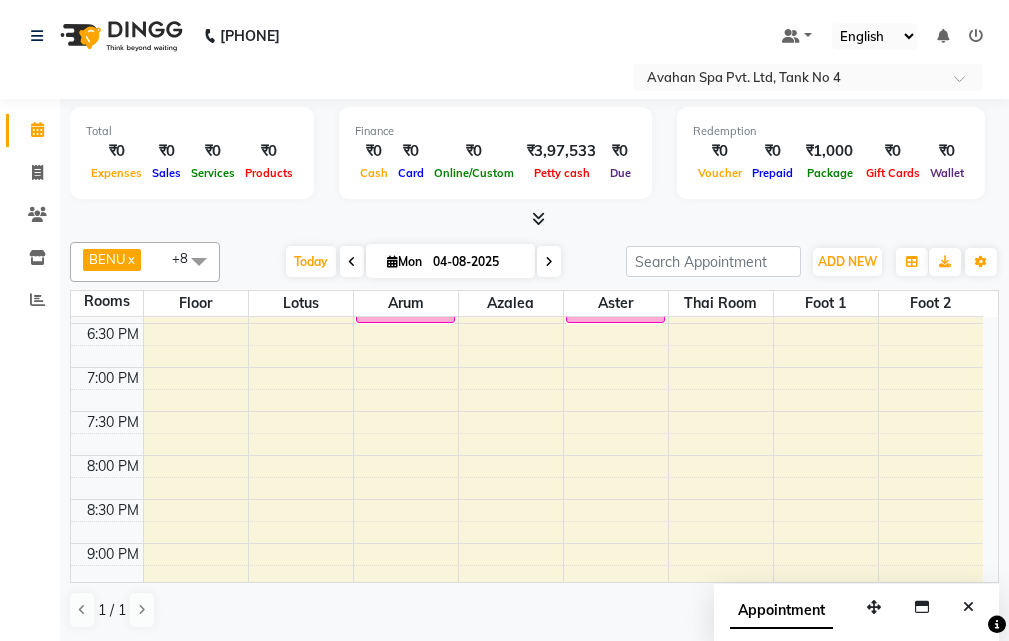 scroll, scrollTop: 641, scrollLeft: 0, axis: vertical 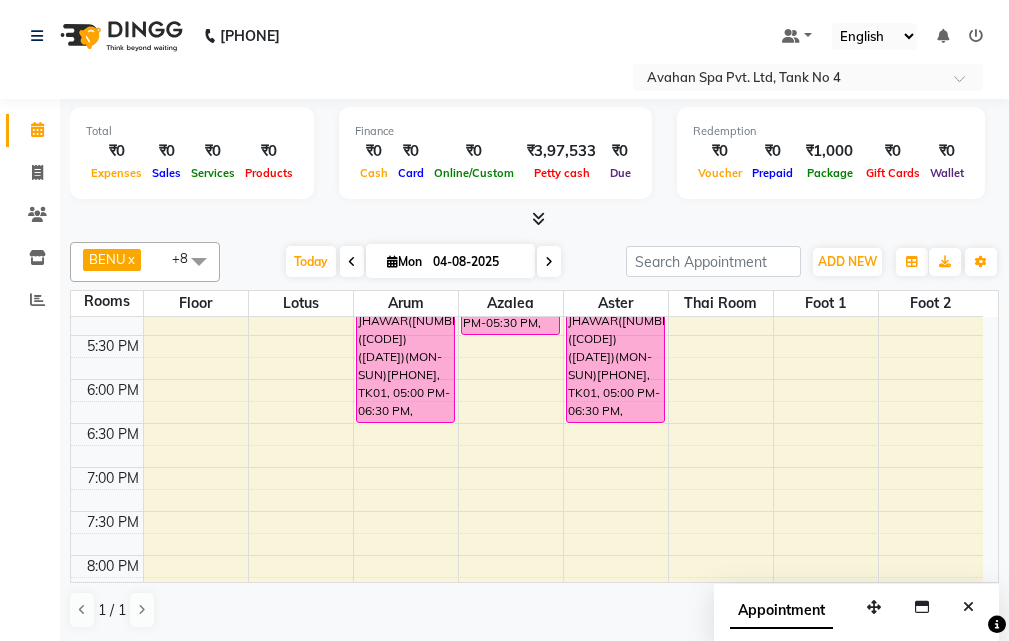 click at bounding box center [549, 262] 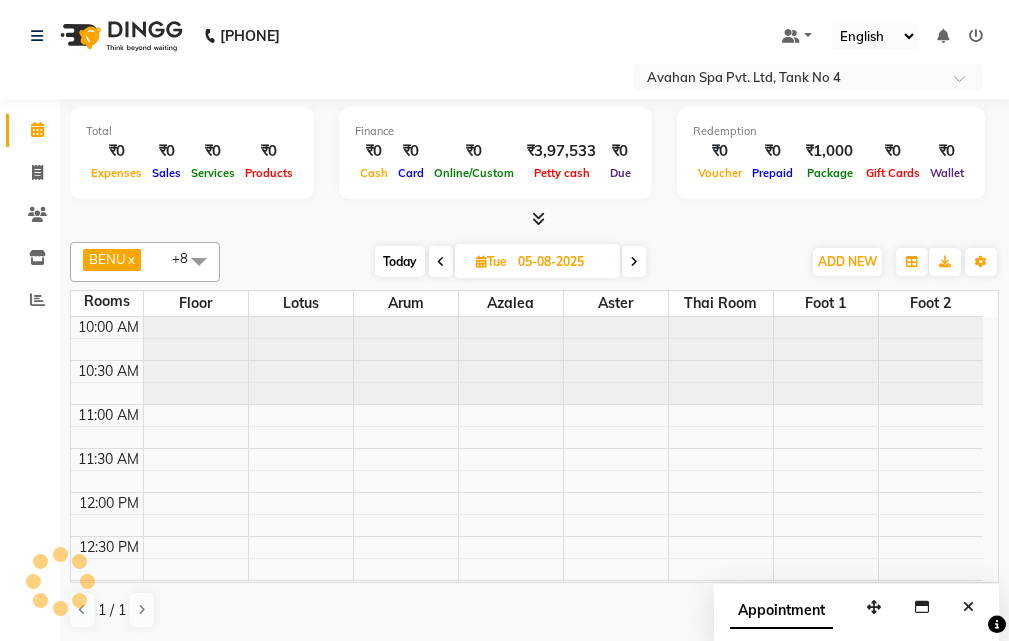 scroll, scrollTop: 441, scrollLeft: 0, axis: vertical 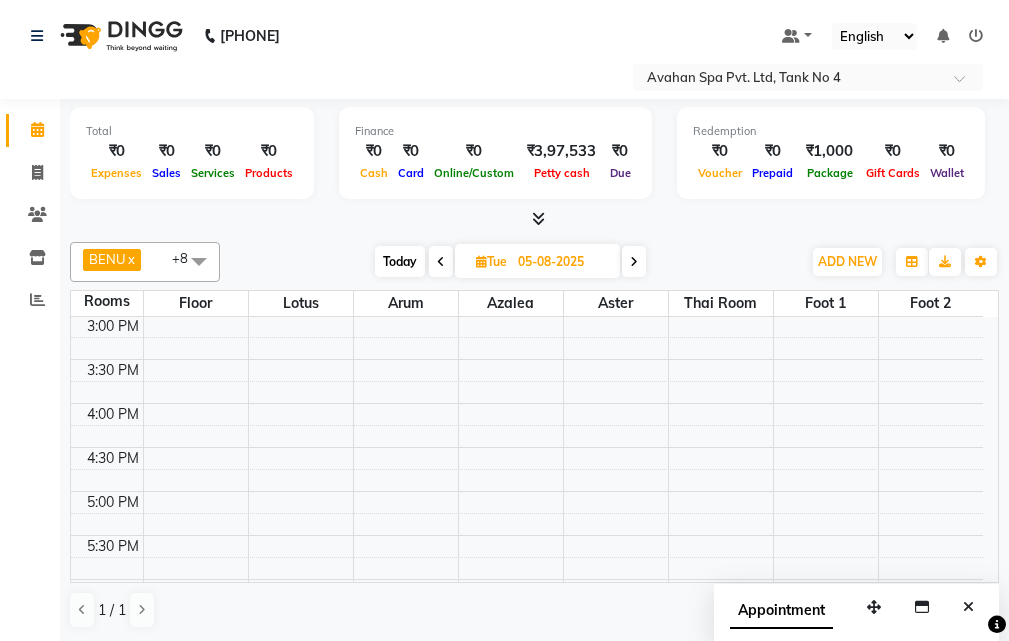 click at bounding box center [634, 261] 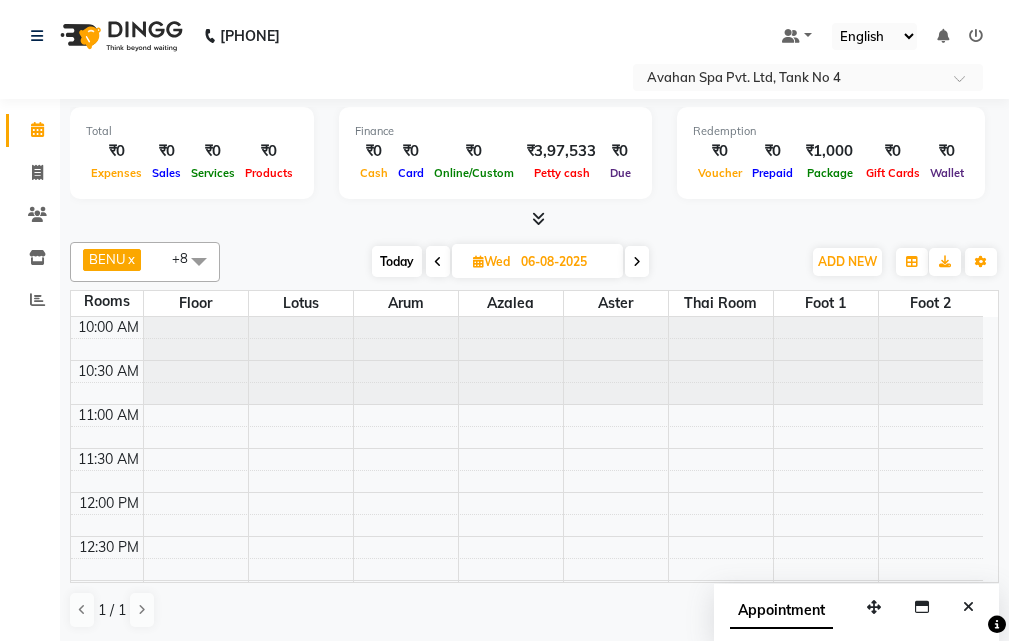 scroll, scrollTop: 441, scrollLeft: 0, axis: vertical 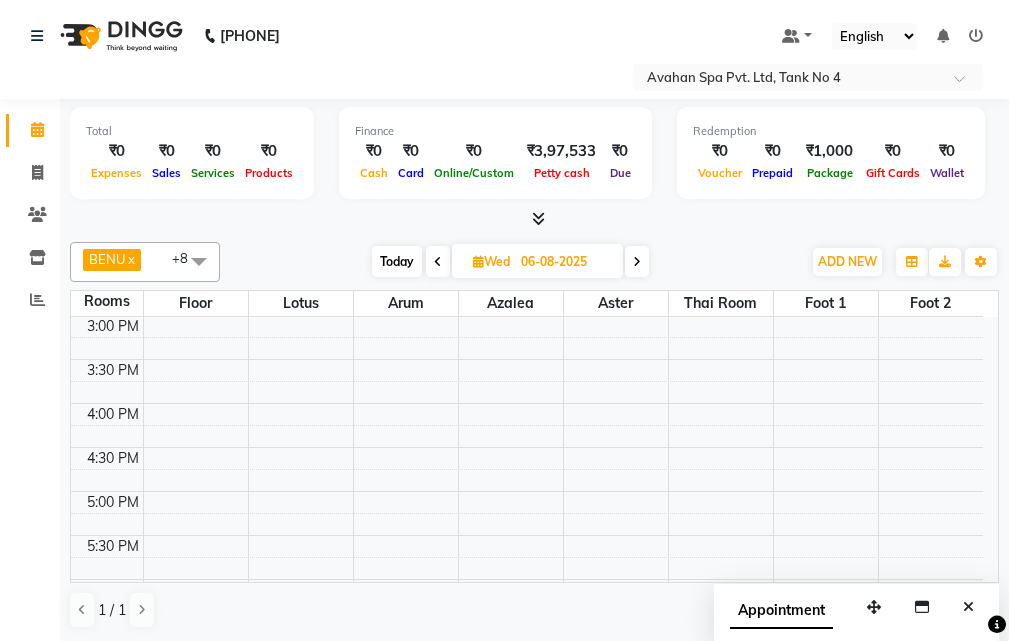 click at bounding box center [637, 261] 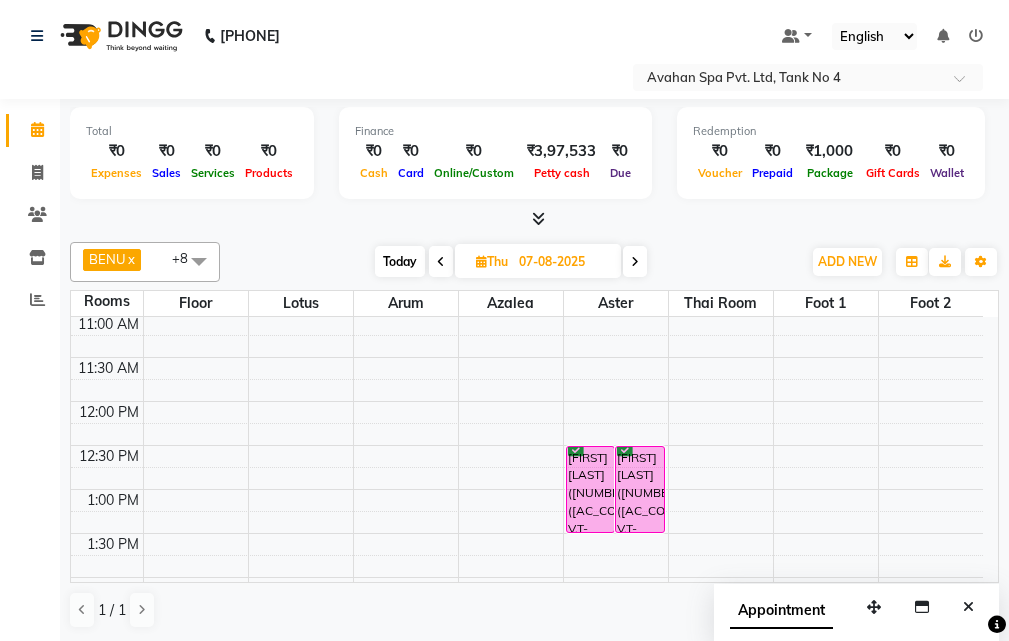 scroll, scrollTop: 141, scrollLeft: 0, axis: vertical 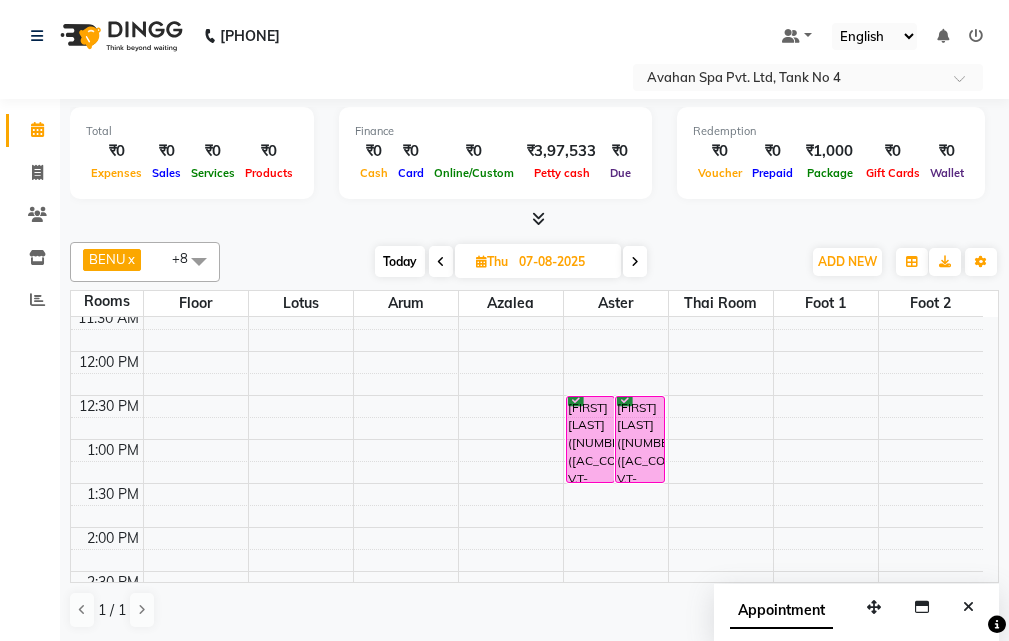 click on "Today" at bounding box center (400, 261) 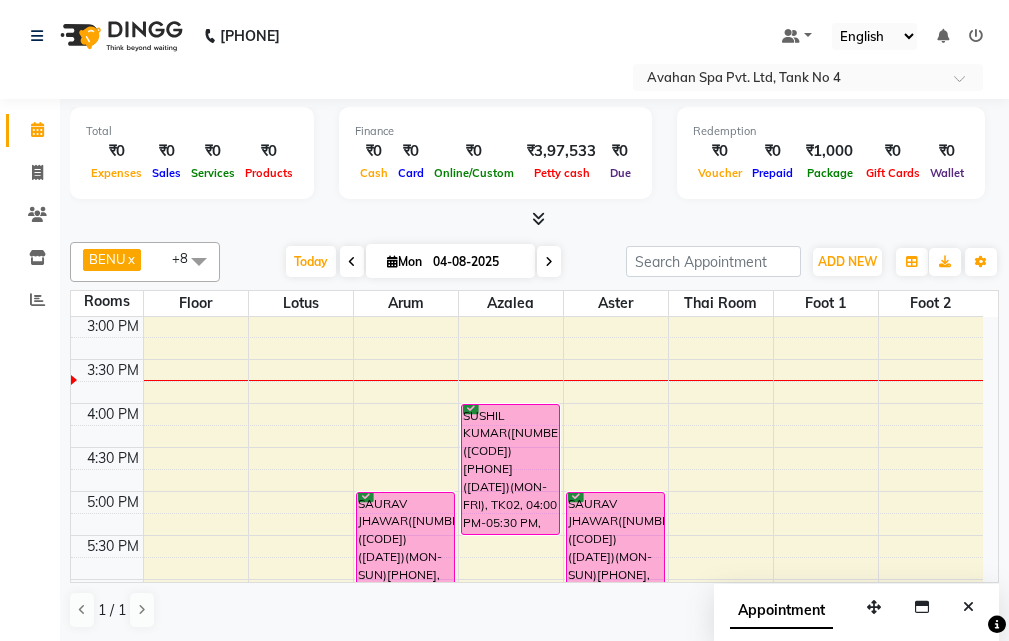 scroll, scrollTop: 241, scrollLeft: 0, axis: vertical 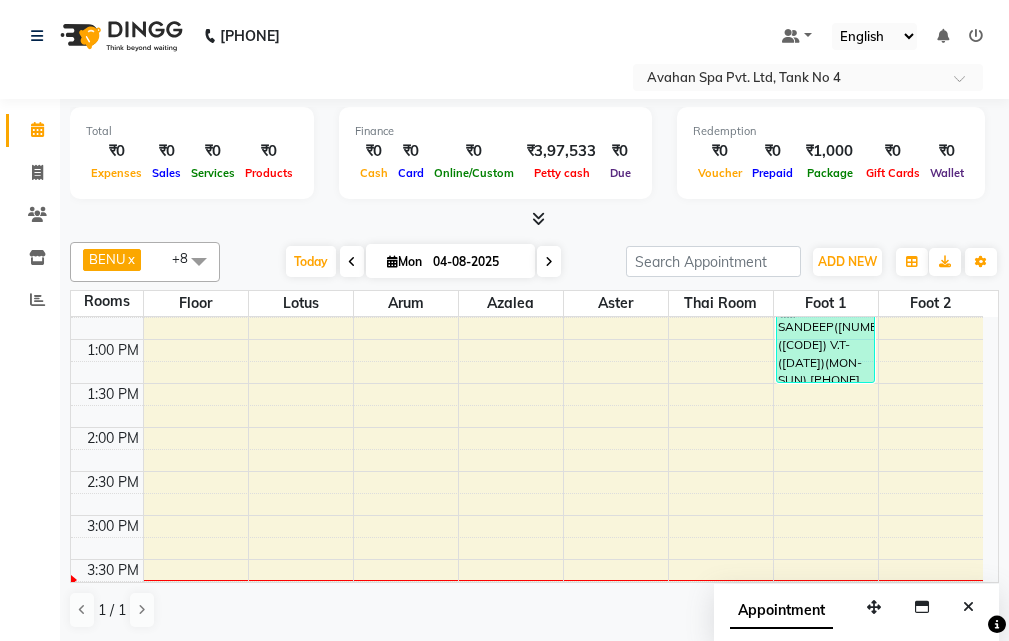 click at bounding box center (968, 607) 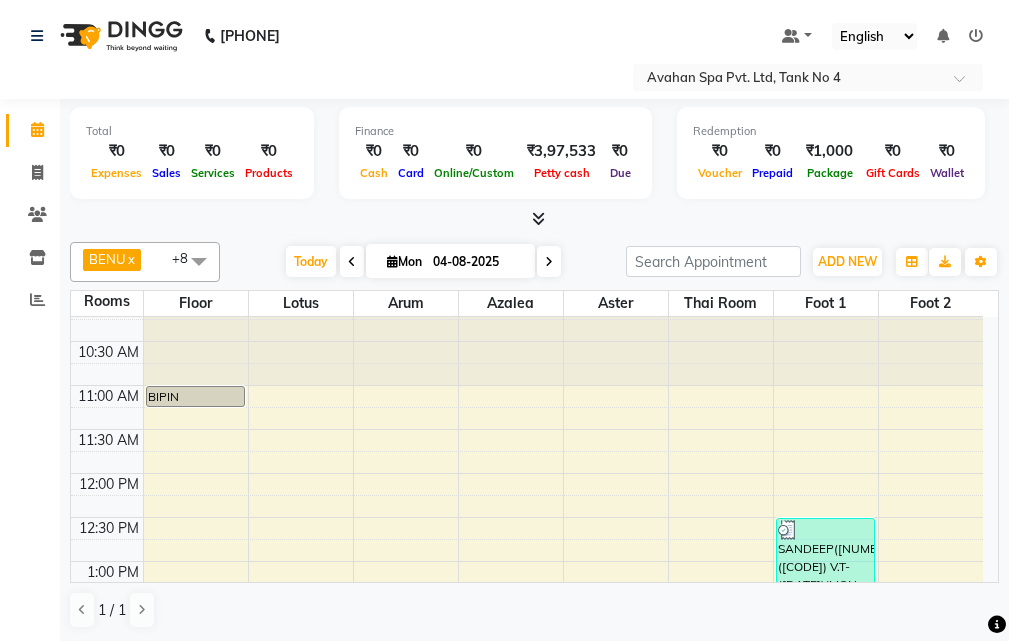 scroll, scrollTop: 0, scrollLeft: 0, axis: both 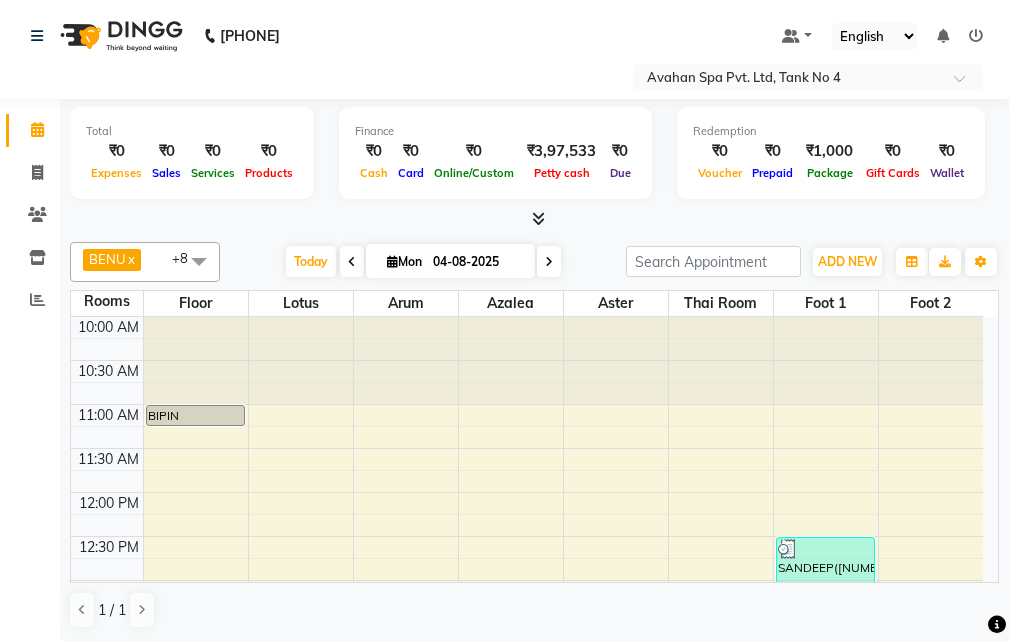 click on "04-08-2025" at bounding box center [477, 262] 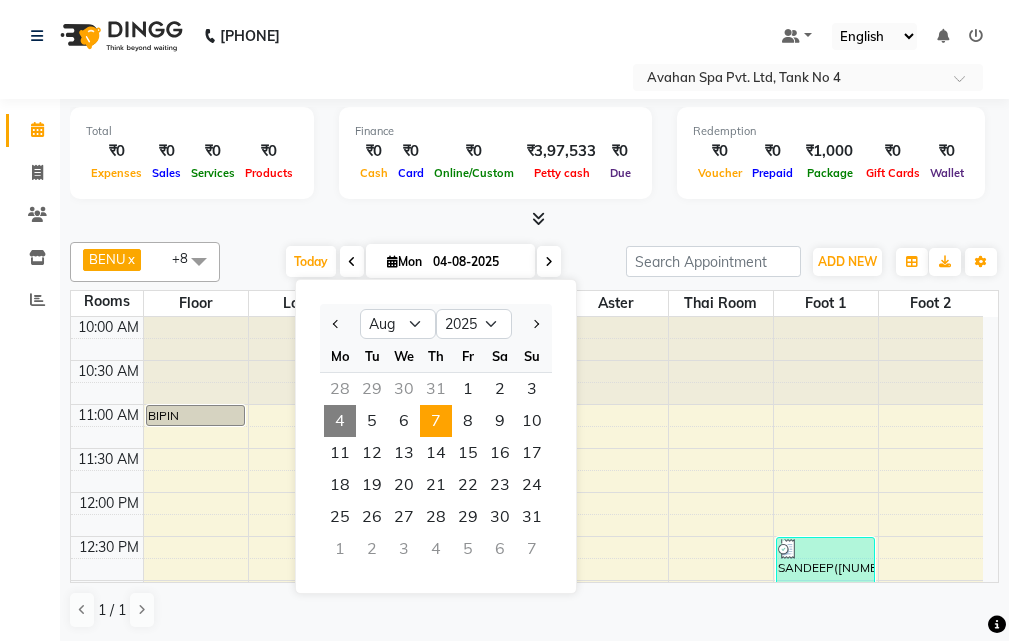 click on "7" at bounding box center (436, 421) 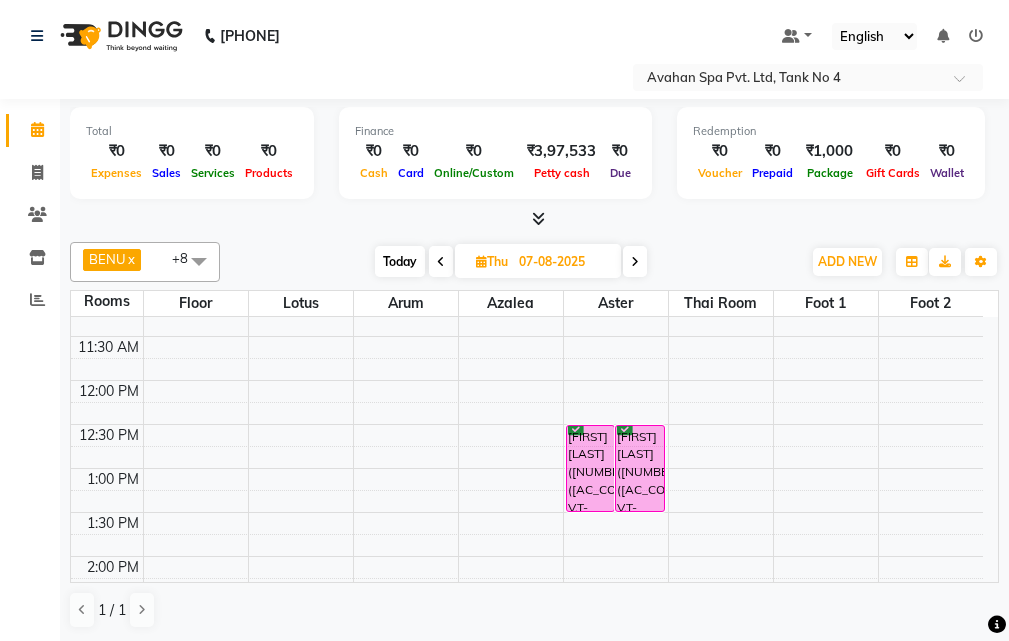 scroll, scrollTop: 41, scrollLeft: 0, axis: vertical 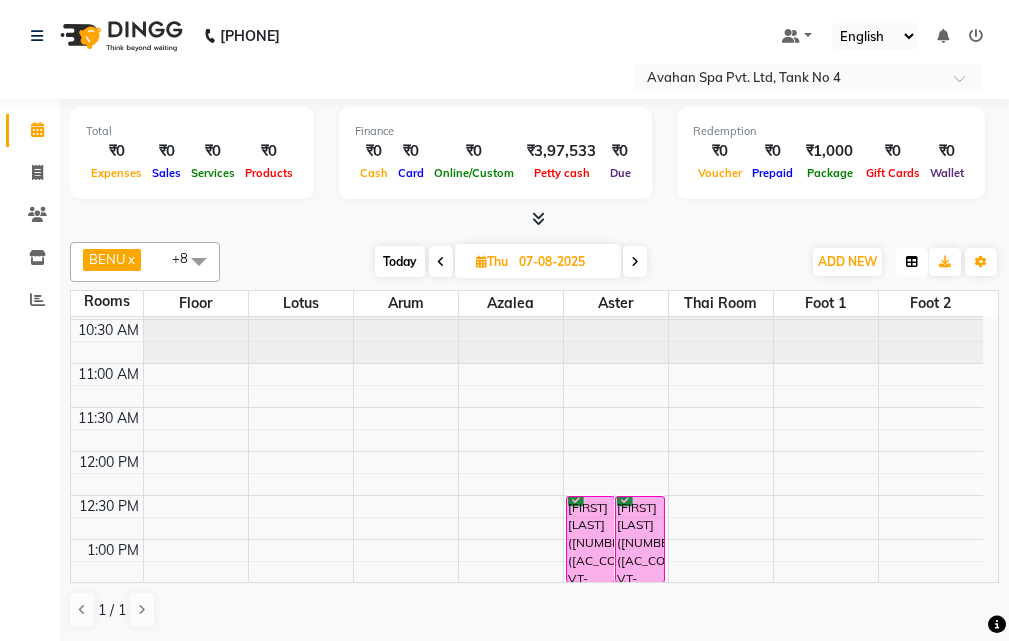 click at bounding box center [912, 262] 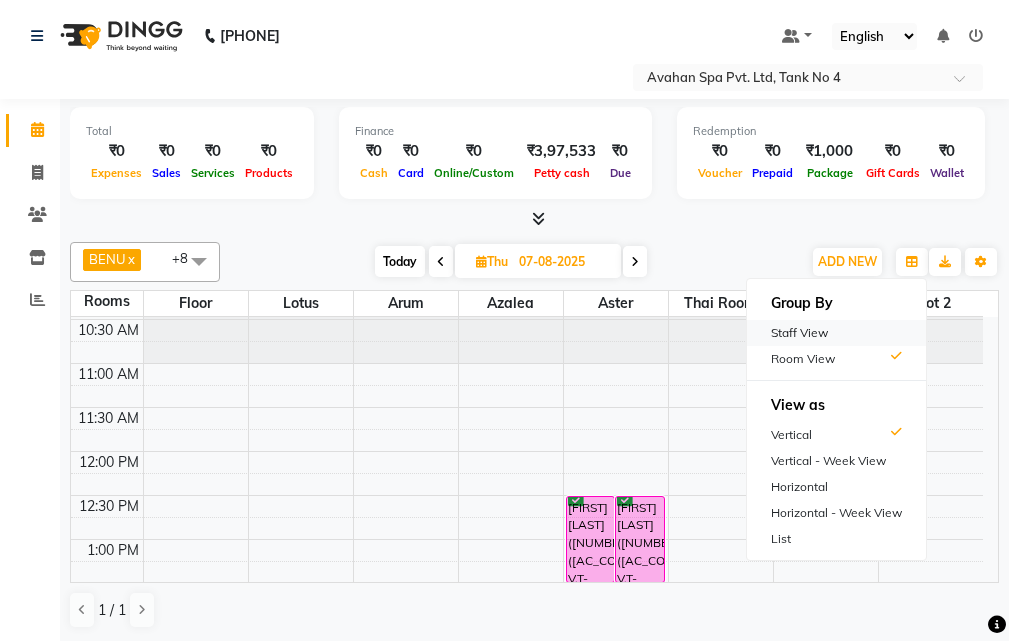 click on "Staff View" at bounding box center (836, 333) 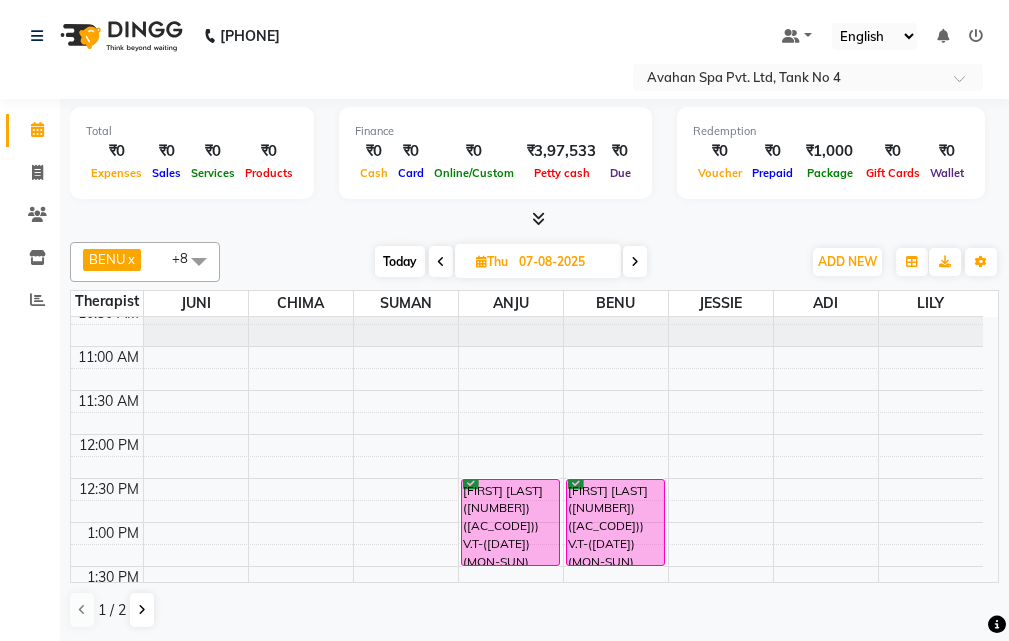 scroll, scrollTop: 41, scrollLeft: 0, axis: vertical 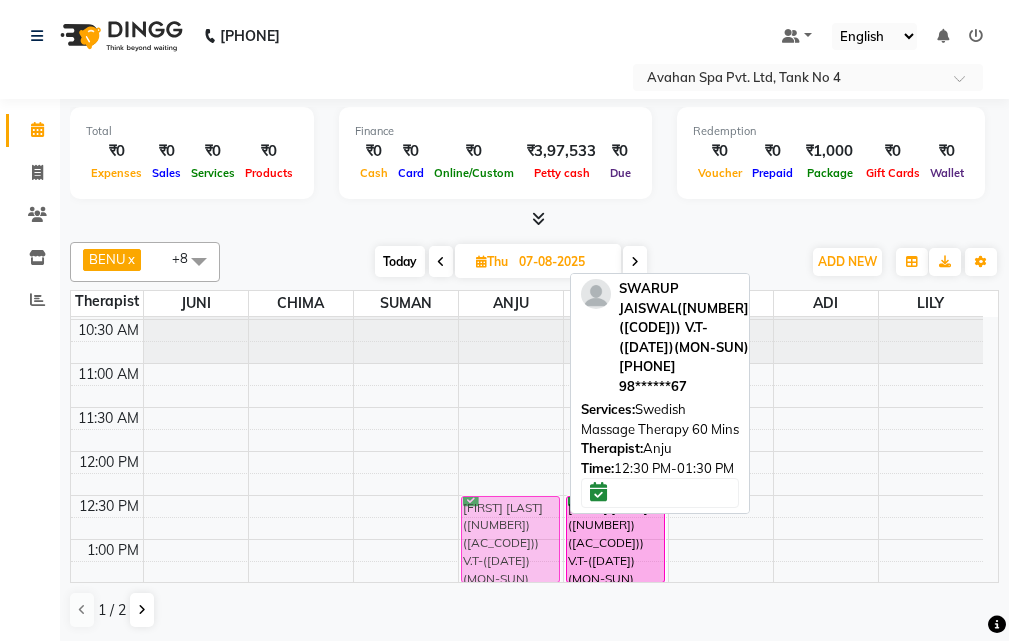 drag, startPoint x: 477, startPoint y: 533, endPoint x: 432, endPoint y: 532, distance: 45.01111 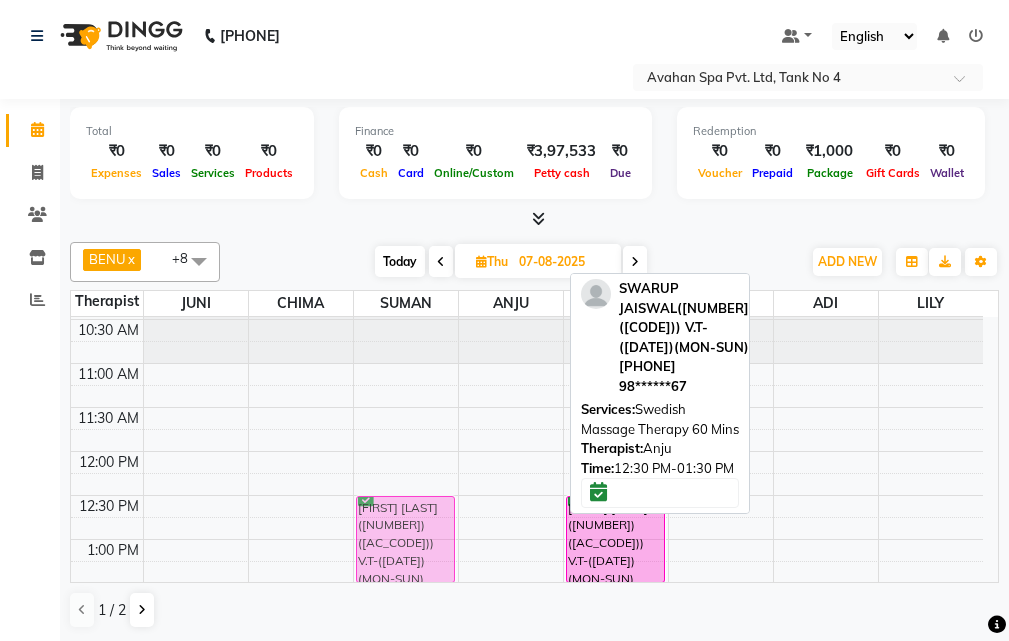 drag, startPoint x: 526, startPoint y: 531, endPoint x: 458, endPoint y: 530, distance: 68.007355 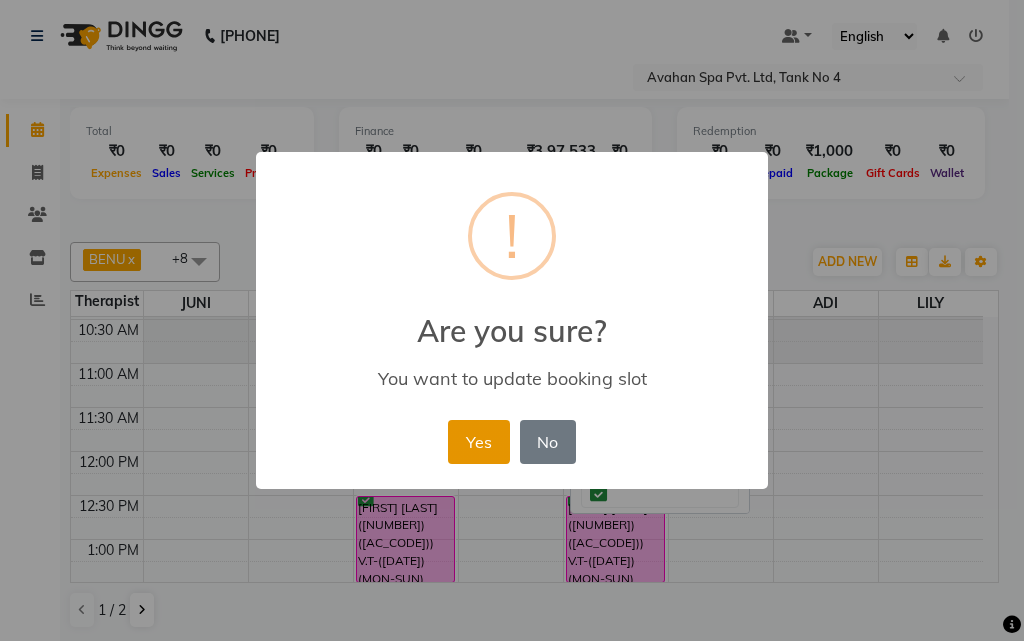 click on "Yes" at bounding box center [478, 442] 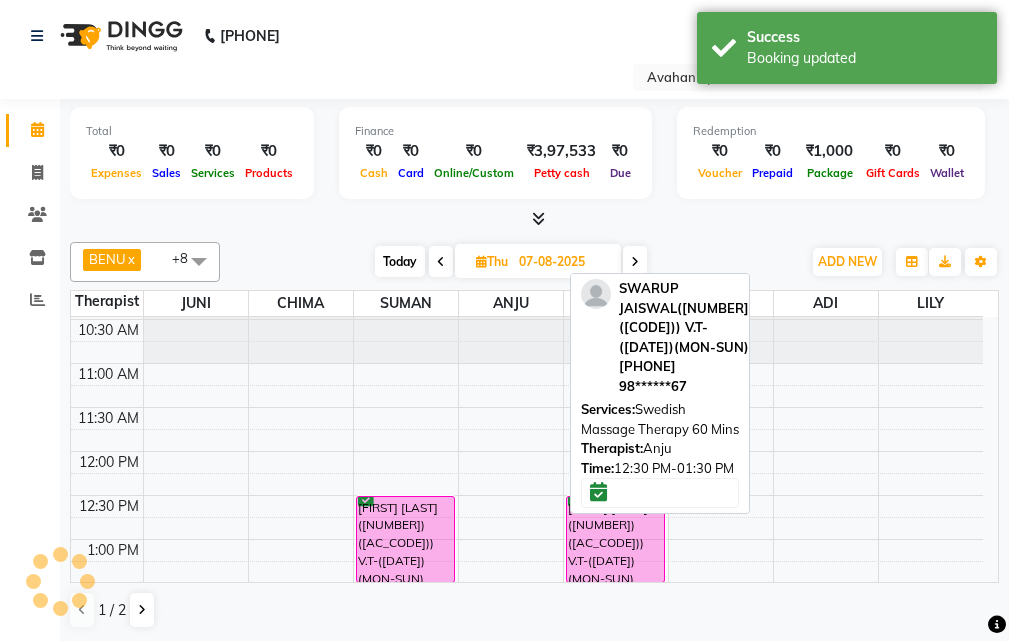 drag, startPoint x: 386, startPoint y: 252, endPoint x: 371, endPoint y: 280, distance: 31.764761 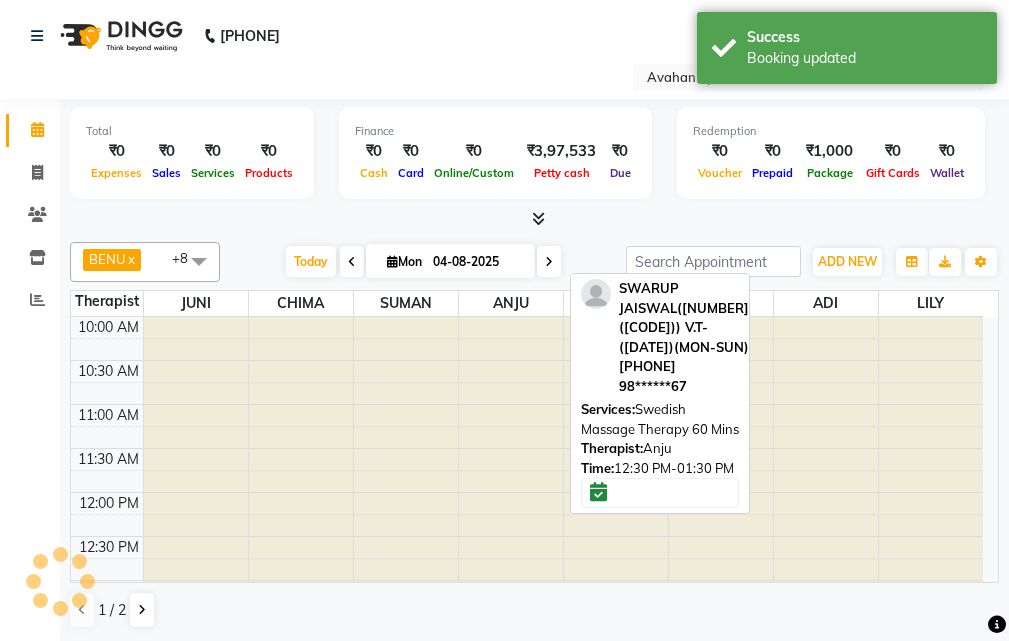 scroll, scrollTop: 441, scrollLeft: 0, axis: vertical 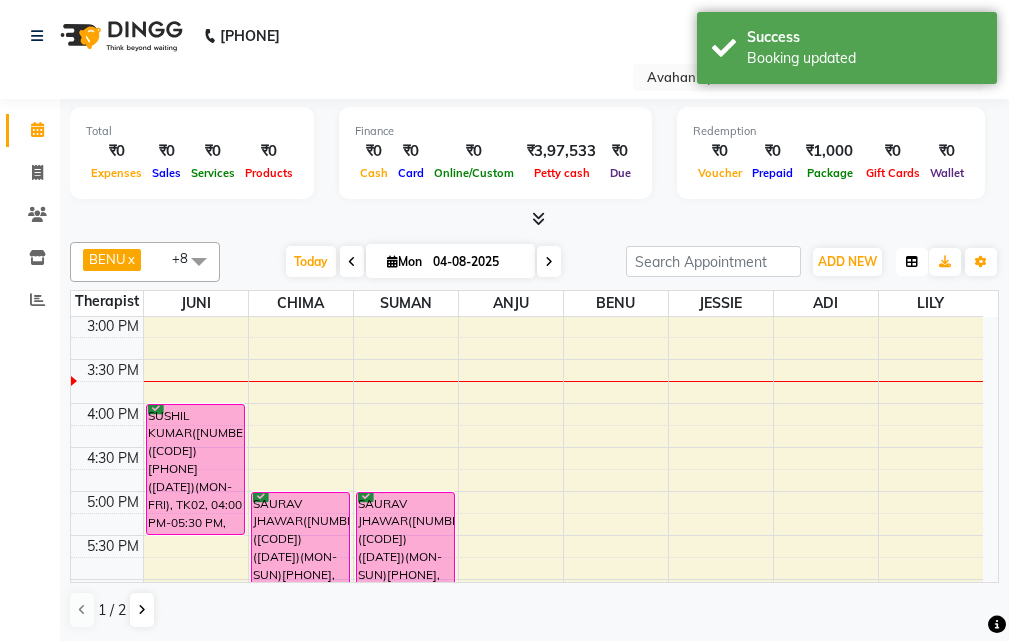 click at bounding box center (912, 262) 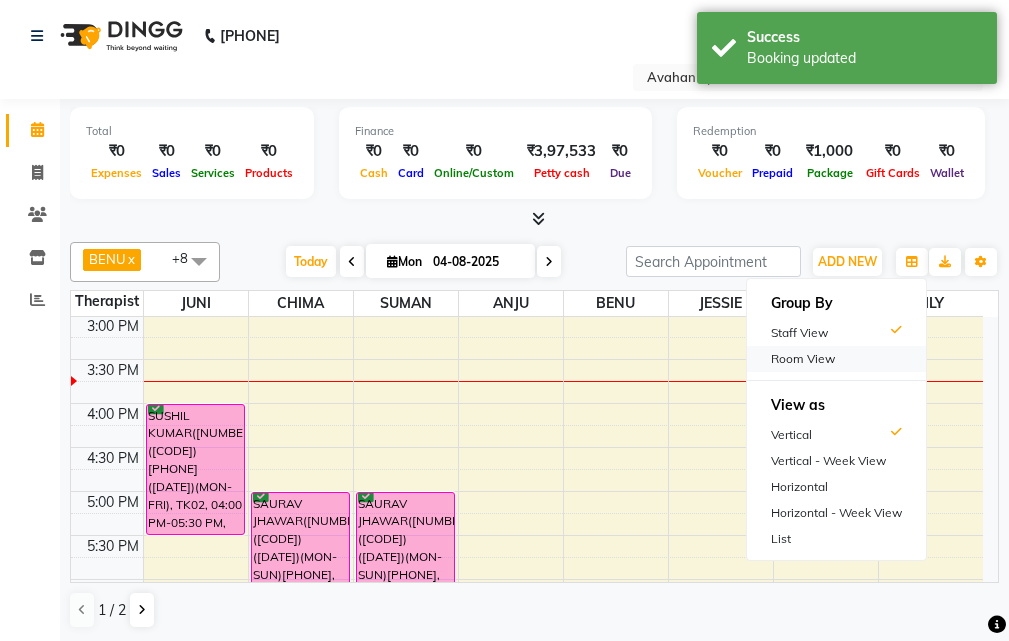 click on "Room View" at bounding box center (836, 359) 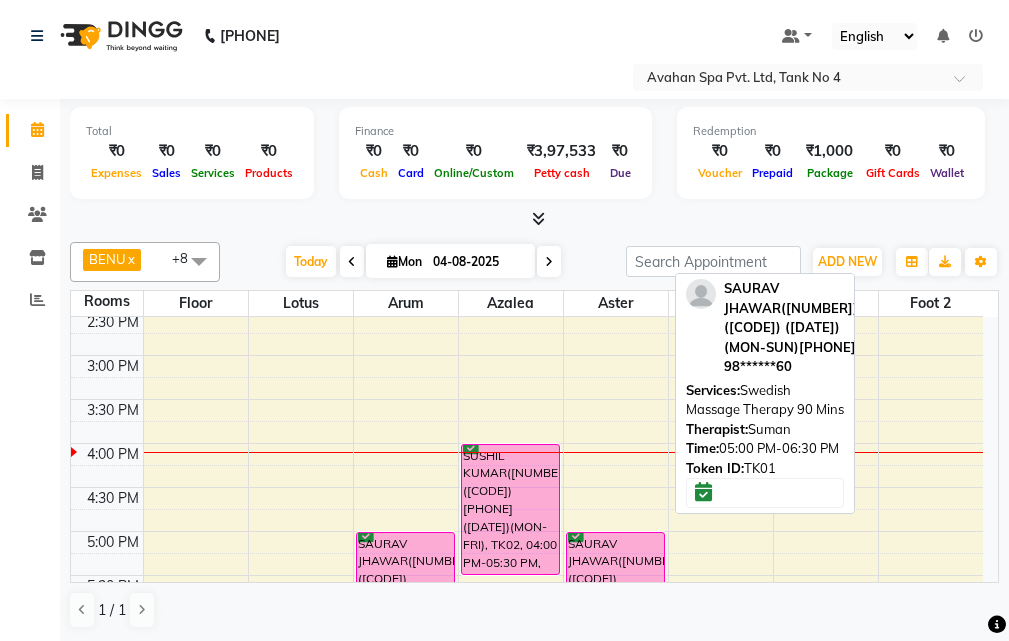 scroll, scrollTop: 400, scrollLeft: 0, axis: vertical 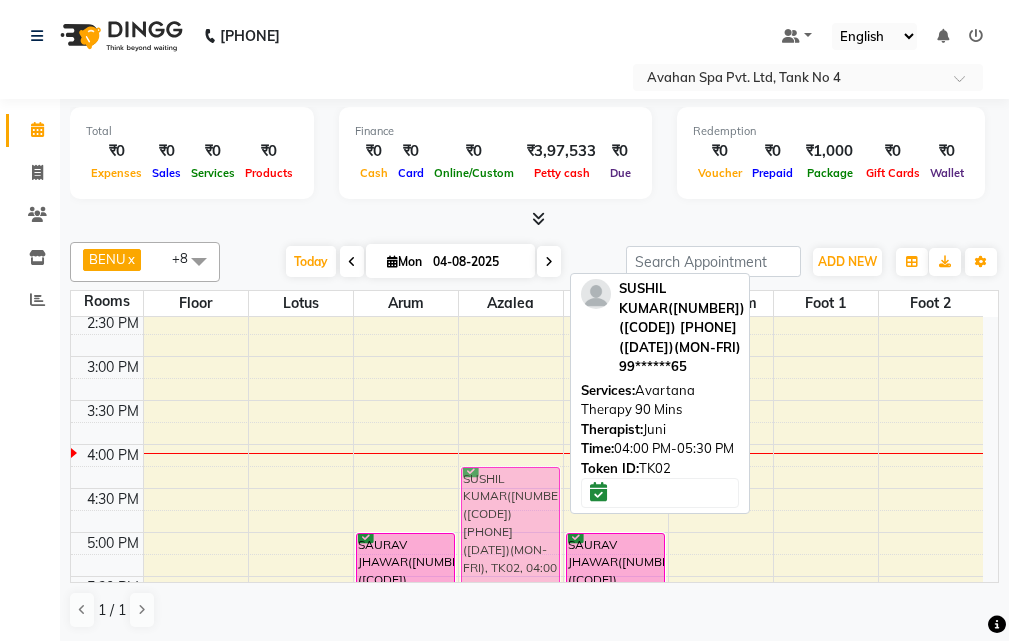 drag, startPoint x: 531, startPoint y: 494, endPoint x: 528, endPoint y: 512, distance: 18.248287 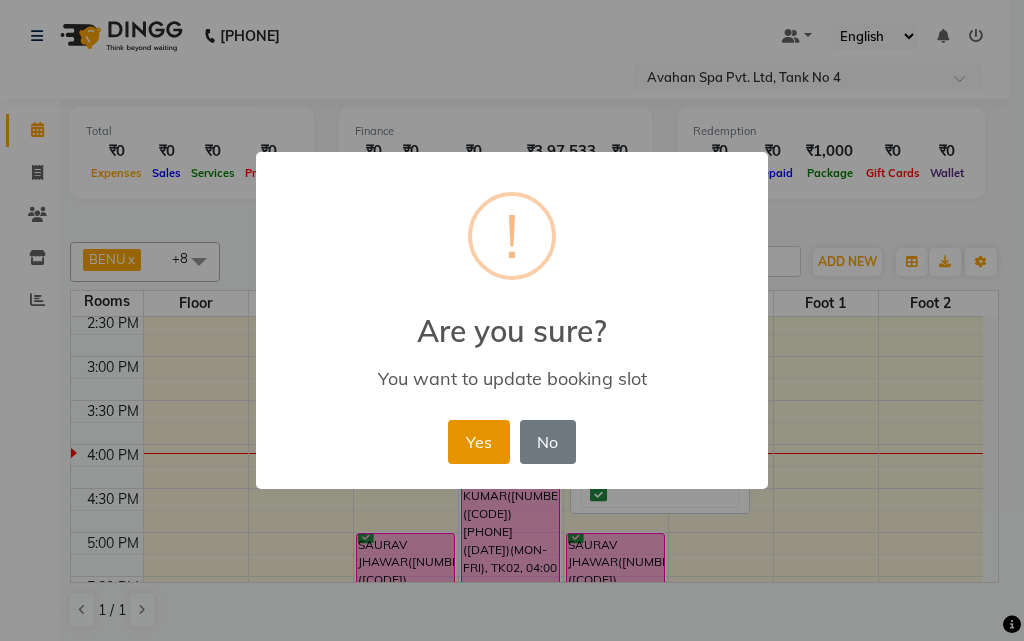 click on "Yes" at bounding box center [478, 442] 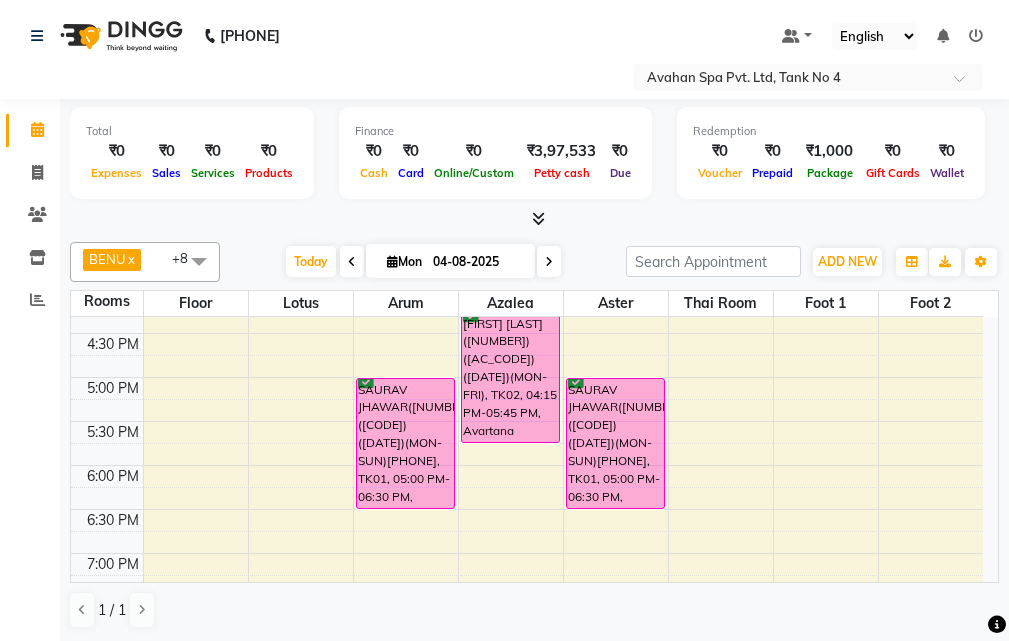scroll, scrollTop: 600, scrollLeft: 0, axis: vertical 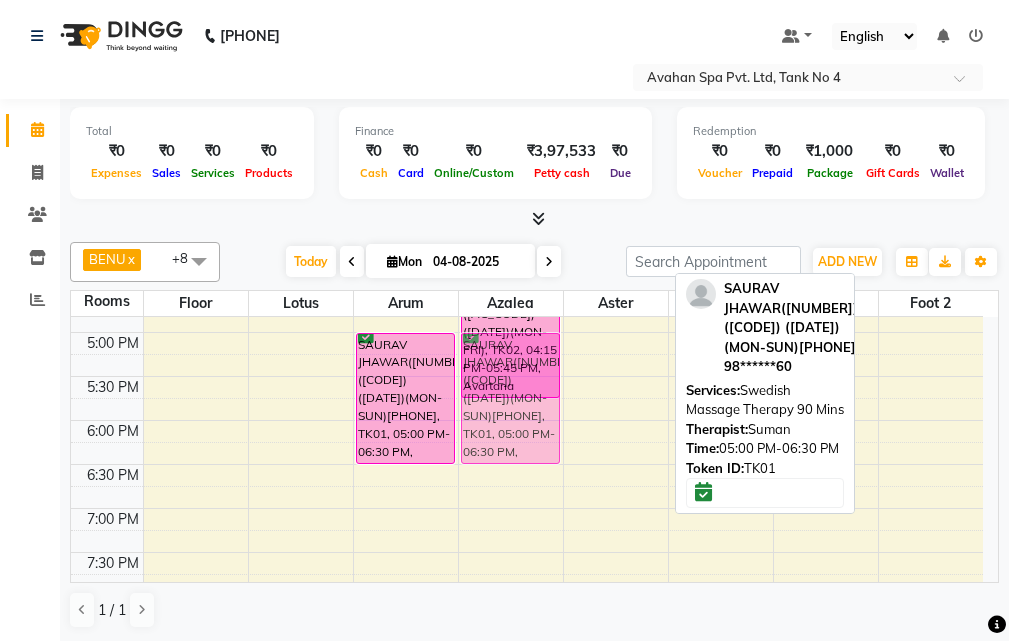 drag, startPoint x: 592, startPoint y: 372, endPoint x: 516, endPoint y: 368, distance: 76.105194 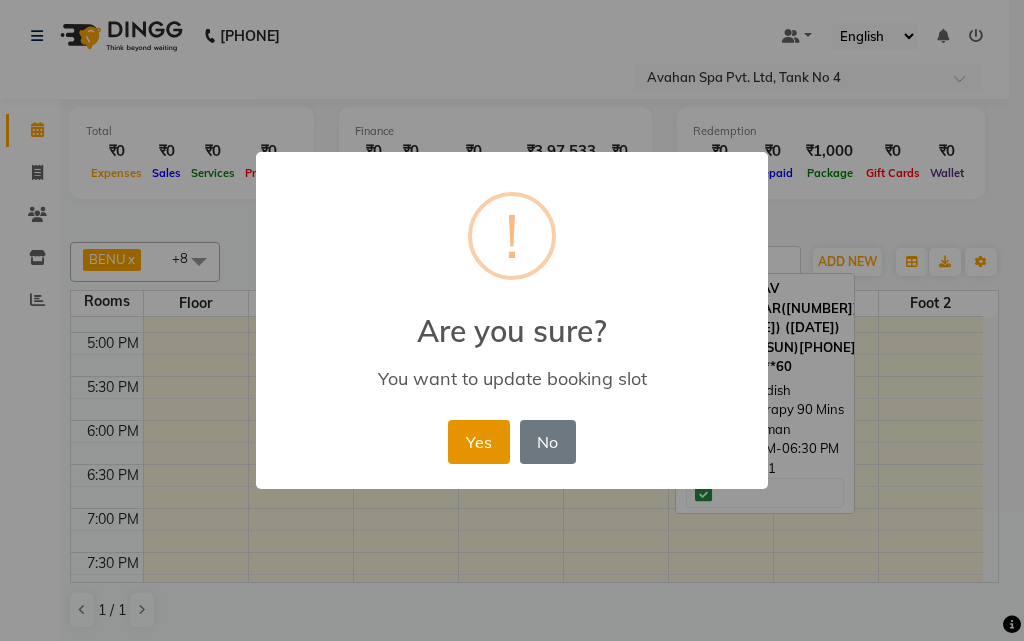 click on "Yes" at bounding box center (478, 442) 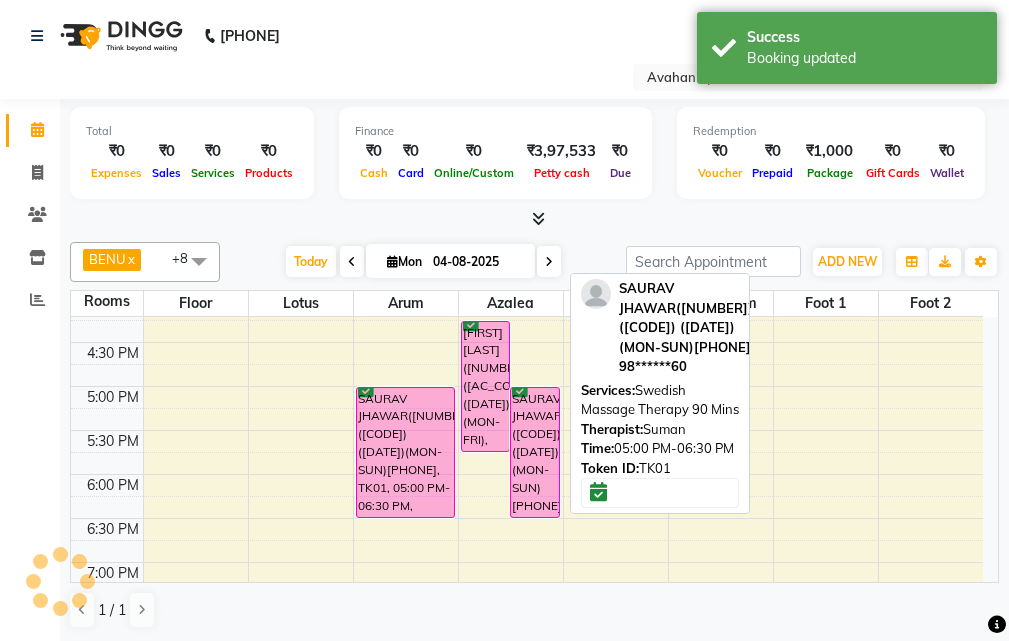 scroll, scrollTop: 500, scrollLeft: 0, axis: vertical 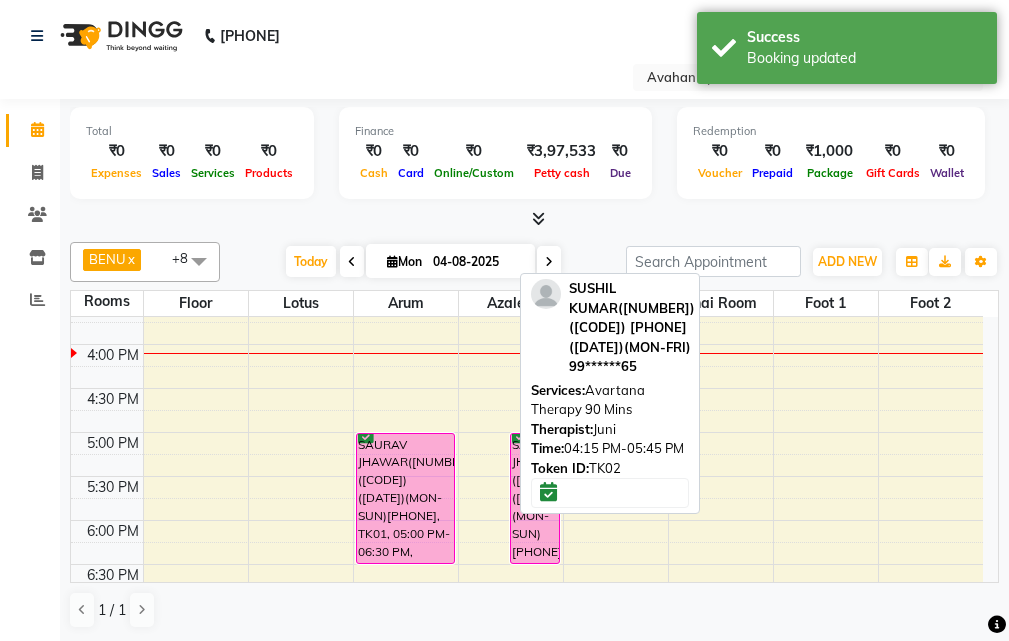 drag, startPoint x: 502, startPoint y: 397, endPoint x: 591, endPoint y: 390, distance: 89.27486 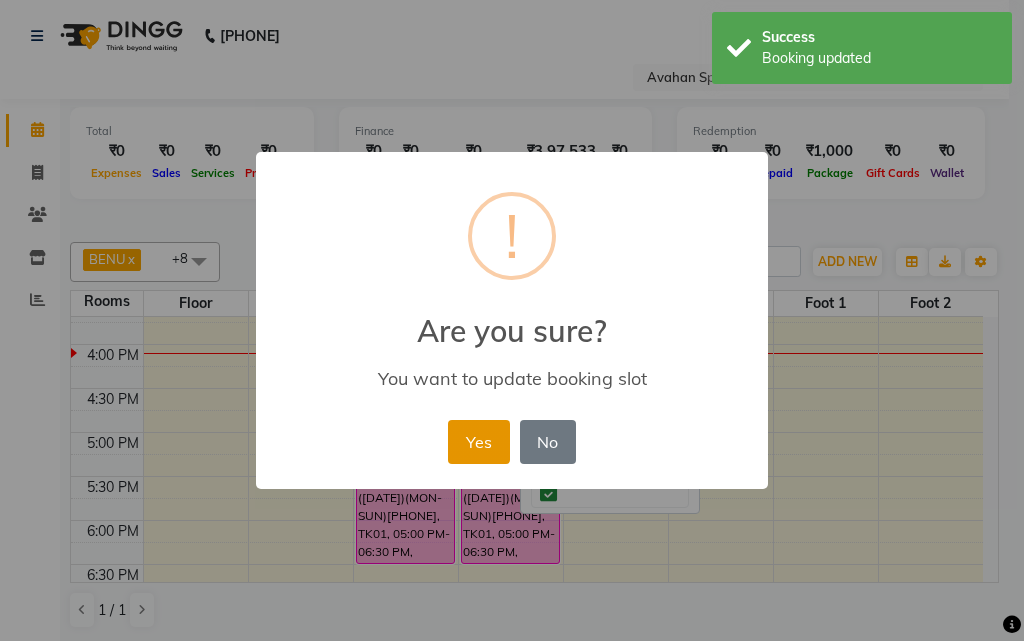 click on "Yes" at bounding box center [478, 442] 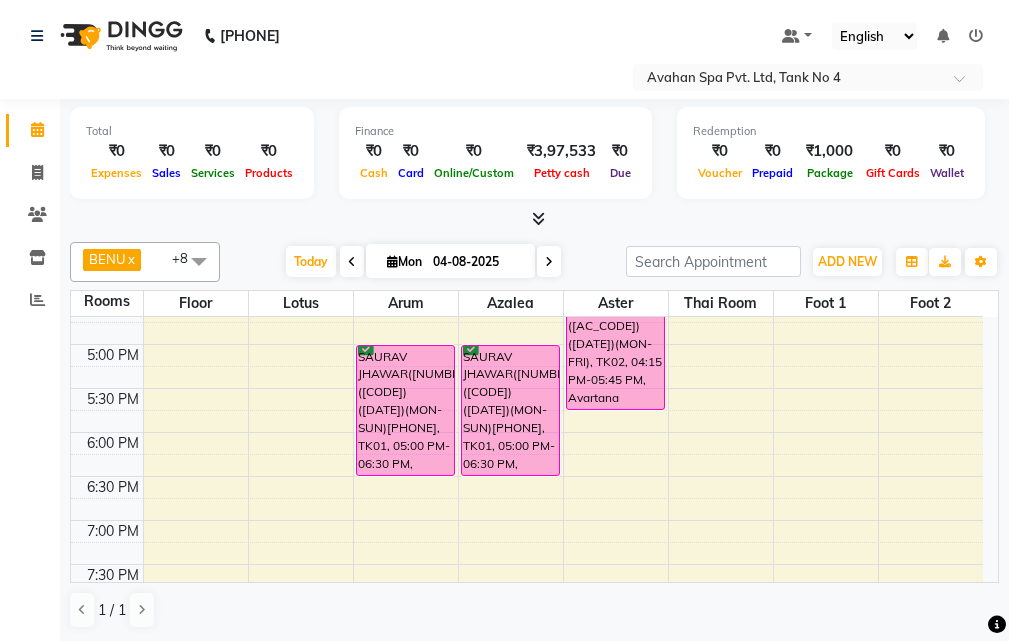 scroll, scrollTop: 600, scrollLeft: 0, axis: vertical 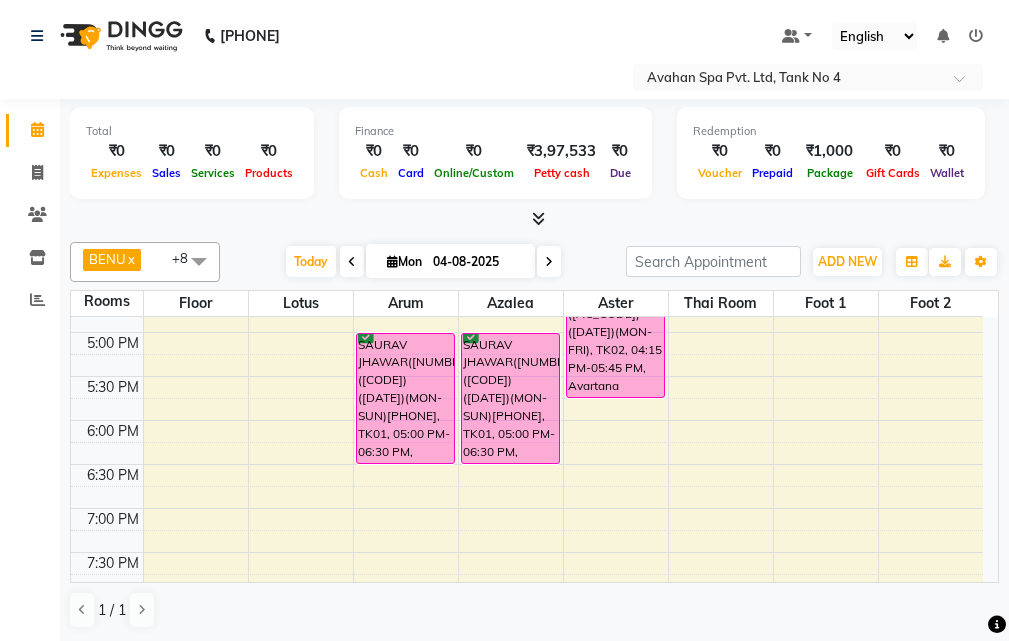click on "Calendar  Invoice  Clients  Inventory  Reports Completed InProgress Upcoming Dropped Tentative Check-In Confirm Bookings Generate Report Segments Page Builder" 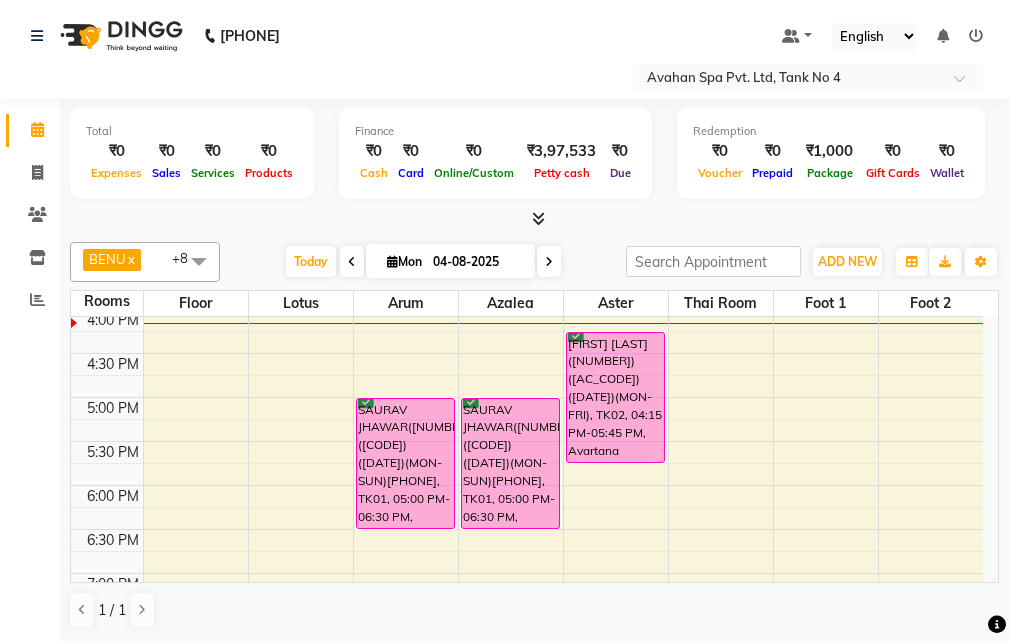 scroll, scrollTop: 500, scrollLeft: 0, axis: vertical 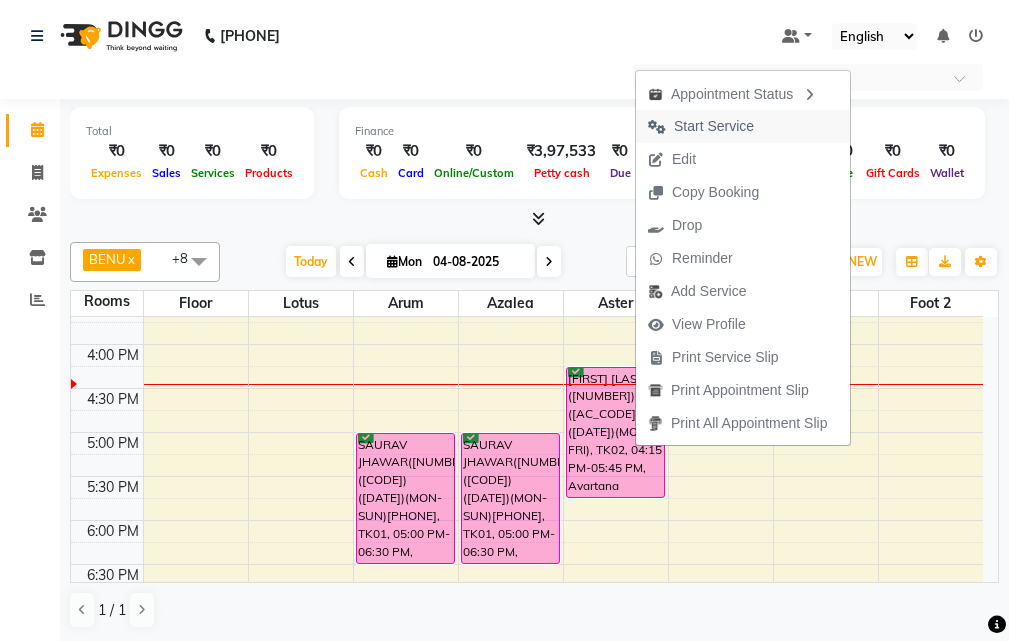 click on "Start Service" at bounding box center [714, 126] 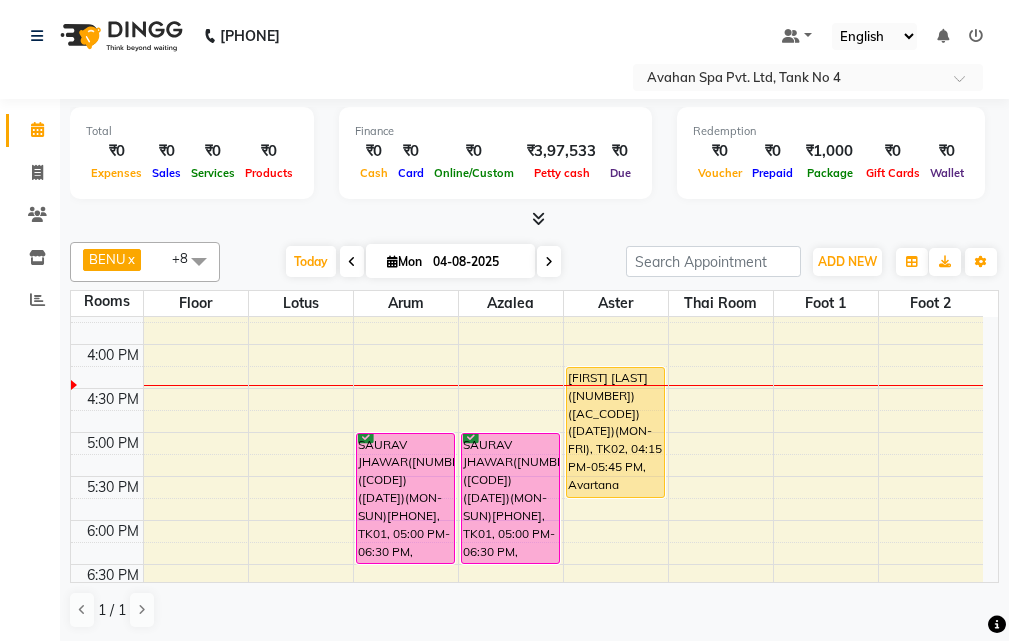 click on "BIPIN AGARWAL([NUMBER])([CODE]) ([DATE])(MON-FRI) [PHONE], TK04, 11:00 AM-11:15 AM, Swedish Massage Therapy 90 Mins     SAURAV JHAWAR([NUMBER])([CODE]) ([DATE])(MON-SUN)[PHONE], TK01, 05:00 PM-06:30 PM, Swedish Massage Therapy 90 Mins     SAURAV JHAWAR([NUMBER])([CODE]) ([DATE])(MON-SUN)[PHONE], TK01, 05:00 PM-06:30 PM, Swedish Massage Therapy 90 Mins    SUSHIL KUMAR([NUMBER])([CODE]) [PHONE] ([DATE])(MON-FRI), TK02, 04:15 PM-05:45 PM, Avartana Therapy 90 Mins     SANDEEP([NUMBER])([CODE]) V.T-([DATE])(MON-SUN) [PHONE], TK03, 12:30 PM-01:30 PM, Foot Reflexology  60 Mins" at bounding box center [527, 388] 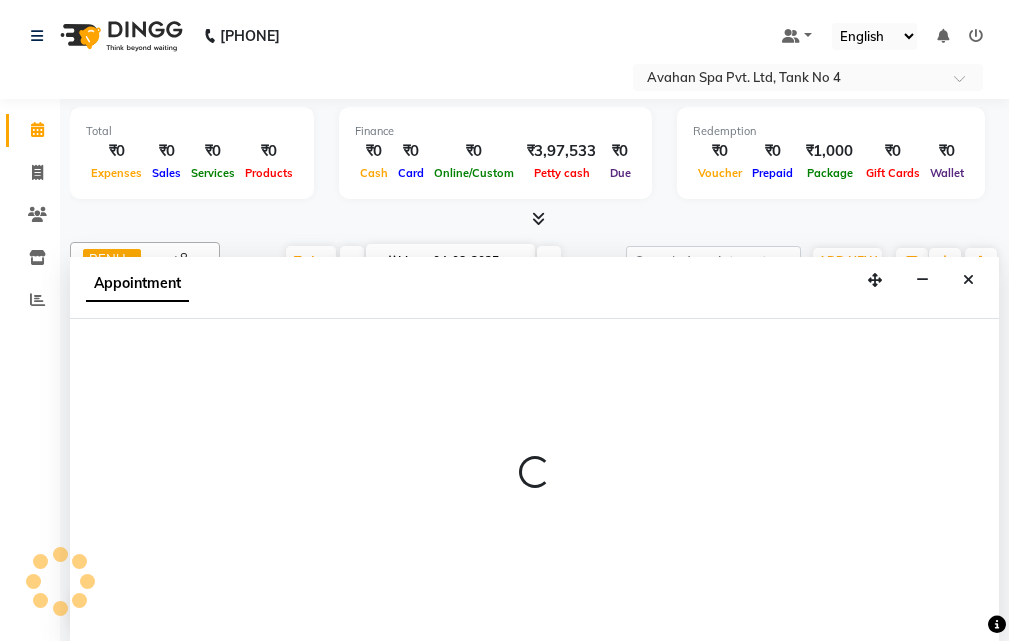 select on "tentative" 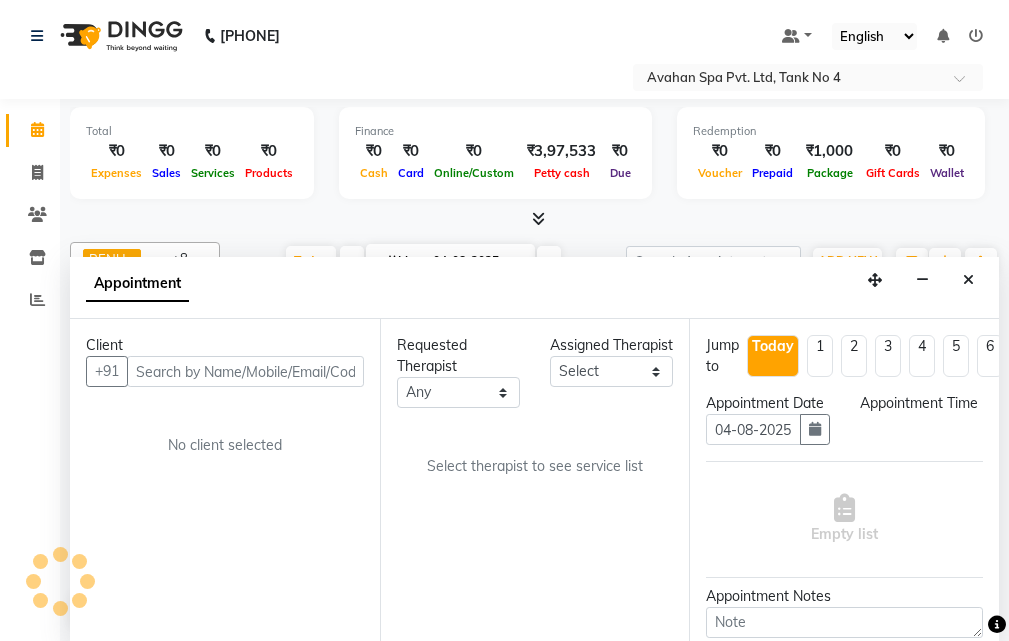 scroll, scrollTop: 1, scrollLeft: 0, axis: vertical 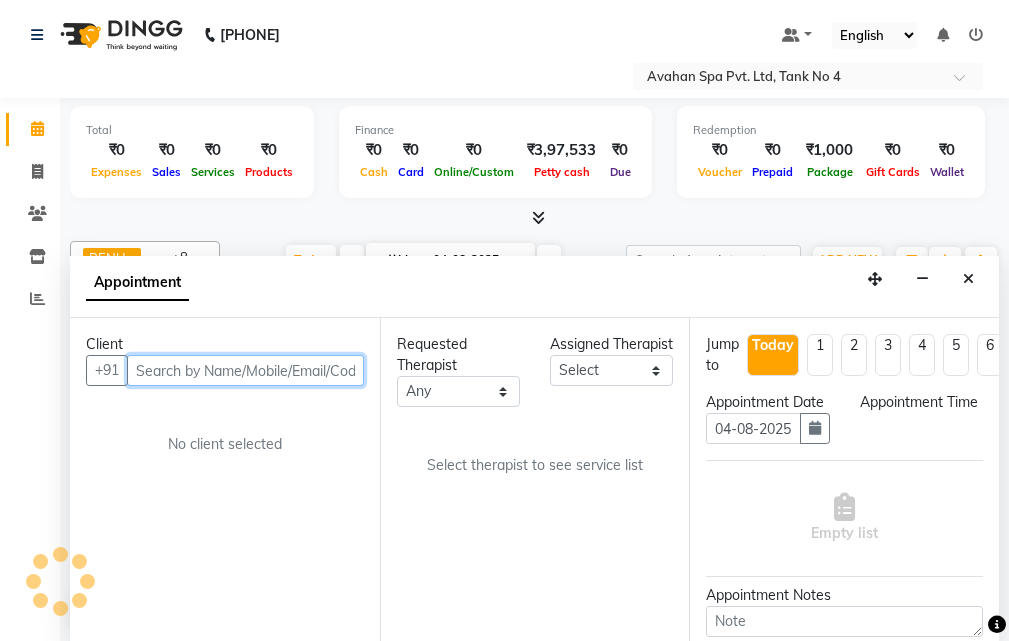 select on "1005" 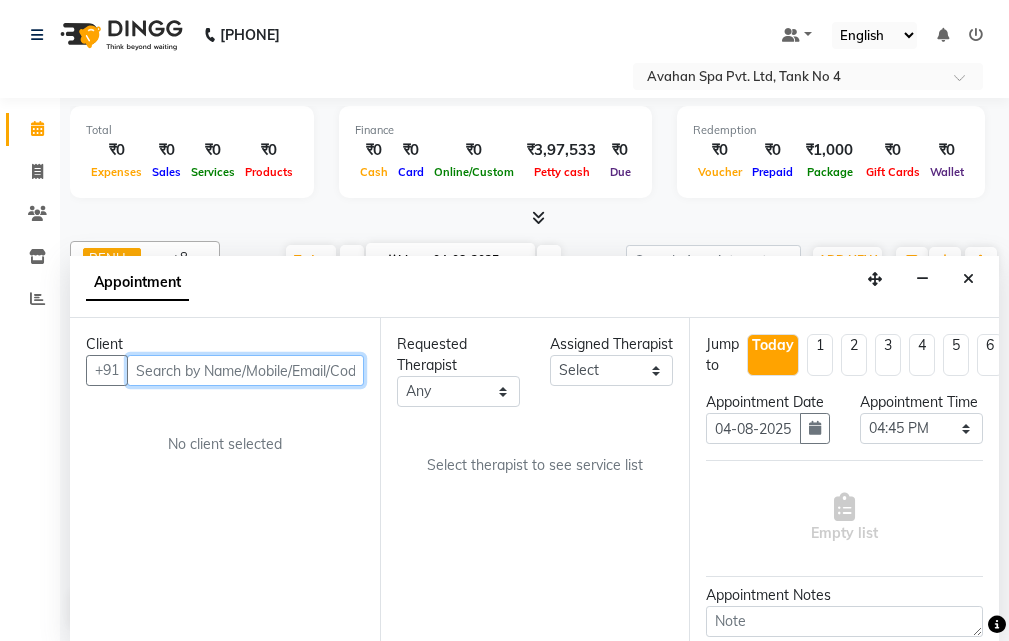 click at bounding box center [245, 370] 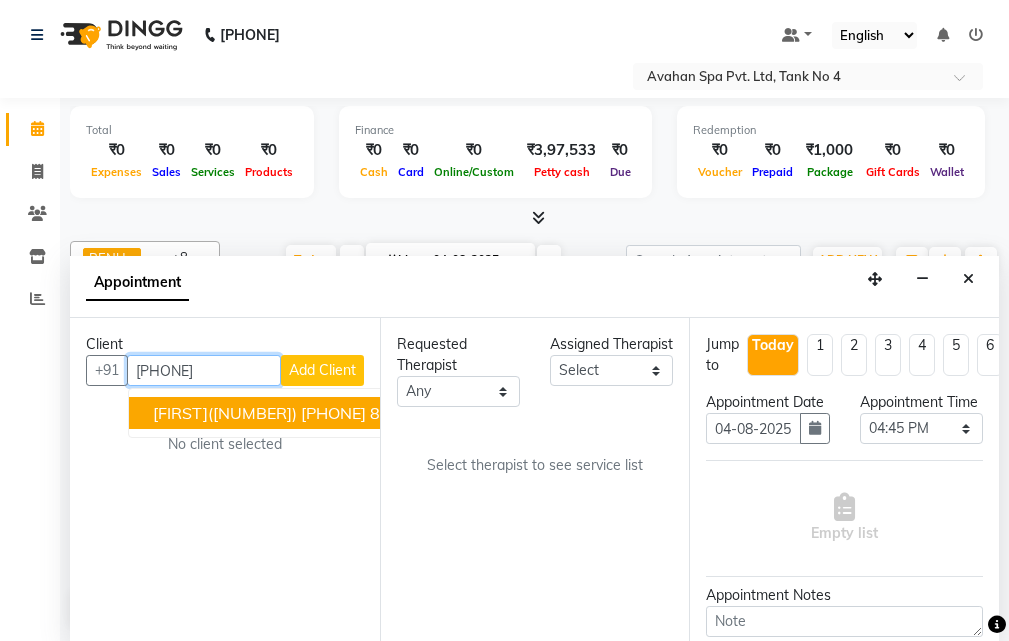 drag, startPoint x: 182, startPoint y: 416, endPoint x: 184, endPoint y: 401, distance: 15.132746 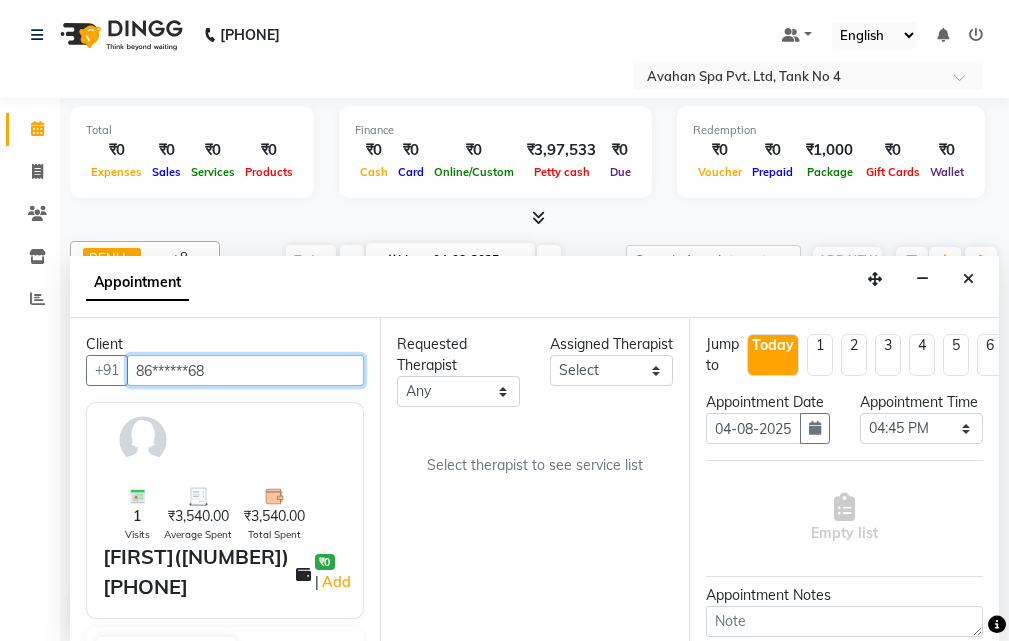 type on "86******68" 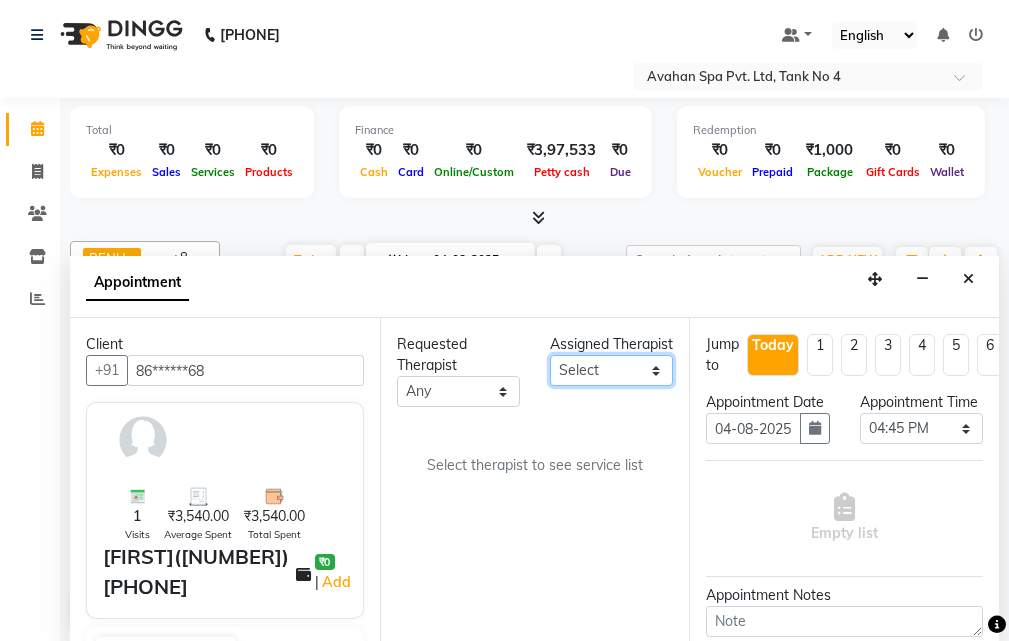 click on "Select ADI ANJU BENU CHIMA FEMALE 1 JESSIE JUNI LILY SUMAN SUSNIM" at bounding box center (611, 370) 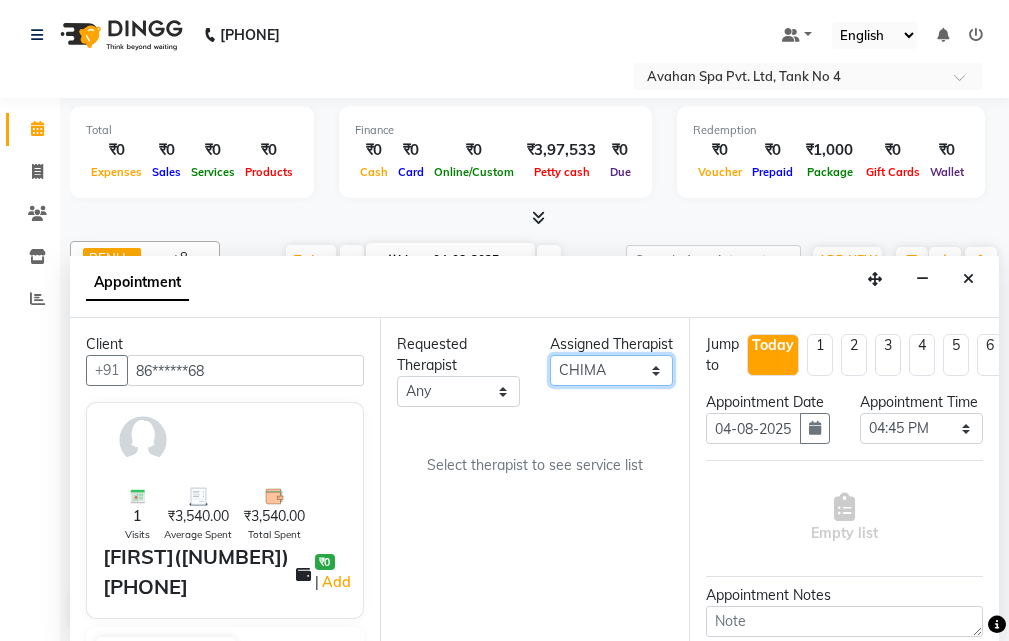 click on "Select ADI ANJU BENU CHIMA FEMALE 1 JESSIE JUNI LILY SUMAN SUSNIM" at bounding box center [611, 370] 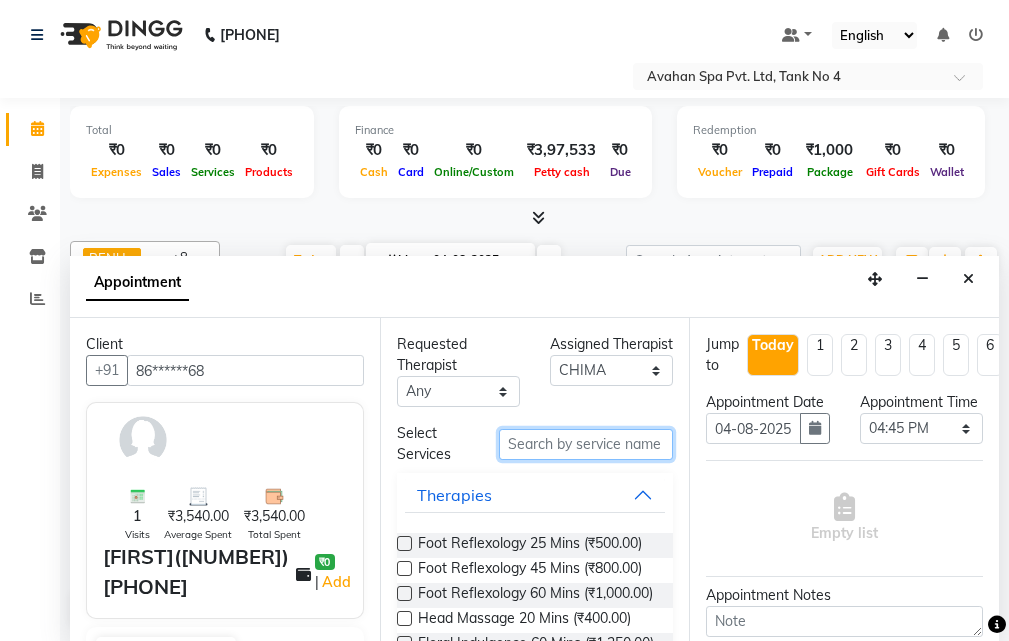 click at bounding box center [586, 444] 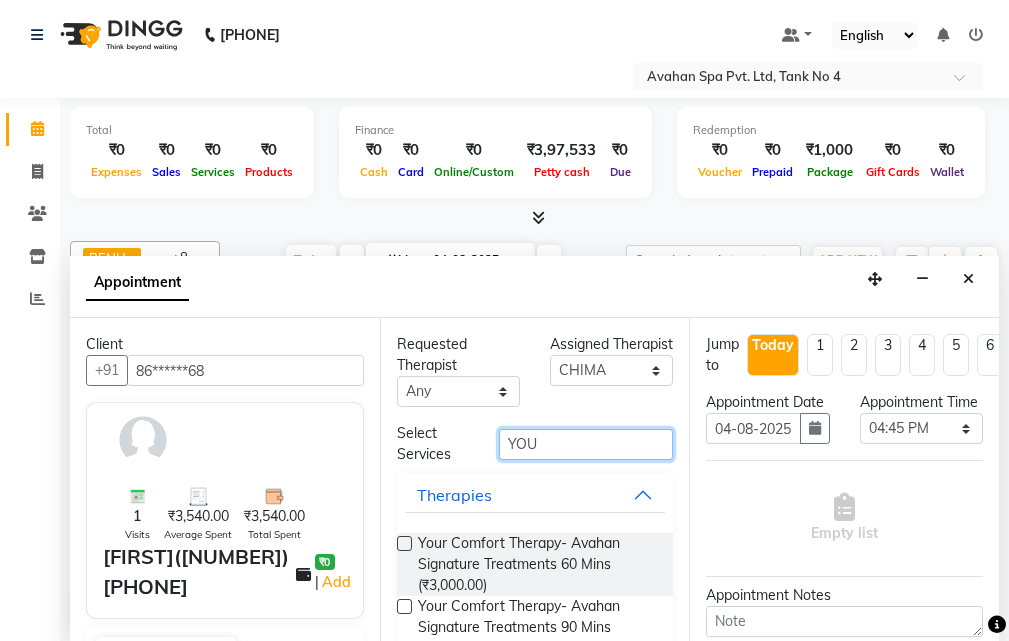 scroll, scrollTop: 0, scrollLeft: 0, axis: both 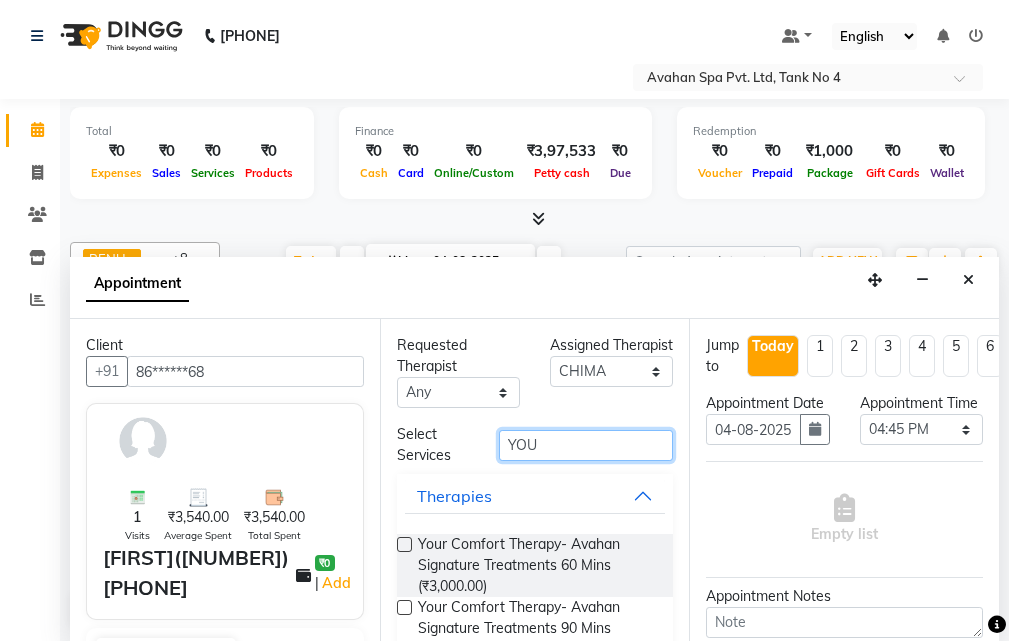 type on "YOU" 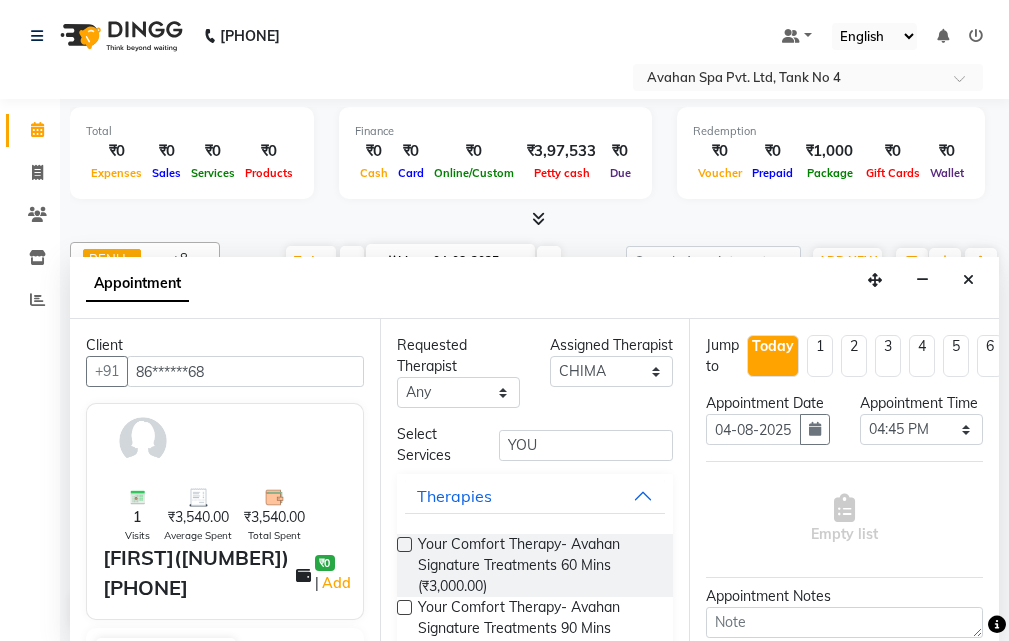 click at bounding box center [404, 544] 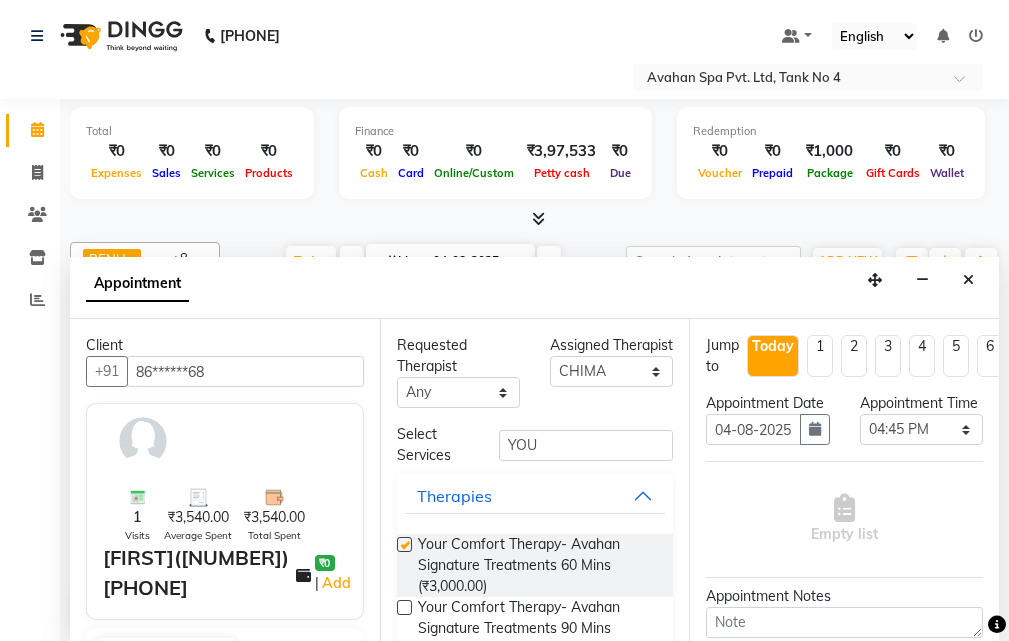 select on "1844" 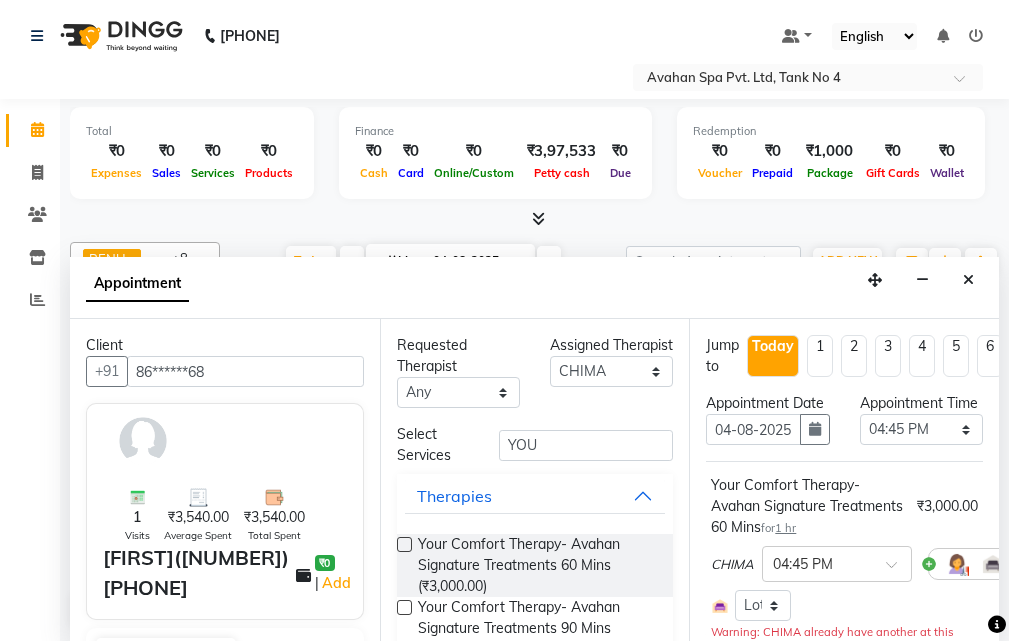 checkbox on "false" 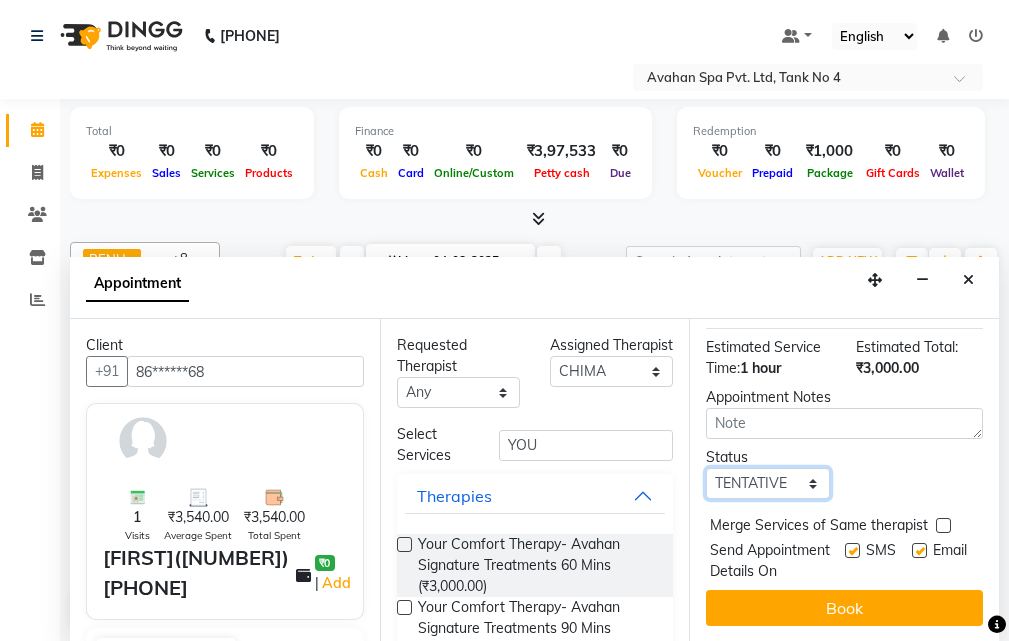 click on "Select TENTATIVE CONFIRM CHECK-IN UPCOMING" at bounding box center (767, 483) 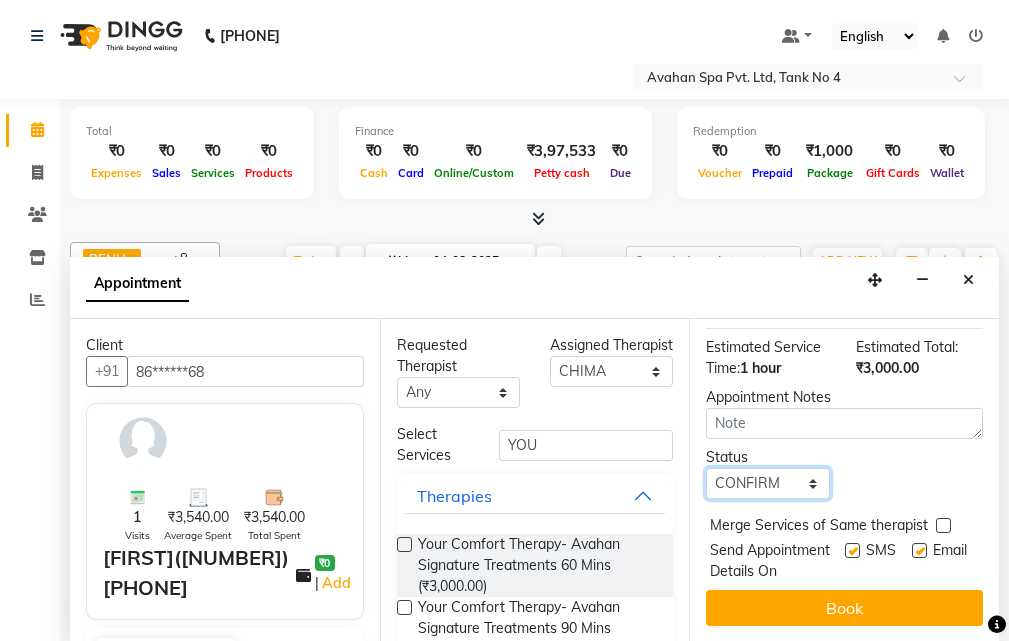 click on "Select TENTATIVE CONFIRM CHECK-IN UPCOMING" at bounding box center [767, 483] 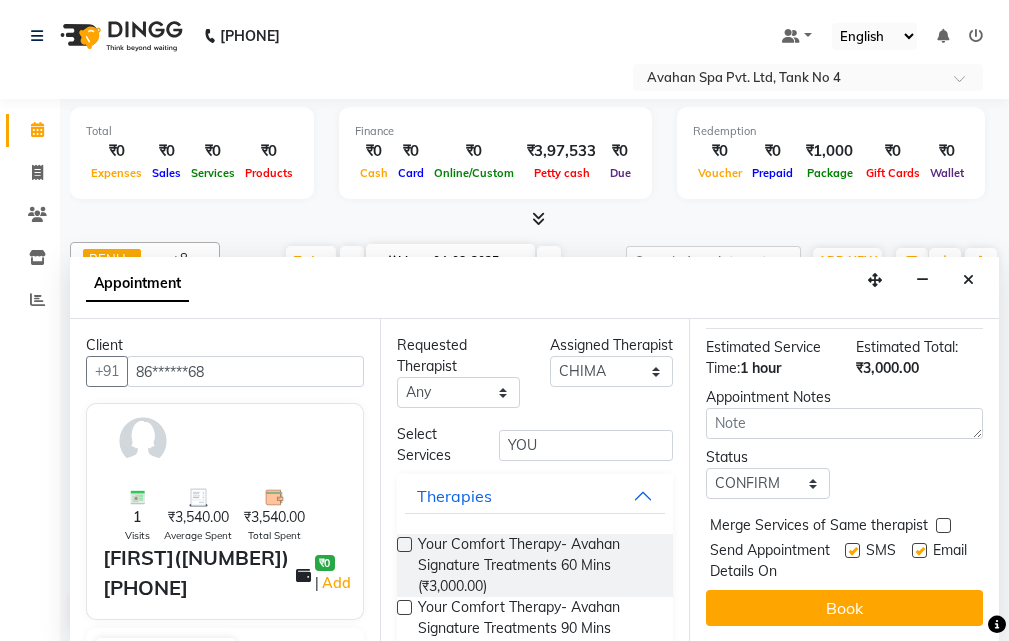 click at bounding box center [852, 550] 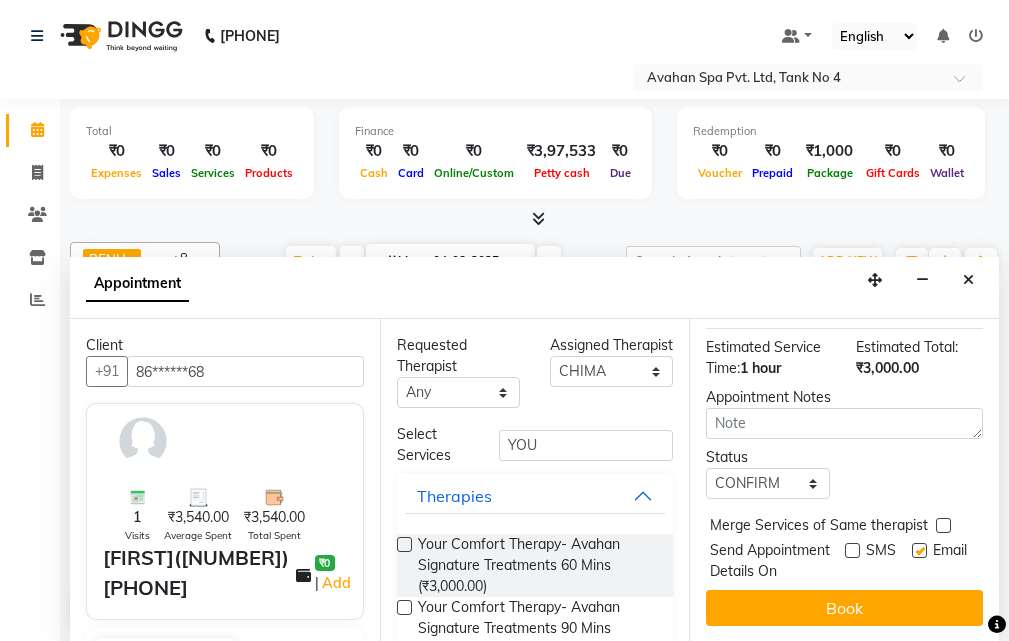 click at bounding box center [918, 563] 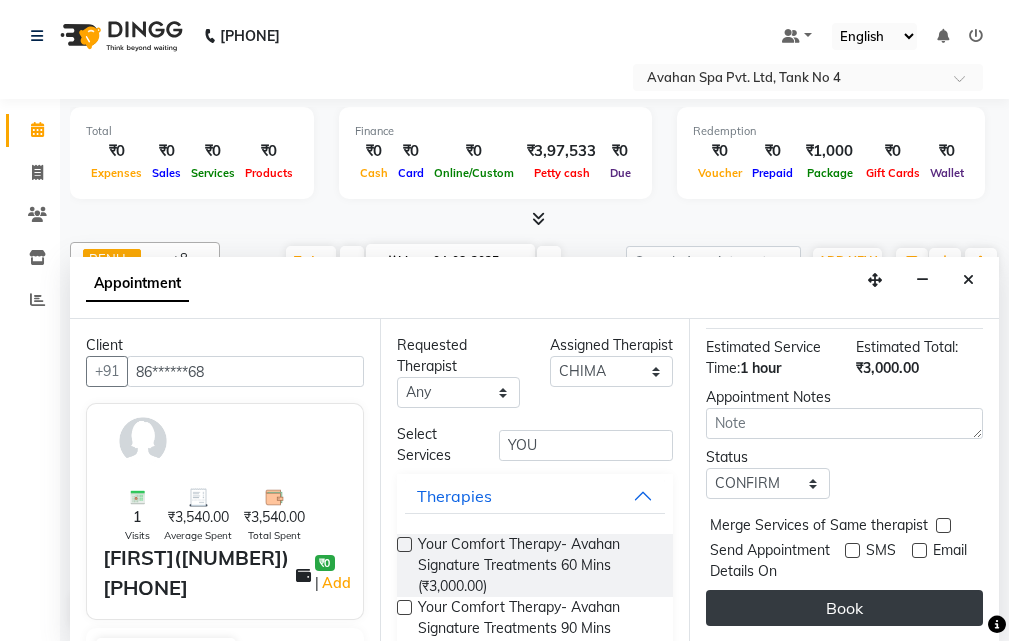 click on "Book" at bounding box center (844, 608) 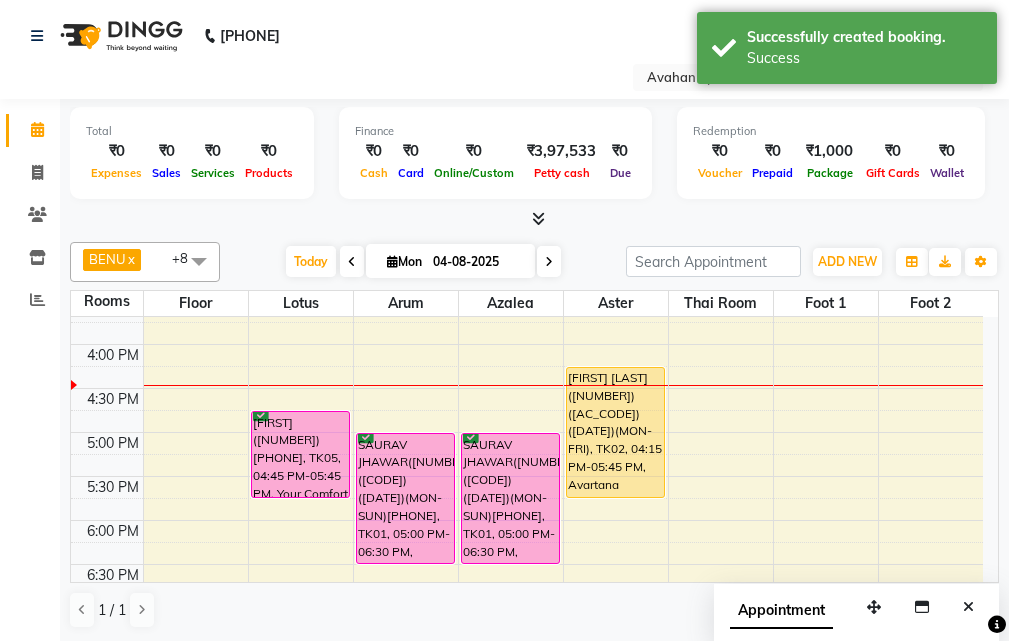 drag, startPoint x: 961, startPoint y: 606, endPoint x: 842, endPoint y: 546, distance: 133.2704 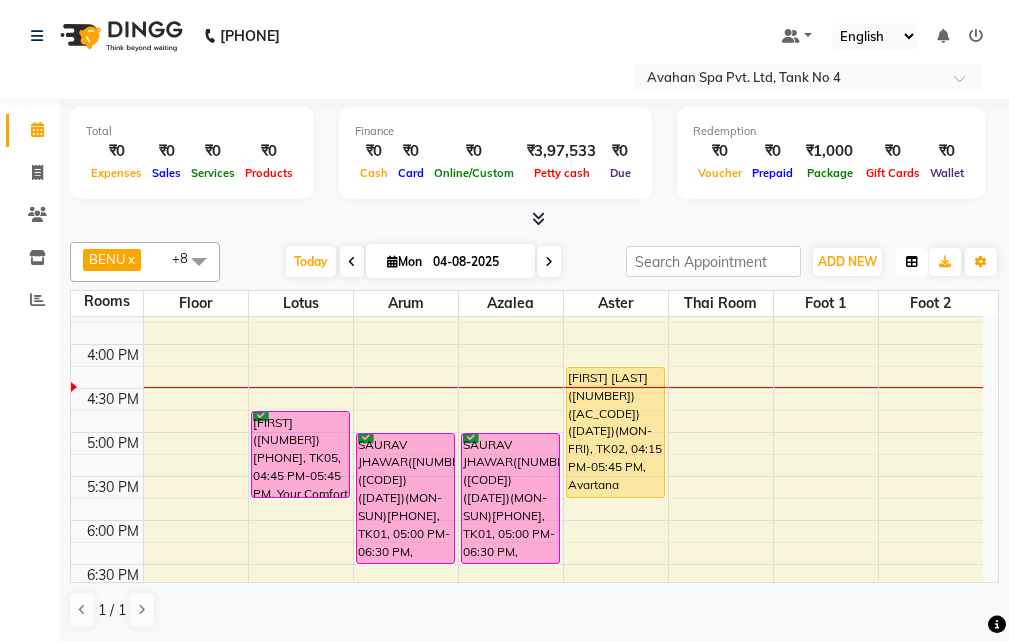click at bounding box center (912, 262) 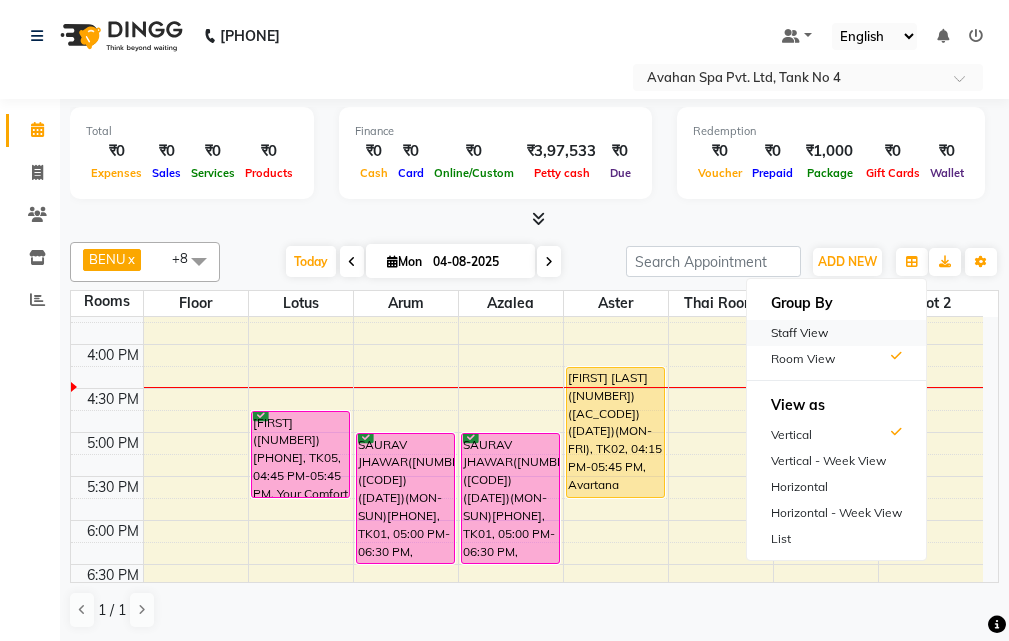click on "Staff View" at bounding box center (836, 333) 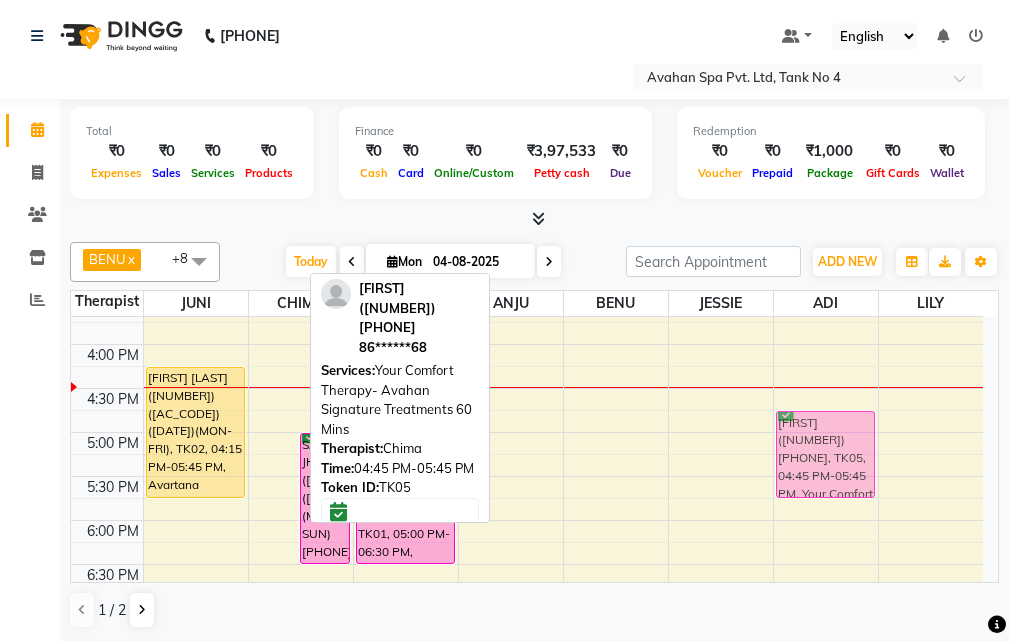 drag, startPoint x: 281, startPoint y: 430, endPoint x: 782, endPoint y: 427, distance: 501.00897 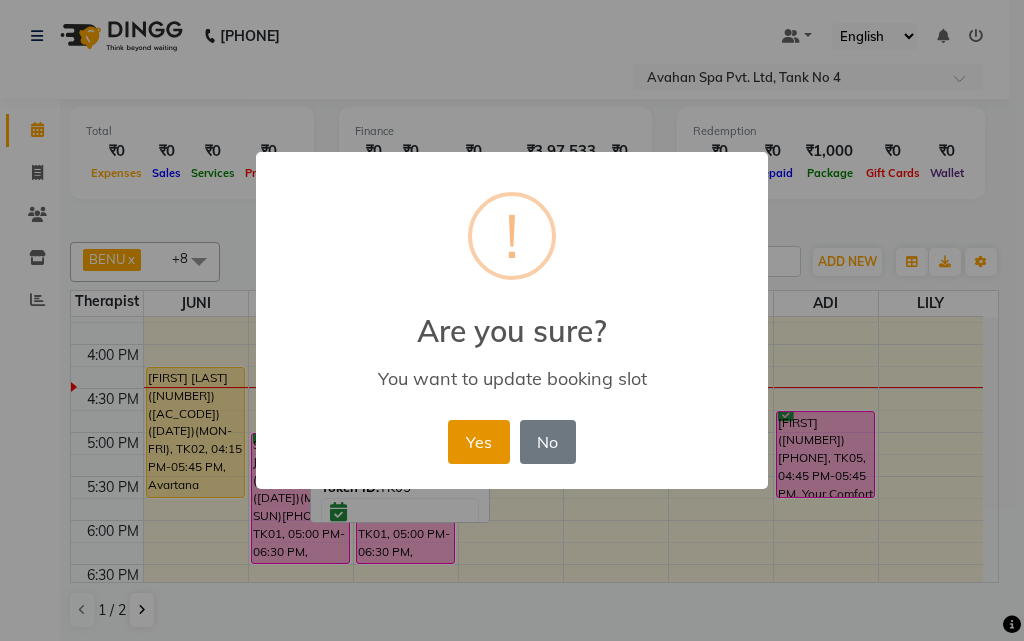 click on "Yes" at bounding box center [478, 442] 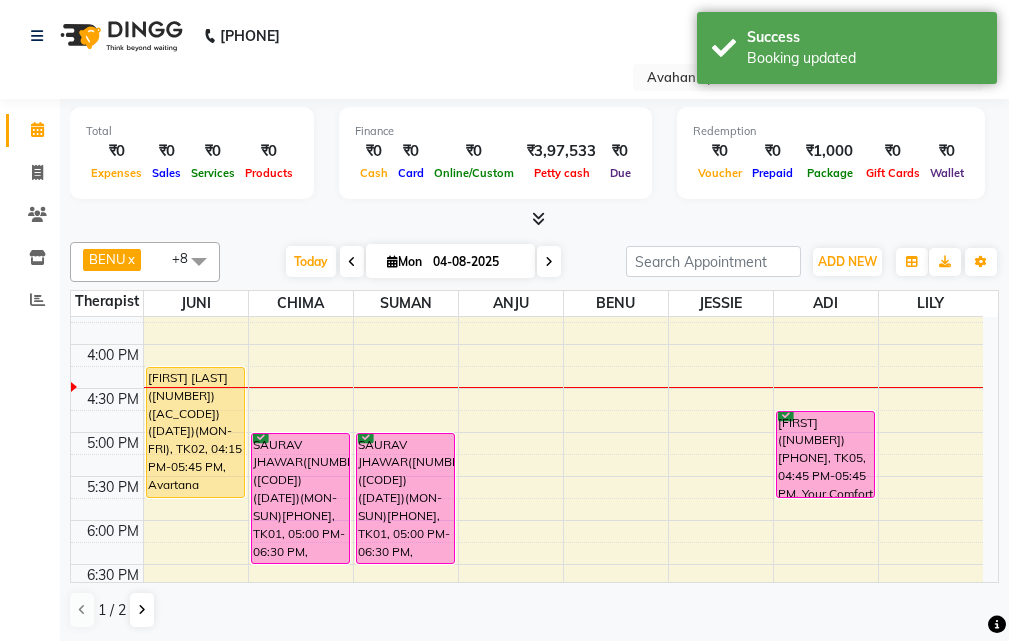 click at bounding box center (392, 261) 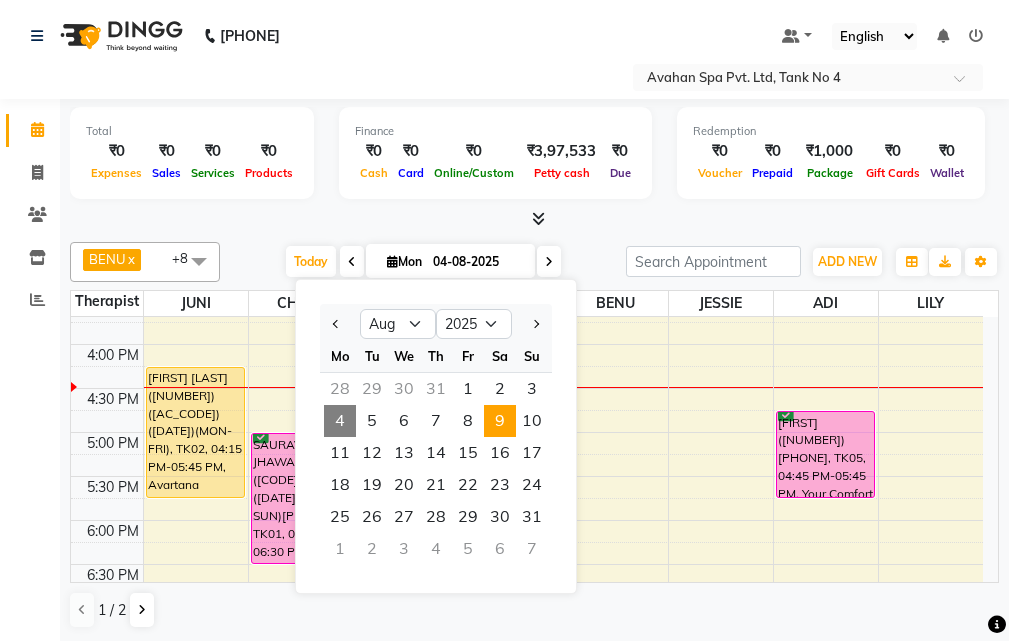 click on "9" at bounding box center [500, 421] 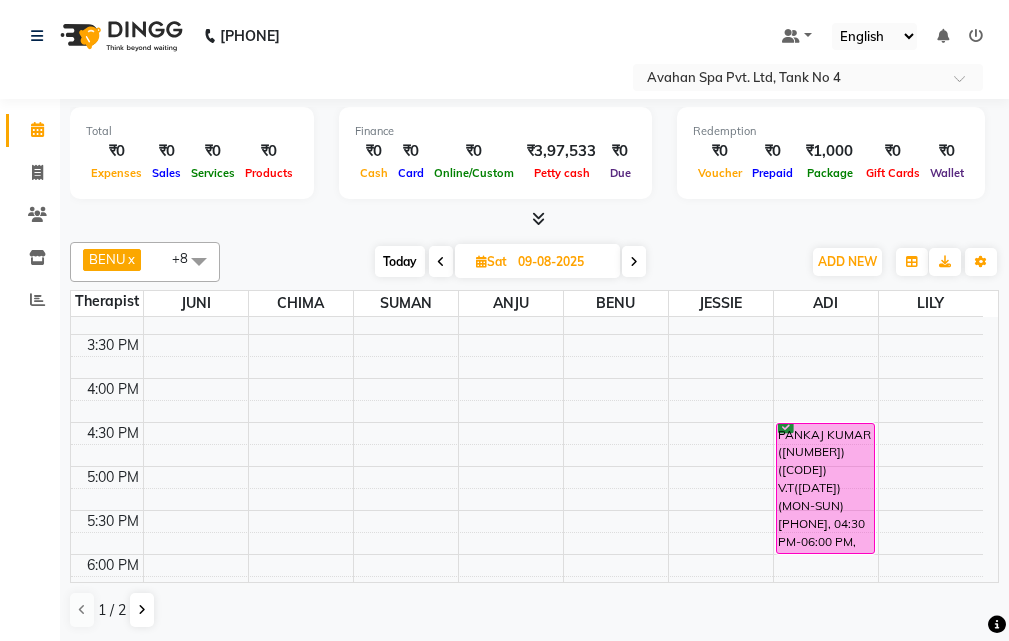 scroll, scrollTop: 329, scrollLeft: 0, axis: vertical 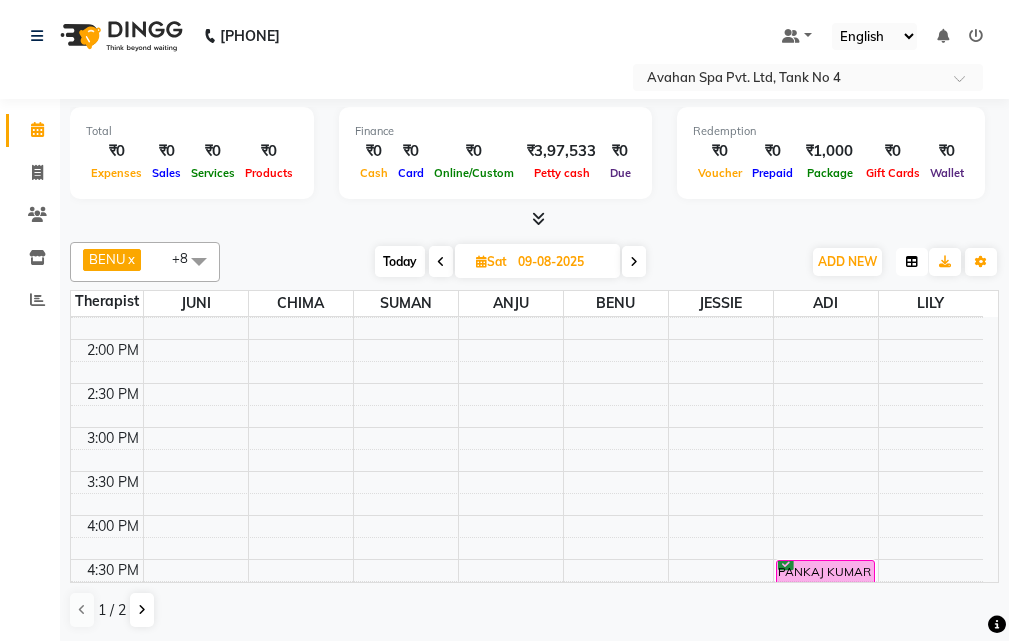 click at bounding box center (912, 262) 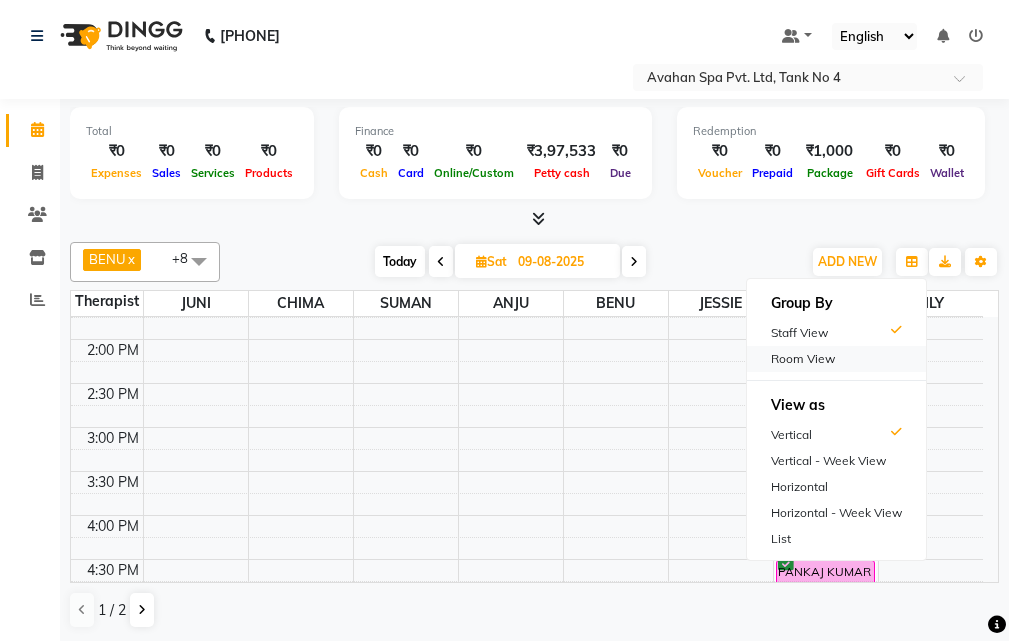 click on "Room View" at bounding box center (836, 359) 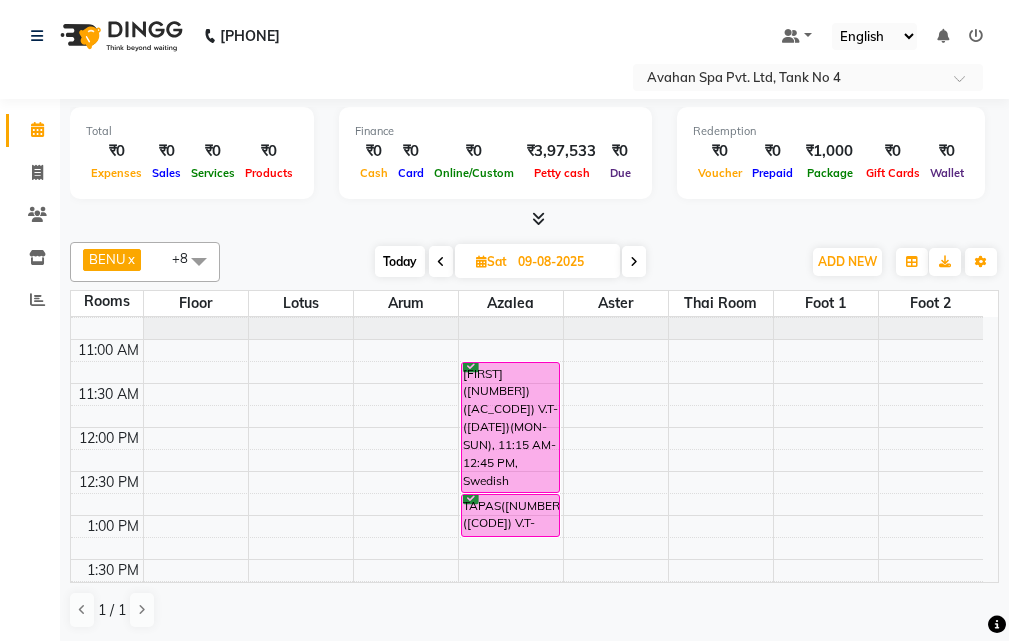 scroll, scrollTop: 29, scrollLeft: 0, axis: vertical 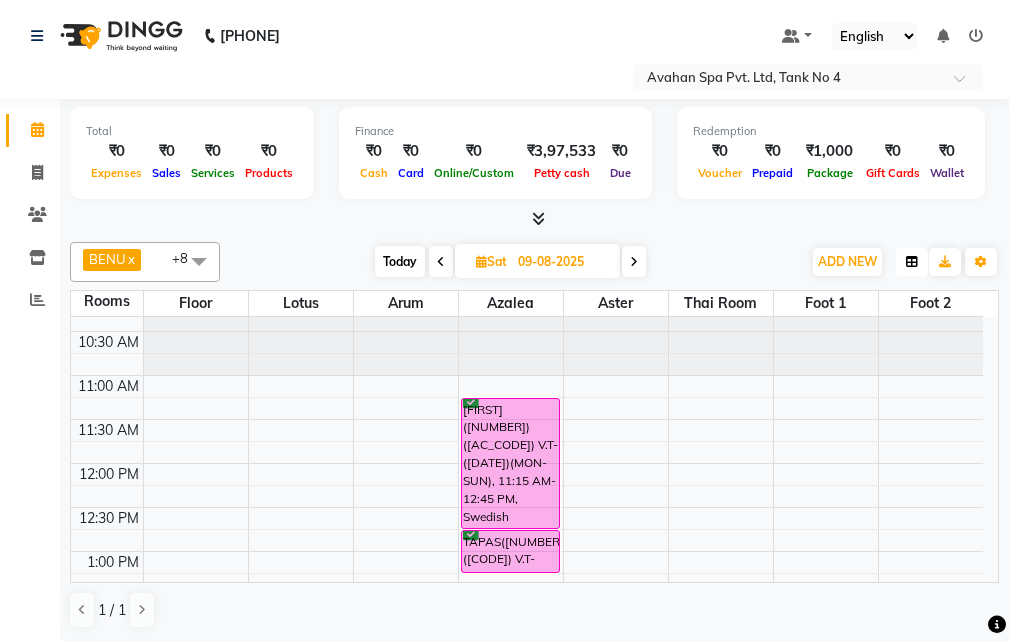 click at bounding box center (912, 262) 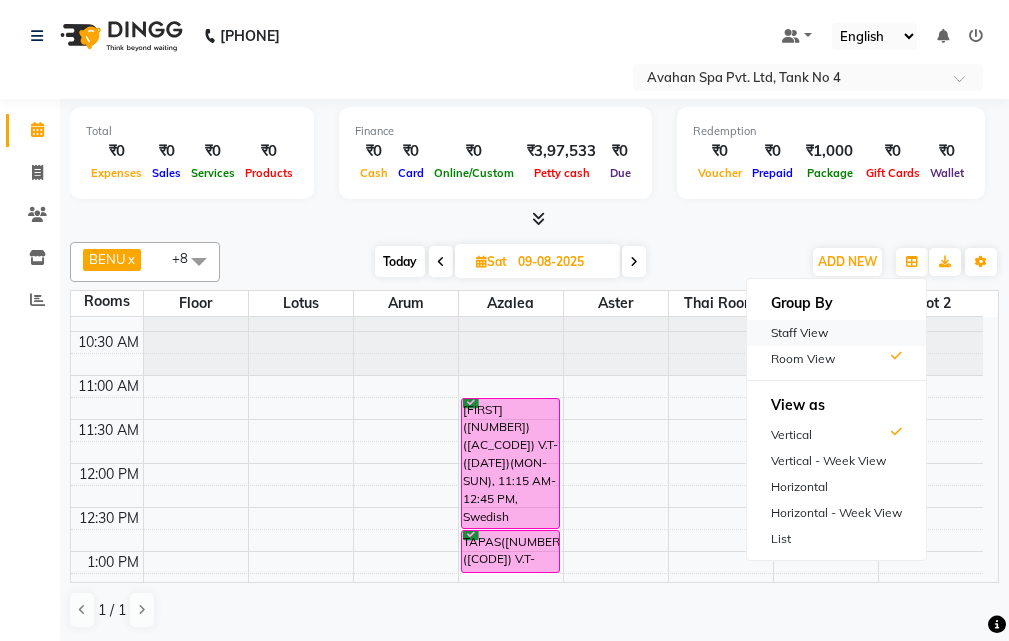 click on "Staff View" at bounding box center [836, 333] 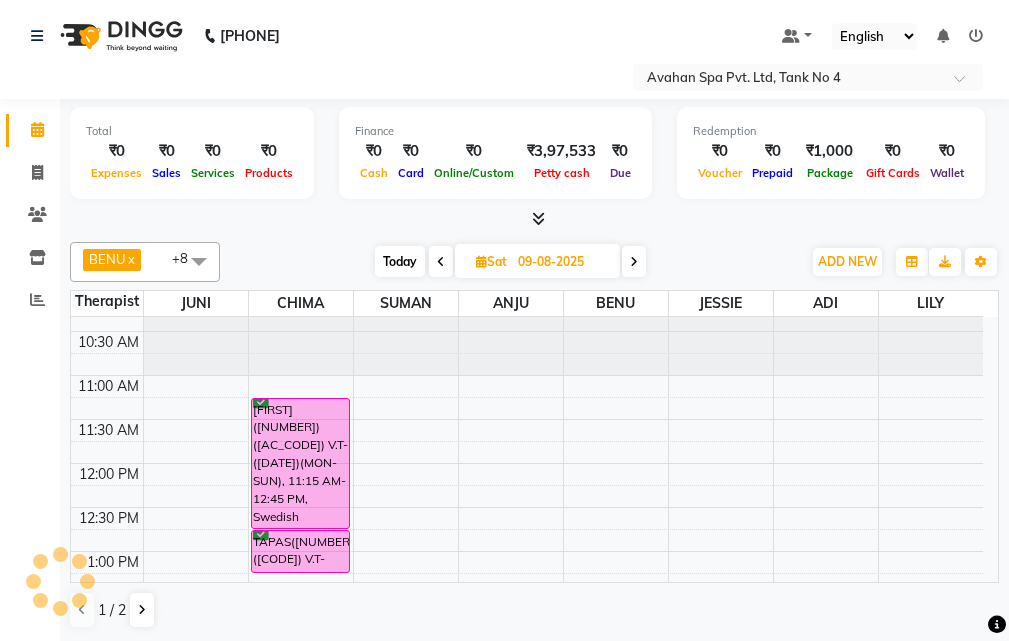click at bounding box center [634, 262] 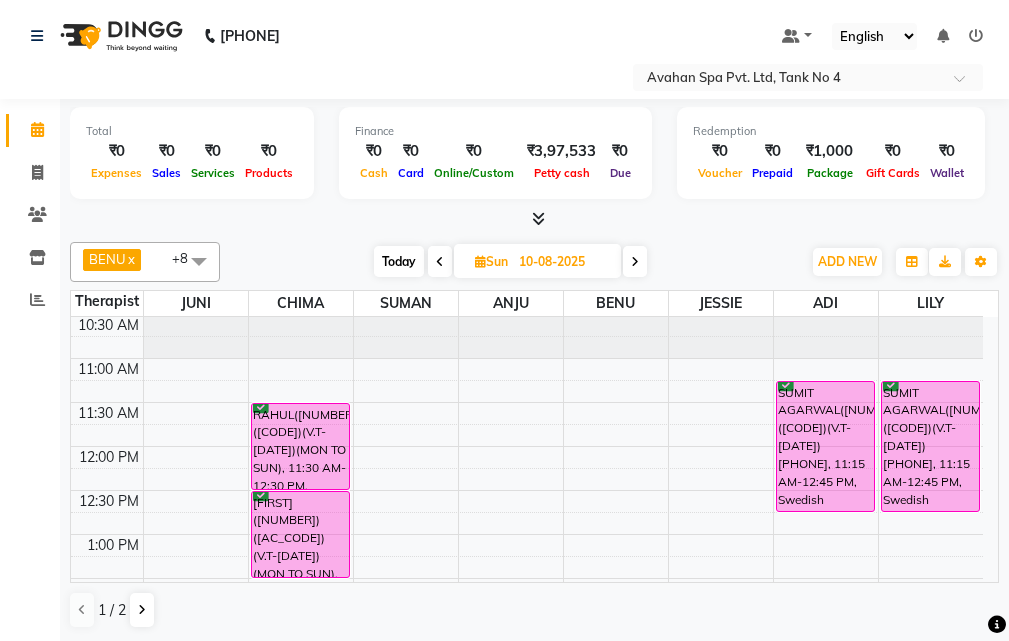 scroll, scrollTop: 0, scrollLeft: 0, axis: both 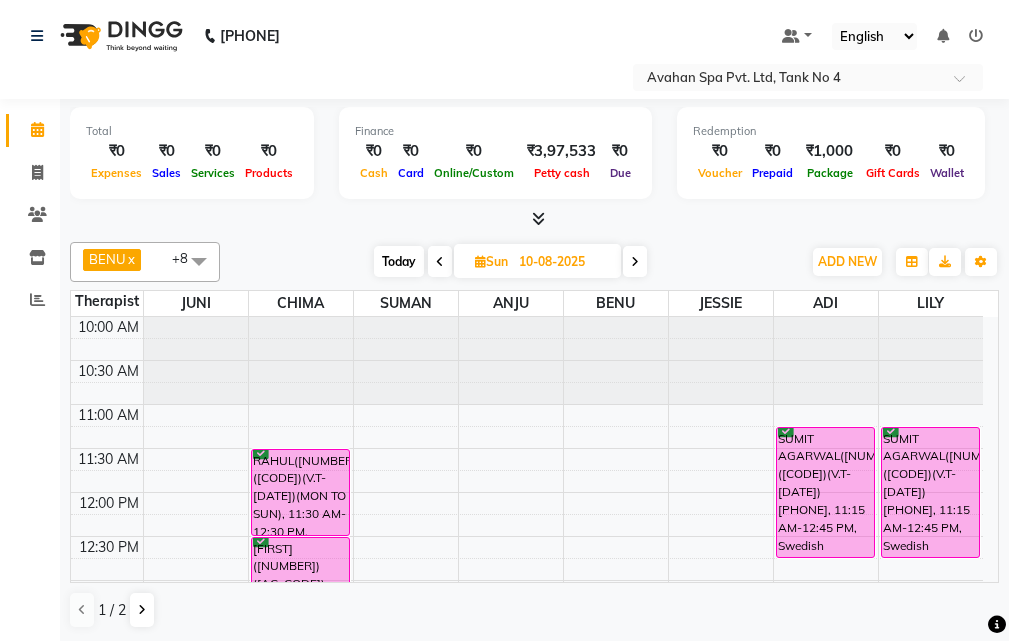 click on "BENU  x CHIMA  x JESSIE  x JUNI  x SUMAN  x SUSNIM  x ANJU  x ADI  x LILY  x +8 Select All ADI ANJU BENU CHIMA FEMALE 1 JESSIE JUNI LILY SUMAN SUSNIM Today  Sun [DATE] Toggle Dropdown Add Appointment Add Invoice Add Client Toggle Dropdown Add Appointment Add Invoice Add Client ADD NEW Toggle Dropdown Add Appointment Add Invoice Add Client BENU  x CHIMA  x JESSIE  x JUNI  x SUMAN  x SUSNIM  x ANJU  x ADI  x LILY  x +8 Select All ADI ANJU BENU CHIMA FEMALE 1 JESSIE JUNI LILY SUMAN SUSNIM Group By  Staff View   Room View  View as Vertical  Vertical - Week View  Horizontal  Horizontal - Week View  List  Toggle Dropdown Calendar Settings Manage Tags   Arrange Therapists   Reset Therapists  Full Screen  Show Available Stylist  Appointment Form Zoom 100% Staff/Room Display Count 8" at bounding box center [534, 262] 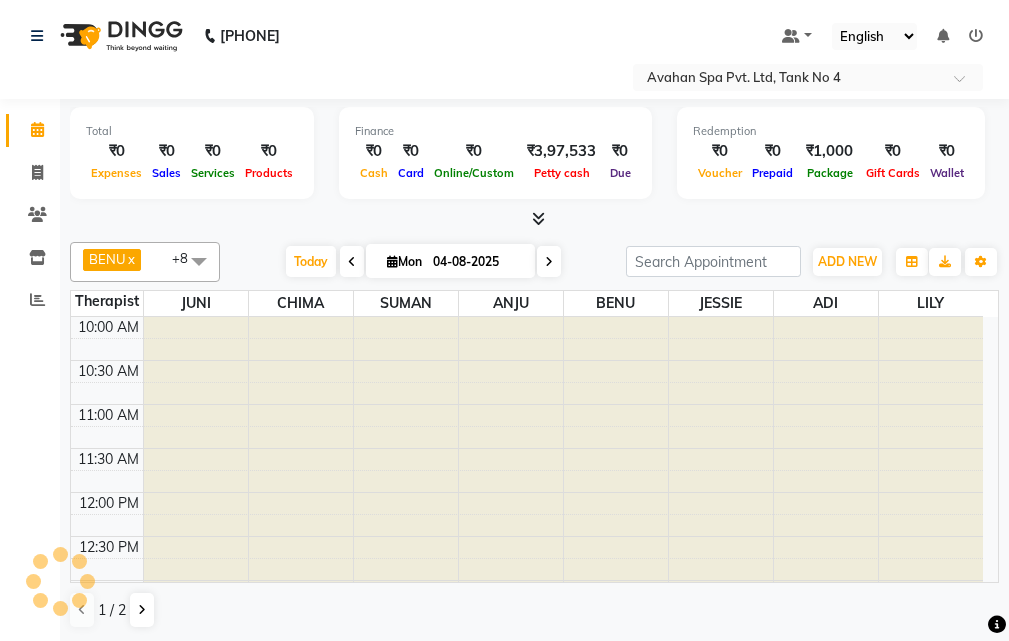 scroll, scrollTop: 529, scrollLeft: 0, axis: vertical 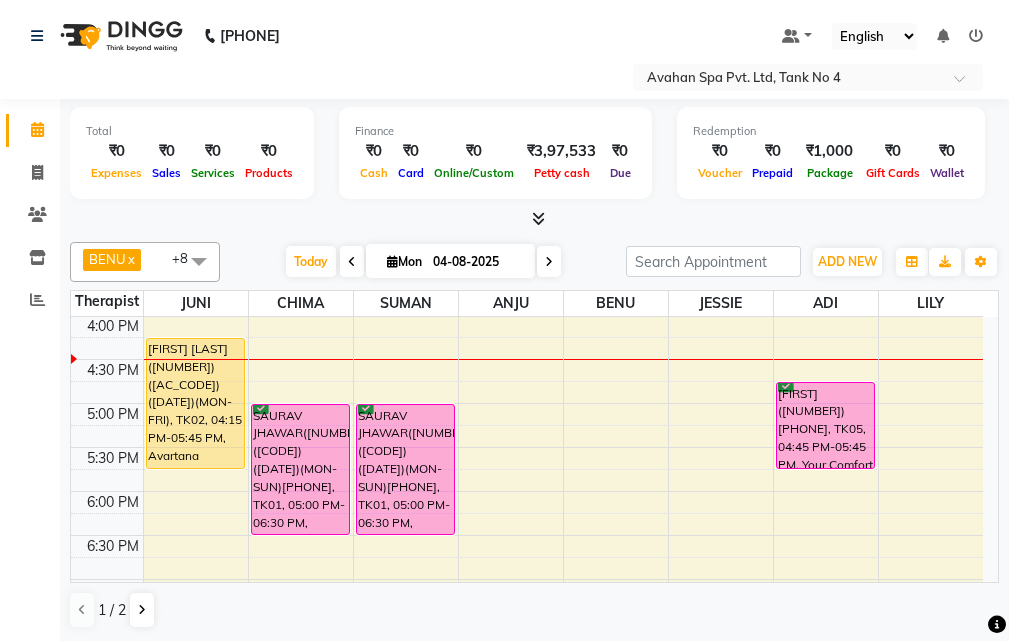 click at bounding box center (549, 261) 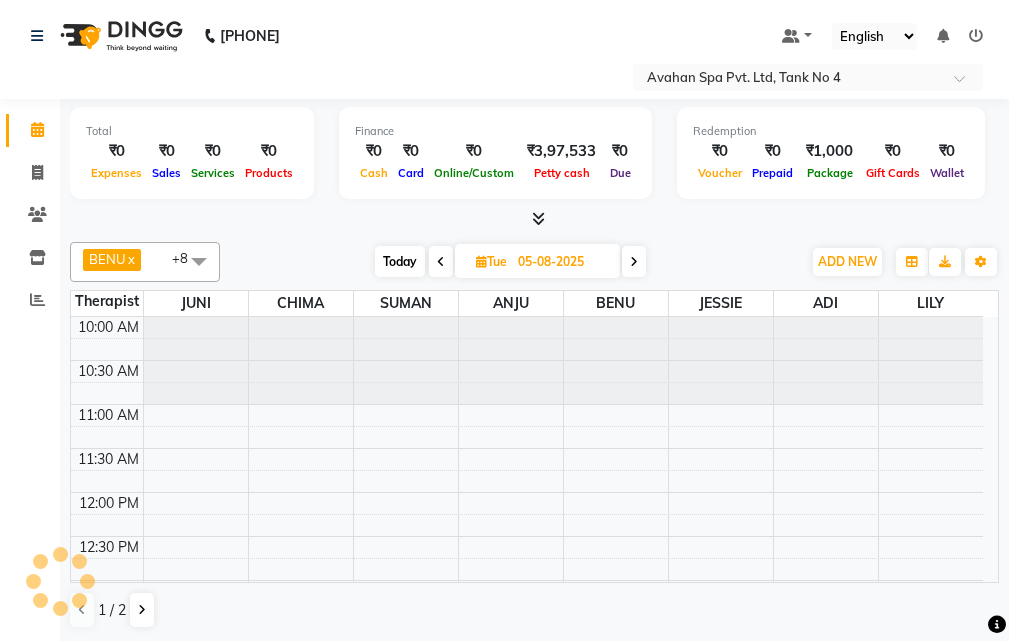 scroll, scrollTop: 529, scrollLeft: 0, axis: vertical 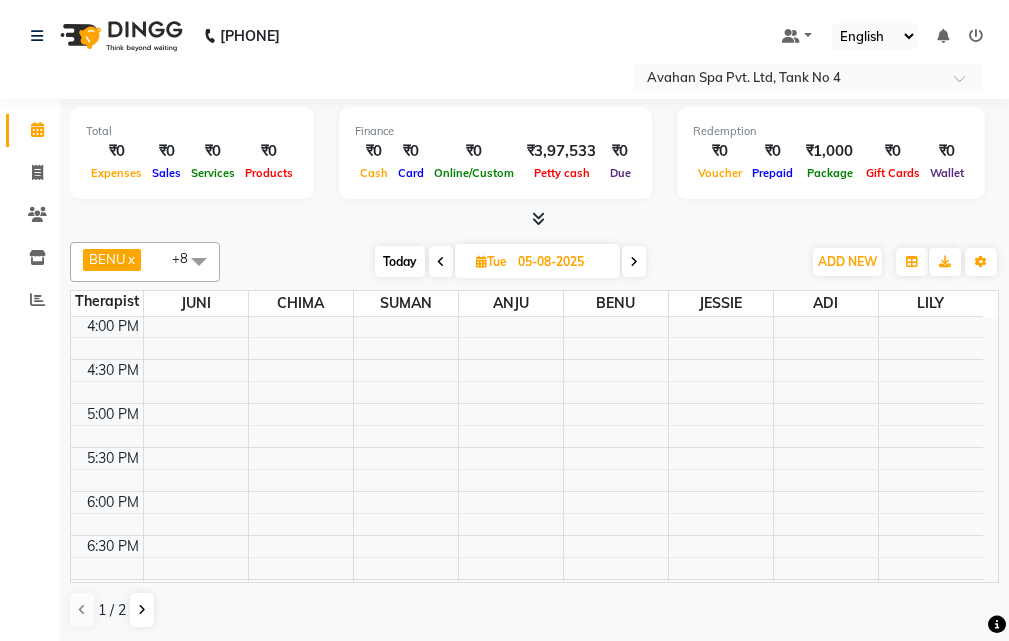 click at bounding box center (634, 262) 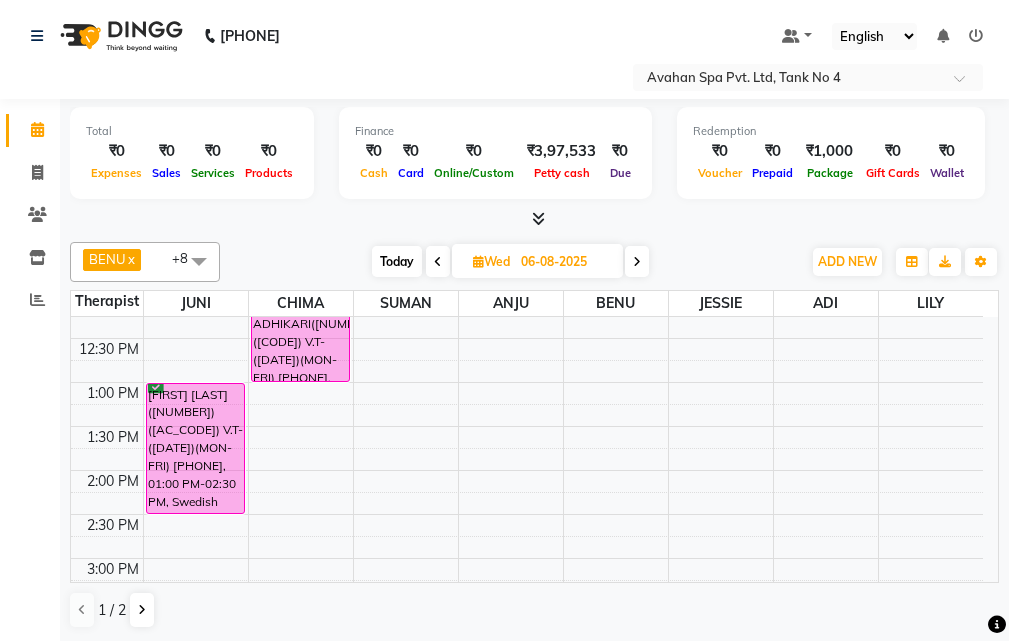 scroll, scrollTop: 200, scrollLeft: 0, axis: vertical 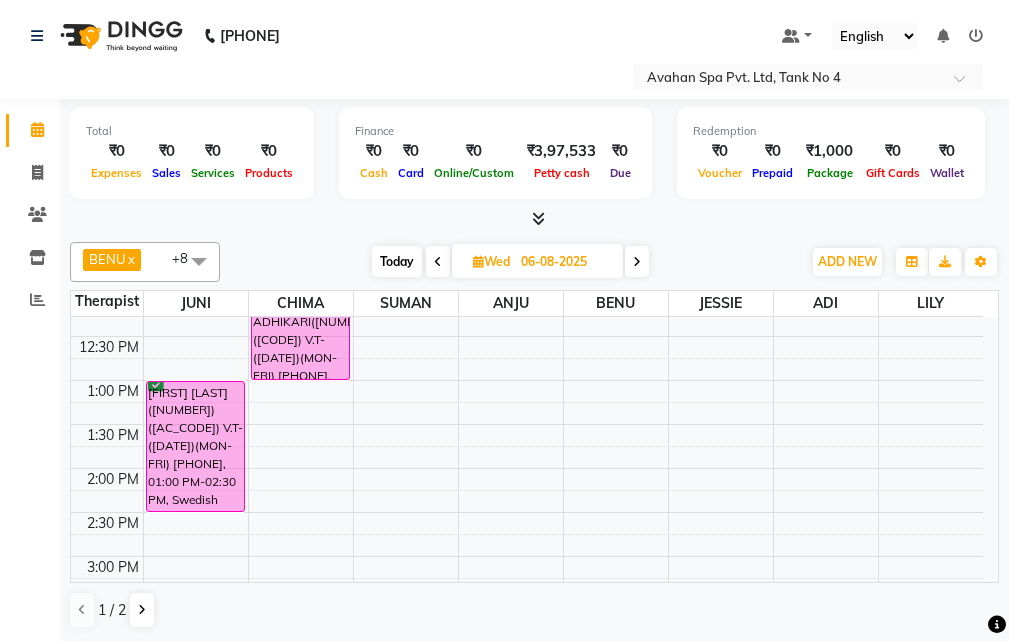 click at bounding box center [637, 261] 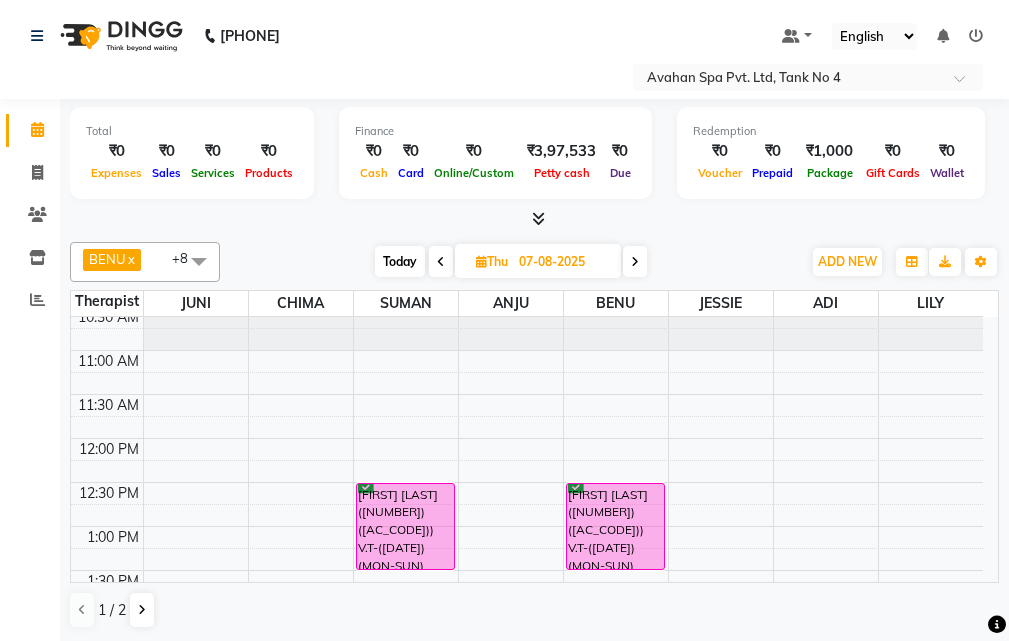 scroll, scrollTop: 100, scrollLeft: 0, axis: vertical 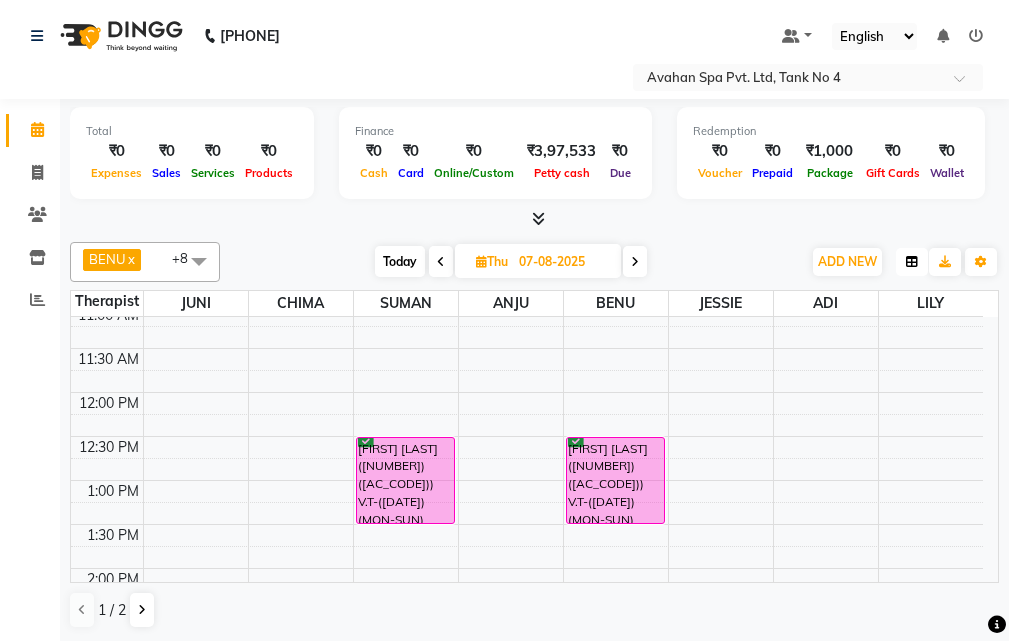 click at bounding box center [912, 262] 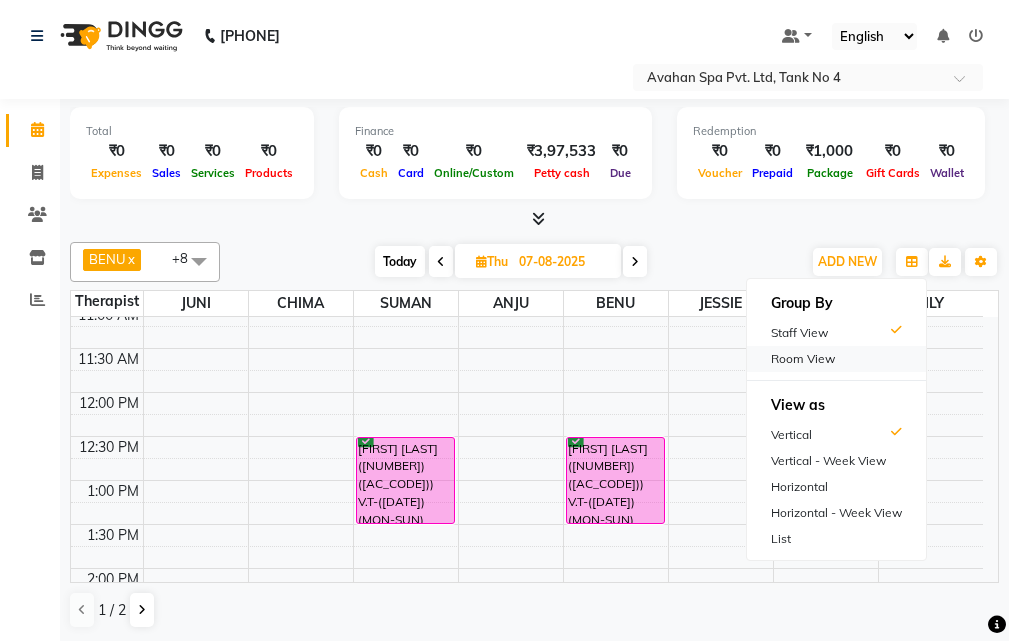 click on "Room View" at bounding box center (836, 359) 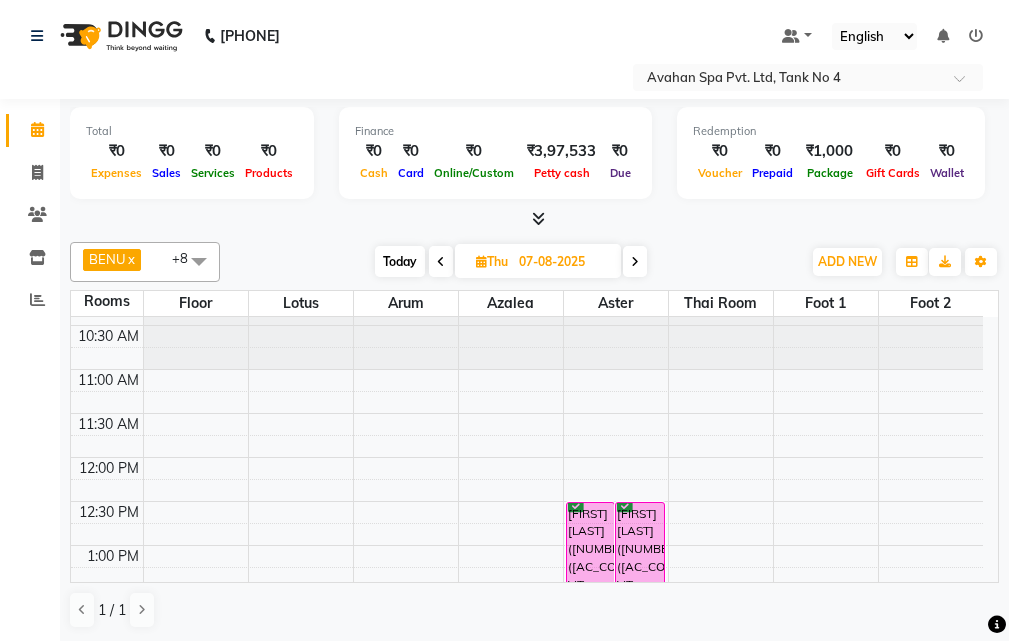 scroll, scrollTop: 0, scrollLeft: 0, axis: both 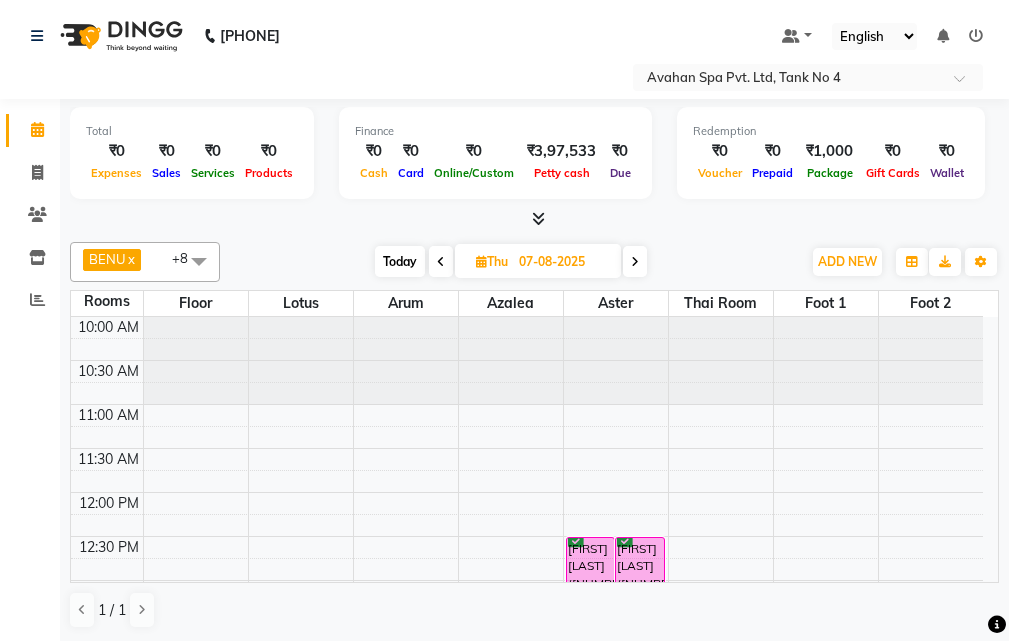 click at bounding box center (481, 261) 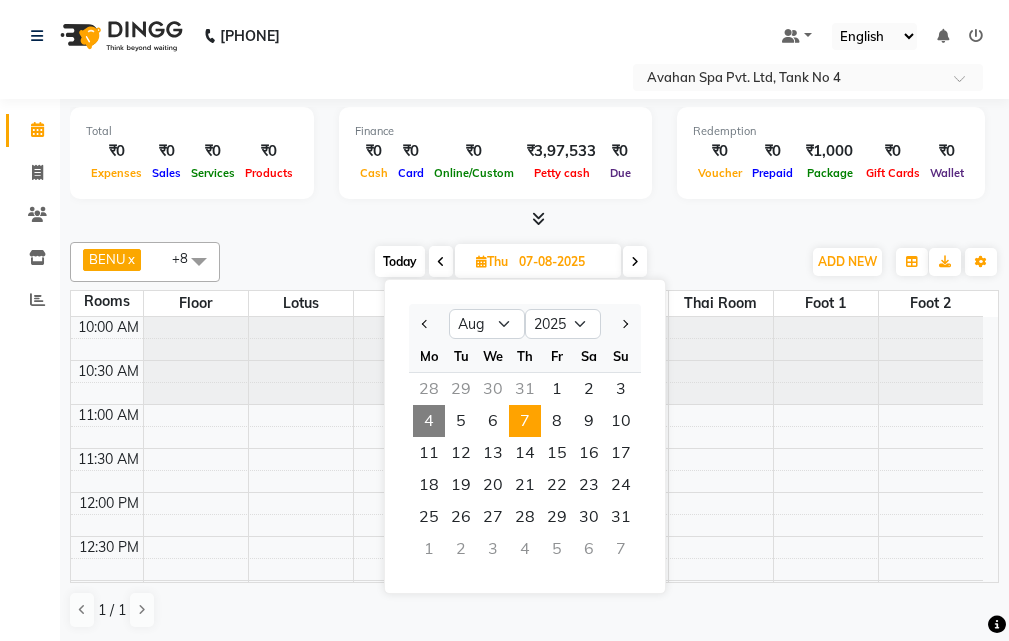 click on "10" at bounding box center (621, 421) 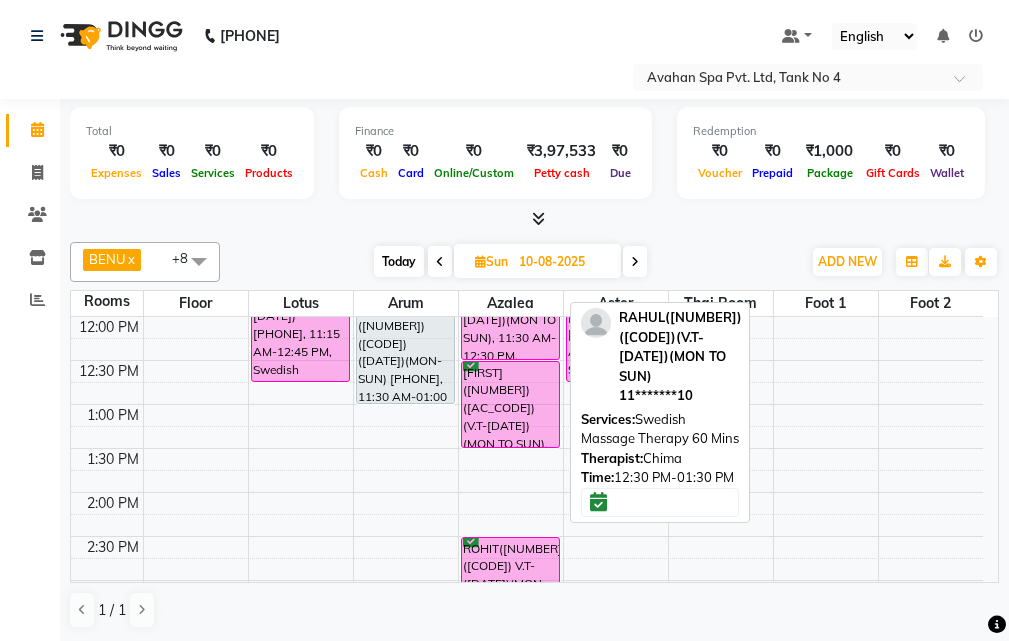 scroll, scrollTop: 129, scrollLeft: 0, axis: vertical 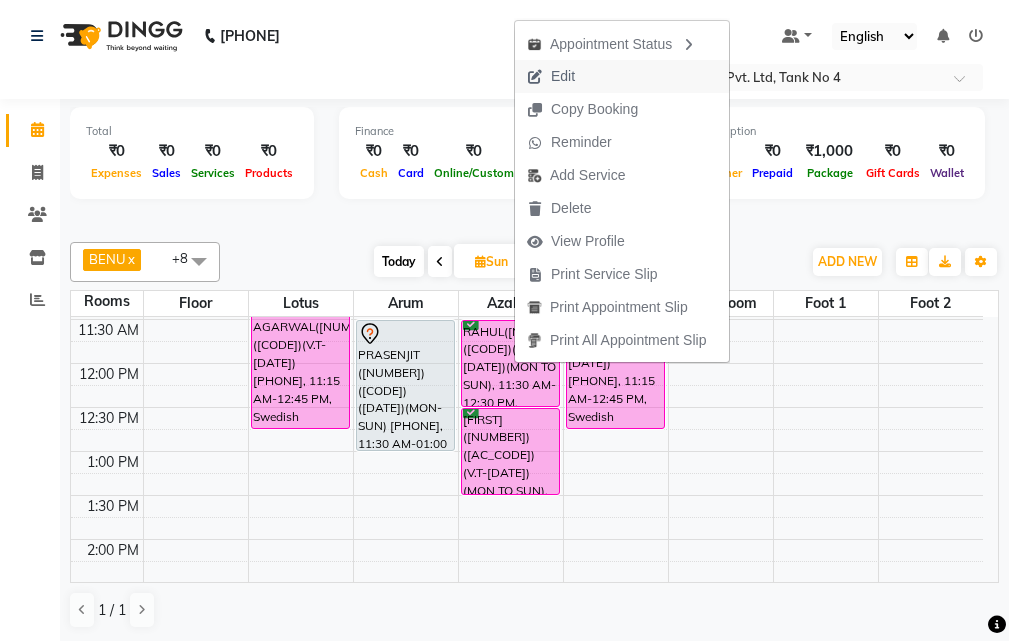 click on "Edit" at bounding box center [563, 76] 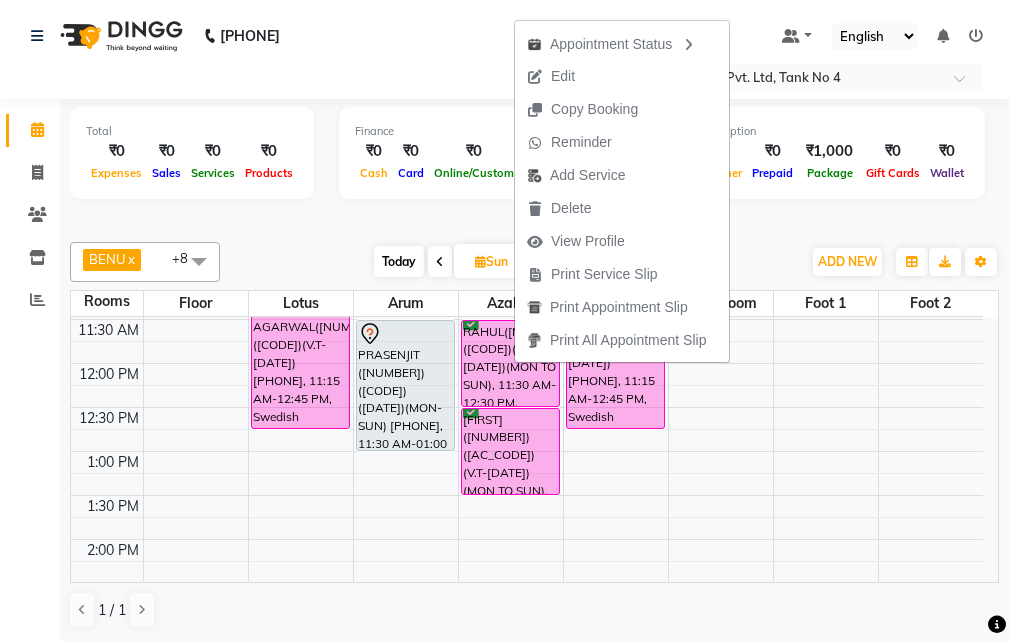 select on "confirm booking" 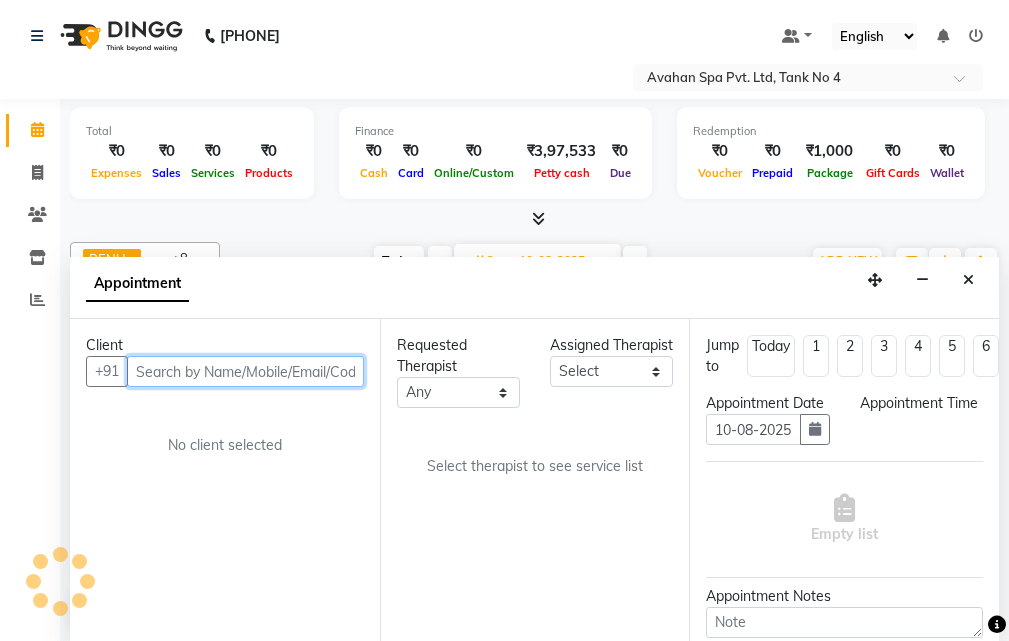scroll, scrollTop: 1, scrollLeft: 0, axis: vertical 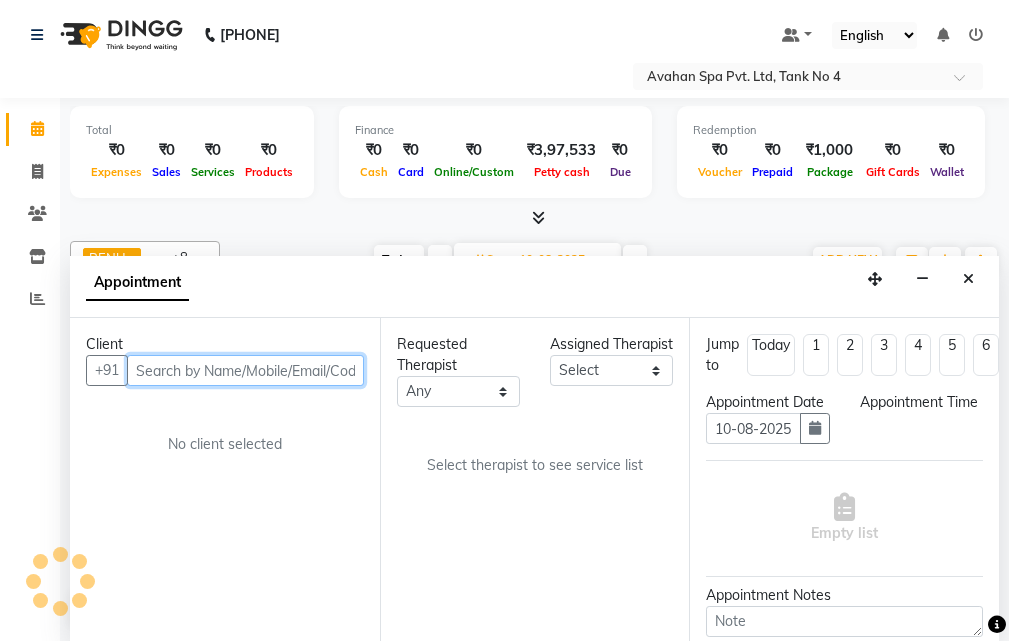 select on "690" 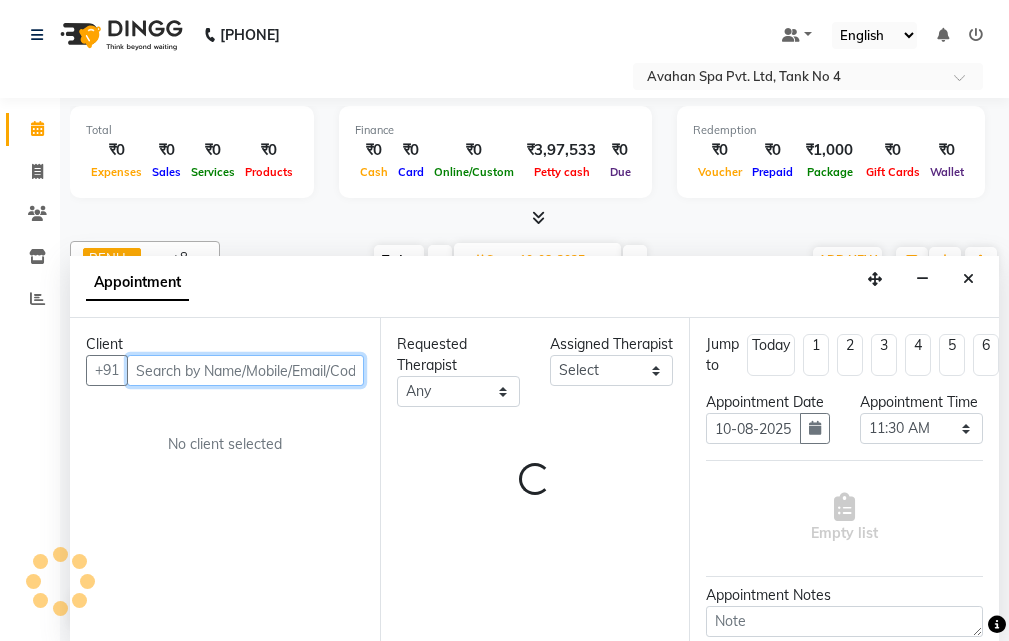 select on "23005" 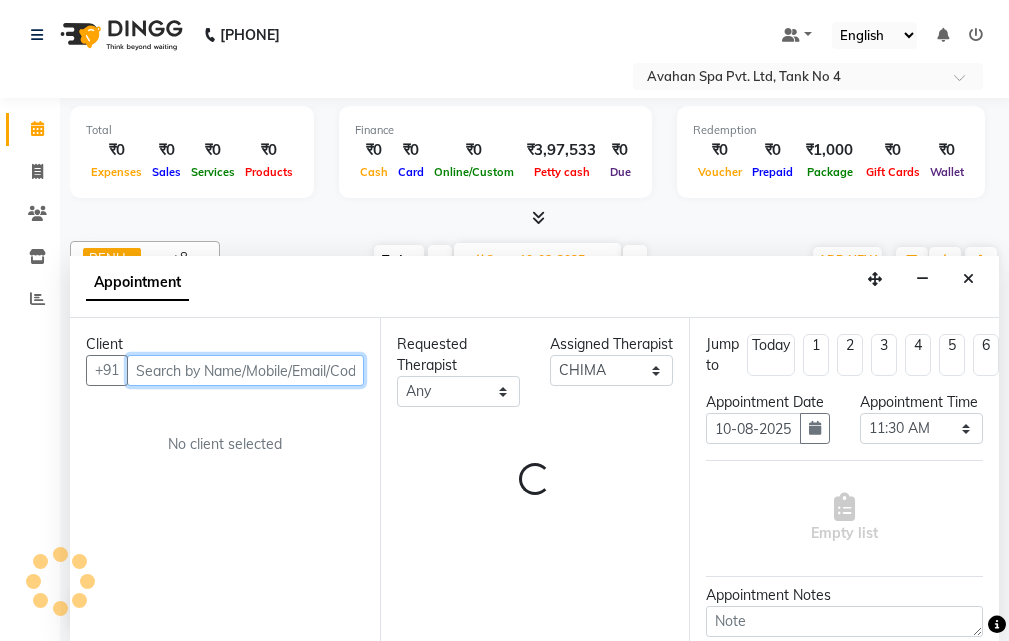 scroll, scrollTop: 529, scrollLeft: 0, axis: vertical 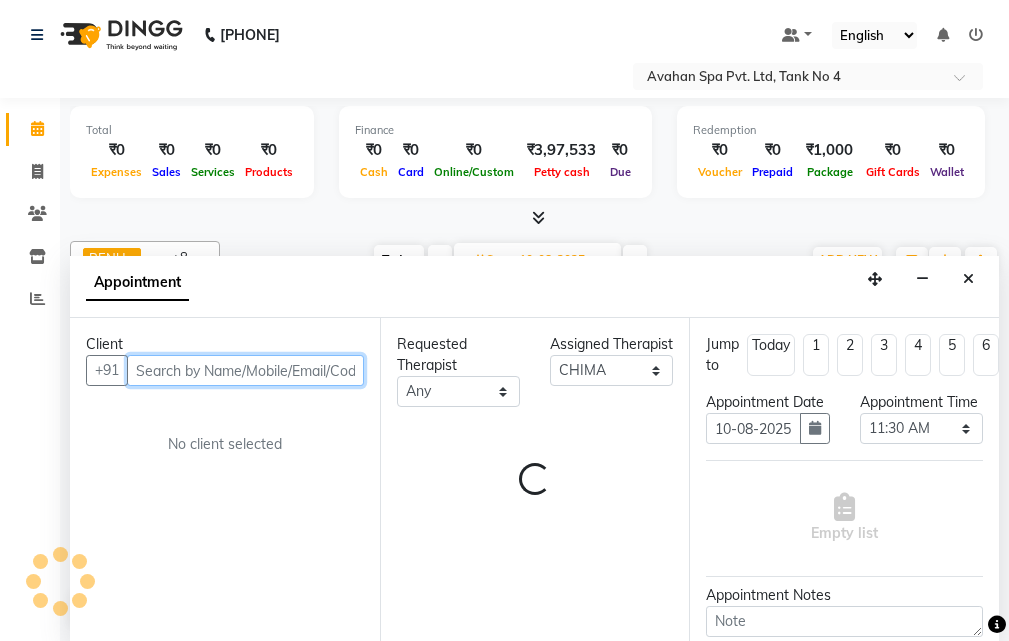 select on "1846" 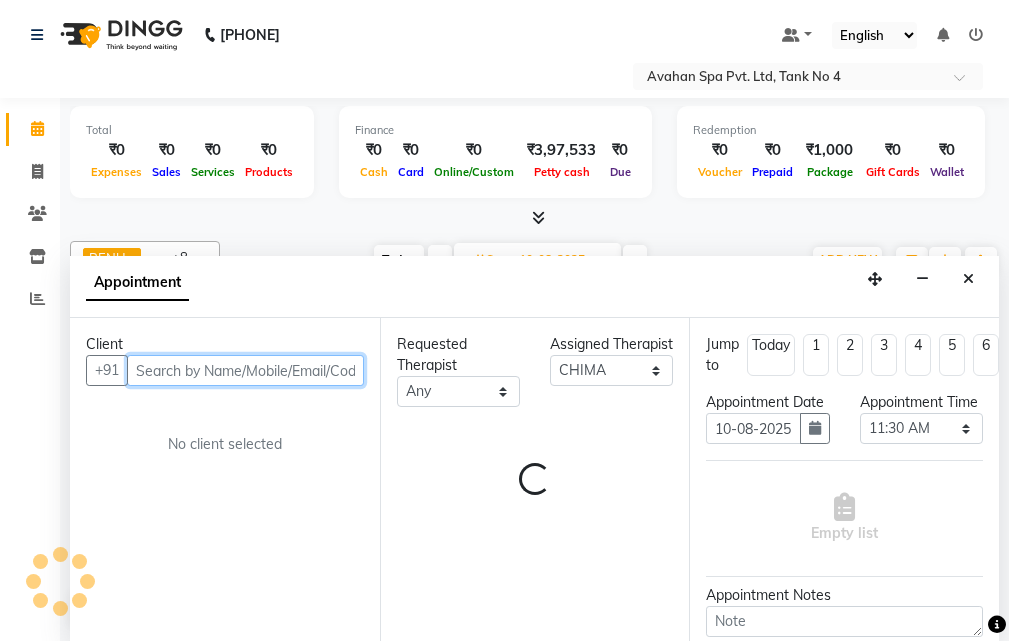 select on "1846" 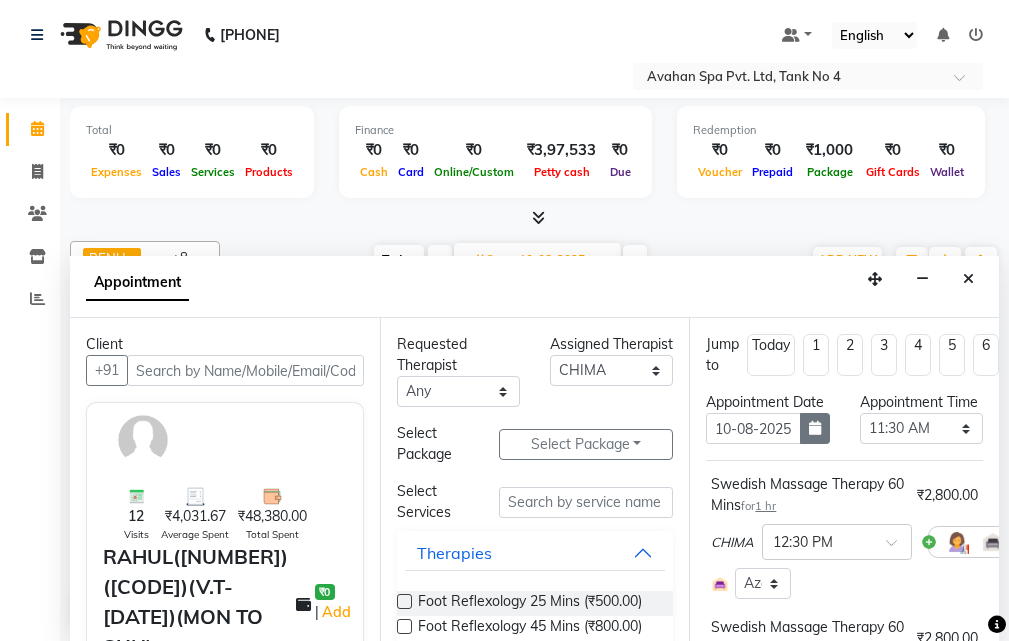click at bounding box center [815, 428] 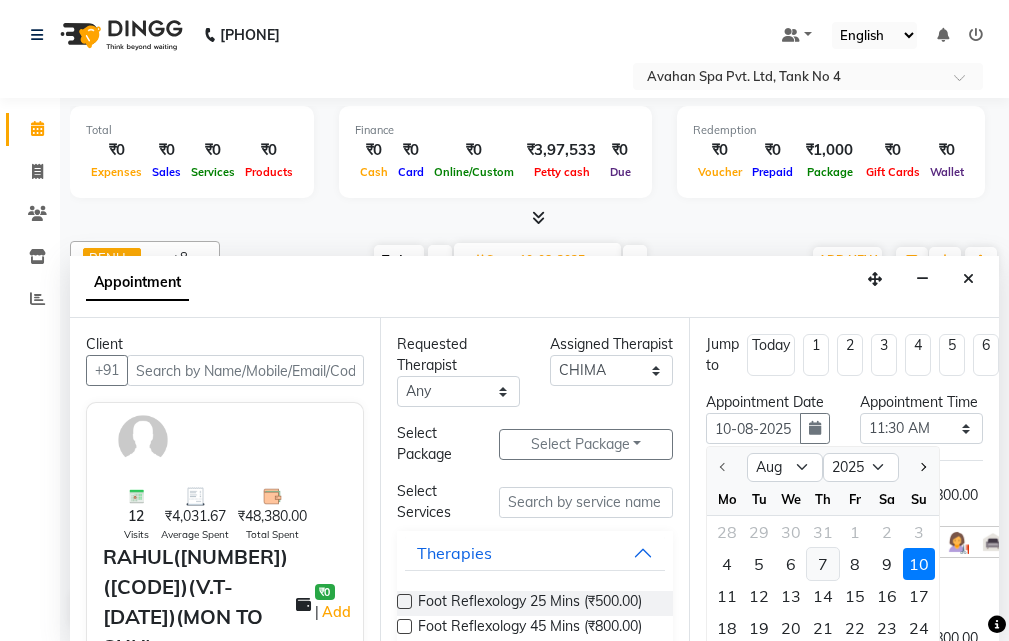 click on "7" at bounding box center (823, 564) 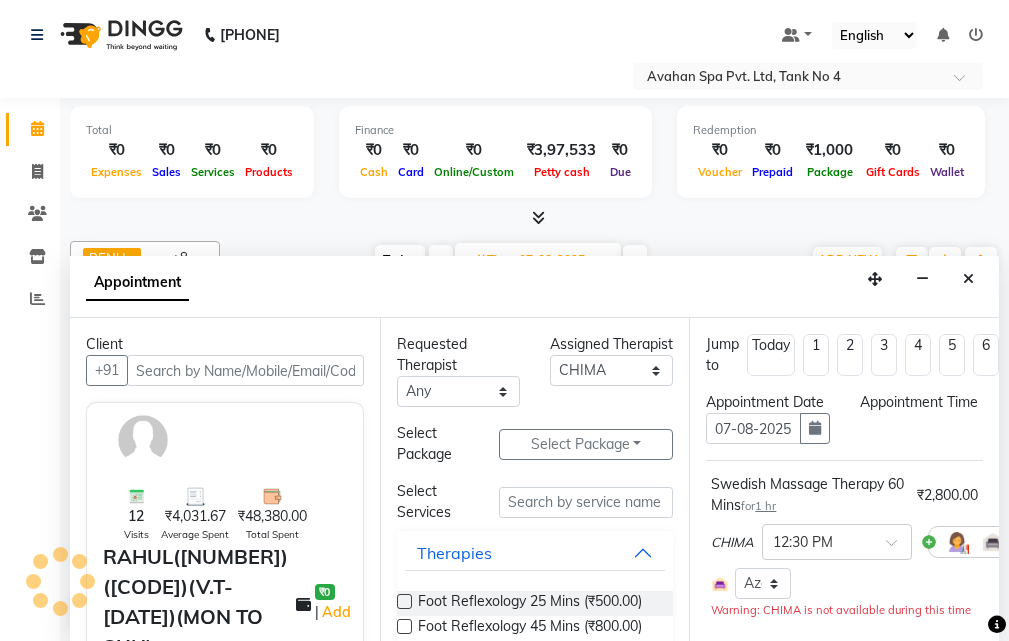 scroll, scrollTop: 0, scrollLeft: 0, axis: both 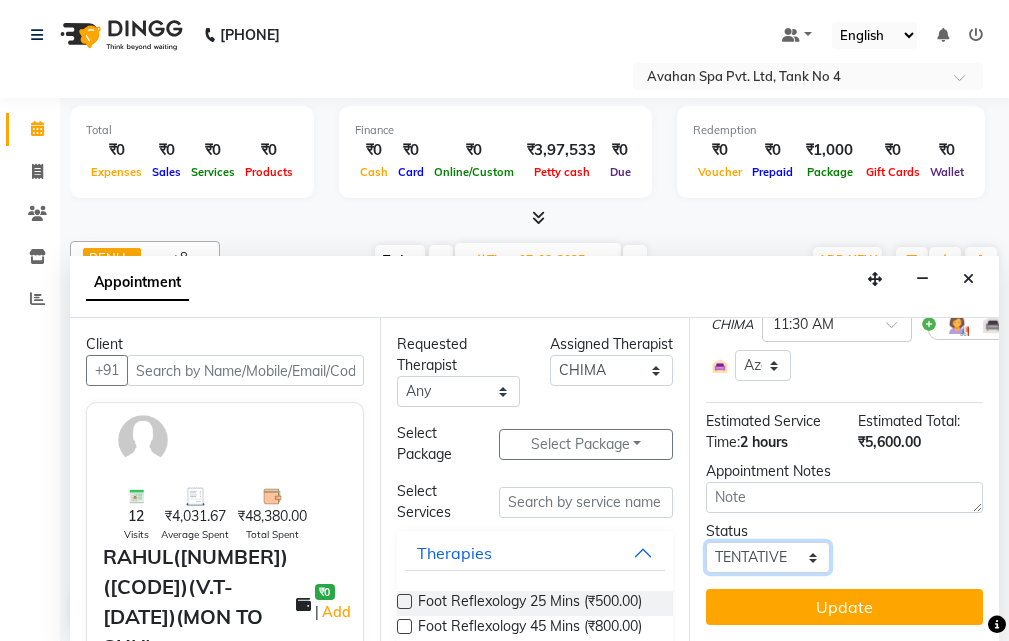 click on "Select TENTATIVE CONFIRM UPCOMING" at bounding box center [767, 557] 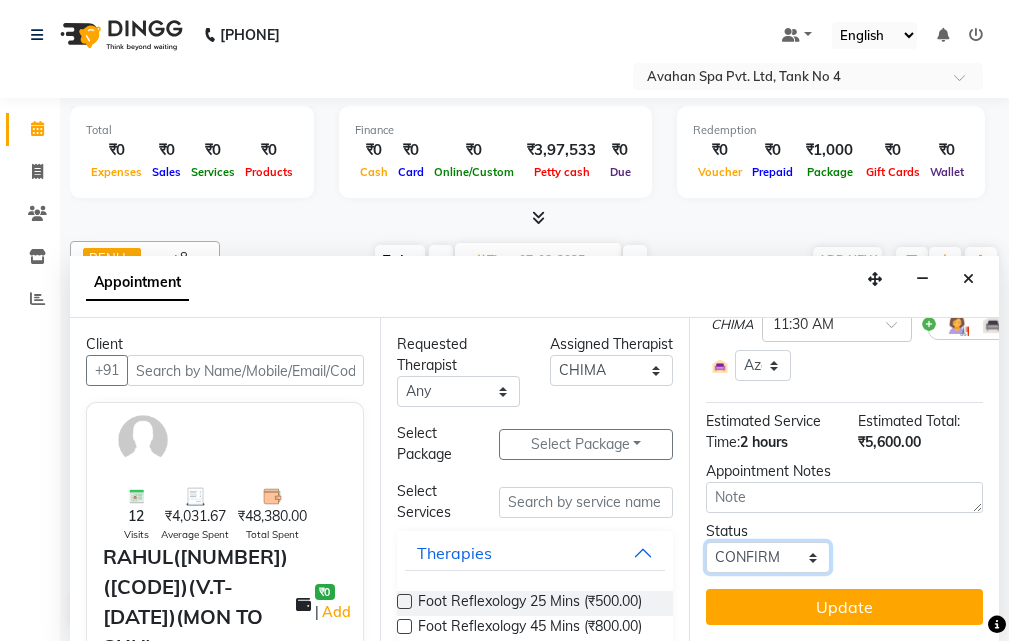 click on "Select TENTATIVE CONFIRM UPCOMING" at bounding box center [767, 557] 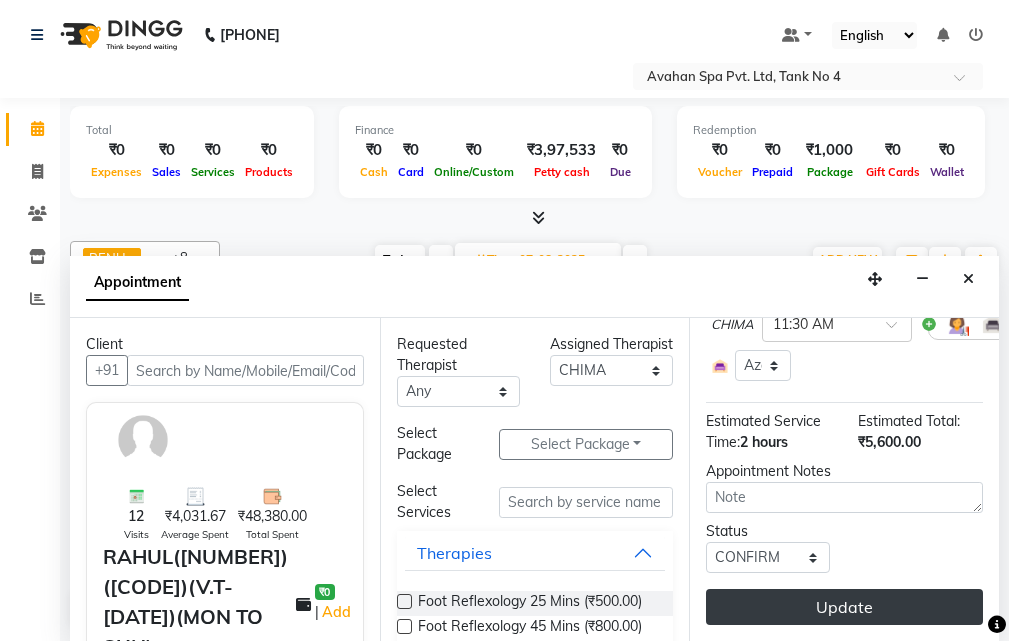 click on "Update" at bounding box center [844, 607] 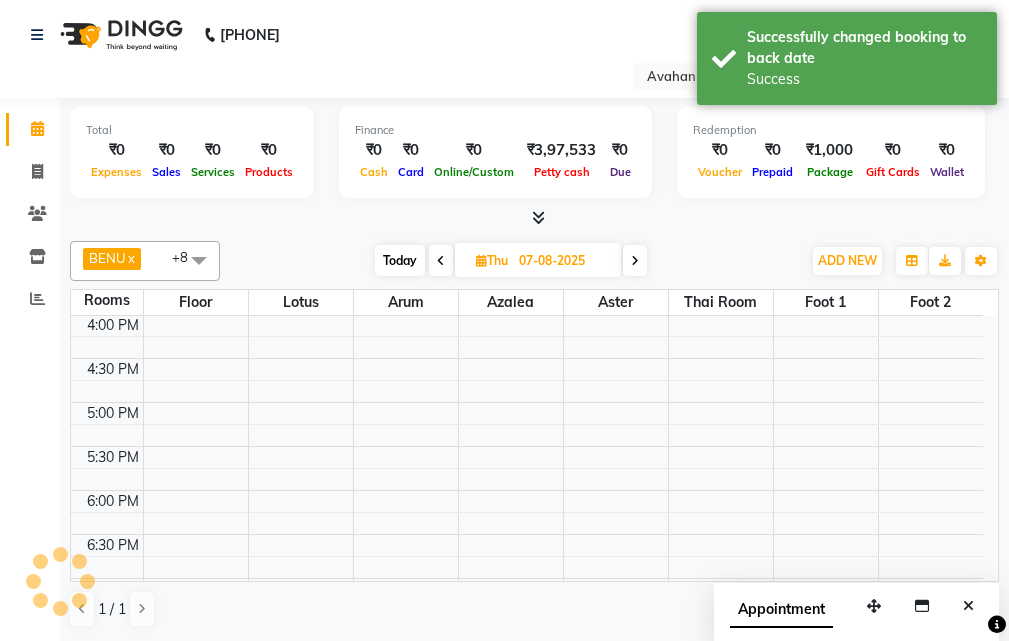 scroll, scrollTop: 0, scrollLeft: 0, axis: both 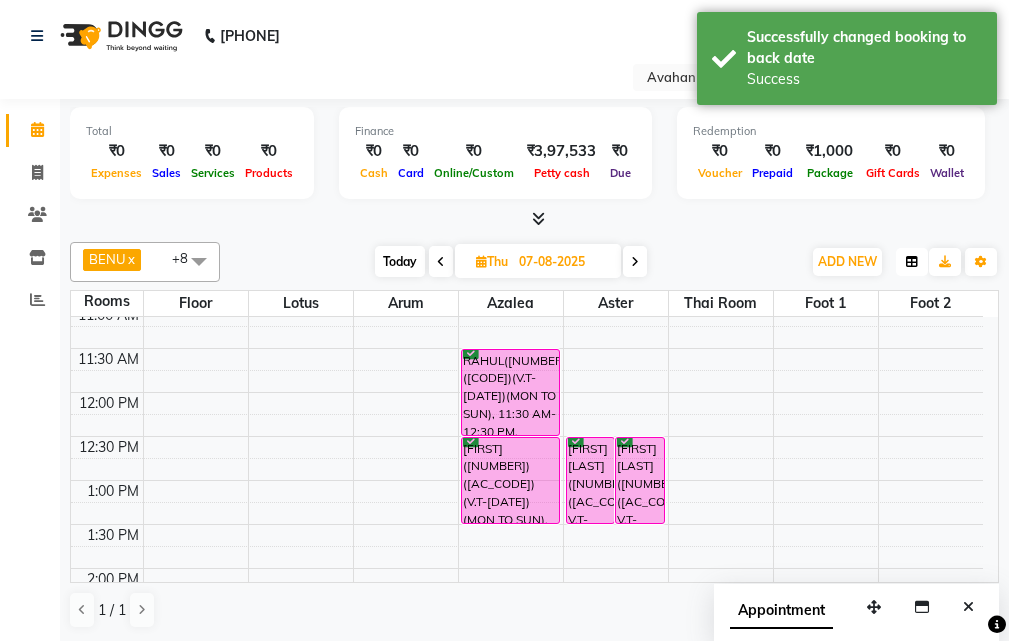 click at bounding box center [912, 262] 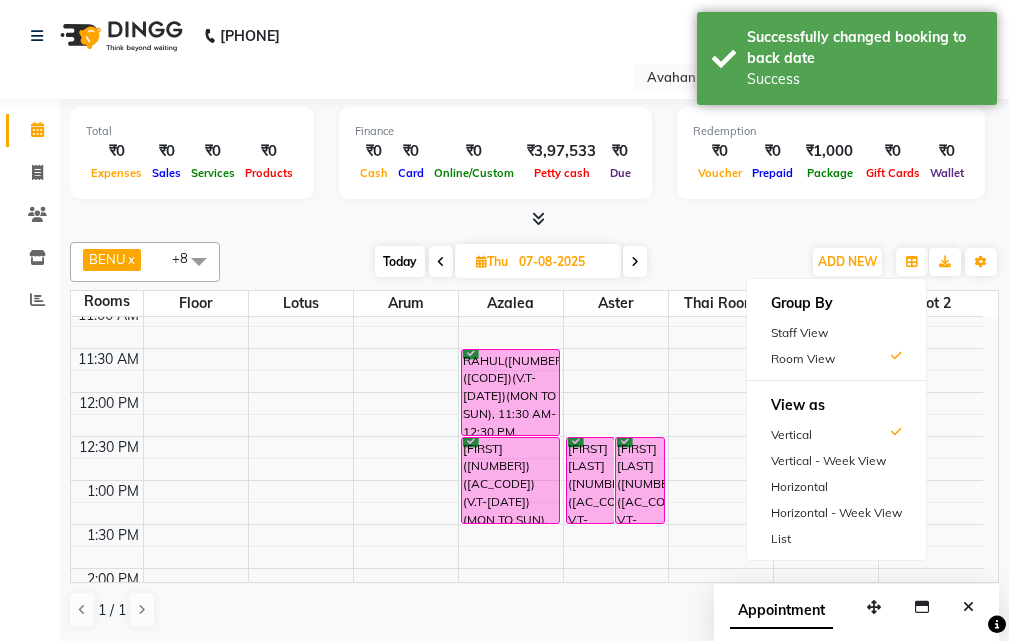 click on "Staff View" at bounding box center [836, 333] 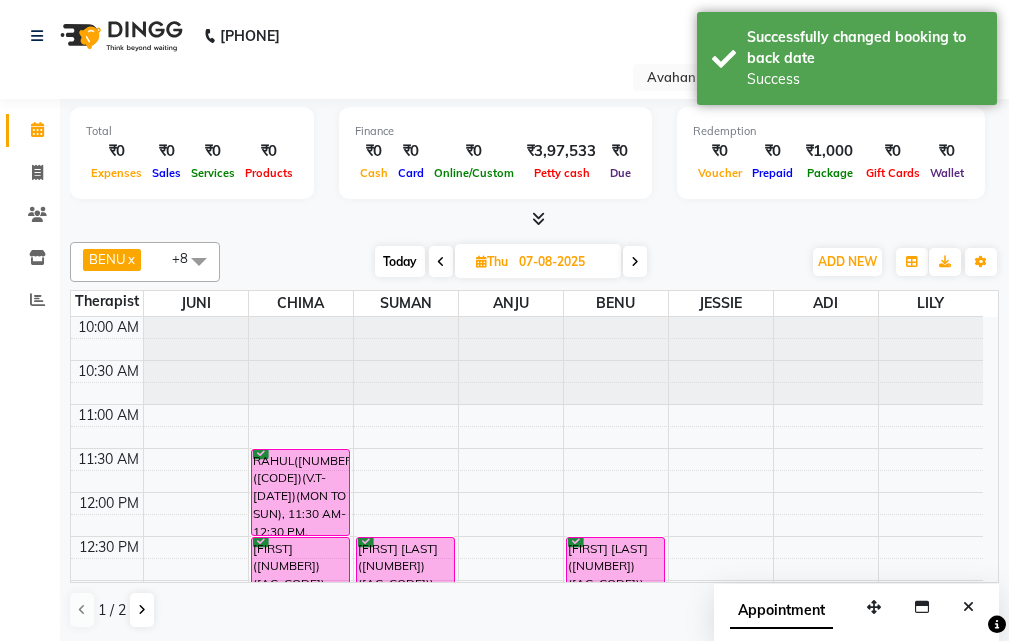 scroll, scrollTop: 100, scrollLeft: 0, axis: vertical 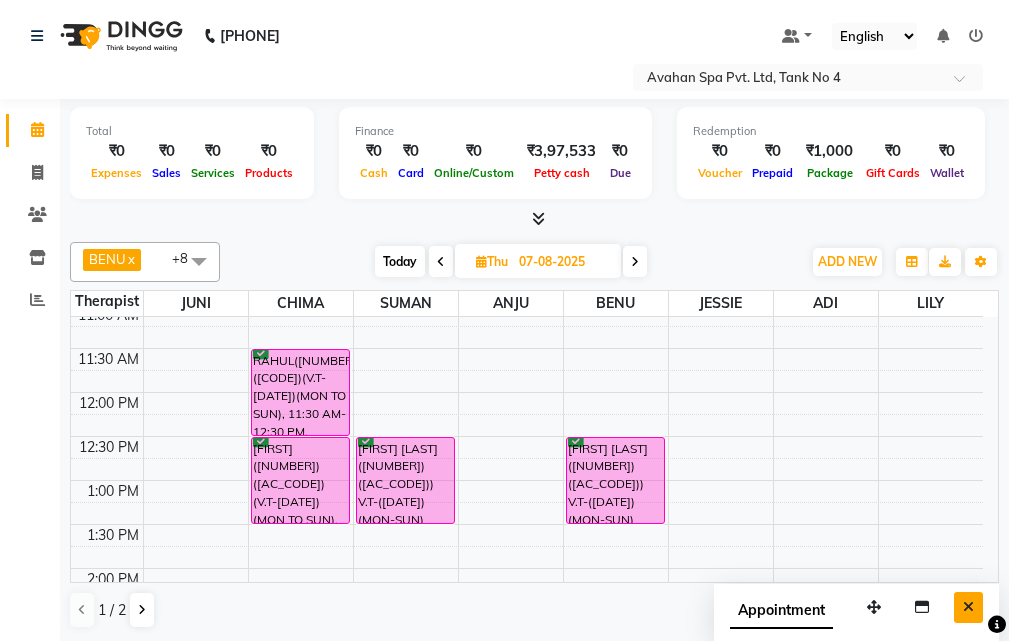 click at bounding box center (968, 607) 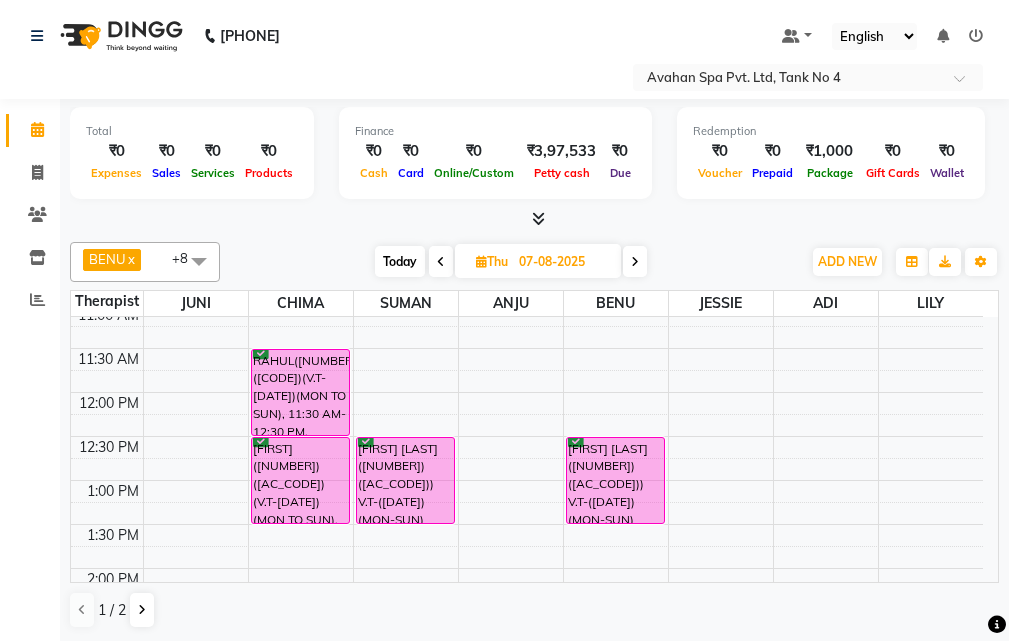 click at bounding box center [441, 261] 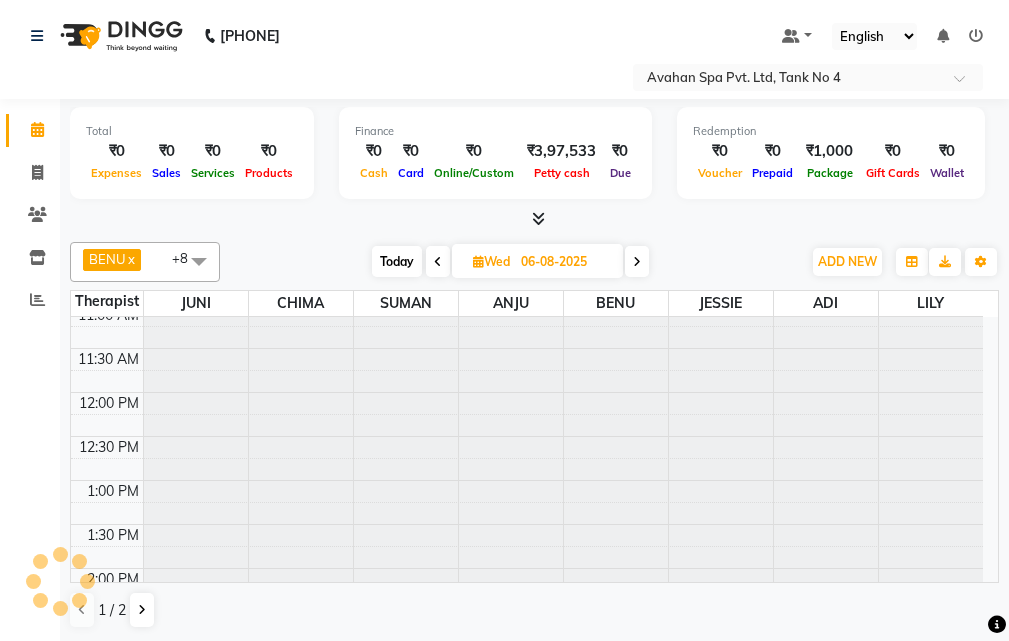 scroll, scrollTop: 529, scrollLeft: 0, axis: vertical 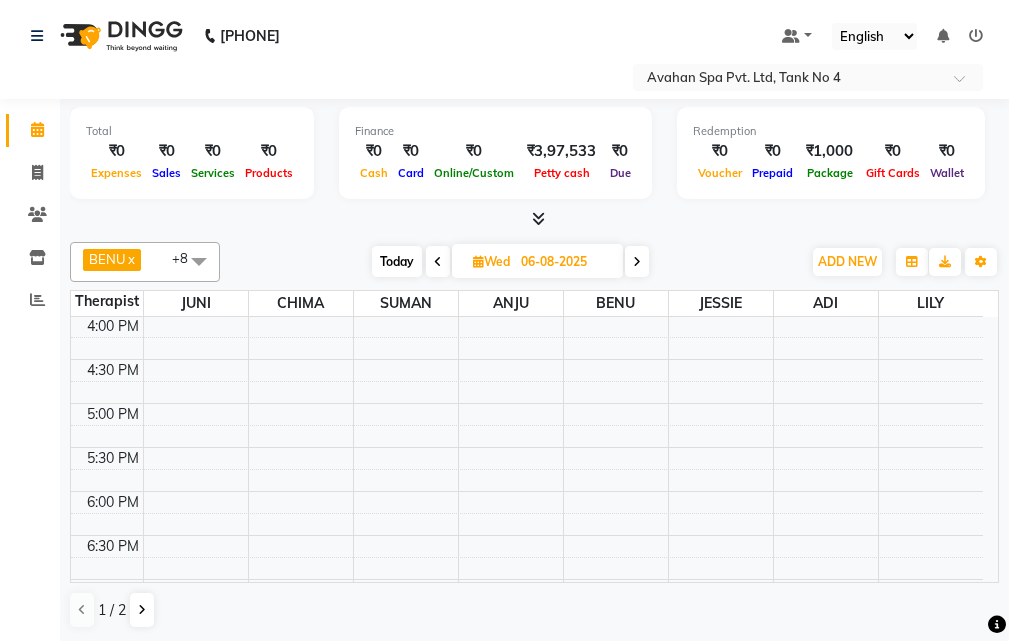 click at bounding box center (637, 261) 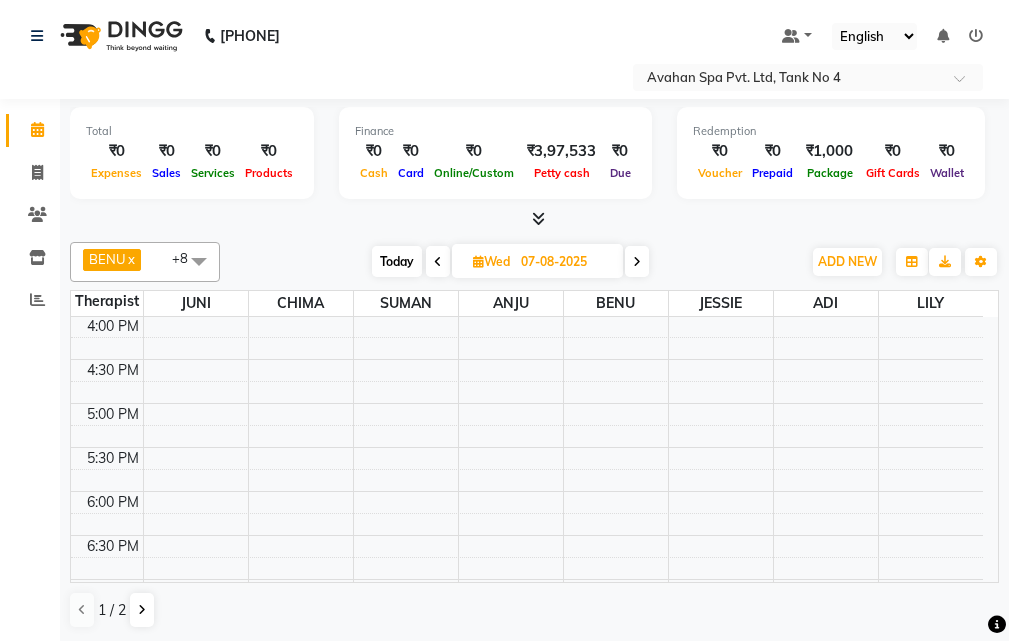 scroll, scrollTop: 529, scrollLeft: 0, axis: vertical 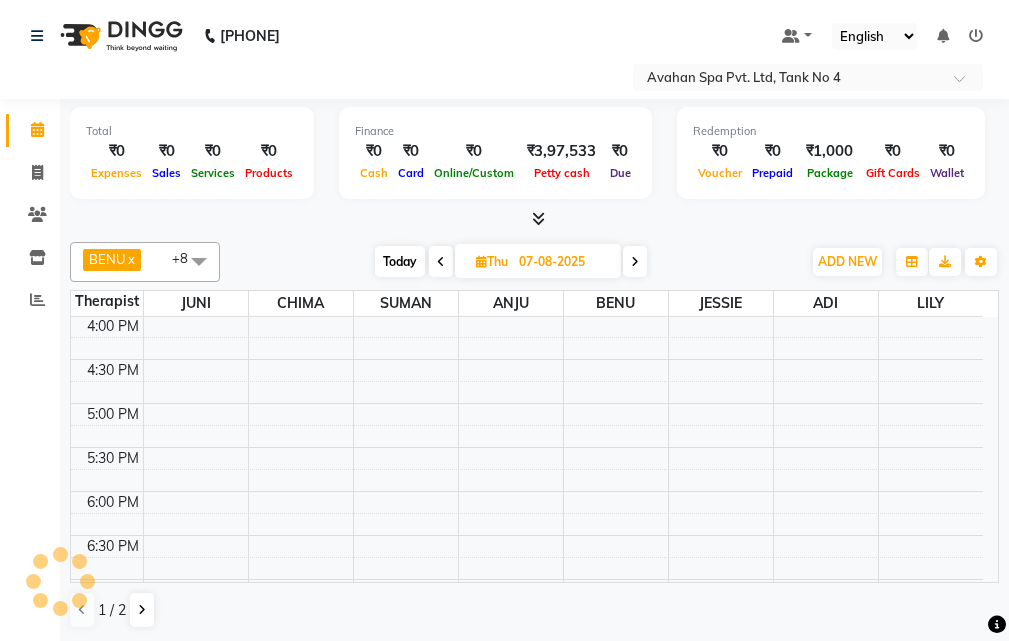 click at bounding box center (635, 261) 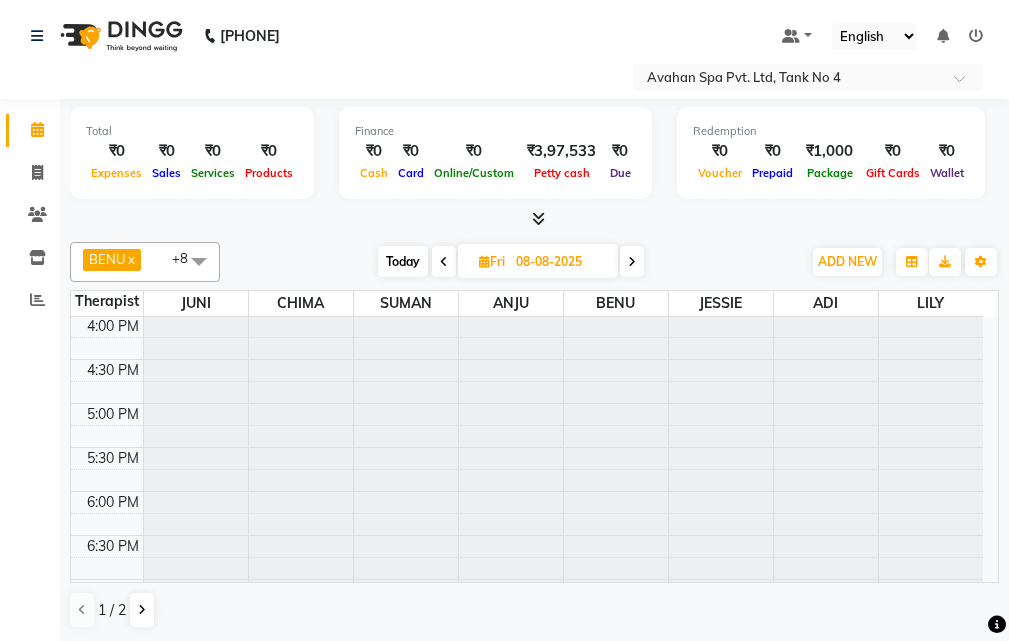 scroll, scrollTop: 0, scrollLeft: 0, axis: both 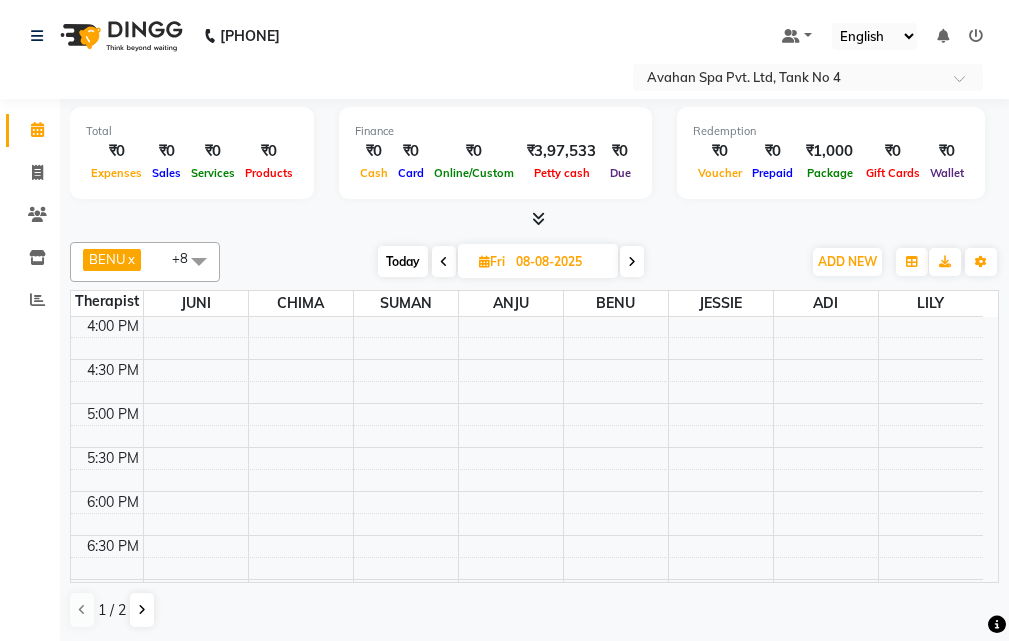 click at bounding box center (632, 261) 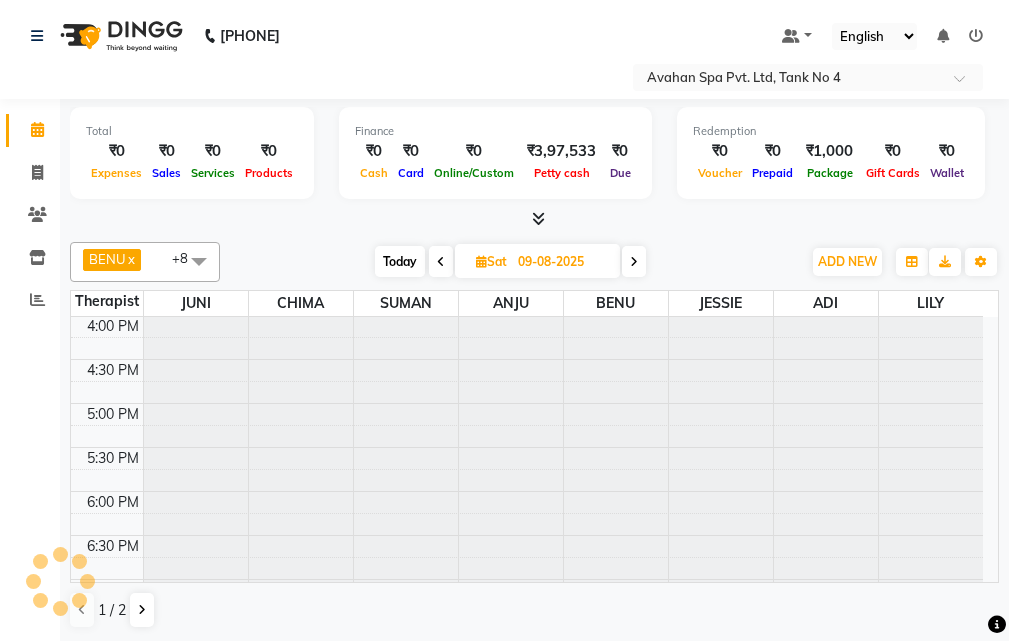 scroll, scrollTop: 529, scrollLeft: 0, axis: vertical 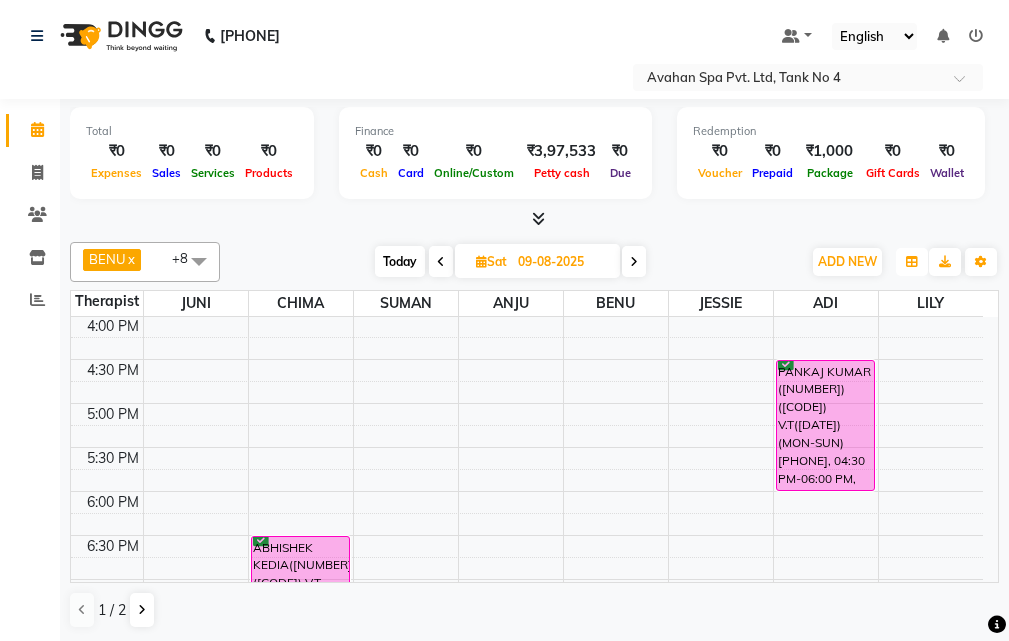 click at bounding box center (912, 262) 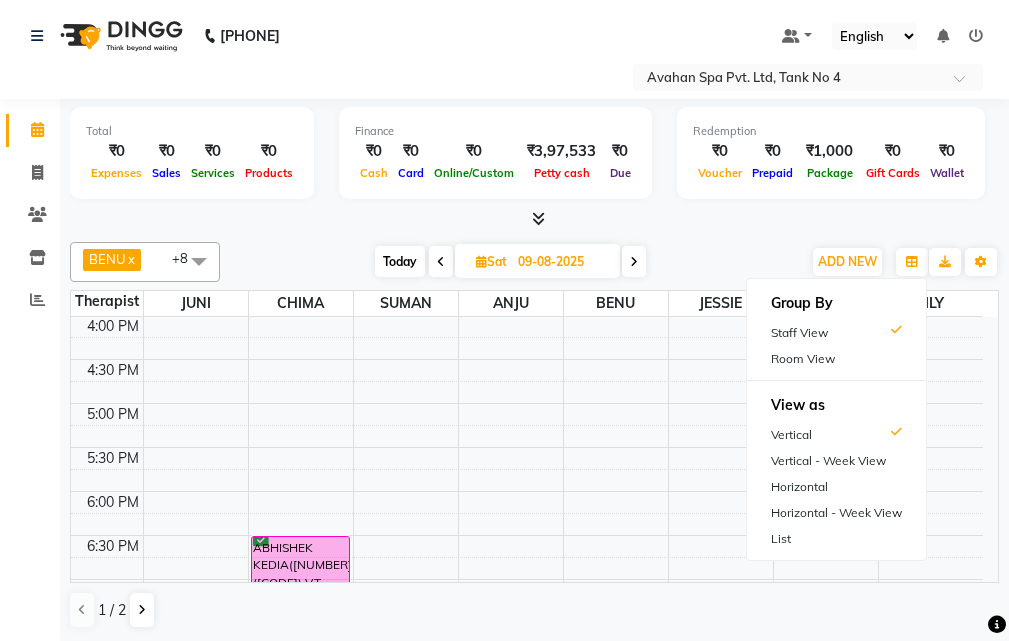 click on "Room View" at bounding box center (836, 359) 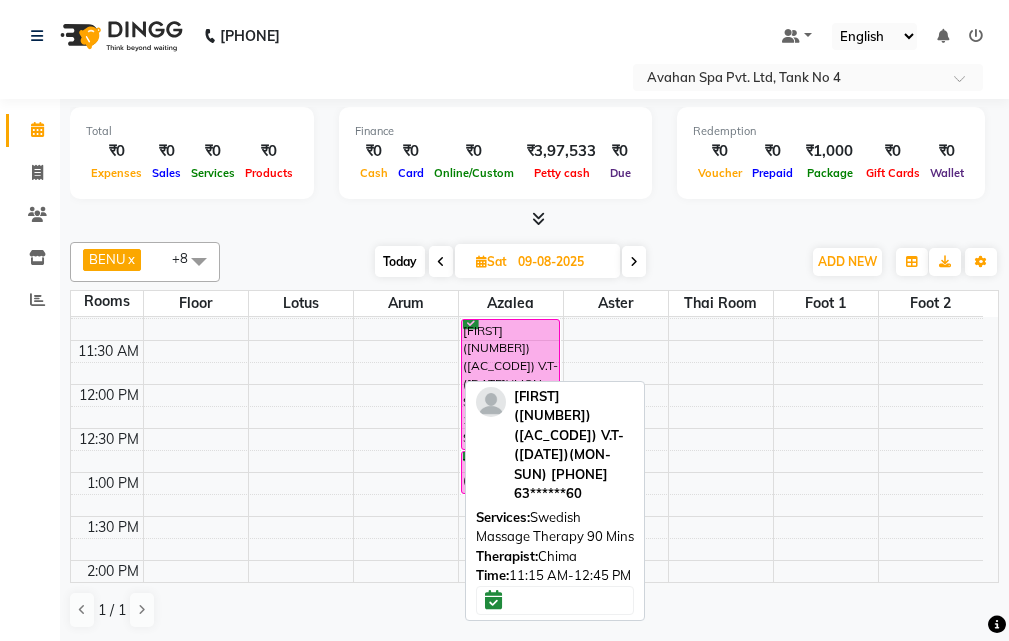 scroll, scrollTop: 29, scrollLeft: 0, axis: vertical 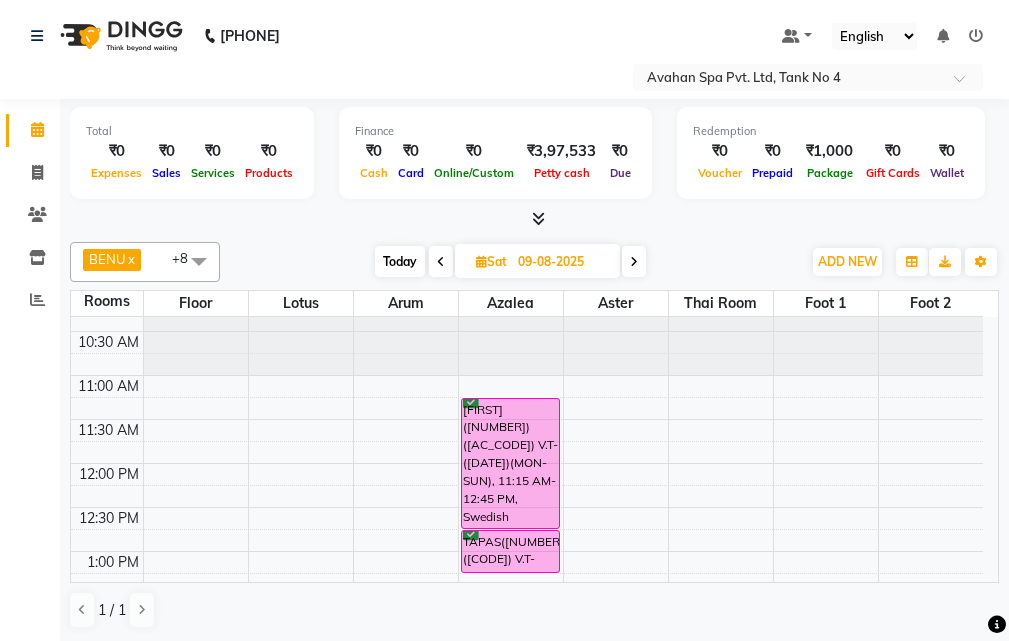 click on "Today" at bounding box center (400, 261) 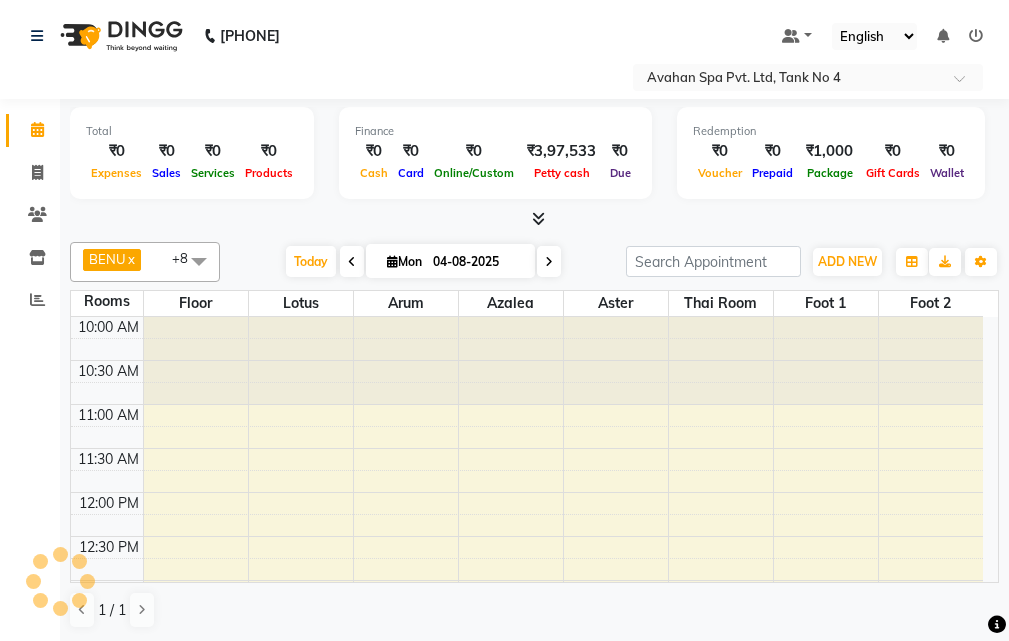 scroll, scrollTop: 529, scrollLeft: 0, axis: vertical 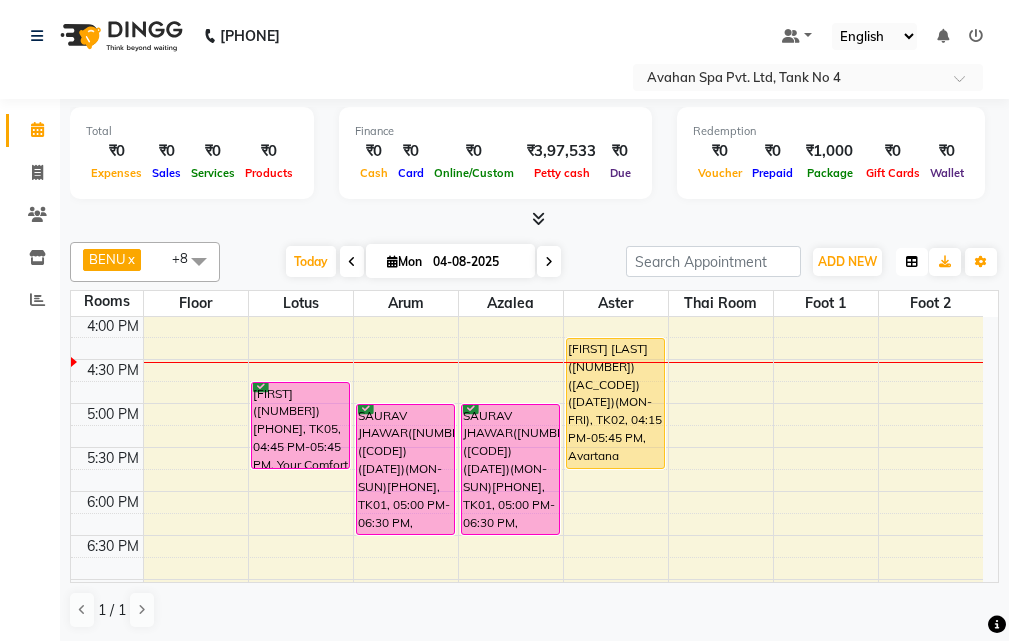 click at bounding box center (912, 262) 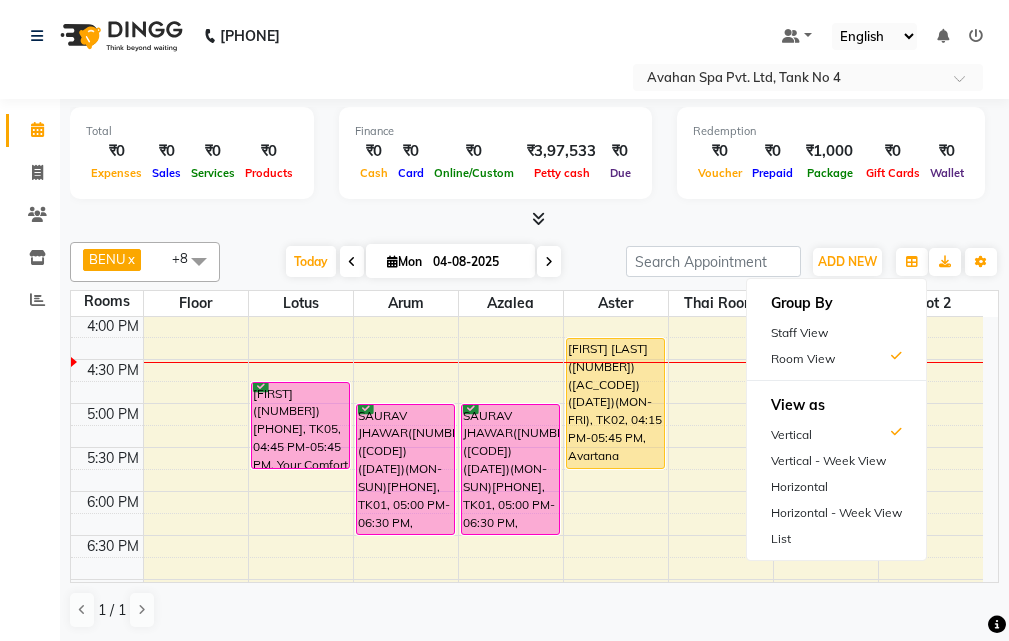 click on "Staff View" at bounding box center [836, 333] 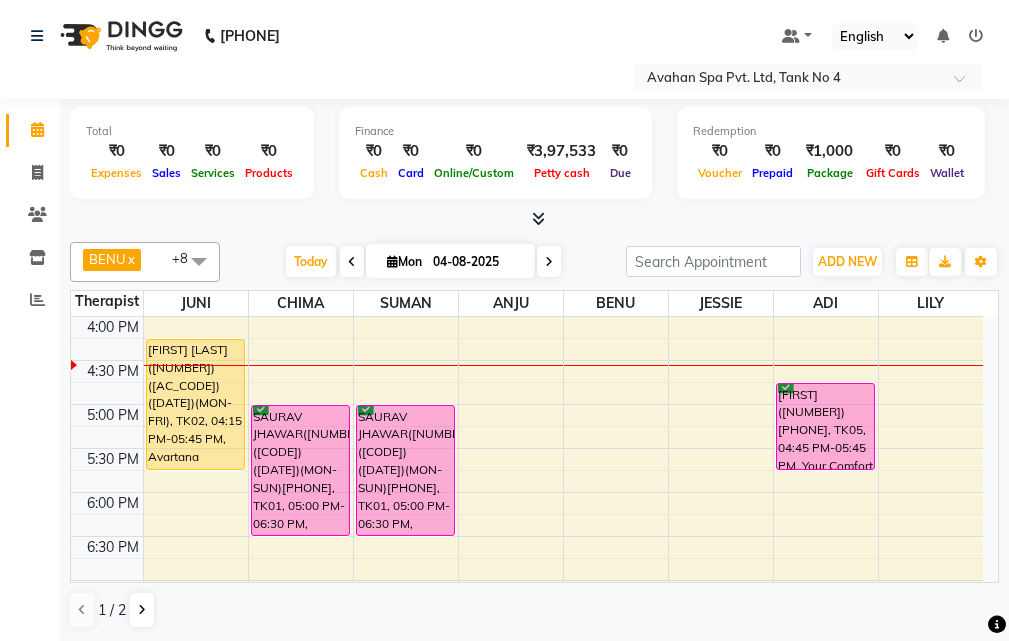 scroll, scrollTop: 529, scrollLeft: 0, axis: vertical 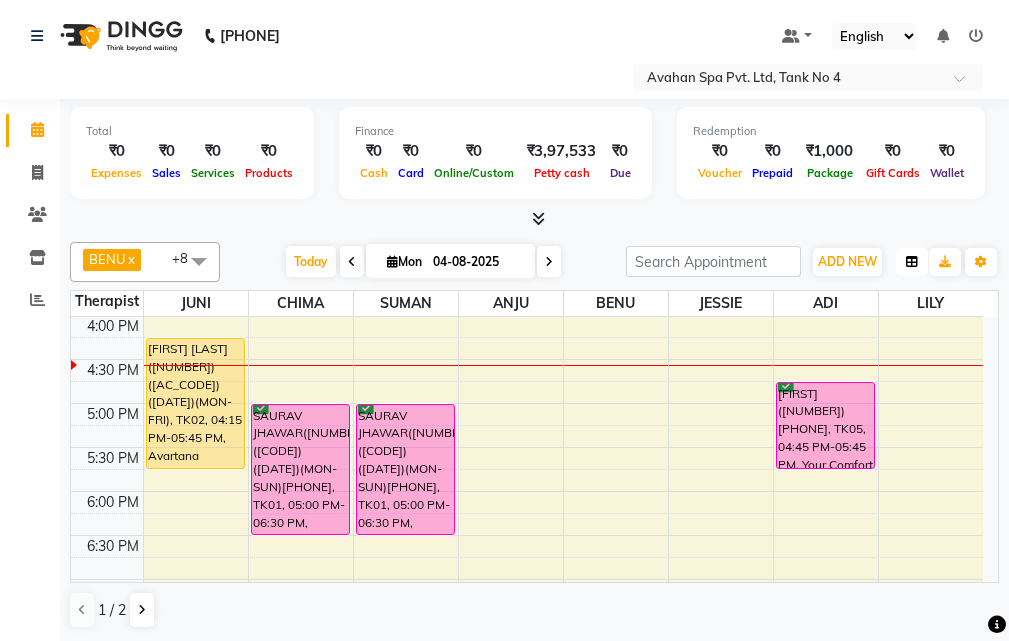 click at bounding box center (912, 262) 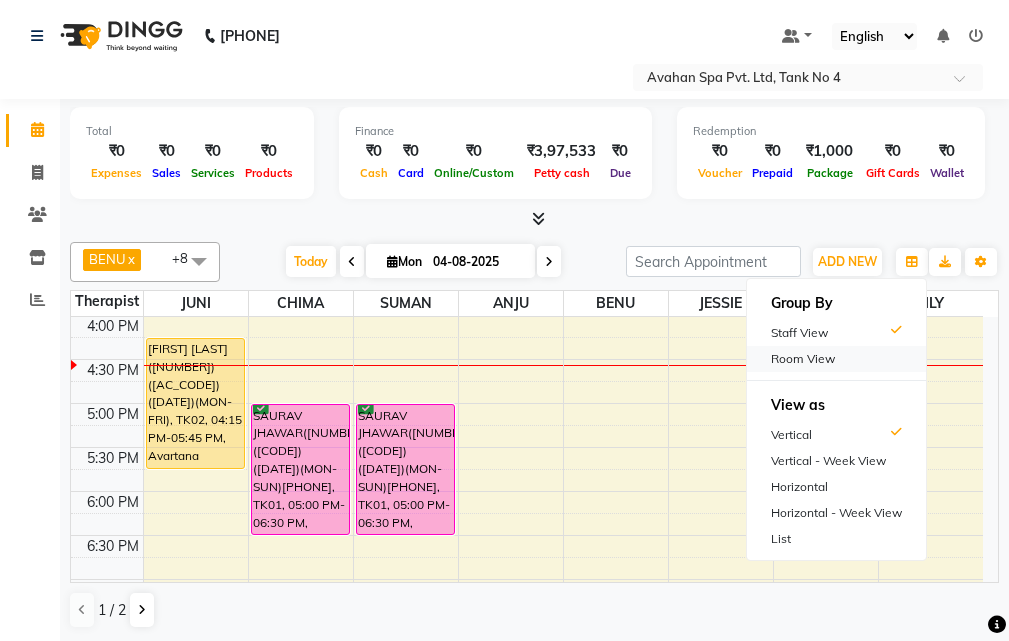 click on "Room View" at bounding box center (836, 359) 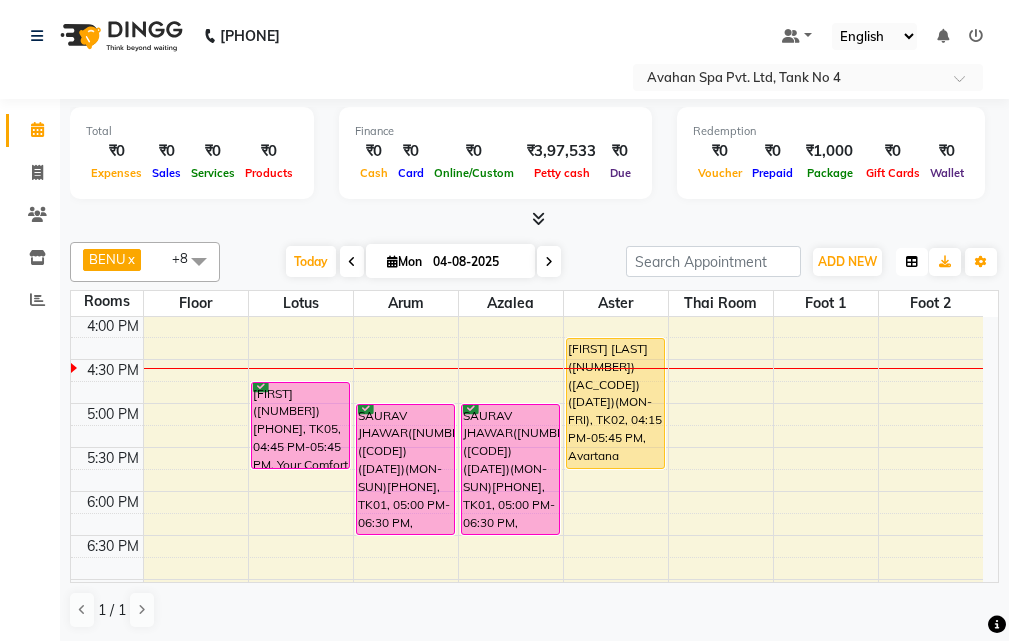 drag, startPoint x: 922, startPoint y: 261, endPoint x: 881, endPoint y: 285, distance: 47.507893 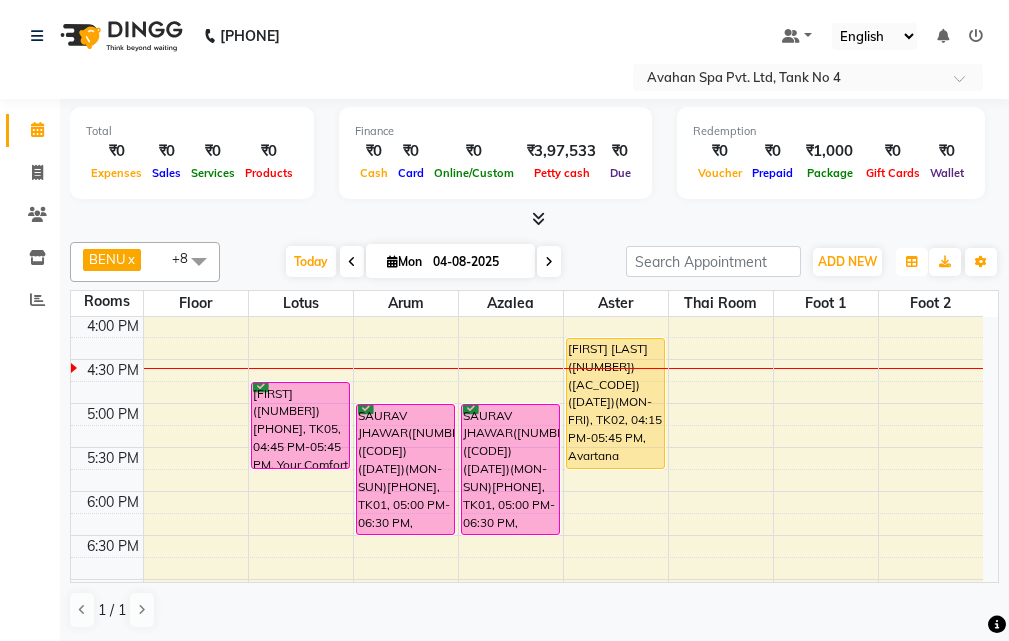 click at bounding box center (912, 262) 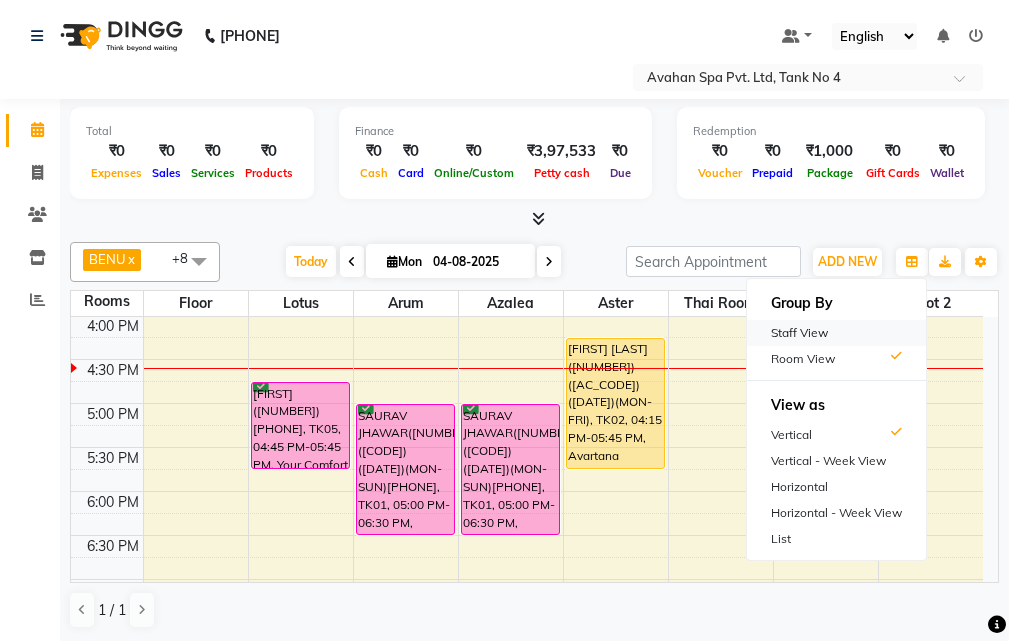 click on "Staff View" at bounding box center (836, 333) 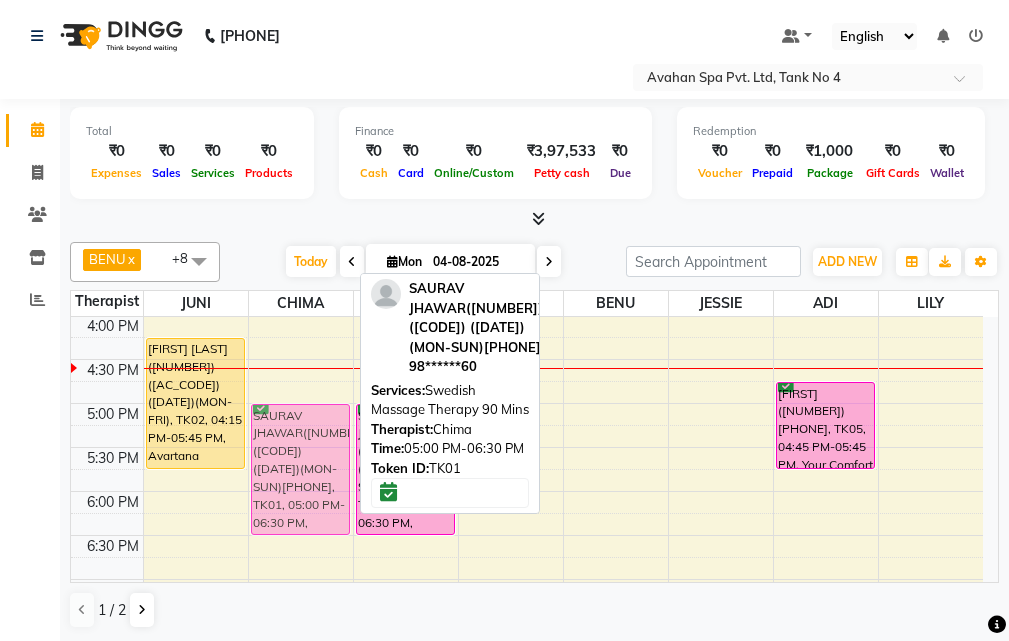 drag, startPoint x: 271, startPoint y: 437, endPoint x: 302, endPoint y: 444, distance: 31.780497 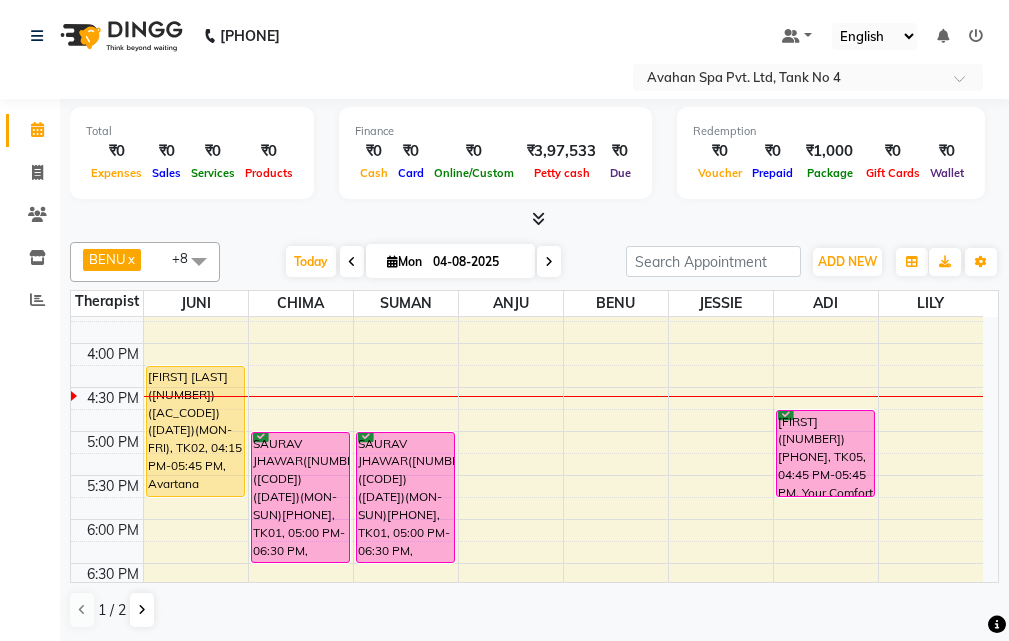 scroll, scrollTop: 500, scrollLeft: 0, axis: vertical 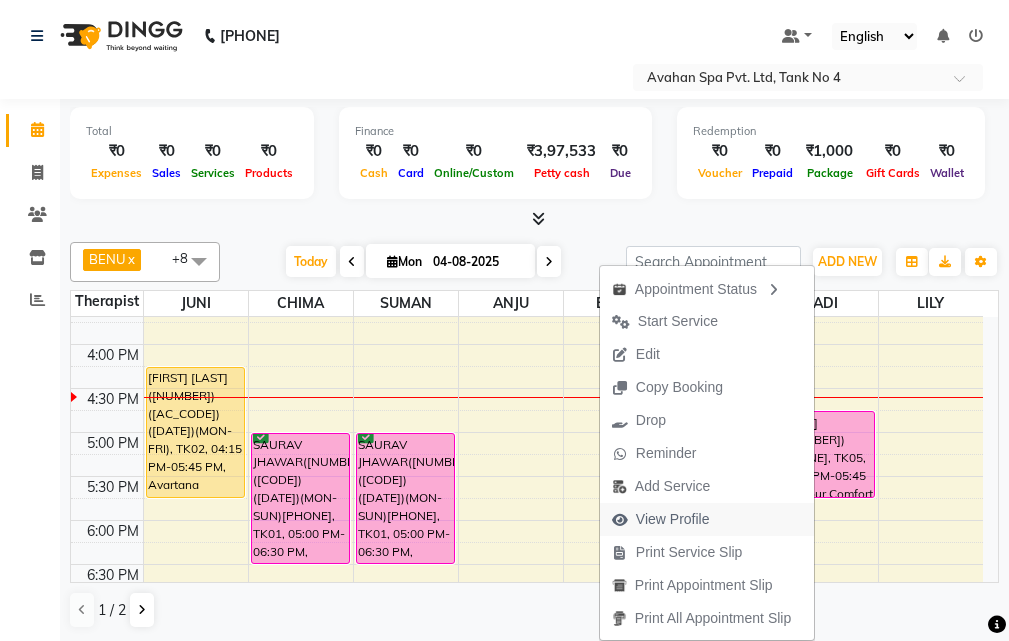 click on "View Profile" at bounding box center (661, 519) 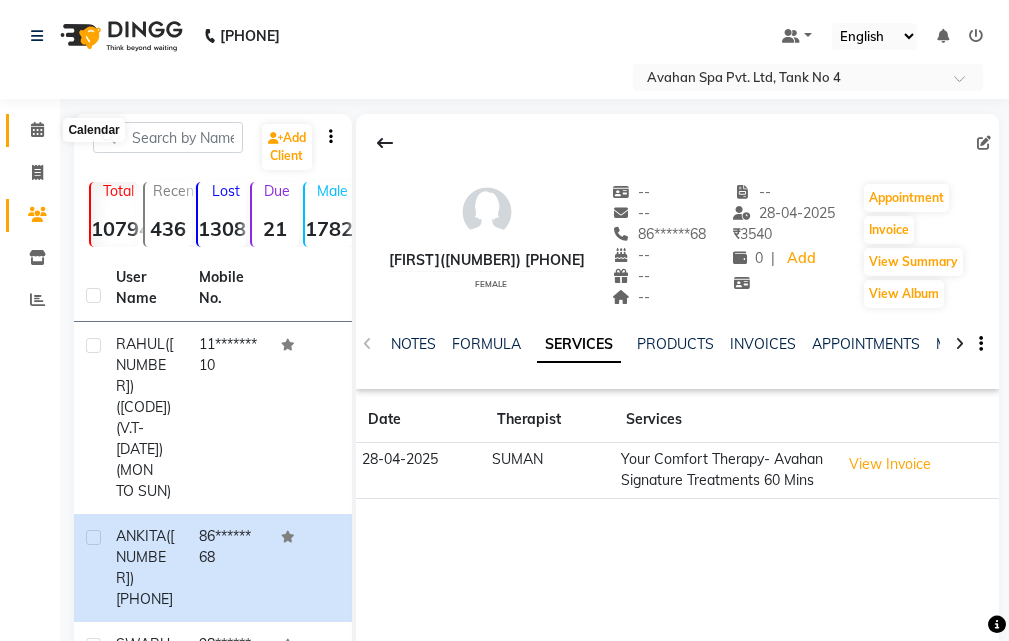 click 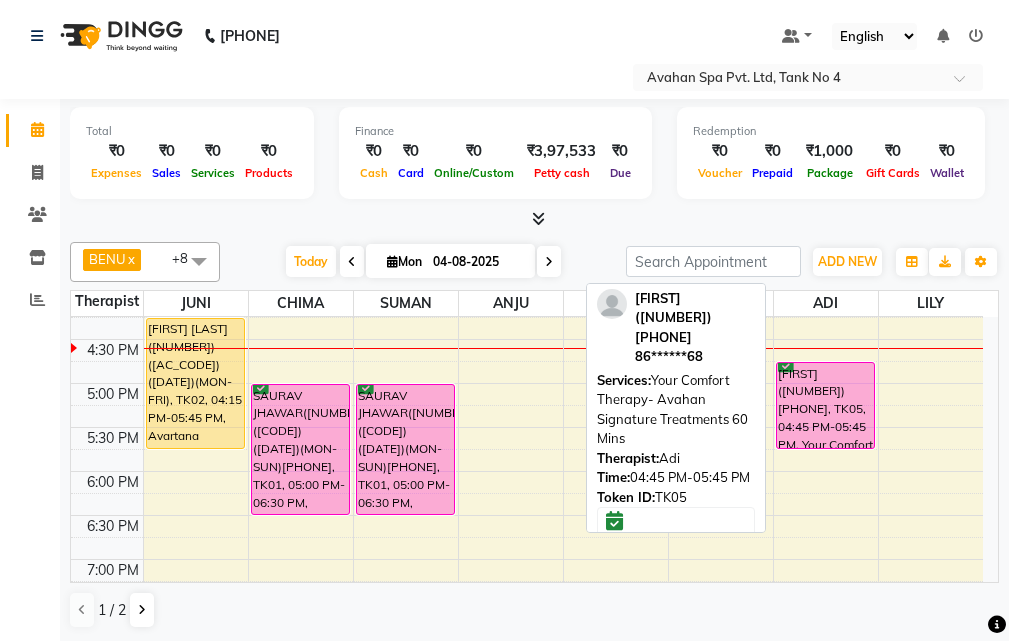 scroll, scrollTop: 500, scrollLeft: 0, axis: vertical 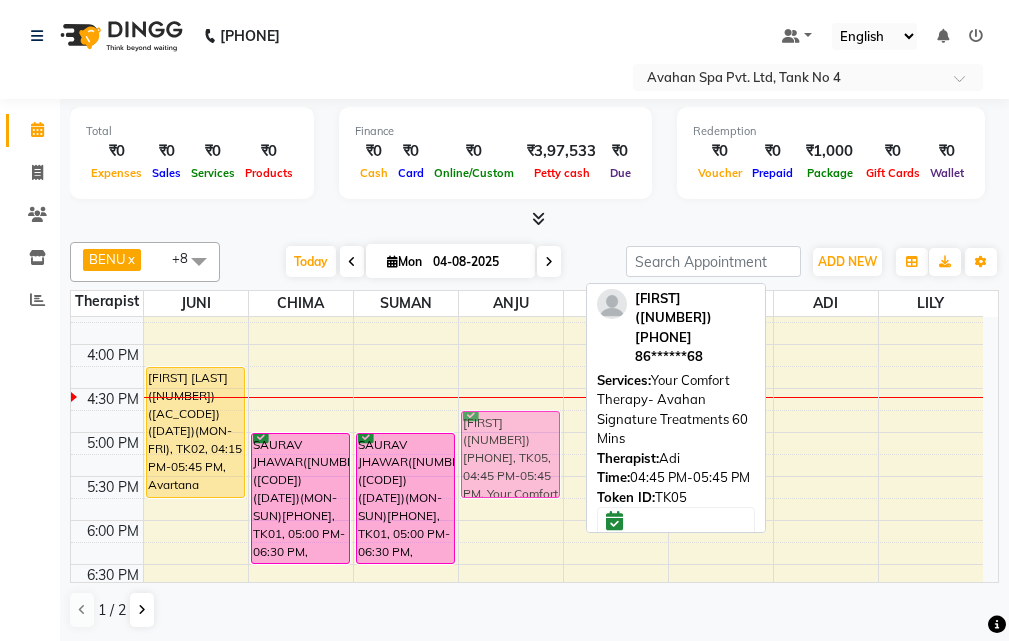 drag, startPoint x: 819, startPoint y: 435, endPoint x: 515, endPoint y: 428, distance: 304.08057 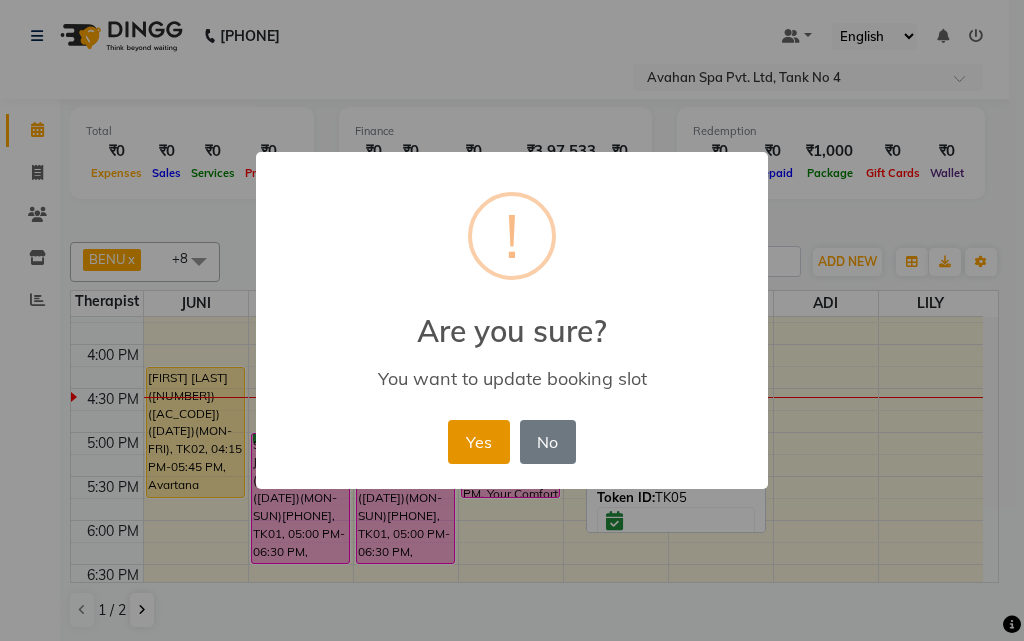 click on "Yes" at bounding box center [478, 442] 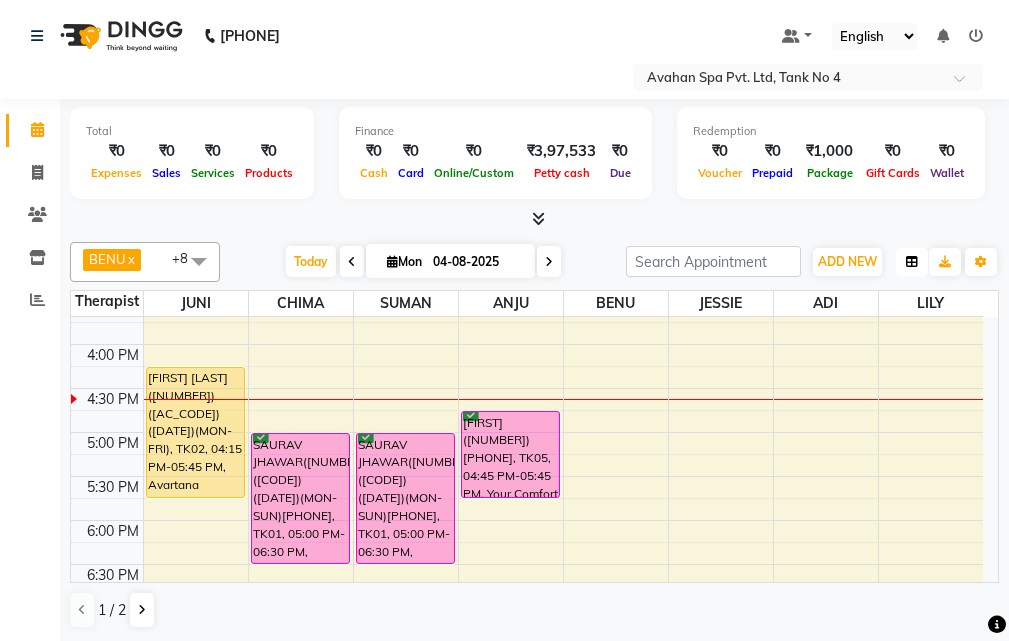 click at bounding box center [912, 262] 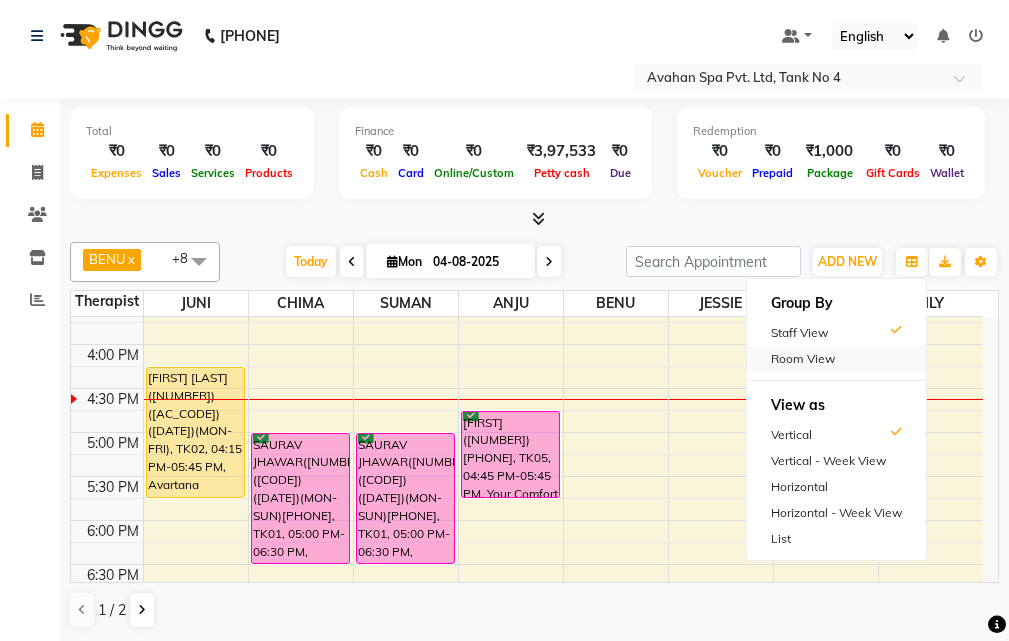 click on "Room View" at bounding box center [836, 359] 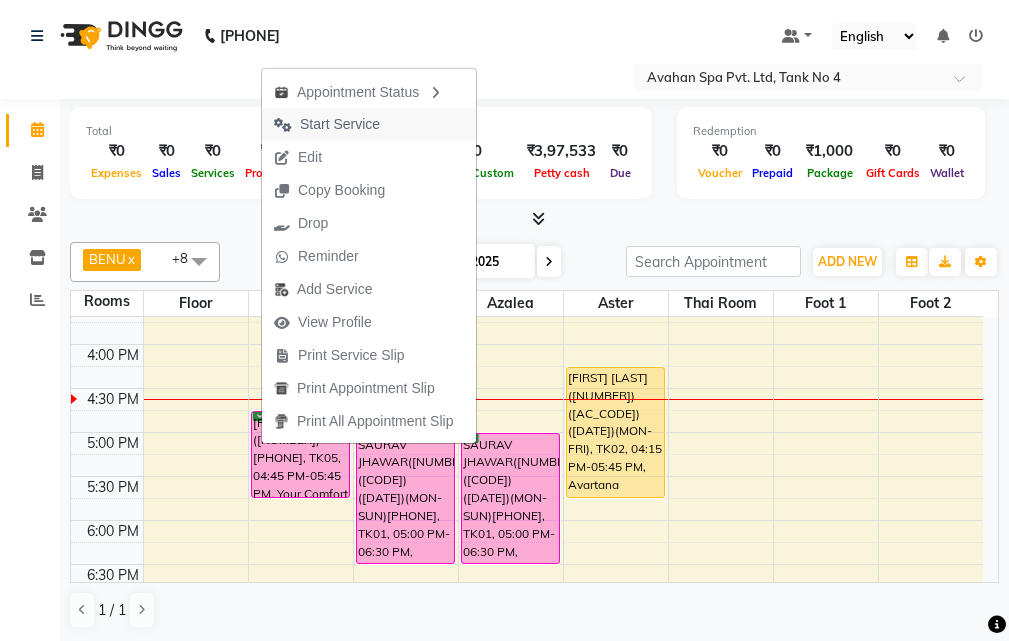 click on "Start Service" at bounding box center (327, 124) 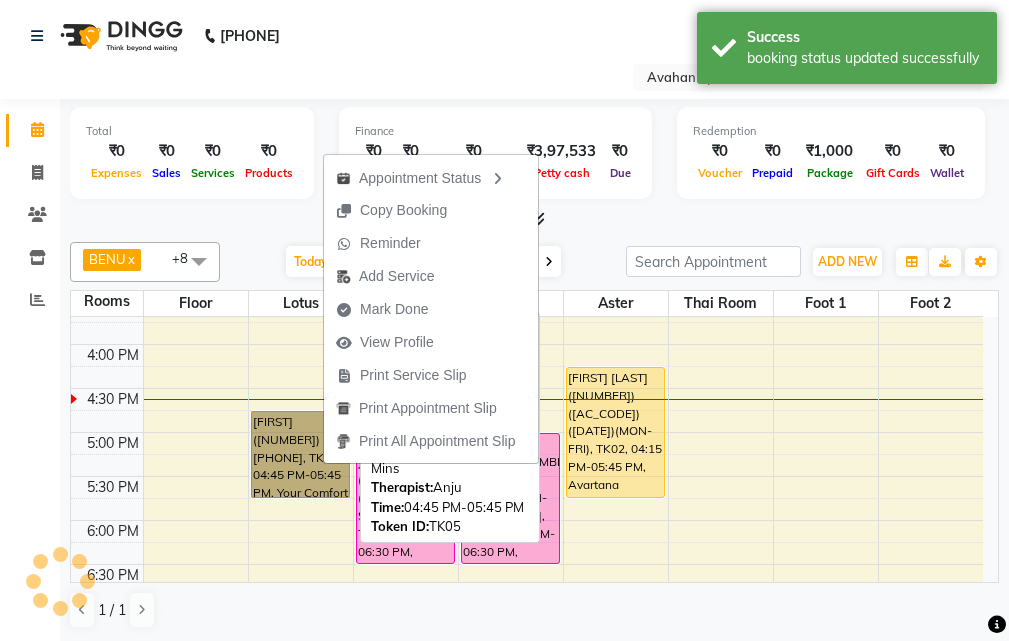 click on "[FIRST]([NUMBER]) [PHONE], TK05, 04:45 PM-05:45 PM, Your Comfort Therapy- Avahan Signature Treatments 60 Mins" at bounding box center (300, 454) 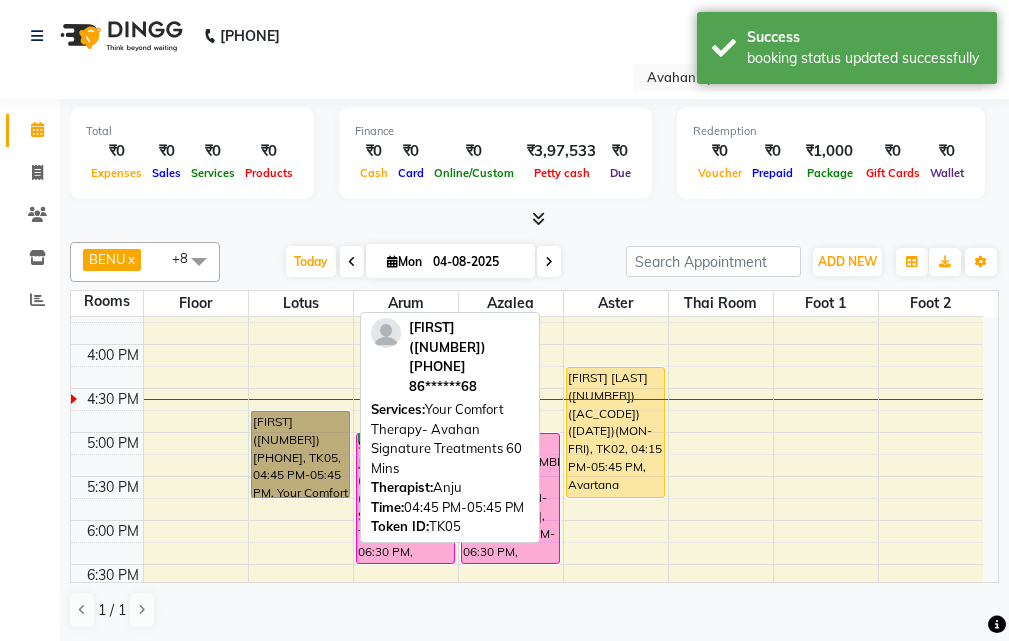 click on "[FIRST]([NUMBER]) [PHONE], TK05, 04:45 PM-05:45 PM, Your Comfort Therapy- Avahan Signature Treatments 60 Mins" at bounding box center [300, 454] 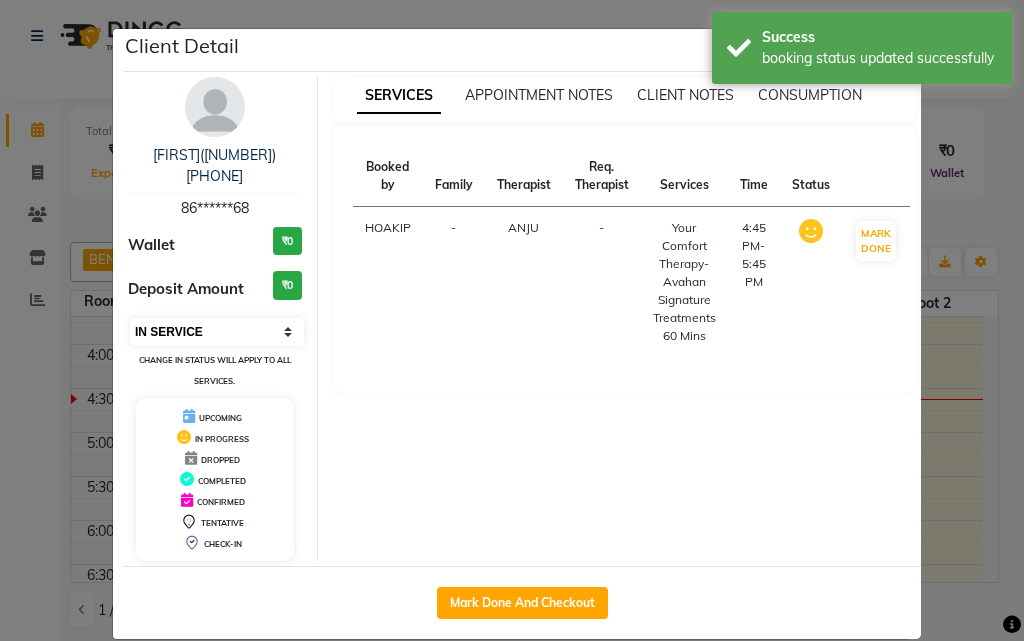 click on "Select IN SERVICE CONFIRMED TENTATIVE CHECK IN MARK DONE DROPPED UPCOMING" at bounding box center (217, 332) 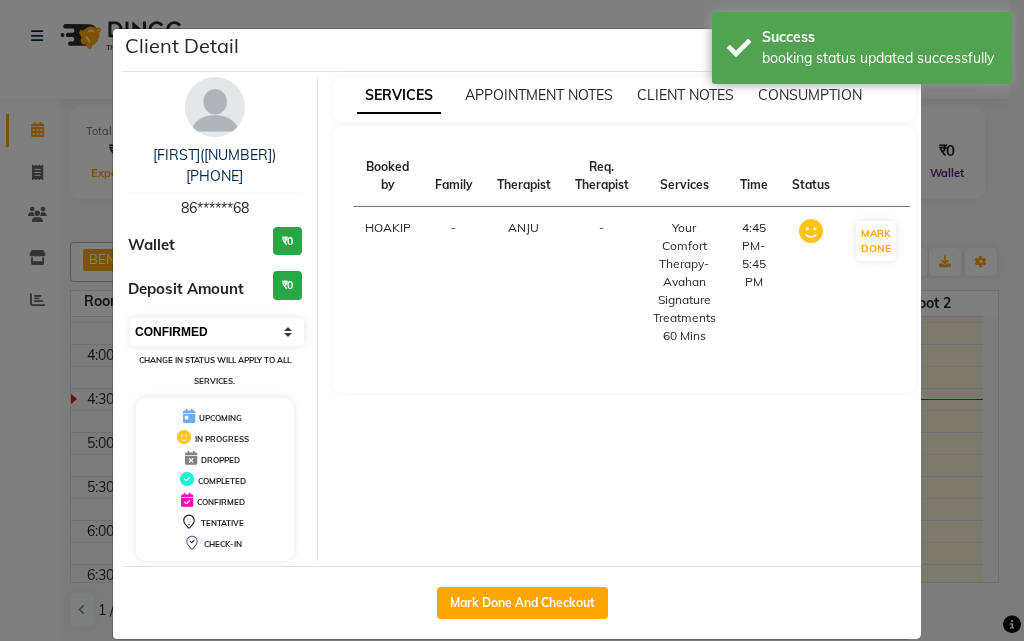 click on "Select IN SERVICE CONFIRMED TENTATIVE CHECK IN MARK DONE DROPPED UPCOMING" at bounding box center [217, 332] 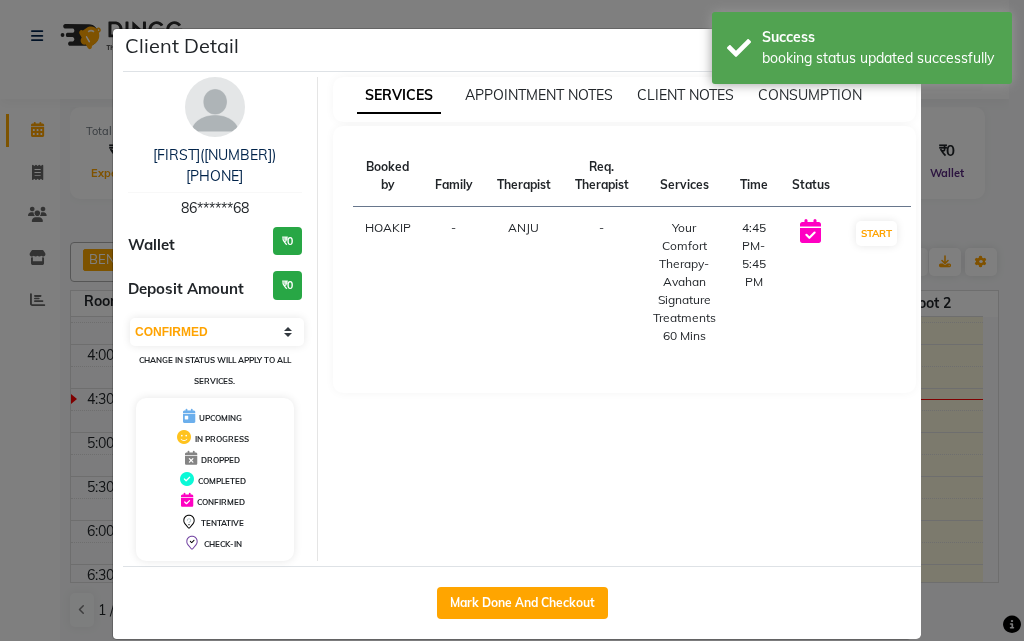 click on "Client Detail  ANKITA([NUMBER]) [PHONE]   86******68 Wallet ₹0 Deposit Amount  ₹0  Select IN SERVICE CONFIRMED TENTATIVE CHECK IN MARK DONE DROPPED UPCOMING Change in status will apply to all services. UPCOMING IN PROGRESS DROPPED COMPLETED CONFIRMED TENTATIVE CHECK-IN SERVICES APPOINTMENT NOTES CLIENT NOTES CONSUMPTION Booked by Family Therapist Req. Therapist Services Time Status  HOAKIP  - ANJU -  Your Comfort Therapy- Avahan Signature Treatments 60 Mins   4:45 PM-5:45 PM   START   Mark Done And Checkout" 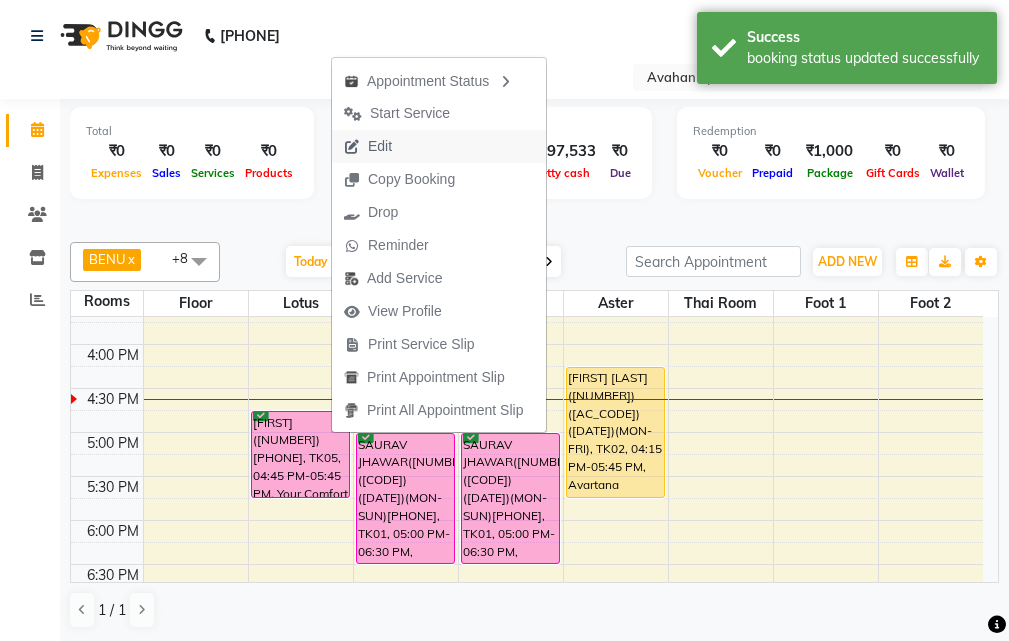 click on "Edit" at bounding box center [439, 146] 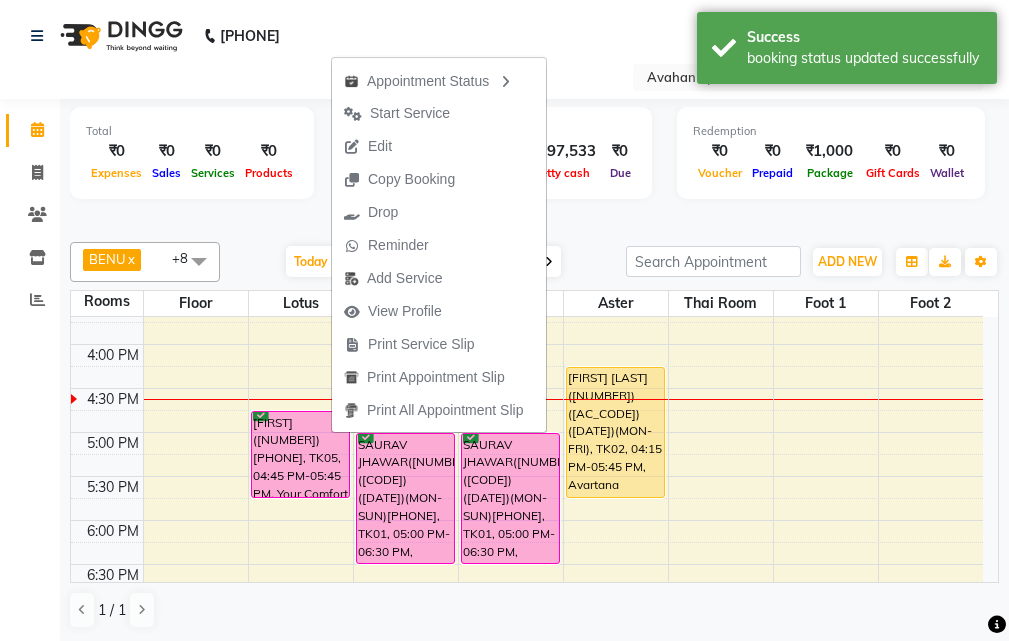 select on "tentative" 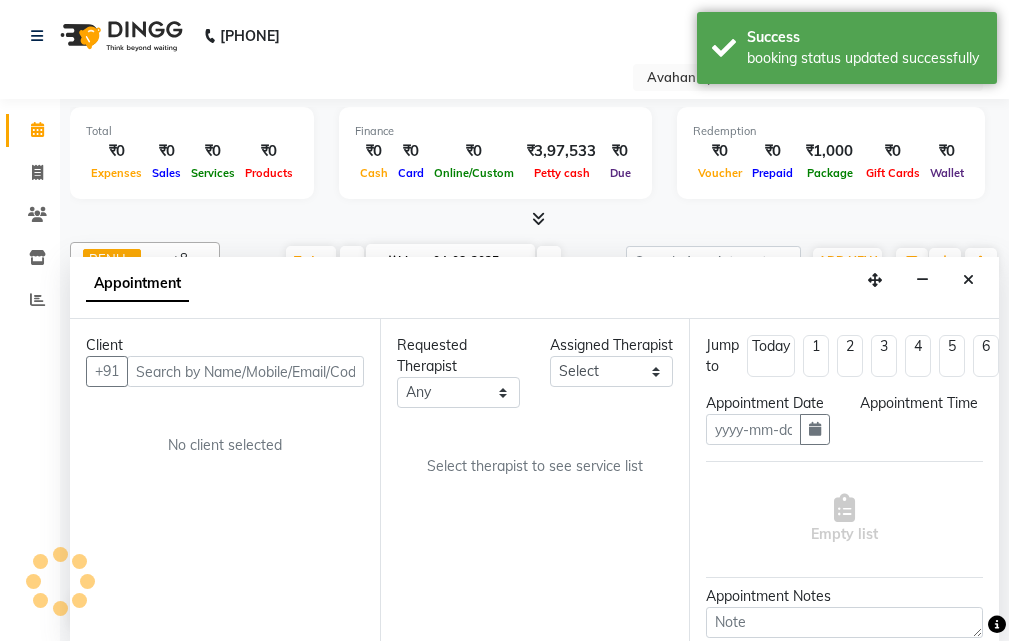 scroll, scrollTop: 1, scrollLeft: 0, axis: vertical 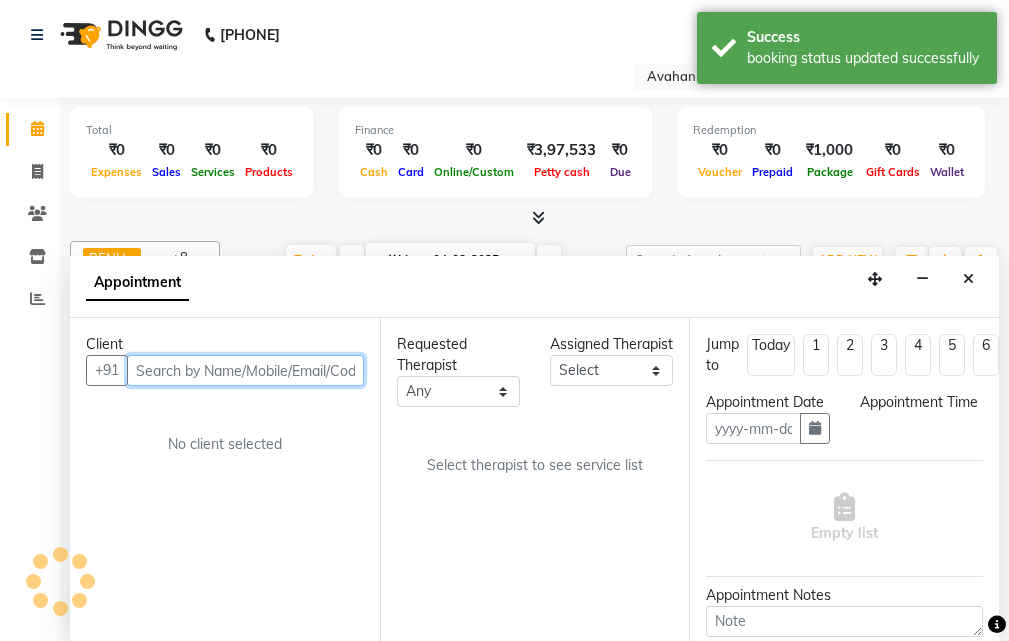 type on "04-08-2025" 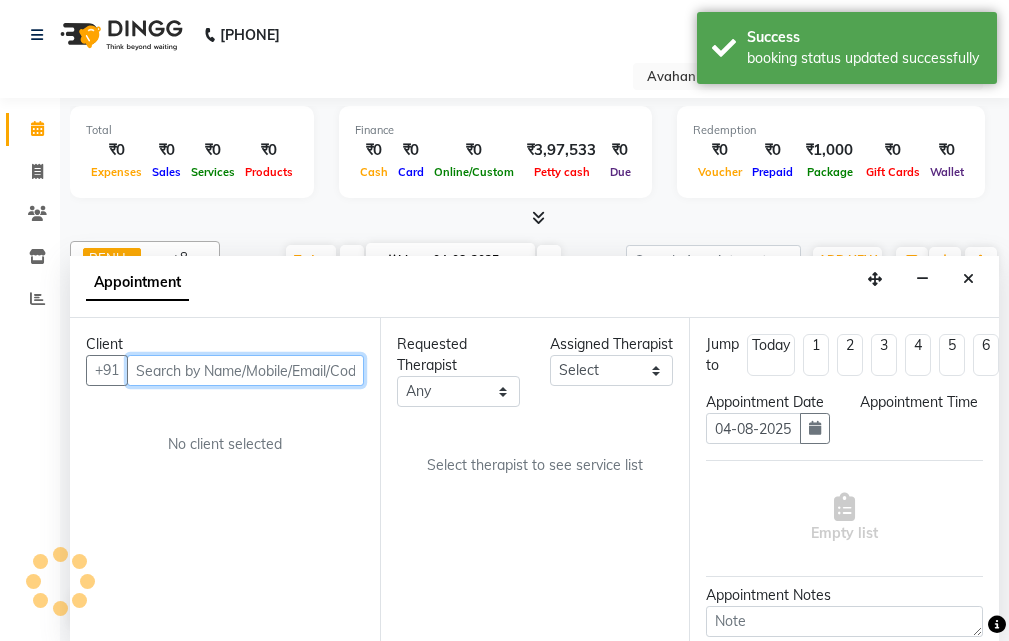 select on "confirm booking" 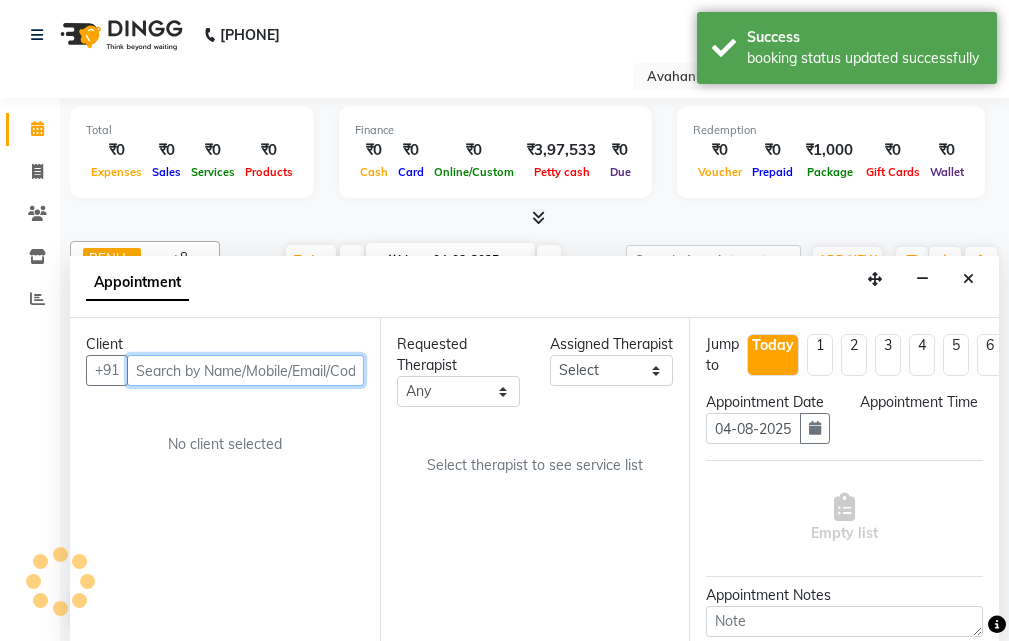 scroll, scrollTop: 0, scrollLeft: 0, axis: both 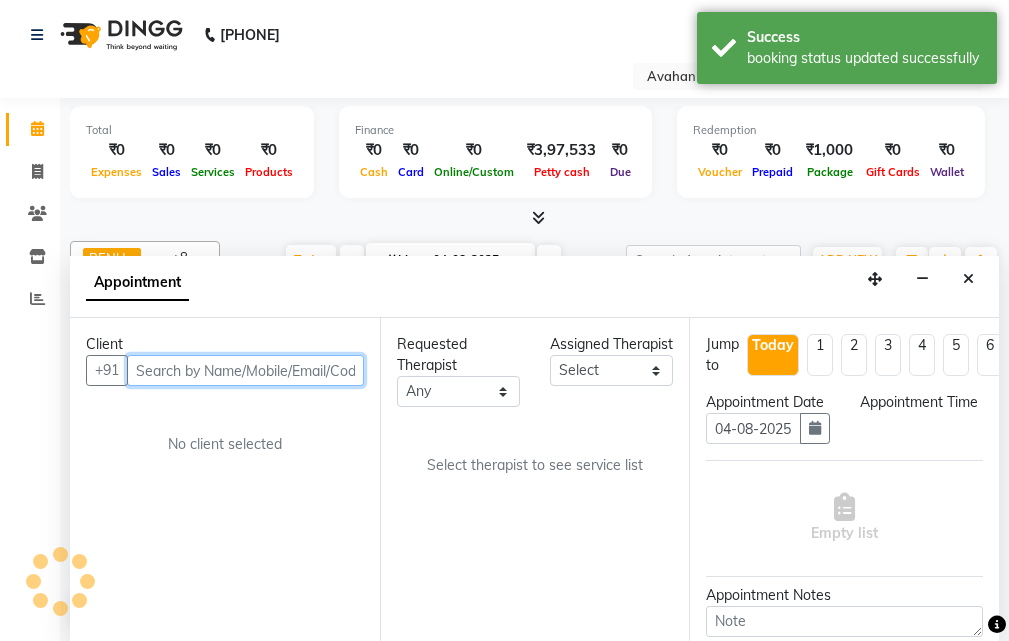 select on "45390" 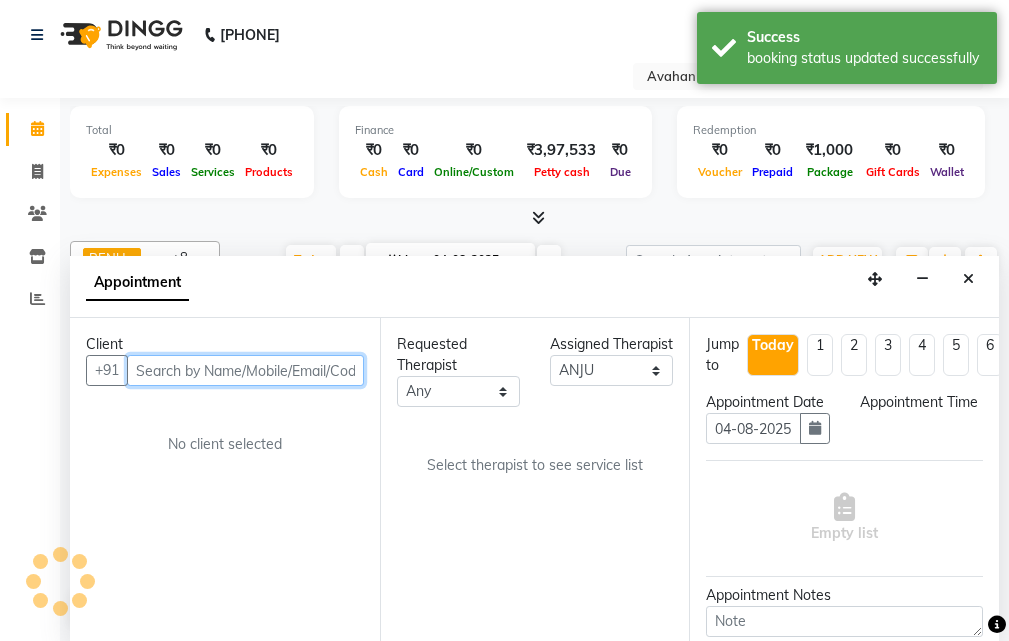 scroll, scrollTop: 529, scrollLeft: 0, axis: vertical 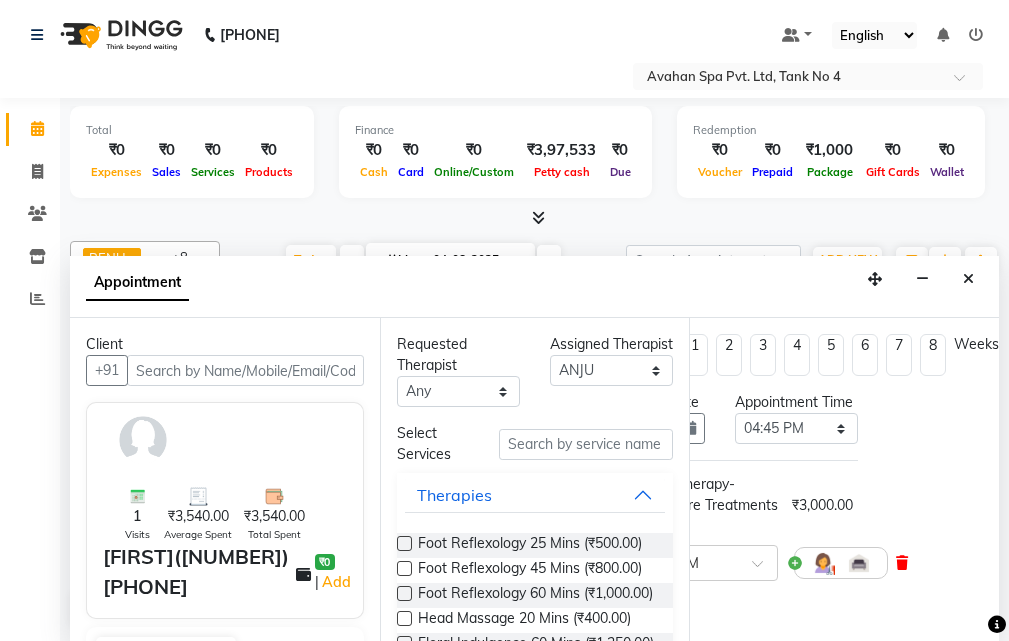 click at bounding box center [902, 563] 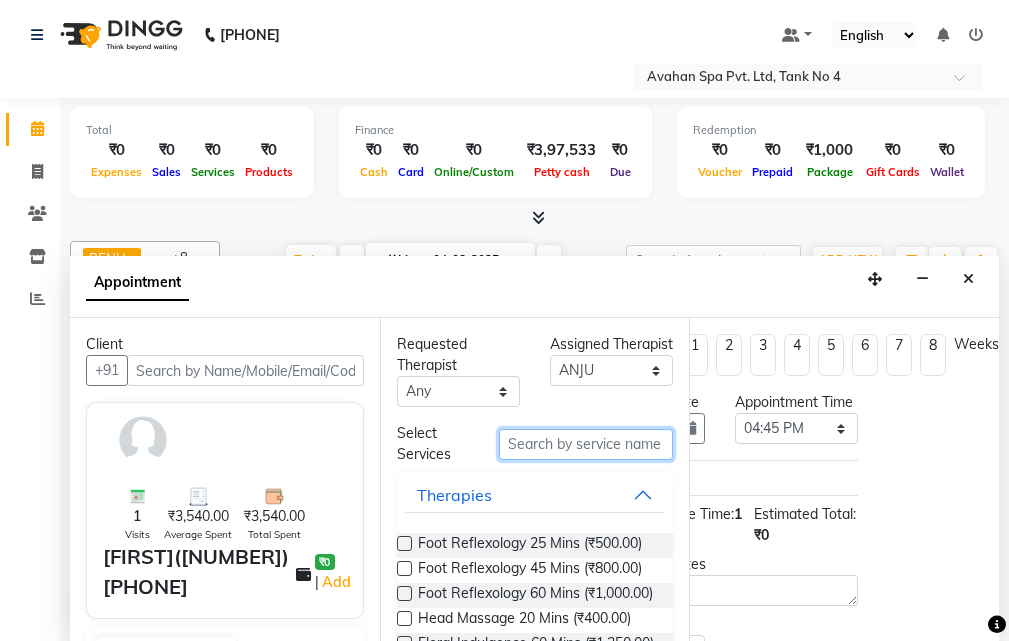 click at bounding box center [586, 444] 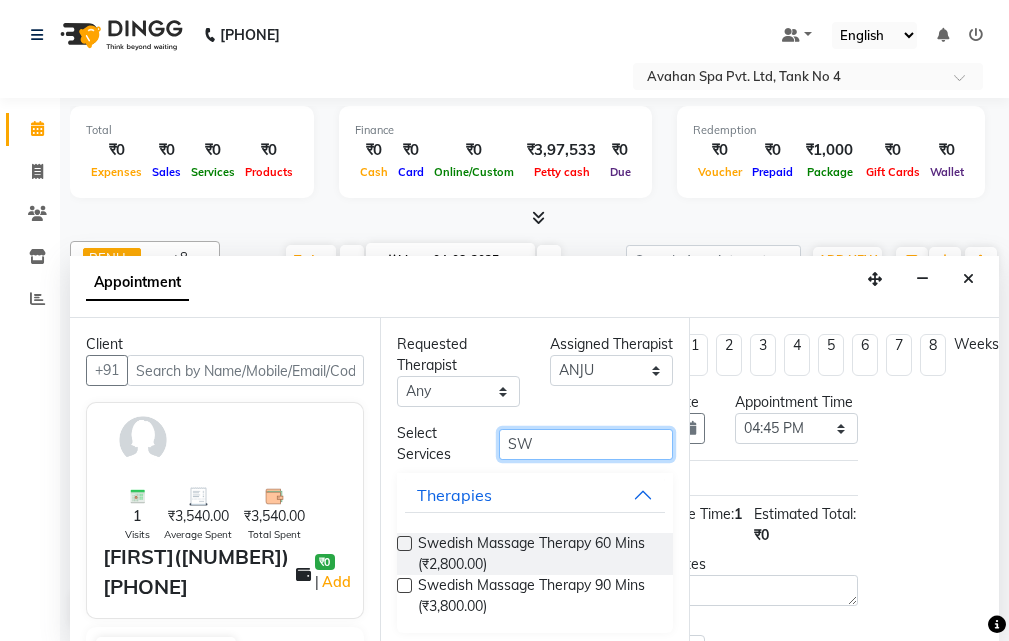 type on "SW" 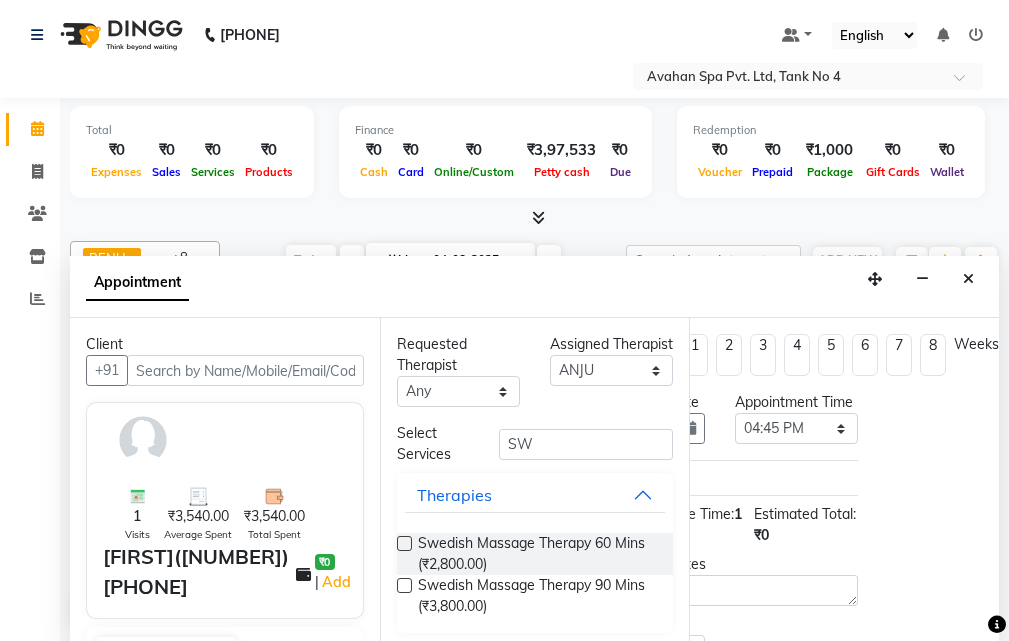 click at bounding box center [404, 543] 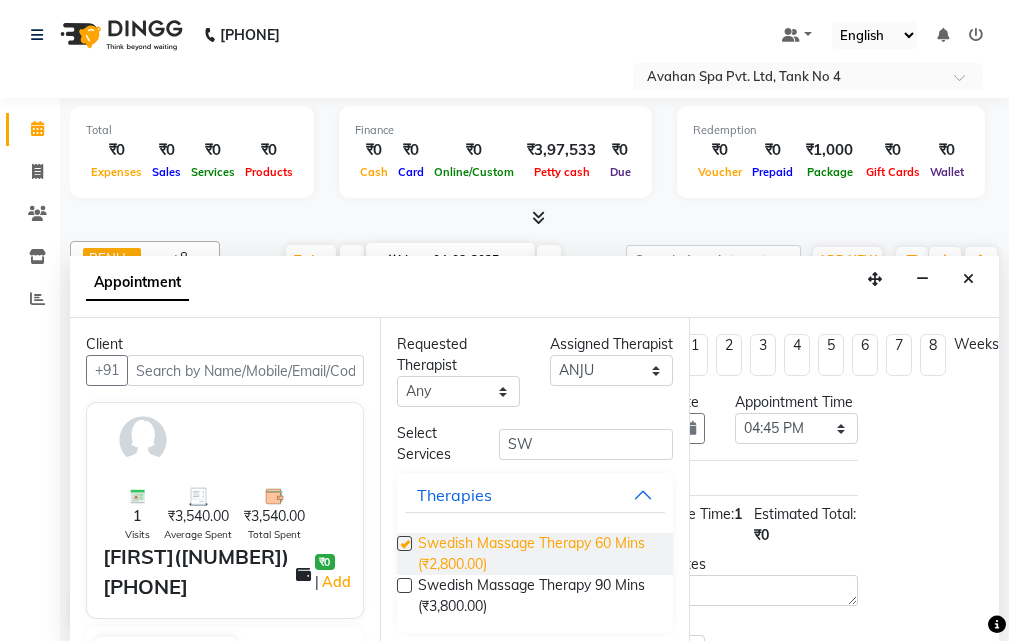 select on "1844" 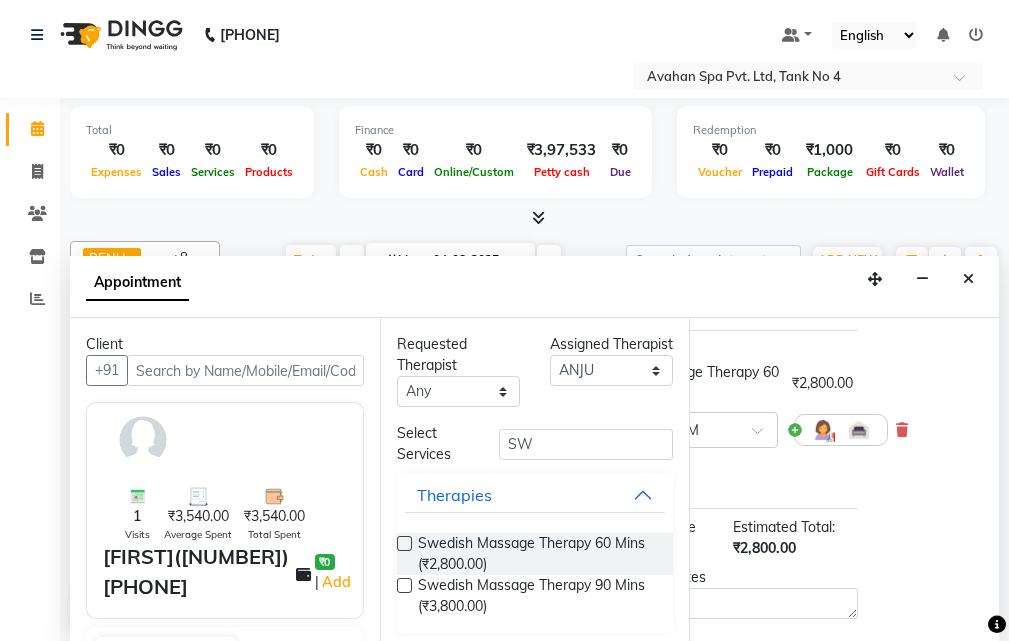 checkbox on "false" 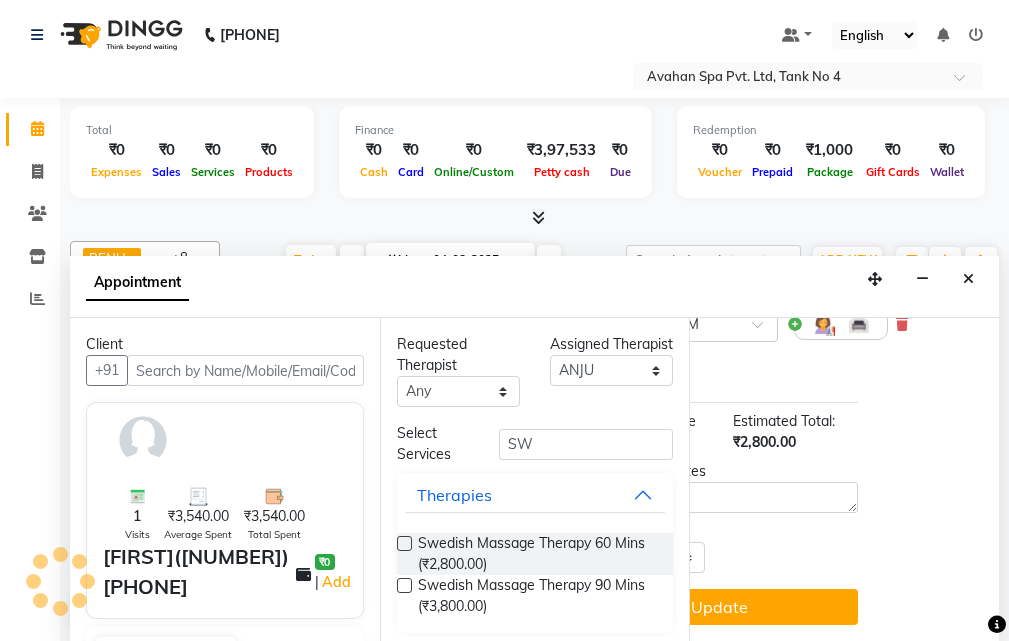 click on "Update" at bounding box center [719, 607] 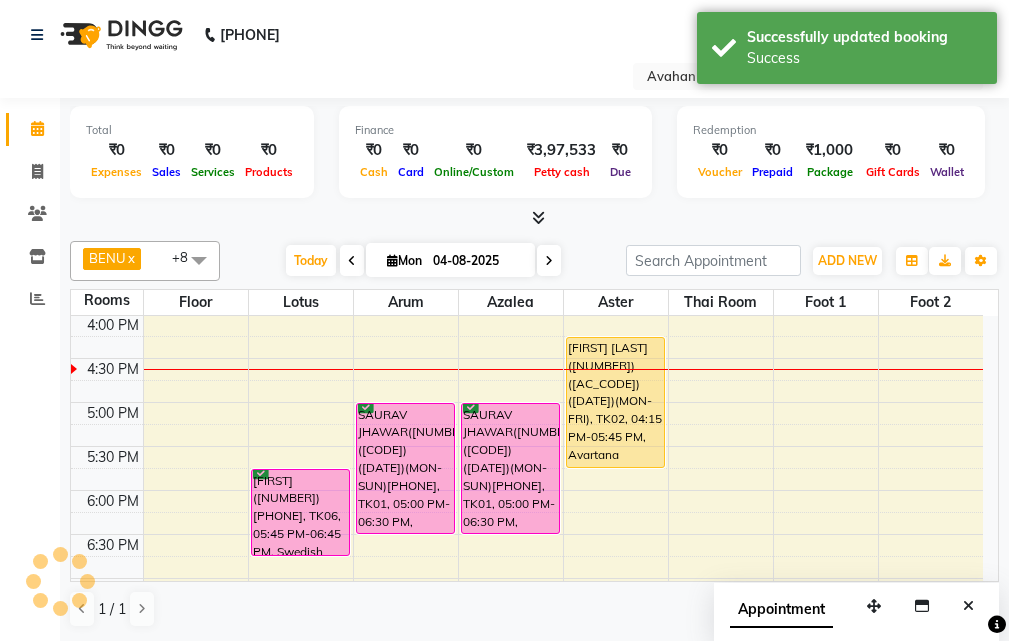 scroll, scrollTop: 0, scrollLeft: 0, axis: both 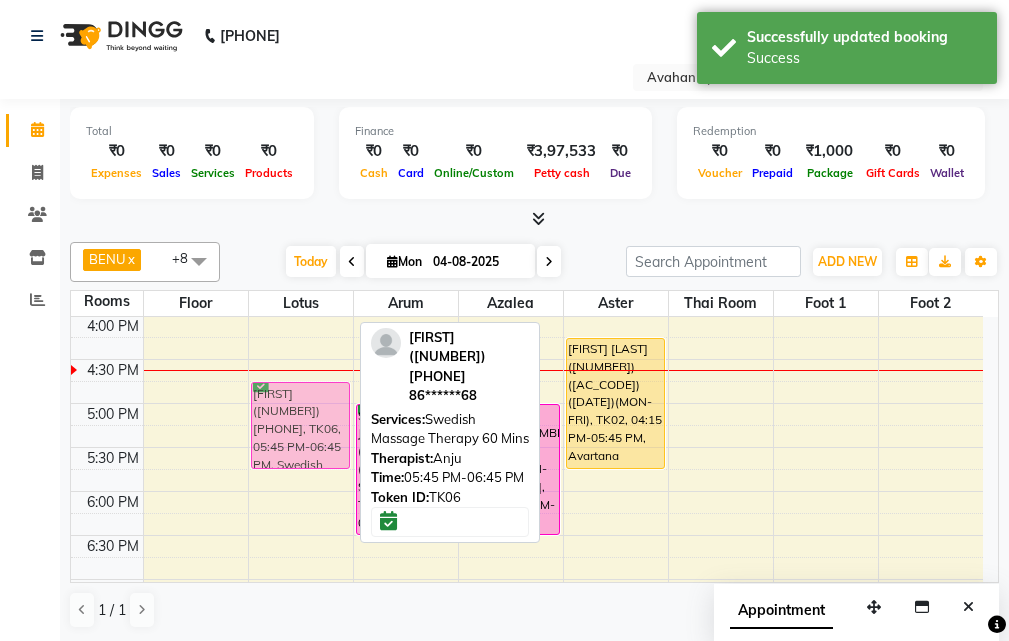 drag, startPoint x: 305, startPoint y: 498, endPoint x: 321, endPoint y: 417, distance: 82.565125 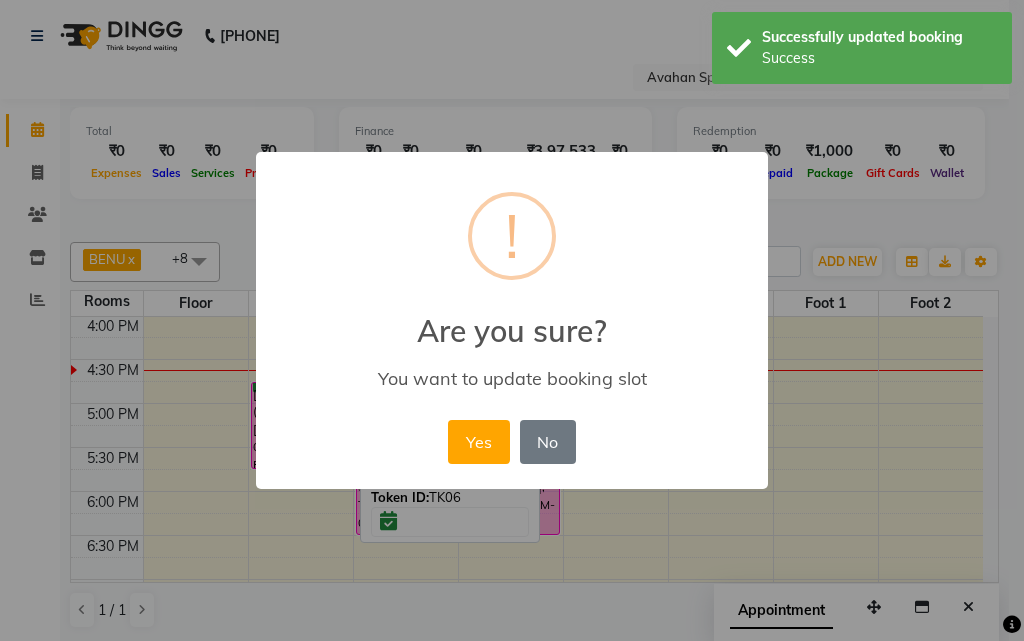 drag, startPoint x: 473, startPoint y: 450, endPoint x: 445, endPoint y: 430, distance: 34.4093 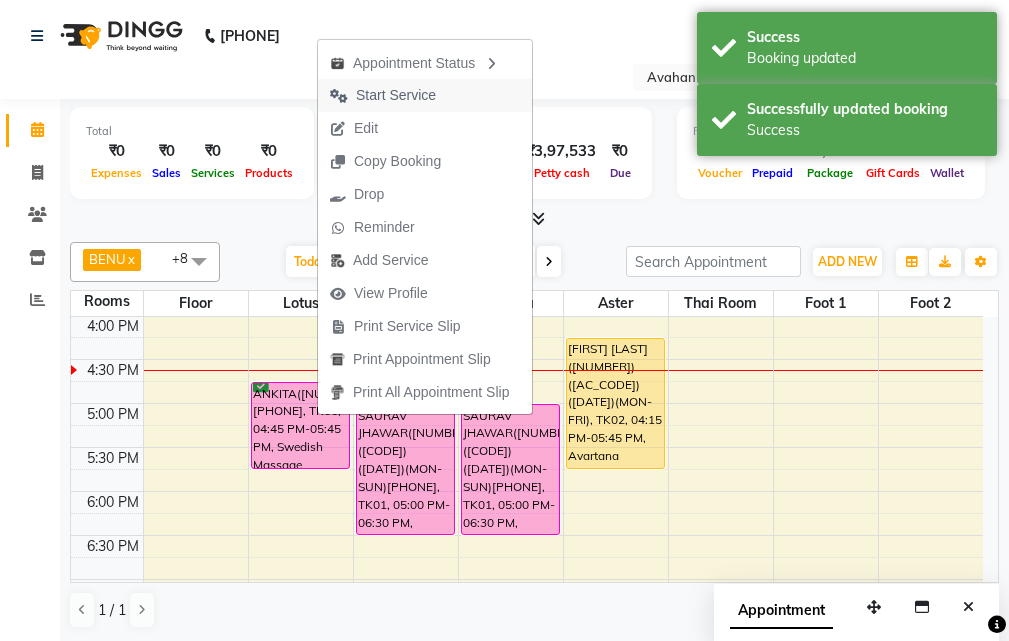 click on "Start Service" at bounding box center [396, 95] 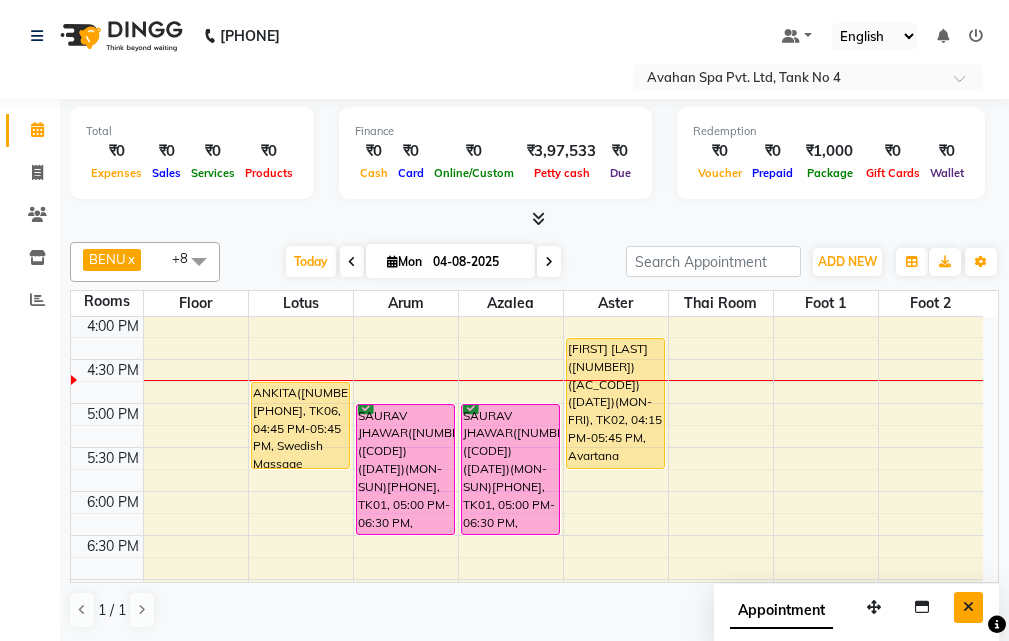 click at bounding box center [968, 607] 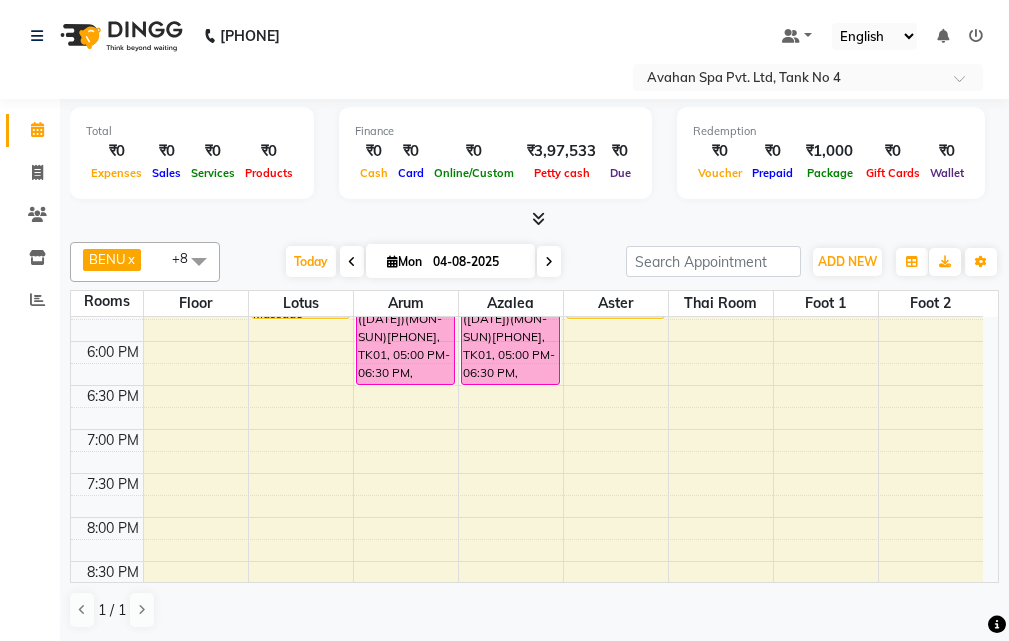 scroll, scrollTop: 678, scrollLeft: 0, axis: vertical 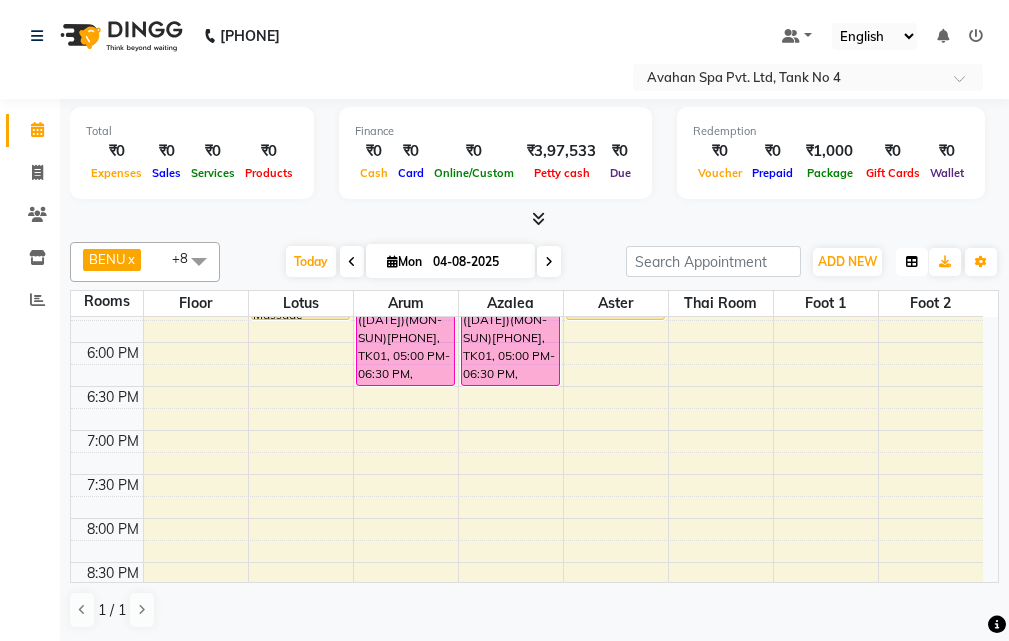 click at bounding box center (912, 262) 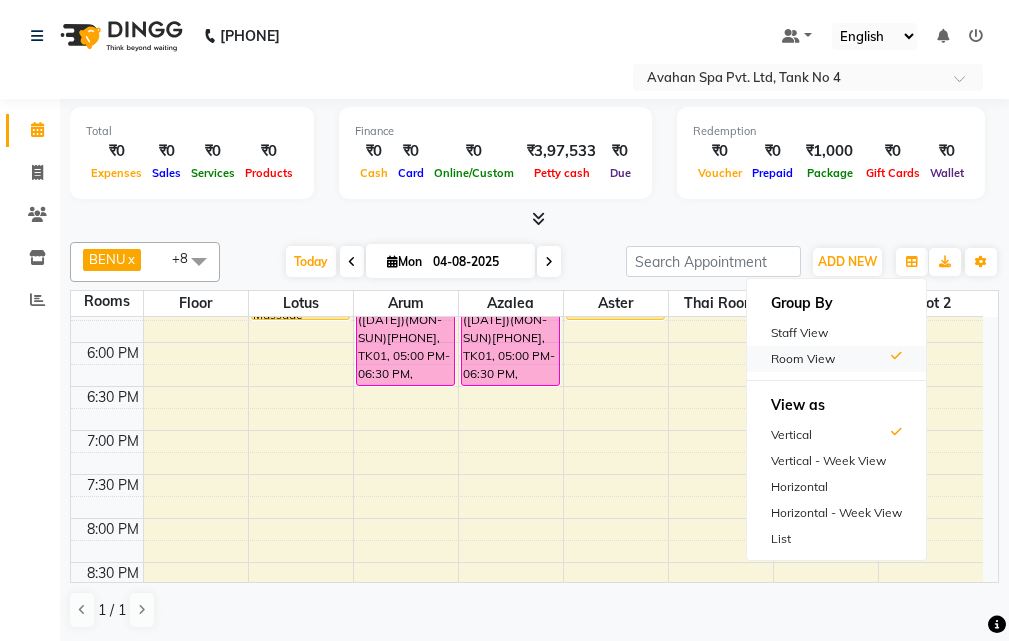 click on "Room View" at bounding box center (836, 359) 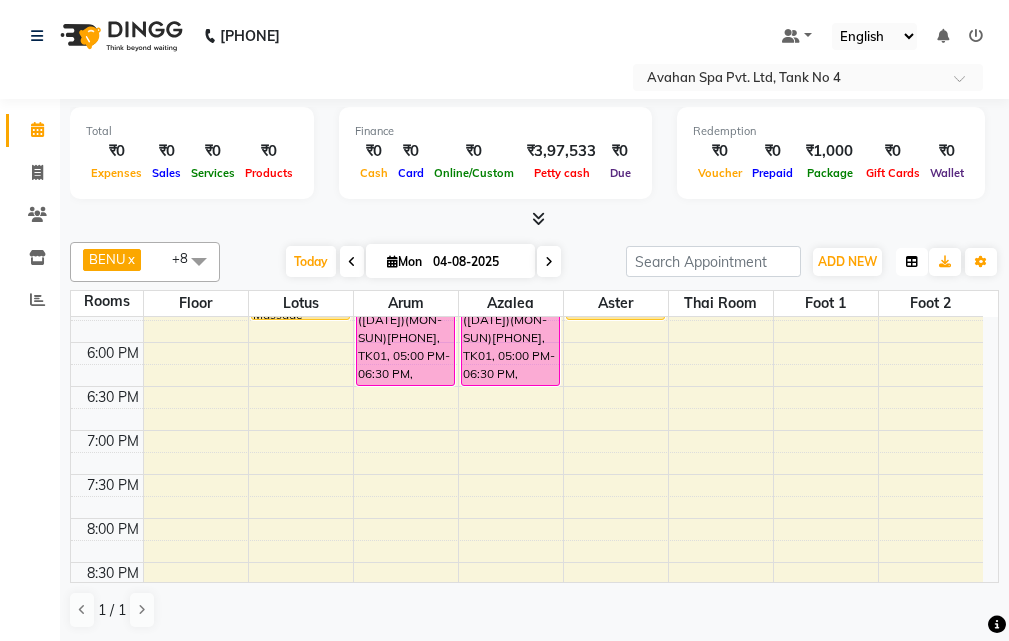 click at bounding box center (912, 262) 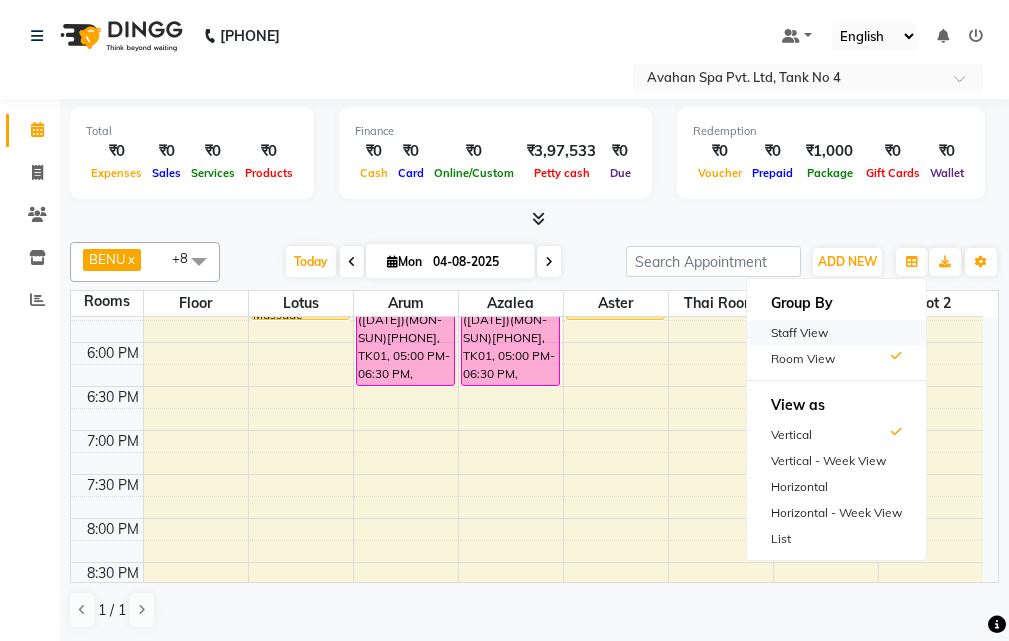 click on "Staff View" at bounding box center [836, 333] 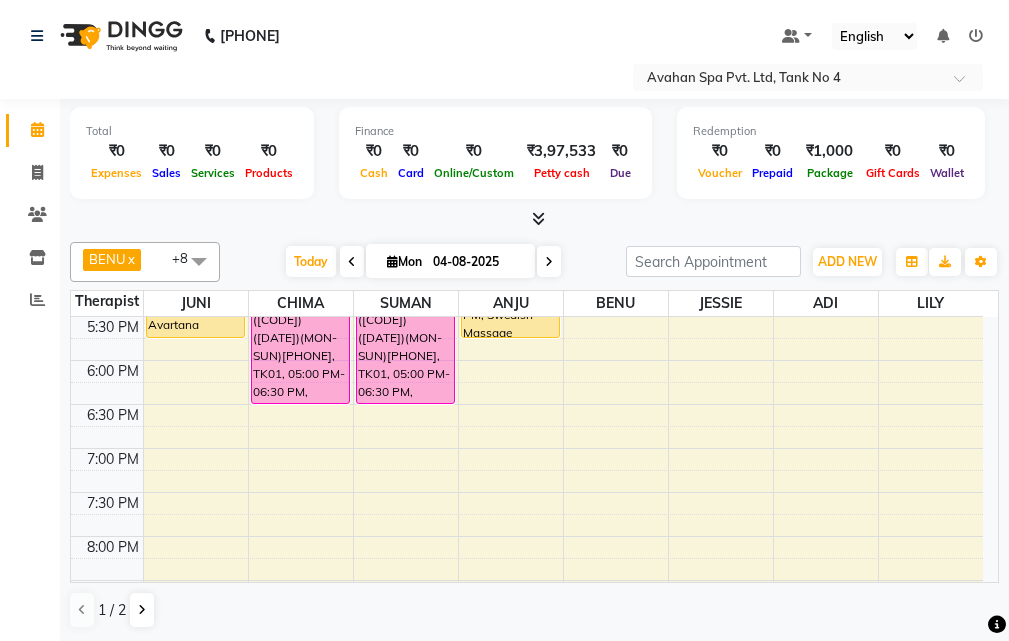 scroll, scrollTop: 678, scrollLeft: 0, axis: vertical 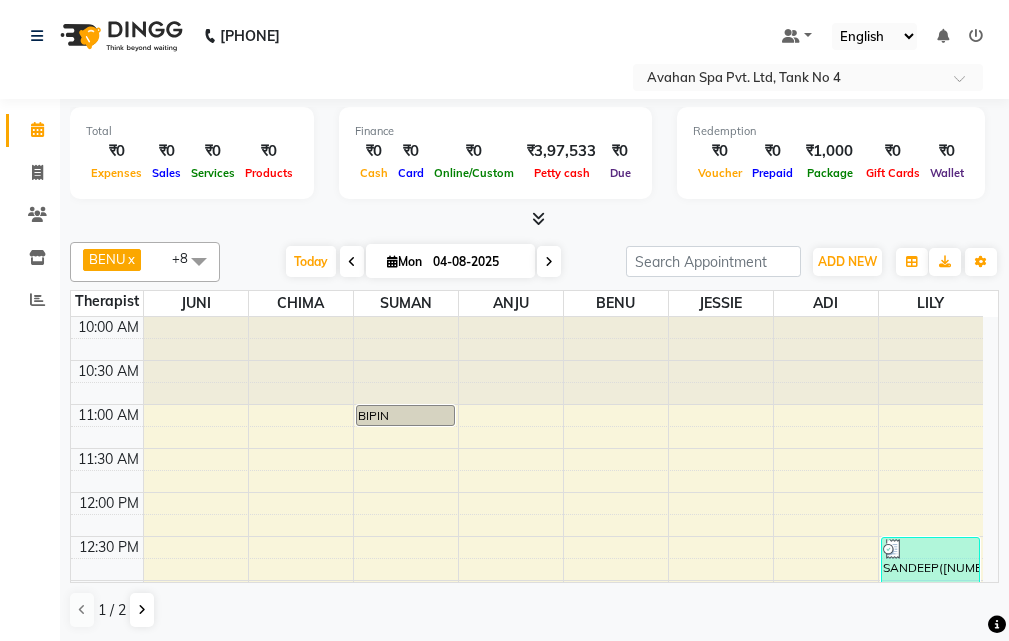 drag, startPoint x: 389, startPoint y: 414, endPoint x: 401, endPoint y: 416, distance: 12.165525 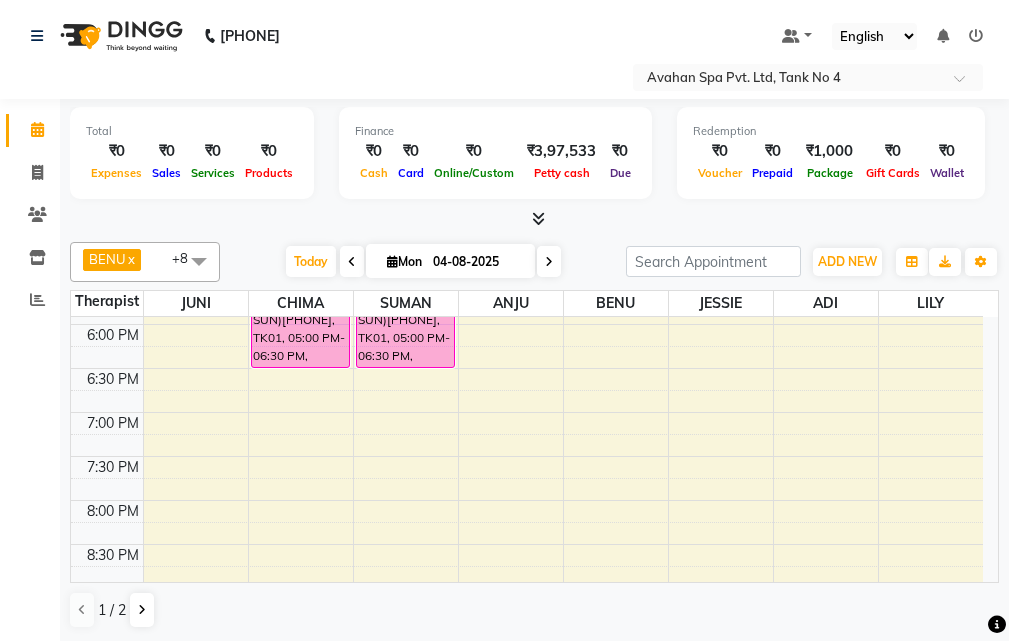 scroll, scrollTop: 700, scrollLeft: 0, axis: vertical 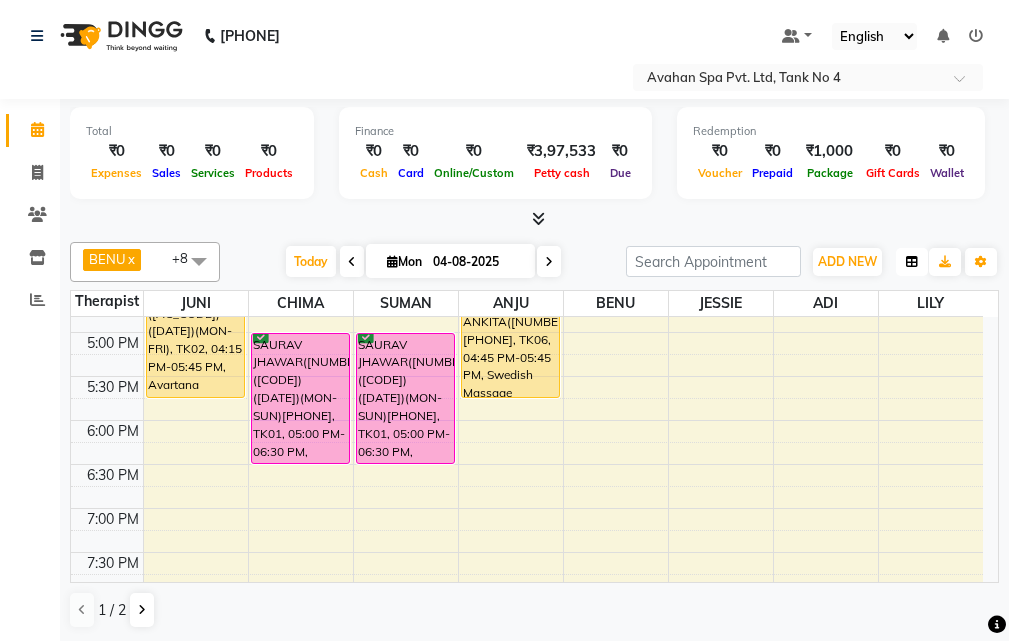 click at bounding box center [912, 262] 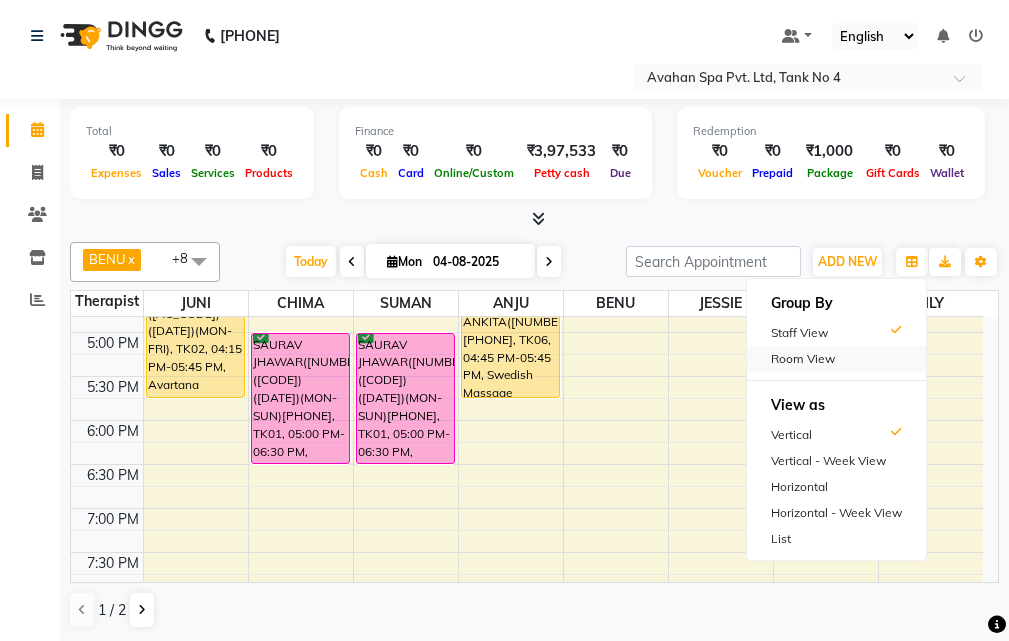 click on "Room View" at bounding box center [836, 359] 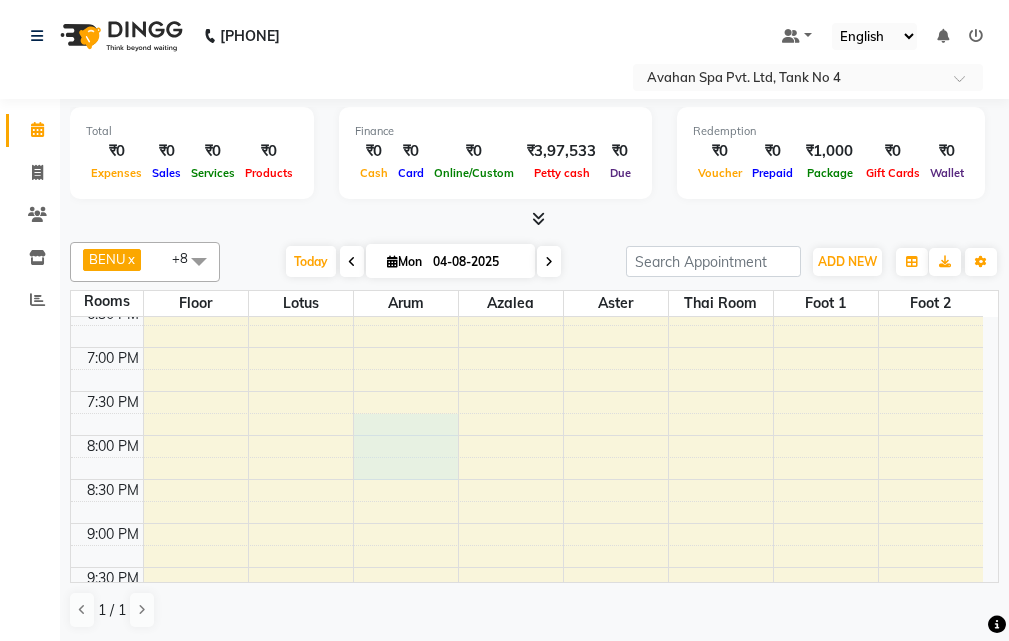 scroll, scrollTop: 760, scrollLeft: 0, axis: vertical 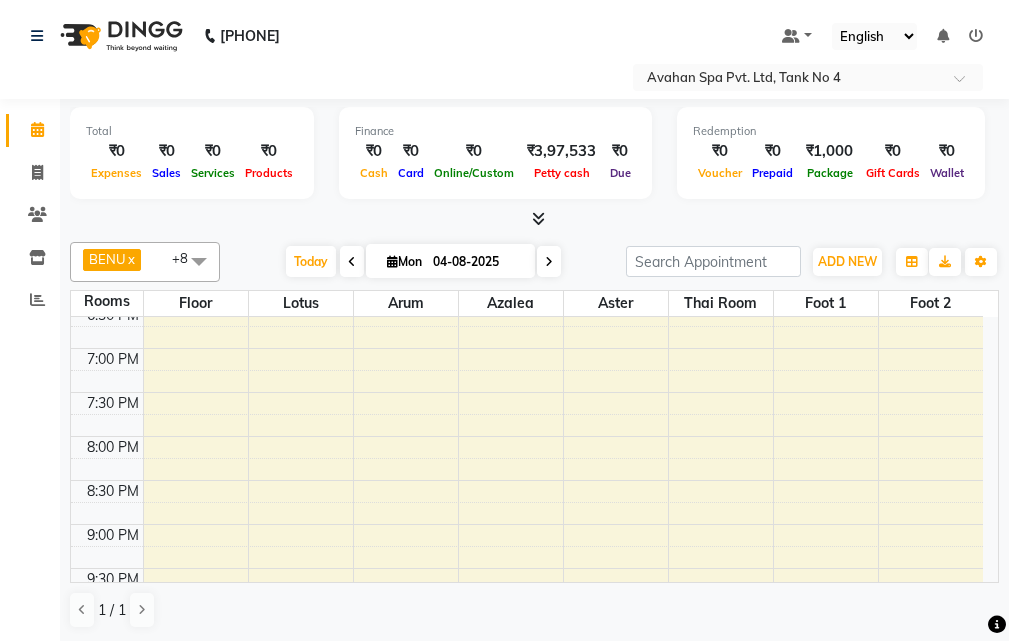 drag, startPoint x: 385, startPoint y: 450, endPoint x: 1, endPoint y: 357, distance: 395.10126 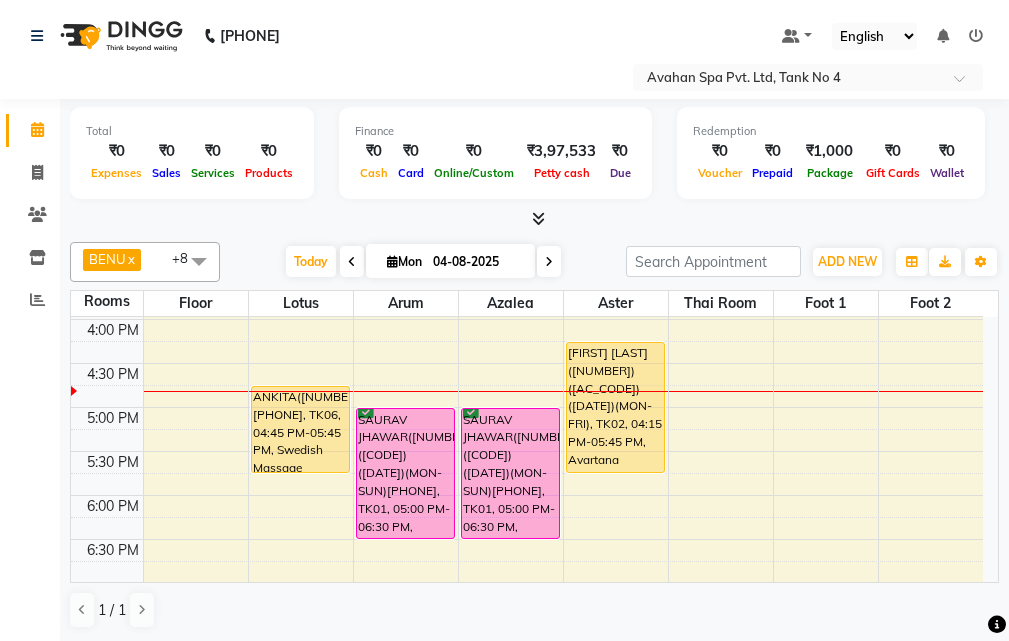 scroll, scrollTop: 560, scrollLeft: 0, axis: vertical 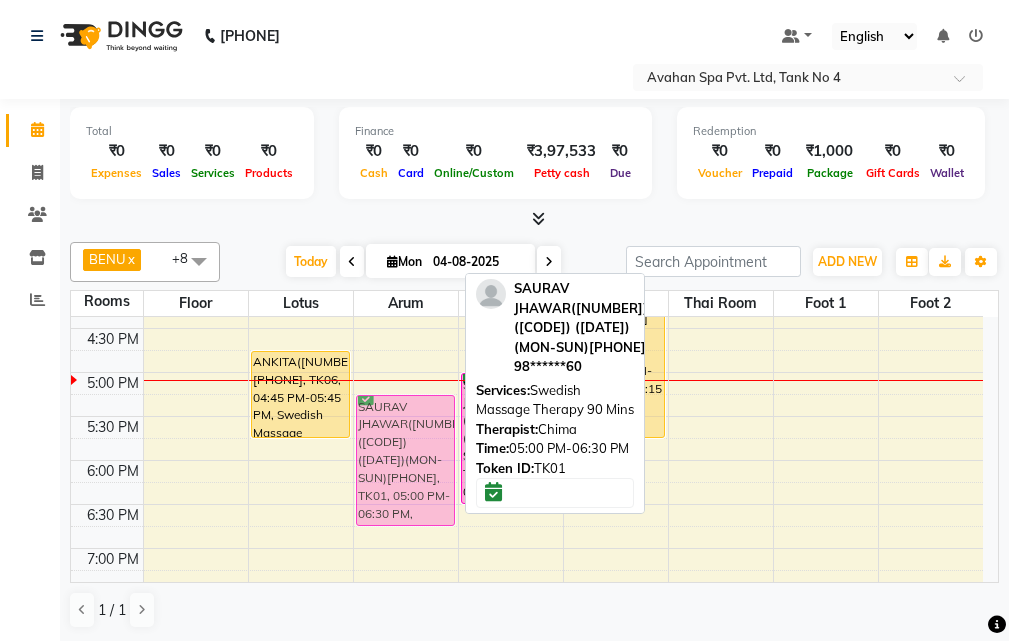 drag, startPoint x: 419, startPoint y: 414, endPoint x: 414, endPoint y: 426, distance: 13 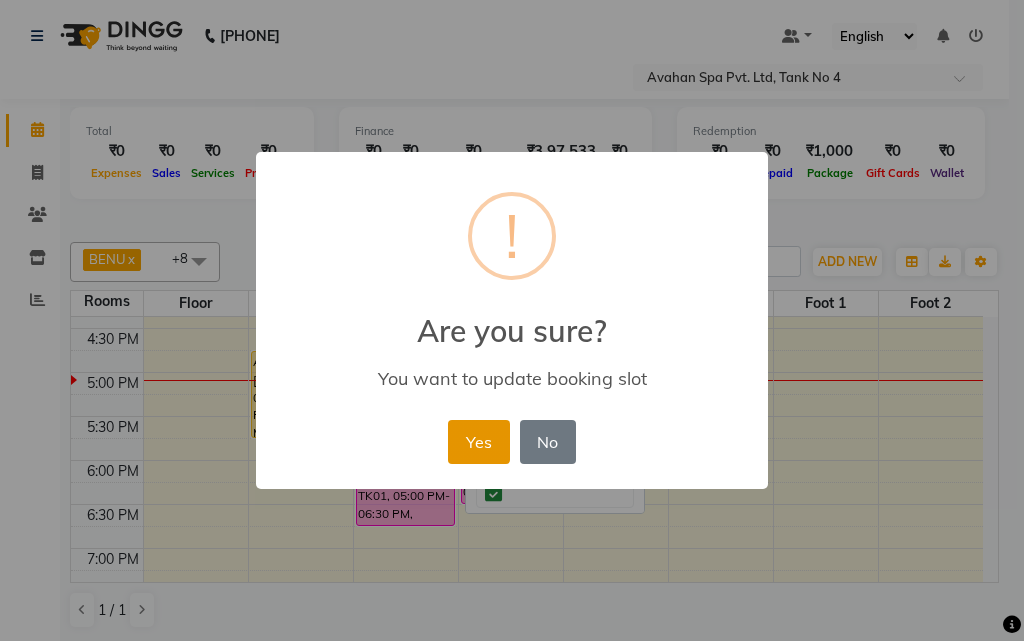 click on "Yes" at bounding box center [478, 442] 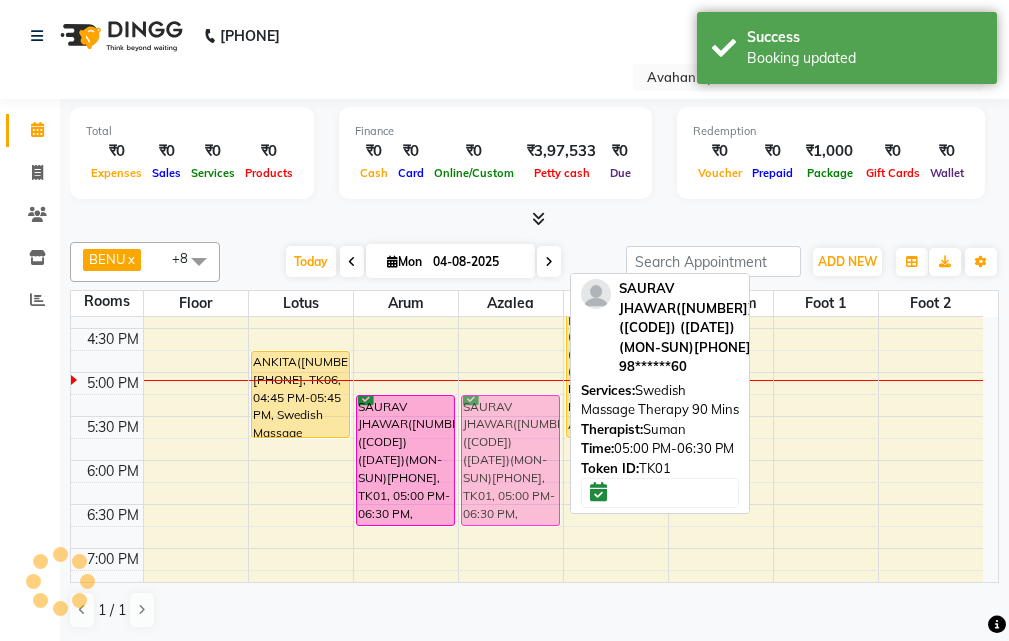 click on "SAURAV JHAWAR([NUMBER])([CODE]) ([DATE])(MON-SUN)[PHONE], TK01, 05:00 PM-06:30 PM, Swedish Massage Therapy 90 Mins     SAURAV JHAWAR([NUMBER])([CODE]) ([DATE])(MON-SUN)[PHONE], TK01, 05:00 PM-06:30 PM, Swedish Massage Therapy 90 Mins" at bounding box center (511, 328) 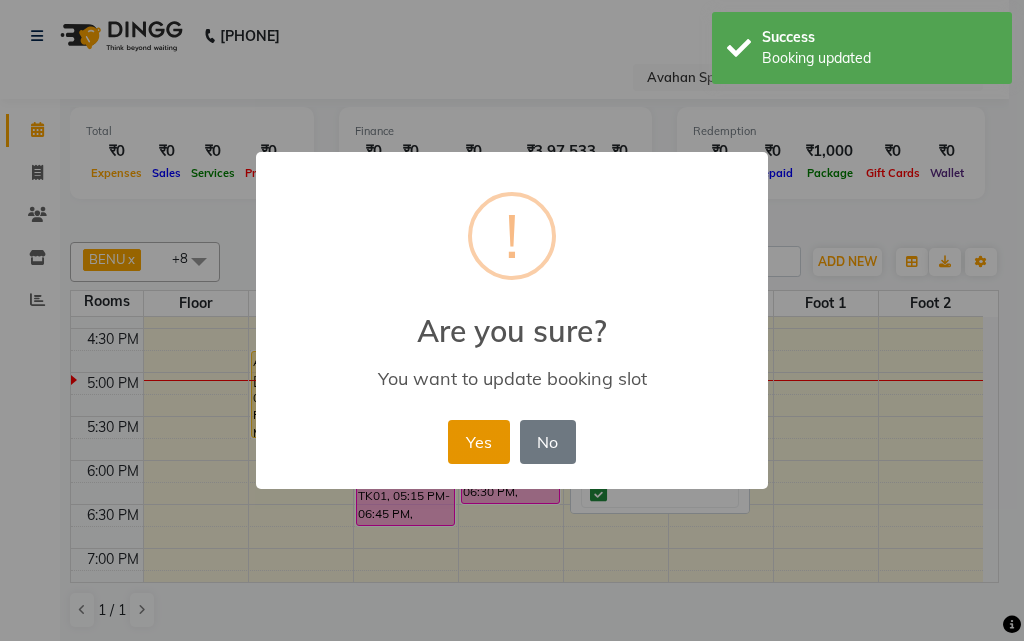 click on "Yes" at bounding box center [478, 442] 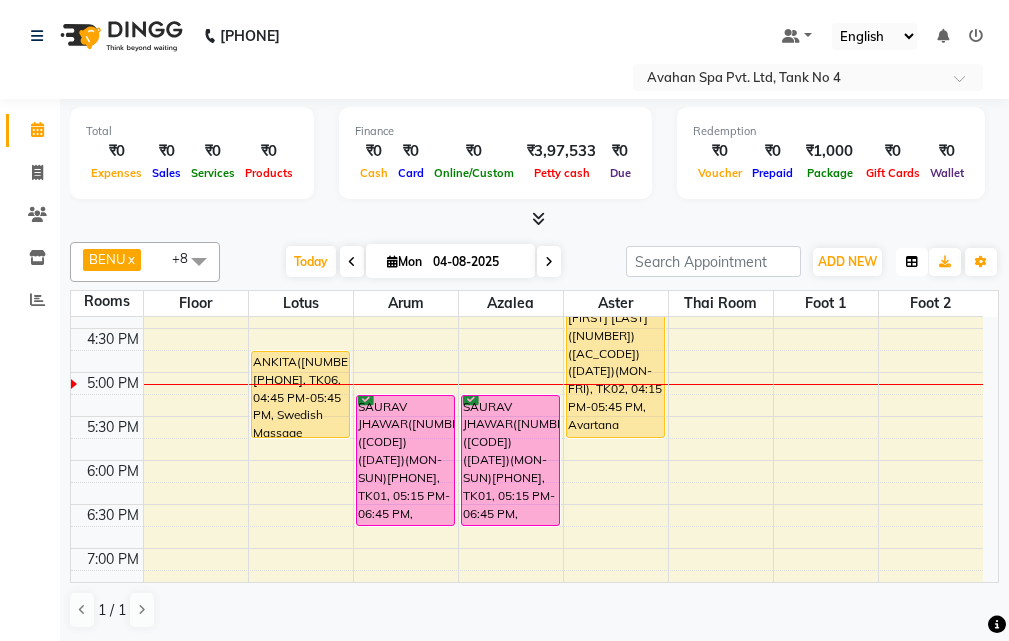 click at bounding box center [912, 262] 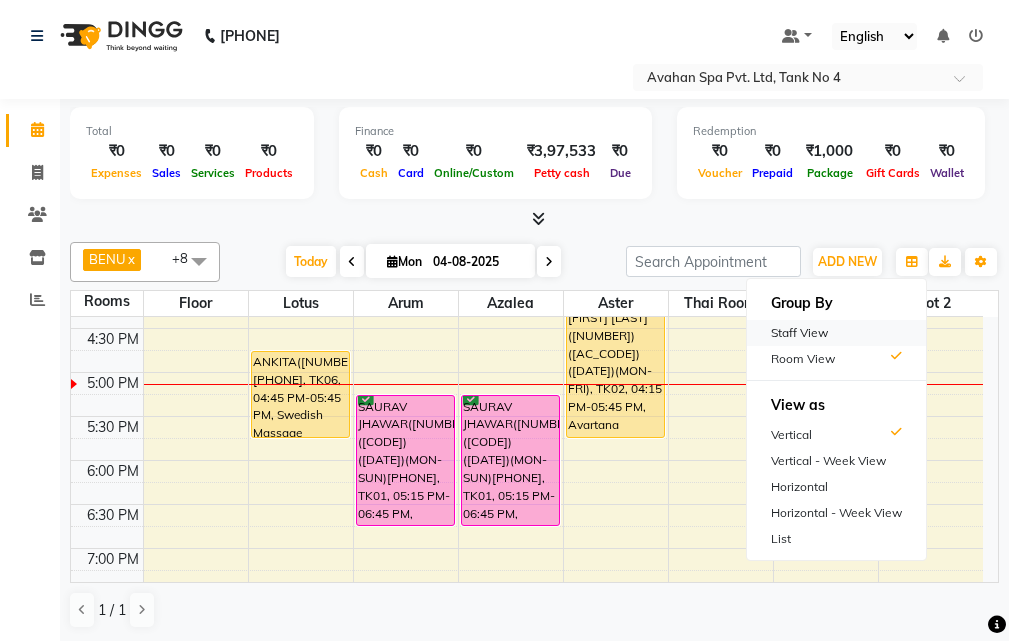 click on "Staff View" at bounding box center [836, 333] 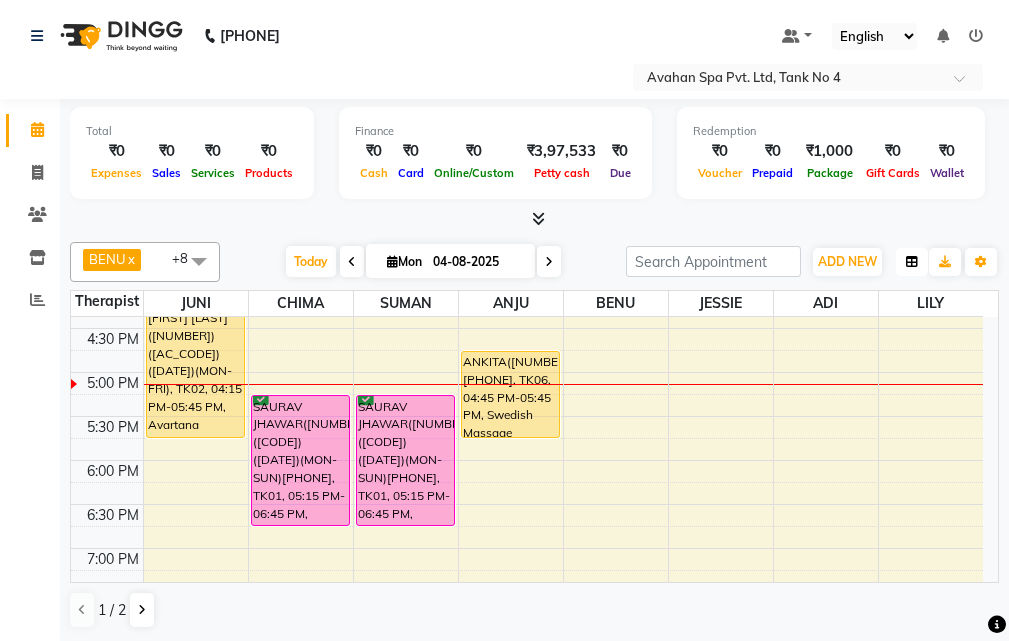 click at bounding box center (912, 262) 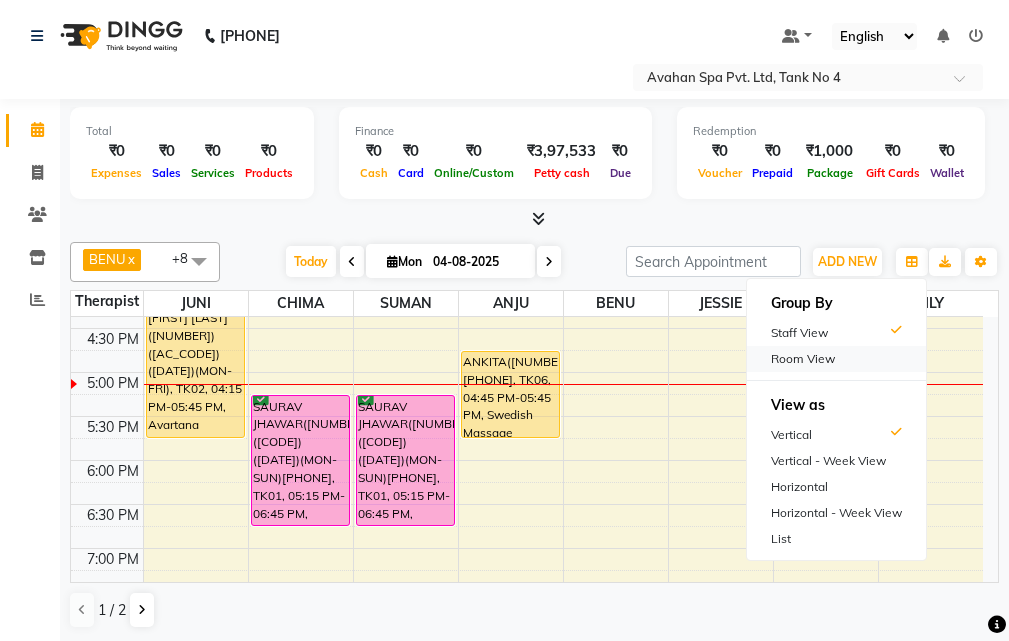 click on "Room View" at bounding box center (836, 359) 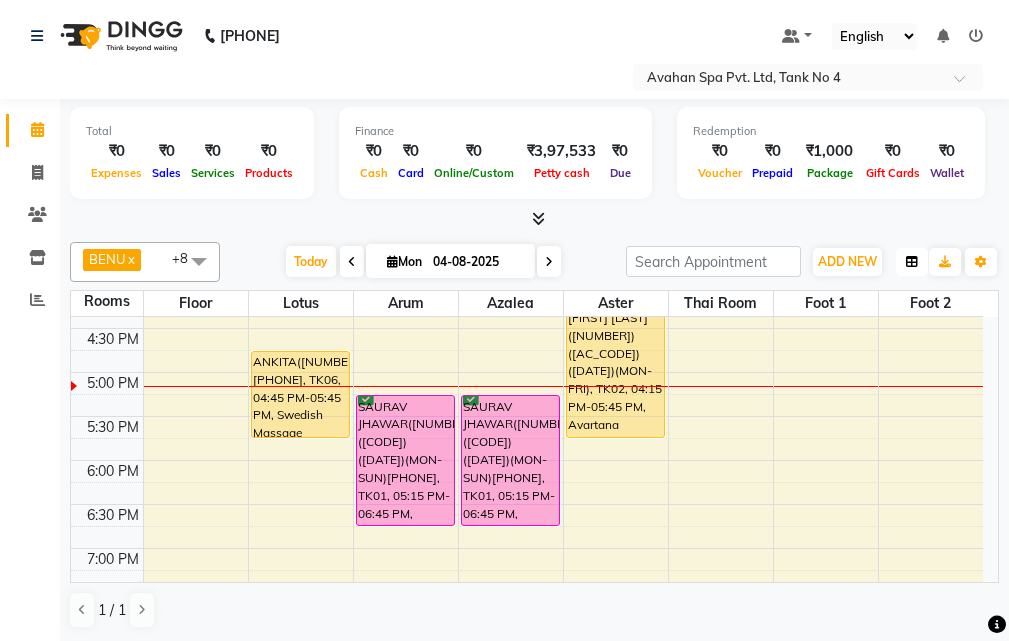 click at bounding box center [912, 262] 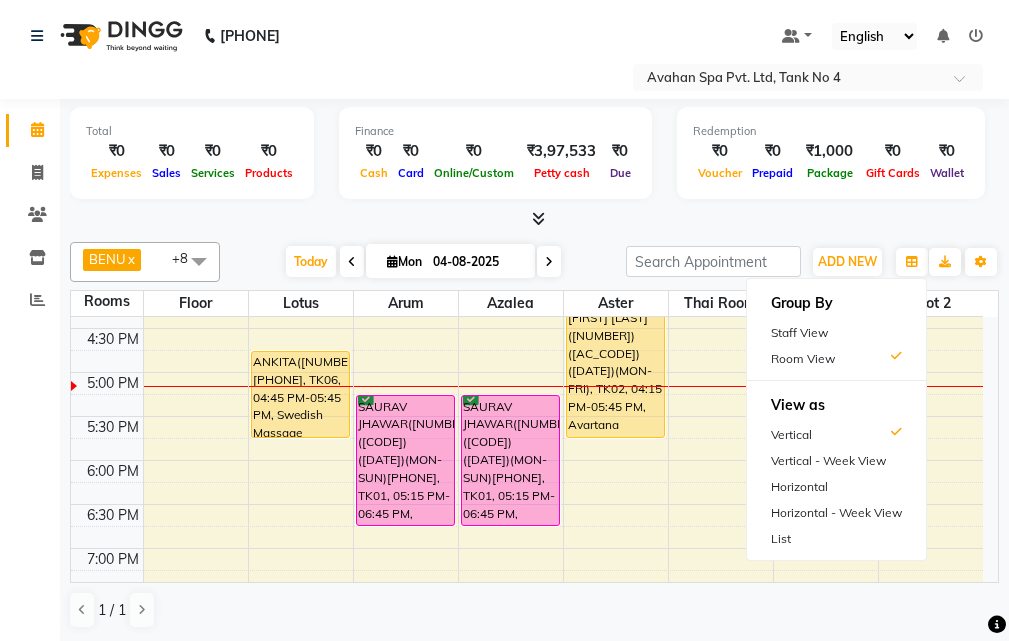 drag, startPoint x: 818, startPoint y: 328, endPoint x: 806, endPoint y: 337, distance: 15 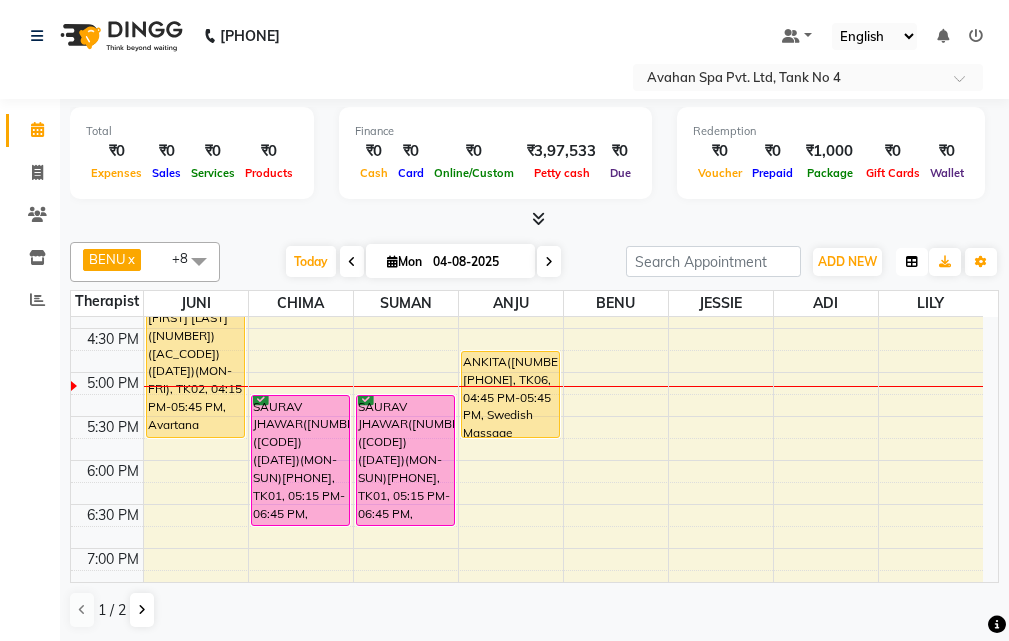click at bounding box center [912, 262] 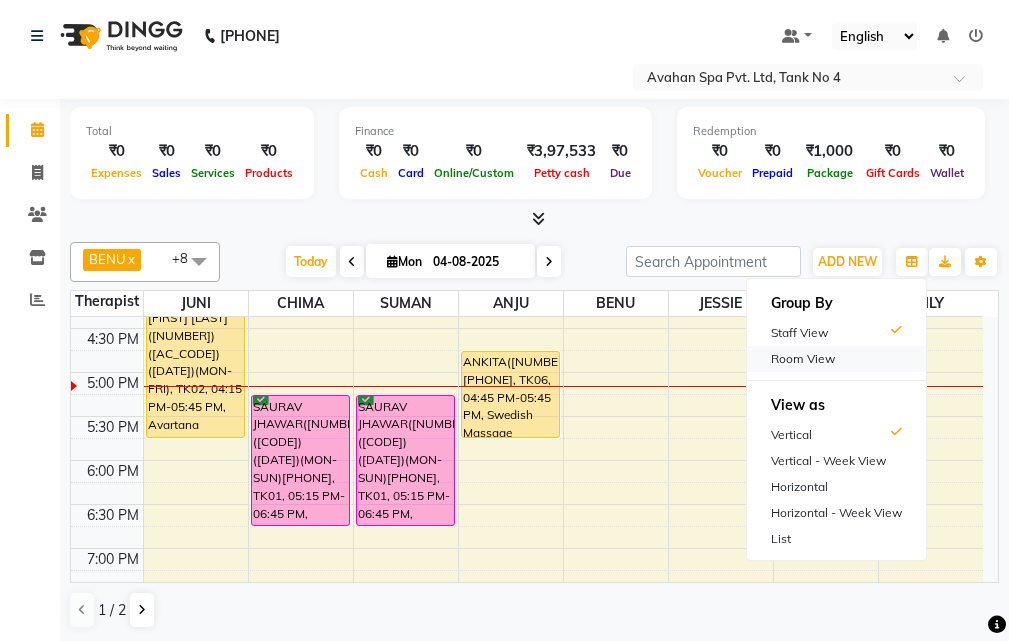 click on "Room View" at bounding box center [836, 359] 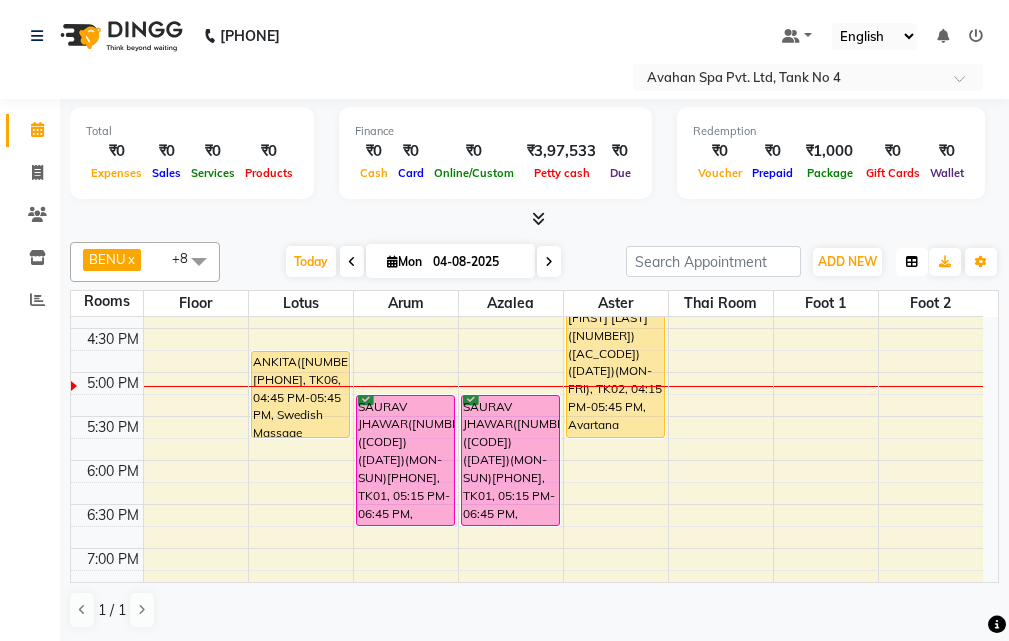 click at bounding box center (912, 262) 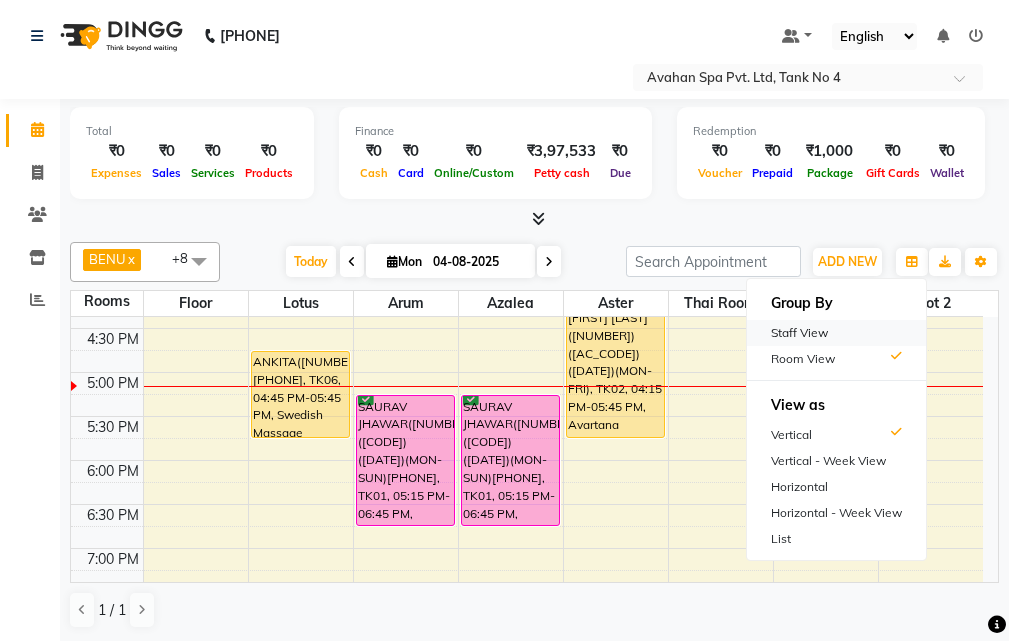 click on "Staff View" at bounding box center [836, 333] 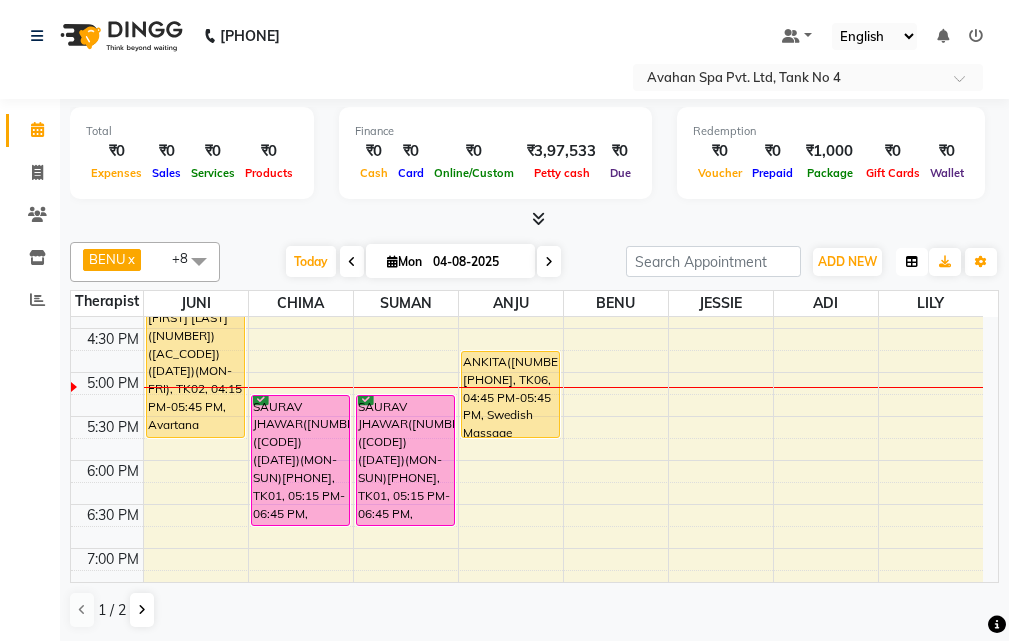 click at bounding box center [912, 262] 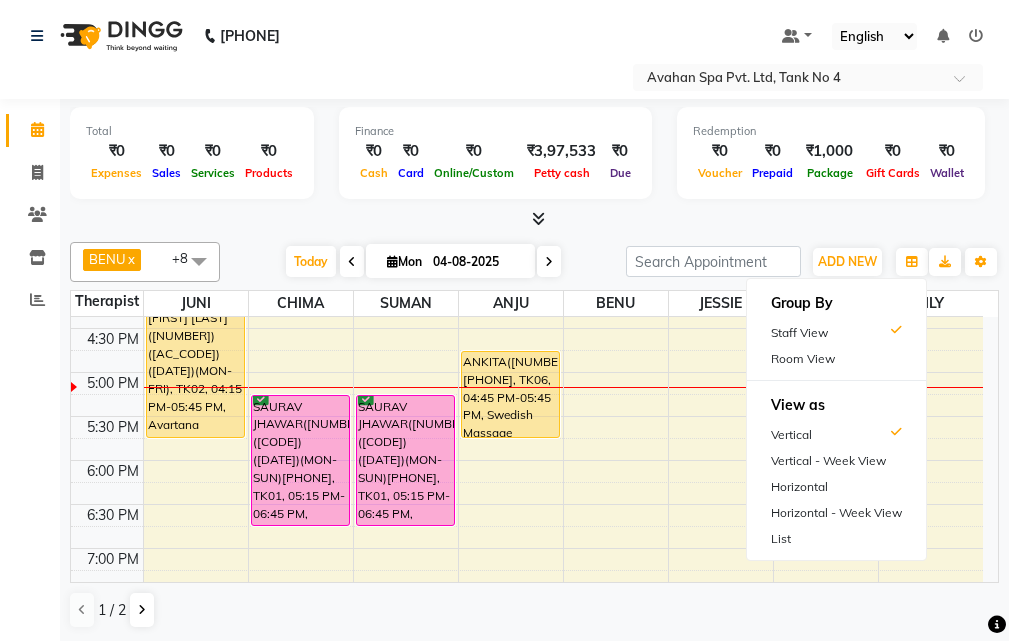 click on "Staff View" at bounding box center (836, 333) 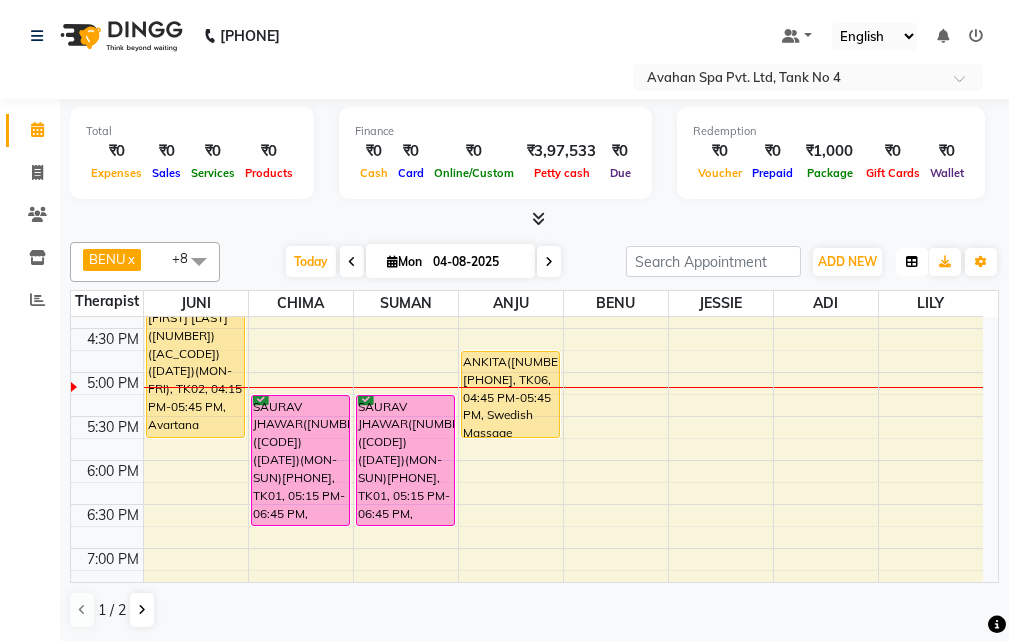 click at bounding box center (912, 262) 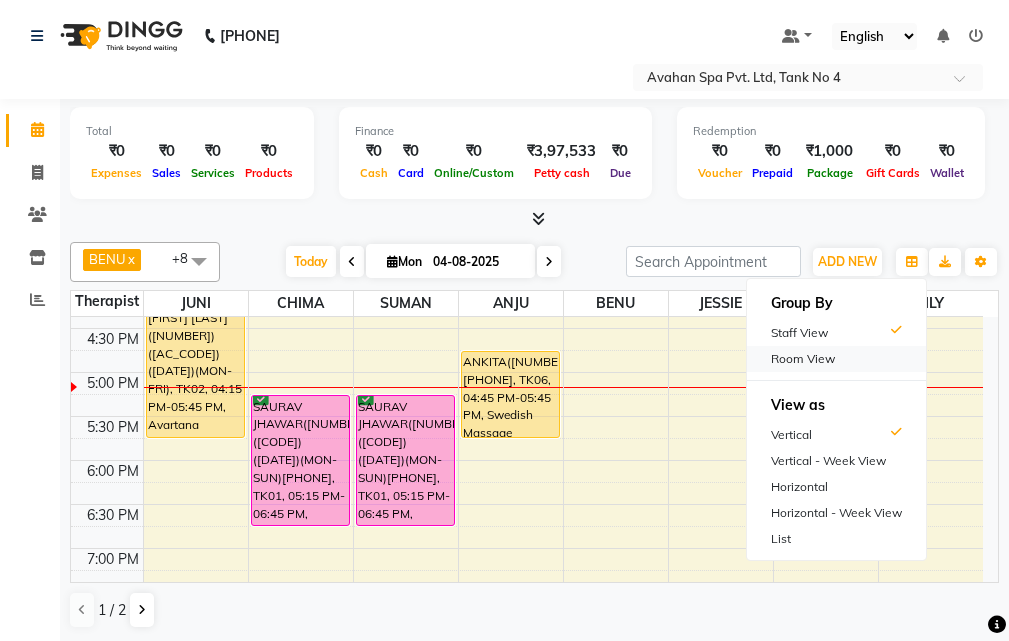click on "Room View" at bounding box center (836, 359) 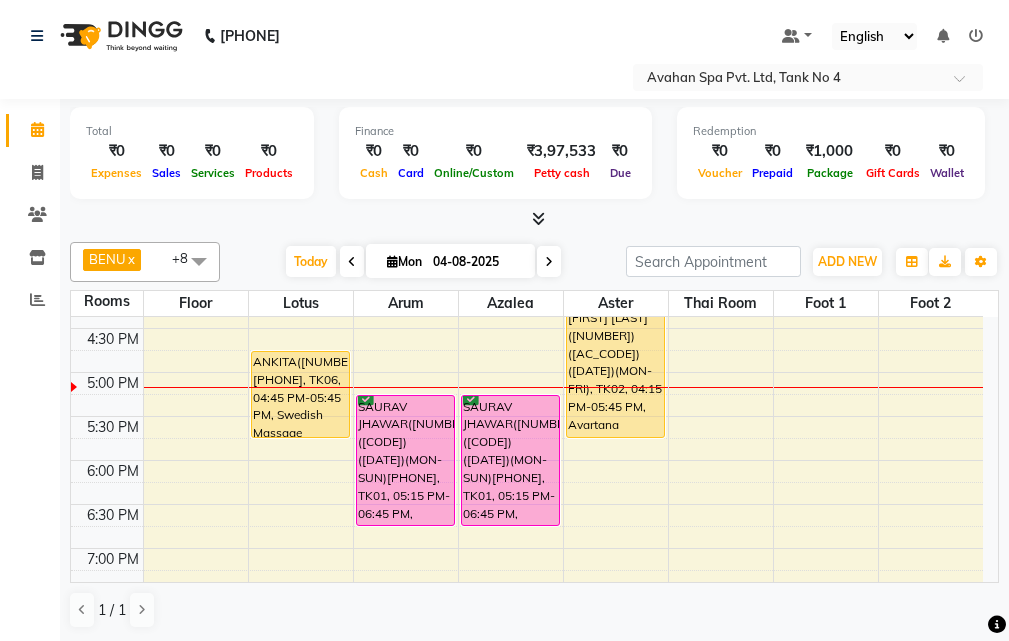 click on "10:00 AM 10:30 AM 11:00 AM 11:30 AM 12:00 PM 12:30 PM 1:00 PM 1:30 PM 2:00 PM 2:30 PM 3:00 PM 3:30 PM 4:00 PM 4:30 PM 5:00 PM 5:30 PM 6:00 PM 6:30 PM 7:00 PM 7:30 PM 8:00 PM 8:30 PM 9:00 PM 9:30 PM 10:00 PM 10:30 PM    BIPIN AGARWAL([NUMBER])([CODE]) ([DATE])(MON-FRI) [PHONE], TK04, 11:00 AM-11:15 AM, Swedish Massage Therapy 90 Mins     ANKITA([NUMBER]) [PHONE], TK06, 04:45 PM-05:45 PM, Swedish Massage Therapy 60 Mins     SAURAV JHAWAR([NUMBER])([CODE]) ([DATE])(MON-SUN)[PHONE], TK01, 05:15 PM-06:45 PM, Swedish Massage Therapy 90 Mins     SAURAV JHAWAR([NUMBER])([CODE]) ([DATE])(MON-SUN)[PHONE], TK01, 05:15 PM-06:45 PM, Swedish Massage Therapy 90 Mins    SUSHIL KUMAR([NUMBER])([CODE]) [PHONE] ([DATE])(MON-FRI), TK02, 04:15 PM-05:45 PM, Avartana Therapy 90 Mins     SANDEEP([NUMBER])([CODE]) V.T-([DATE])(MON-SUN) [PHONE], TK03, 12:30 PM-01:30 PM, Foot Reflexology  60 Mins" at bounding box center [527, 328] 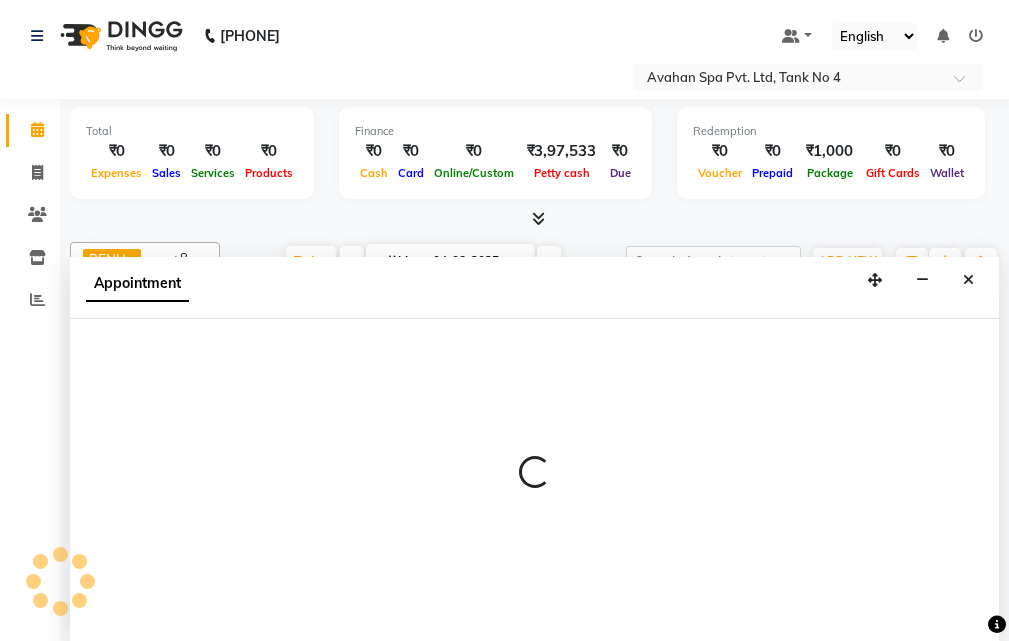select on "tentative" 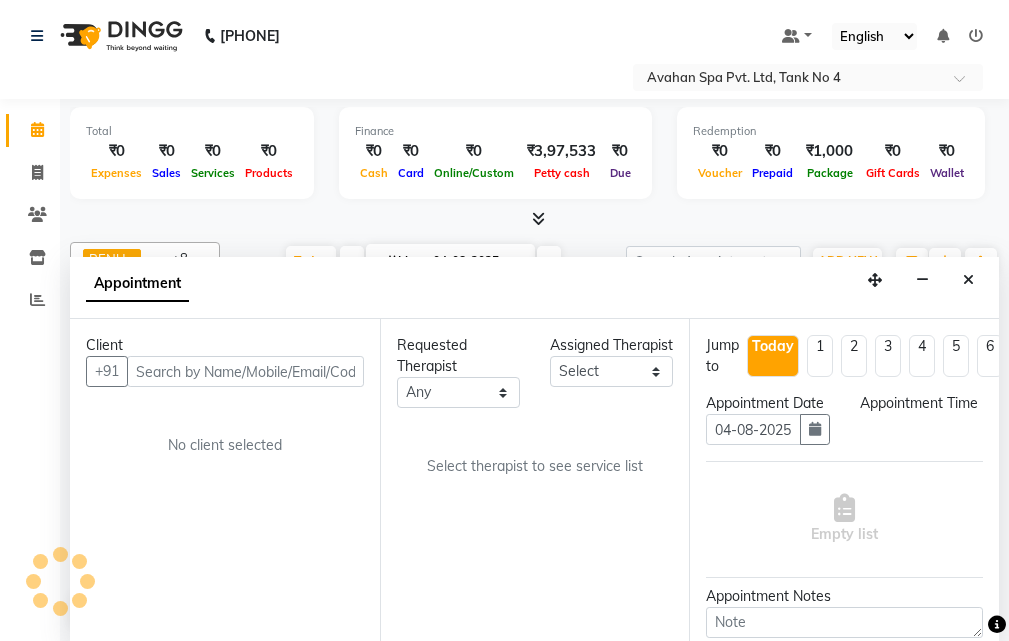 scroll, scrollTop: 1, scrollLeft: 0, axis: vertical 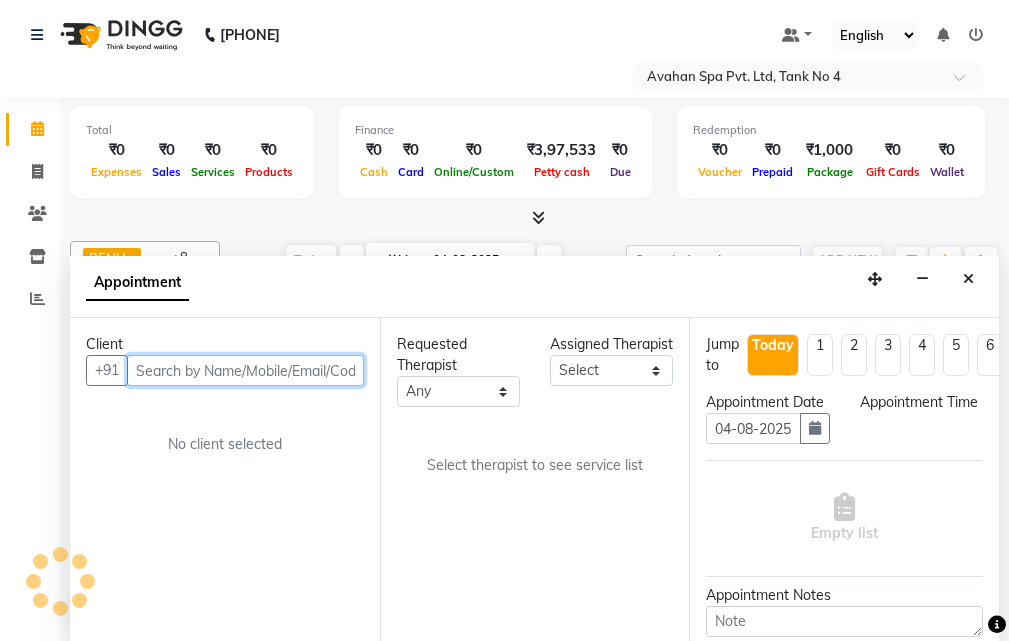 select on "1035" 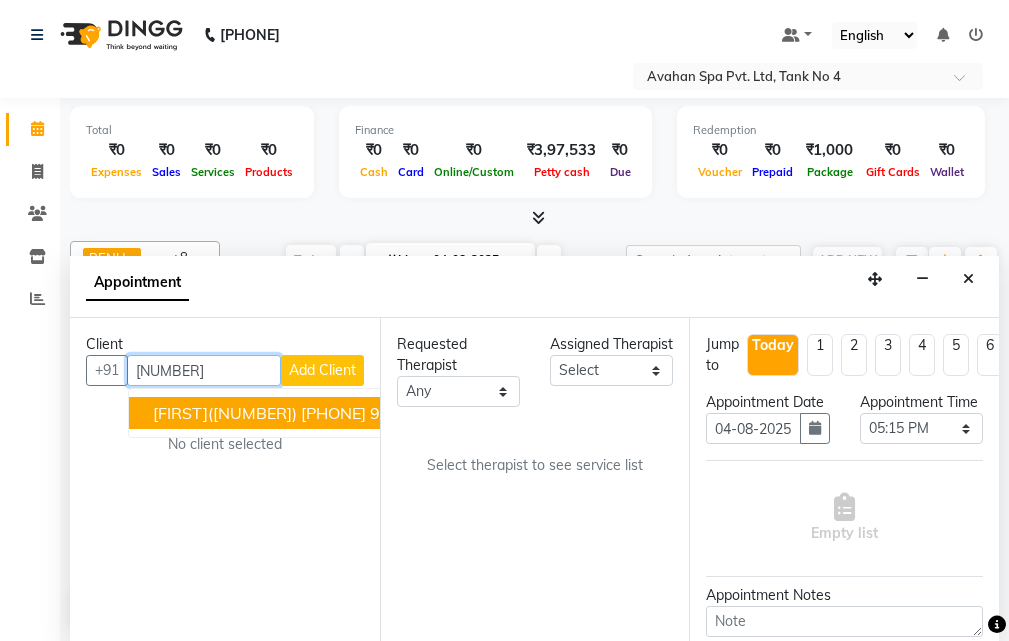 click on "[FIRST]([NUMBER]) [PHONE]" at bounding box center (259, 413) 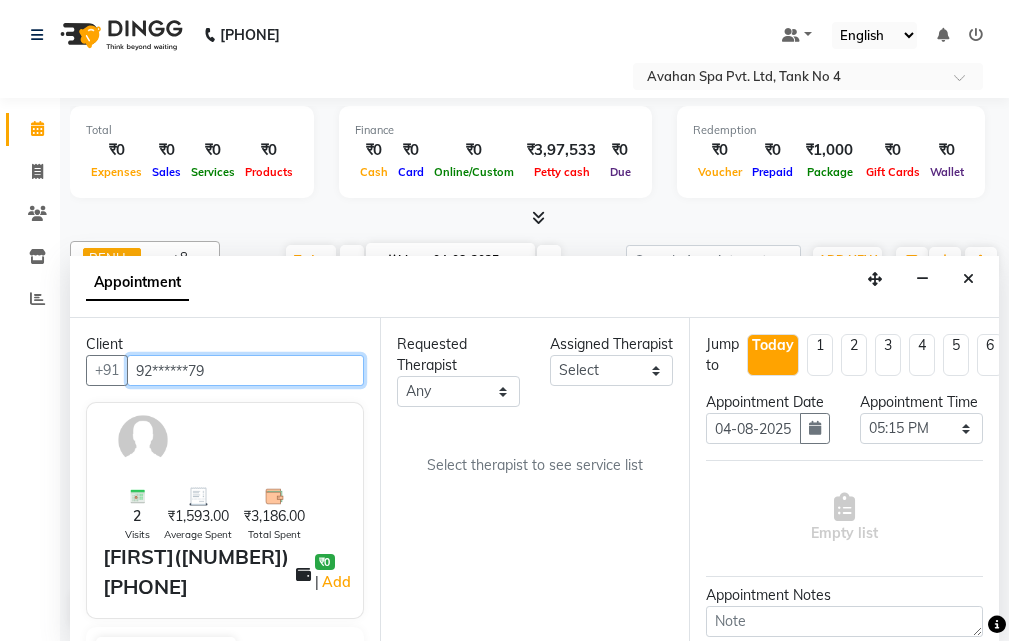 type on "92******79" 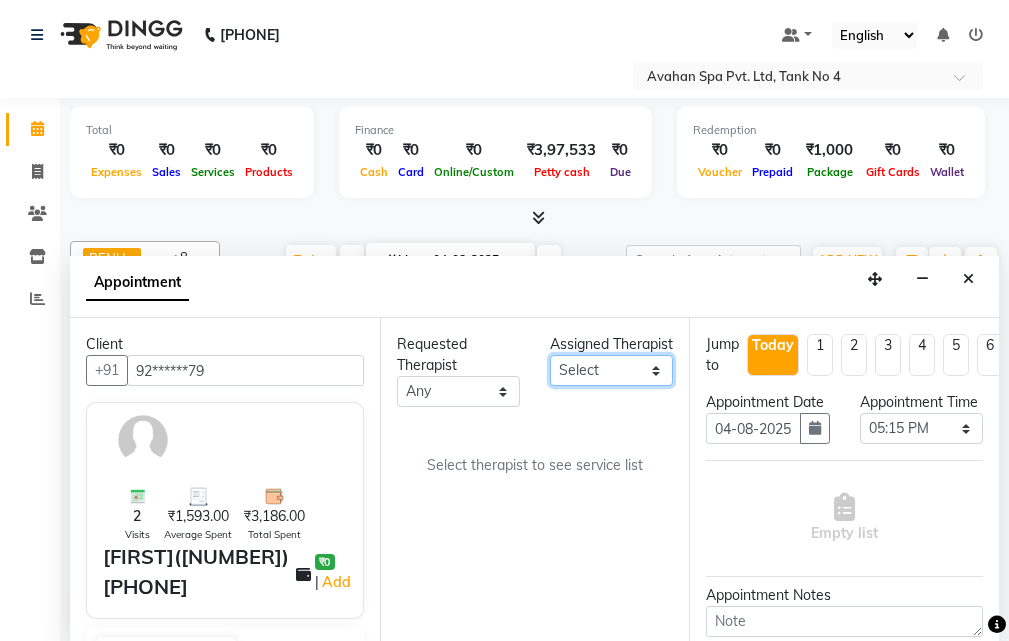 click on "Select ADI ANJU BENU CHIMA FEMALE 1 JESSIE JUNI LILY SUMAN SUSNIM" at bounding box center (611, 370) 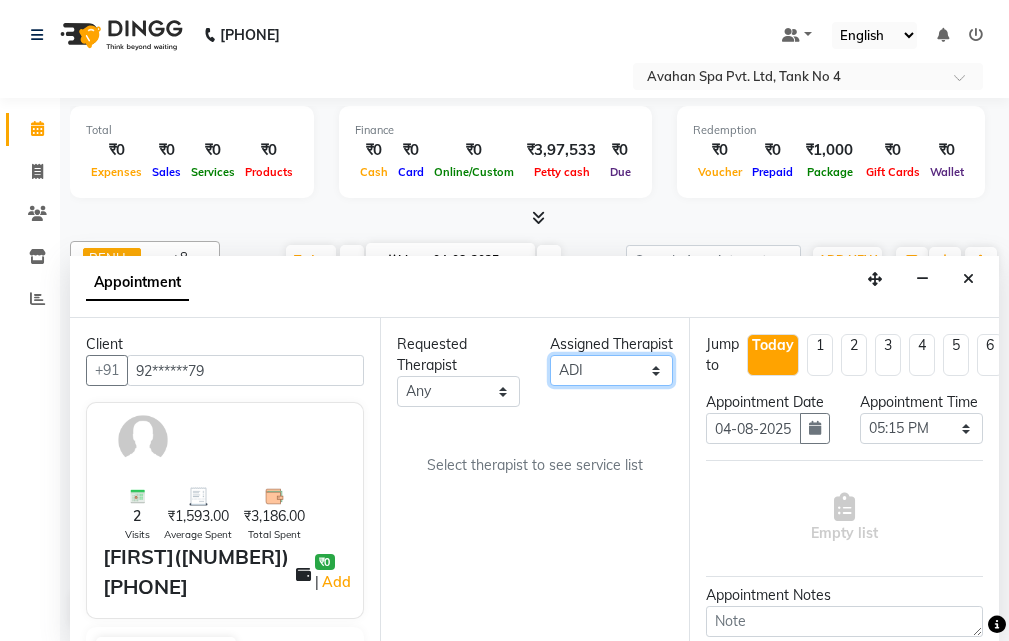 click on "Select ADI ANJU BENU CHIMA FEMALE 1 JESSIE JUNI LILY SUMAN SUSNIM" at bounding box center [611, 370] 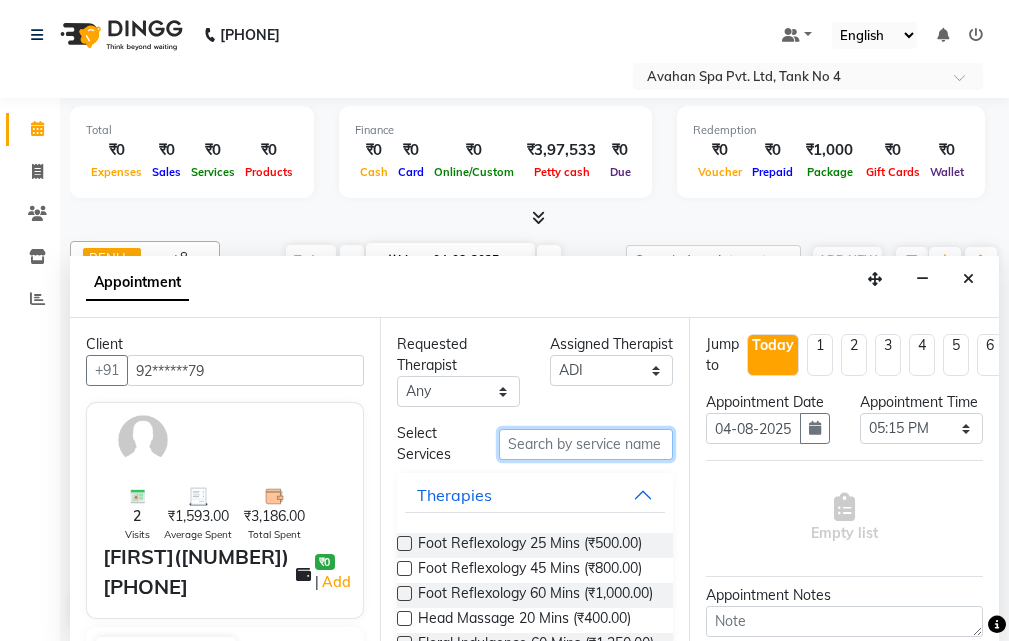 click at bounding box center (586, 444) 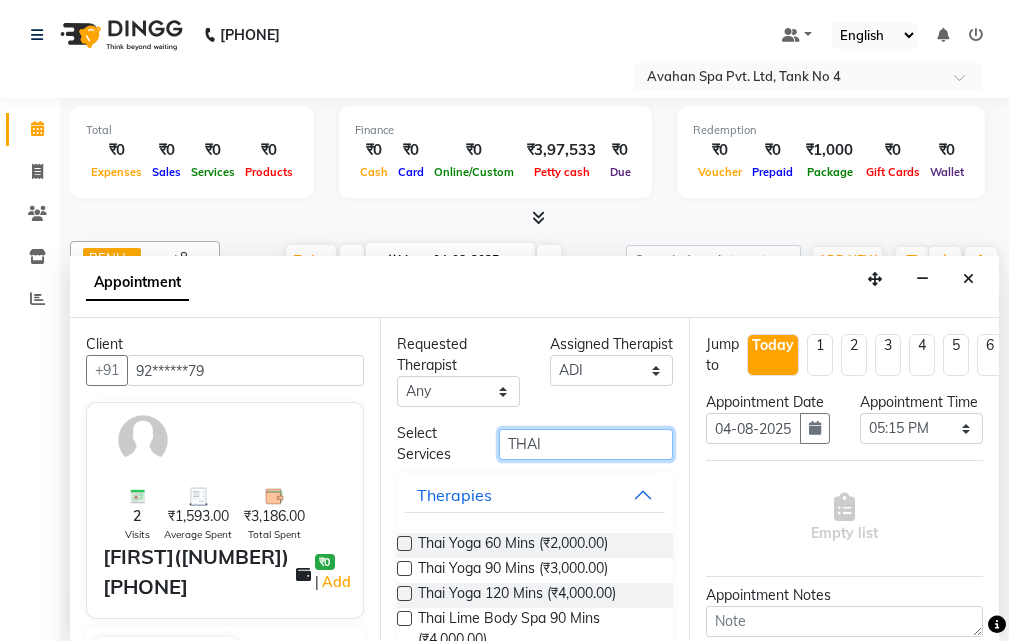 type on "THAI" 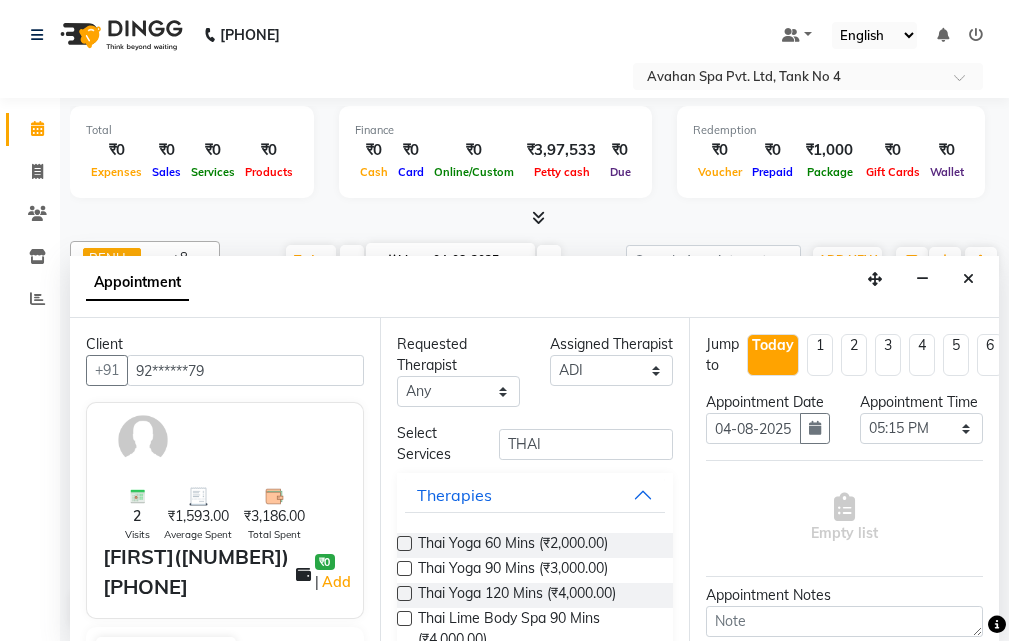 click at bounding box center (404, 543) 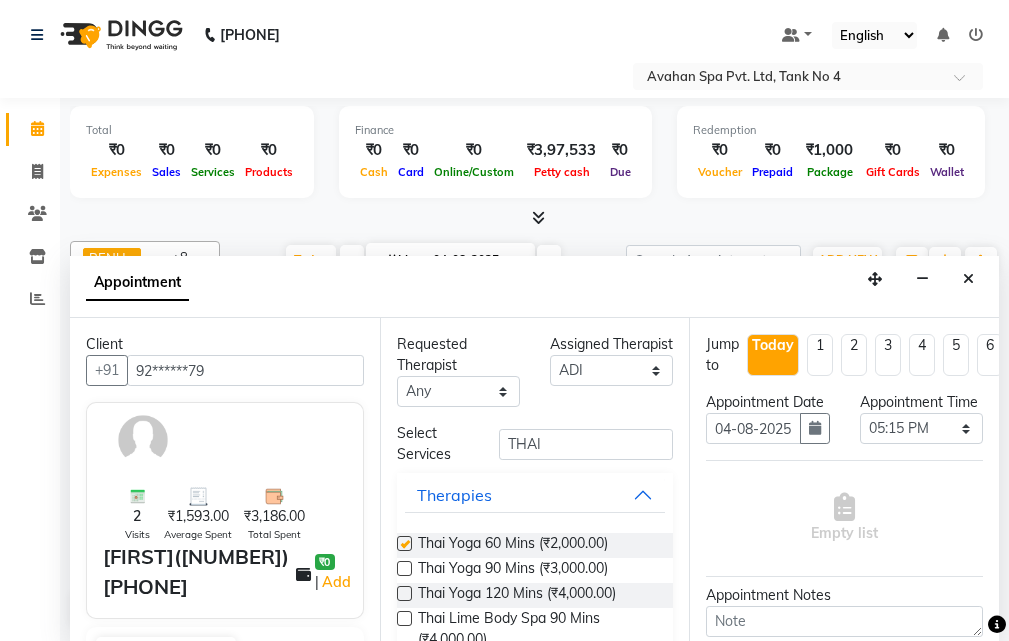 select on "1848" 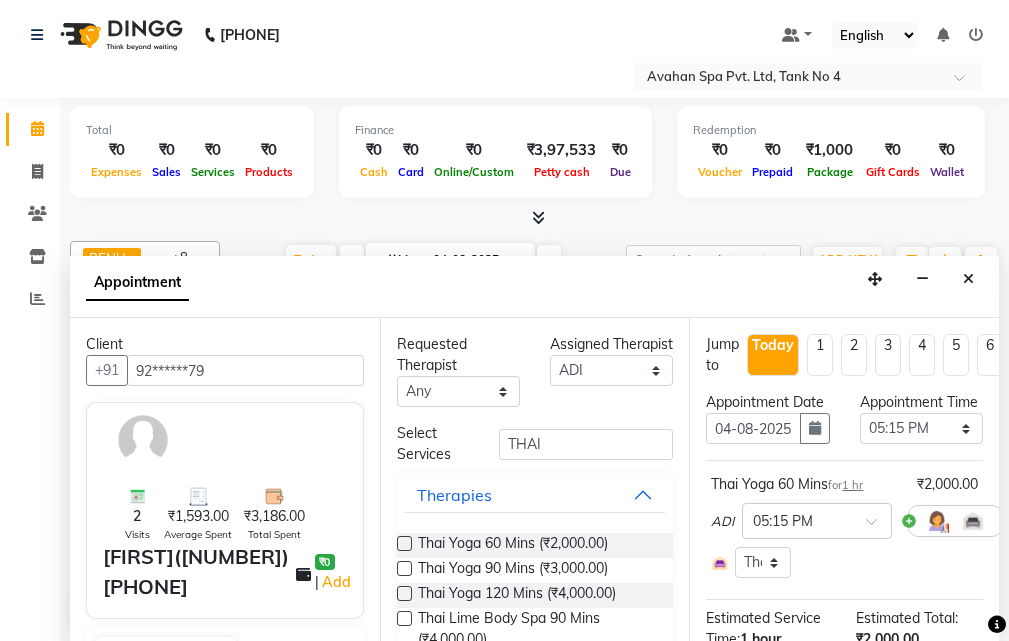 checkbox on "false" 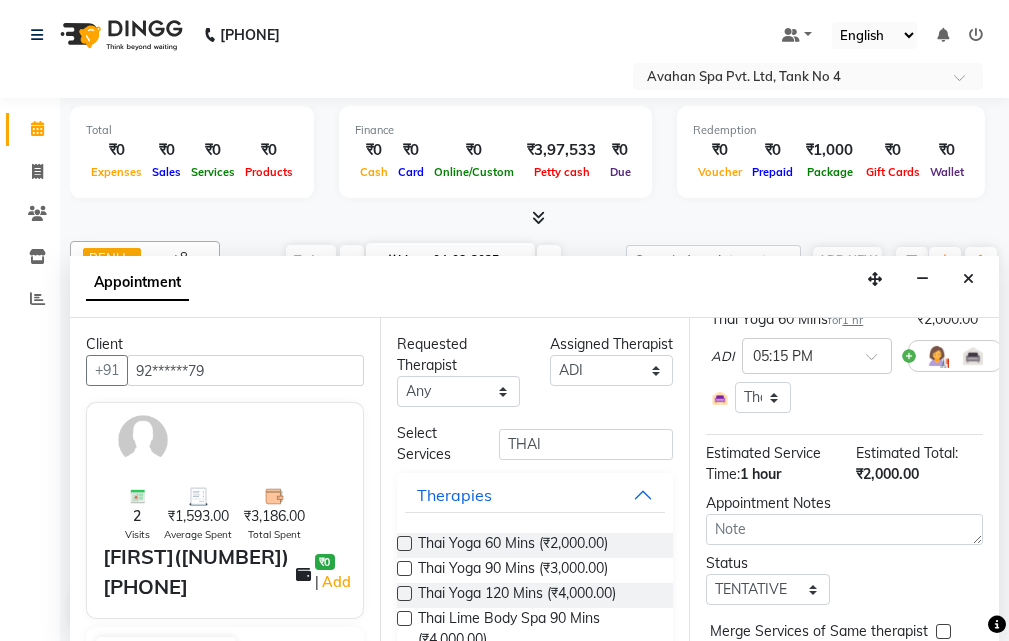 scroll, scrollTop: 329, scrollLeft: 0, axis: vertical 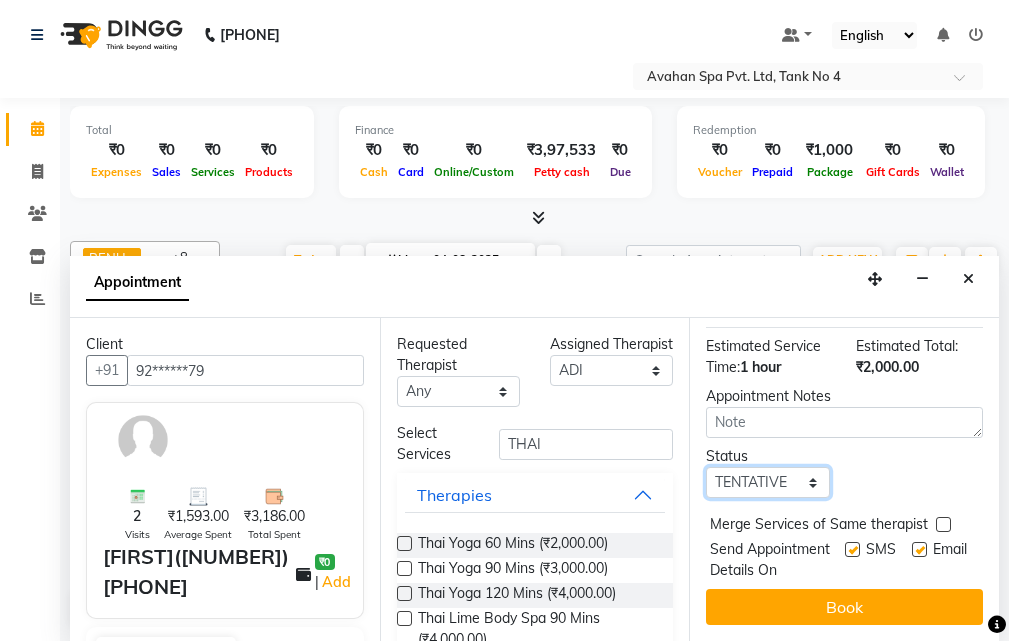 click on "Select TENTATIVE CONFIRM CHECK-IN UPCOMING" at bounding box center [767, 482] 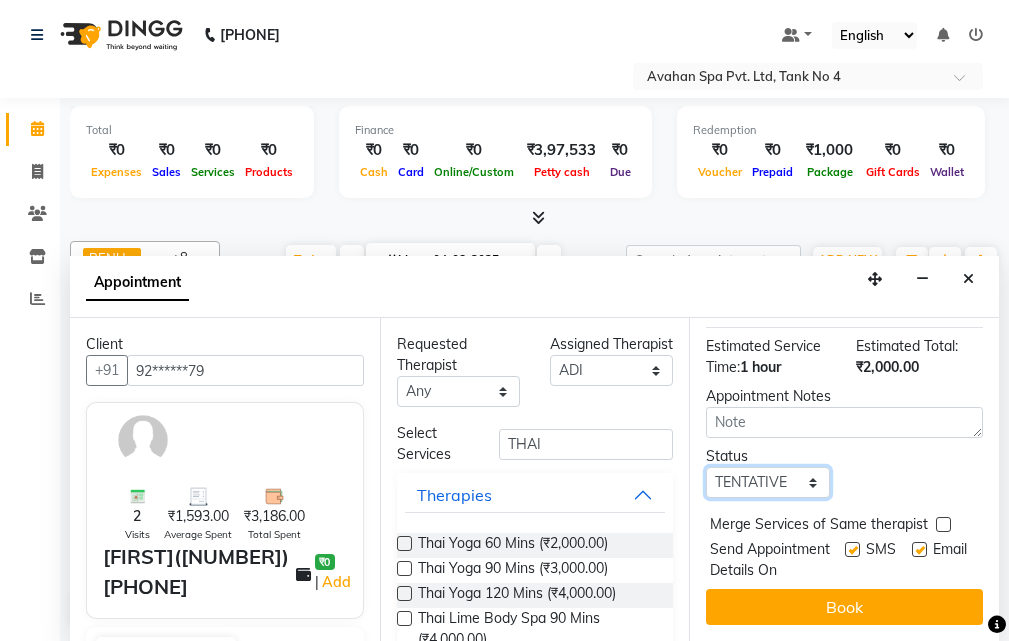 select on "confirm booking" 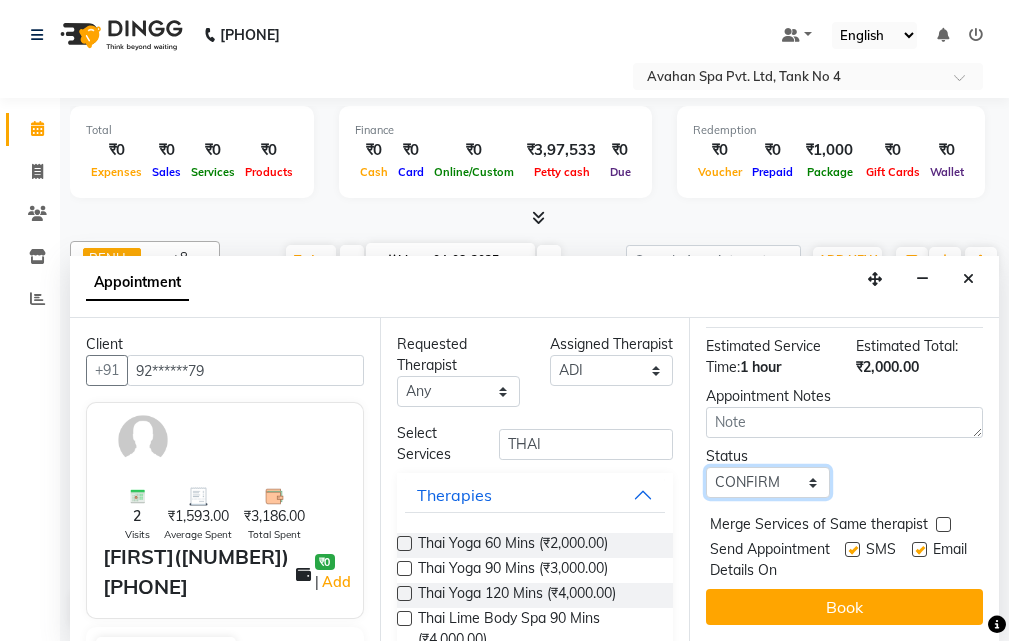 click on "Select TENTATIVE CONFIRM CHECK-IN UPCOMING" at bounding box center [767, 482] 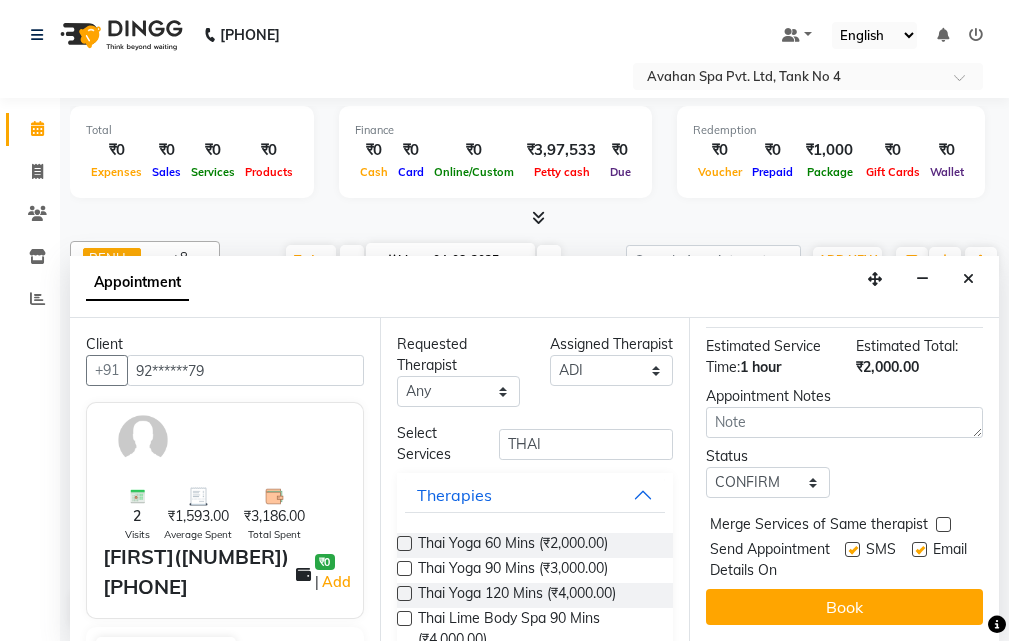 click at bounding box center (852, 549) 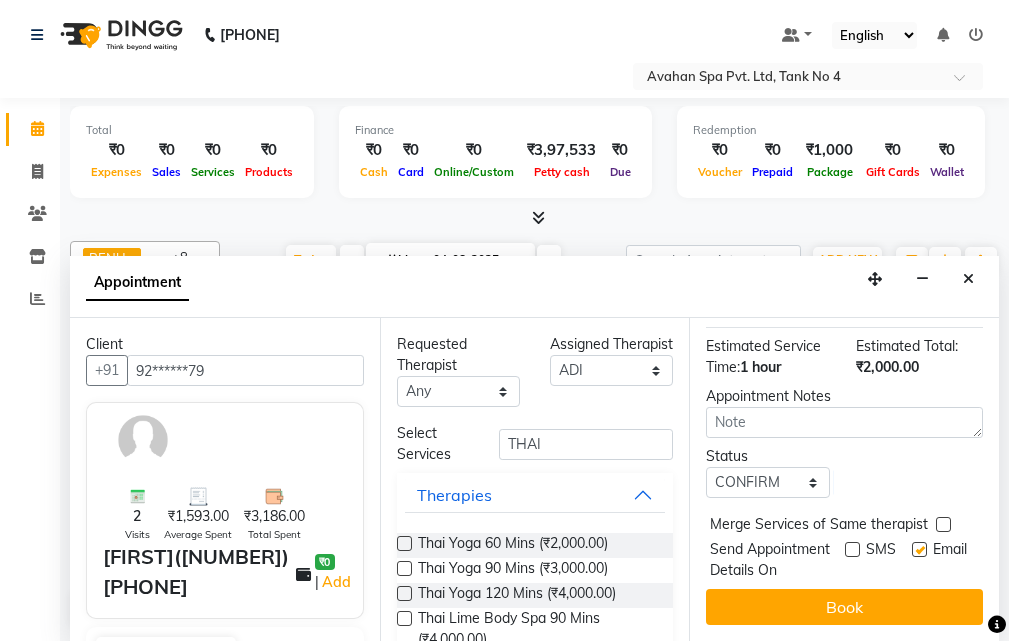 click at bounding box center [919, 549] 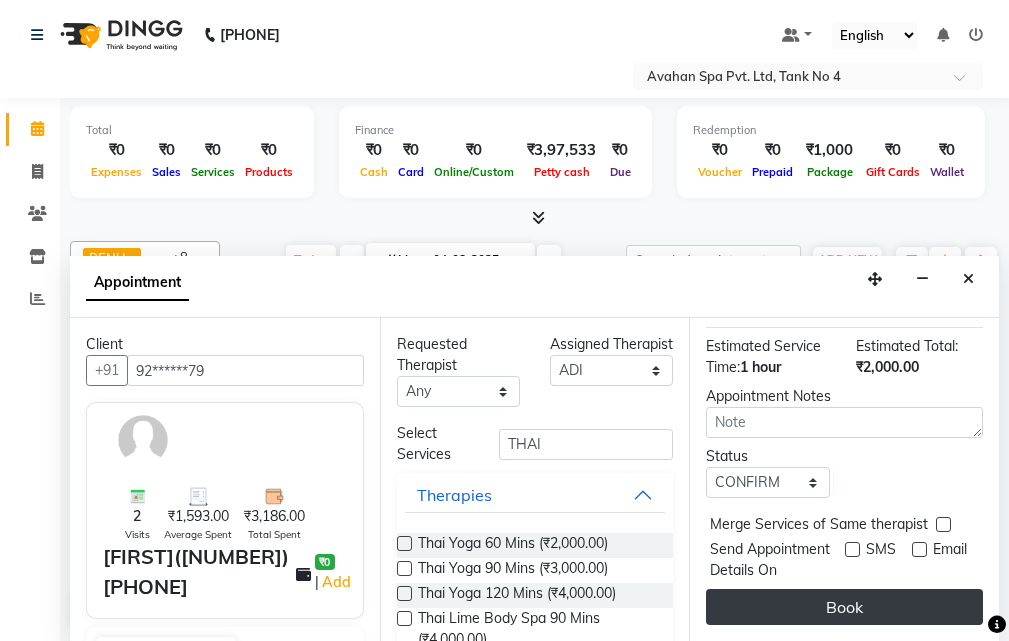 click on "Book" at bounding box center (844, 607) 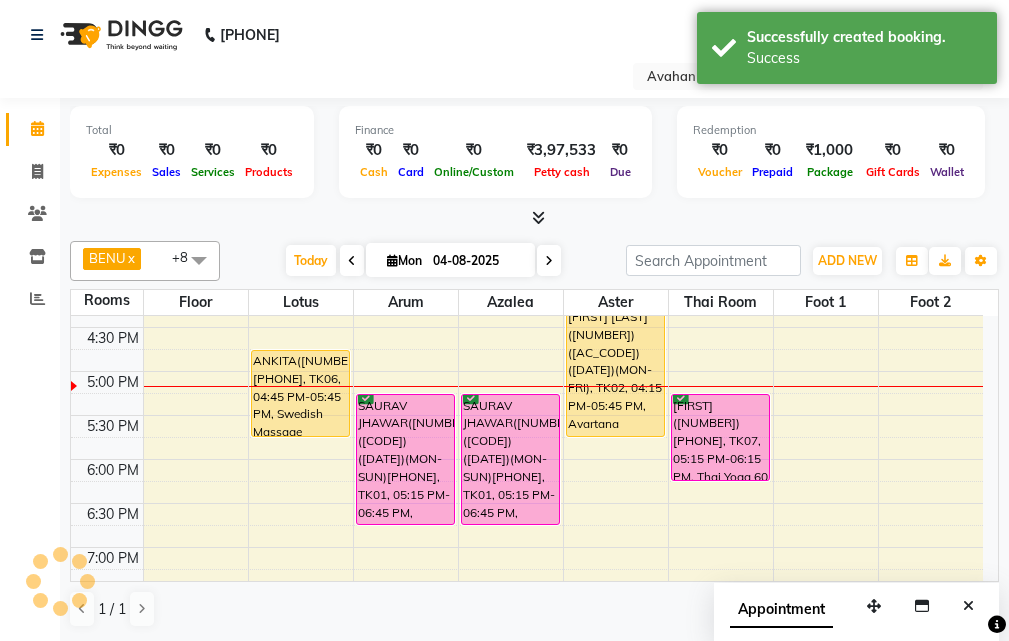 scroll, scrollTop: 0, scrollLeft: 0, axis: both 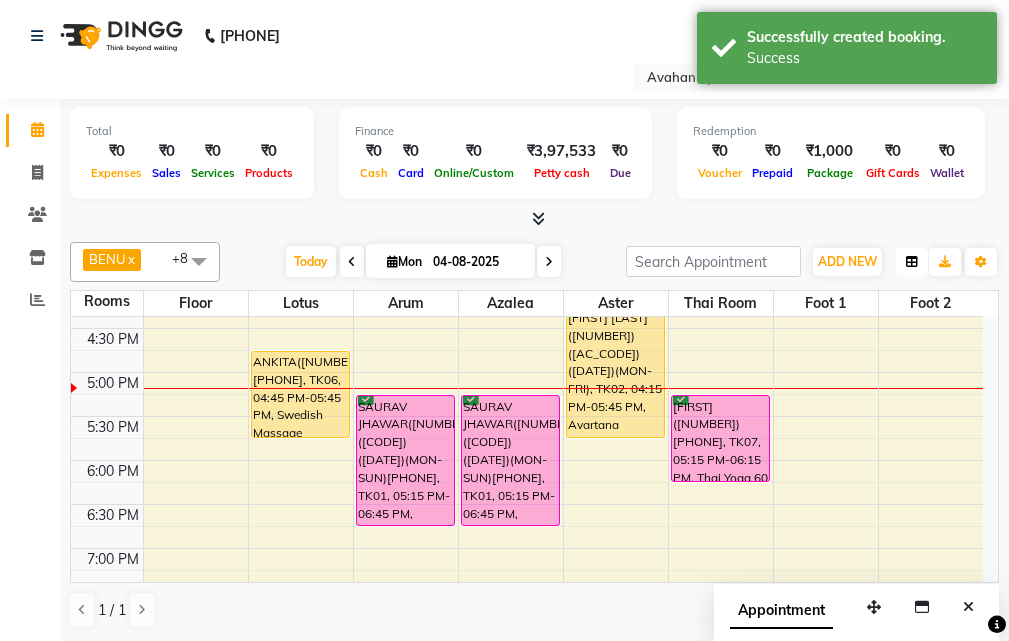 click at bounding box center [912, 262] 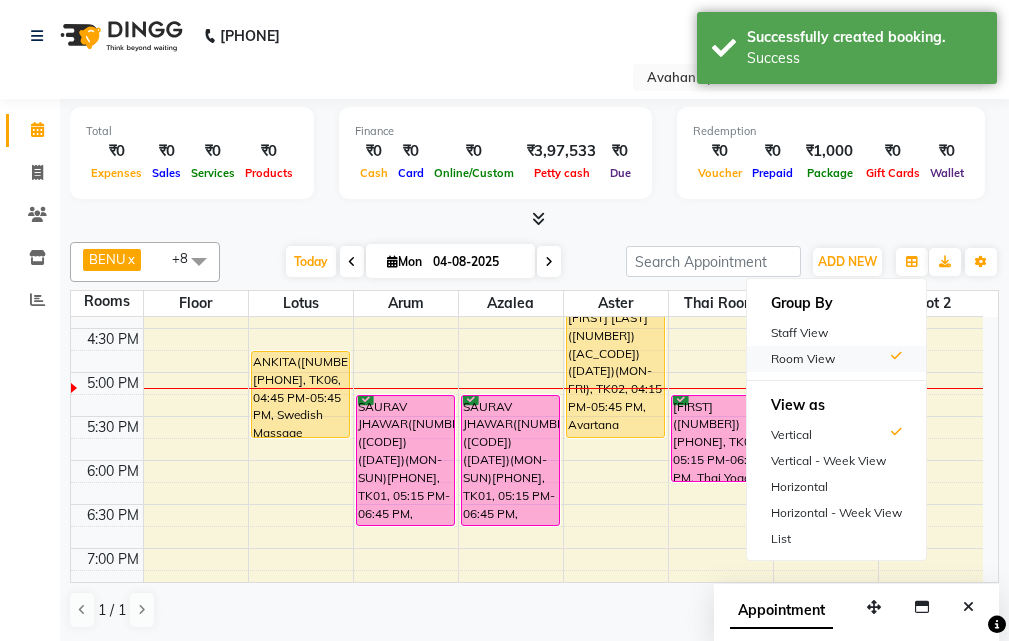 click on "Room View" at bounding box center (836, 359) 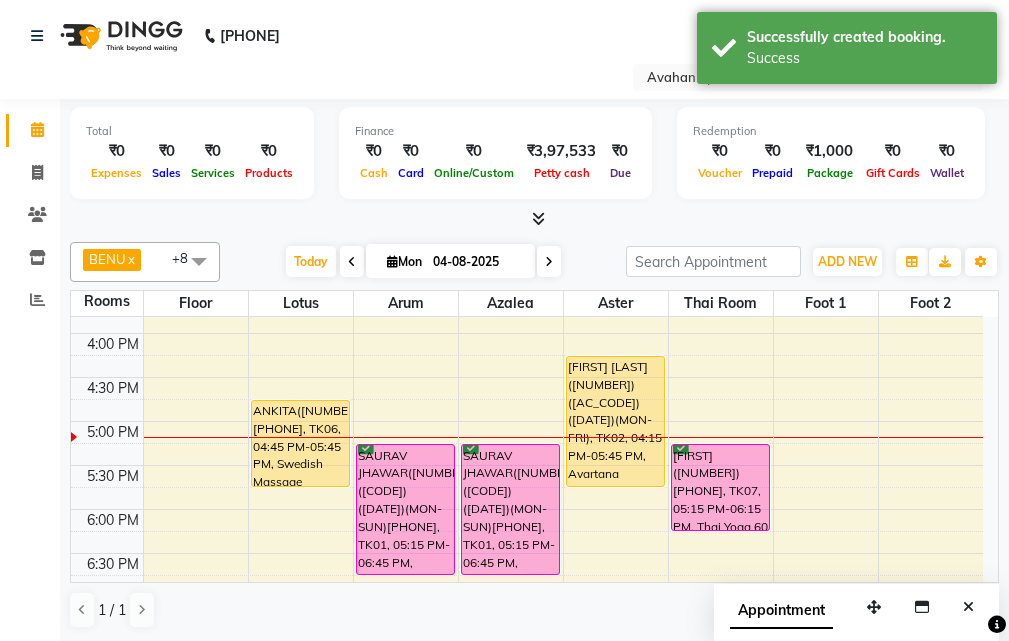 scroll, scrollTop: 560, scrollLeft: 0, axis: vertical 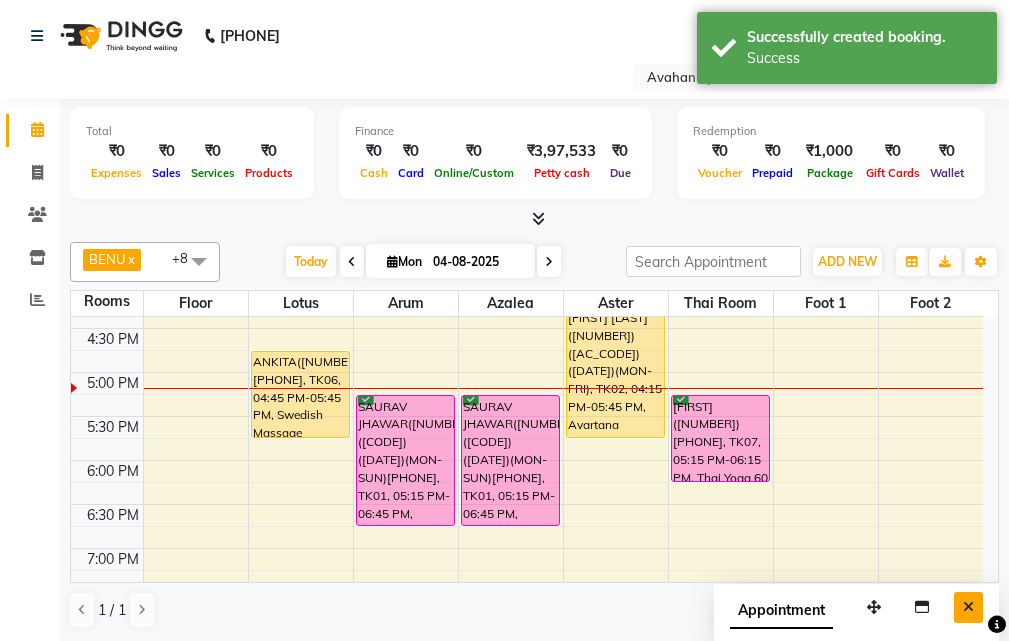click at bounding box center (968, 607) 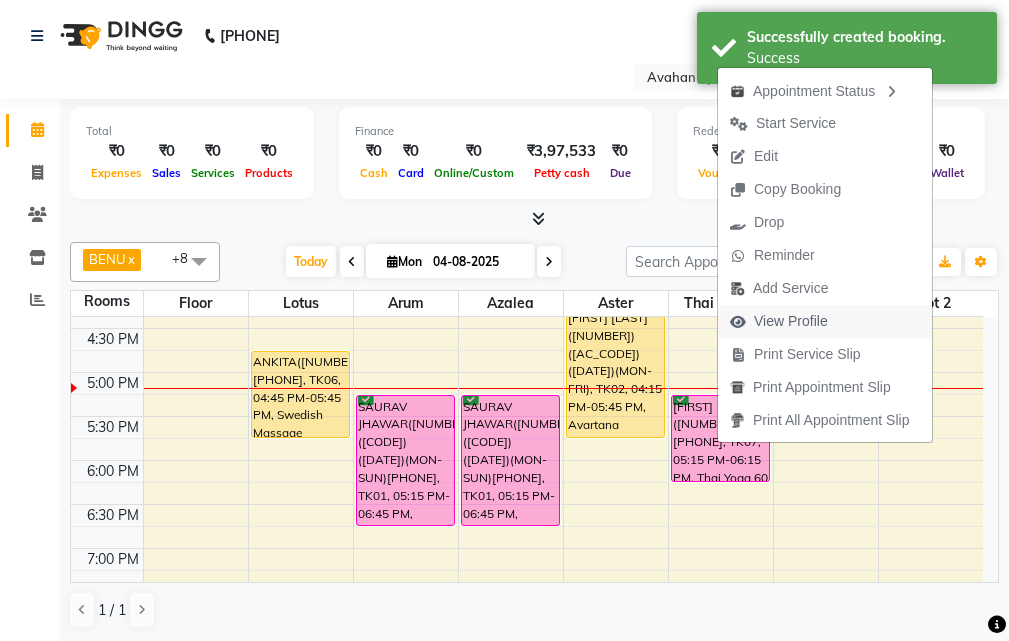 click on "View Profile" at bounding box center [791, 321] 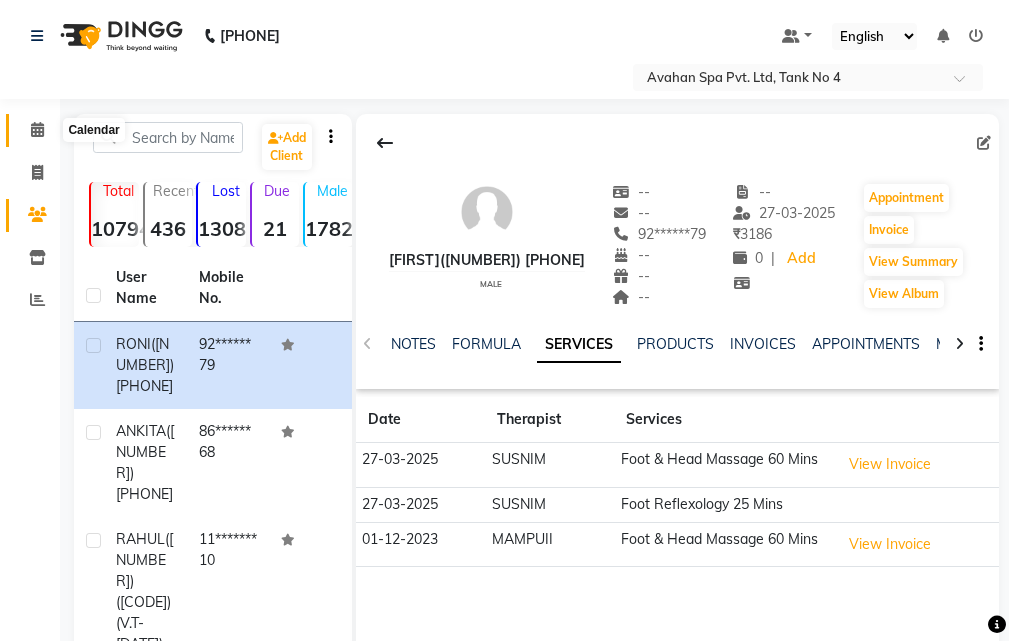 click 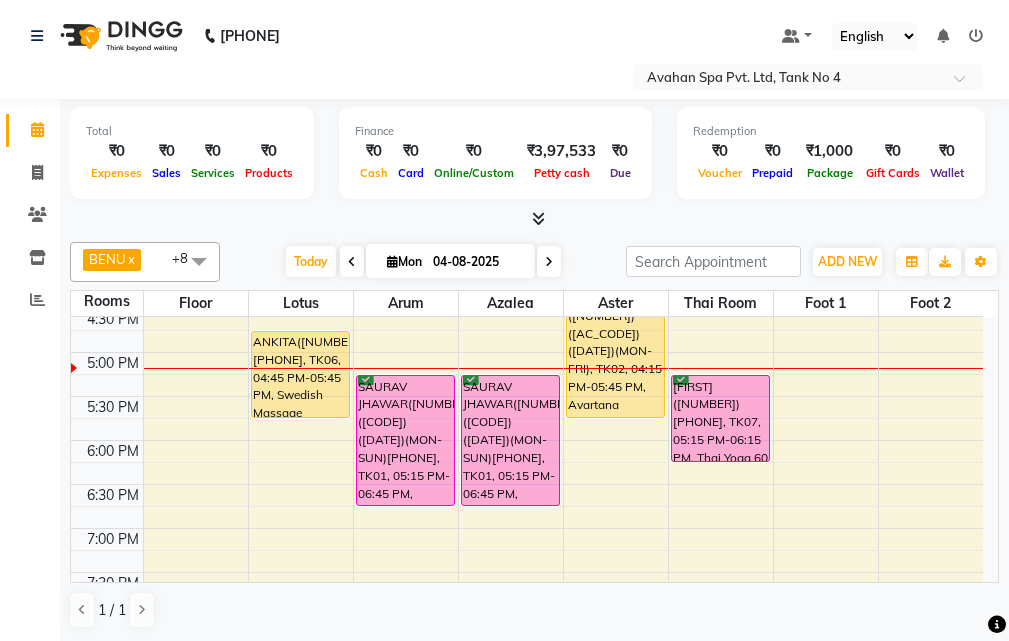 scroll, scrollTop: 578, scrollLeft: 0, axis: vertical 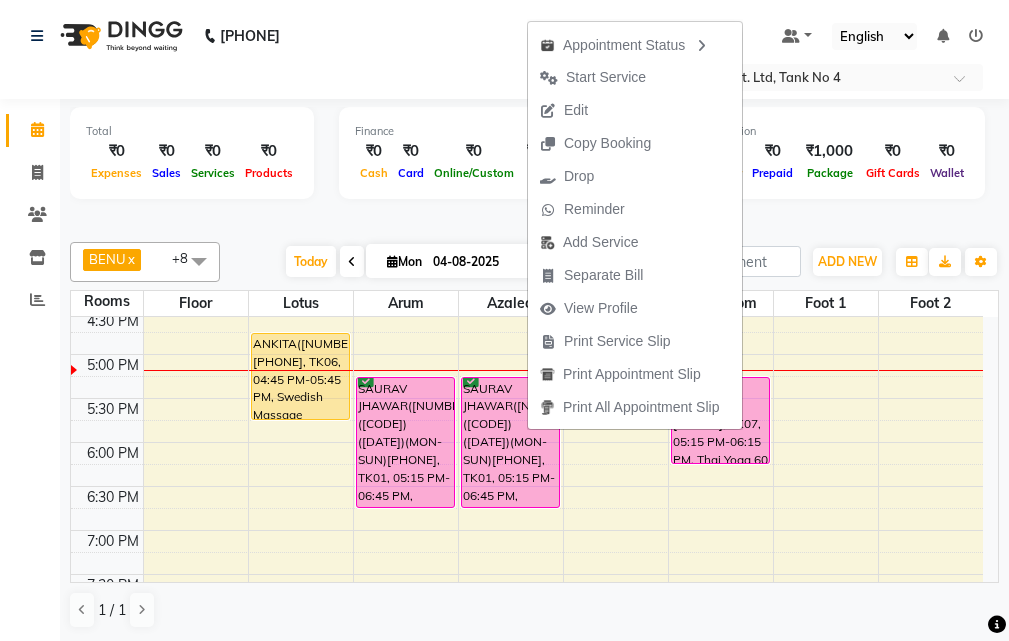 click on "Start Service" at bounding box center (606, 77) 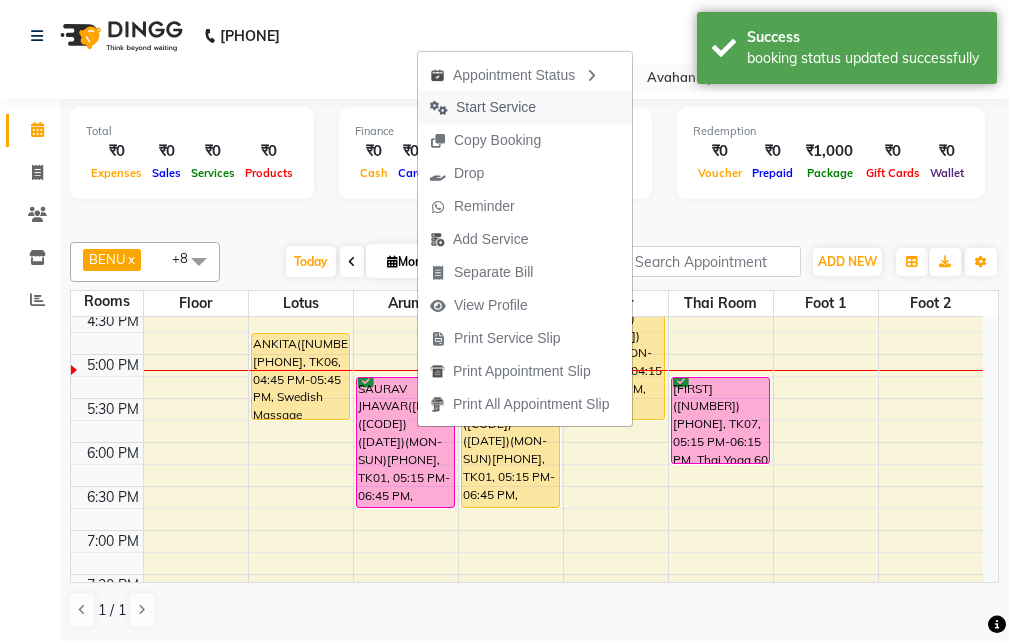 click on "Start Service" at bounding box center [496, 107] 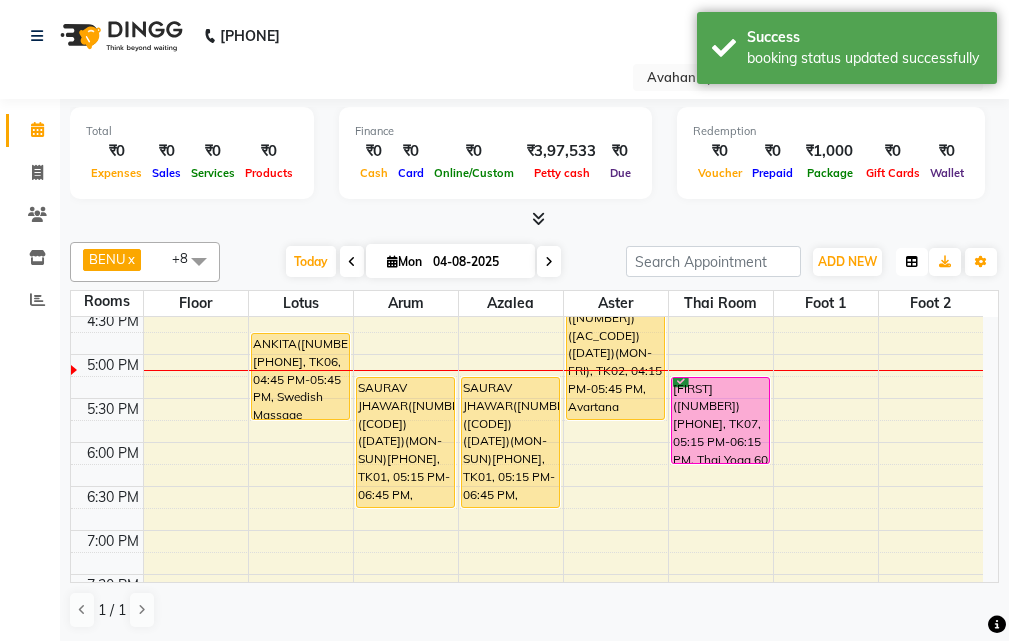 click at bounding box center (912, 262) 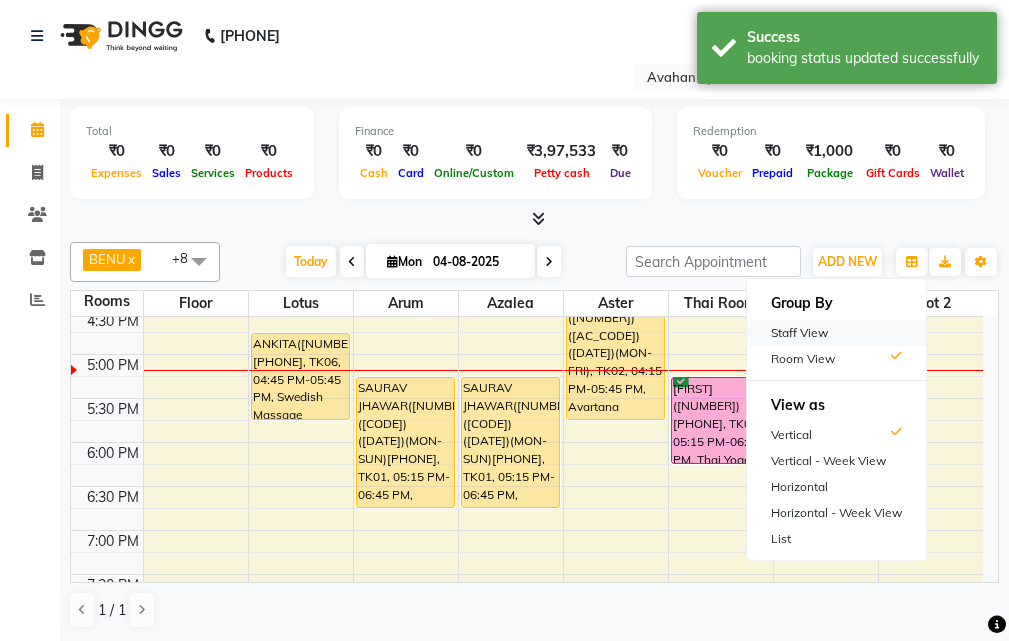 click on "Staff View" at bounding box center [836, 333] 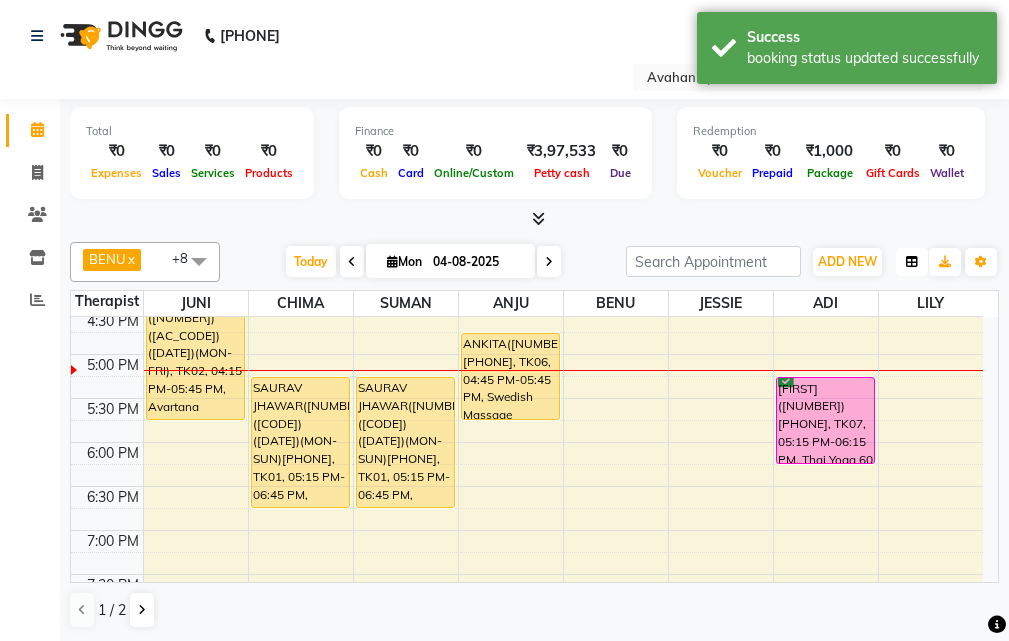click at bounding box center (912, 262) 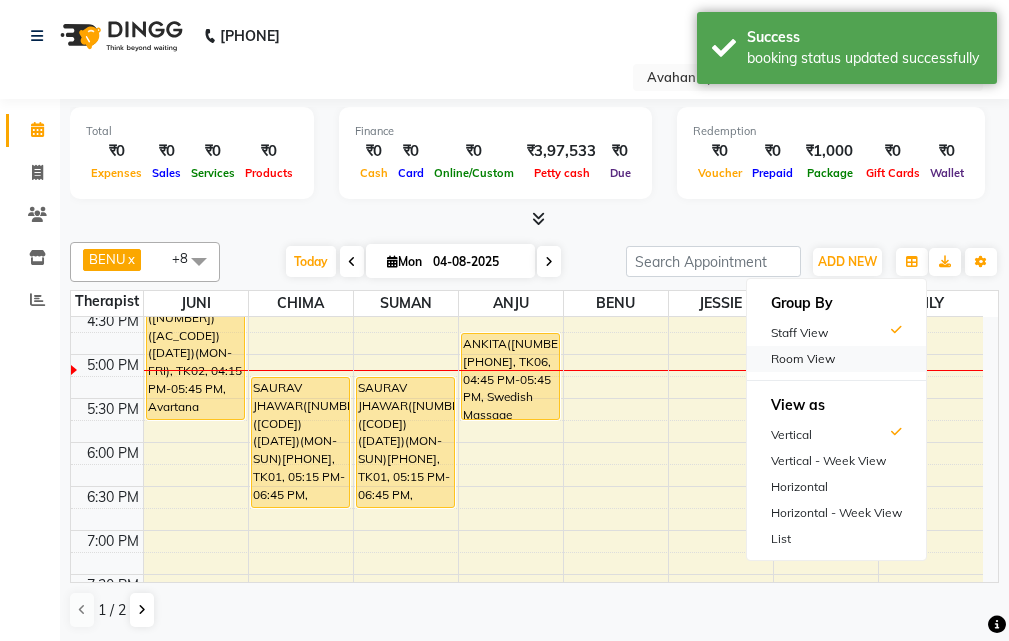 click on "Room View" at bounding box center [836, 359] 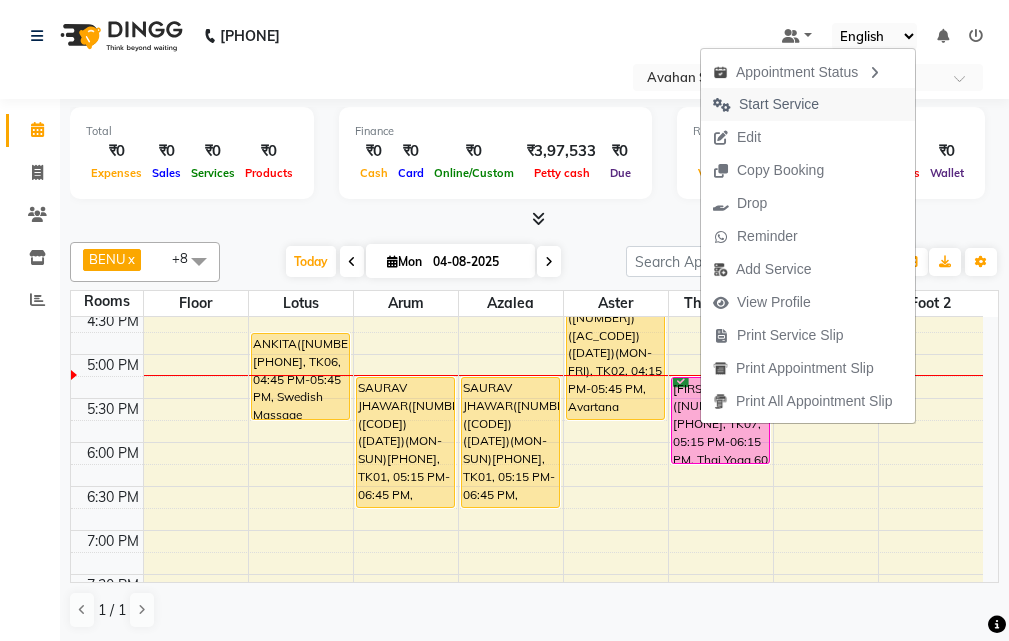 click on "Start Service" at bounding box center [766, 104] 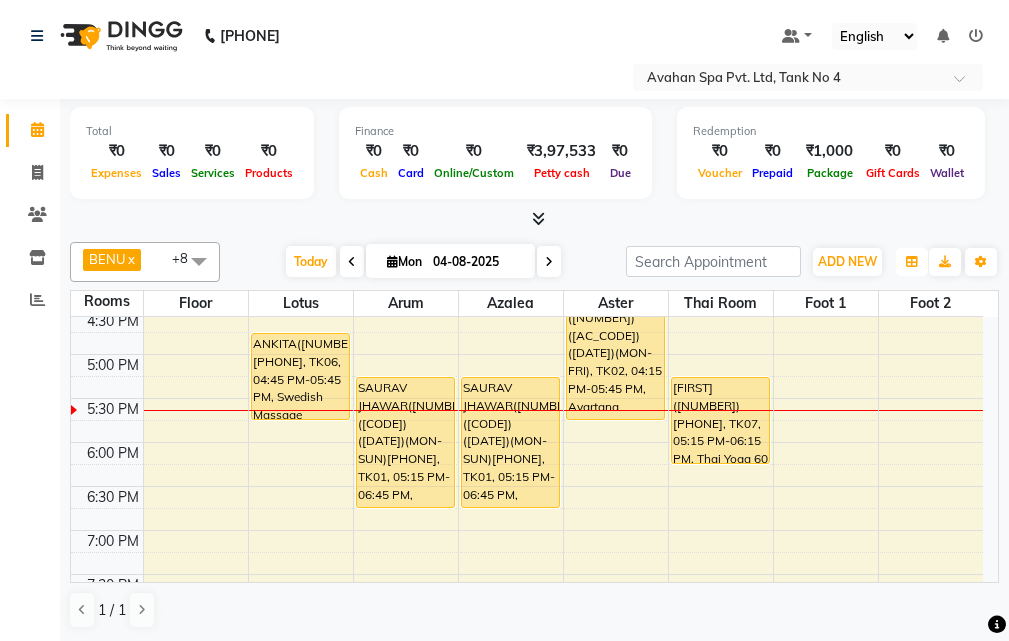 drag, startPoint x: 903, startPoint y: 270, endPoint x: 890, endPoint y: 307, distance: 39.217342 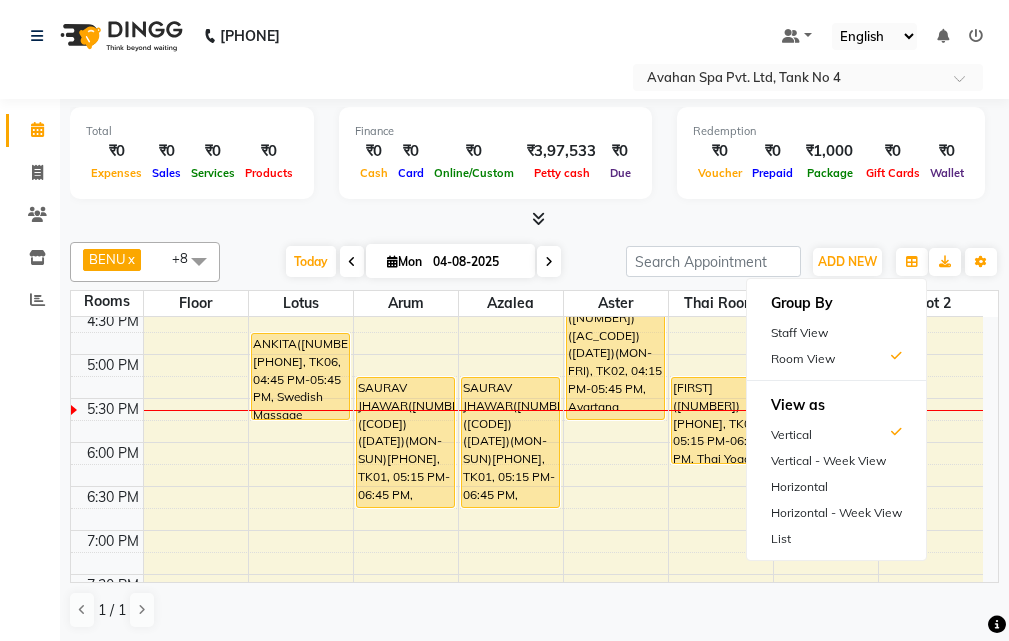 click on "Staff View" at bounding box center (836, 333) 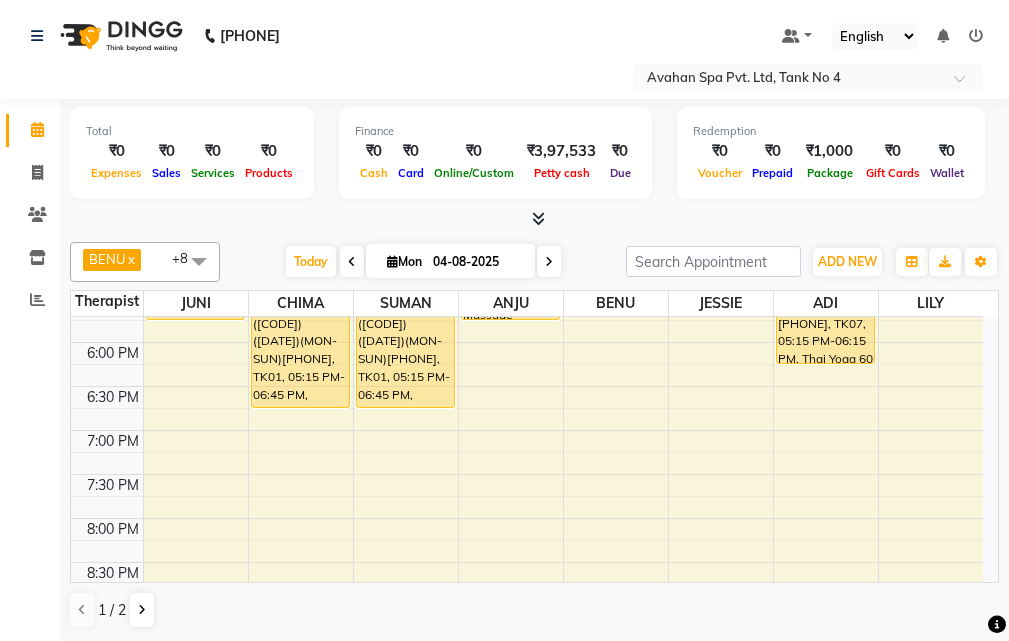 scroll, scrollTop: 578, scrollLeft: 0, axis: vertical 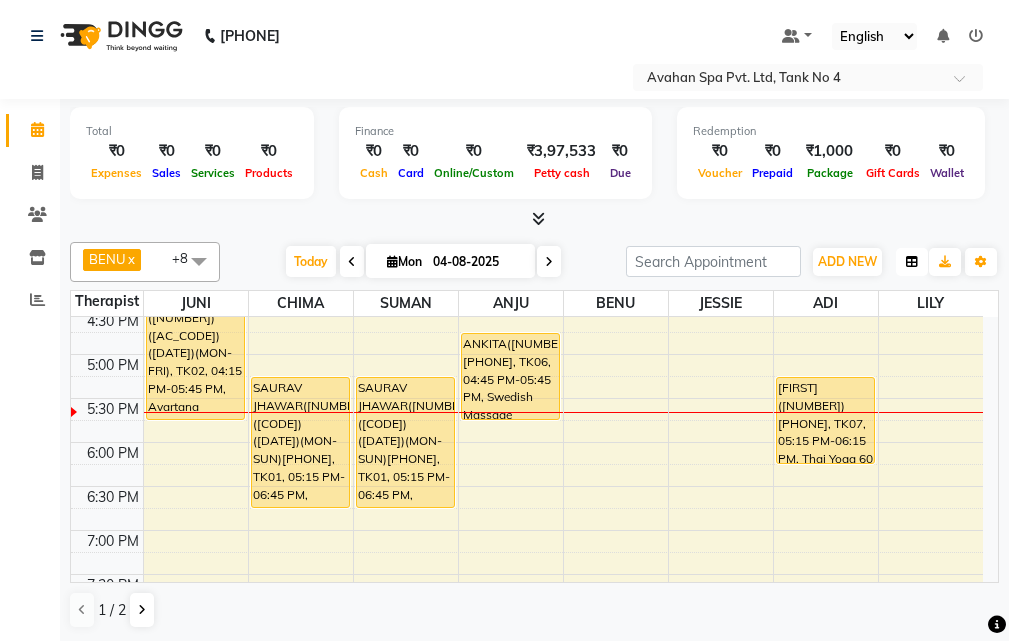 click at bounding box center [912, 262] 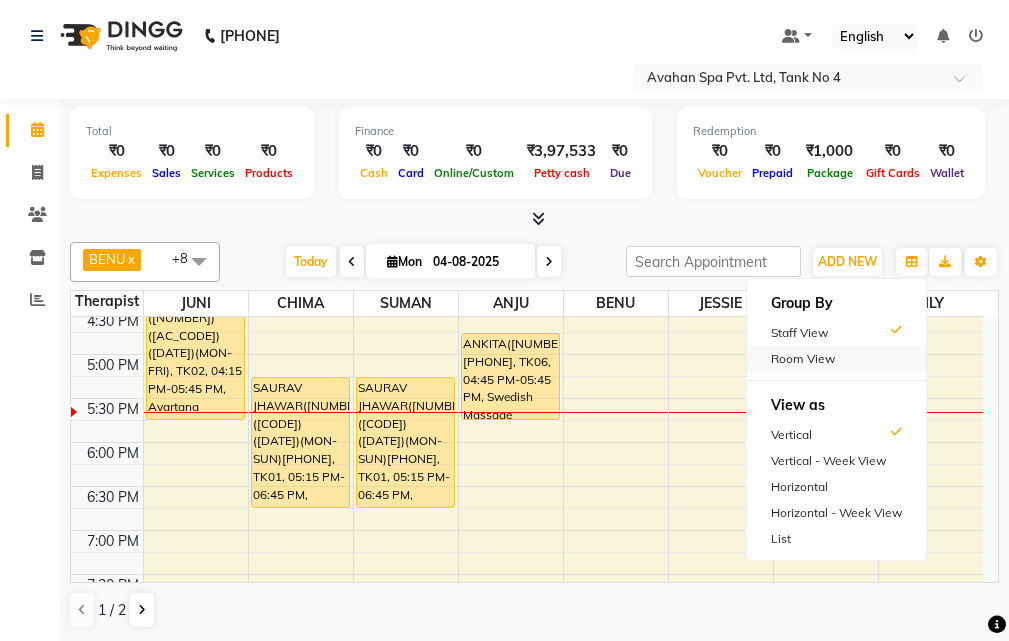click on "Room View" at bounding box center [836, 359] 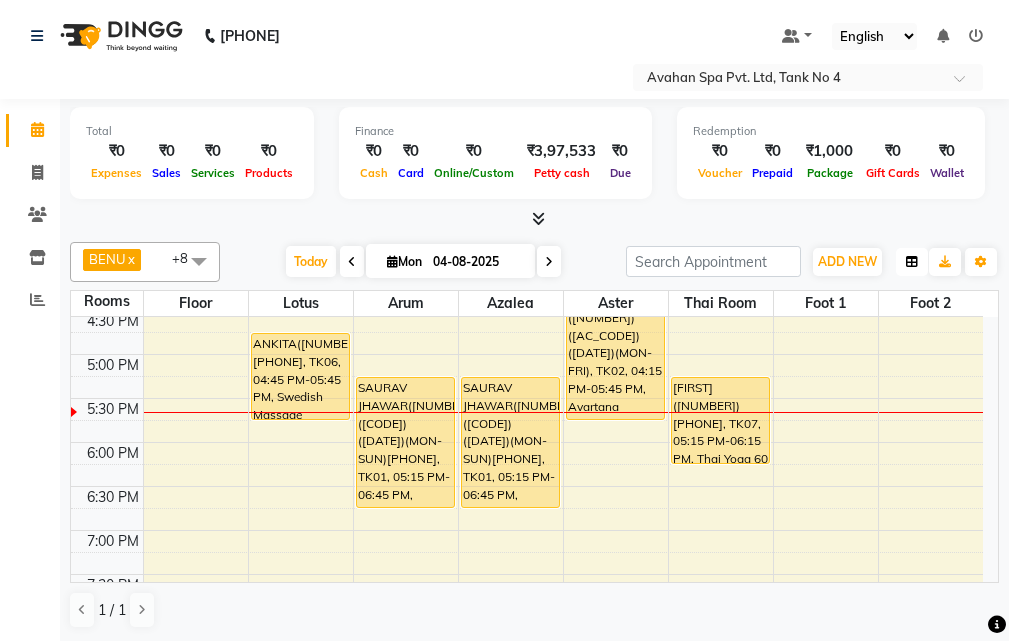 click at bounding box center [912, 262] 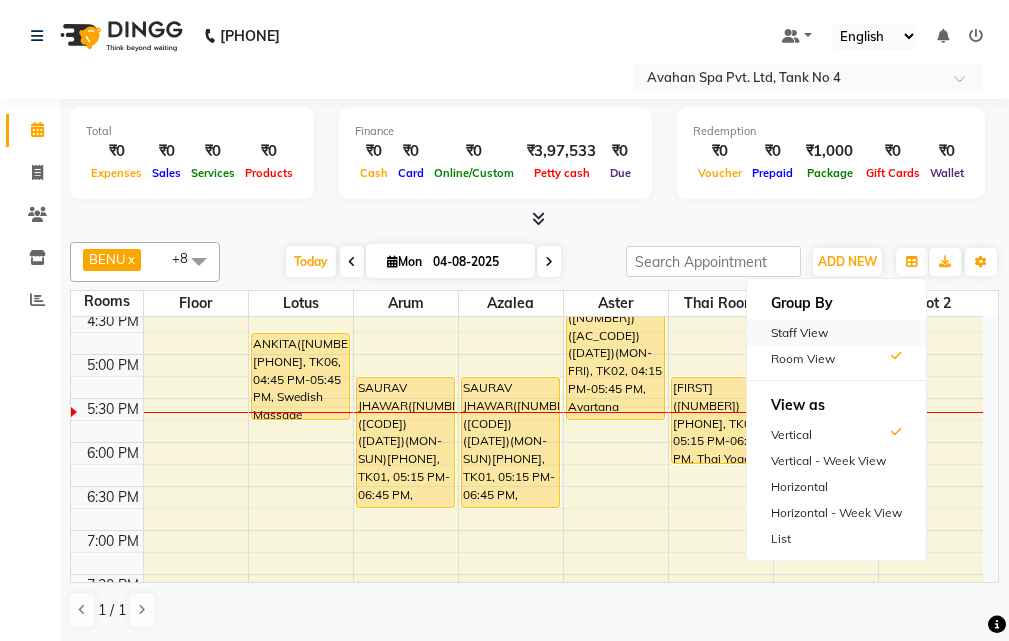 click on "Staff View" at bounding box center (836, 333) 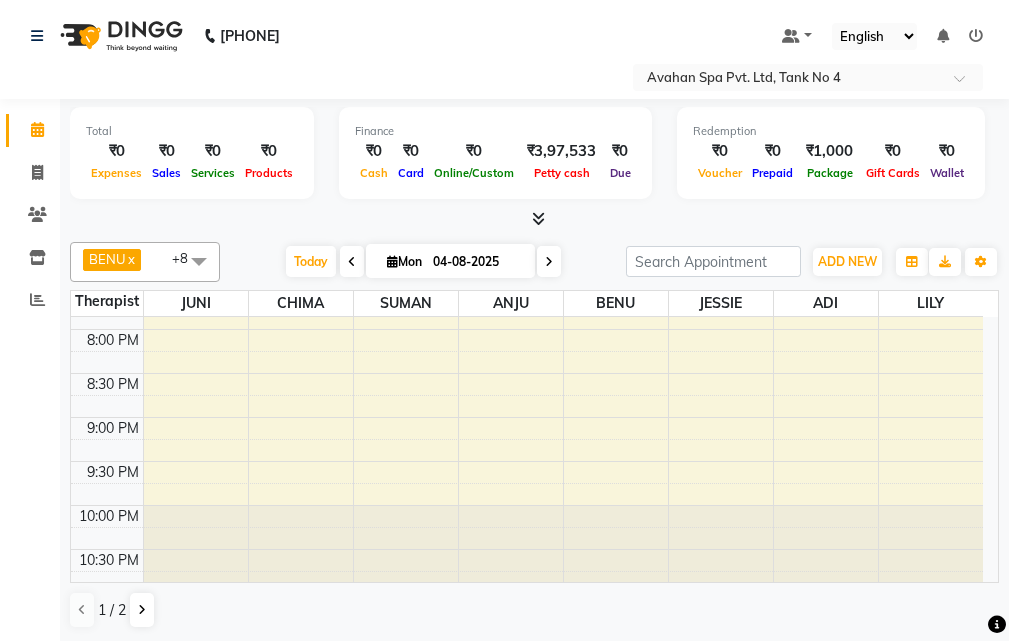 scroll, scrollTop: 878, scrollLeft: 0, axis: vertical 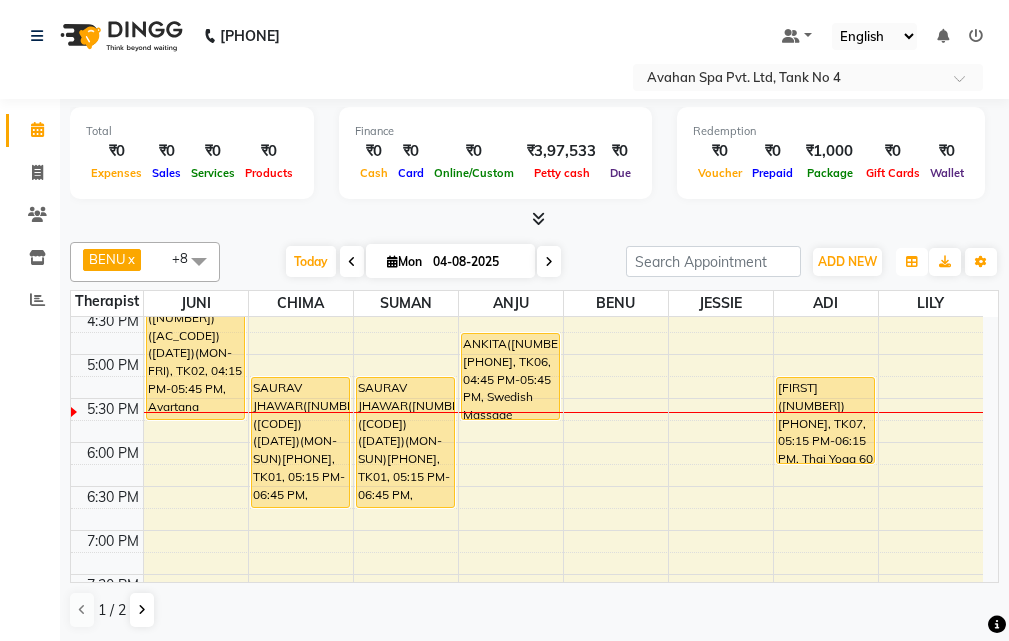click at bounding box center [912, 262] 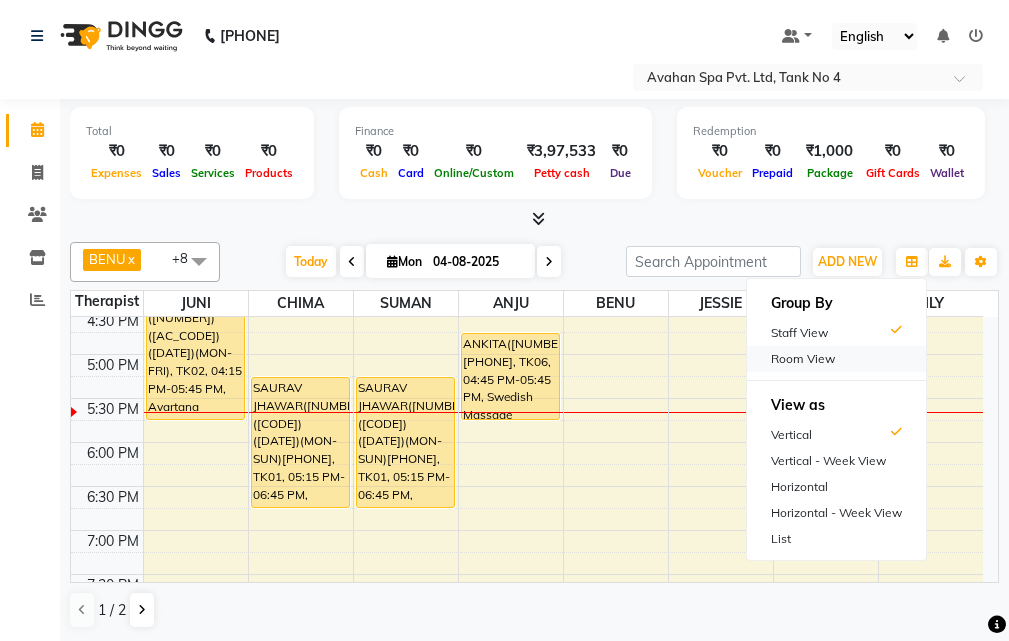click on "Room View" at bounding box center [836, 359] 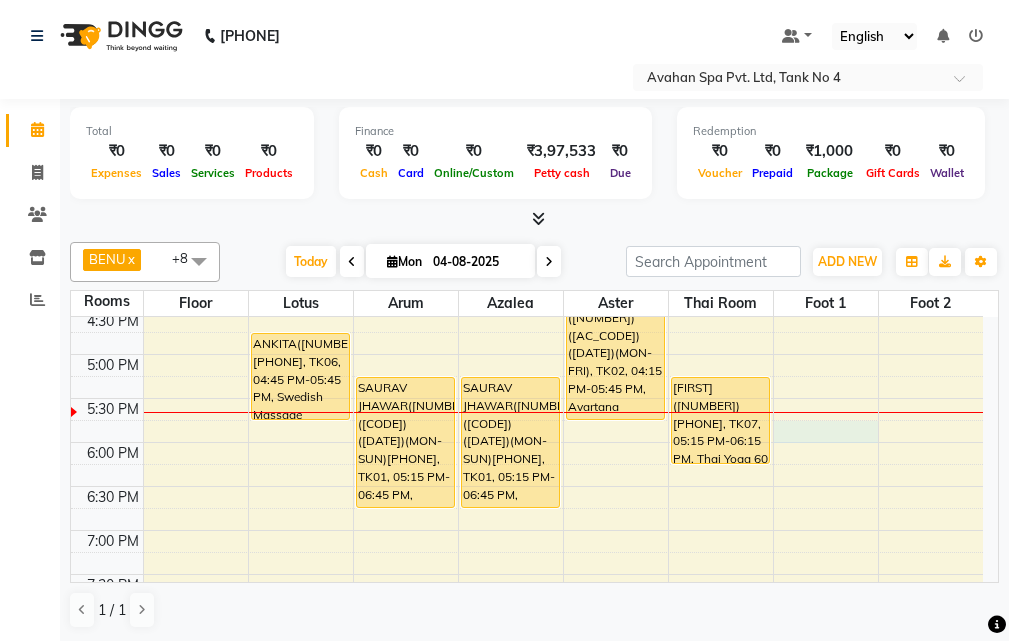 click on "BIPIN AGARWAL([NUMBER])([CODE]) ([DATE])(MON-FRI) [PHONE], TK04, 11:00 AM-11:15 AM, Swedish Massage Therapy 90 Mins    ANKITA([NUMBER]) [PHONE], TK06, 04:45 PM-05:45 PM, Swedish Massage Therapy 60 Mins    SAURAV JHAWAR([NUMBER])([CODE]) ([DATE])(MON-SUN)[PHONE], TK01, 05:15 PM-06:45 PM, Swedish Massage Therapy 90 Mins    SAURAV JHAWAR([NUMBER])([CODE]) ([DATE])(MON-SUN)[PHONE], TK01, 05:15 PM-06:45 PM, Swedish Massage Therapy 90 Mins    SUSHIL KUMAR([NUMBER])([CODE]) [PHONE] ([DATE])(MON-FRI), TK02, 04:15 PM-05:45 PM, Avartana Therapy 90 Mins    RONI([NUMBER]) [PHONE], TK07, 05:15 PM-06:15 PM, Thai Yoga  60 Mins     SANDEEP([NUMBER])([CODE]) V.T-([DATE])(MON-SUN) [PHONE], TK03, 12:30 PM-01:30 PM, Foot Reflexology  60 Mins" at bounding box center [527, 310] 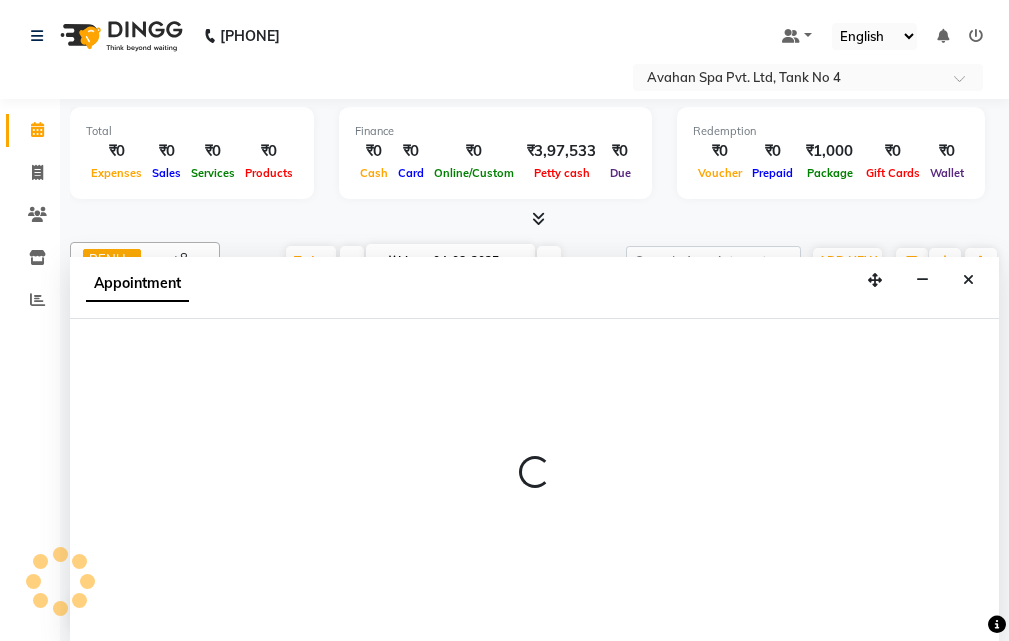 scroll, scrollTop: 1, scrollLeft: 0, axis: vertical 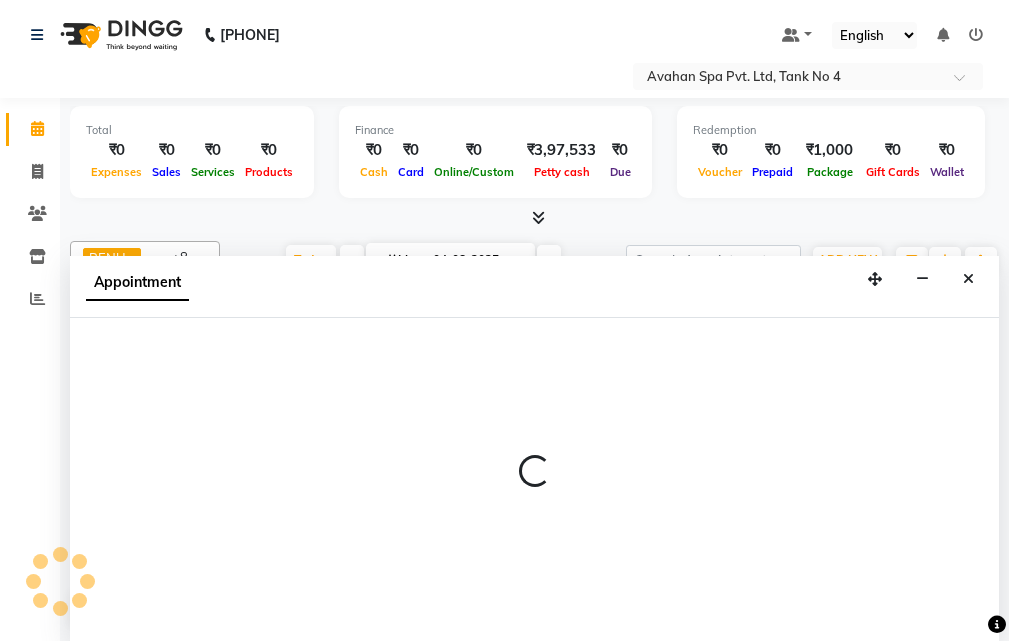 select on "tentative" 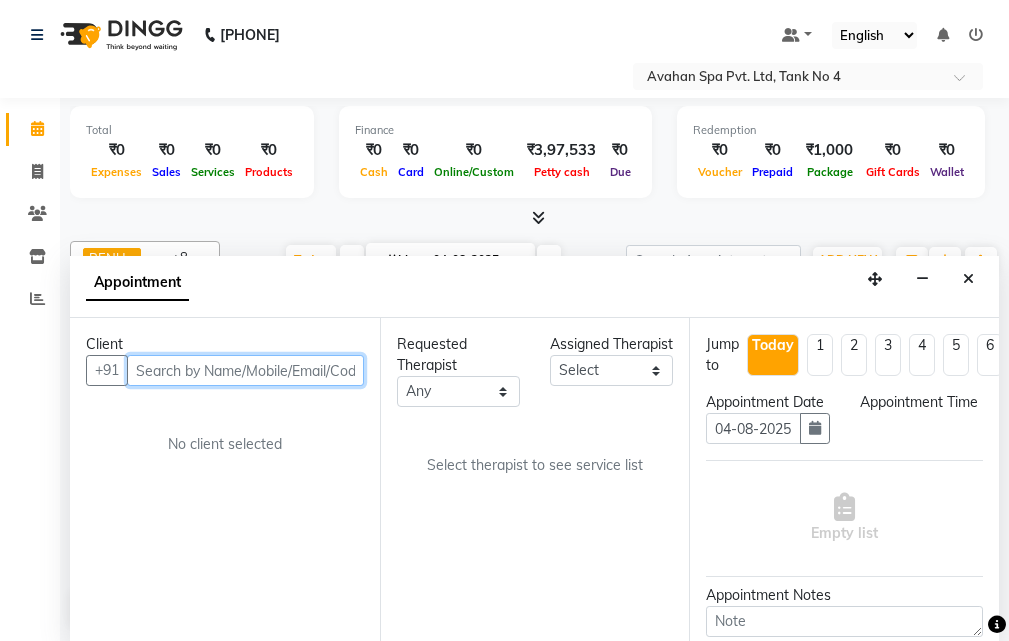 select on "1065" 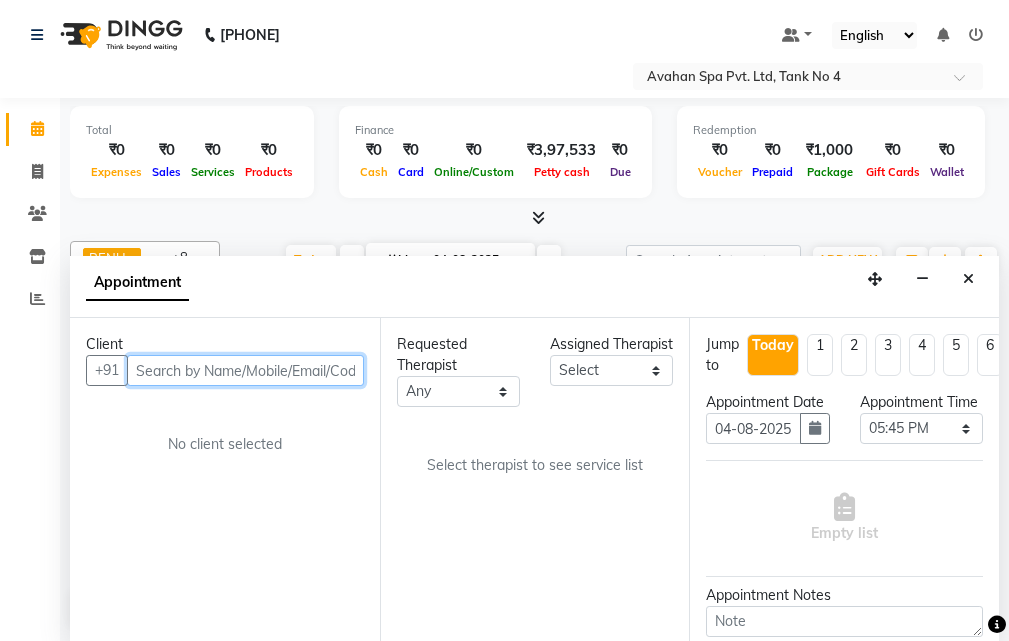 click at bounding box center (245, 370) 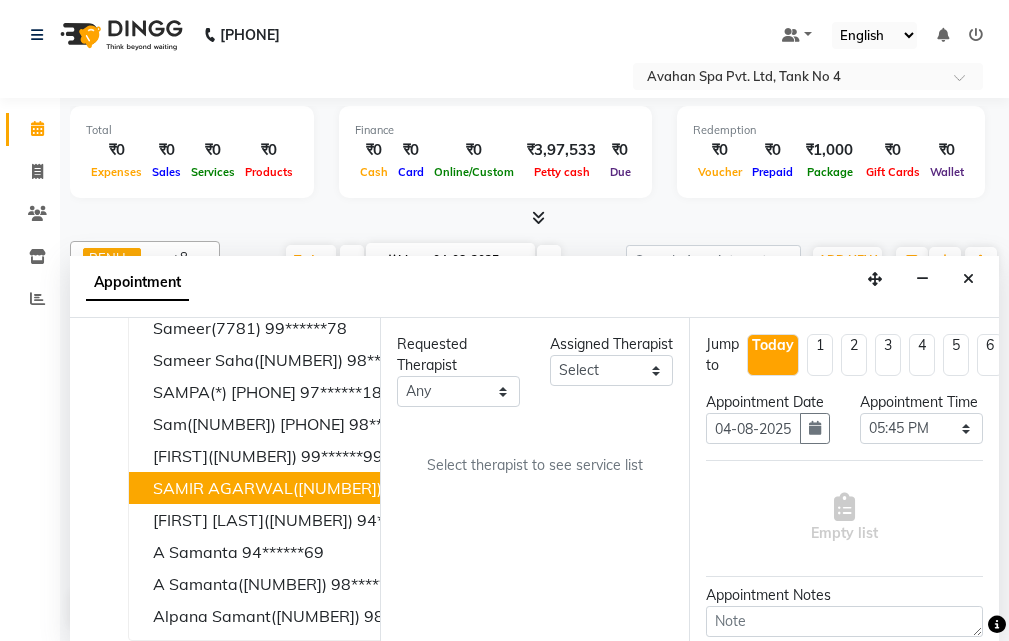 scroll, scrollTop: 0, scrollLeft: 0, axis: both 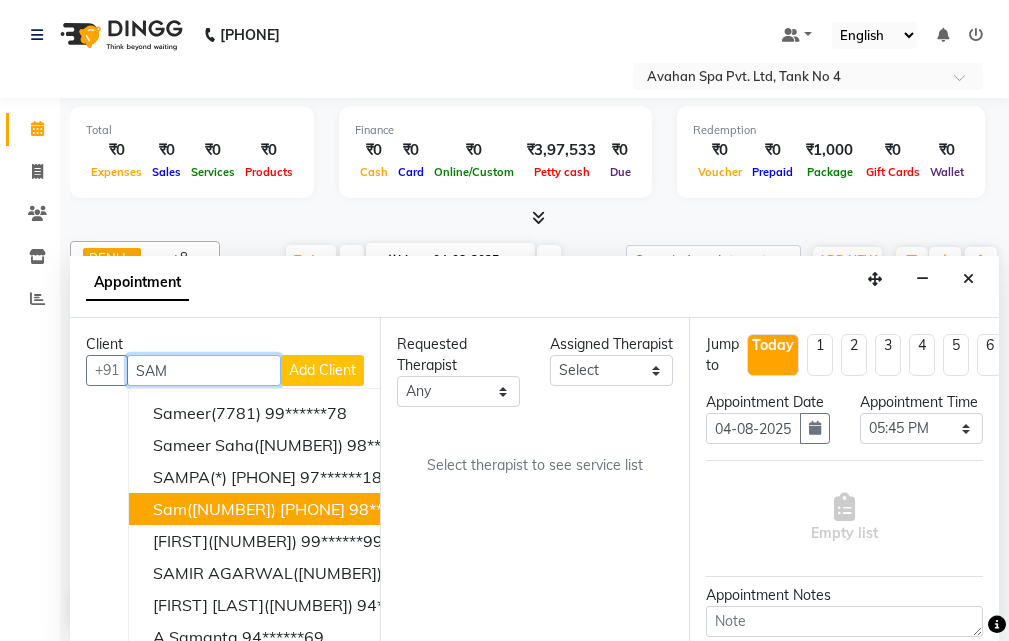 click on "Sam([NUMBER]) [PHONE] [PHONE]" at bounding box center [454, 509] 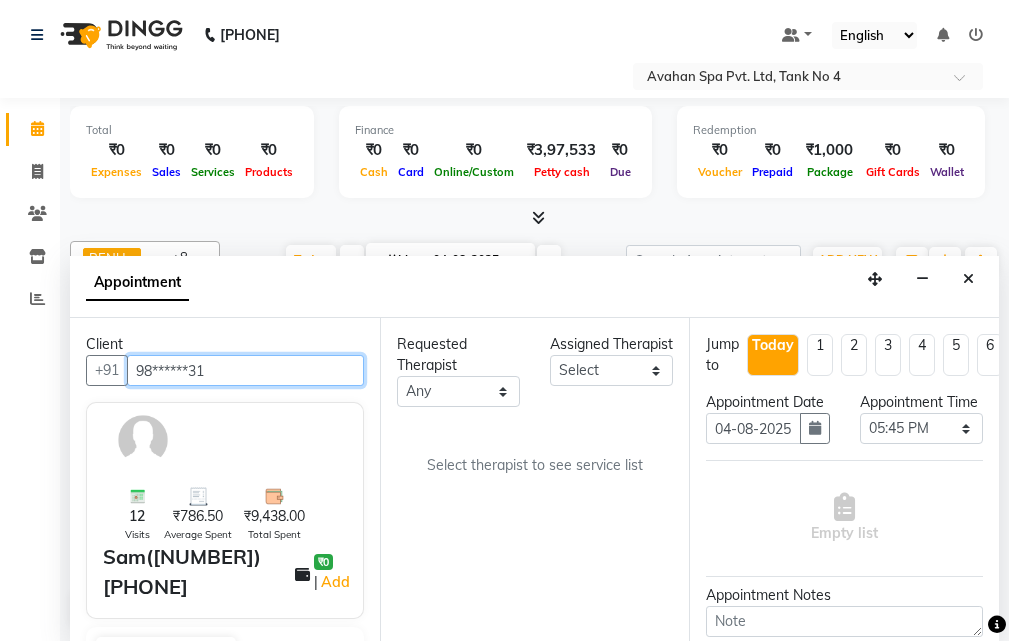 type on "98******31" 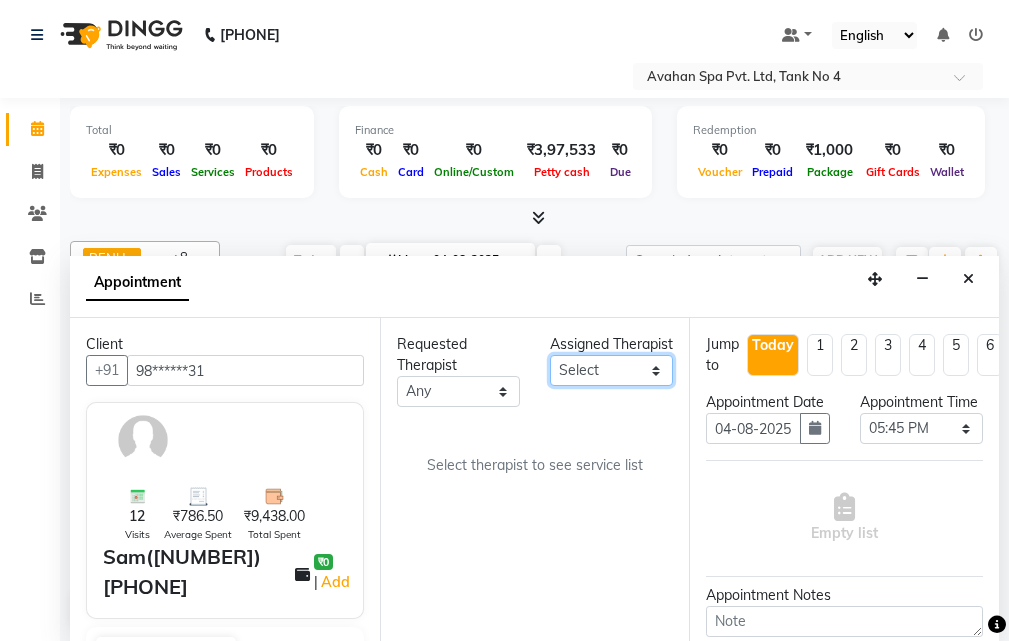 click on "Select ADI ANJU BENU CHIMA FEMALE 1 JESSIE JUNI LILY SUMAN SUSNIM" at bounding box center (611, 370) 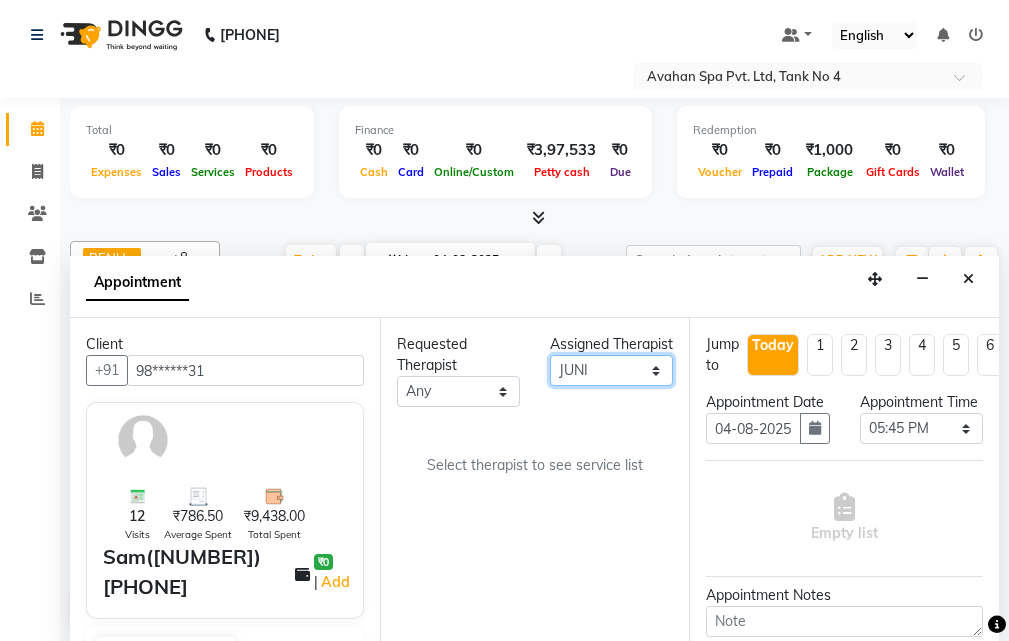 click on "Select ADI ANJU BENU CHIMA FEMALE 1 JESSIE JUNI LILY SUMAN SUSNIM" at bounding box center (611, 370) 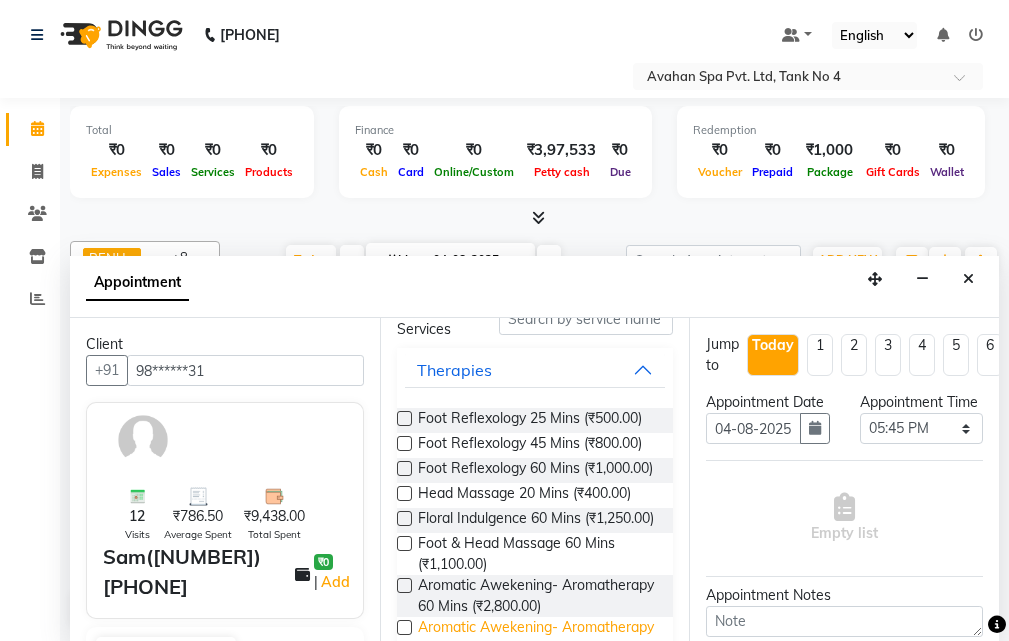 scroll, scrollTop: 300, scrollLeft: 0, axis: vertical 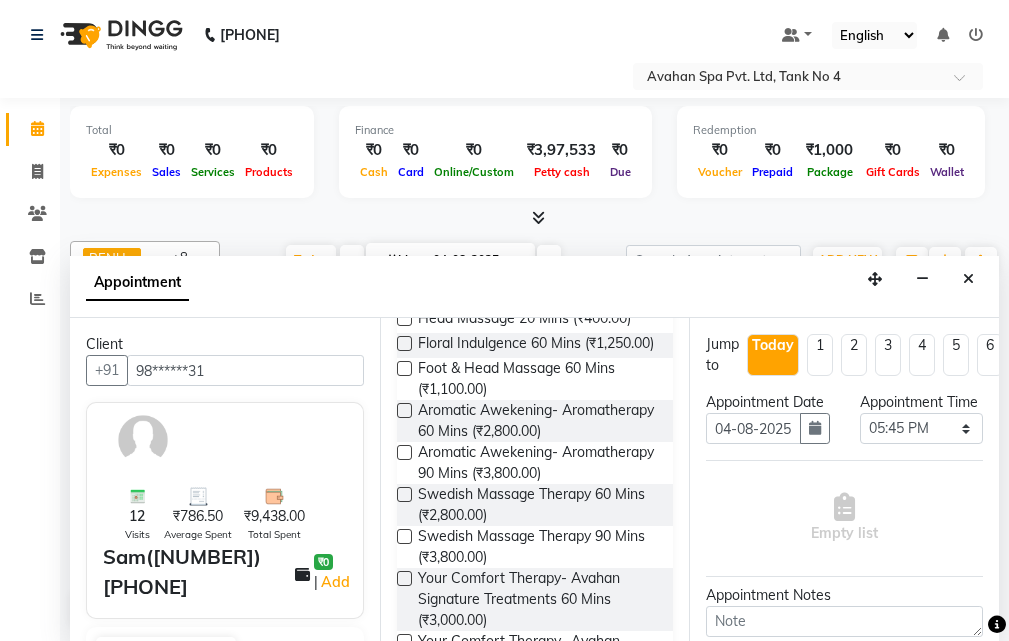 click at bounding box center (404, 368) 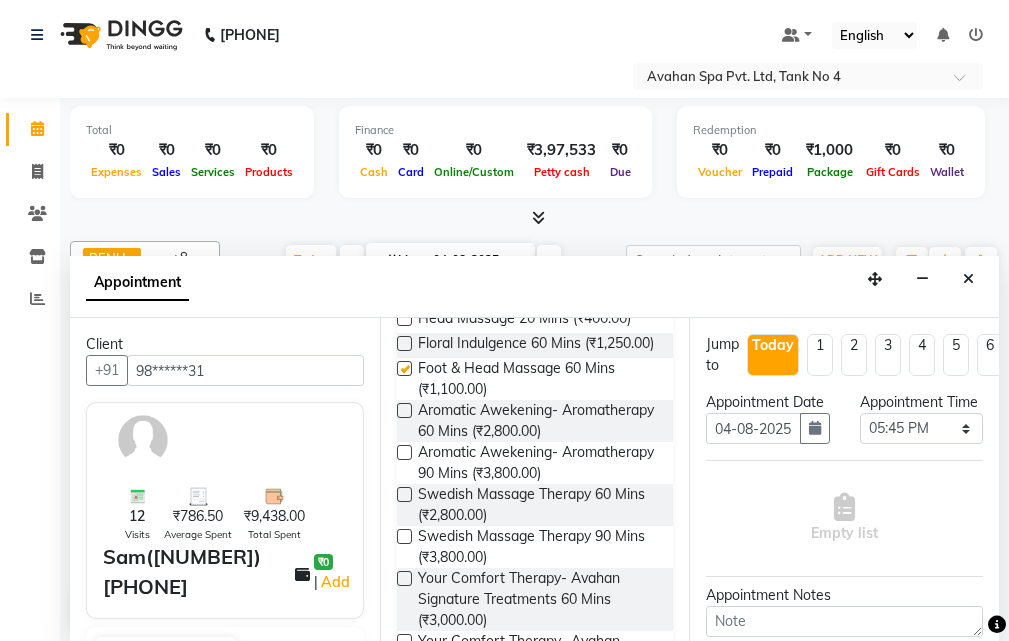 select on "1852" 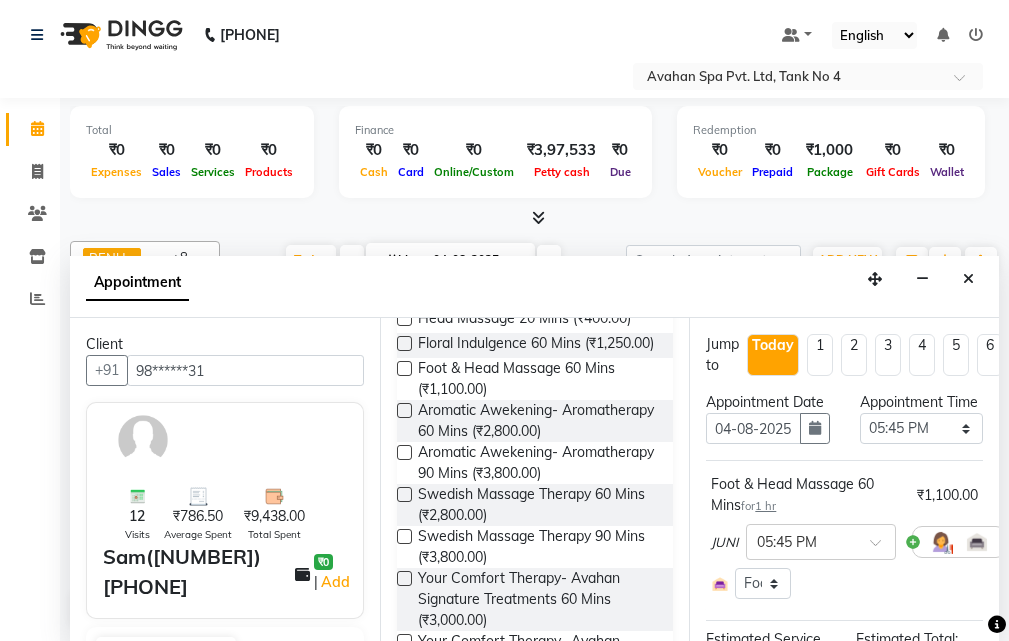 checkbox on "false" 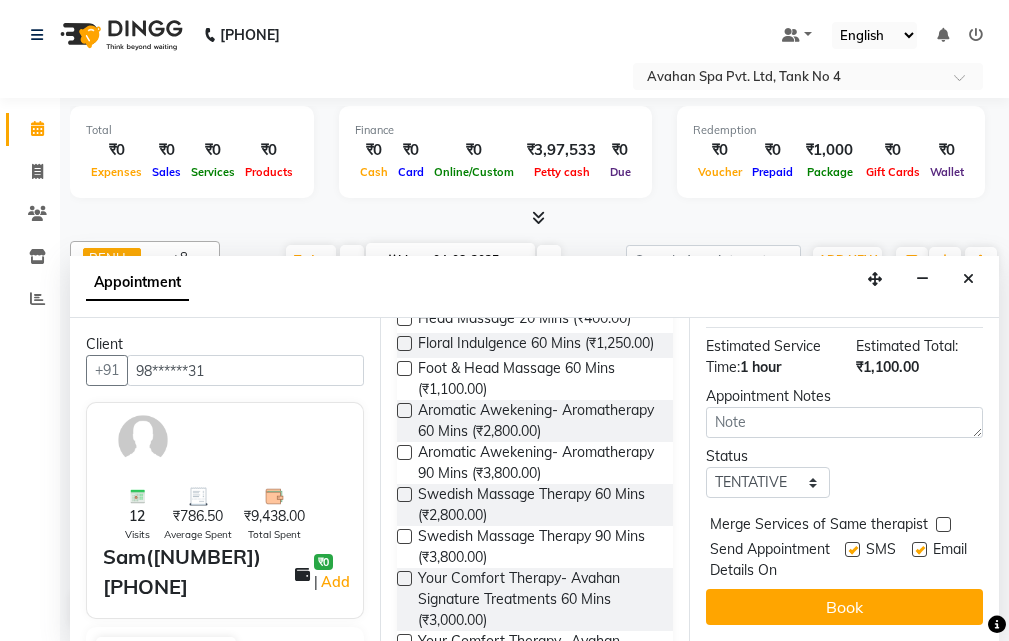 scroll, scrollTop: 350, scrollLeft: 0, axis: vertical 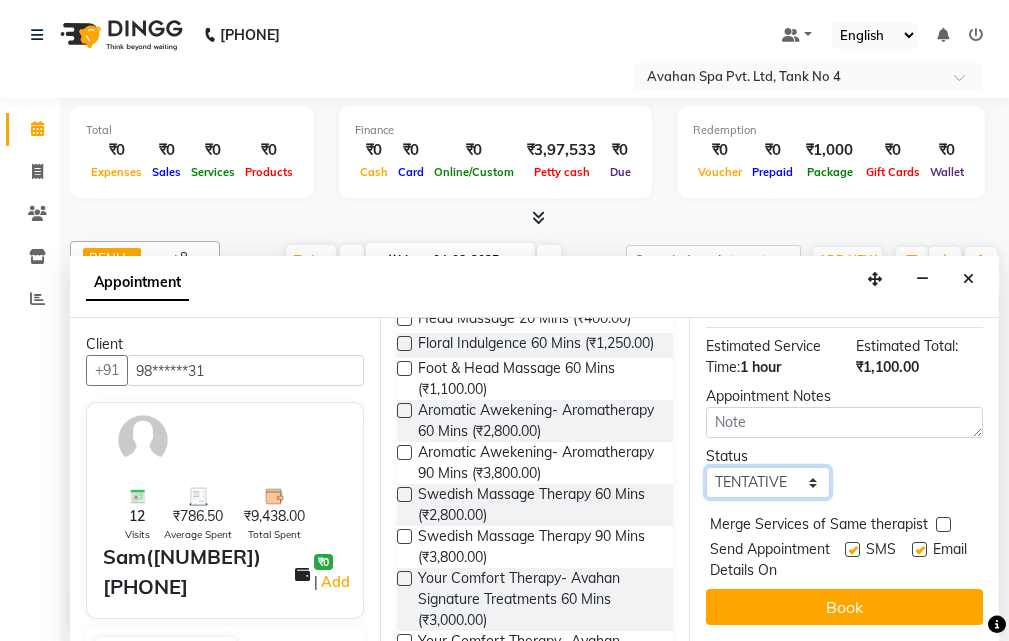 click on "Select TENTATIVE CONFIRM CHECK-IN UPCOMING" at bounding box center [767, 482] 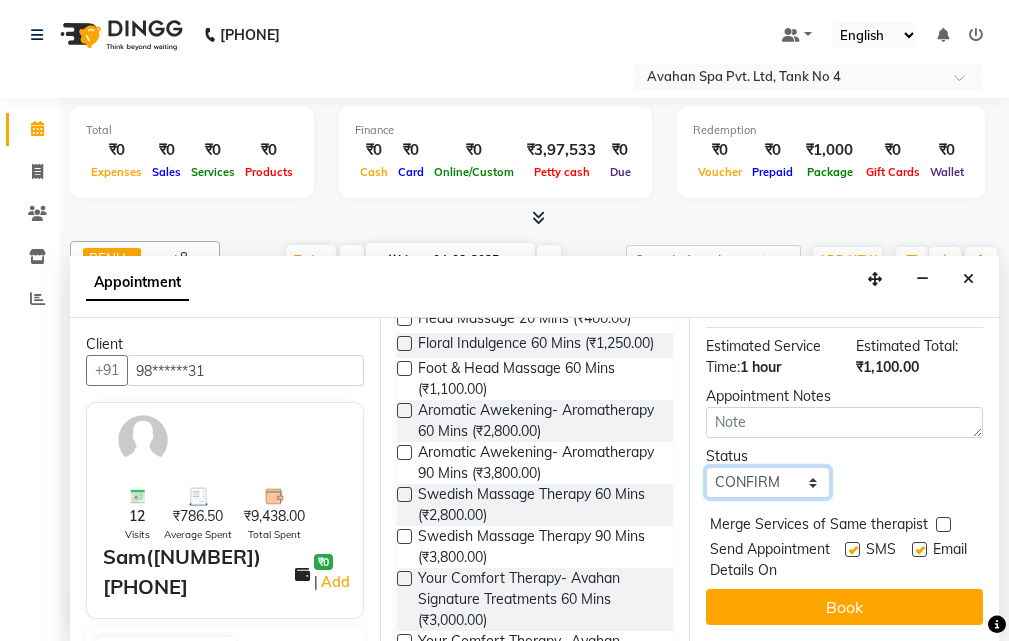 click on "Select TENTATIVE CONFIRM CHECK-IN UPCOMING" at bounding box center (767, 482) 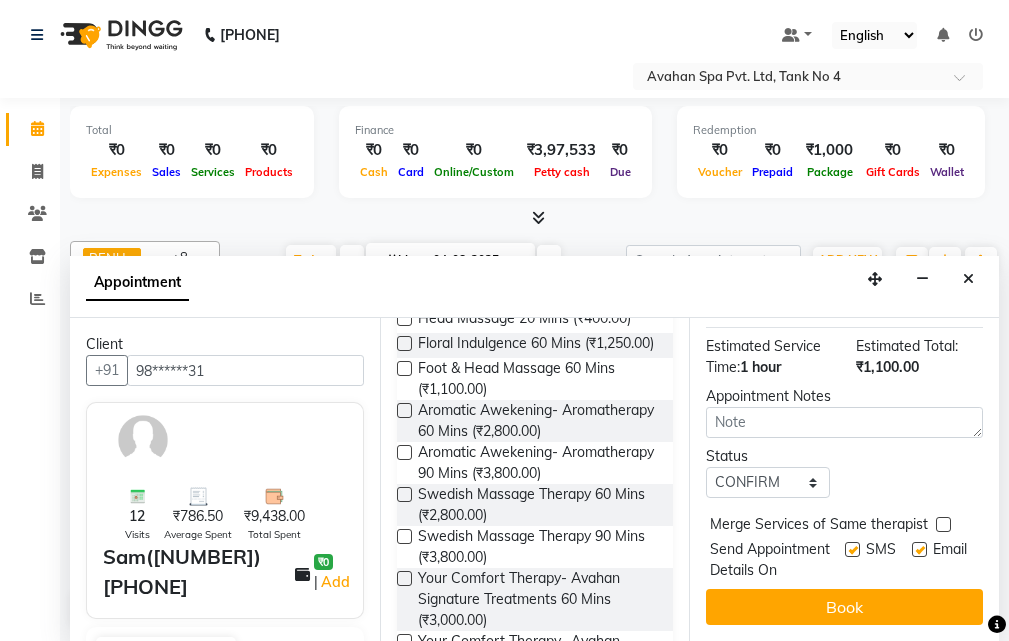 click at bounding box center [852, 549] 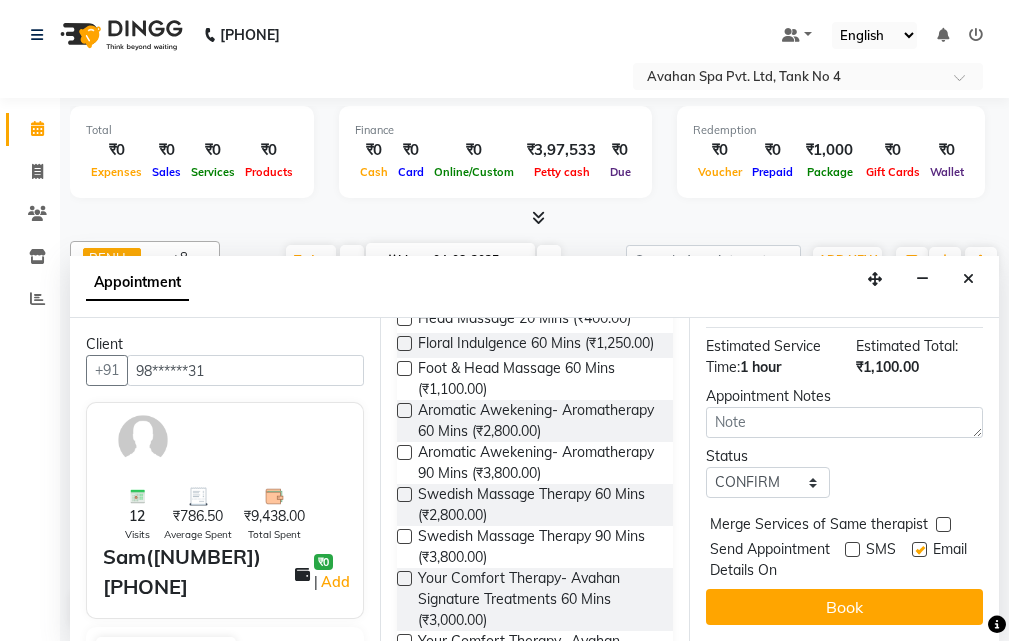click at bounding box center (919, 549) 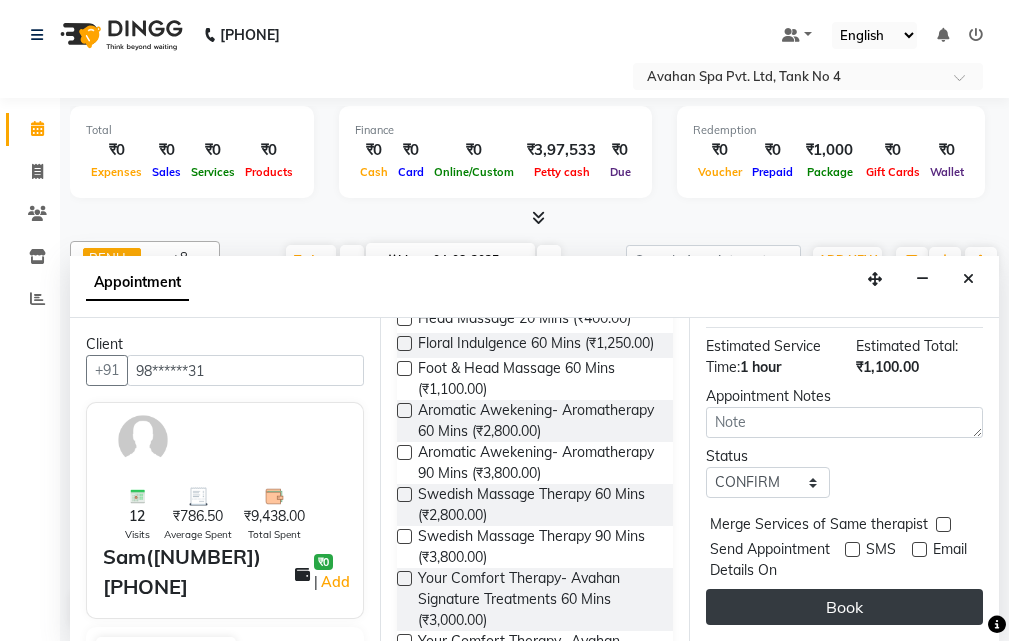 click on "Book" at bounding box center (844, 607) 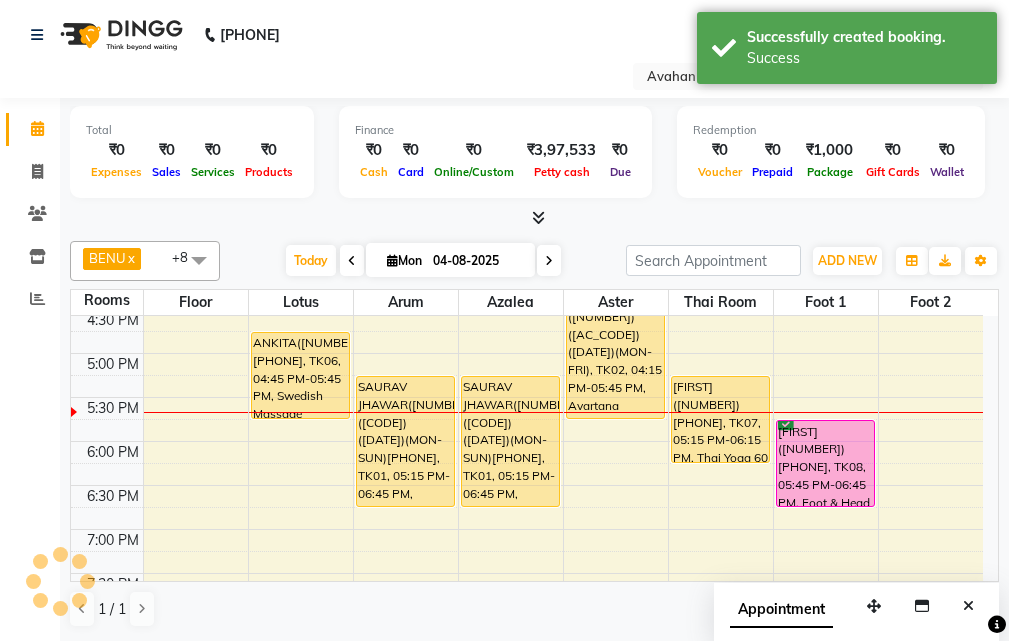 scroll, scrollTop: 0, scrollLeft: 0, axis: both 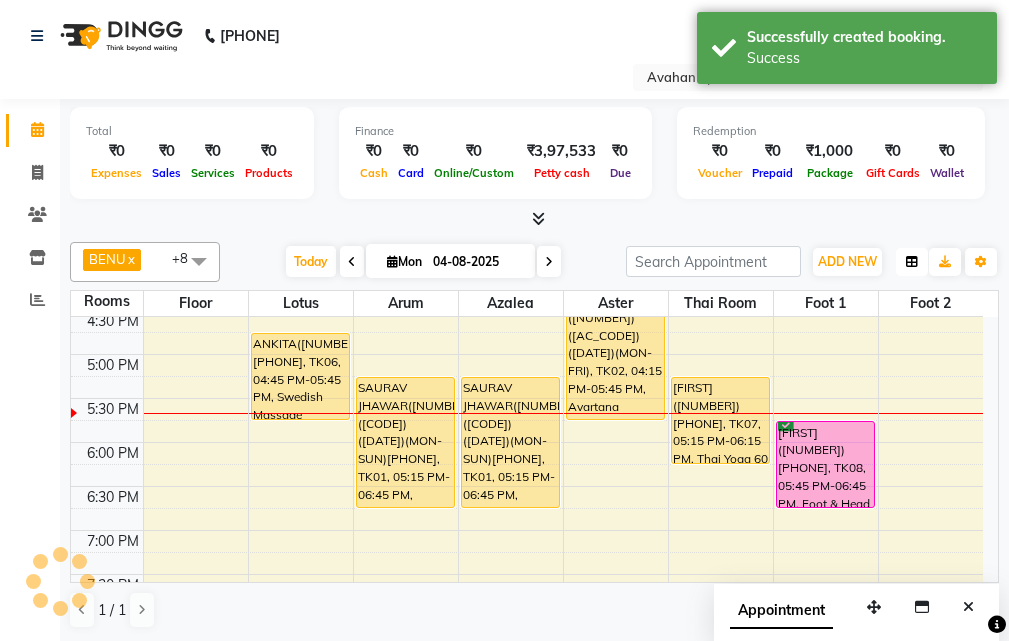 click at bounding box center (912, 262) 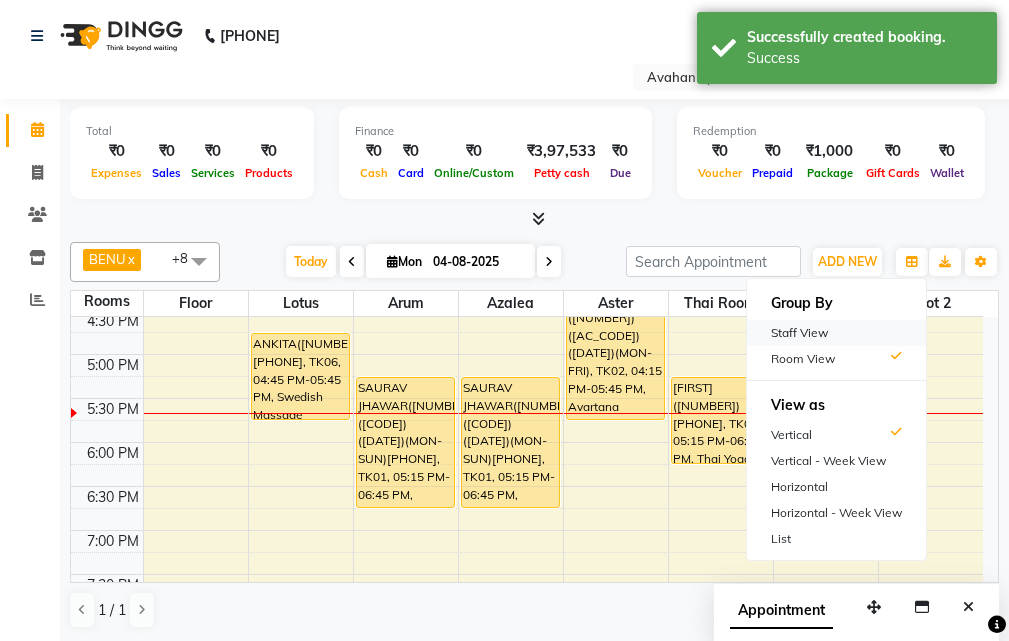 click on "Staff View" at bounding box center [836, 333] 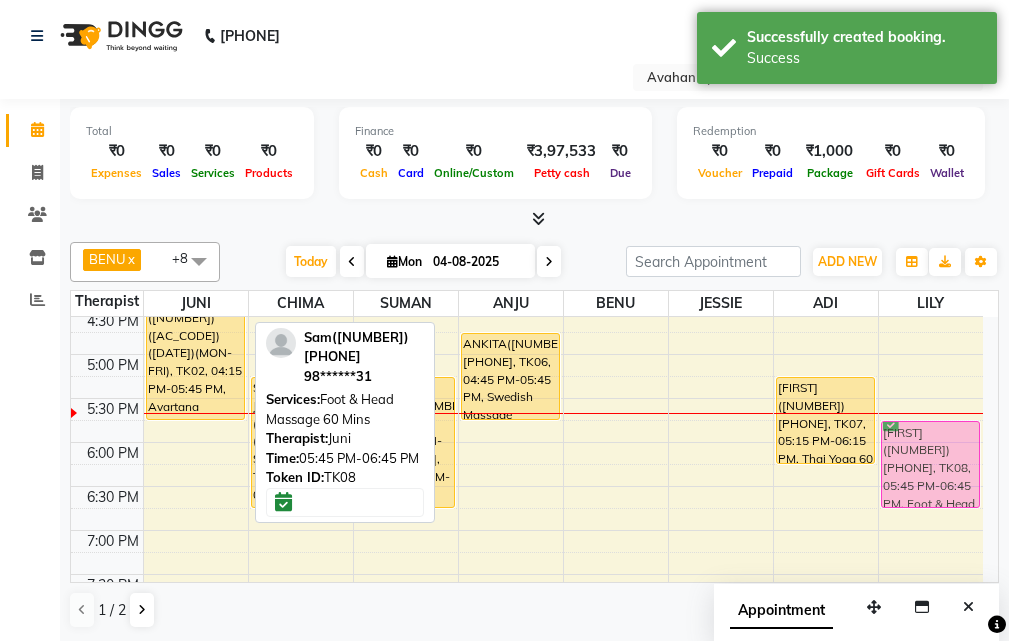 drag, startPoint x: 184, startPoint y: 448, endPoint x: 886, endPoint y: 445, distance: 702.0064 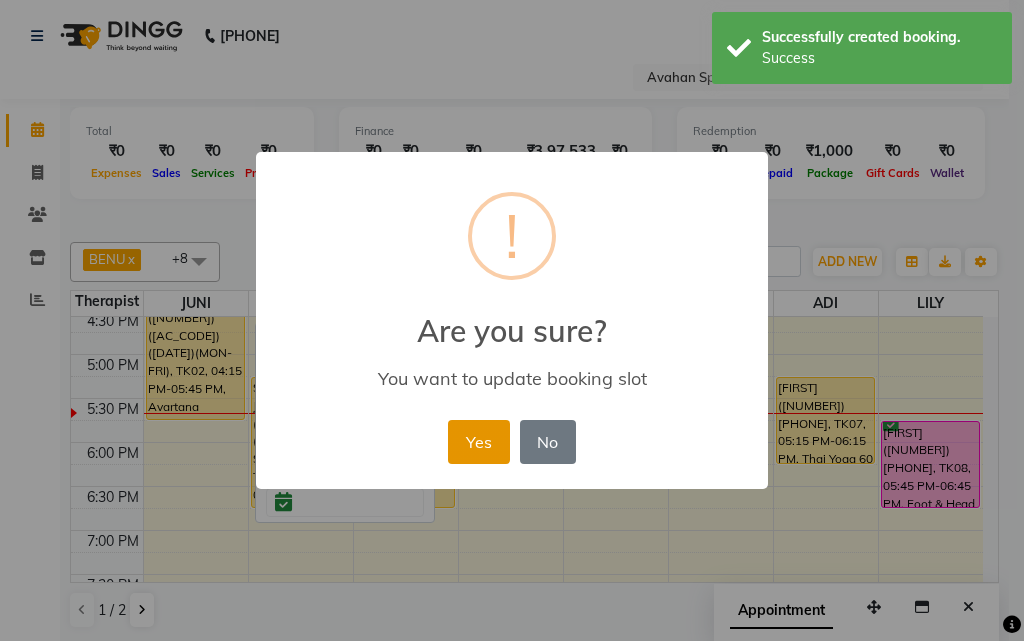click on "Yes" at bounding box center [478, 442] 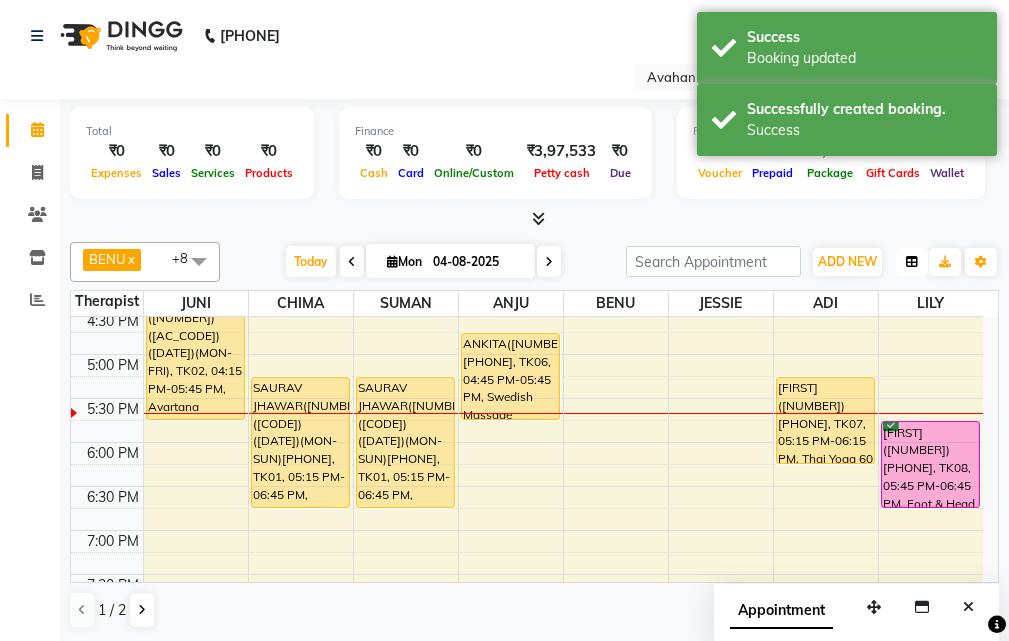 click at bounding box center (912, 262) 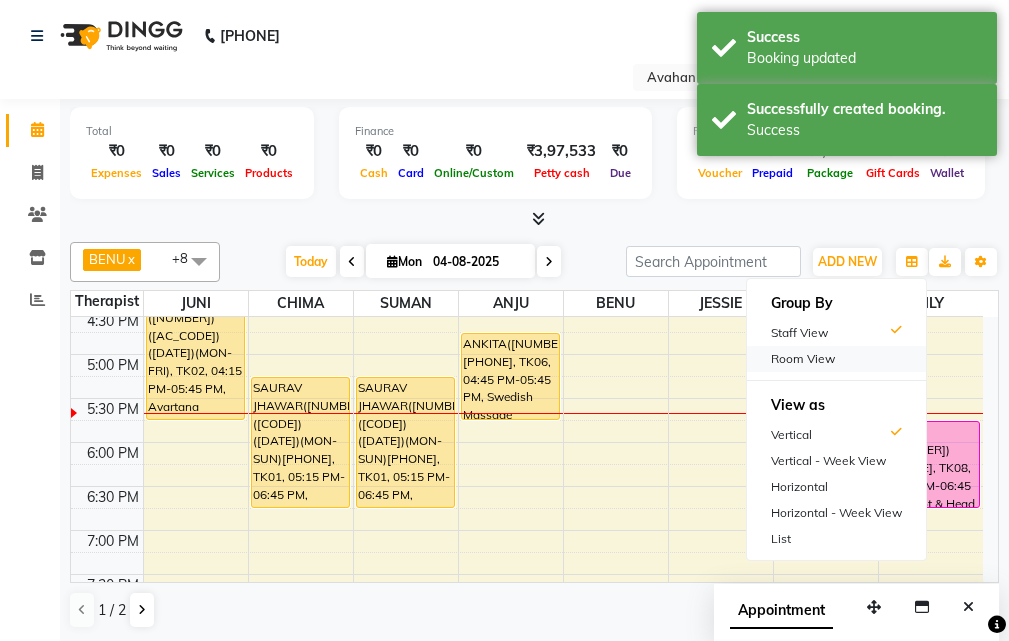 click on "Room View" at bounding box center (836, 359) 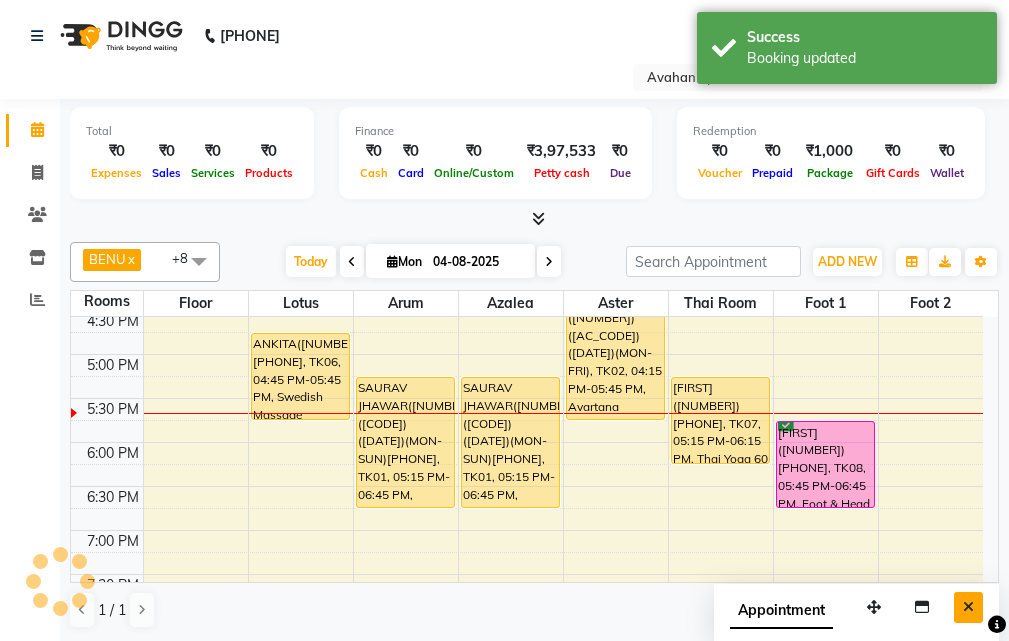 click at bounding box center (968, 607) 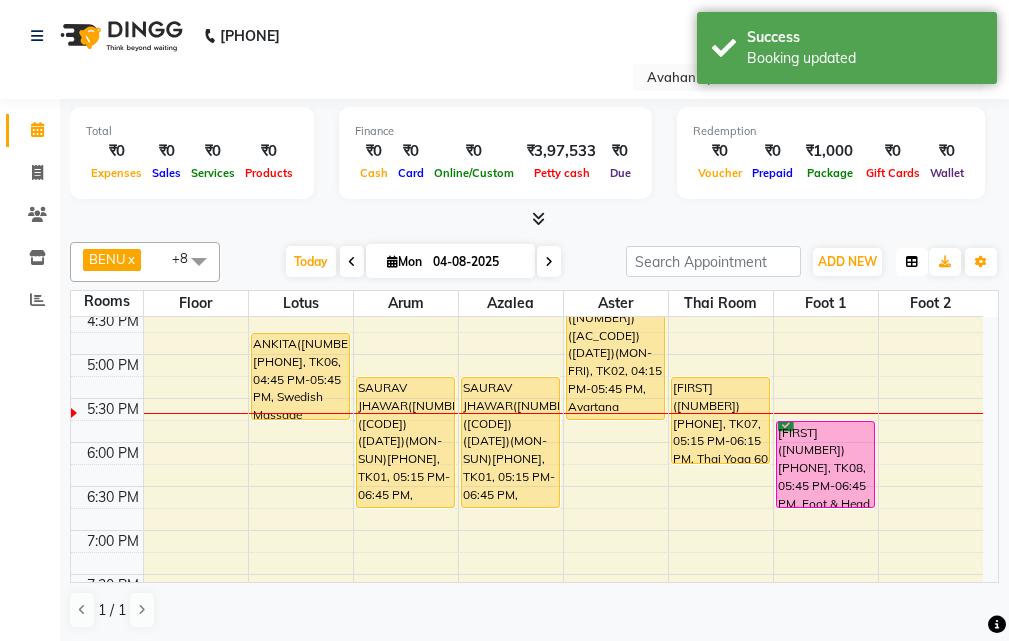click at bounding box center [912, 262] 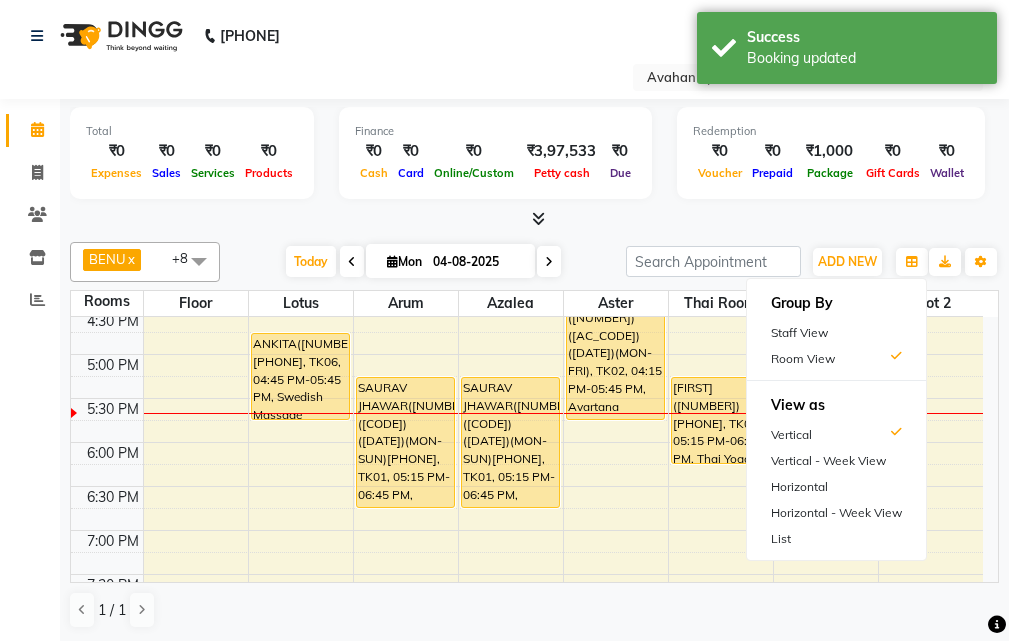 click on "Group By" at bounding box center (836, 303) 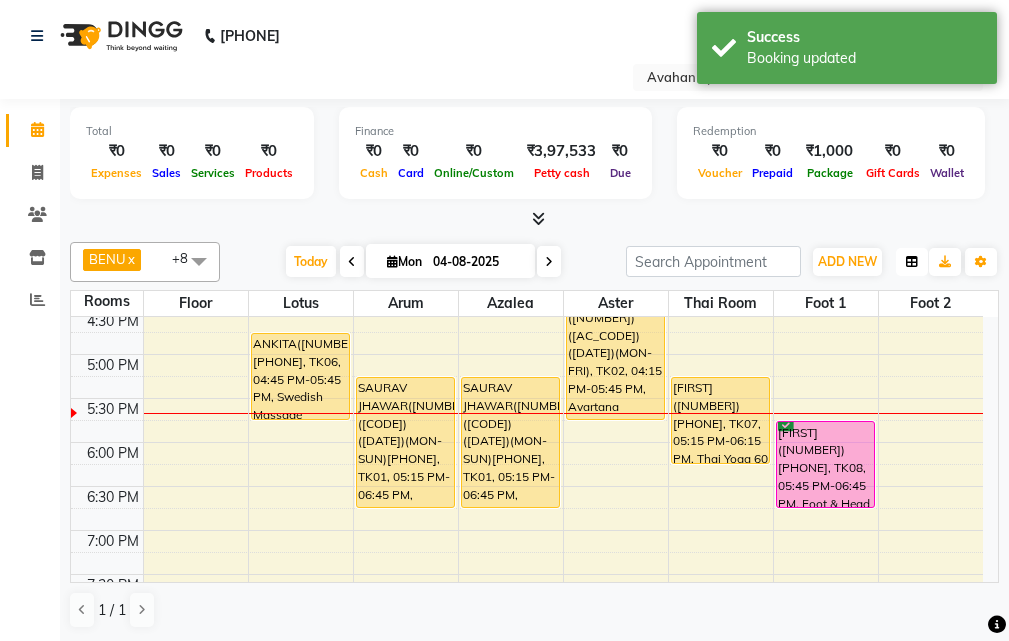 click at bounding box center (912, 262) 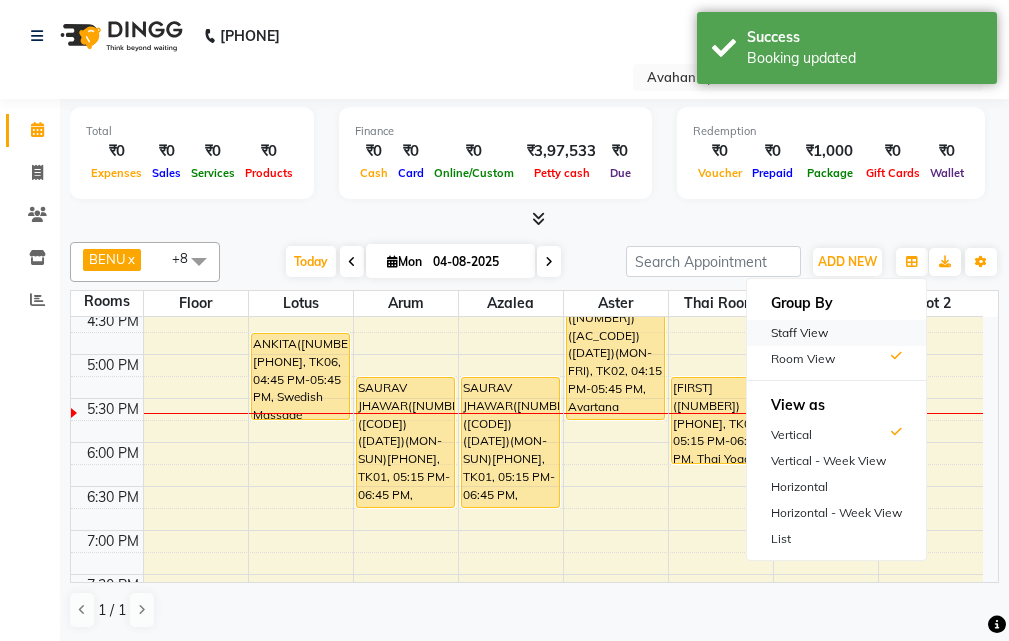 click on "Staff View" at bounding box center [836, 333] 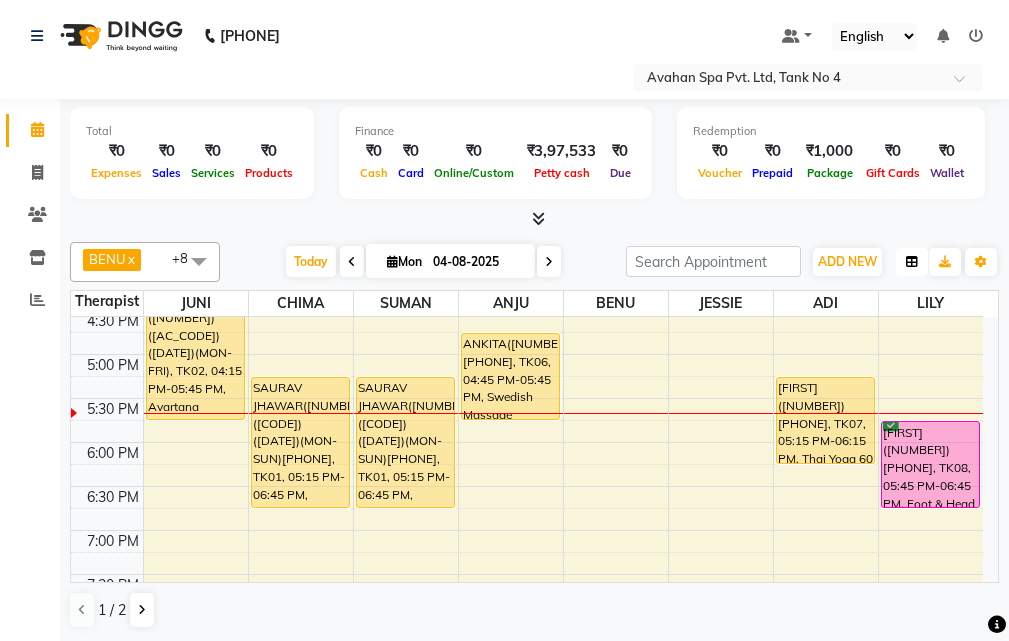 click at bounding box center (912, 262) 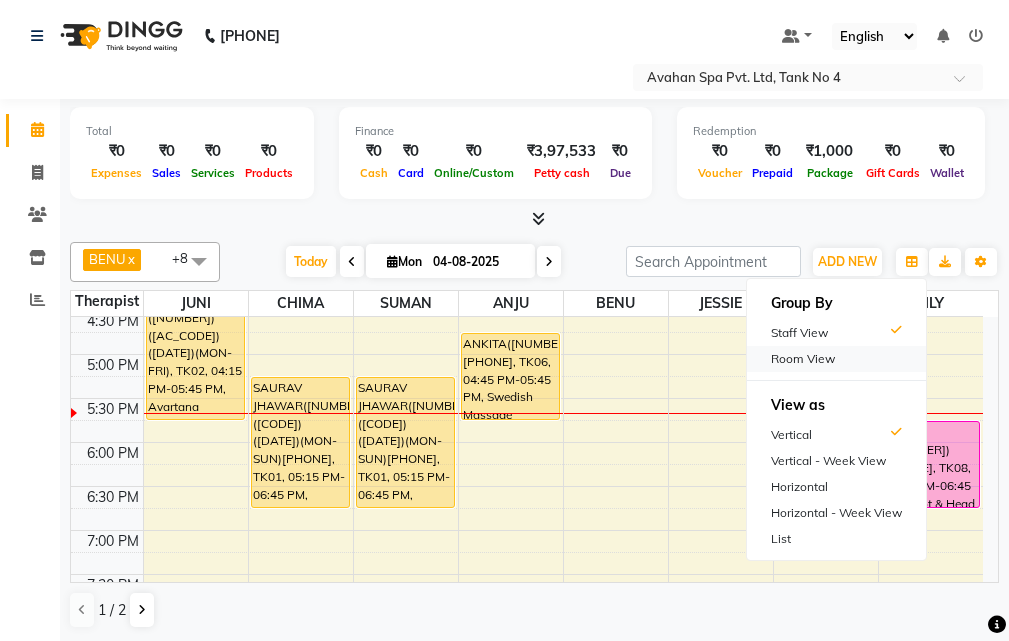 click on "Room View" at bounding box center [836, 359] 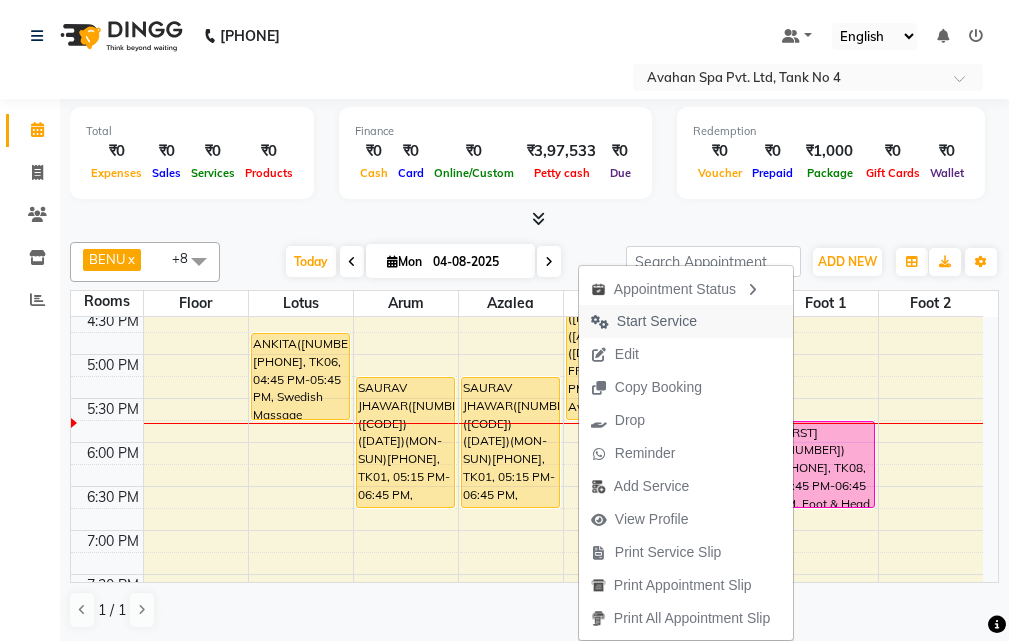 click on "Start Service" at bounding box center (686, 321) 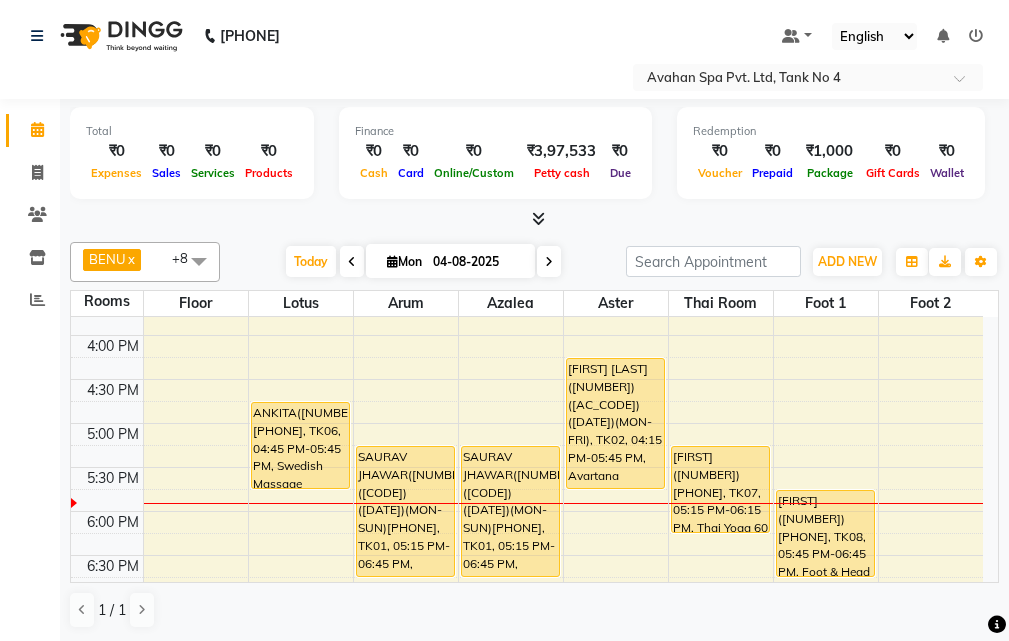 scroll, scrollTop: 478, scrollLeft: 0, axis: vertical 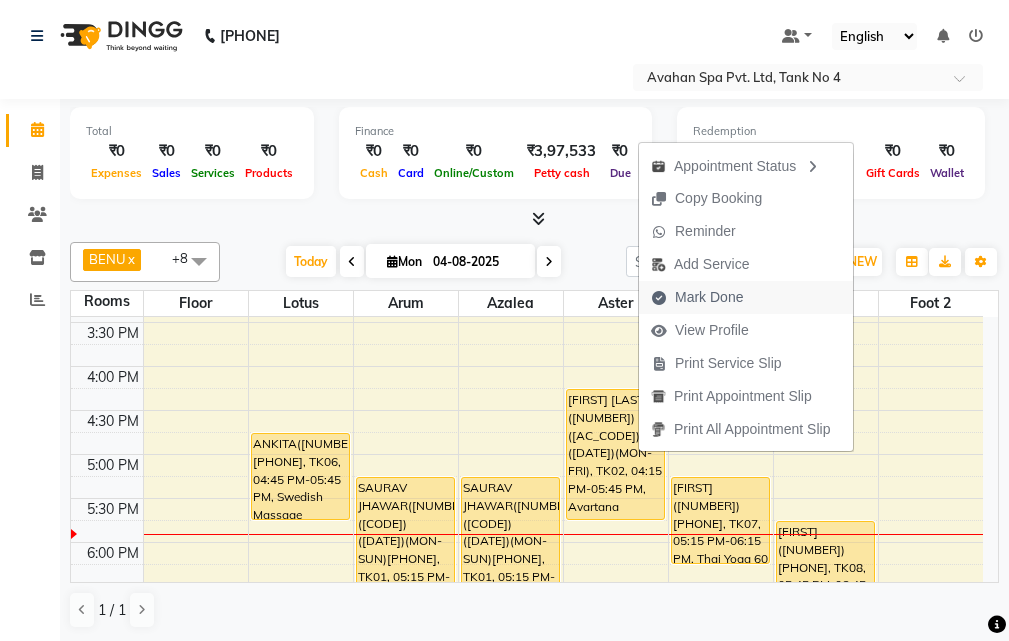 click on "Mark Done" at bounding box center [709, 297] 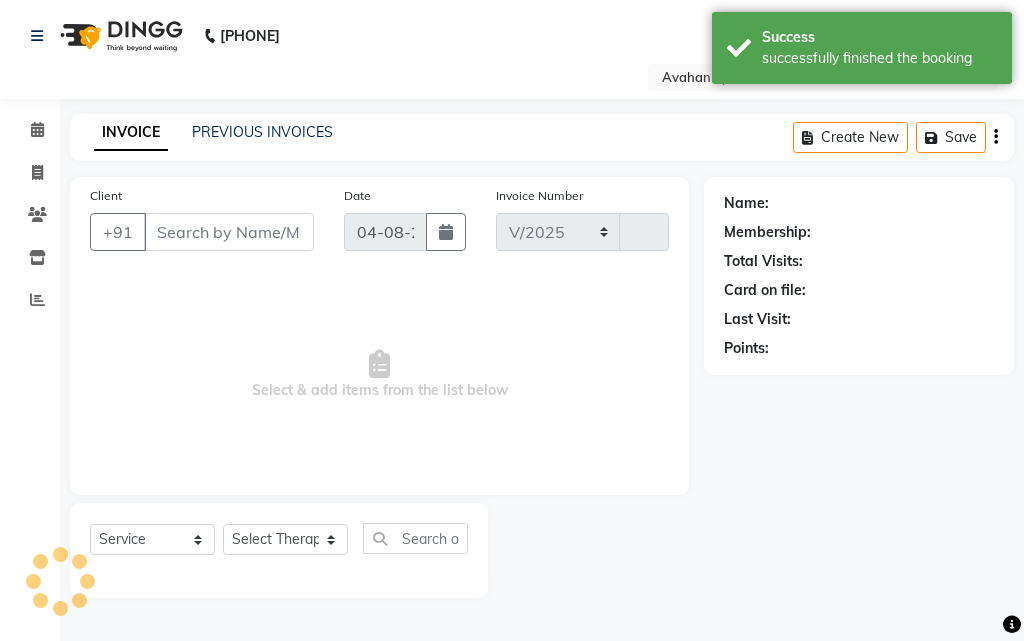 select on "4269" 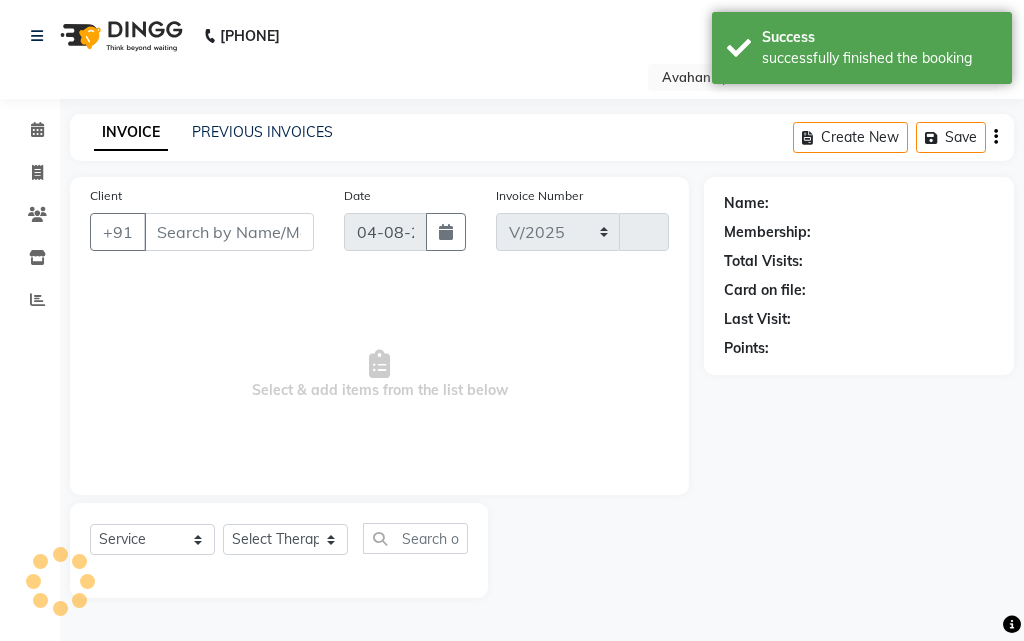 type on "2077" 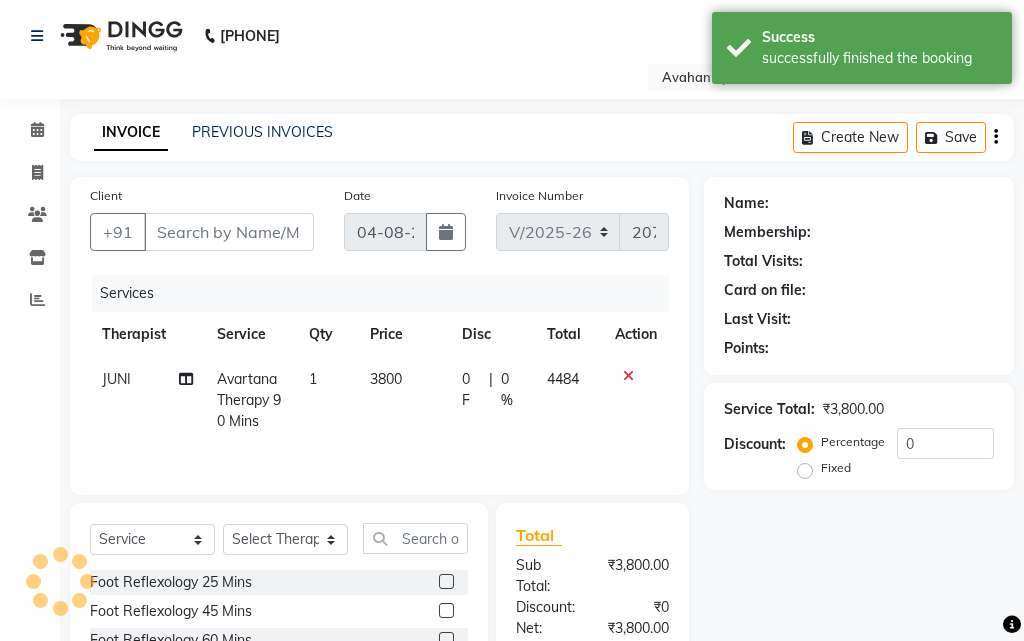 type on "99******65" 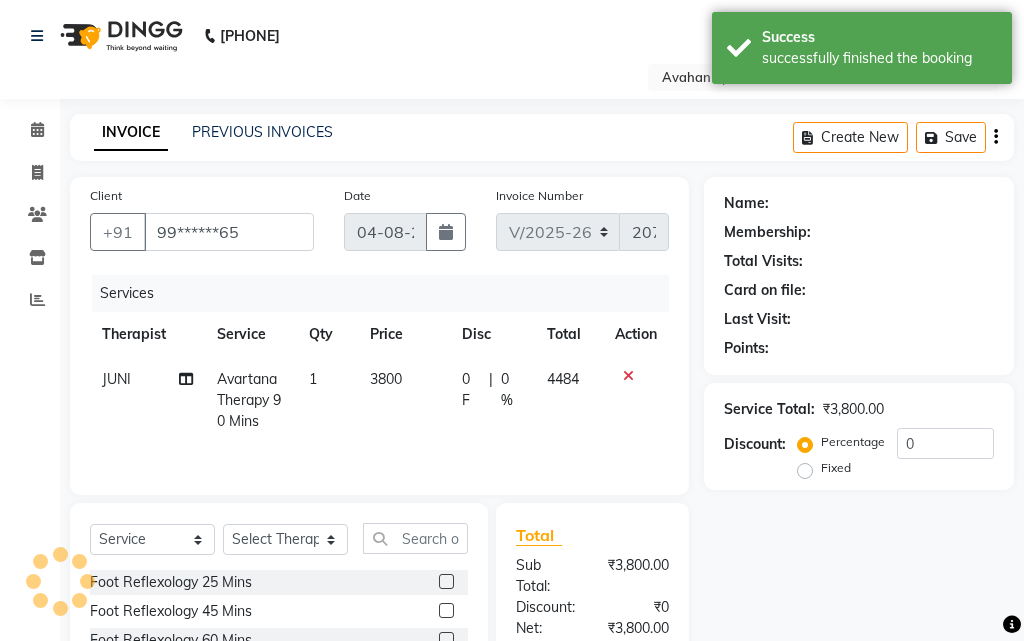 select on "23004" 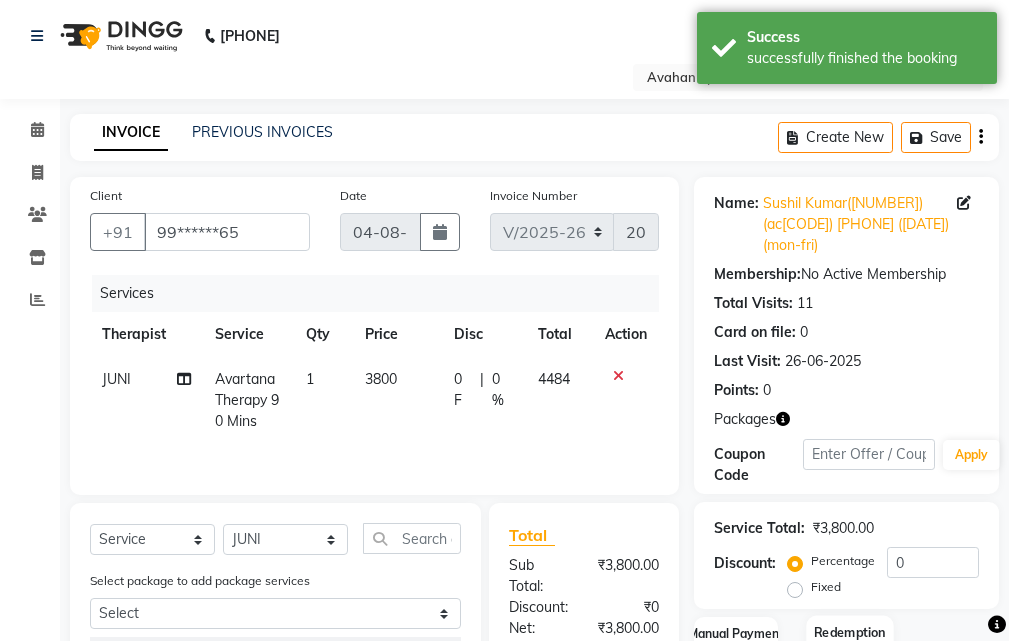 scroll, scrollTop: 294, scrollLeft: 0, axis: vertical 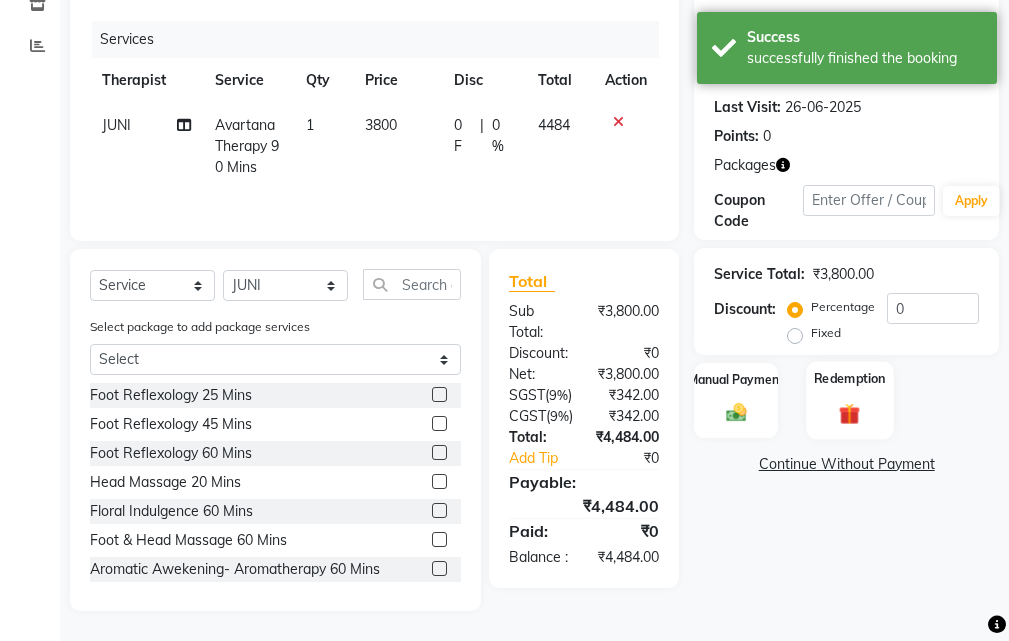 click 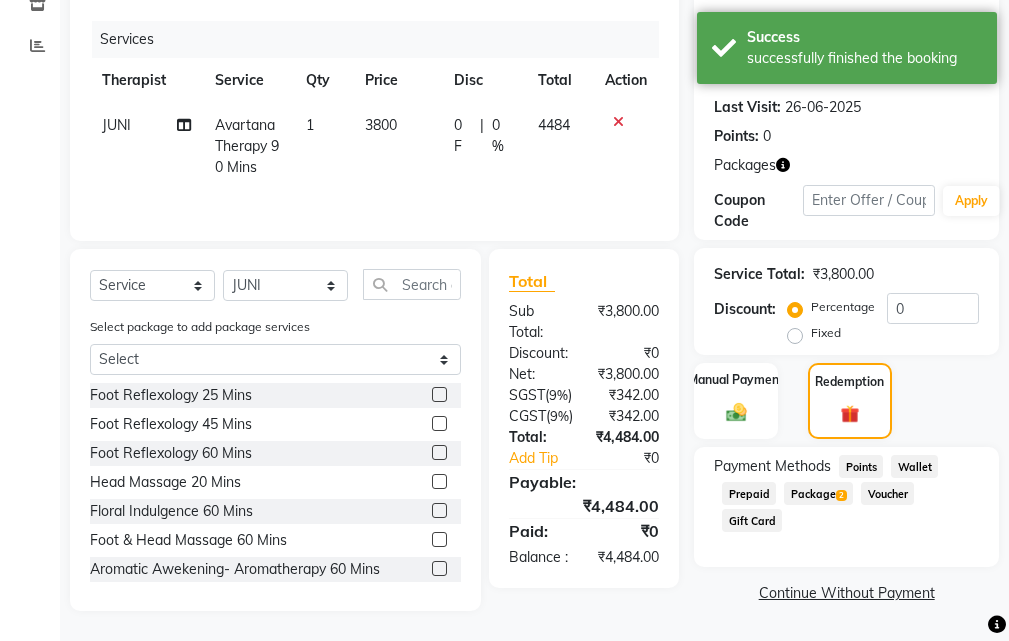 click on "Package  2" 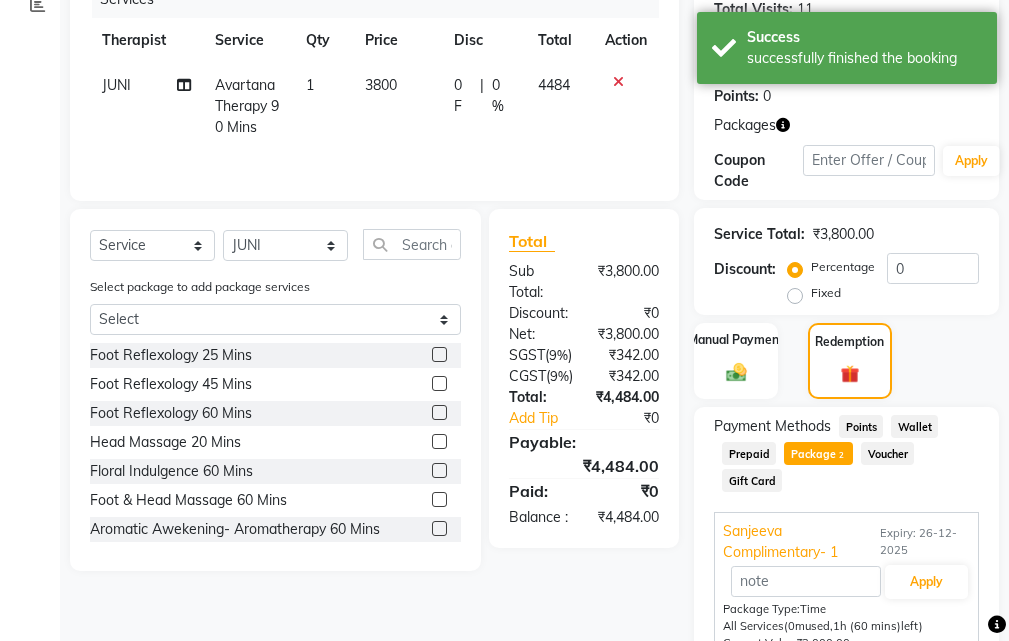 scroll, scrollTop: 440, scrollLeft: 0, axis: vertical 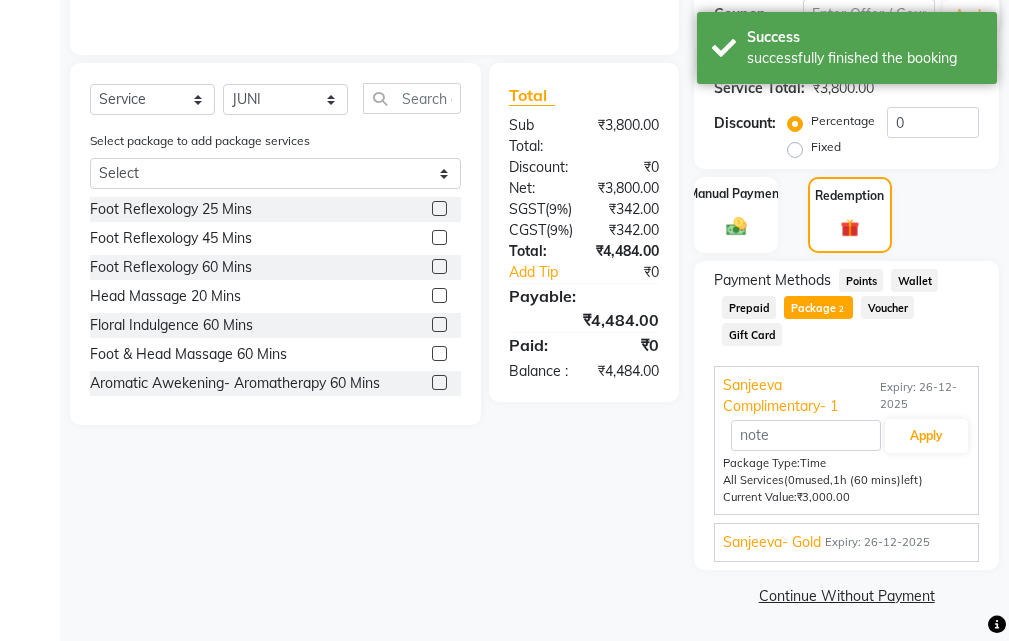 click on "Sanjeeva- Gold" at bounding box center (772, 542) 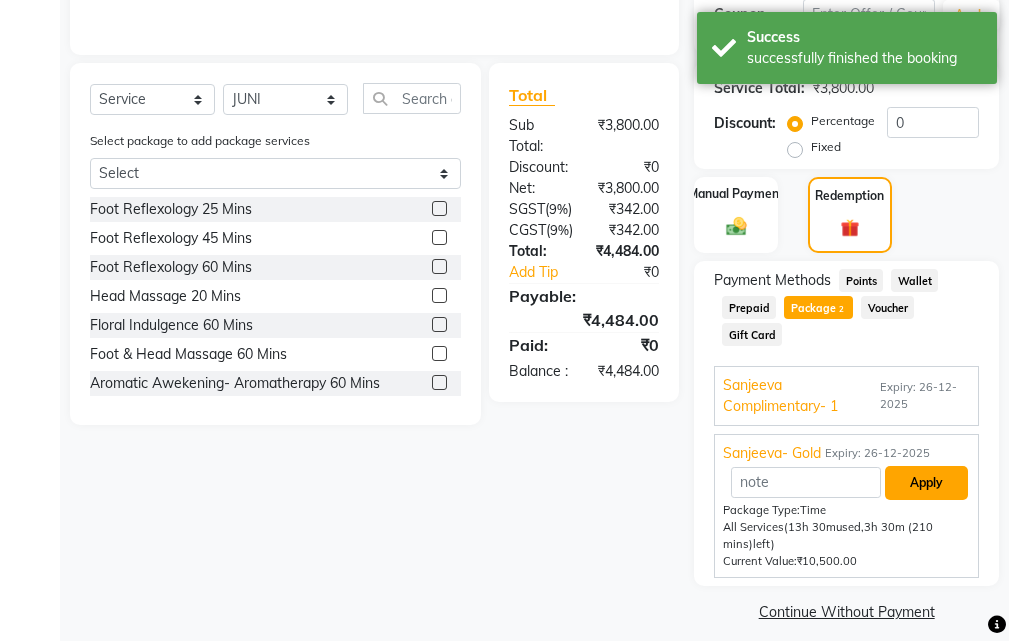 click on "Apply" at bounding box center [926, 483] 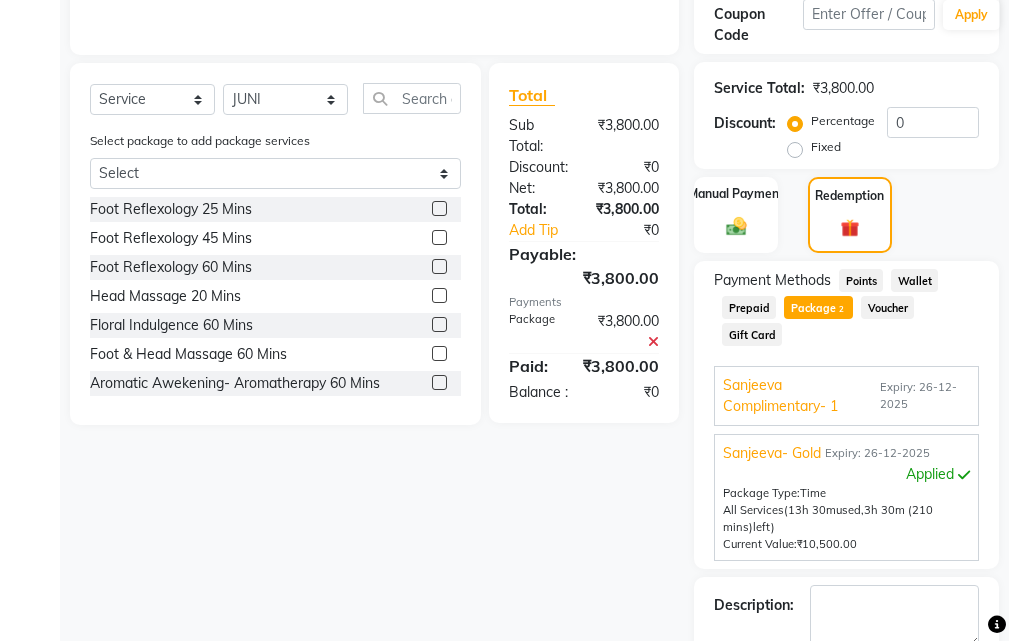 scroll, scrollTop: 552, scrollLeft: 0, axis: vertical 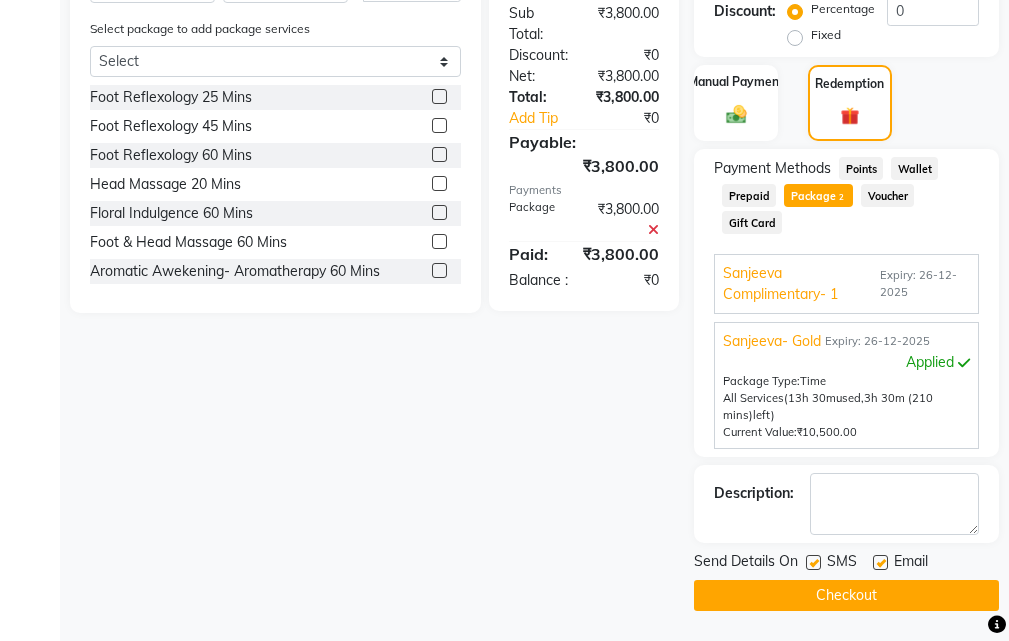 click 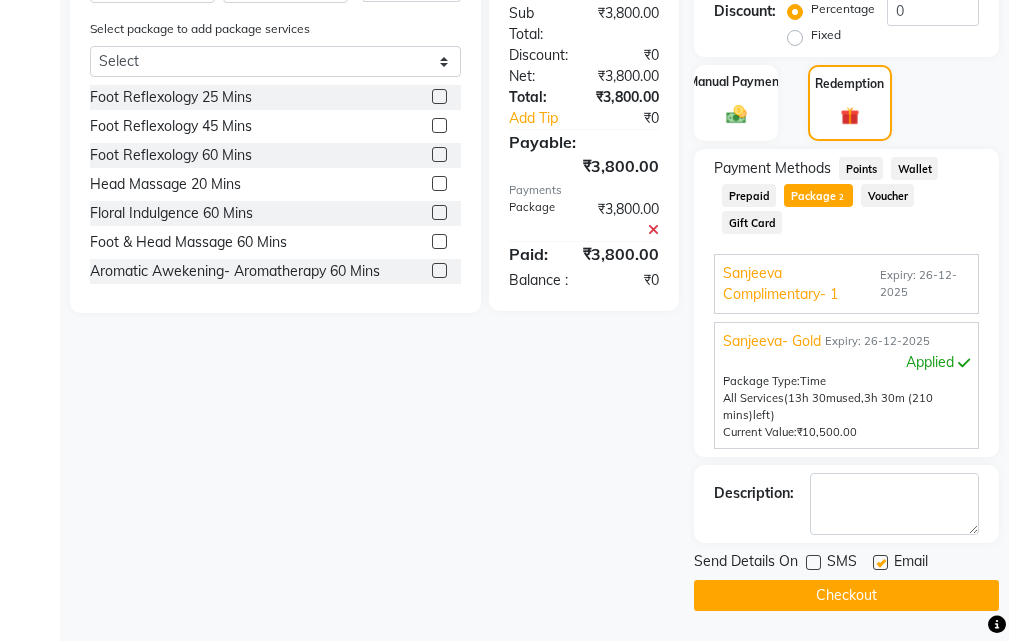 click 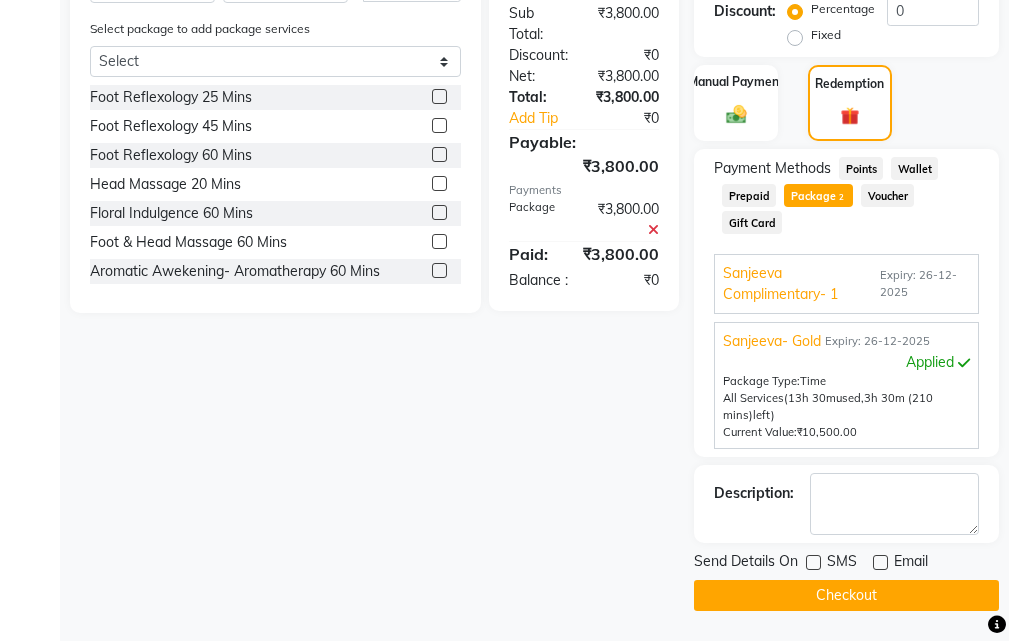 click on "Checkout" 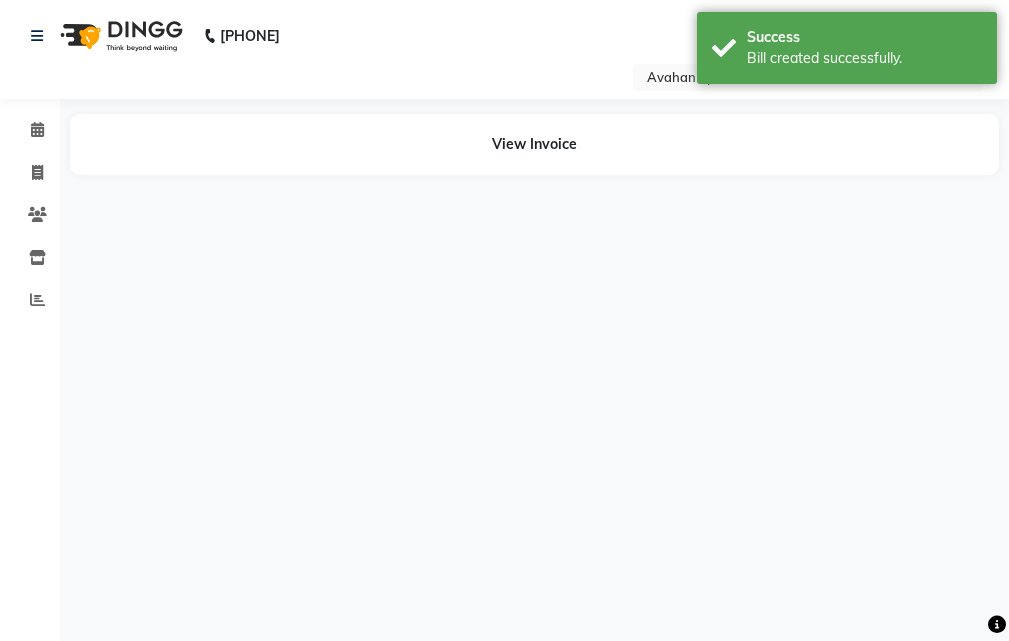 scroll, scrollTop: 0, scrollLeft: 0, axis: both 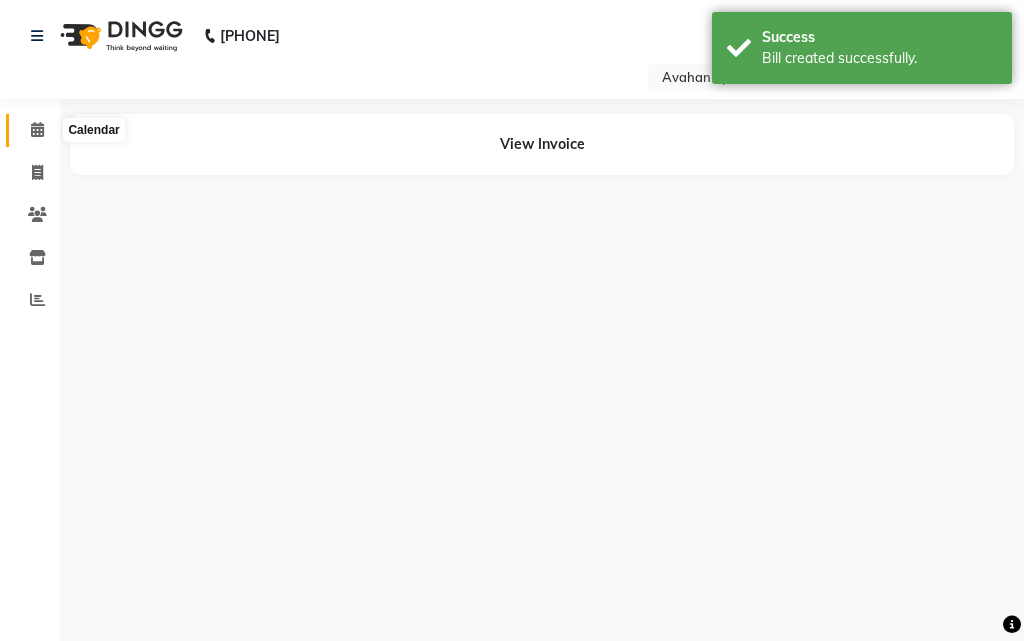 click 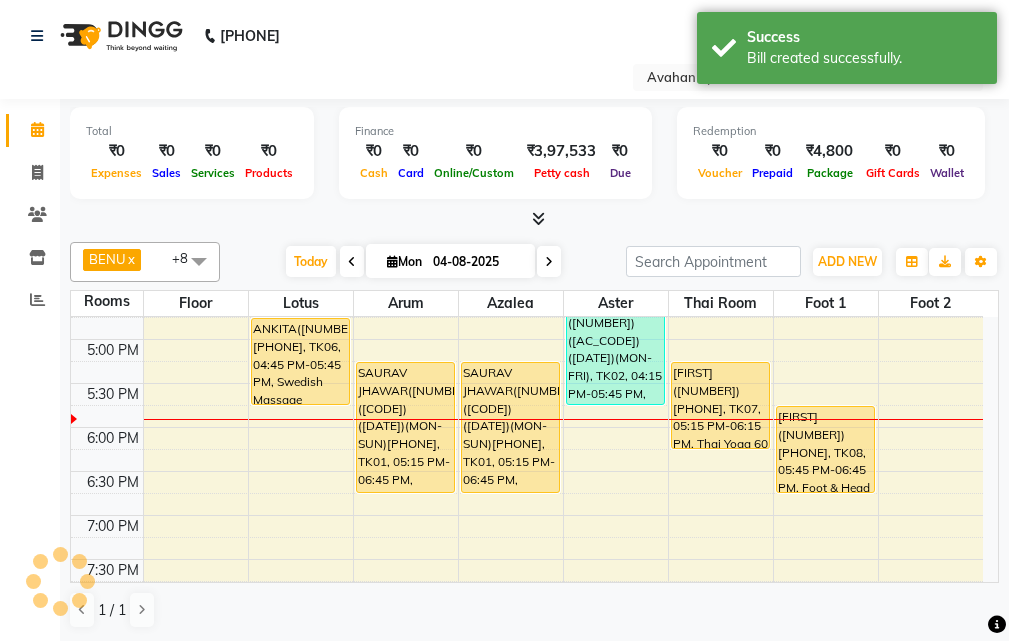 scroll, scrollTop: 600, scrollLeft: 0, axis: vertical 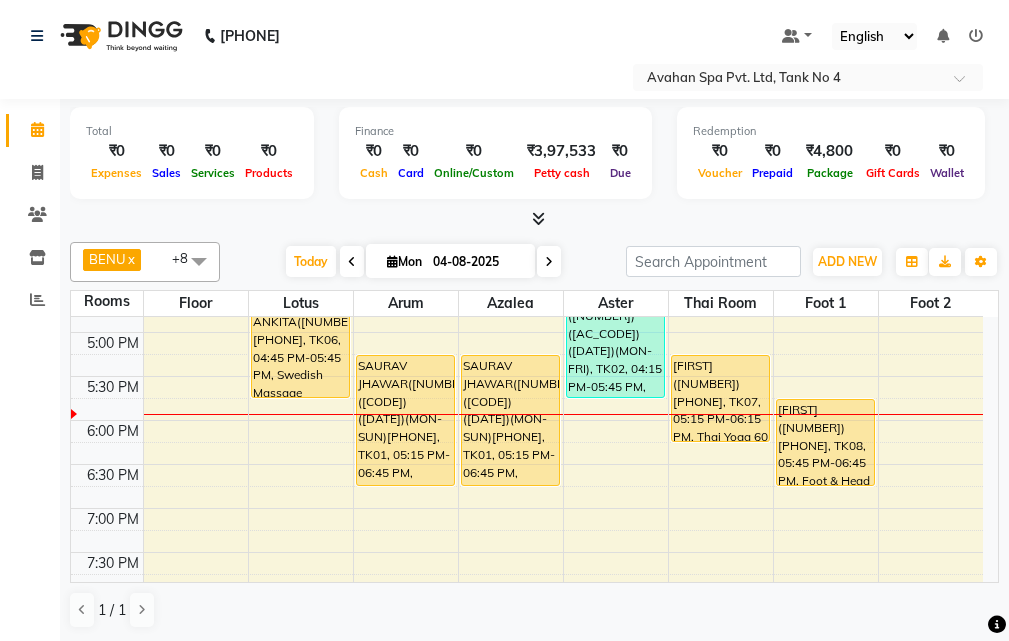 click at bounding box center [549, 261] 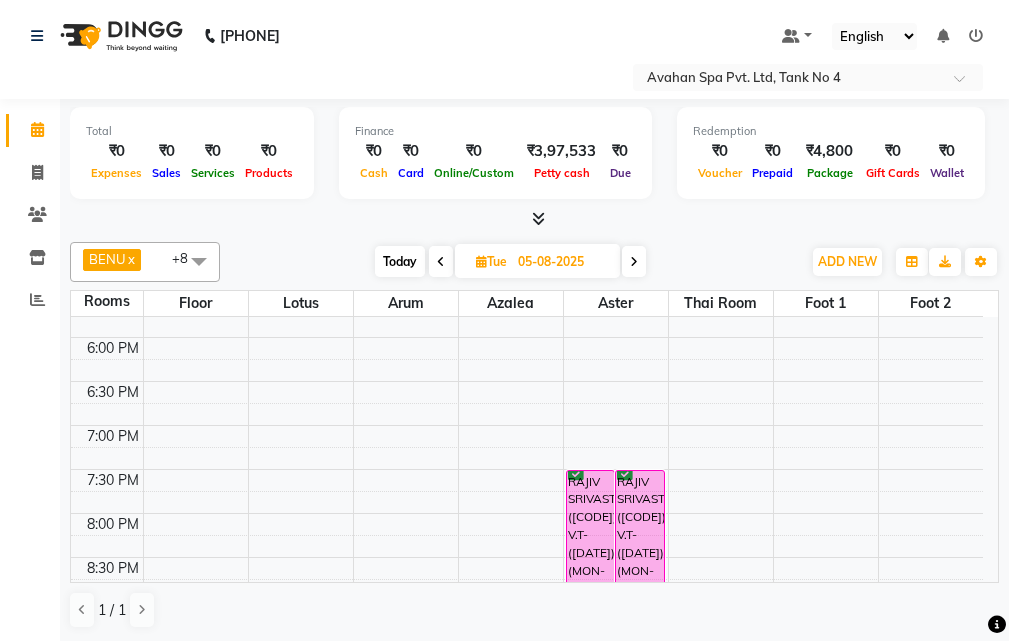 scroll, scrollTop: 717, scrollLeft: 0, axis: vertical 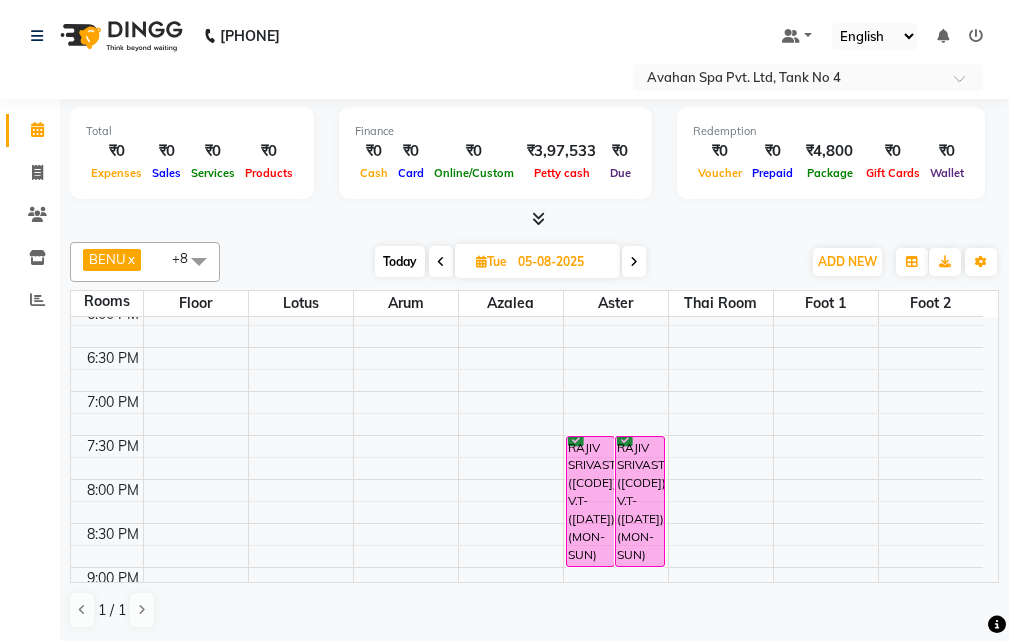 click on "Today" at bounding box center (400, 261) 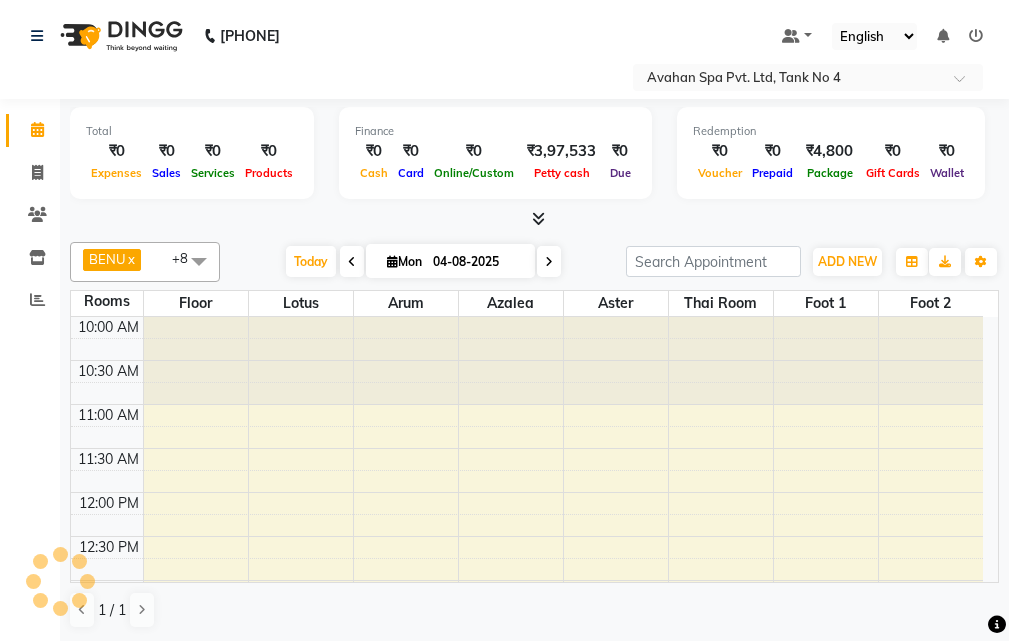 scroll, scrollTop: 617, scrollLeft: 0, axis: vertical 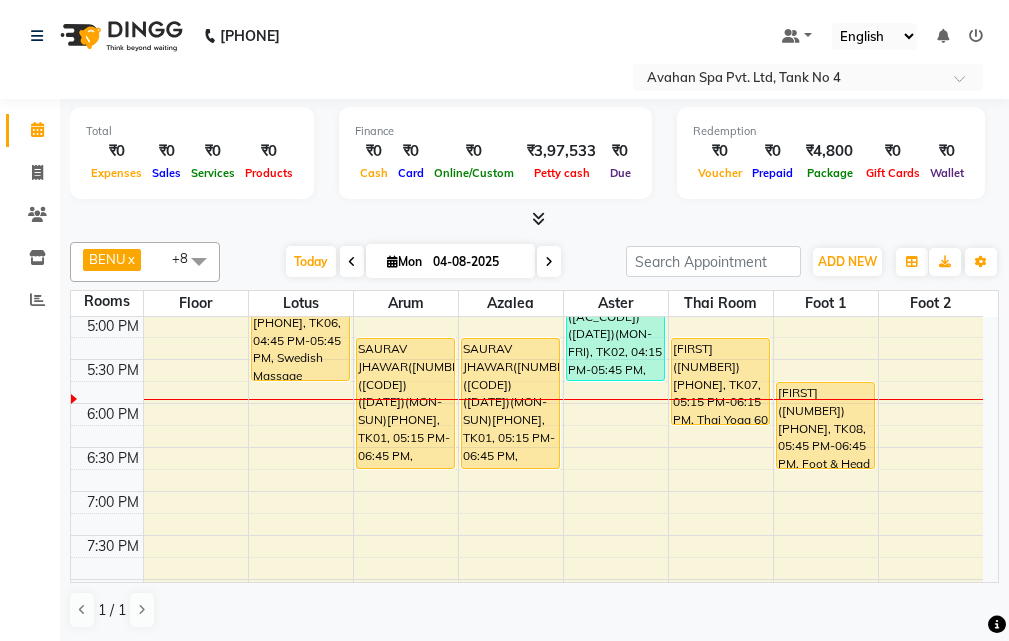 click at bounding box center [549, 262] 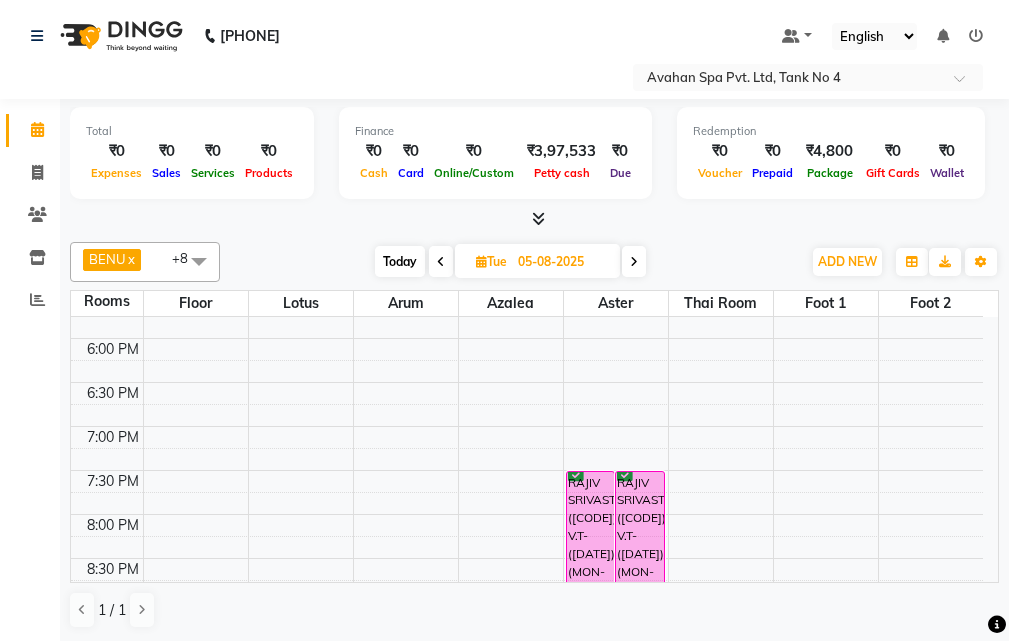 scroll, scrollTop: 717, scrollLeft: 0, axis: vertical 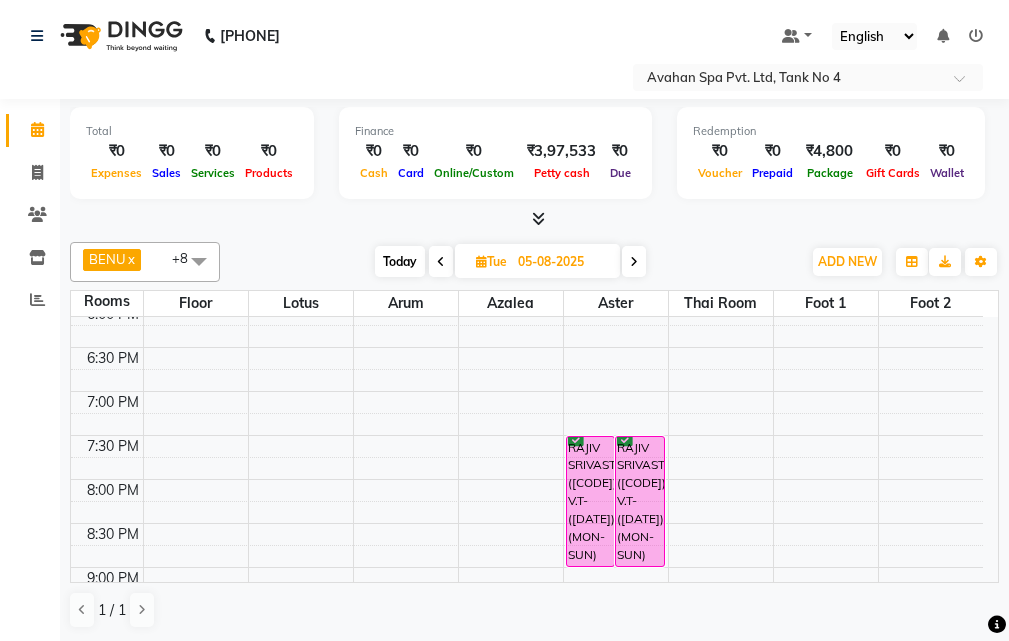 click on "Today" at bounding box center (400, 261) 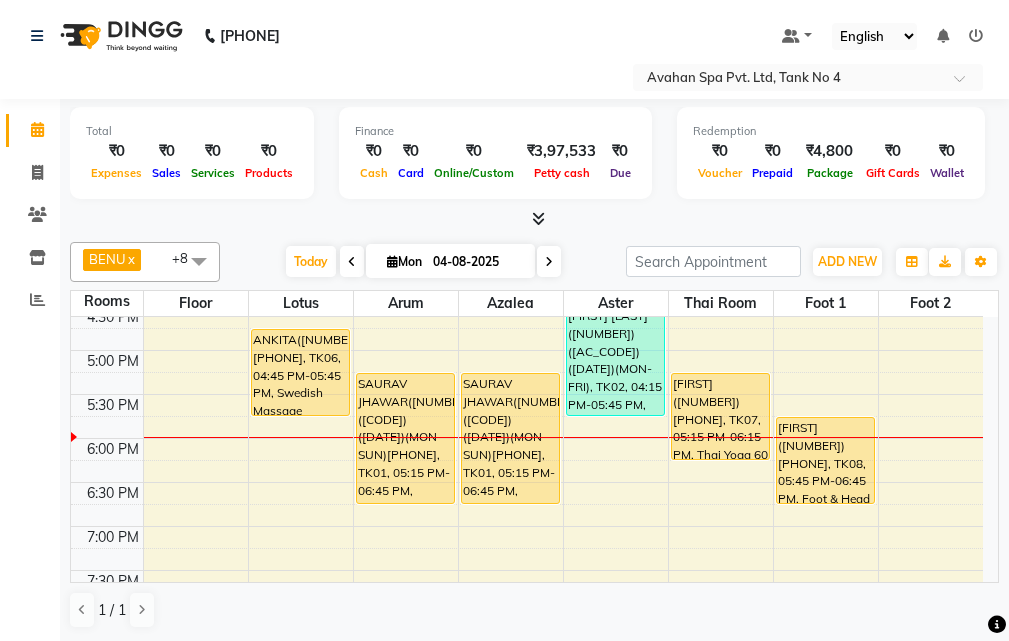 scroll, scrollTop: 617, scrollLeft: 0, axis: vertical 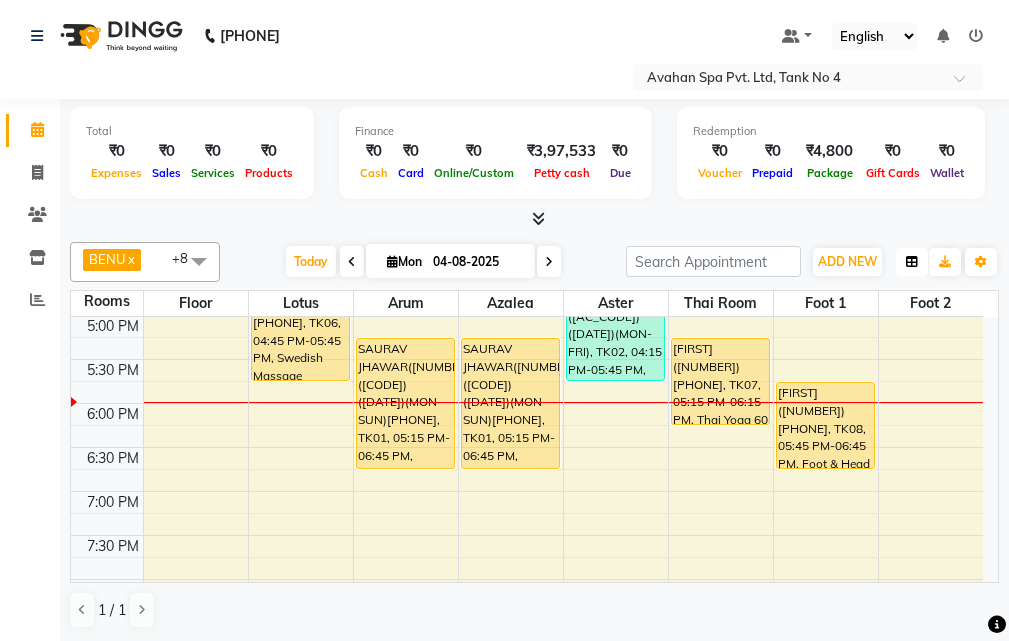 click at bounding box center (912, 262) 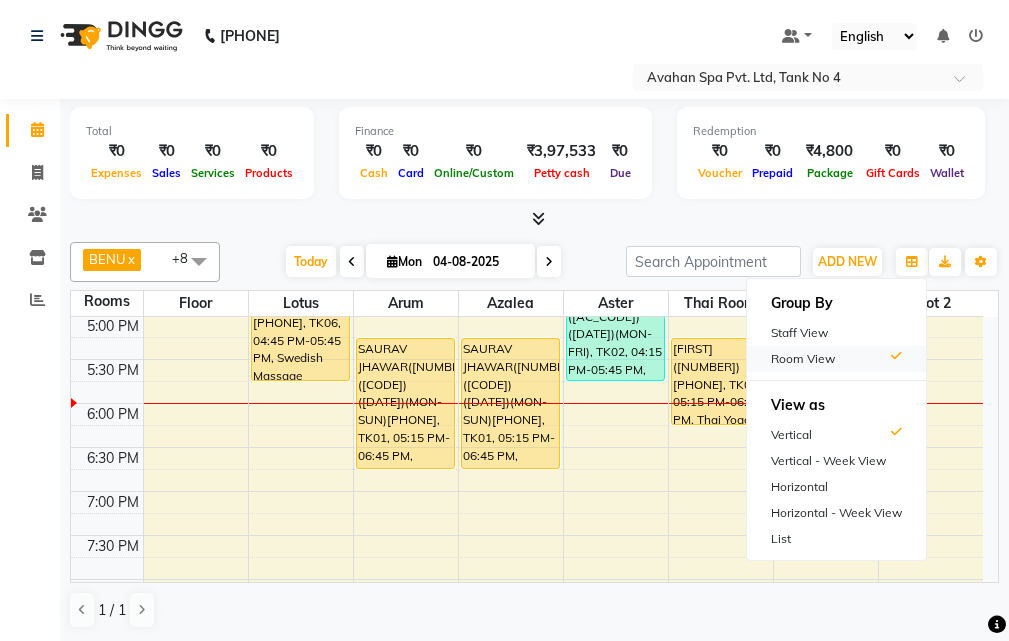 click on "Room View" at bounding box center [836, 359] 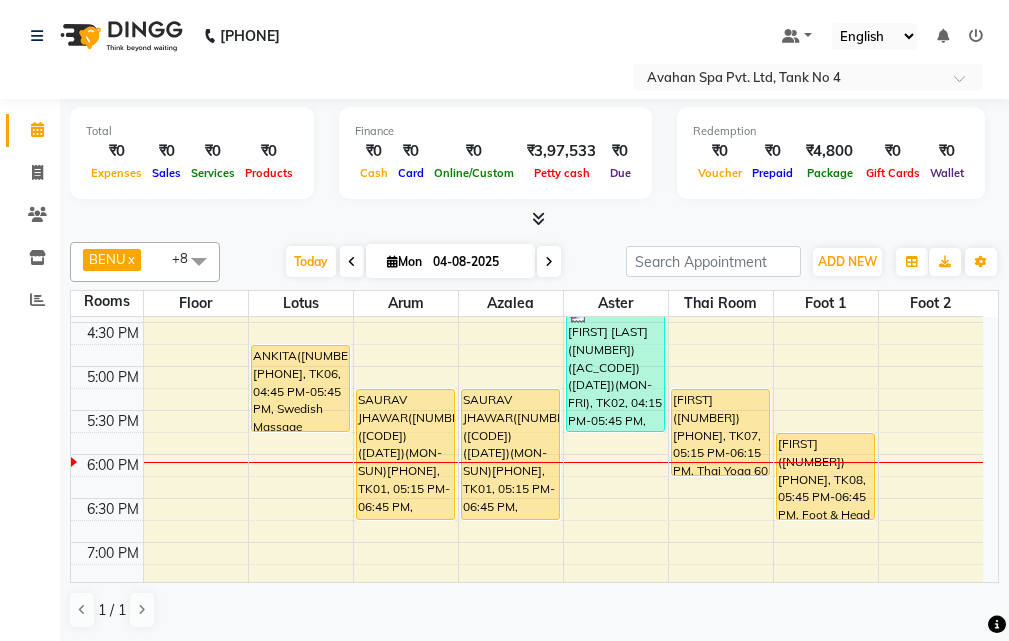scroll, scrollTop: 517, scrollLeft: 0, axis: vertical 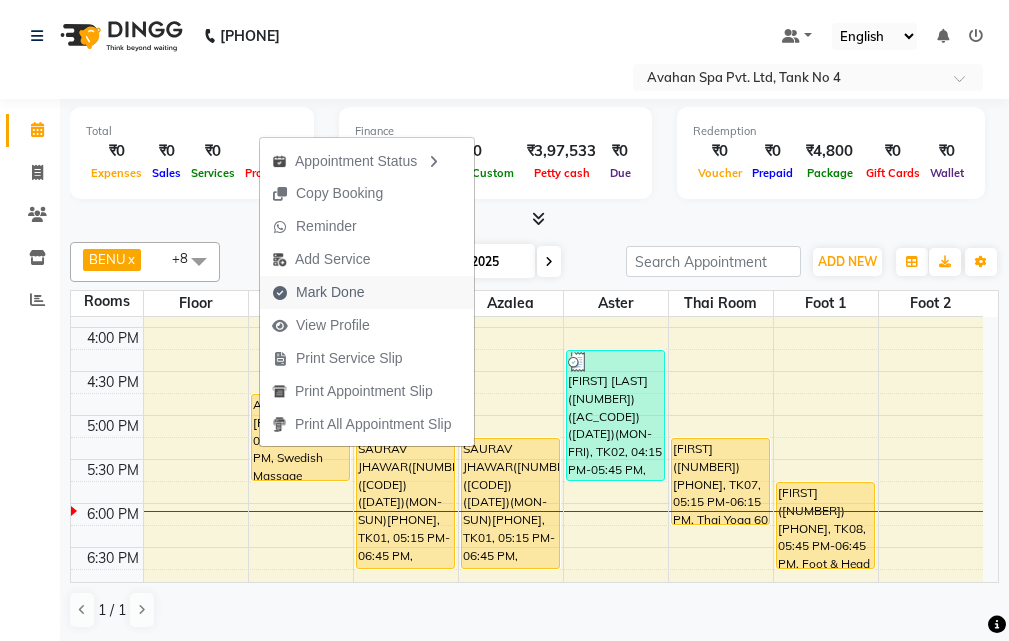 click on "Mark Done" at bounding box center (318, 292) 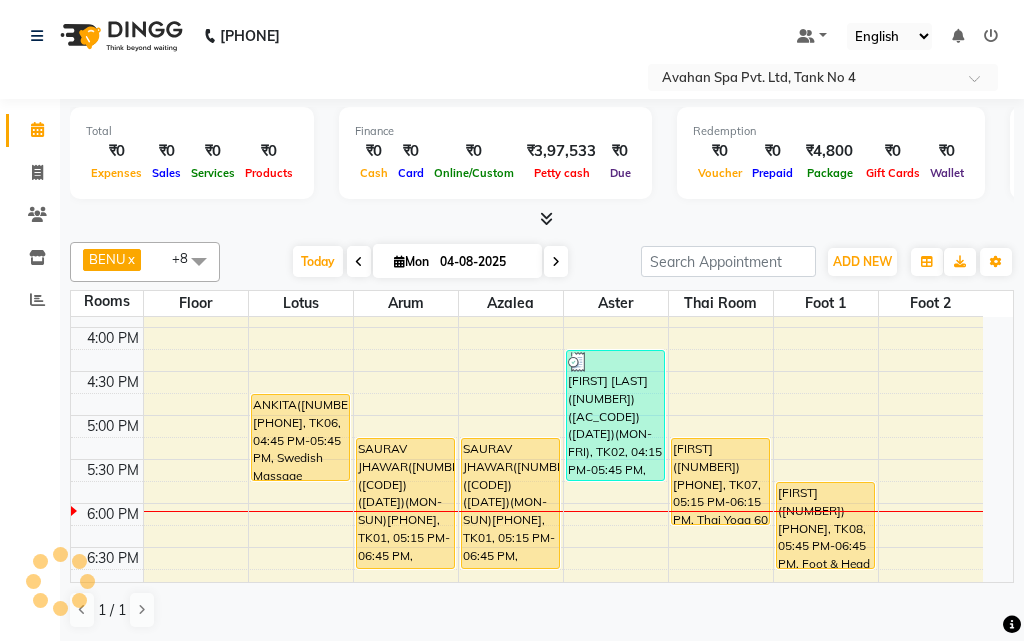 select on "4269" 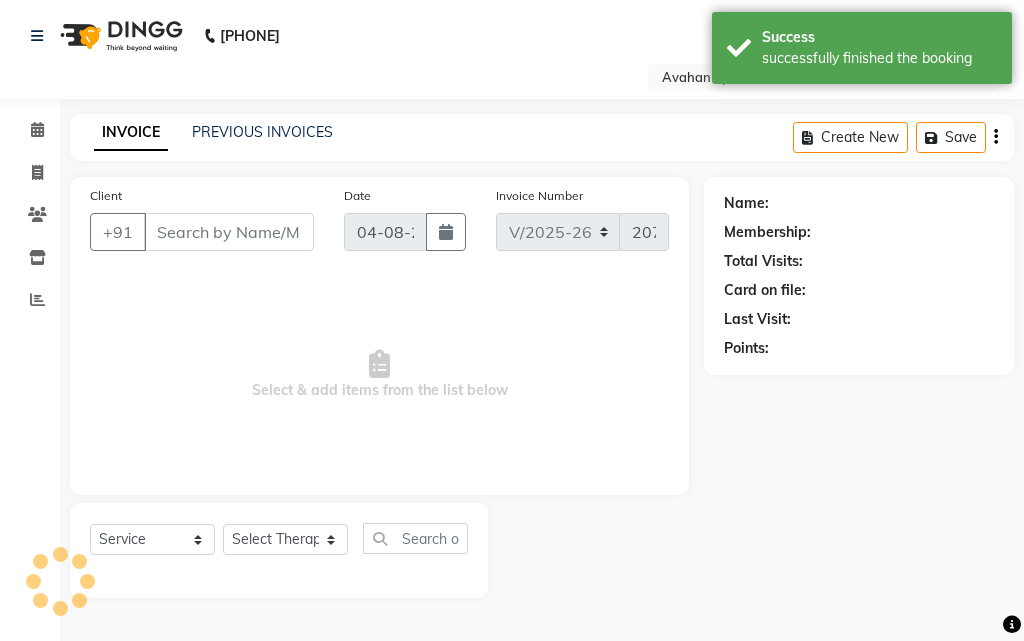 type on "86******68" 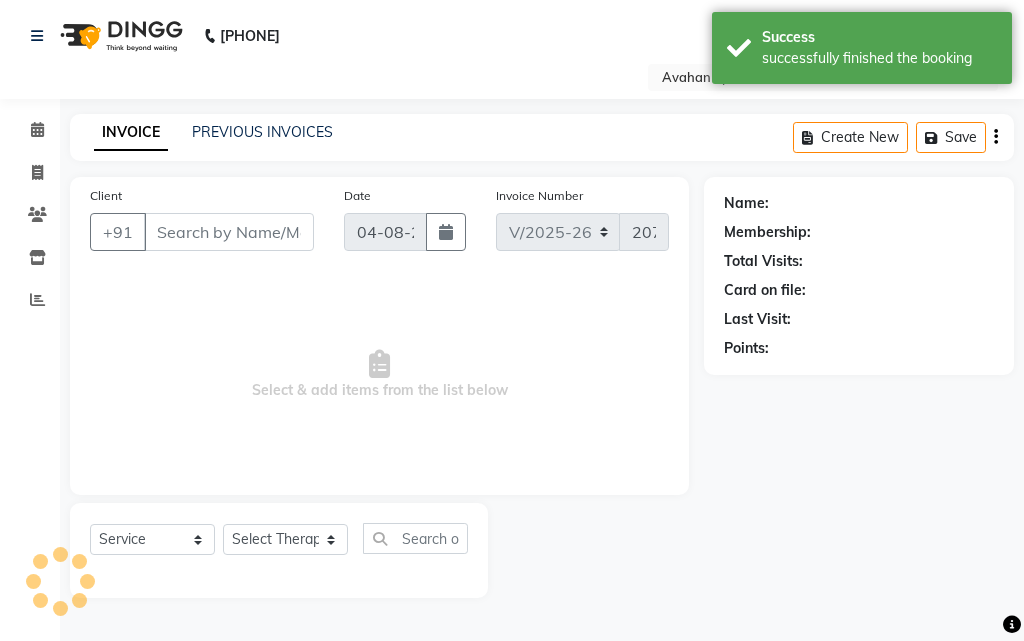select on "45390" 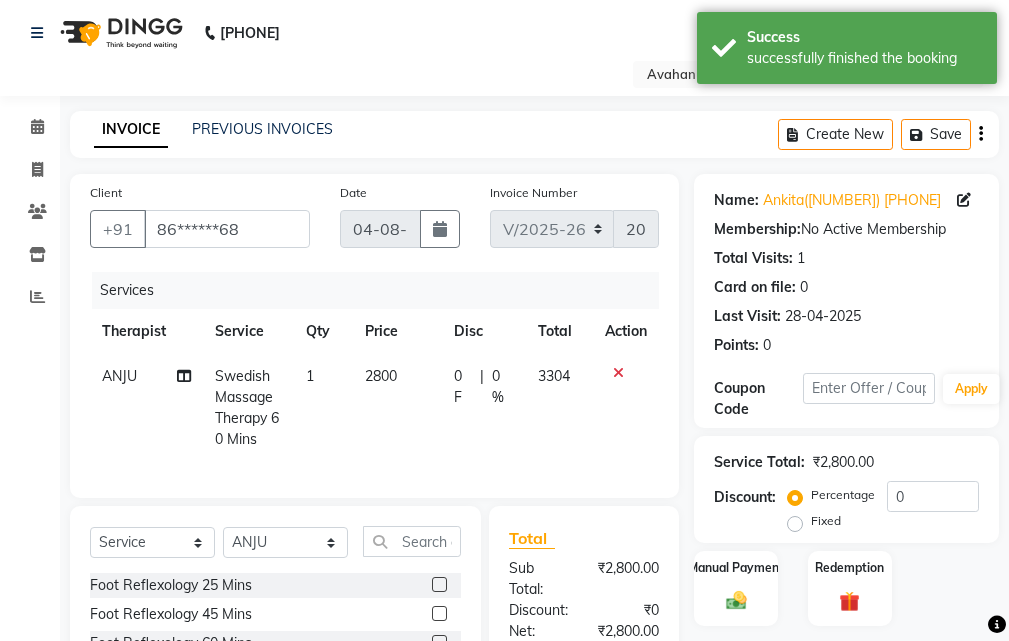 scroll, scrollTop: 315, scrollLeft: 0, axis: vertical 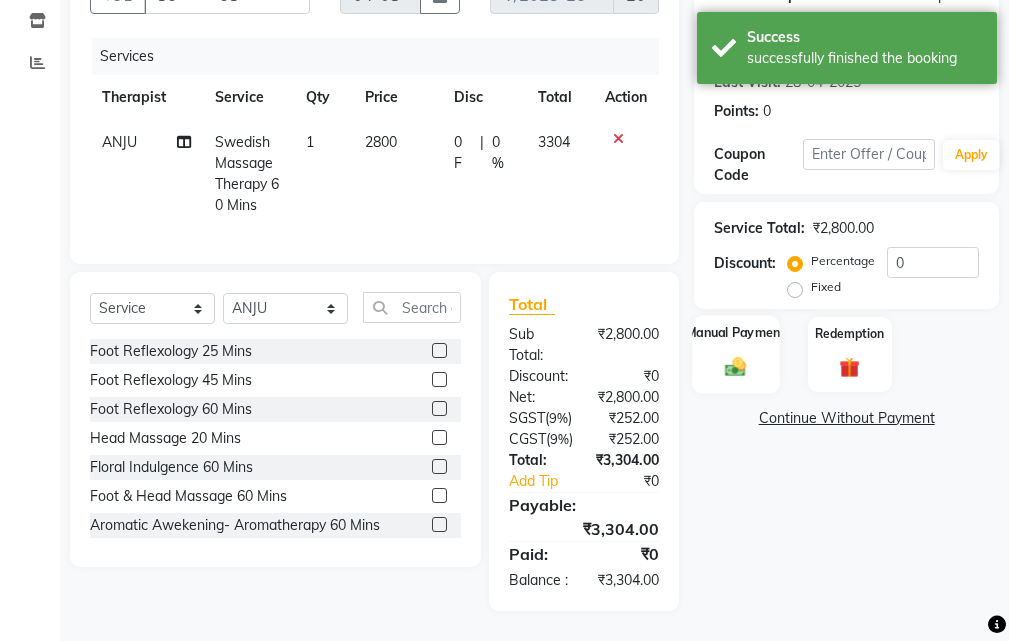 click 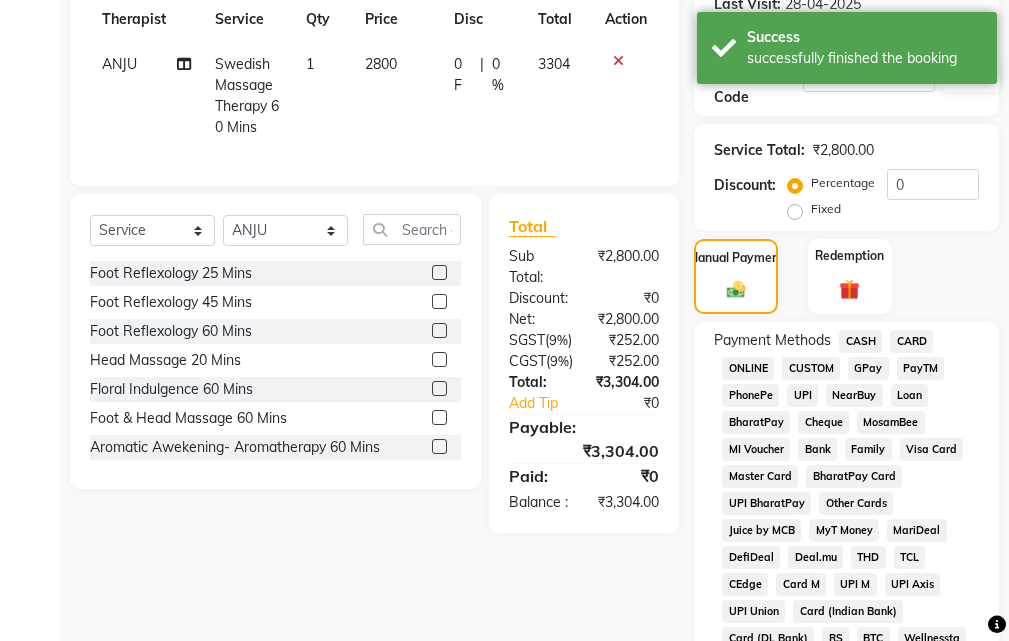 click on "GPay" 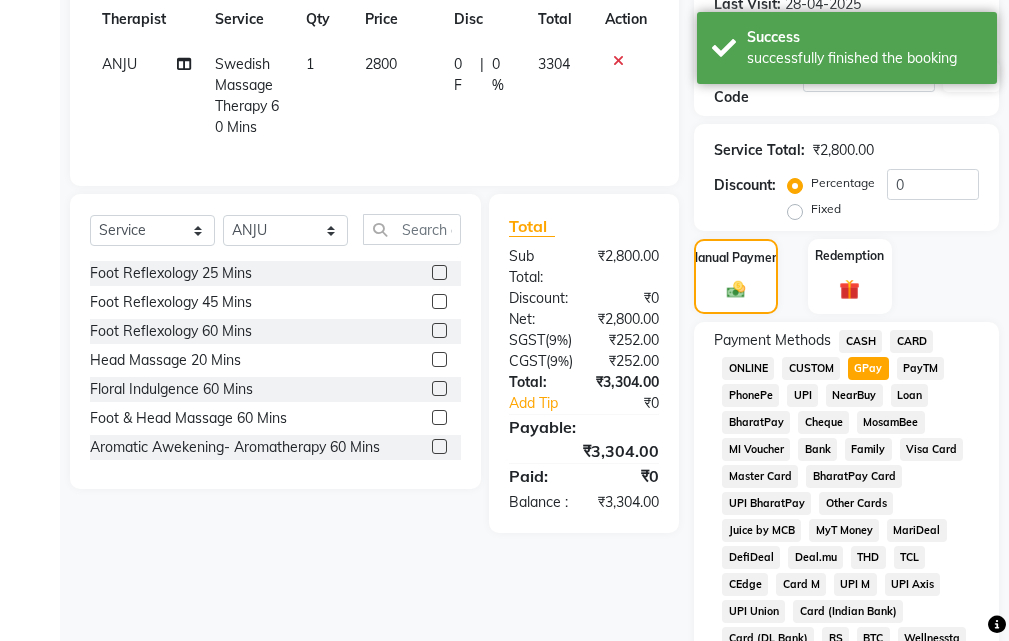 scroll, scrollTop: 1134, scrollLeft: 0, axis: vertical 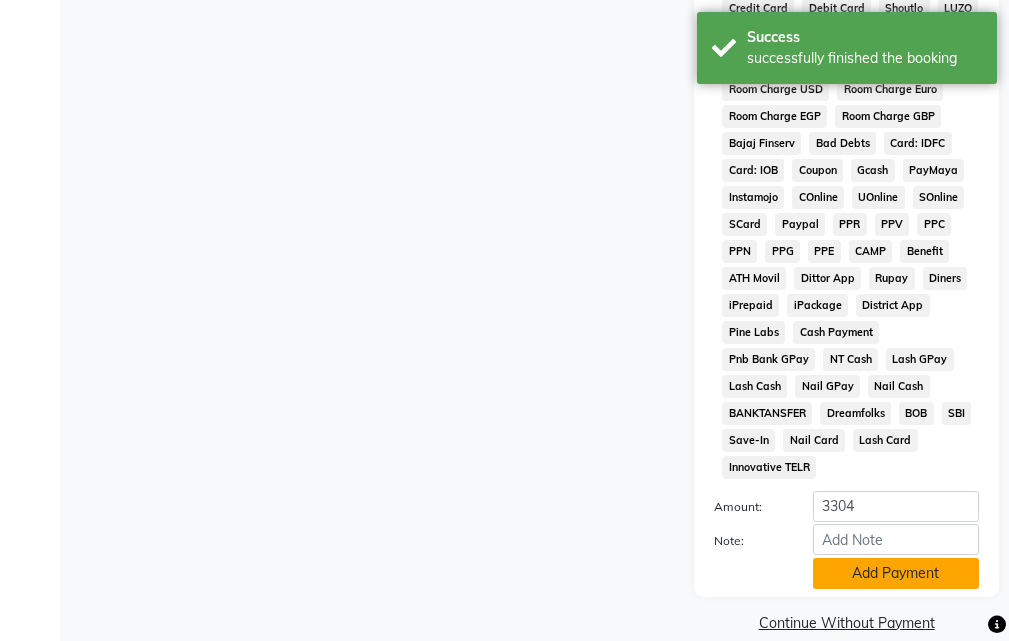 click on "Add Payment" 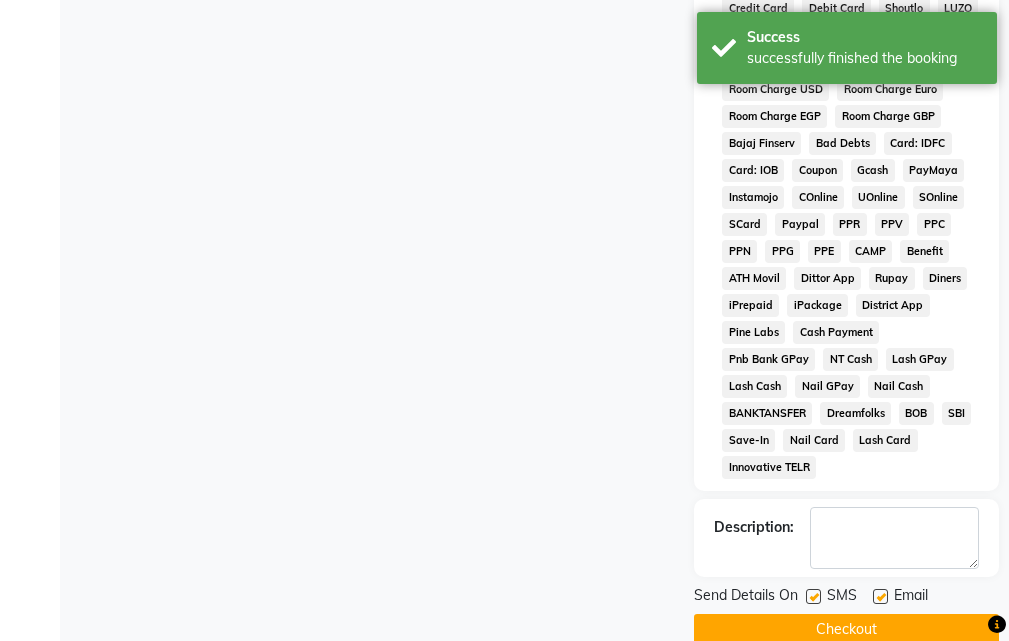 scroll, scrollTop: 1141, scrollLeft: 0, axis: vertical 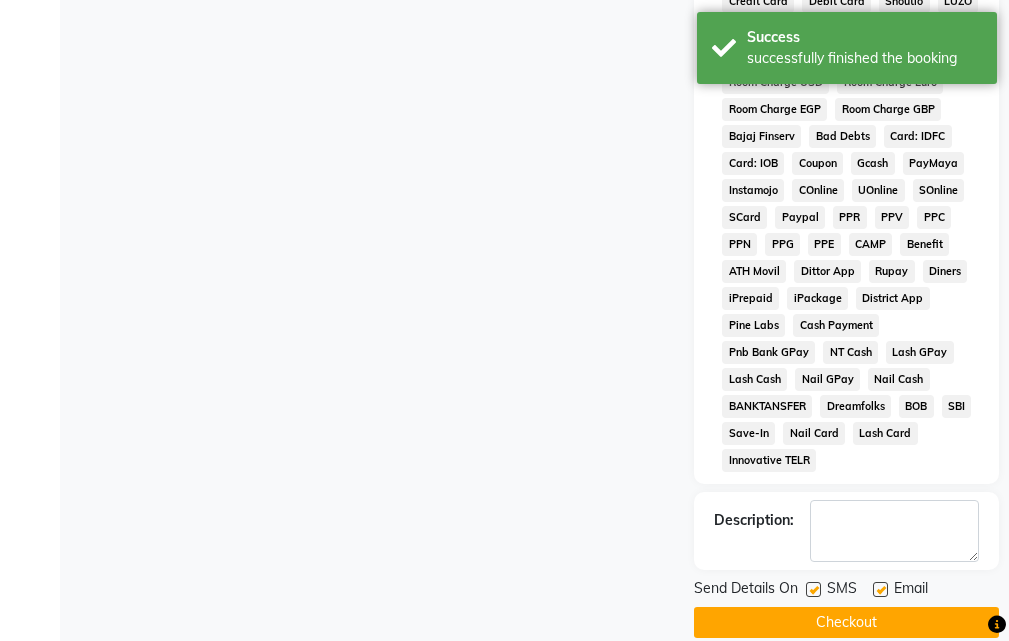 click 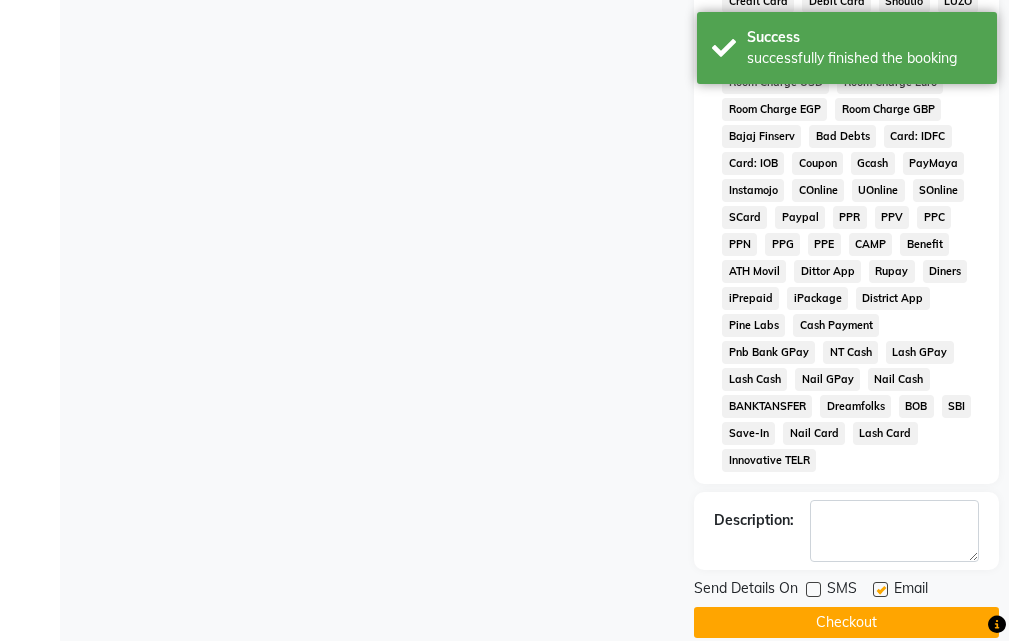 click 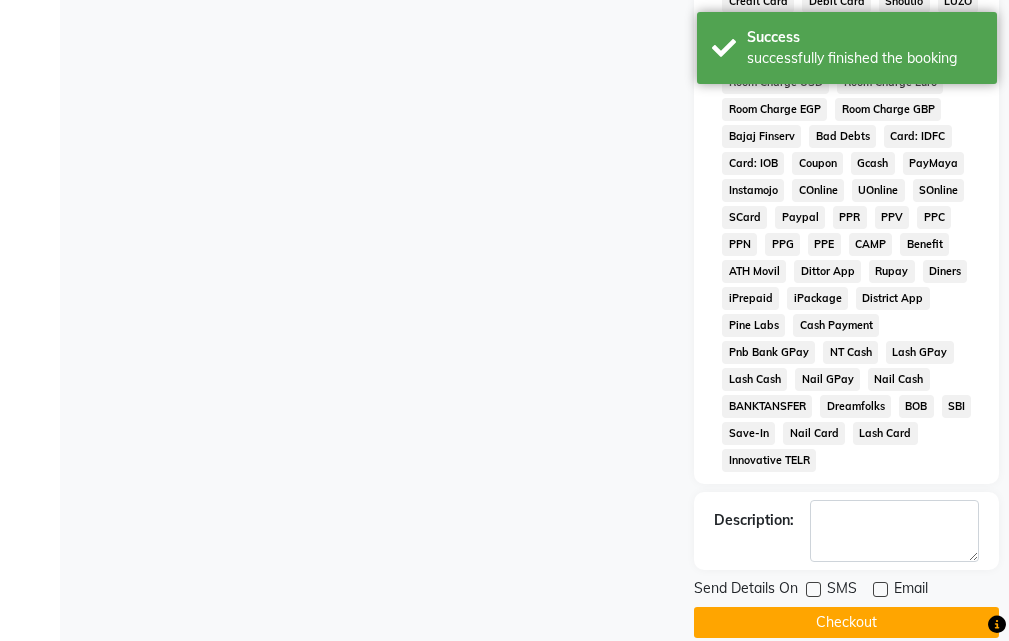 click on "Checkout" 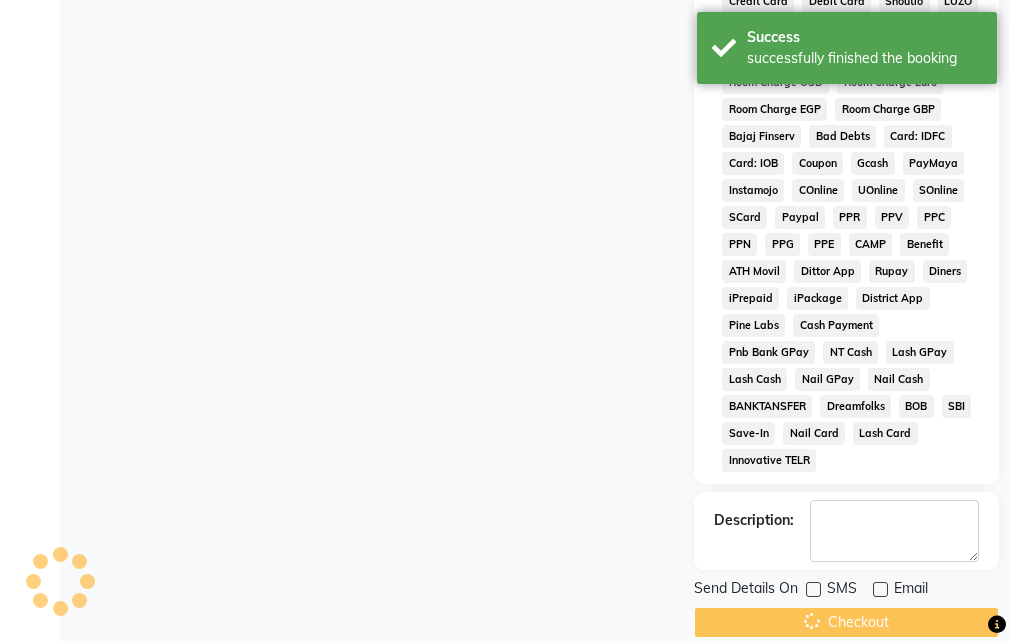 scroll, scrollTop: 0, scrollLeft: 0, axis: both 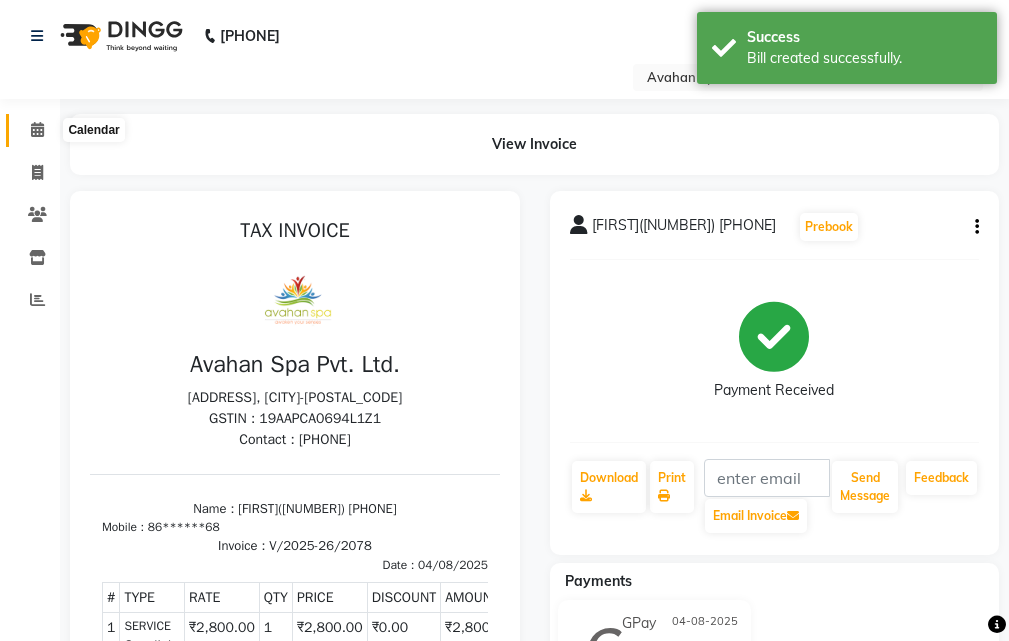 click 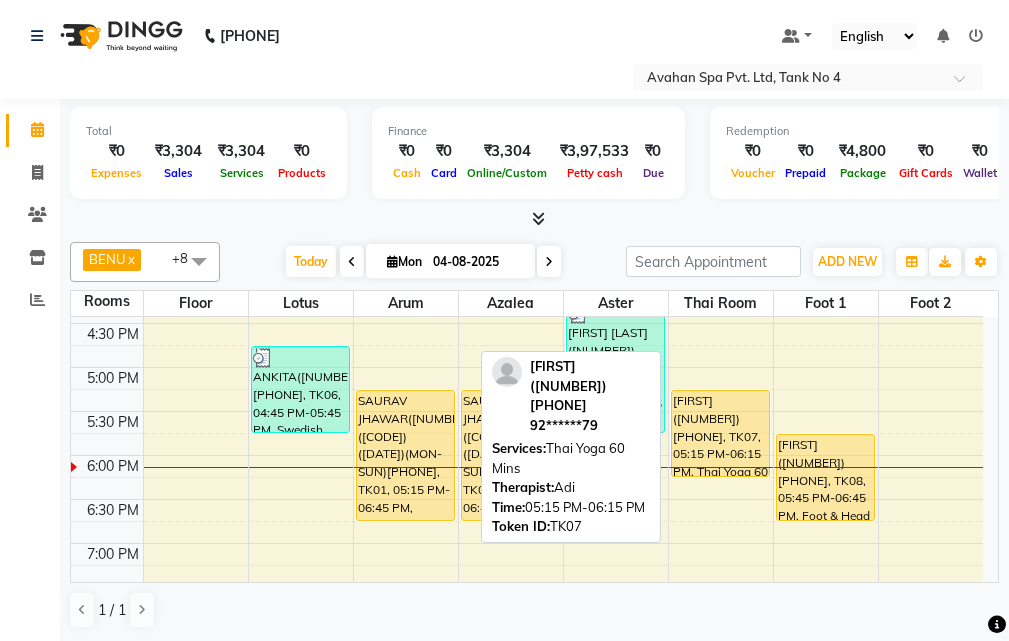scroll, scrollTop: 600, scrollLeft: 0, axis: vertical 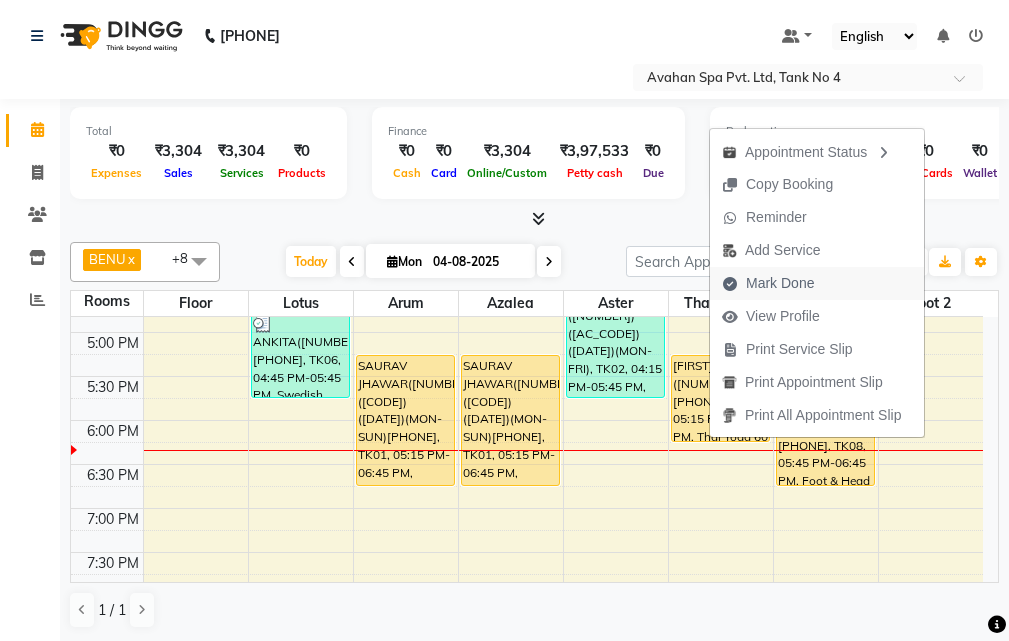 click on "Mark Done" at bounding box center [780, 283] 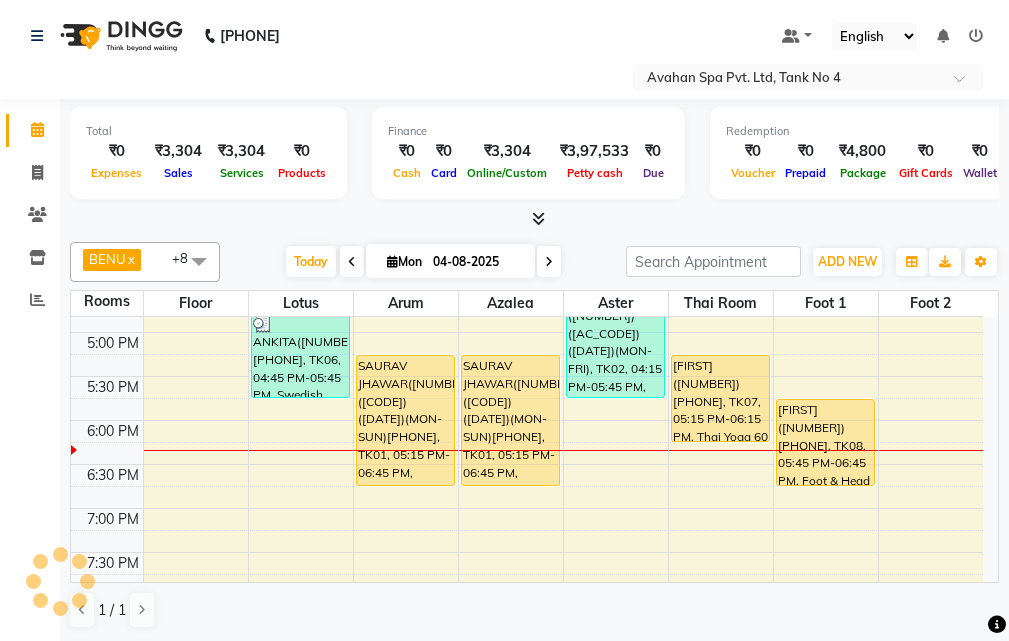 select on "service" 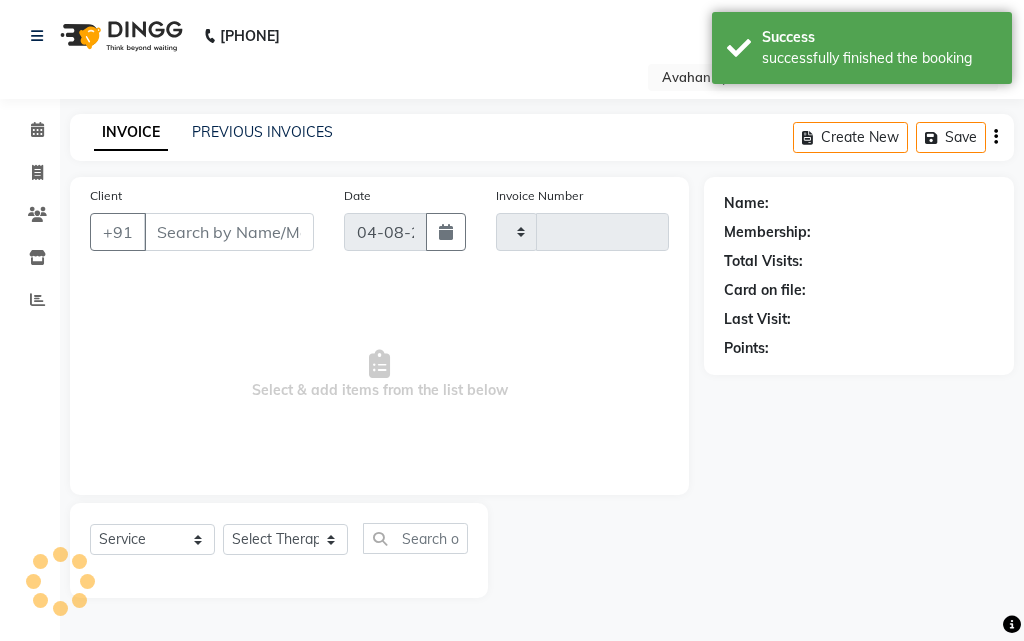 type on "2079" 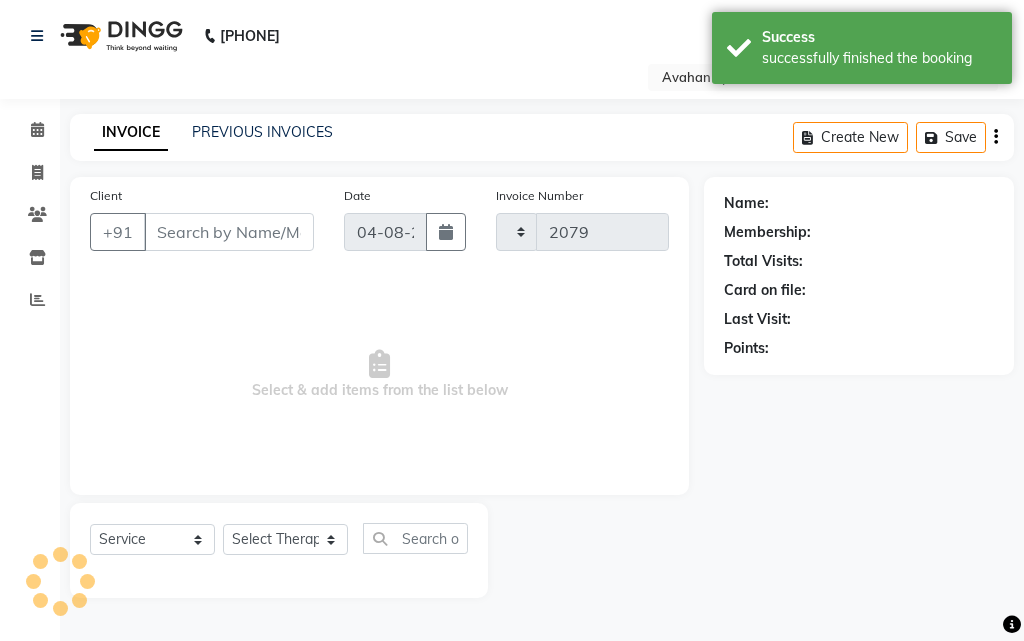 select on "4269" 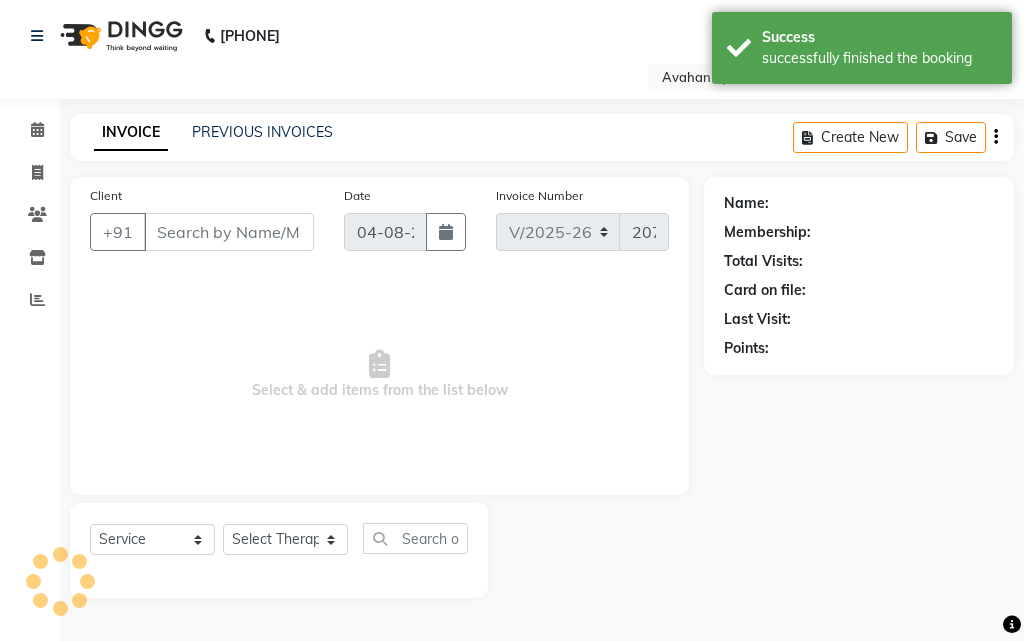 type on "92******79" 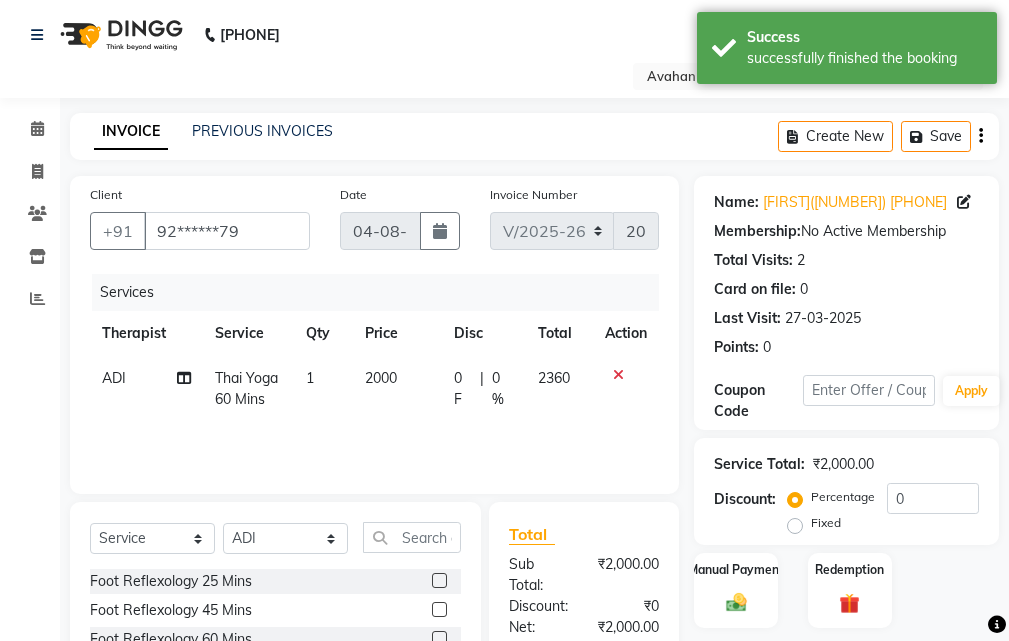 scroll, scrollTop: 294, scrollLeft: 0, axis: vertical 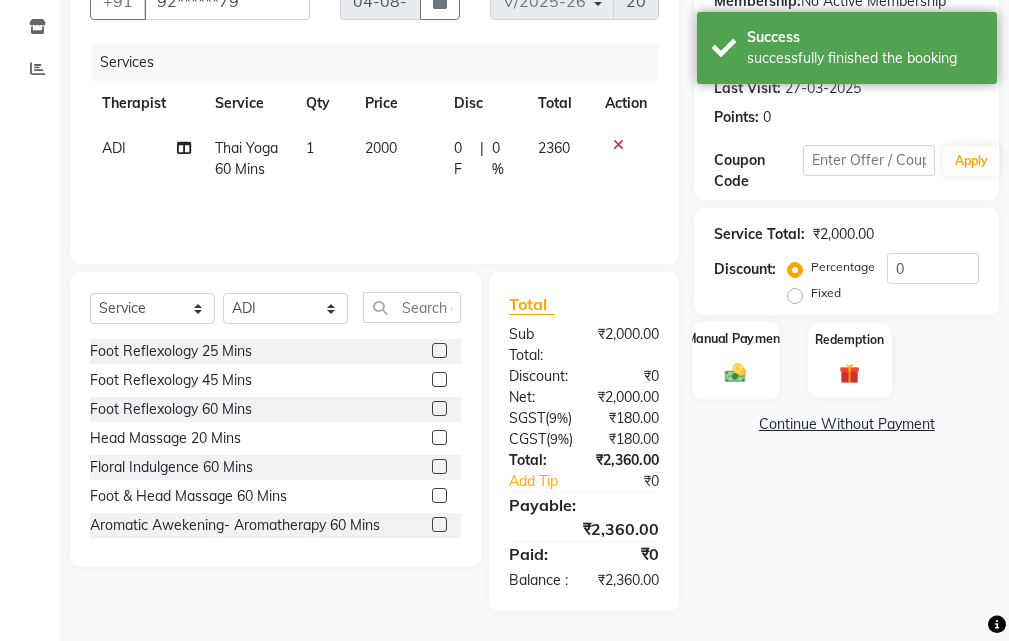 click on "Manual Payment" 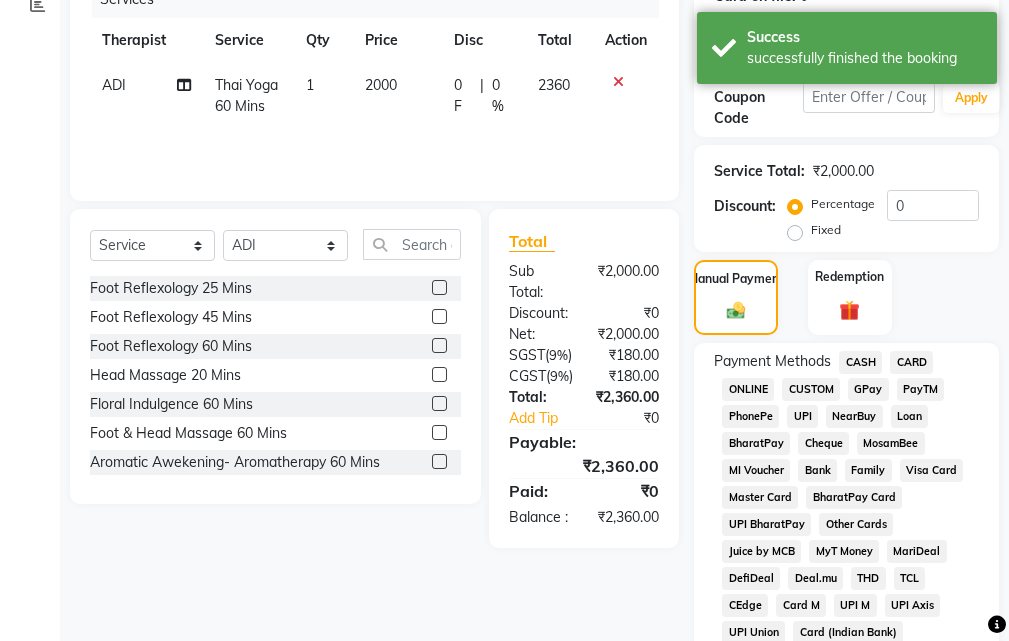 click on "CASH" 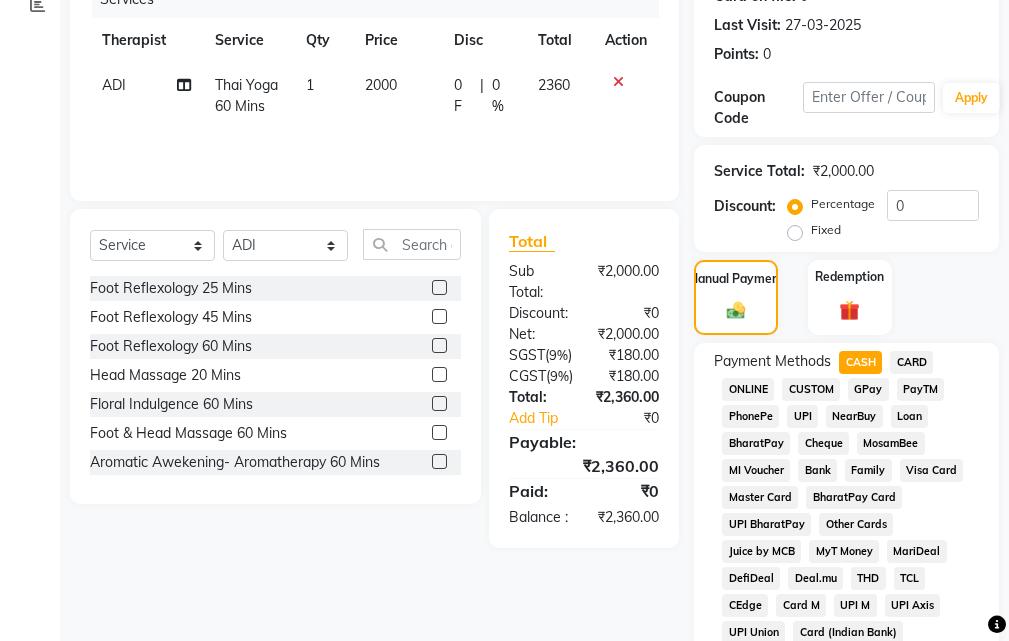 scroll, scrollTop: 1134, scrollLeft: 0, axis: vertical 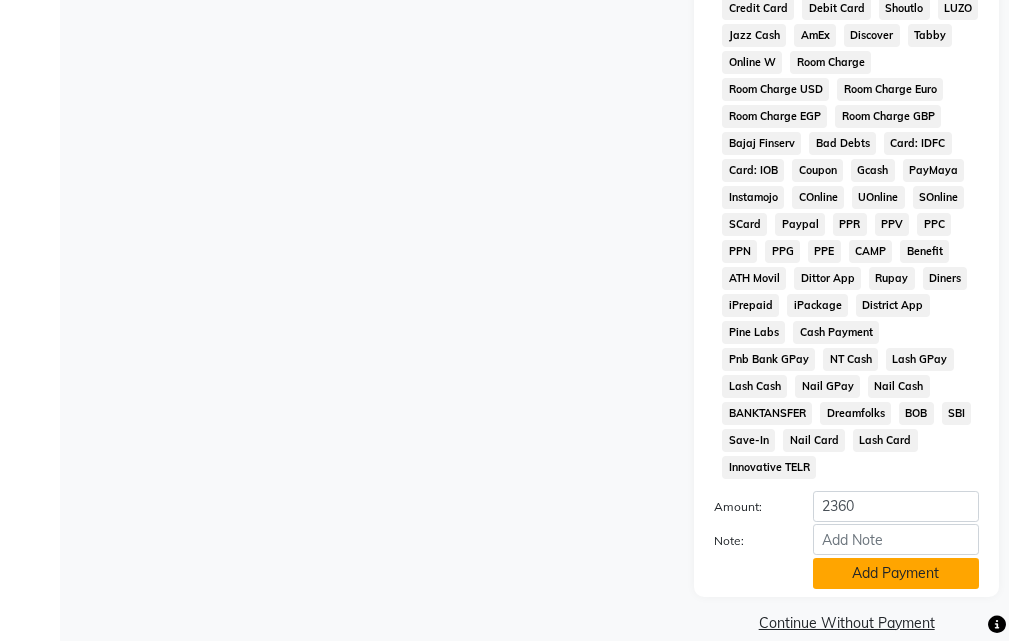 click on "Add Payment" 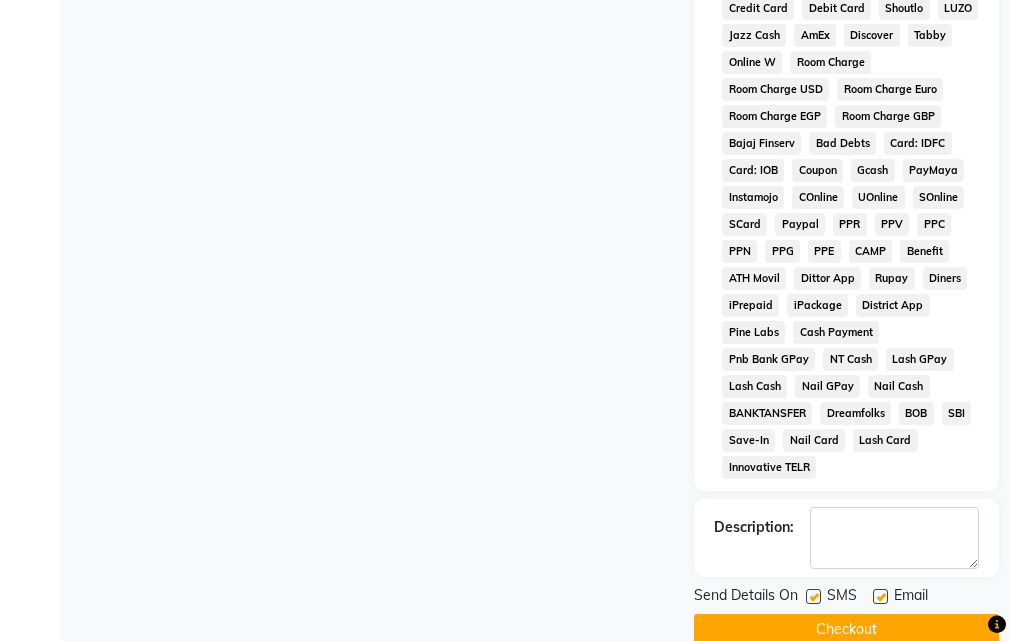 click 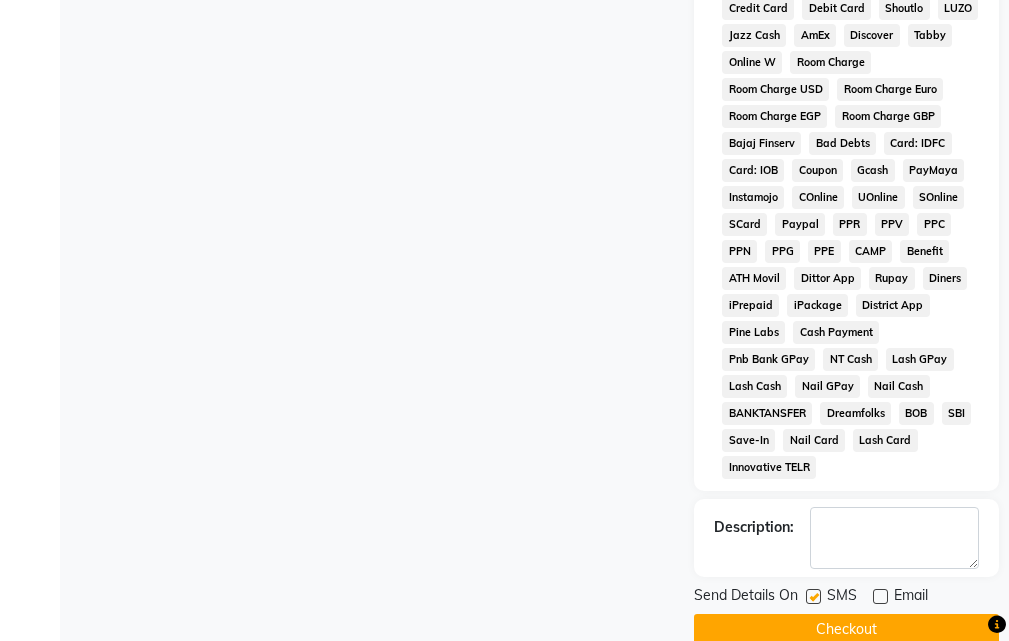 click 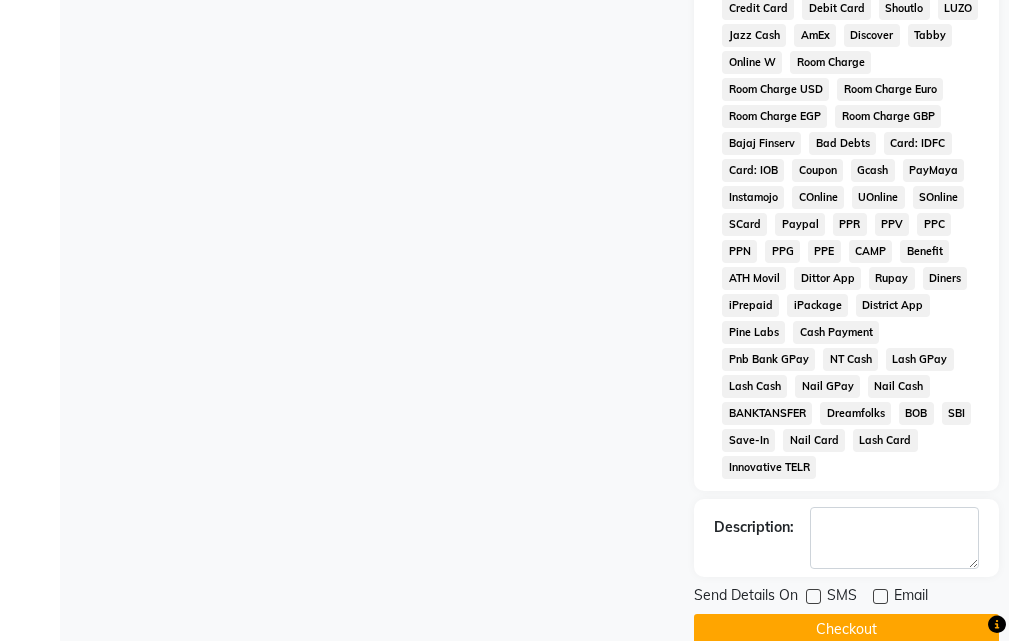 click on "Checkout" 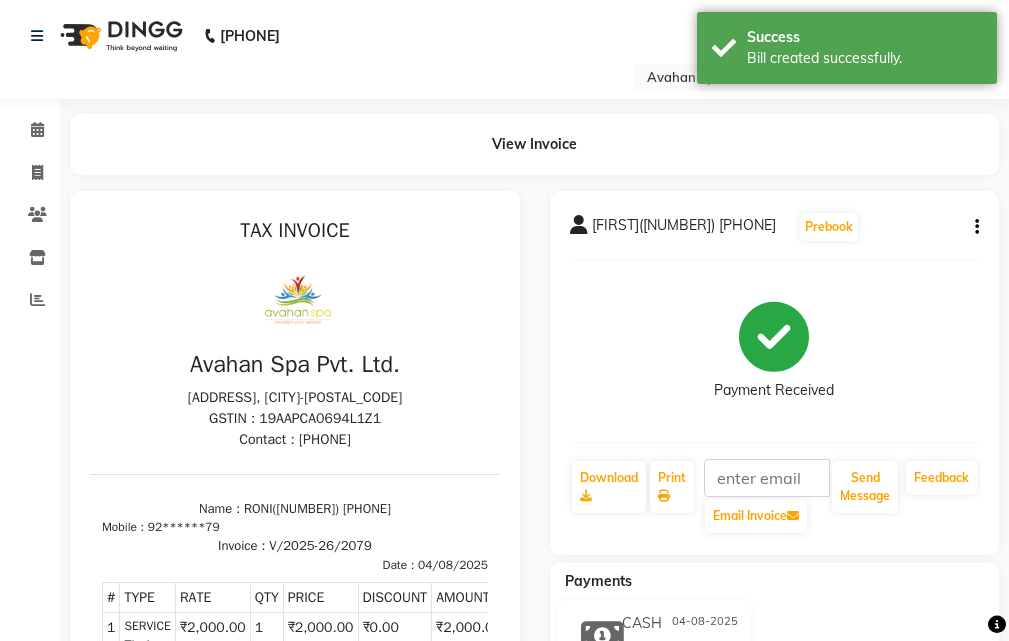 scroll, scrollTop: 0, scrollLeft: 0, axis: both 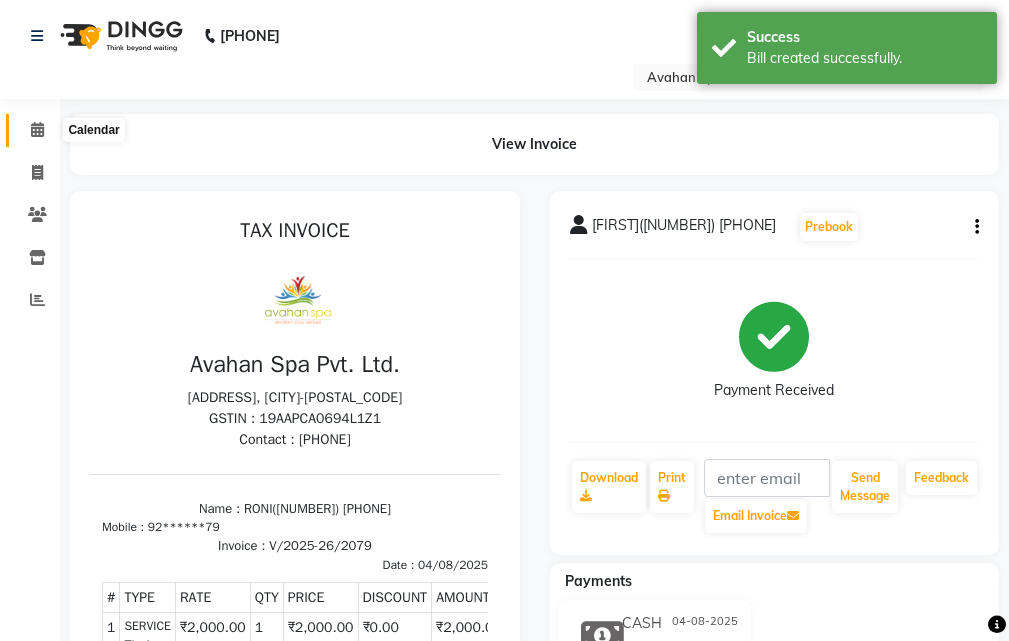 click 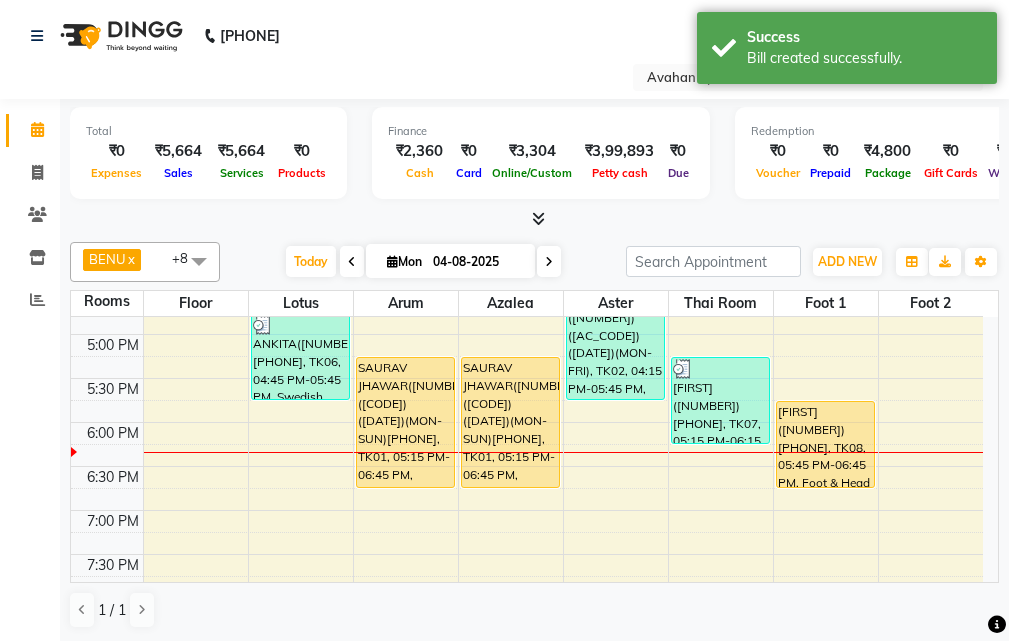 scroll, scrollTop: 600, scrollLeft: 0, axis: vertical 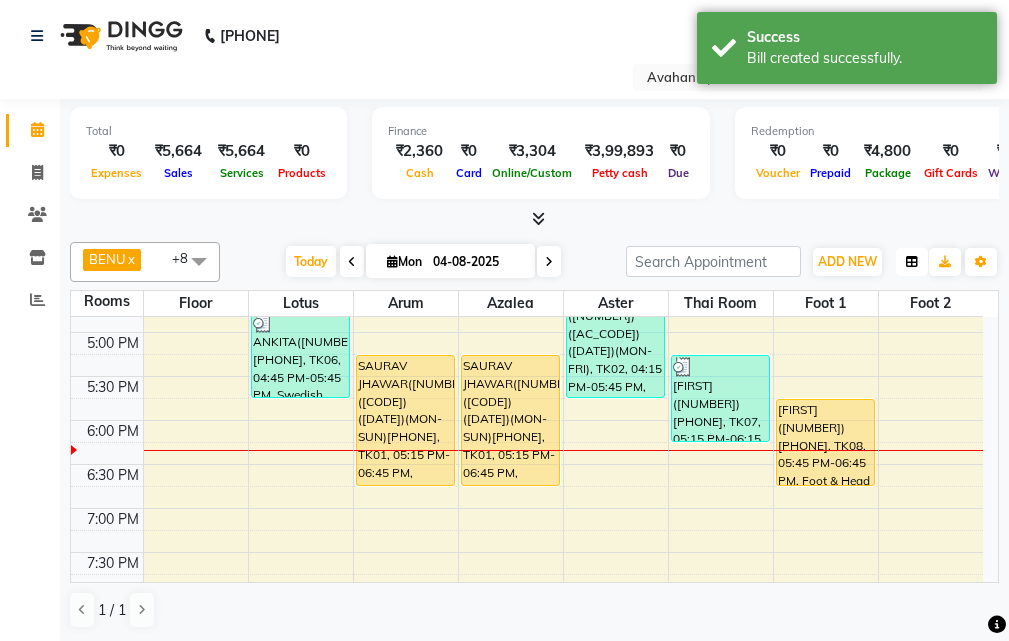 click at bounding box center (912, 262) 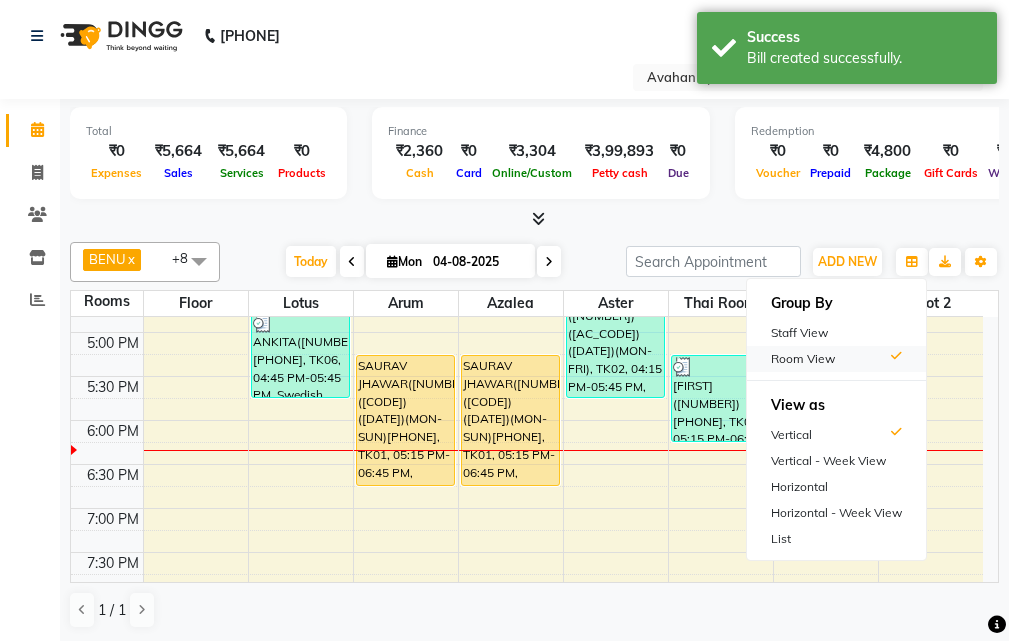 click on "Room View" at bounding box center [836, 359] 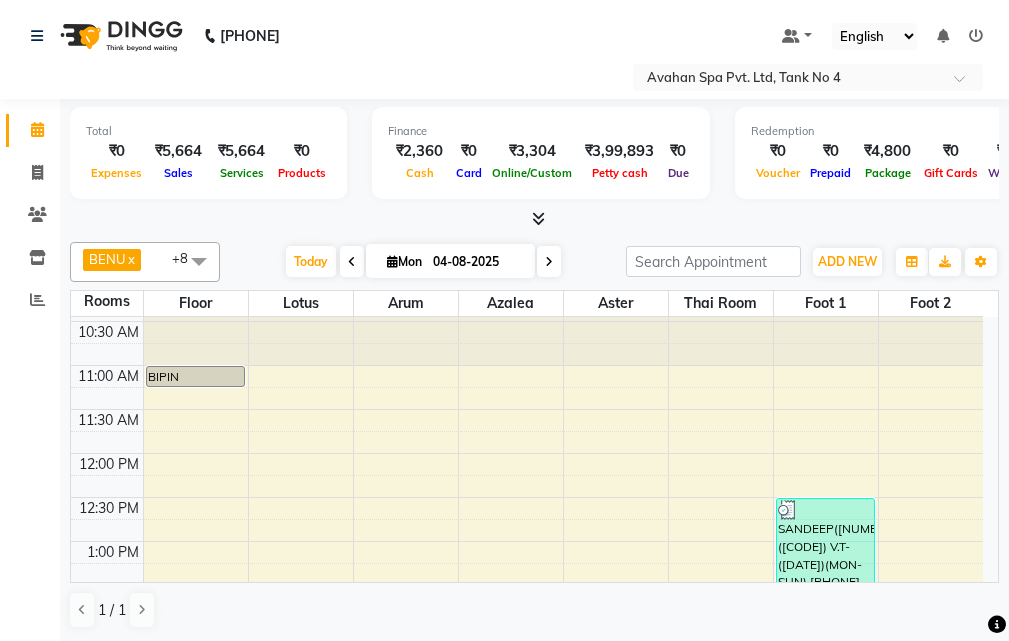 scroll, scrollTop: 100, scrollLeft: 0, axis: vertical 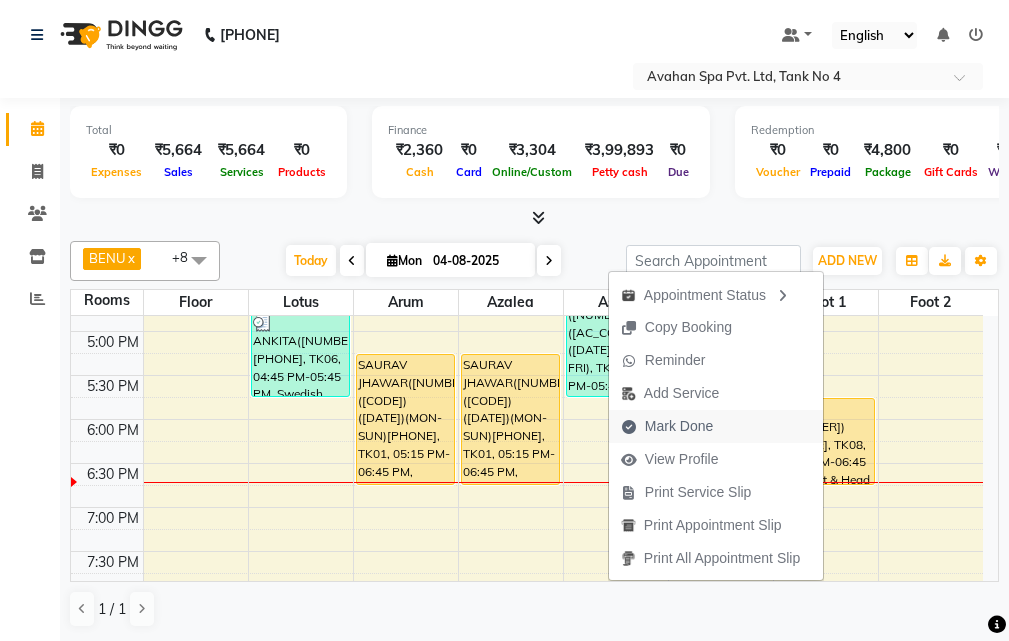 click on "Mark Done" at bounding box center (679, 426) 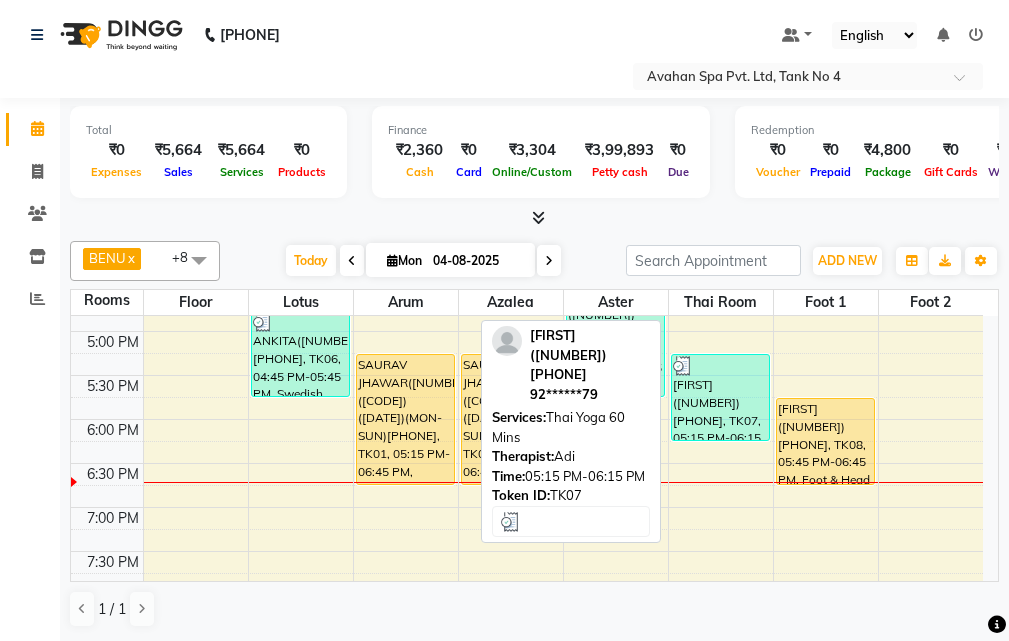 select on "service" 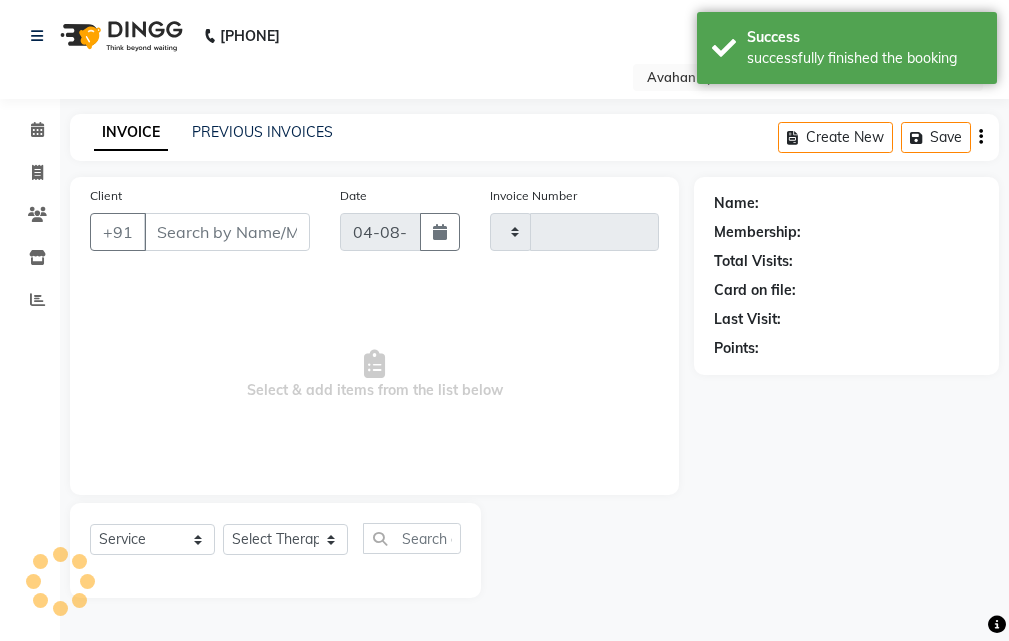 type on "2080" 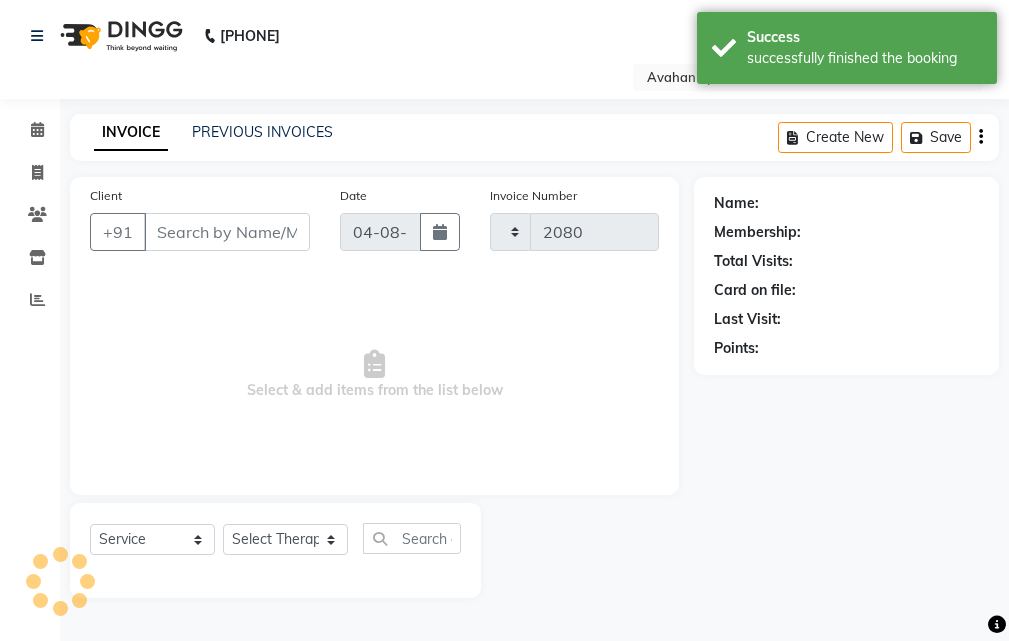 select on "4269" 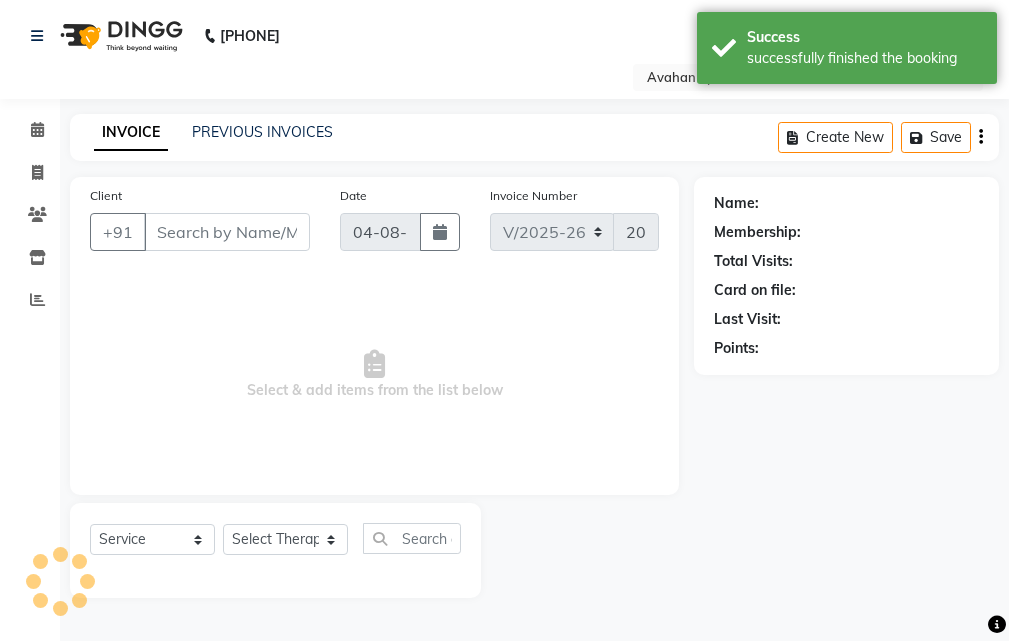scroll, scrollTop: 0, scrollLeft: 0, axis: both 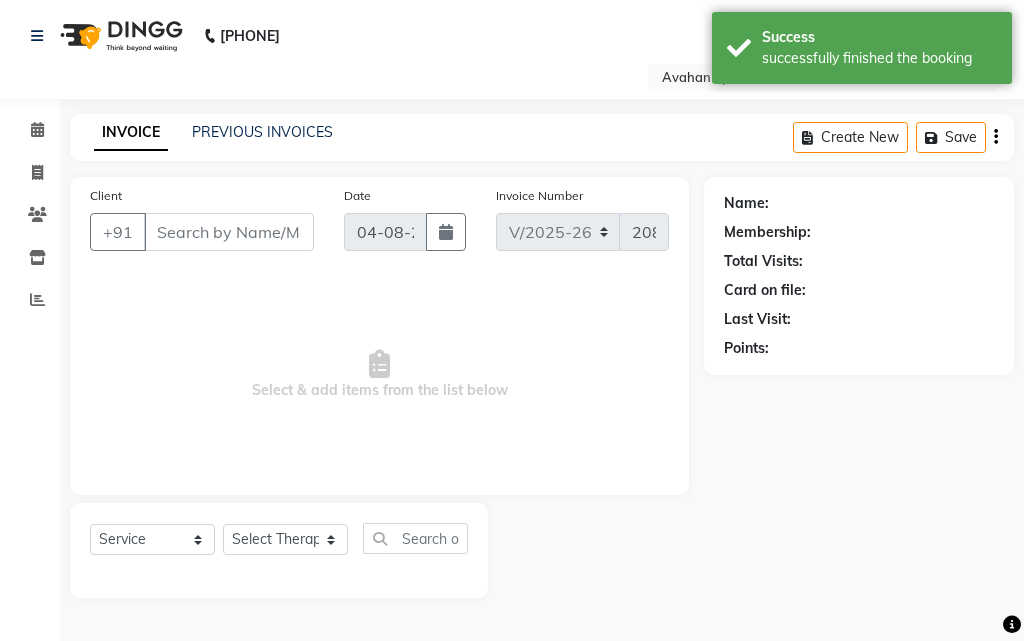 type on "98******31" 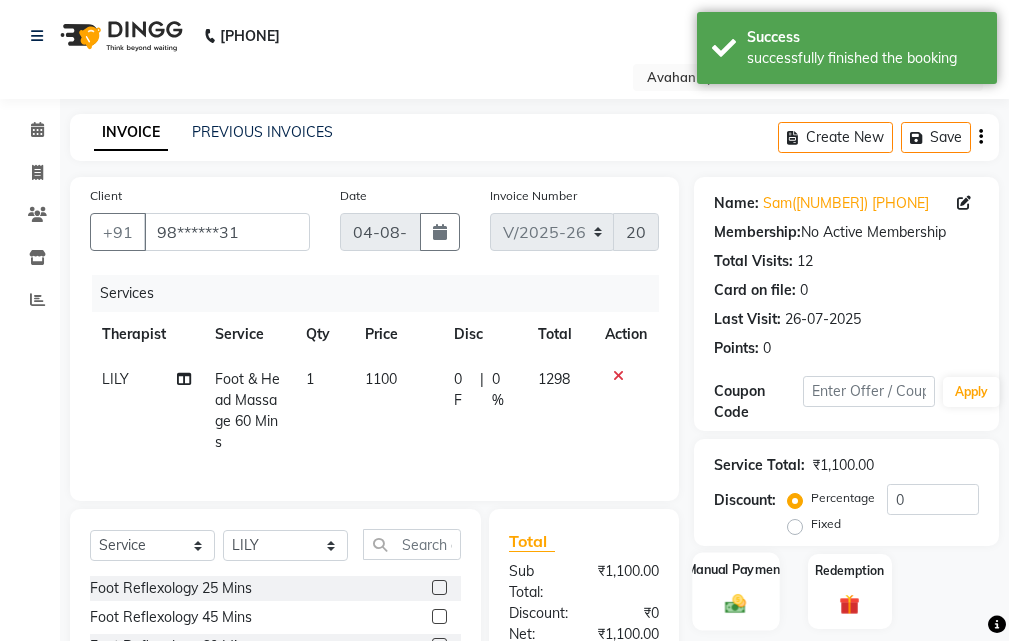 scroll, scrollTop: 315, scrollLeft: 0, axis: vertical 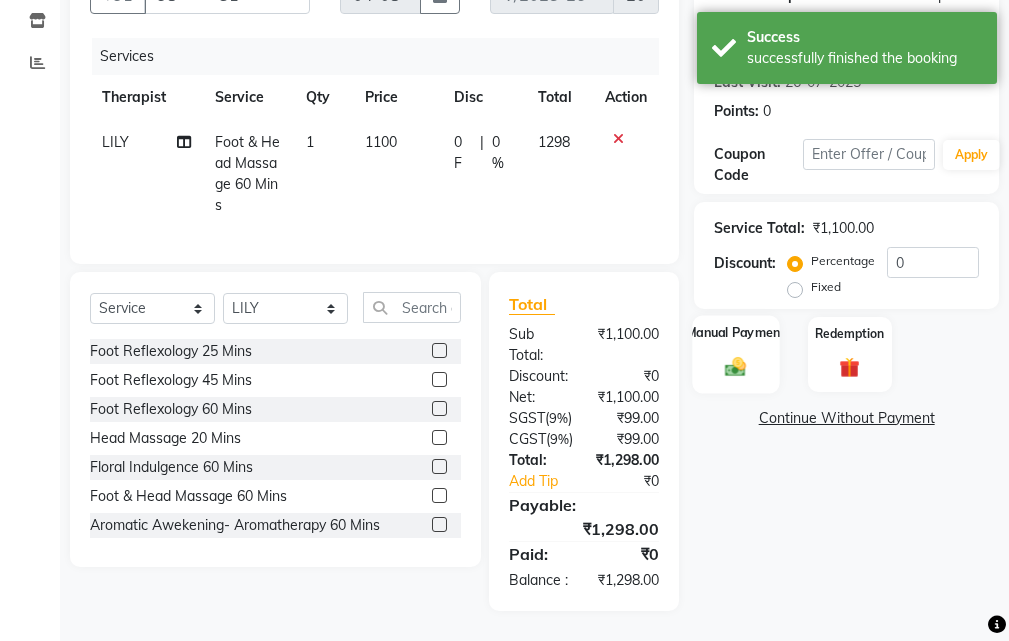 click 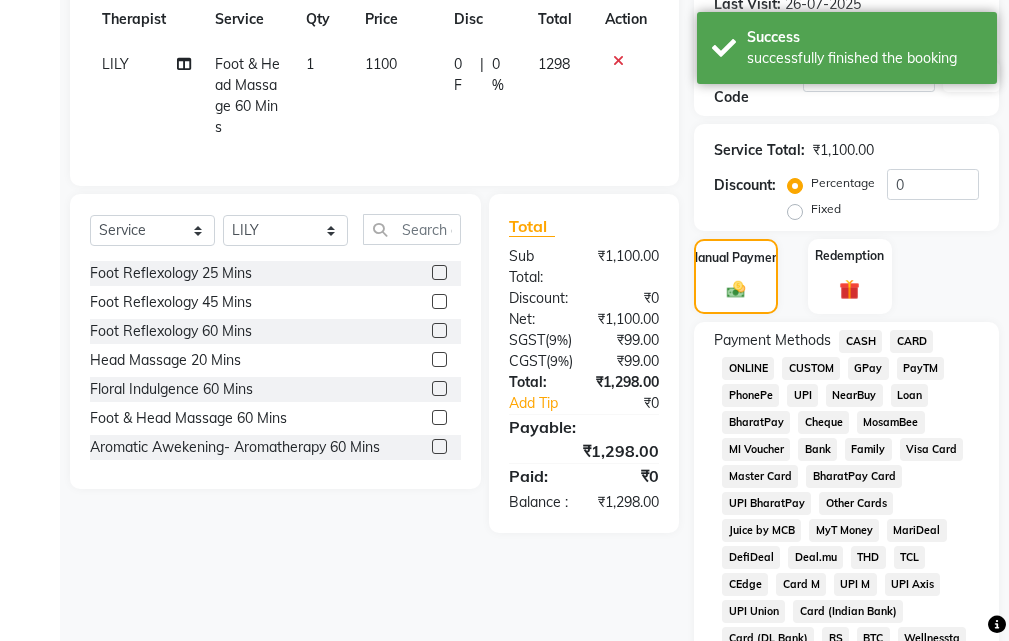 click on "GPay" 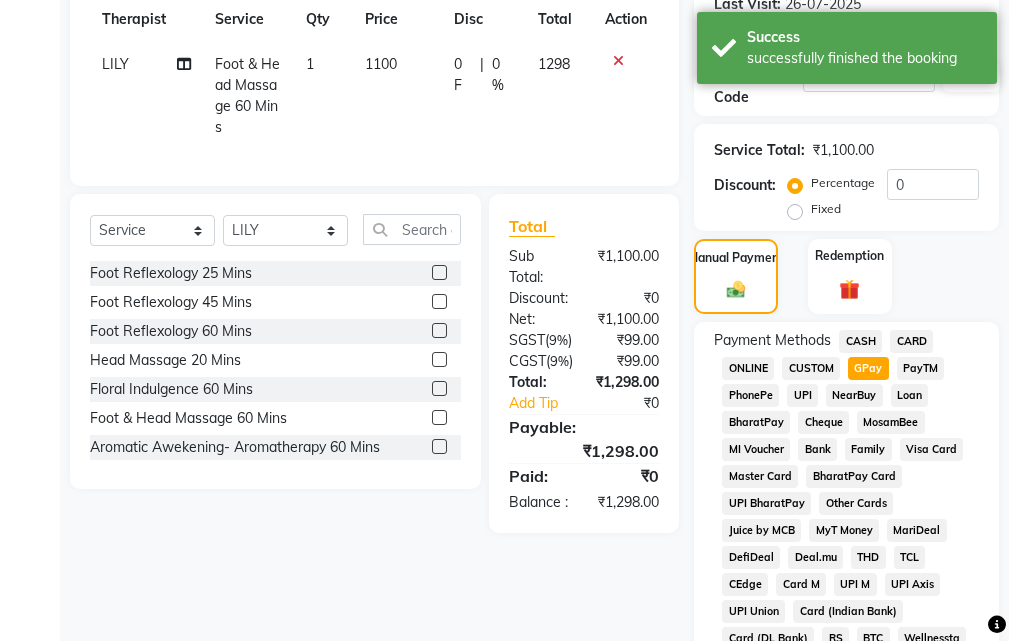 scroll, scrollTop: 1134, scrollLeft: 0, axis: vertical 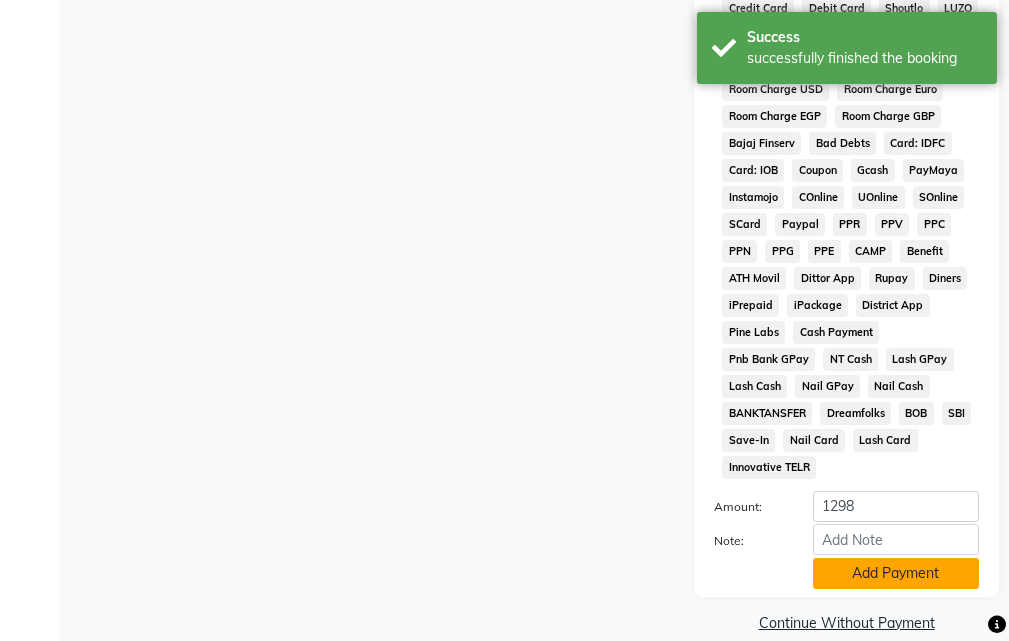 click on "Add Payment" 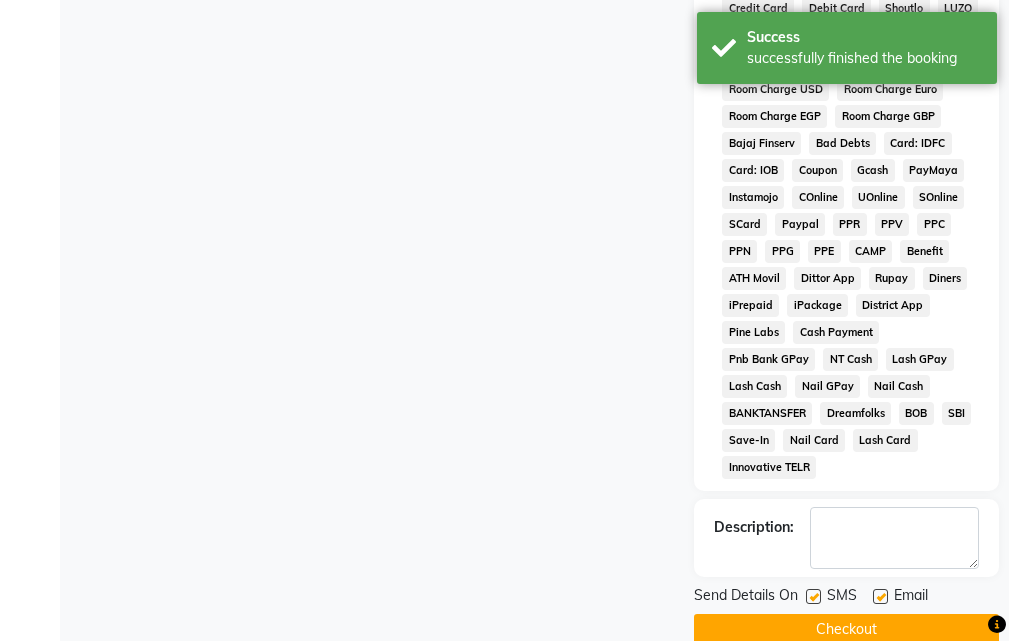 click 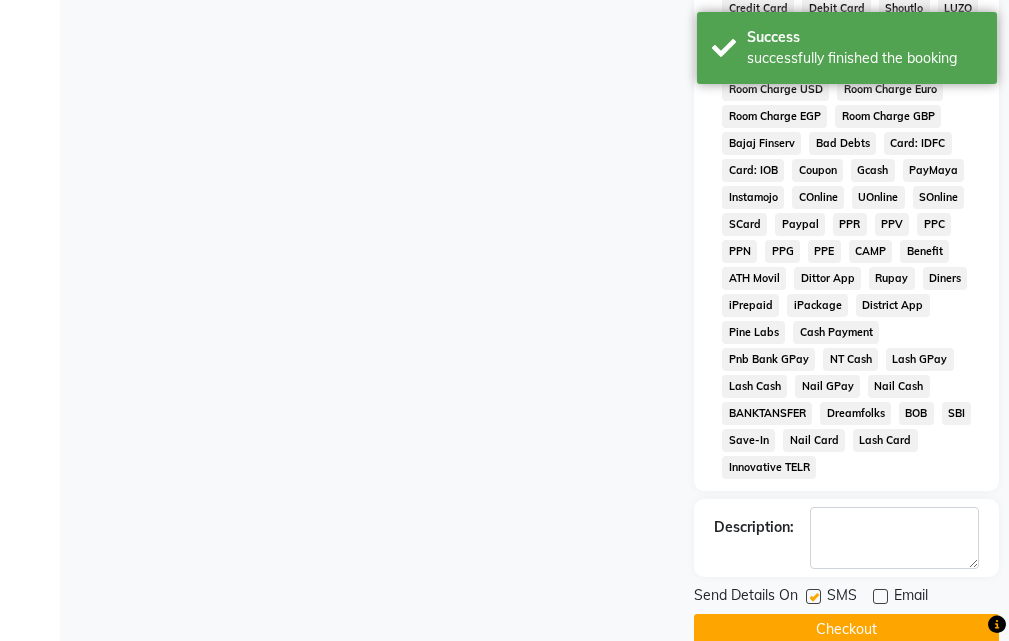 scroll, scrollTop: 1141, scrollLeft: 0, axis: vertical 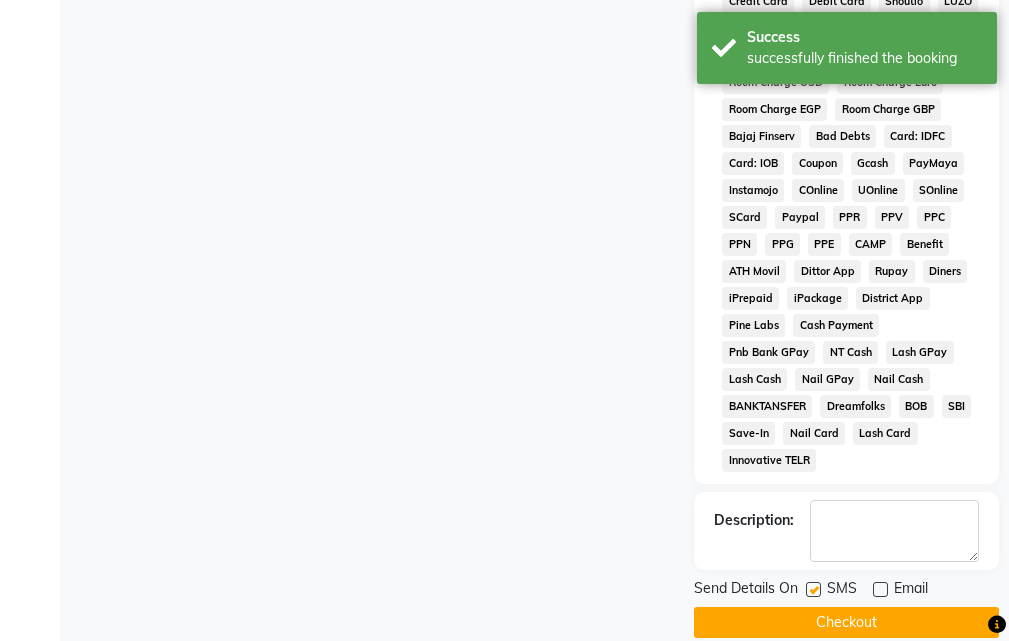 click on "Checkout" 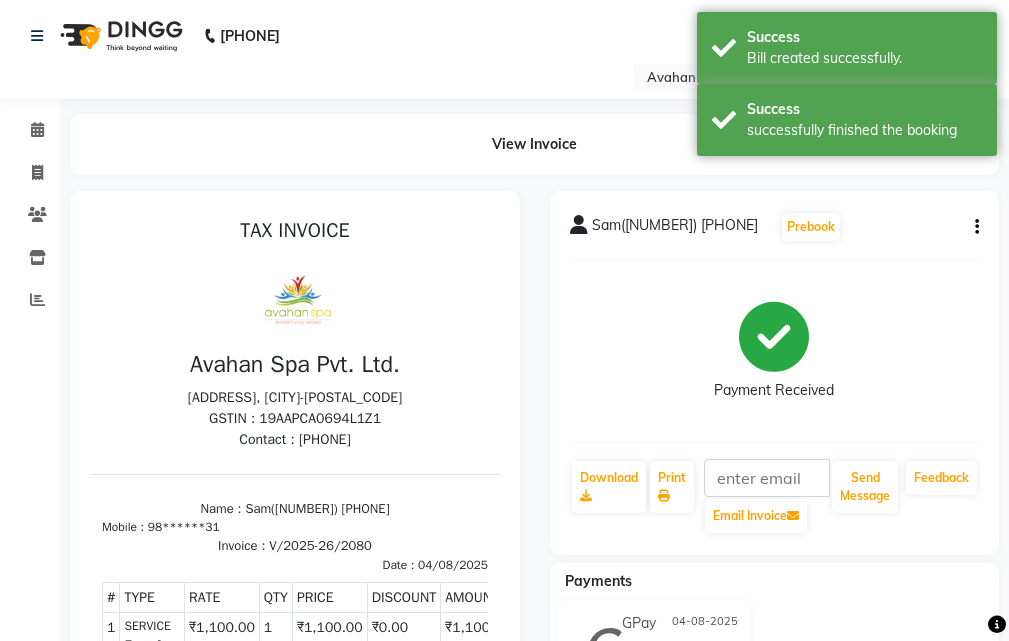 scroll, scrollTop: 0, scrollLeft: 0, axis: both 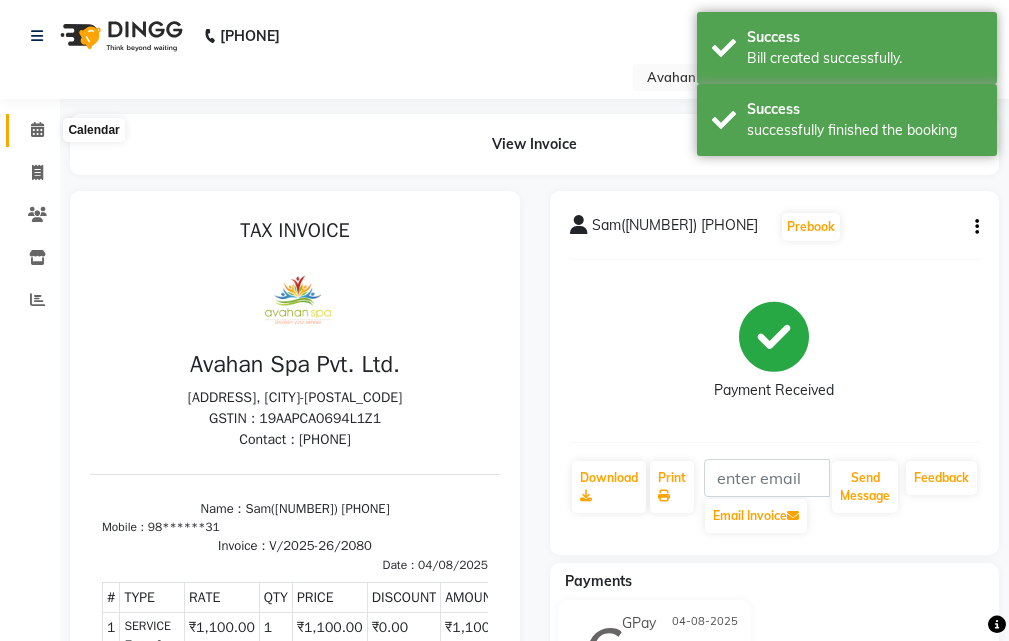 click 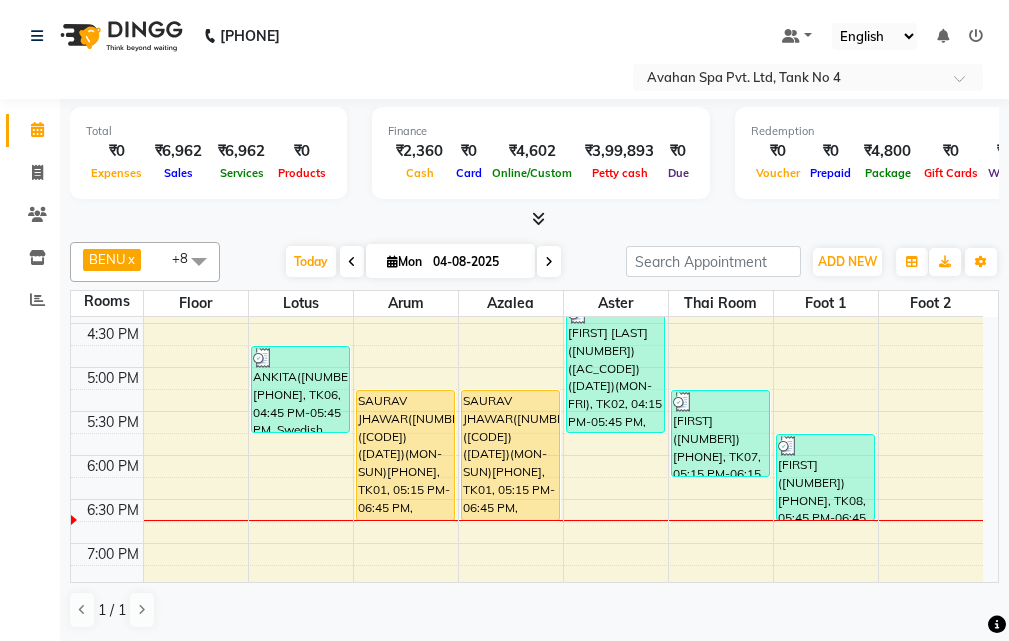 scroll, scrollTop: 600, scrollLeft: 0, axis: vertical 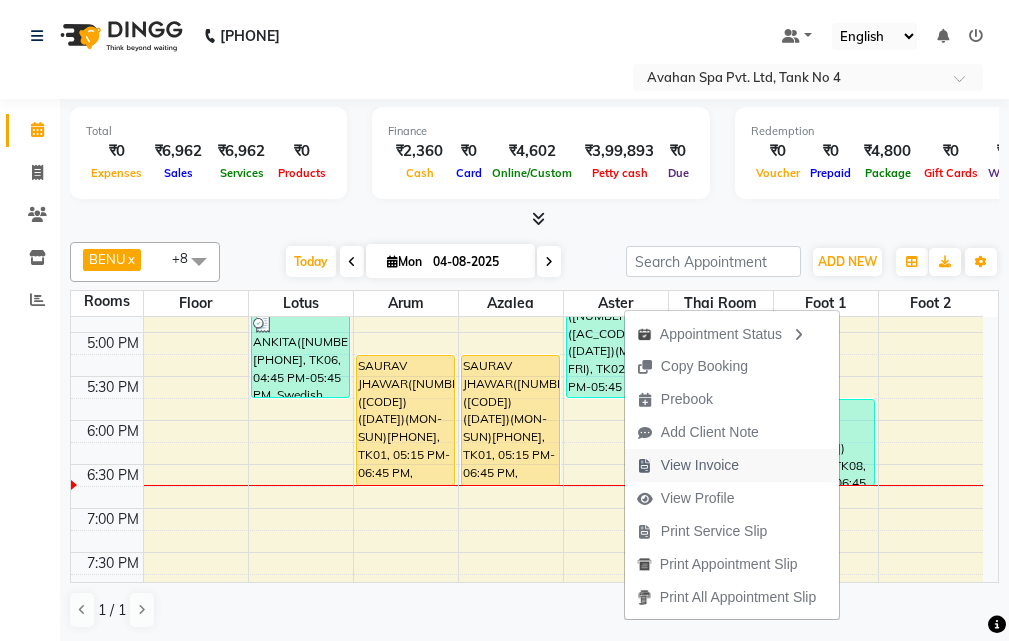 click on "View Invoice" at bounding box center (700, 465) 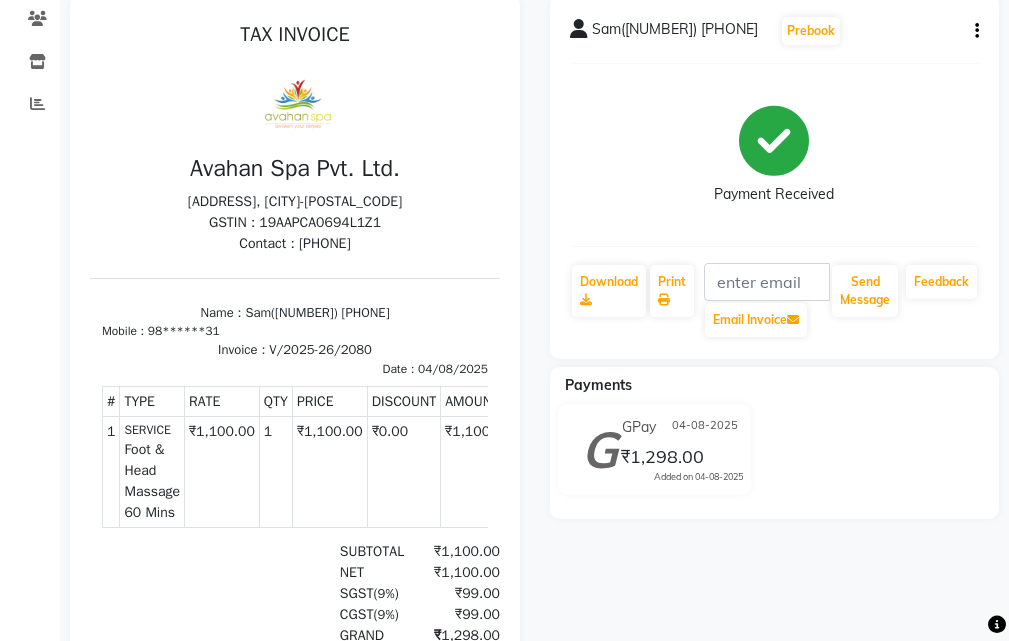 scroll, scrollTop: 300, scrollLeft: 0, axis: vertical 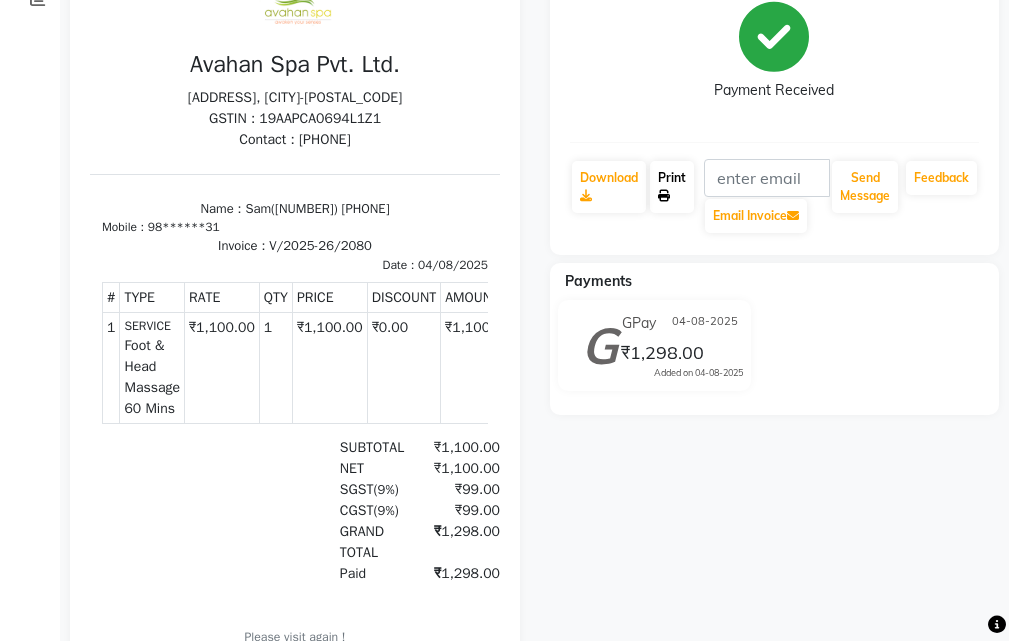click on "Print" 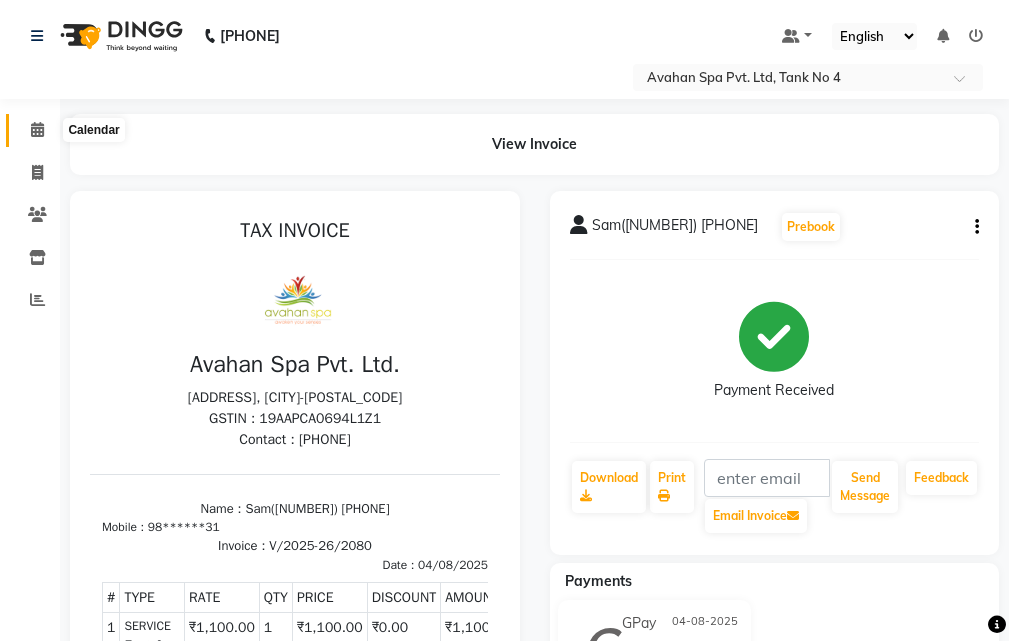 click 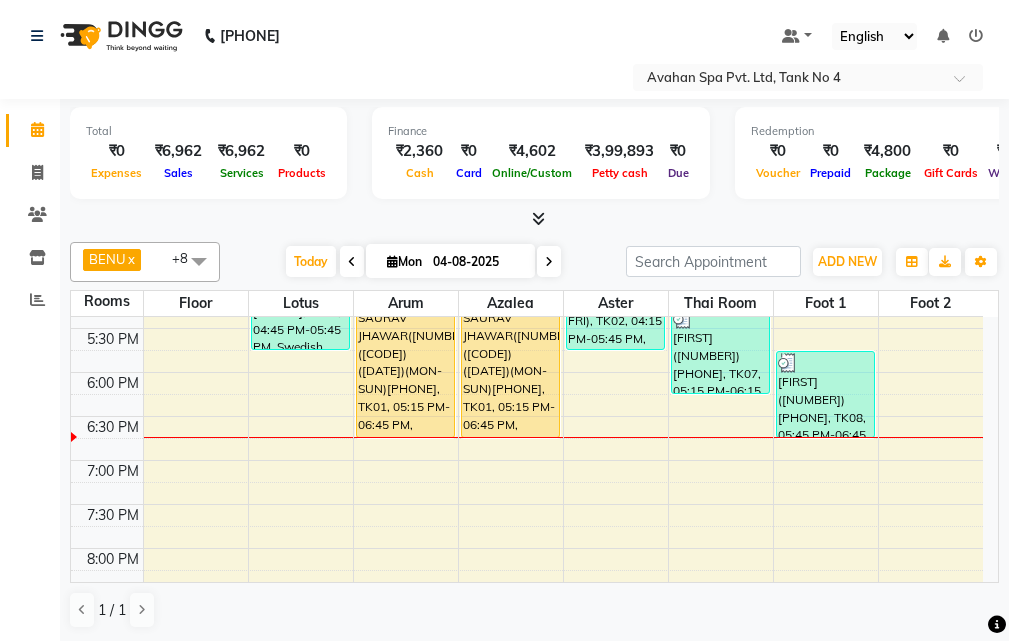 scroll, scrollTop: 600, scrollLeft: 0, axis: vertical 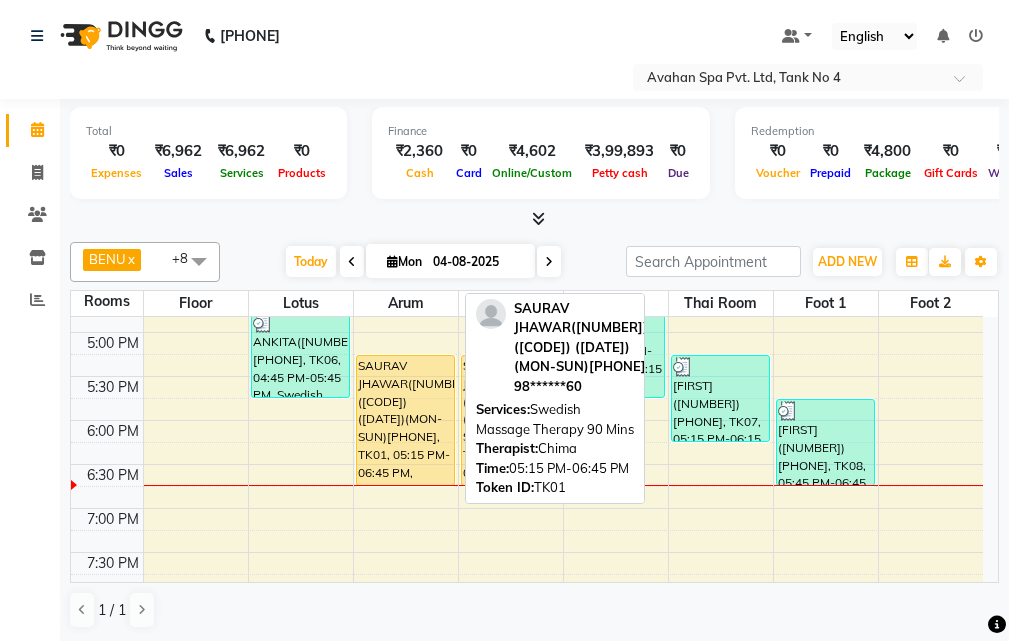 click on "SAURAV JHAWAR([NUMBER])([CODE]) ([DATE])(MON-SUN)[PHONE], TK01, 05:15 PM-06:45 PM, Swedish Massage Therapy 90 Mins" at bounding box center (405, 420) 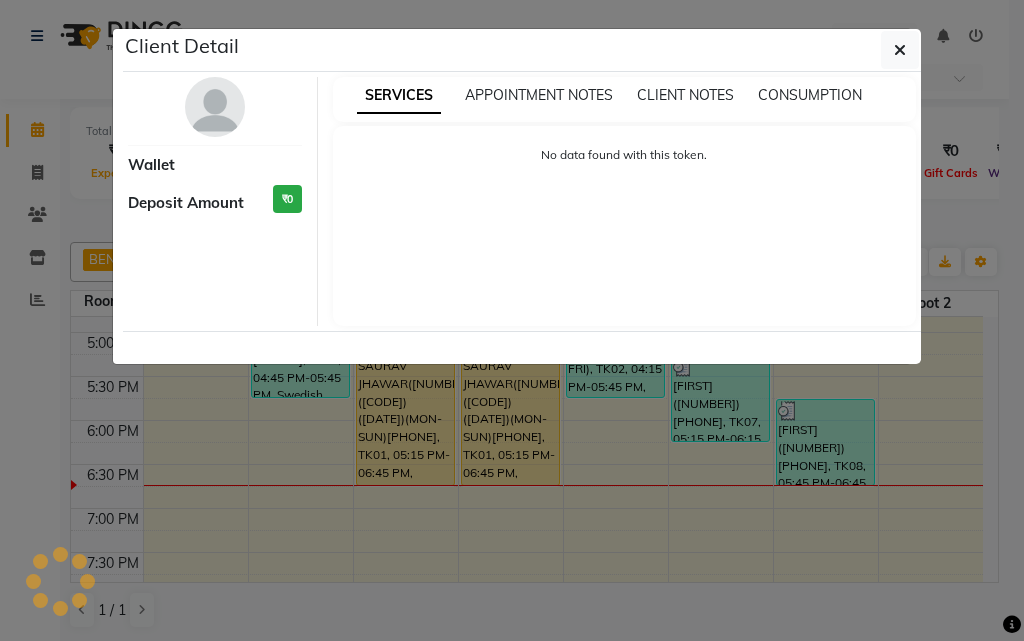 select on "1" 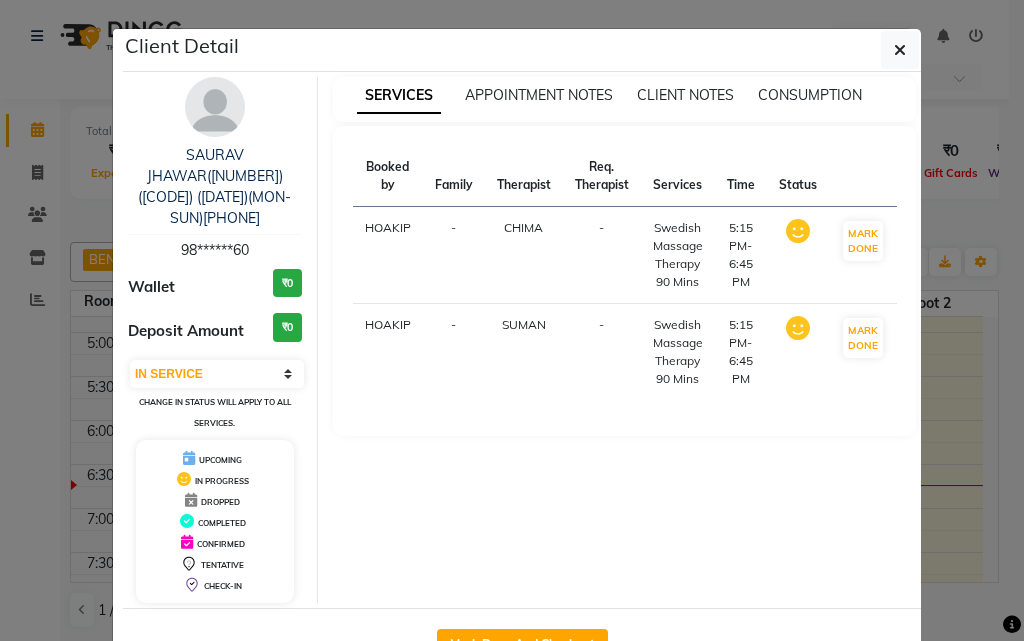 drag, startPoint x: 538, startPoint y: 618, endPoint x: 561, endPoint y: 586, distance: 39.40812 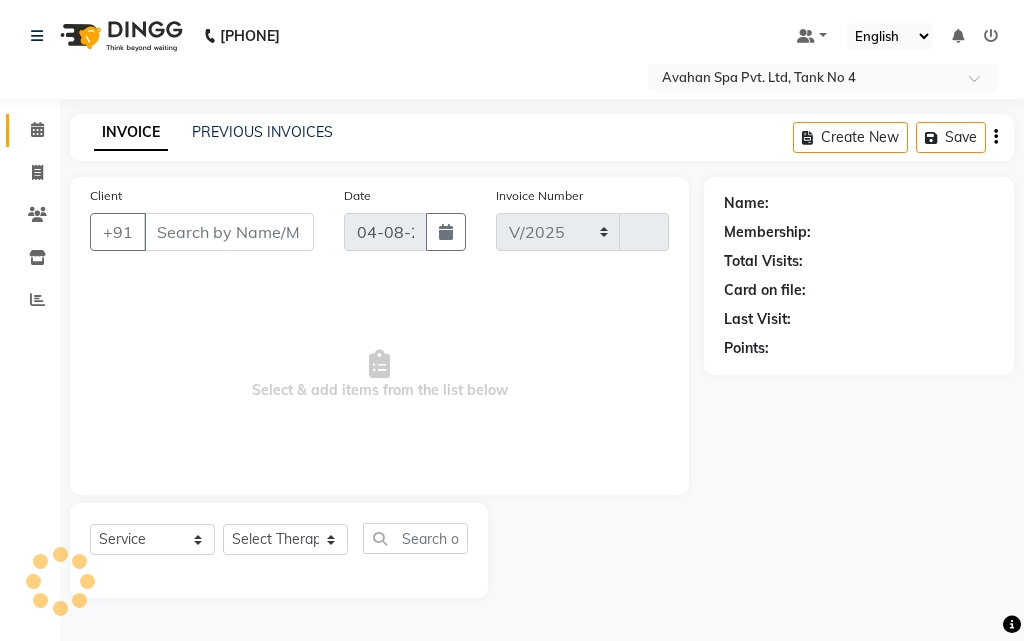 select on "4269" 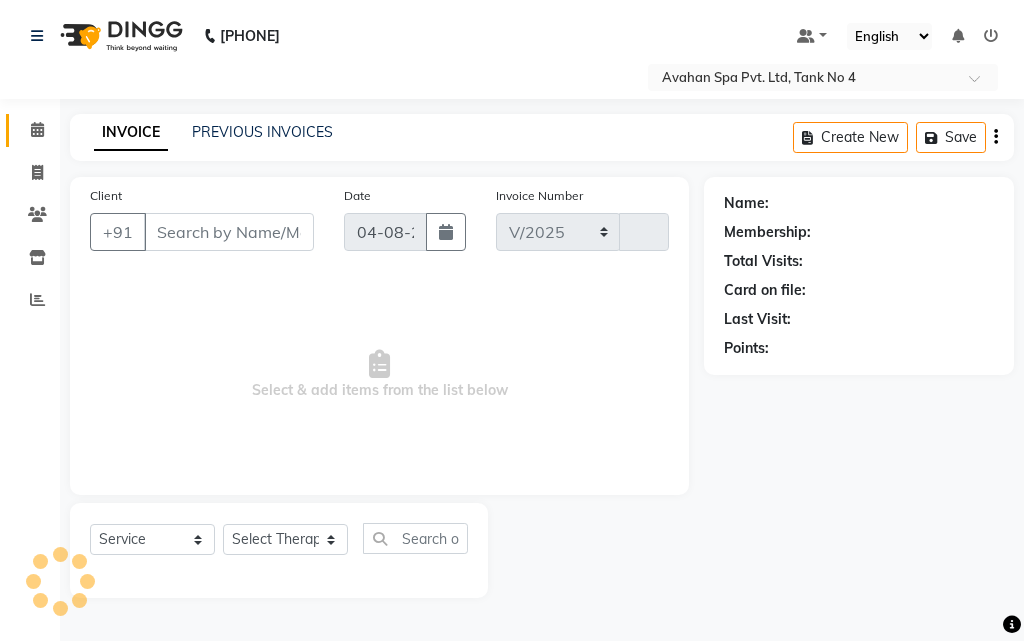 type on "2081" 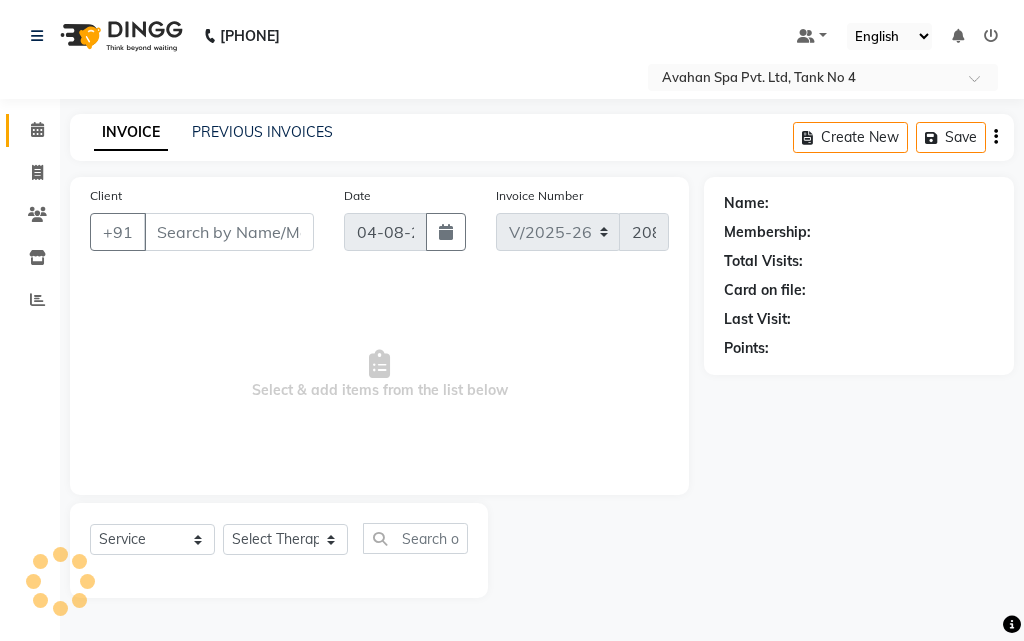 type on "98******60" 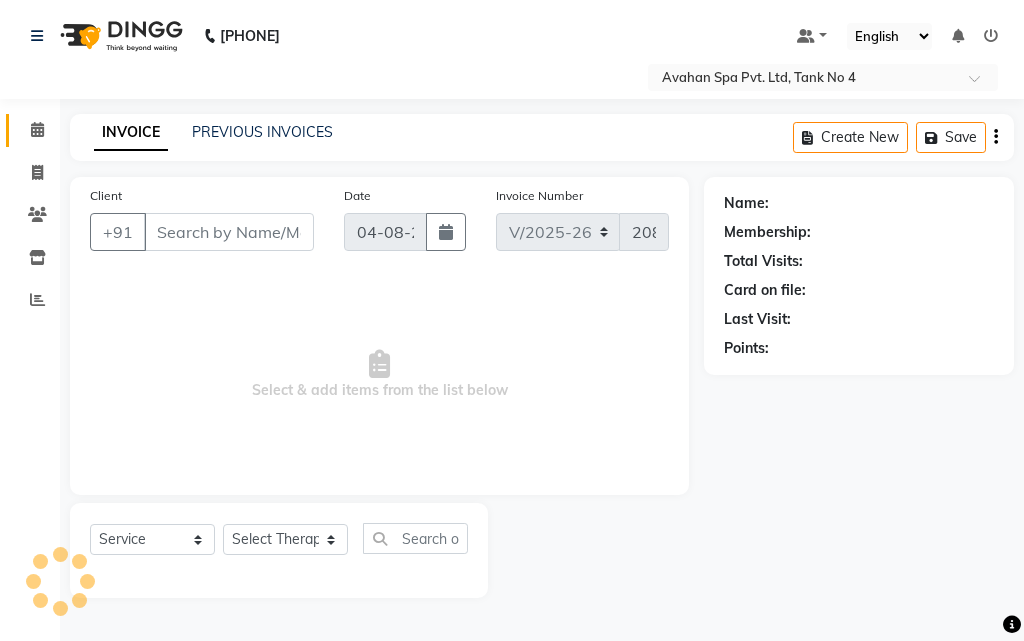 select on "23005" 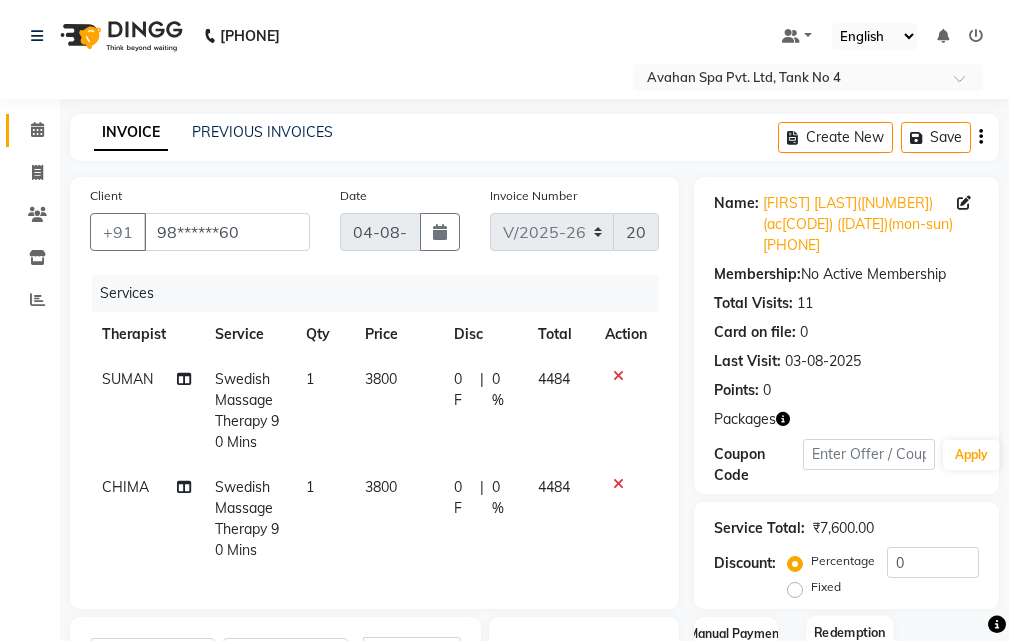 scroll, scrollTop: 423, scrollLeft: 0, axis: vertical 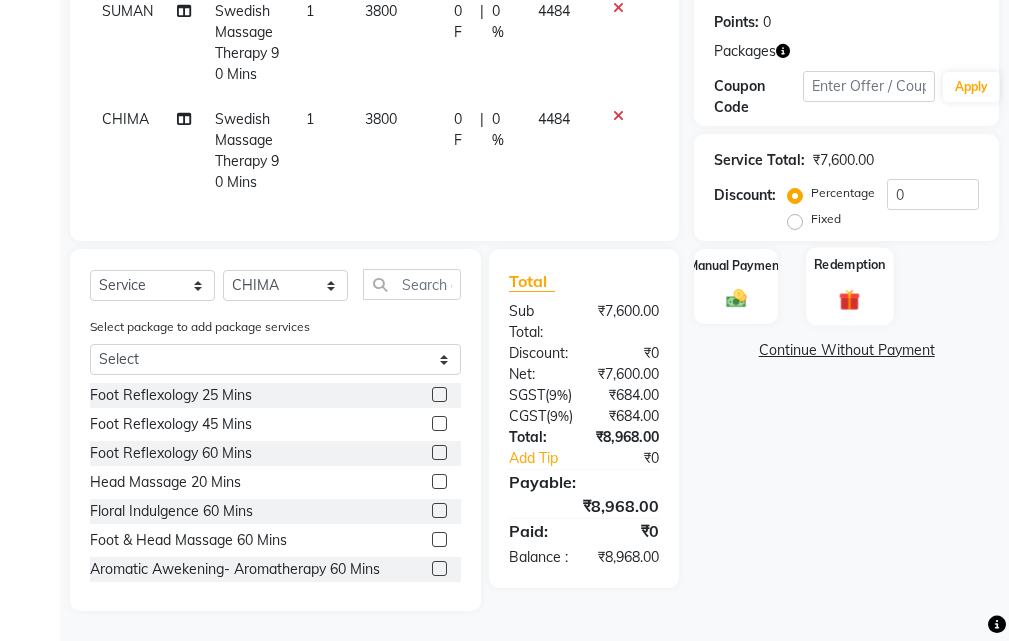 click on "Redemption" 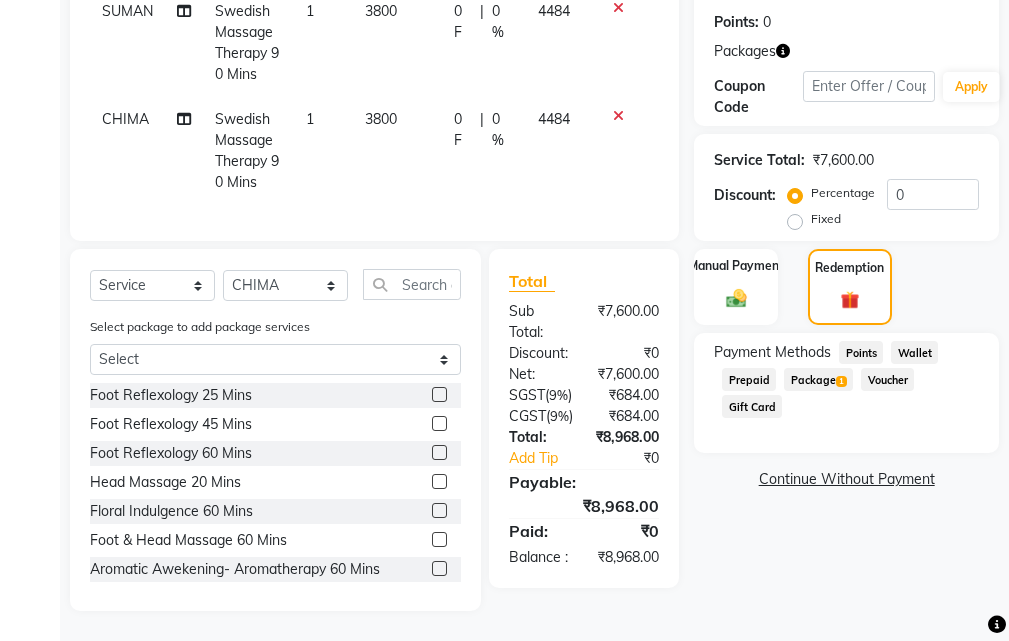 click on "Package  1" 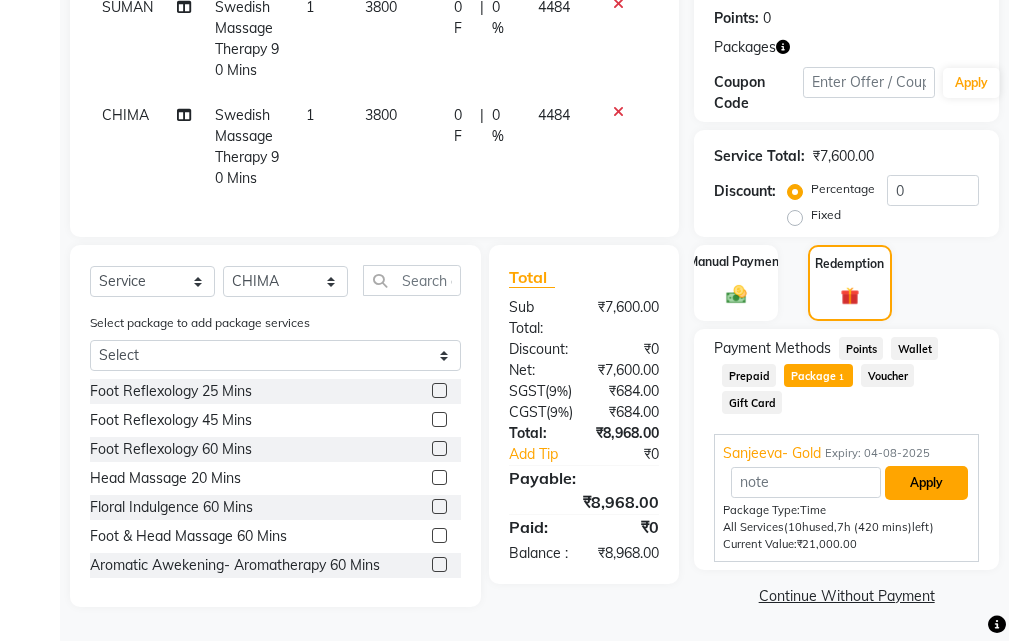 click on "Apply" at bounding box center [926, 483] 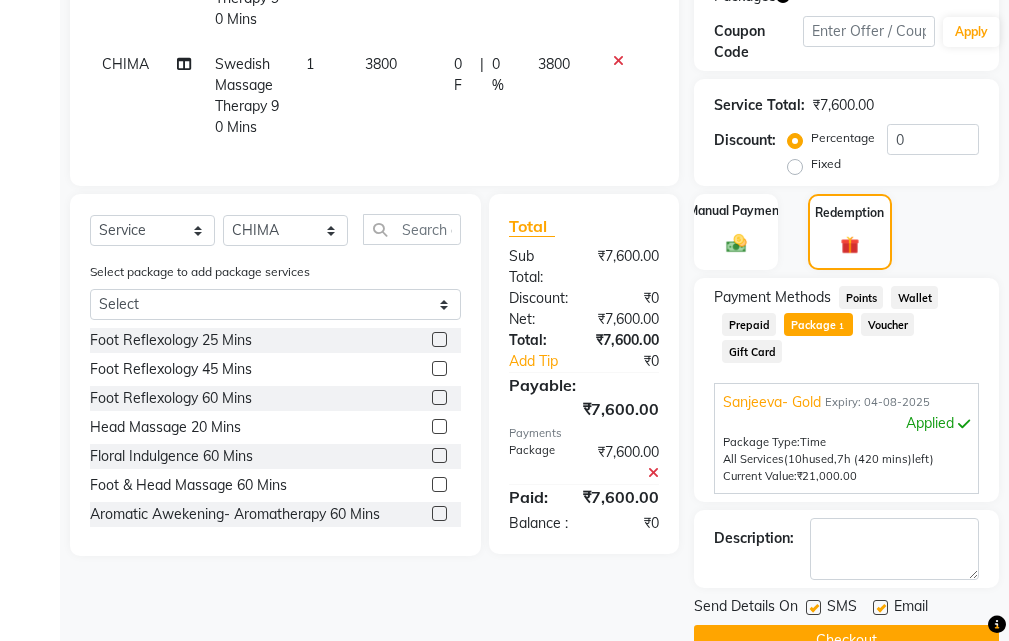 scroll, scrollTop: 468, scrollLeft: 0, axis: vertical 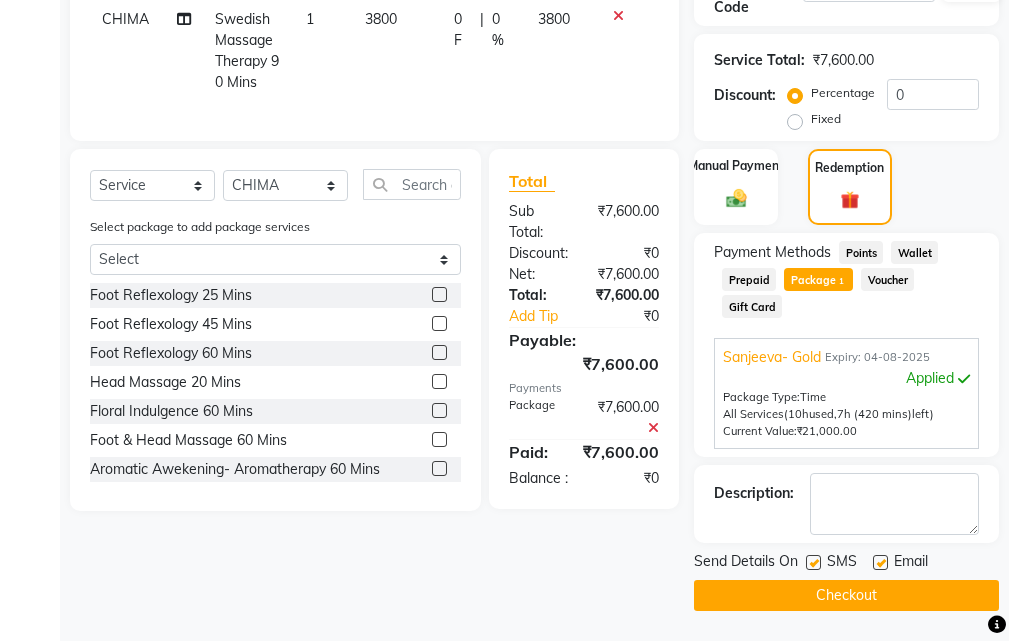 drag, startPoint x: 811, startPoint y: 559, endPoint x: 856, endPoint y: 569, distance: 46.09772 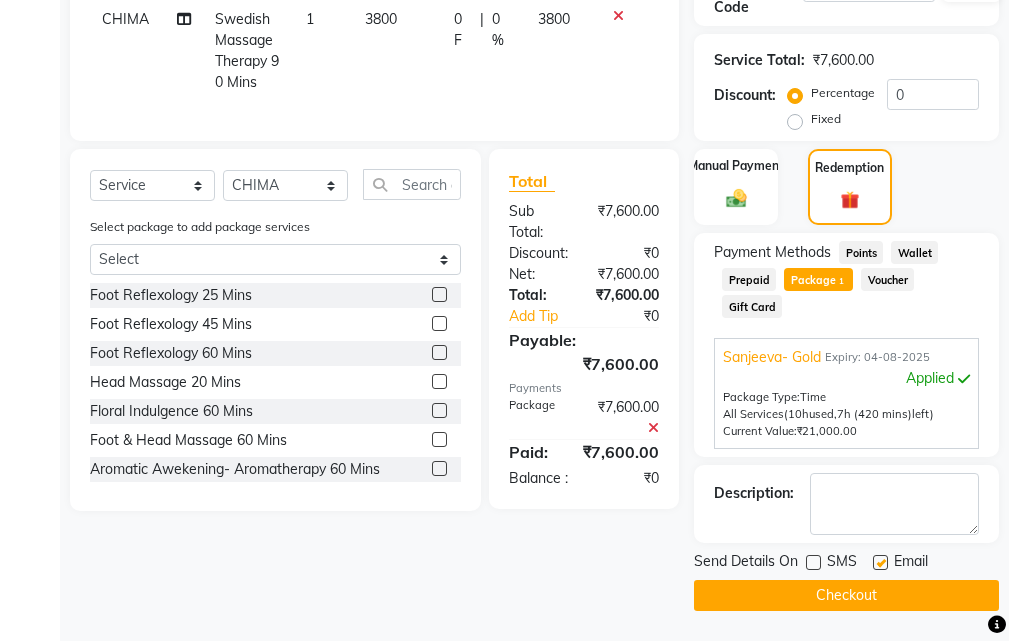 click 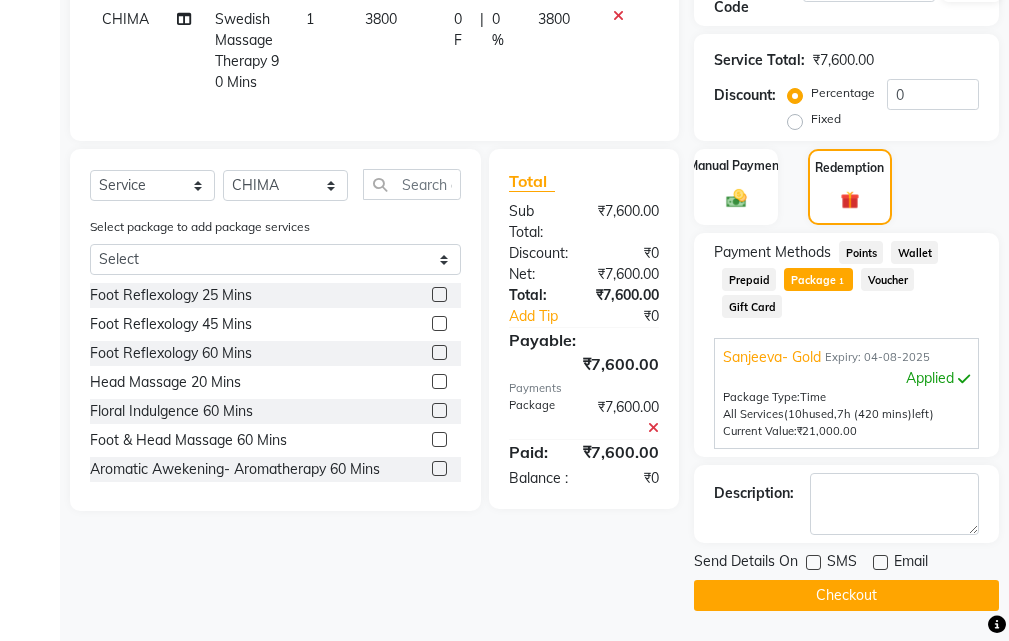 click on "Checkout" 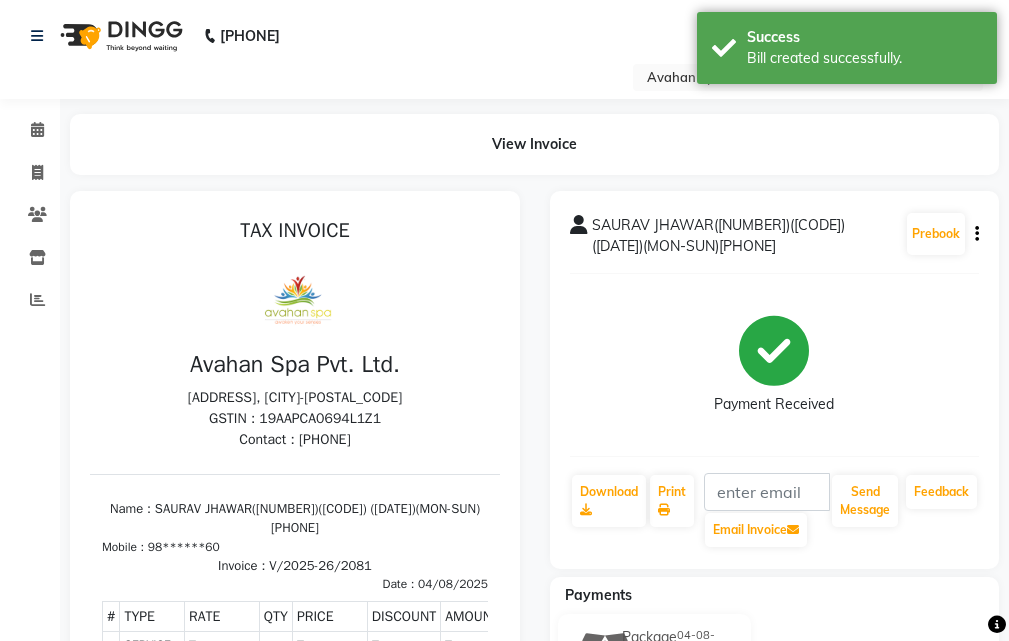 scroll, scrollTop: 0, scrollLeft: 0, axis: both 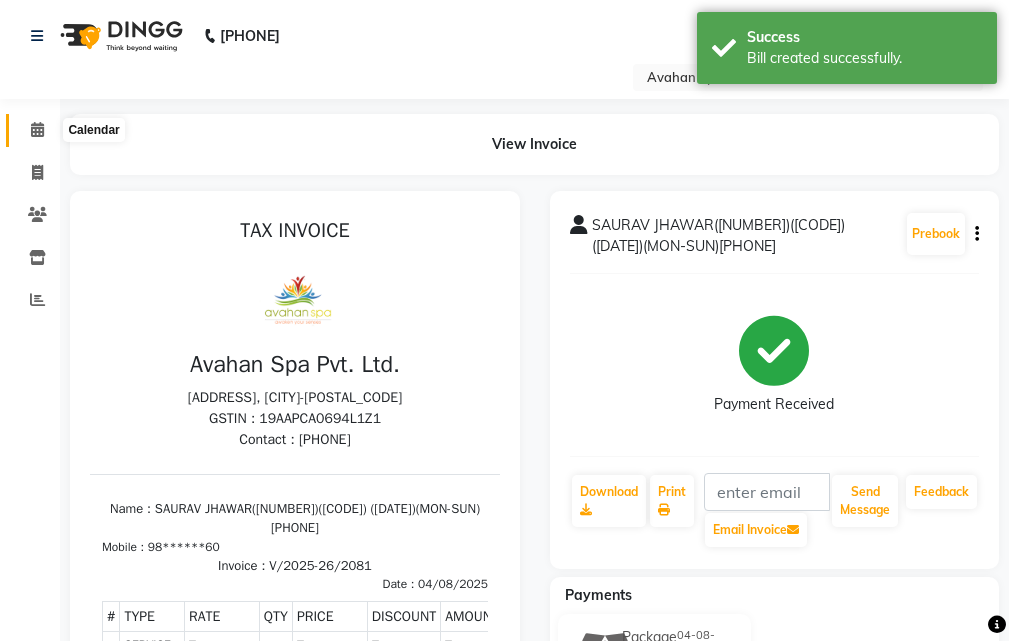 click 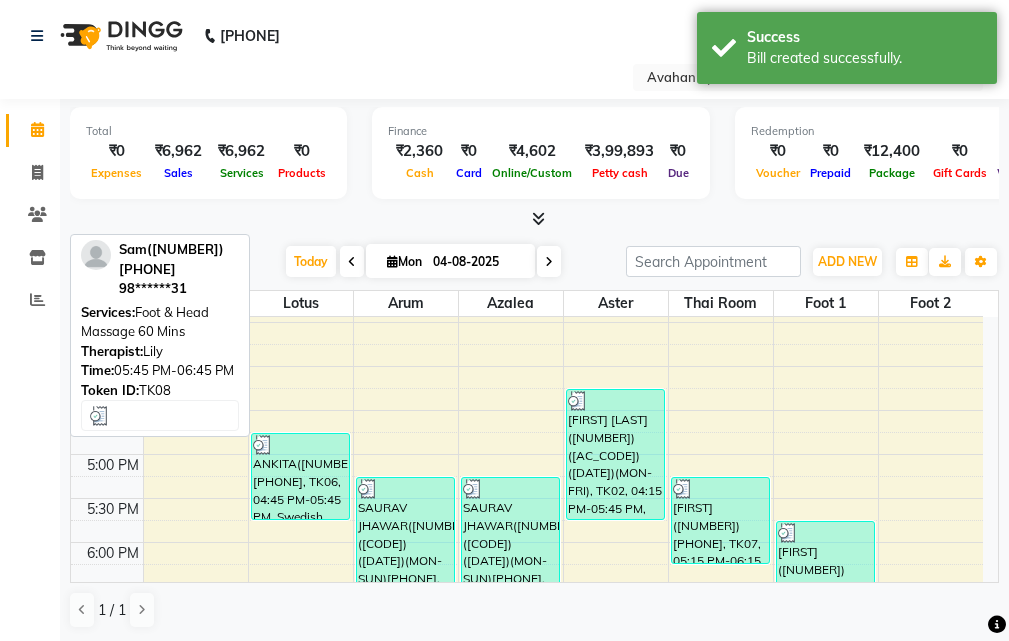 scroll, scrollTop: 600, scrollLeft: 0, axis: vertical 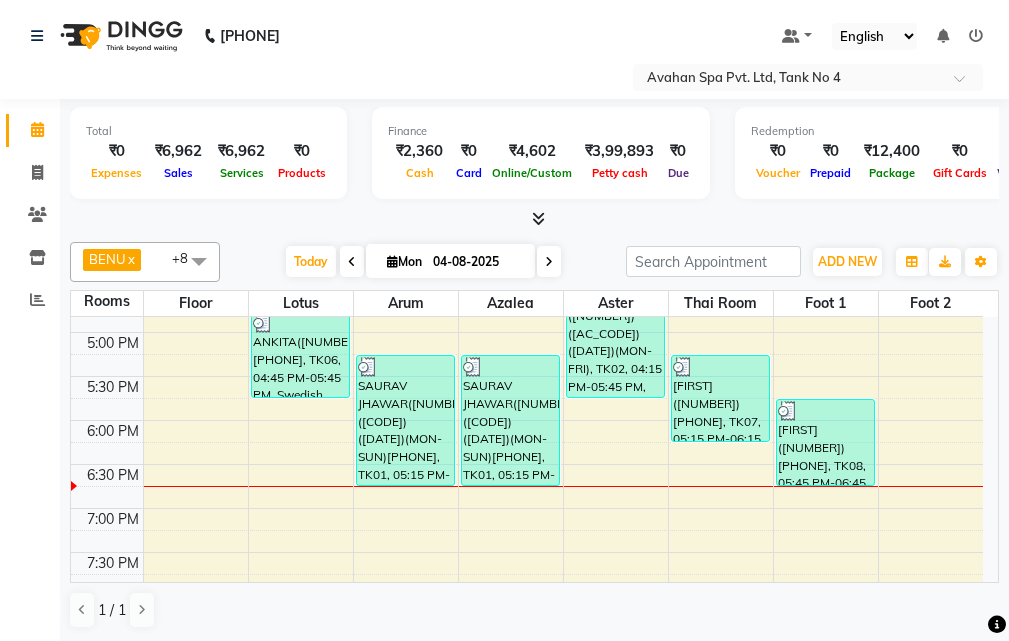 click on "10:00 AM 10:30 AM 11:00 AM 11:30 AM 12:00 PM 12:30 PM 1:00 PM 1:30 PM 2:00 PM 2:30 PM 3:00 PM 3:30 PM 4:00 PM 4:30 PM 5:00 PM 5:30 PM 6:00 PM 6:30 PM 7:00 PM 7:30 PM 8:00 PM 8:30 PM 9:00 PM 9:30 PM 10:00 PM 10:30 PM    BIPIN AGARWAL([NUMBER])([CODE]) ([DATE])(MON-FRI) [PHONE], TK04, 11:00 AM-11:15 AM, Swedish Massage Therapy 90 Mins     ANKITA([NUMBER]) [PHONE], TK06, 04:45 PM-05:45 PM, Swedish Massage Therapy 60 Mins     SAURAV JHAWAR([NUMBER])([CODE]) ([DATE])(MON-SUN)[PHONE], TK01, 05:15 PM-06:45 PM, Swedish Massage Therapy 90 Mins     SAURAV JHAWAR([NUMBER])([CODE]) ([DATE])(MON-SUN)[PHONE], TK01, 05:15 PM-06:45 PM, Swedish Massage Therapy 90 Mins     SUSHIL KUMAR([NUMBER])([CODE]) [PHONE] ([DATE])(MON-FRI), TK02, 04:15 PM-05:45 PM, Avartana Therapy 90 Mins     RONI([NUMBER]) [PHONE], TK07, 05:15 PM-06:15 PM, Thai Yoga  60 Mins     SANDEEP([NUMBER])([CODE]) V.T-([DATE])(MON-SUN) [PHONE], TK03, 12:30 PM-01:30 PM, Foot Reflexology  60 Mins" at bounding box center [527, 288] 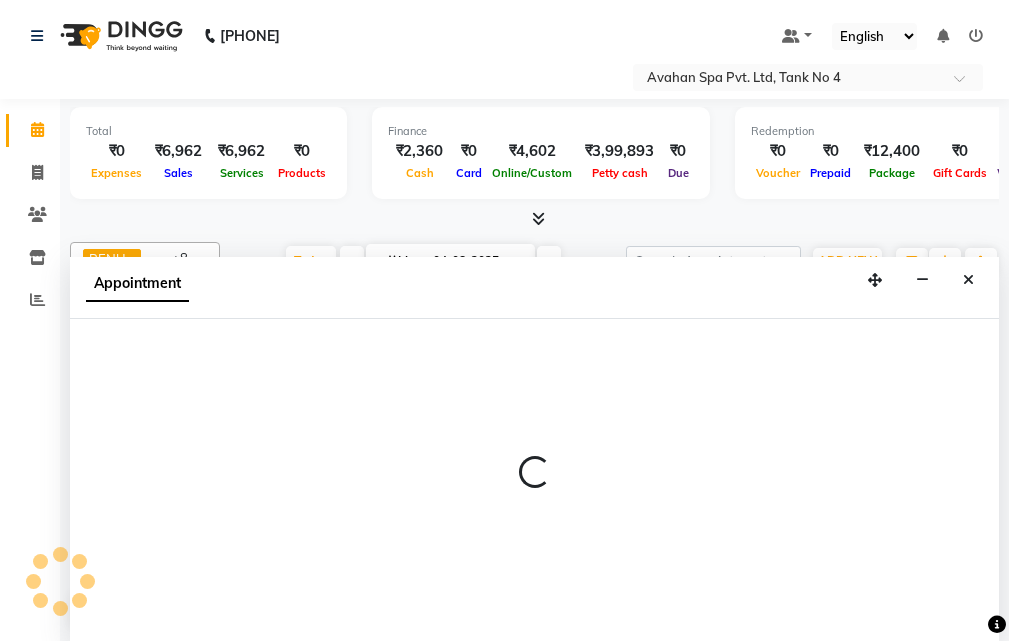 select on "tentative" 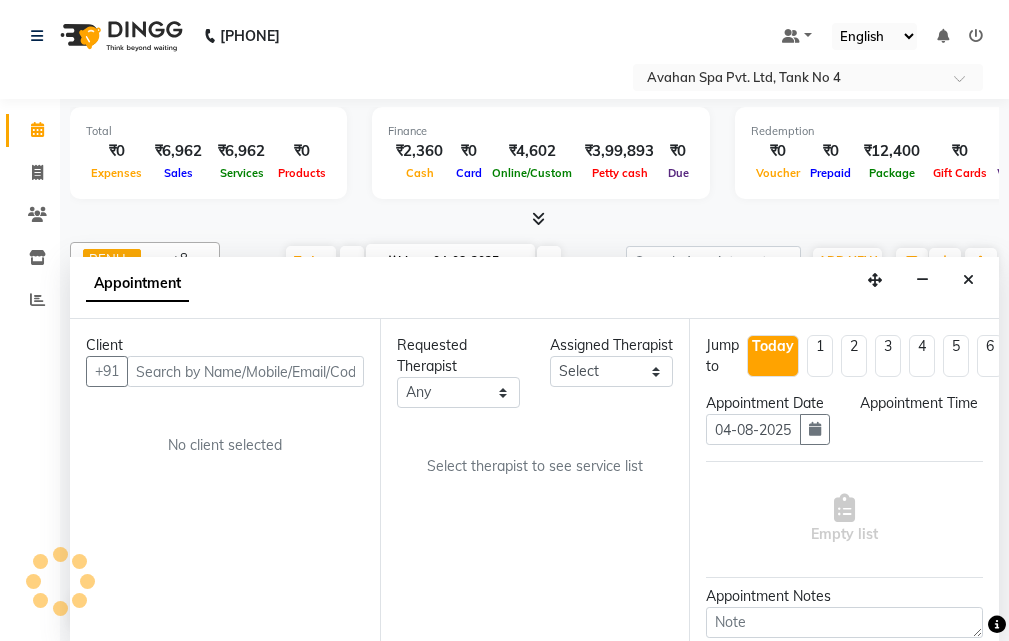 scroll, scrollTop: 1, scrollLeft: 0, axis: vertical 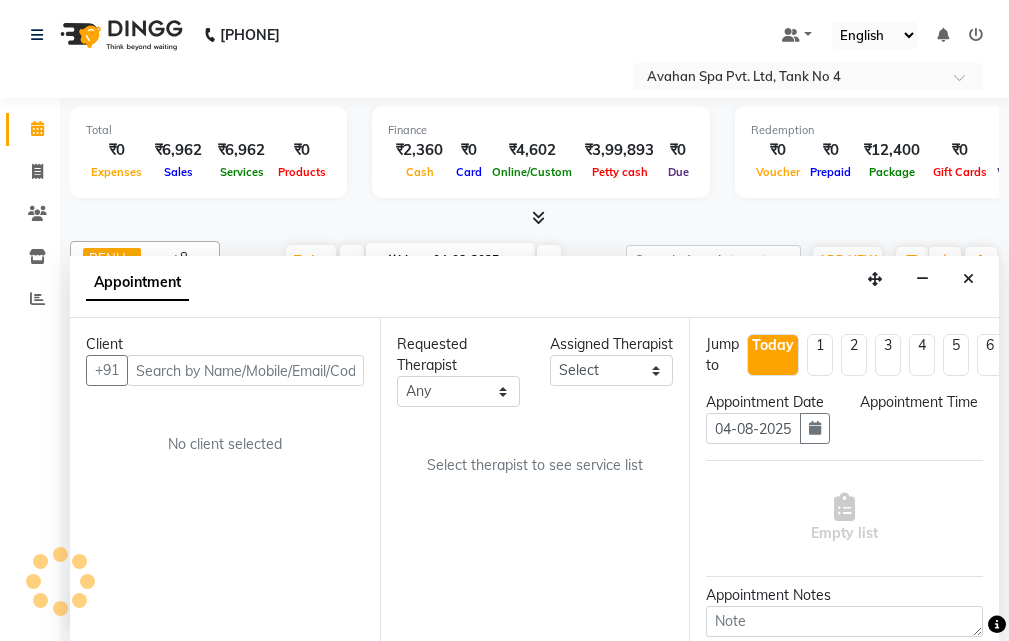 select on "1125" 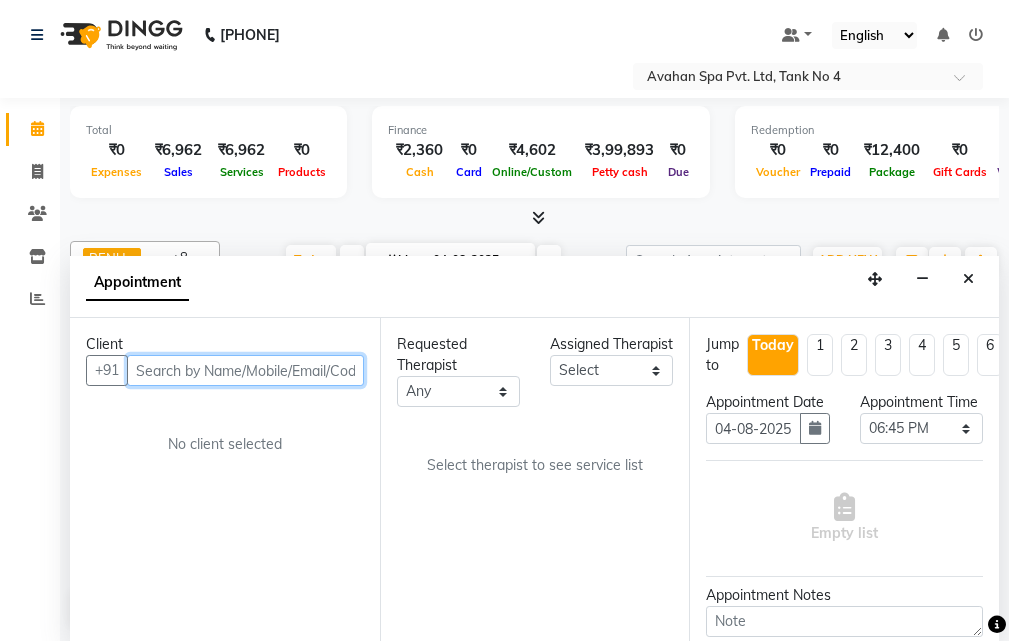 click at bounding box center (245, 370) 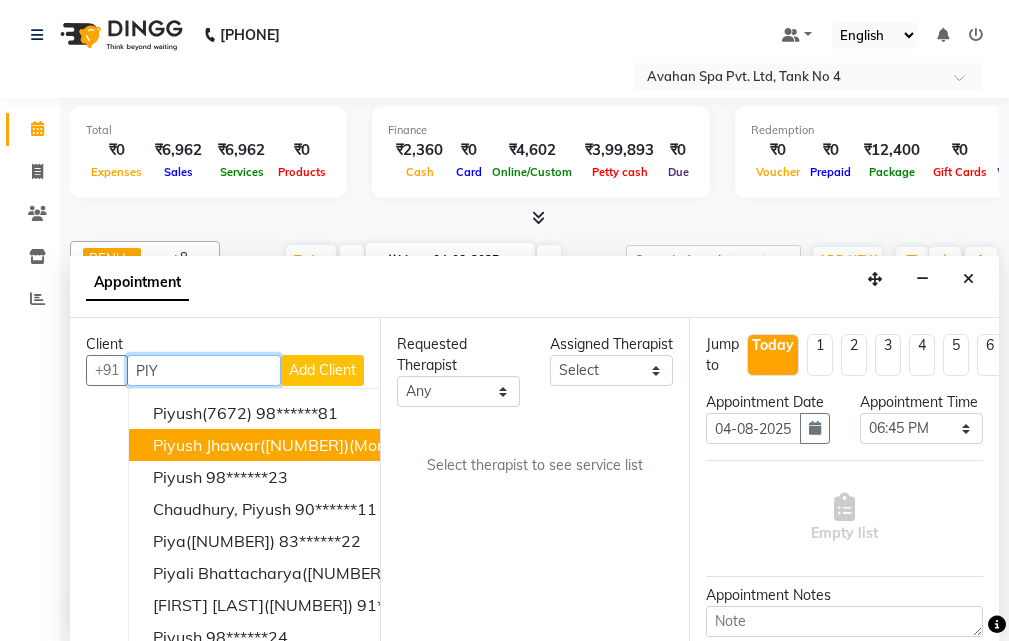 click on "Piyush Jhawar([NUMBER])(Mon-Sun) [PHONE]" at bounding box center [324, 445] 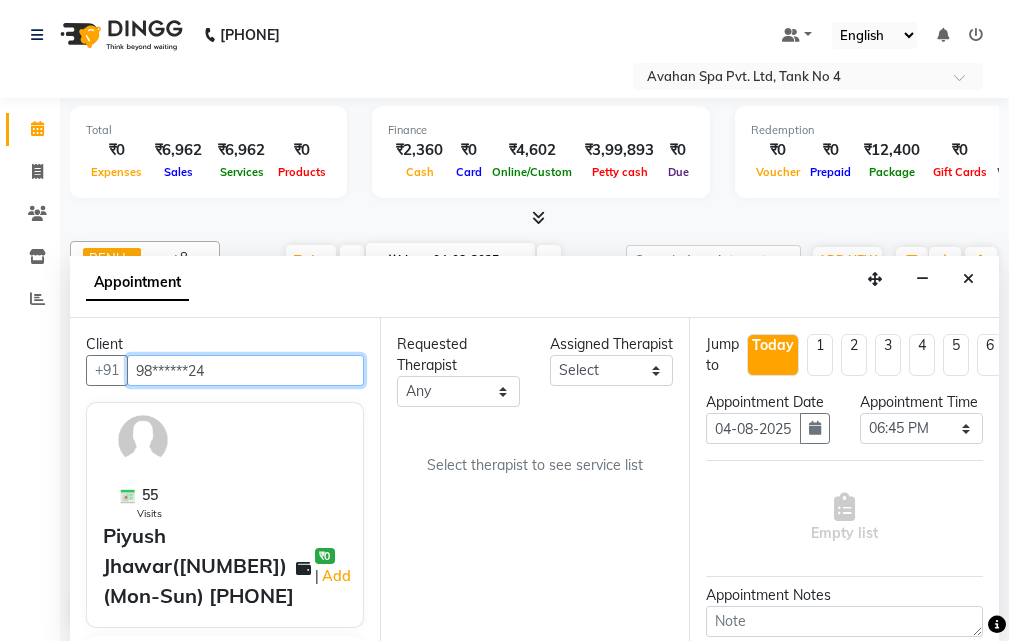 type on "98******24" 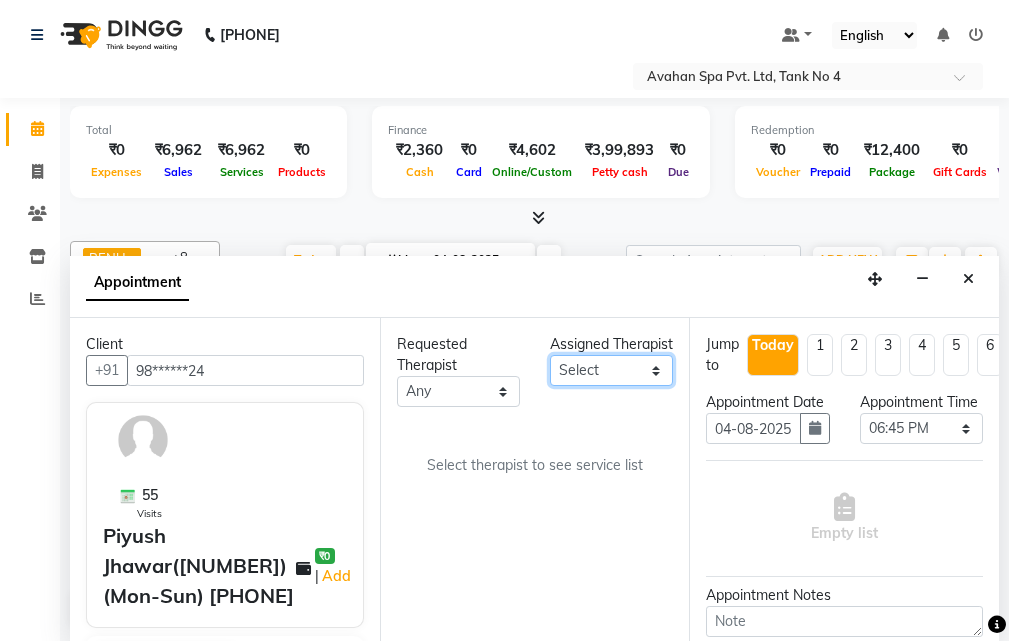 click on "Select ADI ANJU BENU CHIMA FEMALE 1 JESSIE JUNI LILY SUMAN SUSNIM" at bounding box center (611, 370) 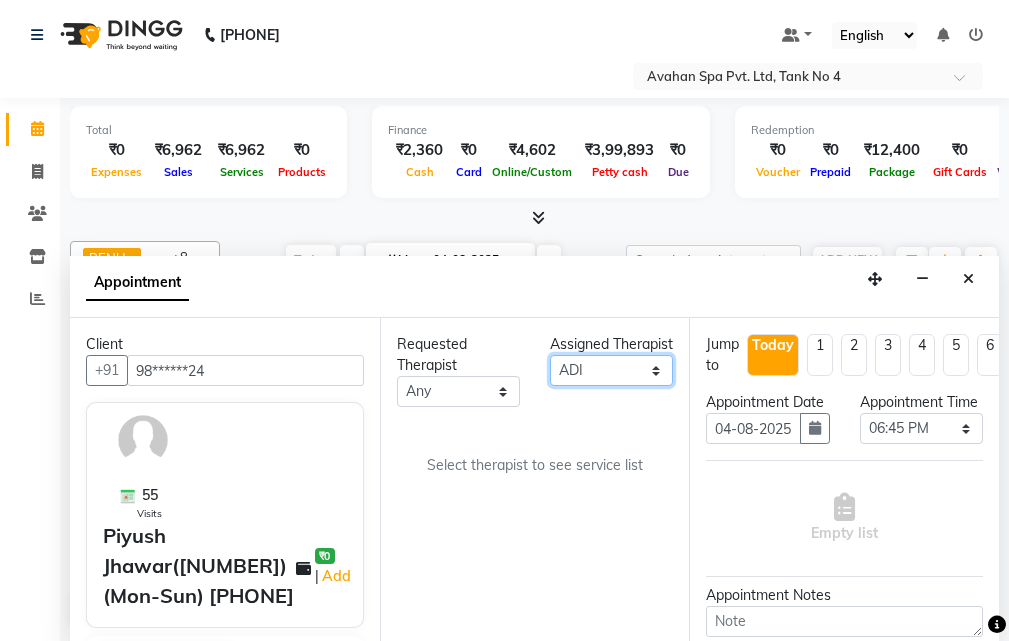 click on "Select ADI ANJU BENU CHIMA FEMALE 1 JESSIE JUNI LILY SUMAN SUSNIM" at bounding box center [611, 370] 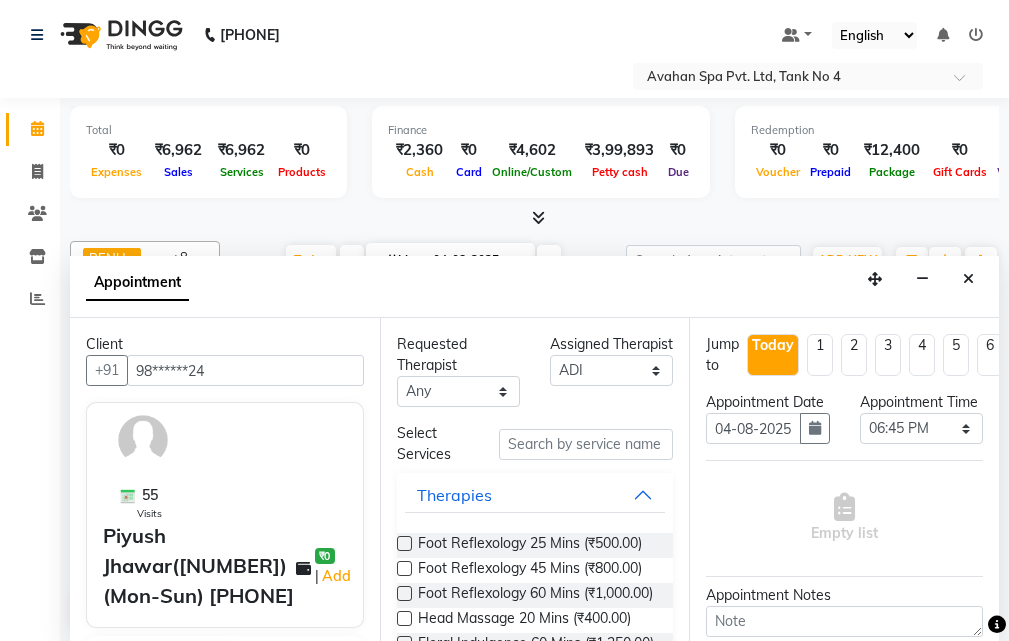 click at bounding box center (404, 568) 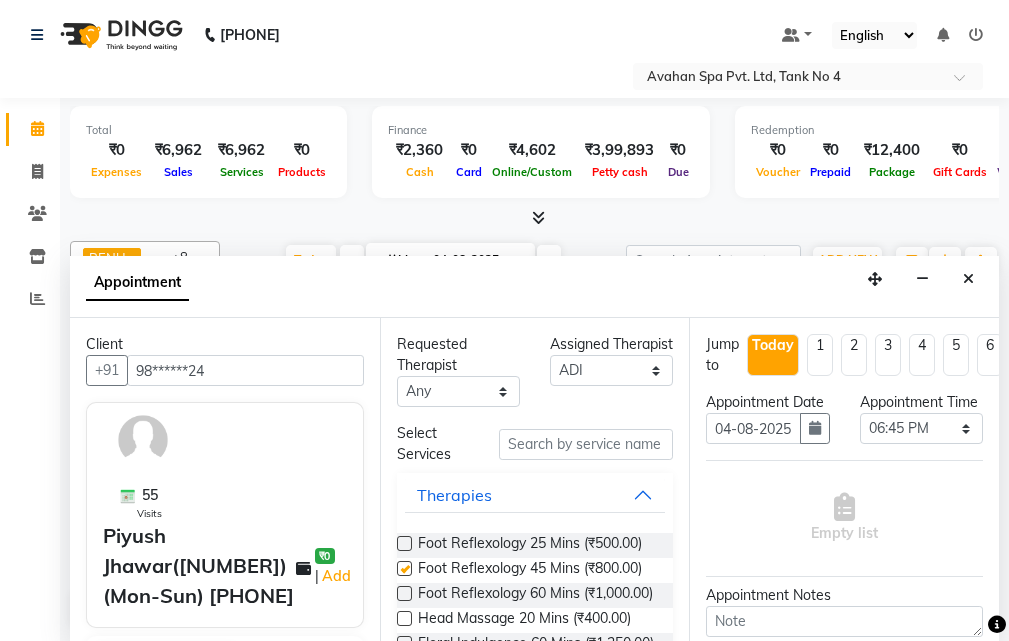 select on "1853" 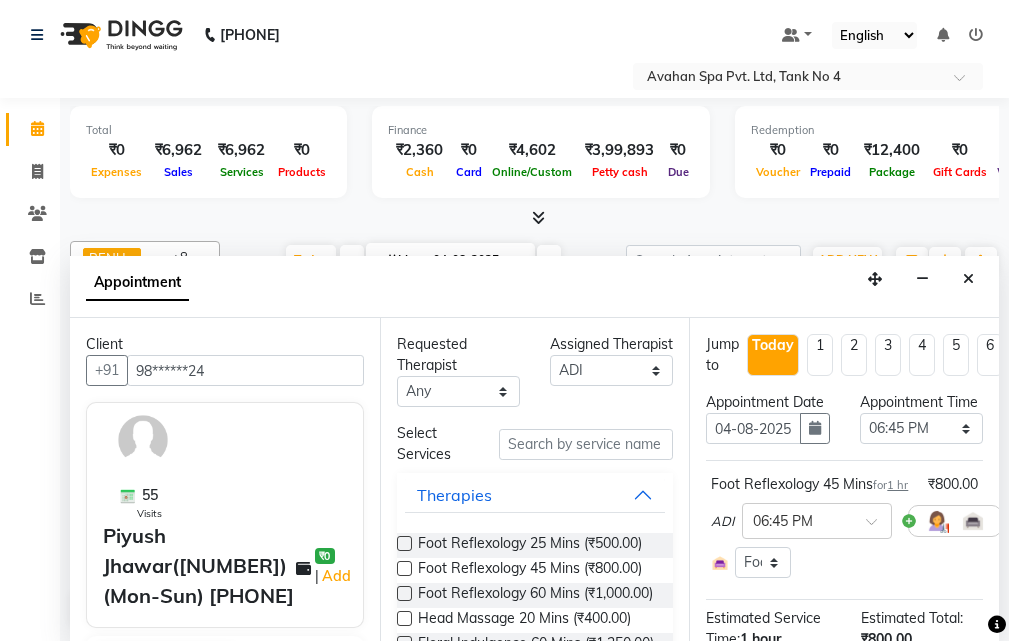 checkbox on "false" 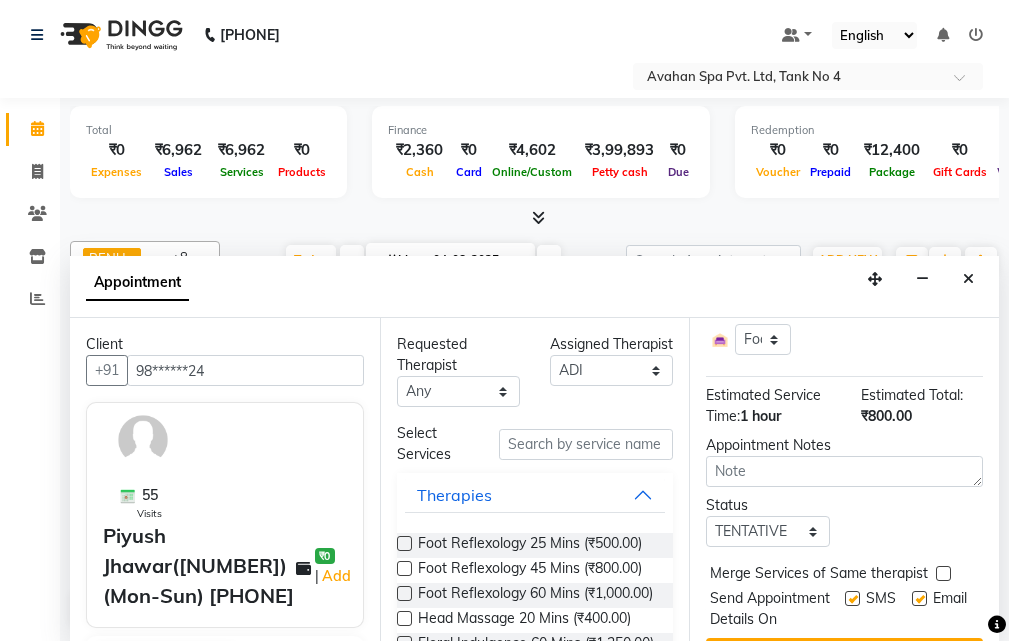 scroll, scrollTop: 350, scrollLeft: 0, axis: vertical 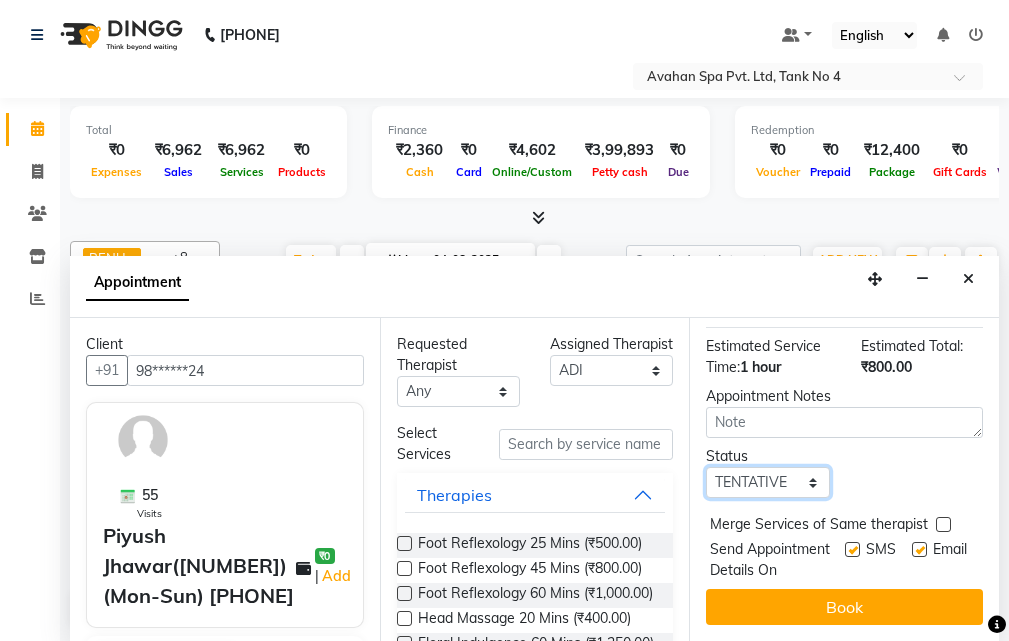 click on "Select TENTATIVE CONFIRM CHECK-IN UPCOMING" at bounding box center (767, 482) 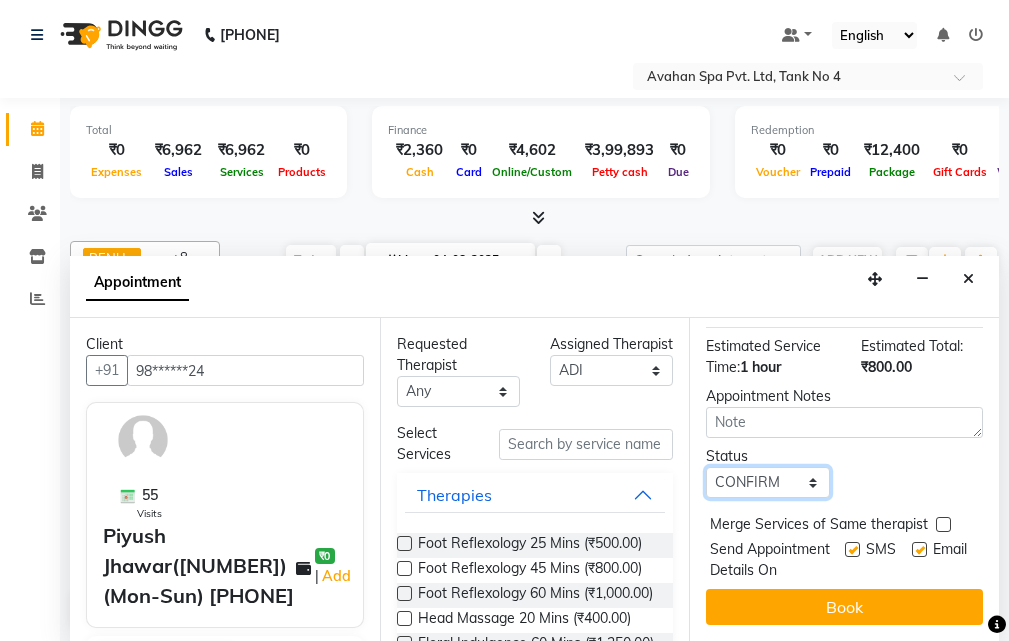 click on "Select TENTATIVE CONFIRM CHECK-IN UPCOMING" at bounding box center [767, 482] 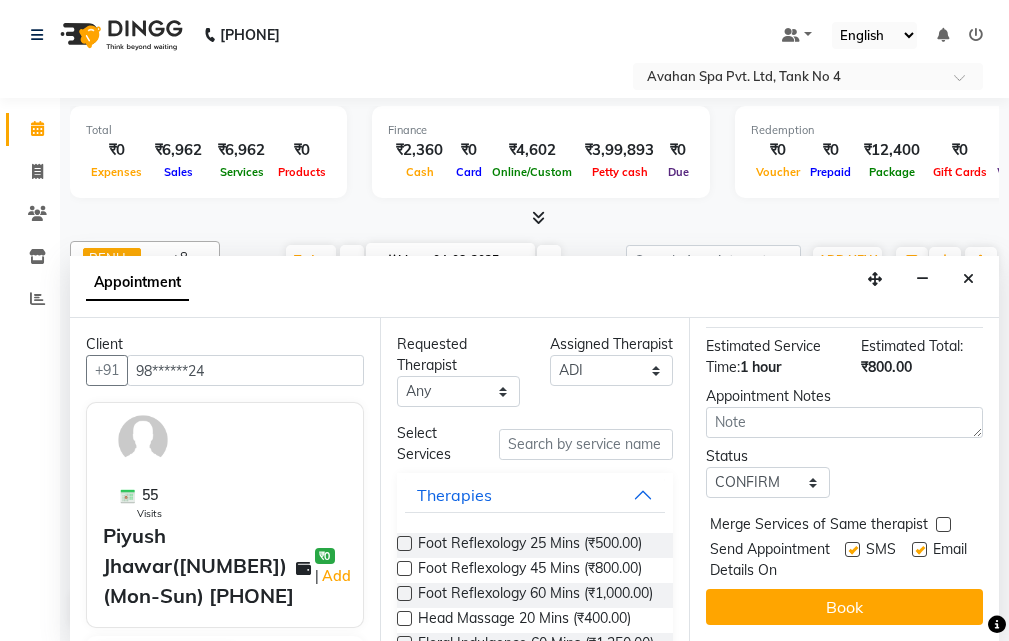 click at bounding box center (852, 549) 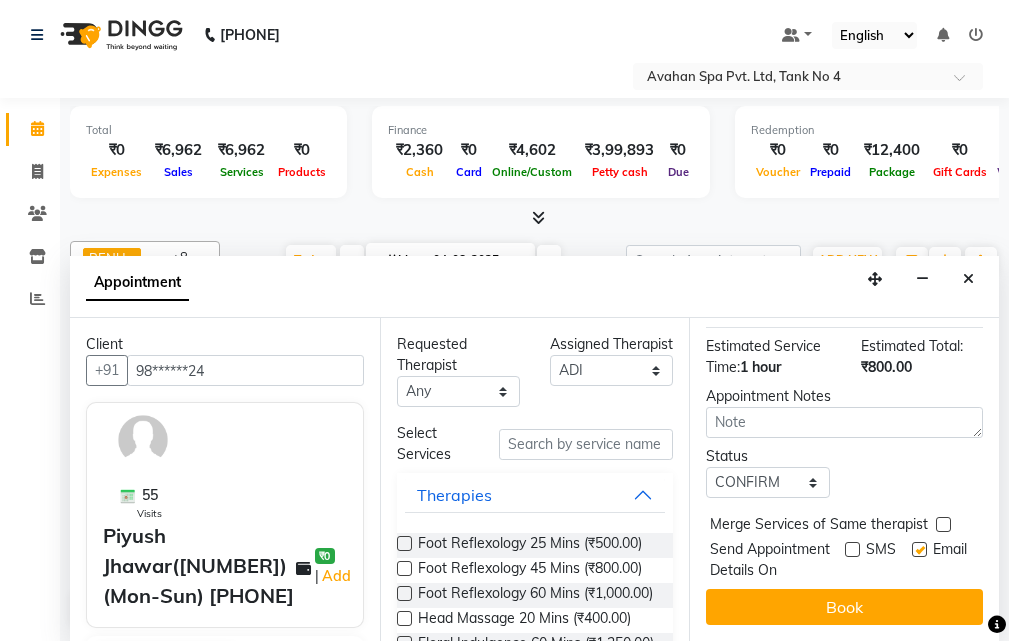 click at bounding box center [919, 549] 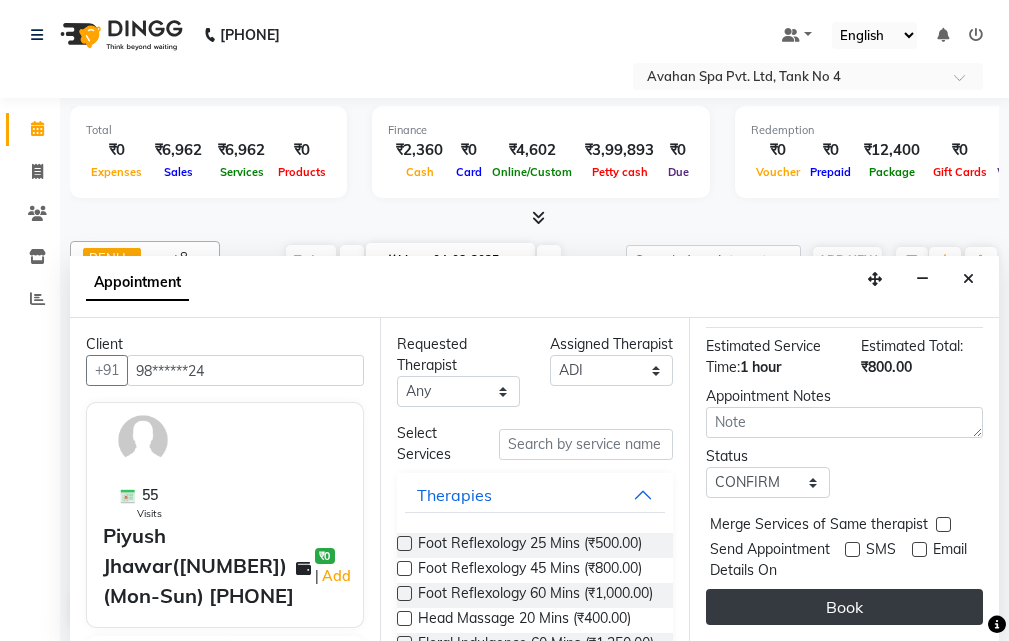 click on "Book" at bounding box center [844, 607] 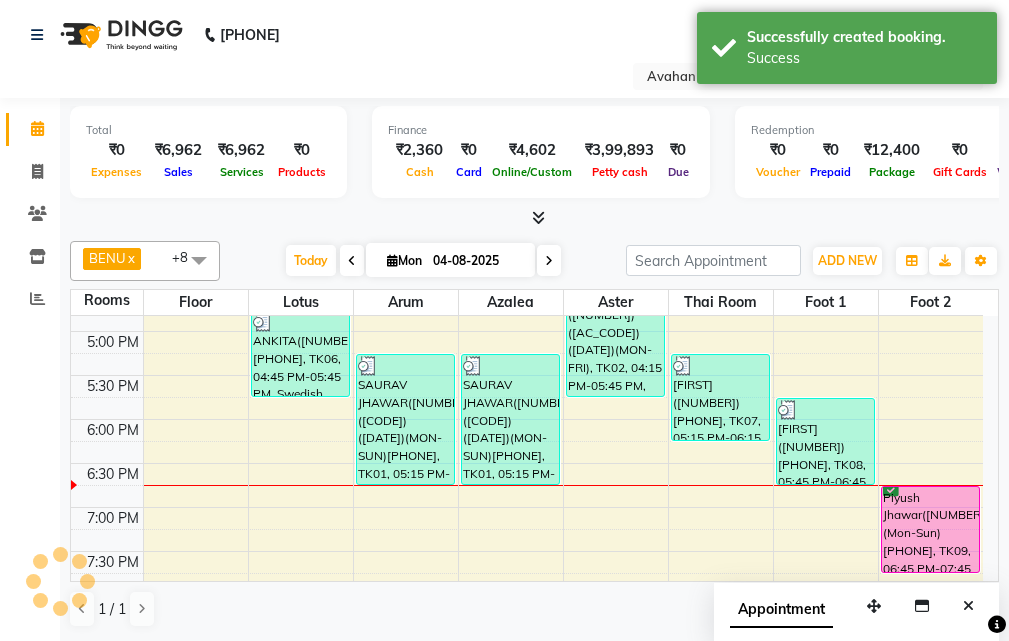 scroll, scrollTop: 0, scrollLeft: 0, axis: both 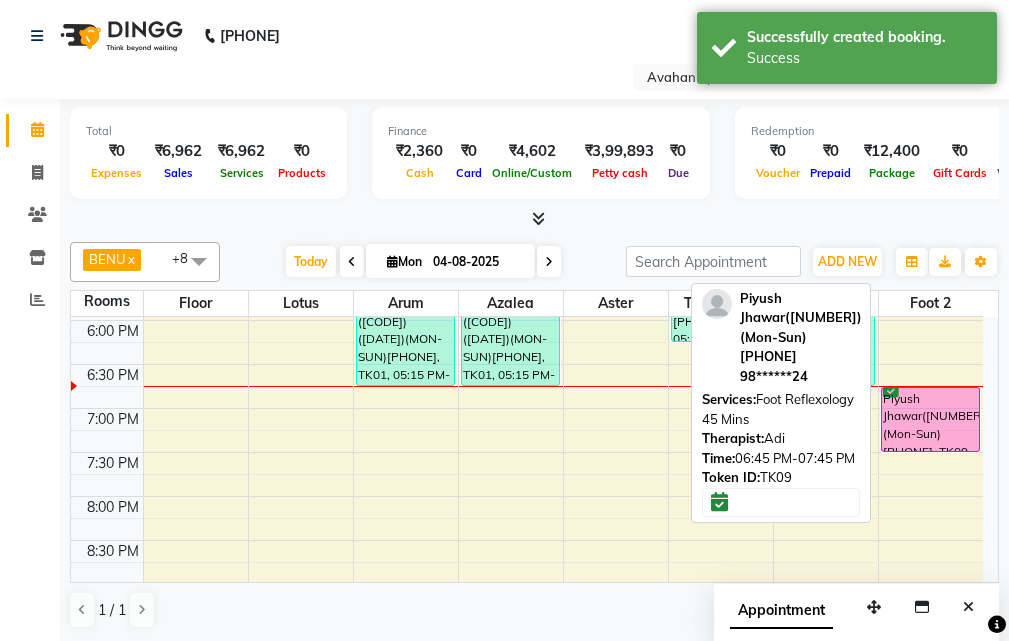 drag, startPoint x: 940, startPoint y: 471, endPoint x: 941, endPoint y: 447, distance: 24.020824 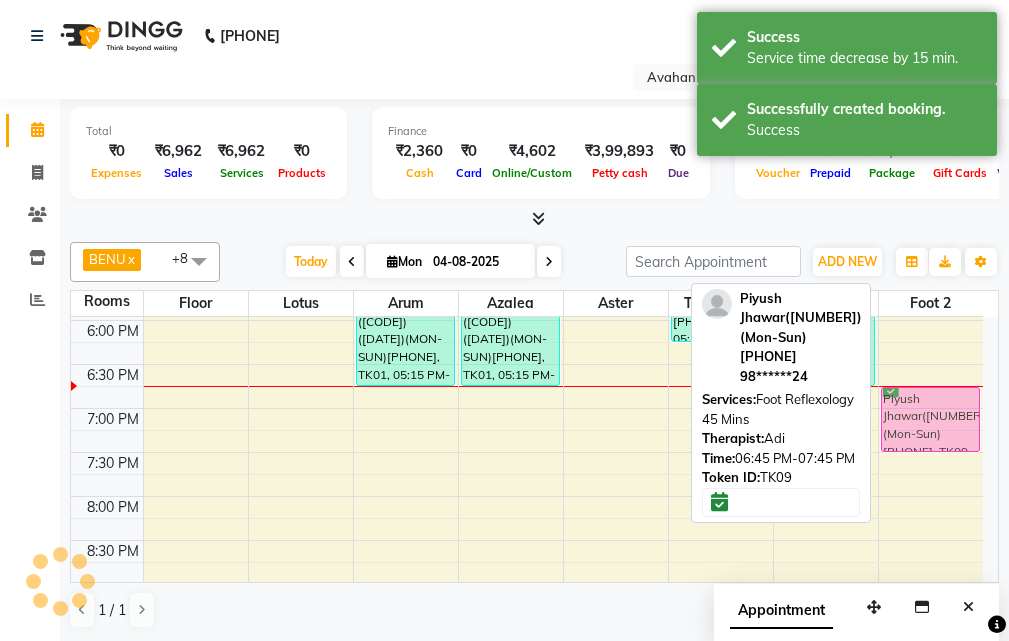 click on "Piyush Jhawar([NUMBER])(Mon-Sun) [PHONE], TK09, 06:45 PM-07:45 PM, Foot Reflexology  45 Mins     Piyush Jhawar([NUMBER])(Mon-Sun) [PHONE], TK09, 06:45 PM-07:45 PM, Foot Reflexology  45 Mins" at bounding box center [931, 188] 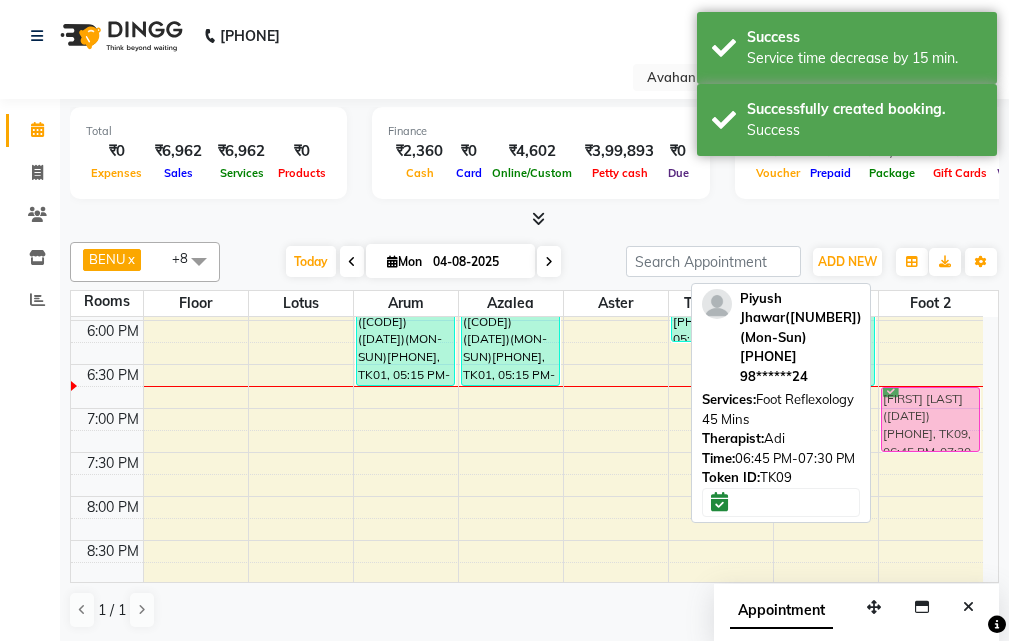 click on "Piyush Jhawar([NUMBER])(Mon-Sun) [PHONE], TK09, 06:45 PM-07:30 PM, Foot Reflexology  45 Mins     Piyush Jhawar([NUMBER])(Mon-Sun) [PHONE], TK09, 06:45 PM-07:30 PM, Foot Reflexology  45 Mins" at bounding box center [931, 188] 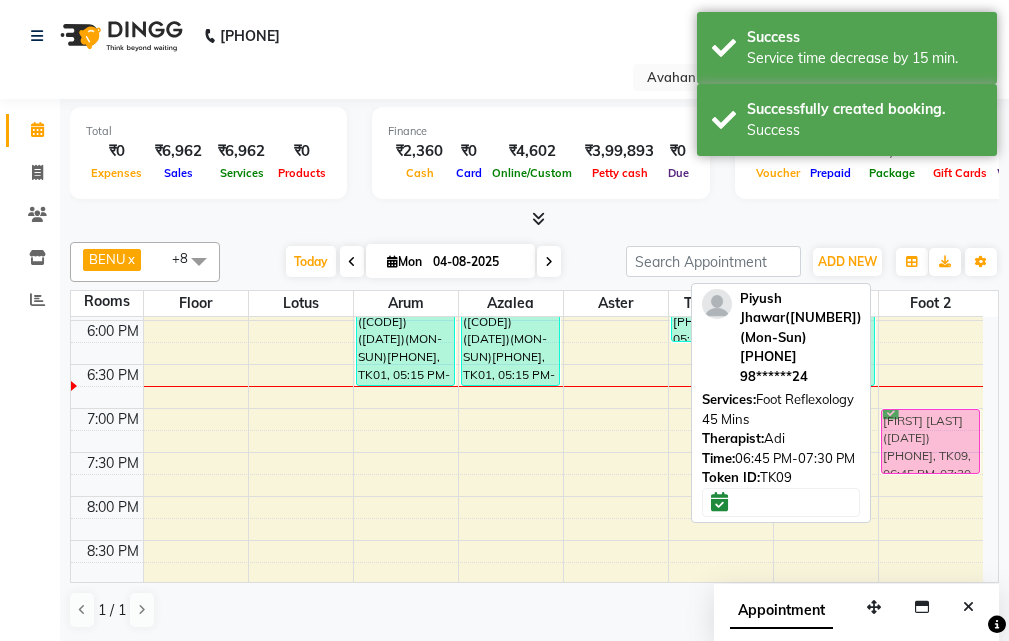 drag, startPoint x: 929, startPoint y: 418, endPoint x: 929, endPoint y: 431, distance: 13 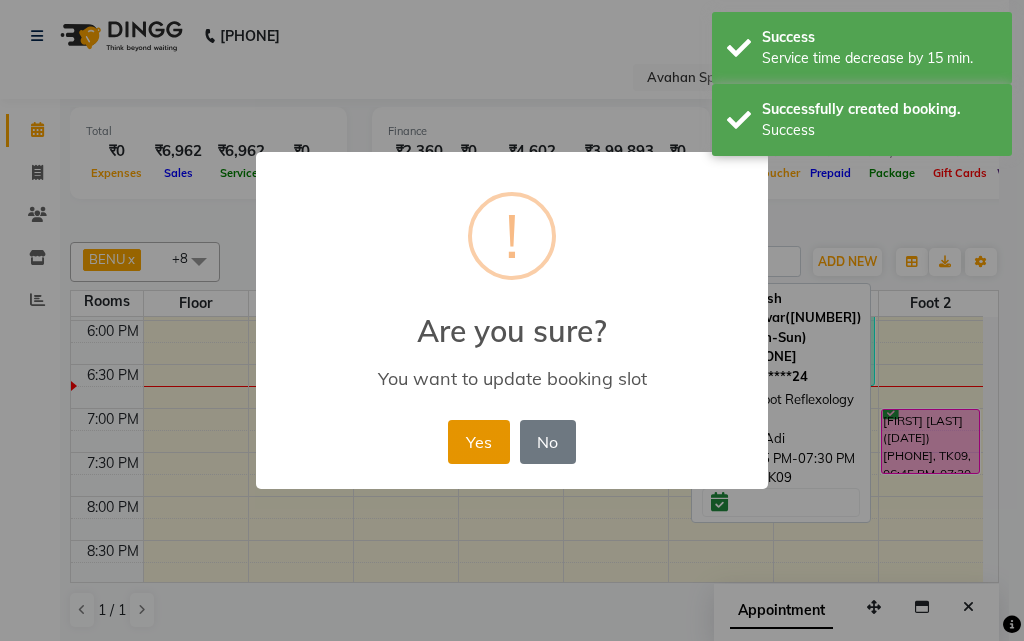 click on "Yes" at bounding box center [478, 442] 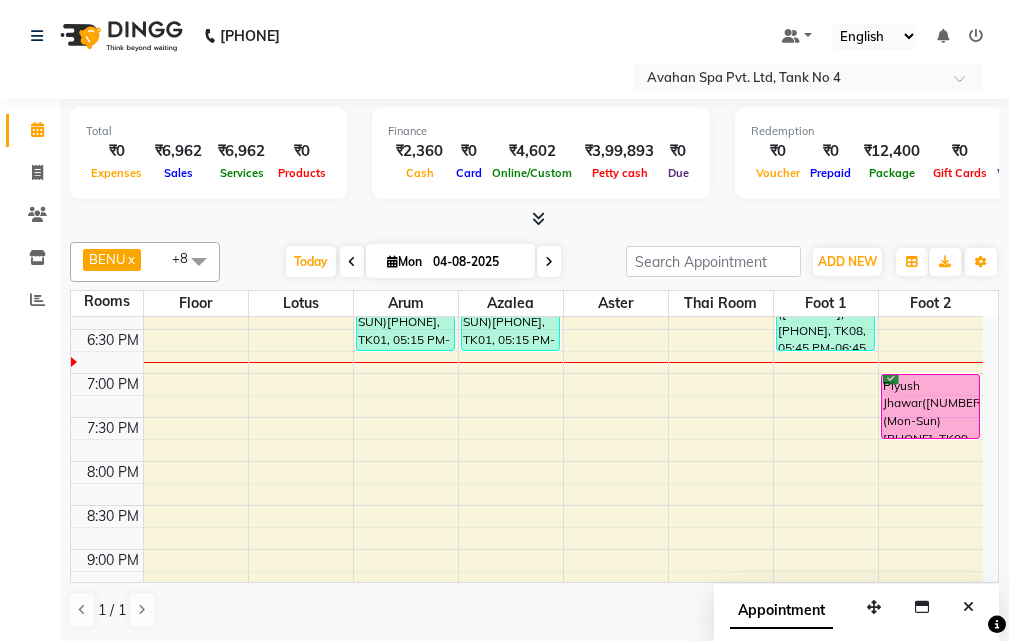 scroll, scrollTop: 700, scrollLeft: 0, axis: vertical 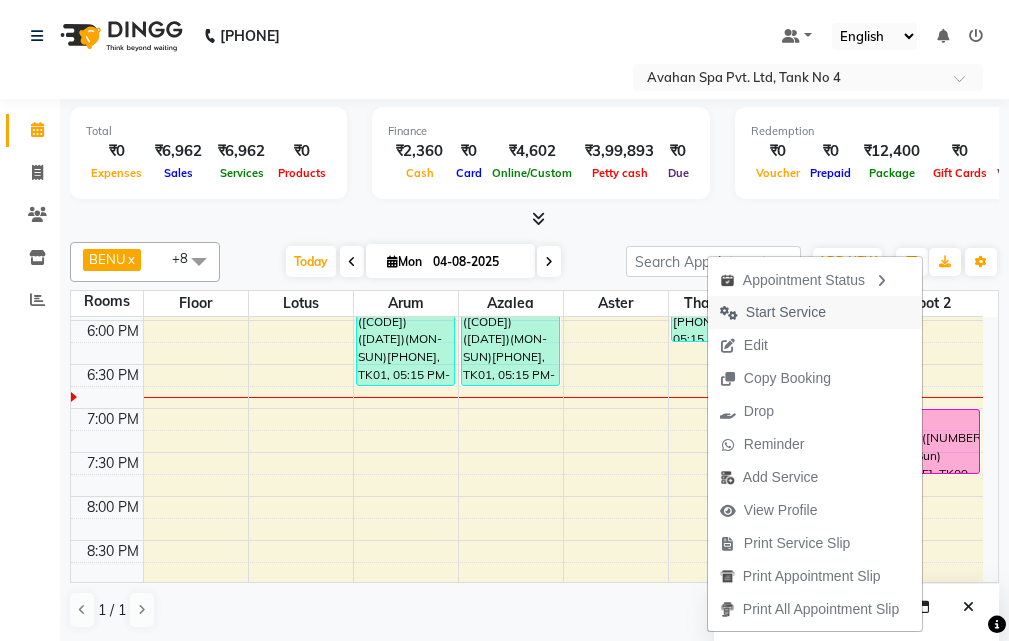 click on "Start Service" at bounding box center (786, 312) 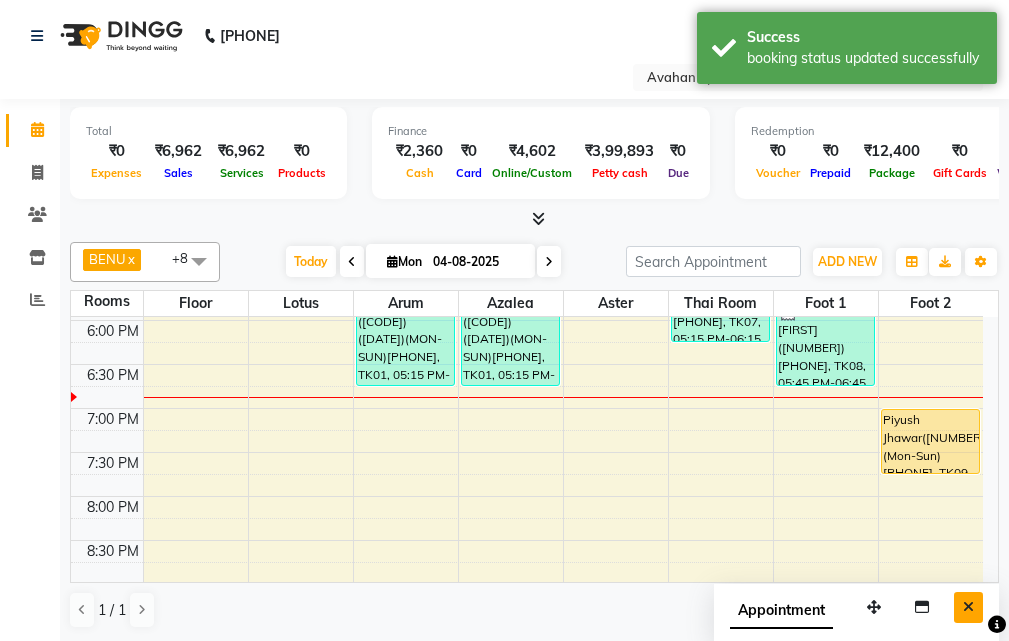 click at bounding box center (968, 607) 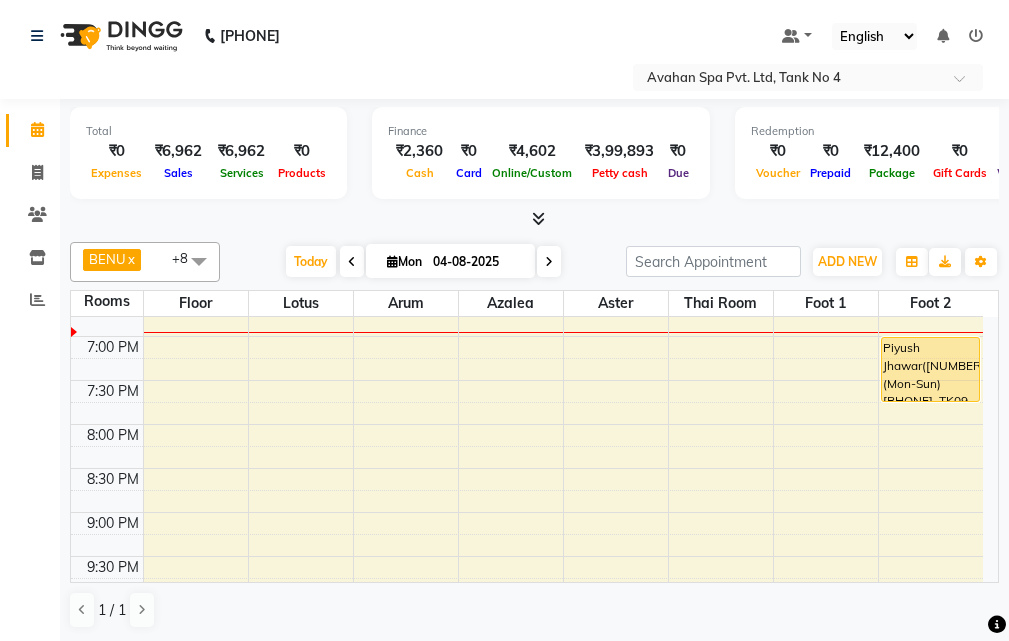 scroll, scrollTop: 778, scrollLeft: 0, axis: vertical 